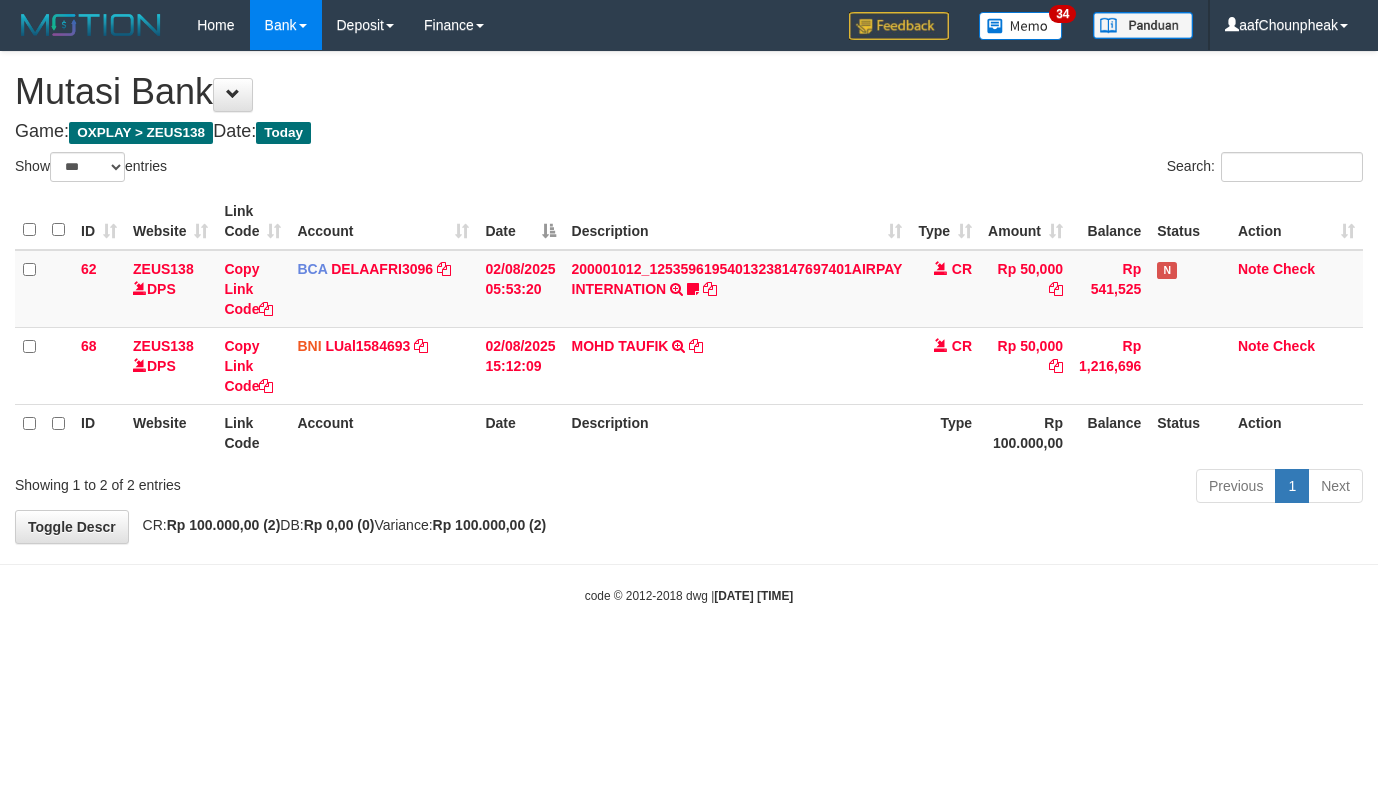 select on "***" 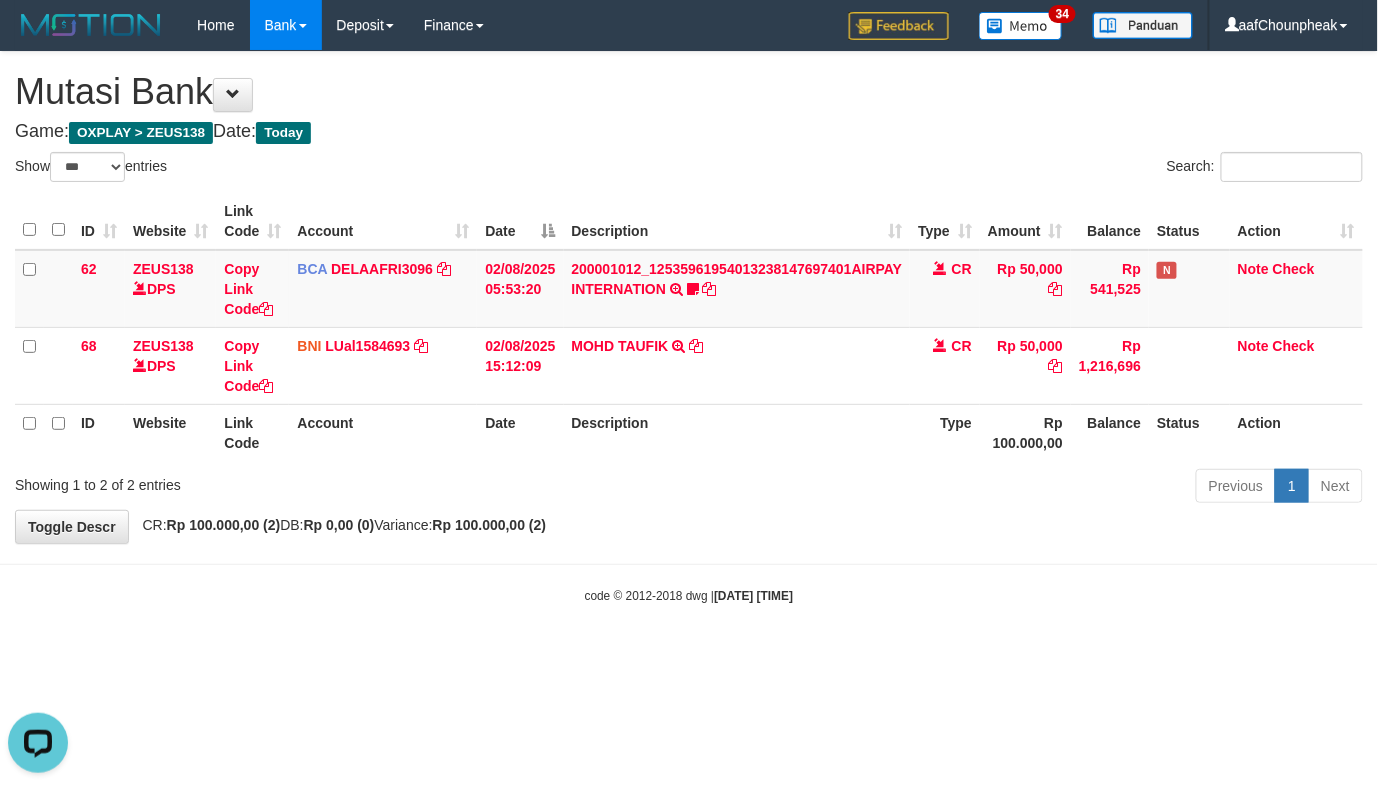 scroll, scrollTop: 0, scrollLeft: 0, axis: both 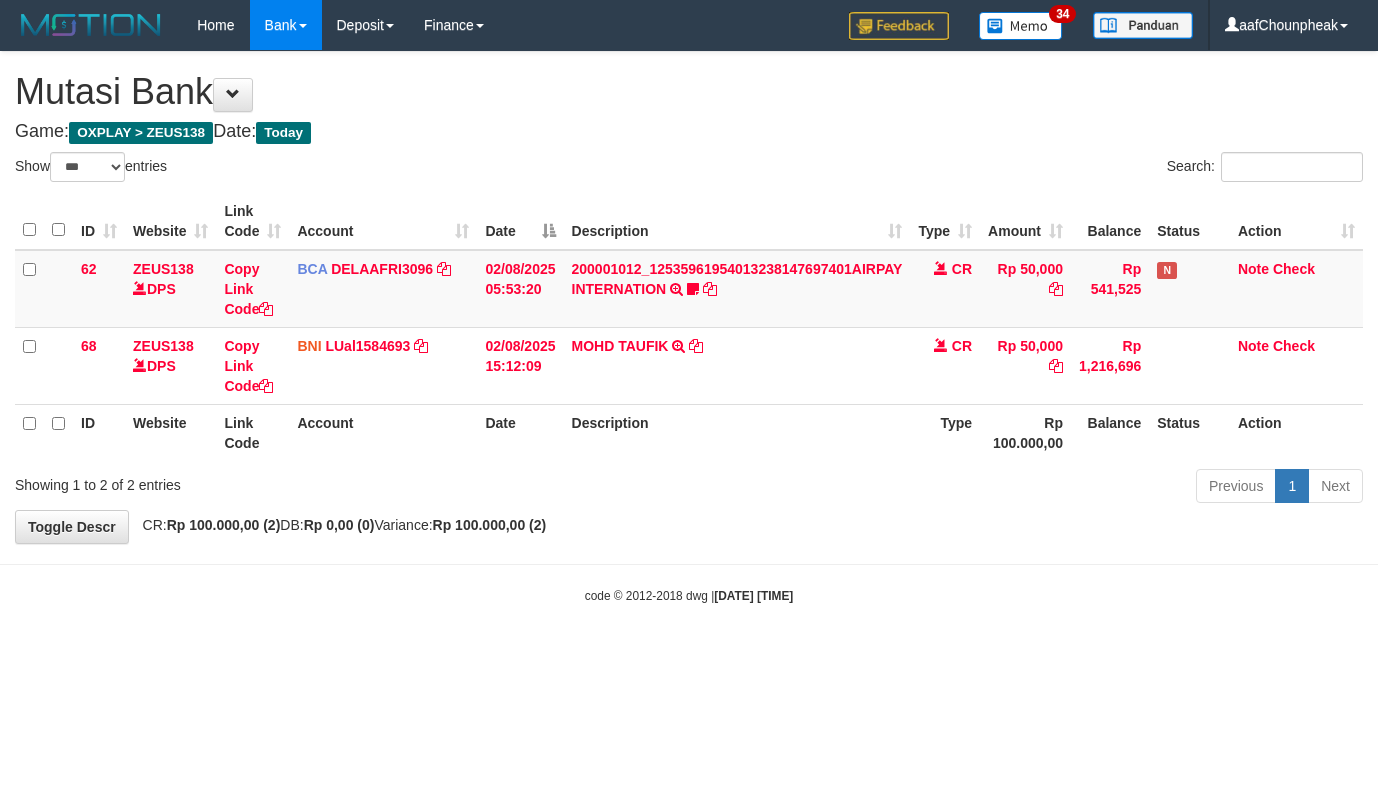 select on "***" 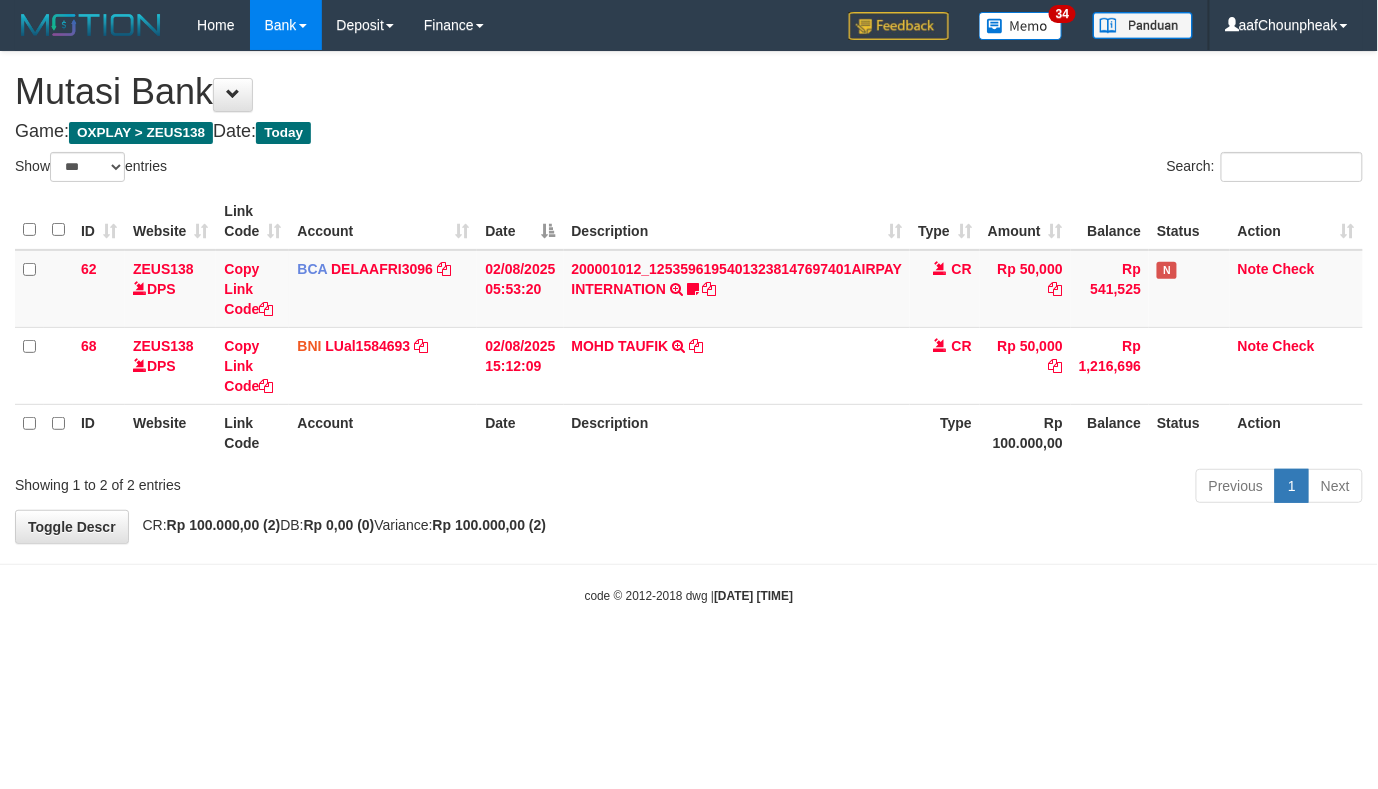 click on "code © 2012-2018 dwg |  2025/08/02 15:15:43" at bounding box center [689, 595] 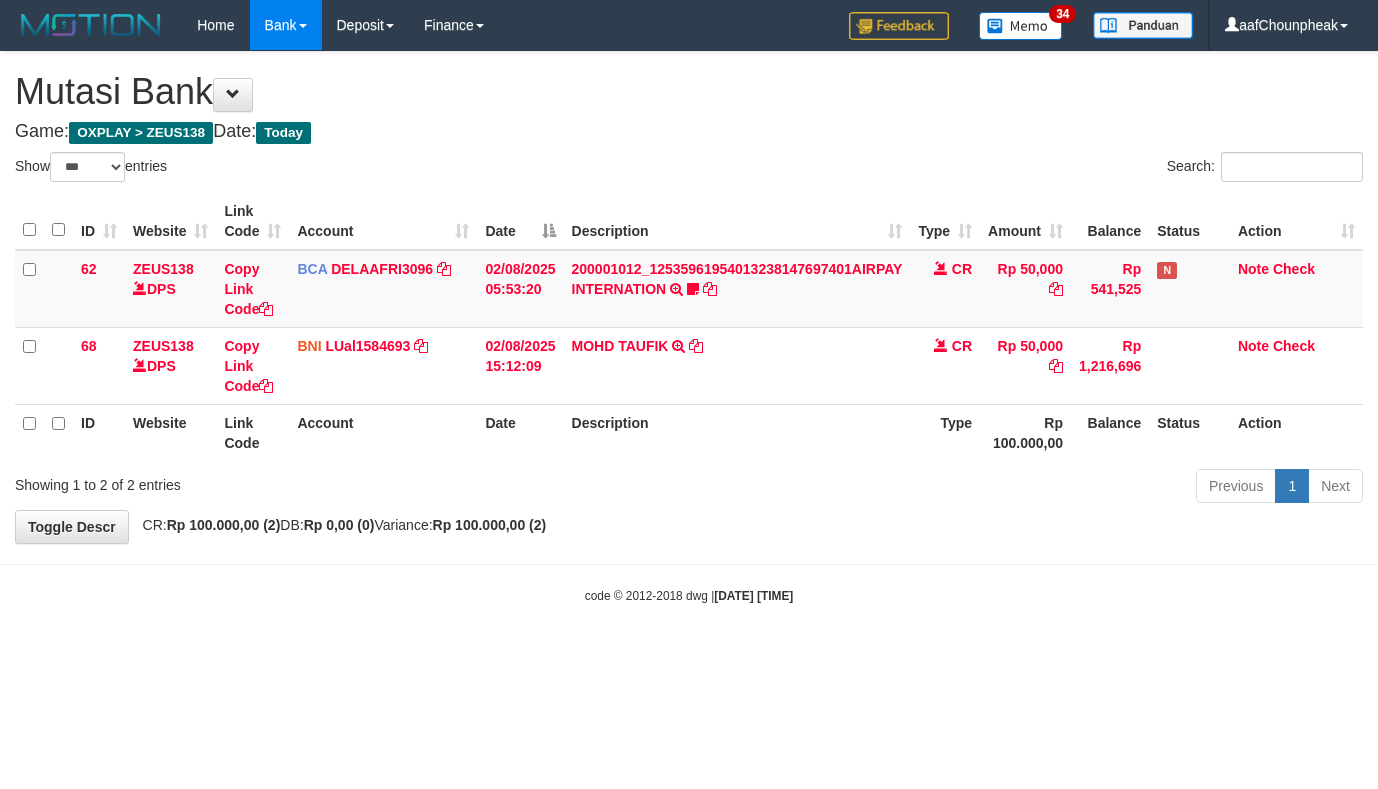 select on "***" 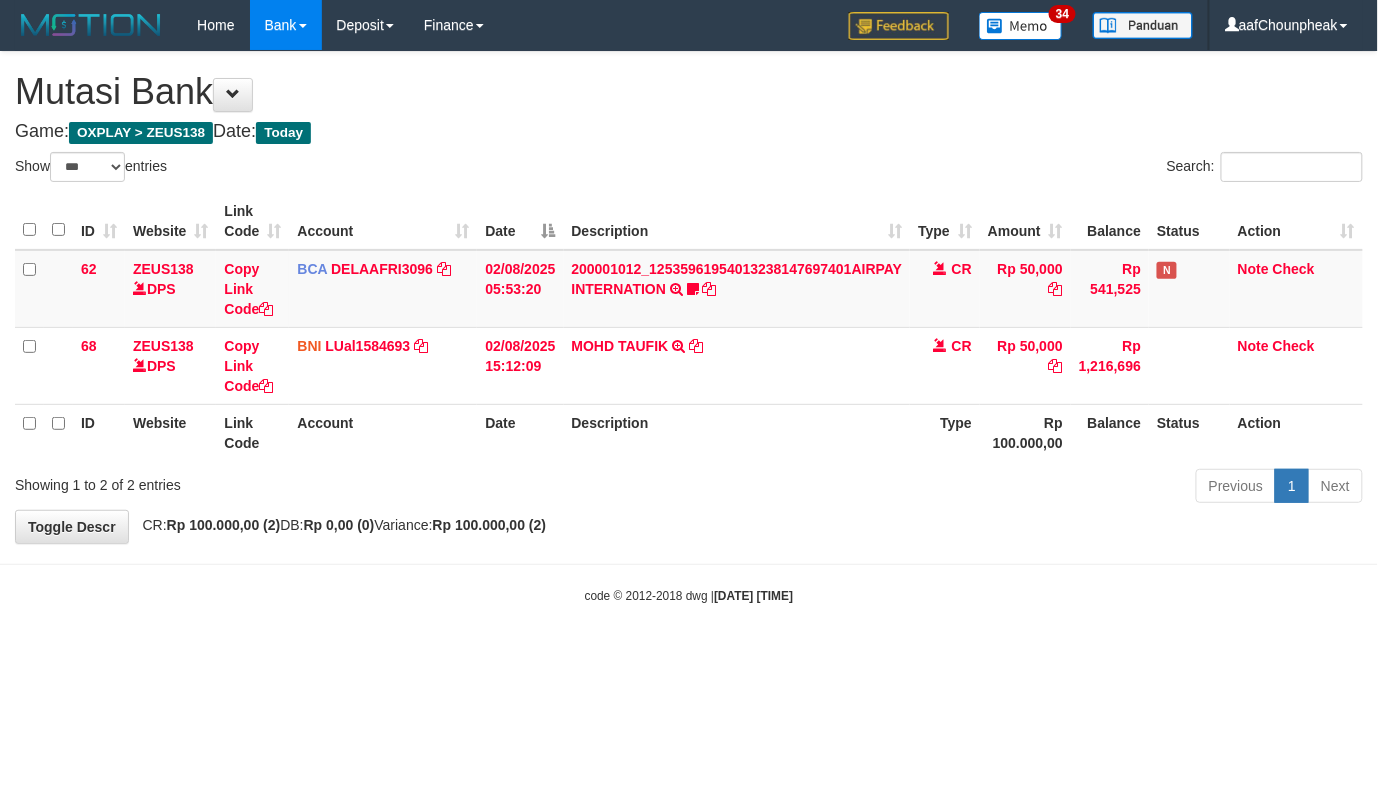 click on "code © [YEAR]-[YEAR] dwg |  [DATE] [TIME]" at bounding box center [689, 595] 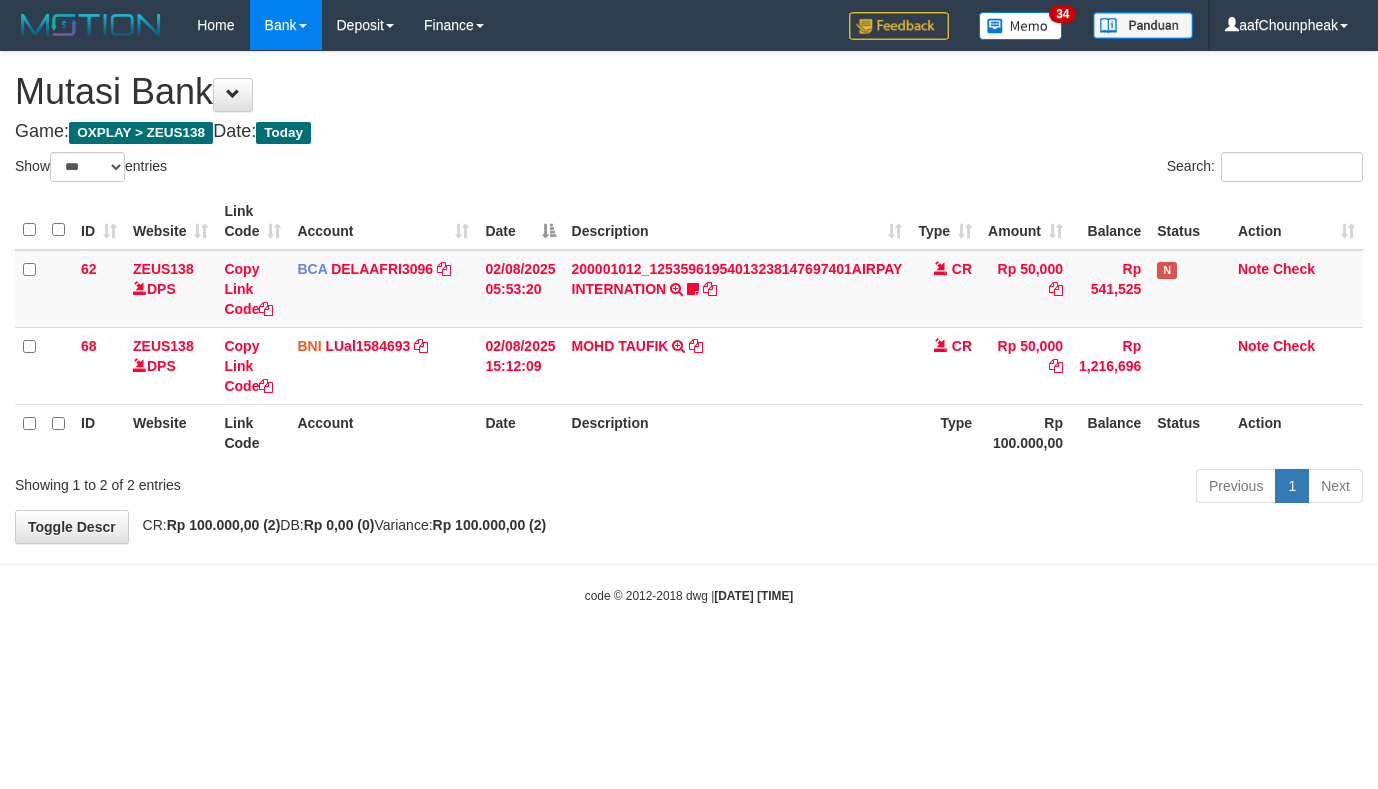 select on "***" 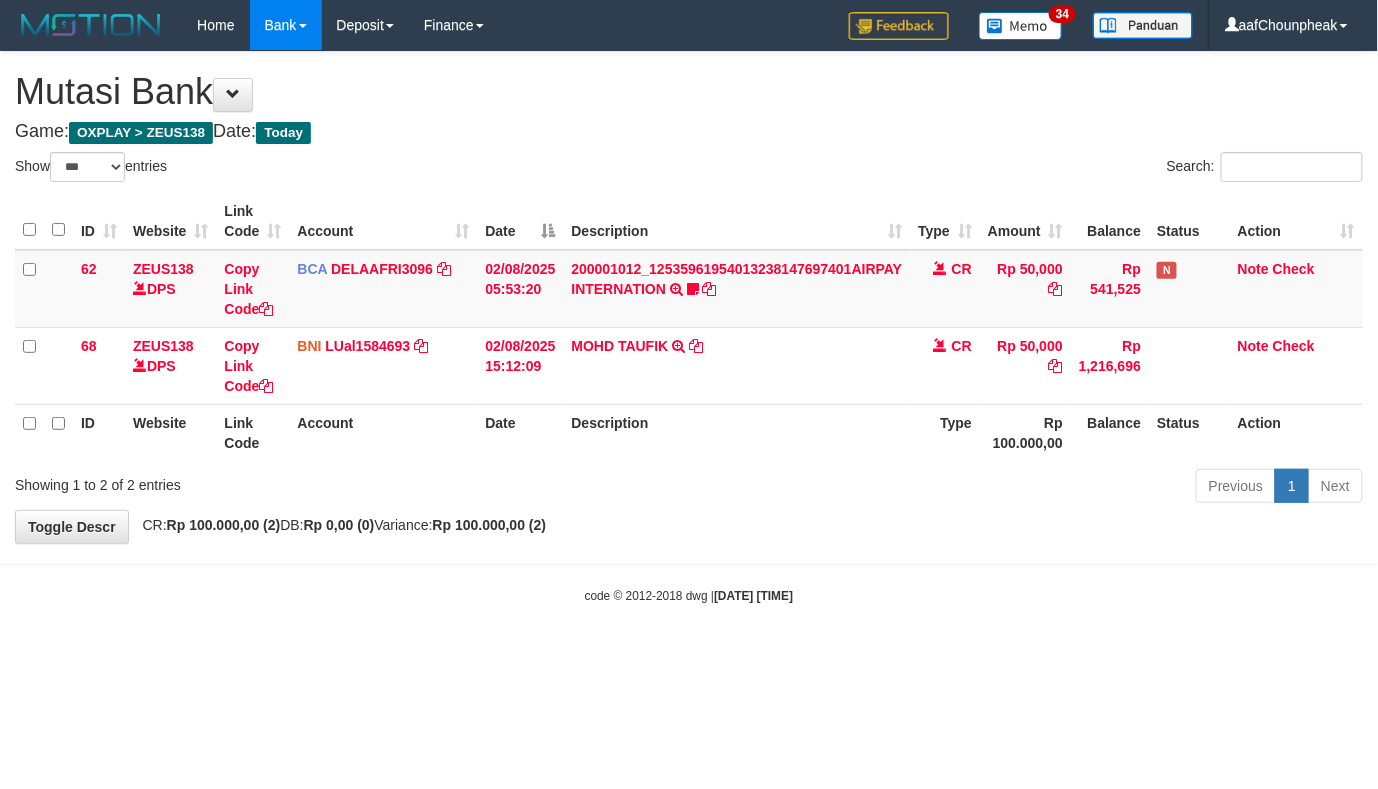 click on "code © 2012-2018 dwg |  [DATE] [TIME]" at bounding box center (689, 595) 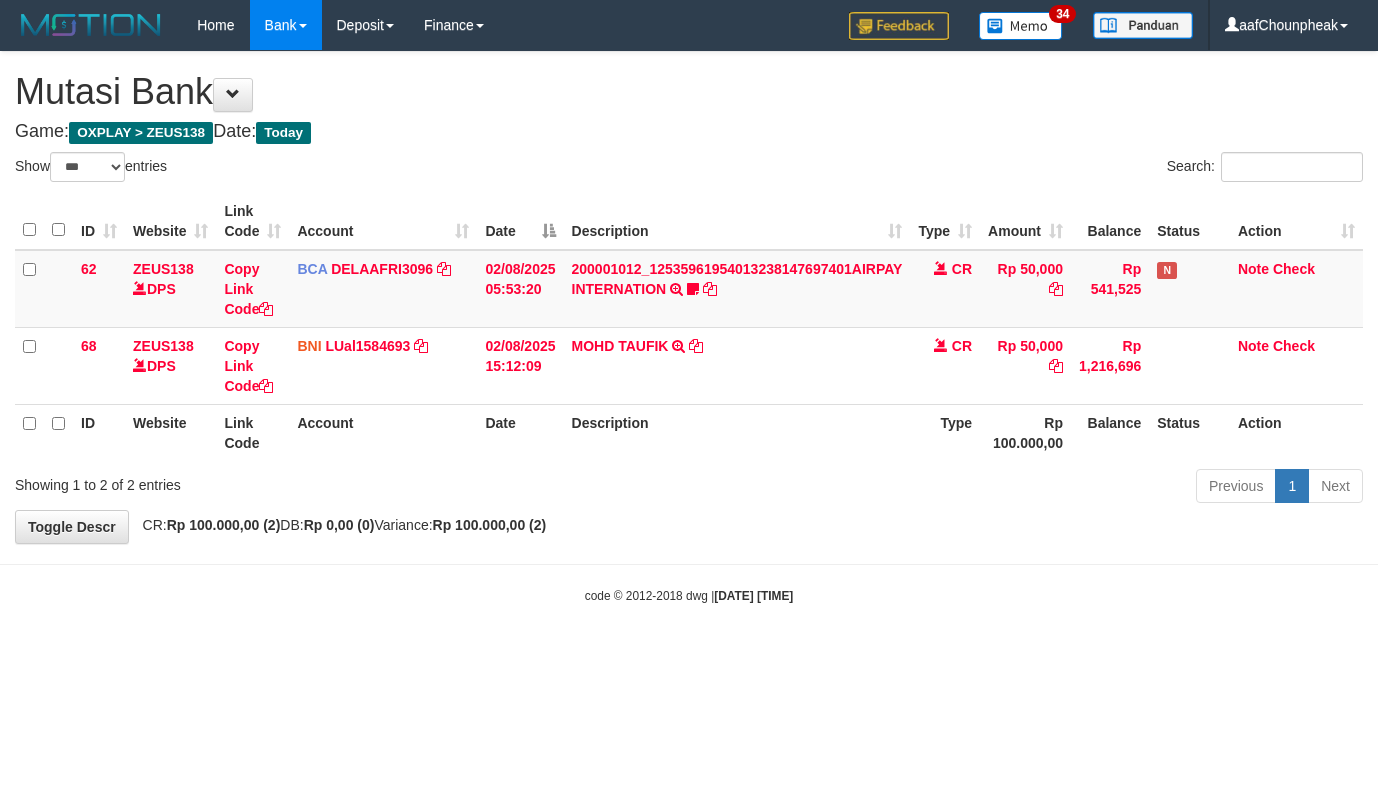 select on "***" 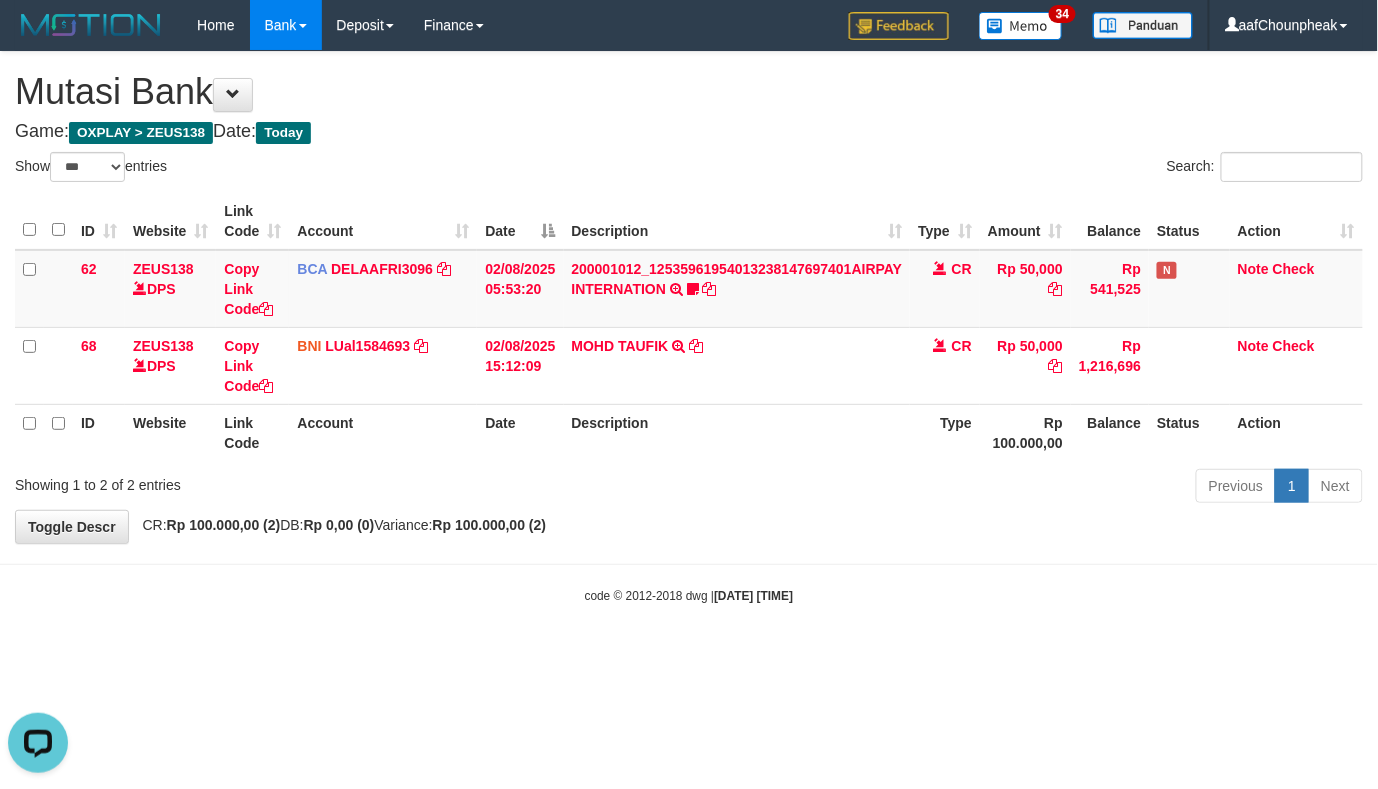 scroll, scrollTop: 0, scrollLeft: 0, axis: both 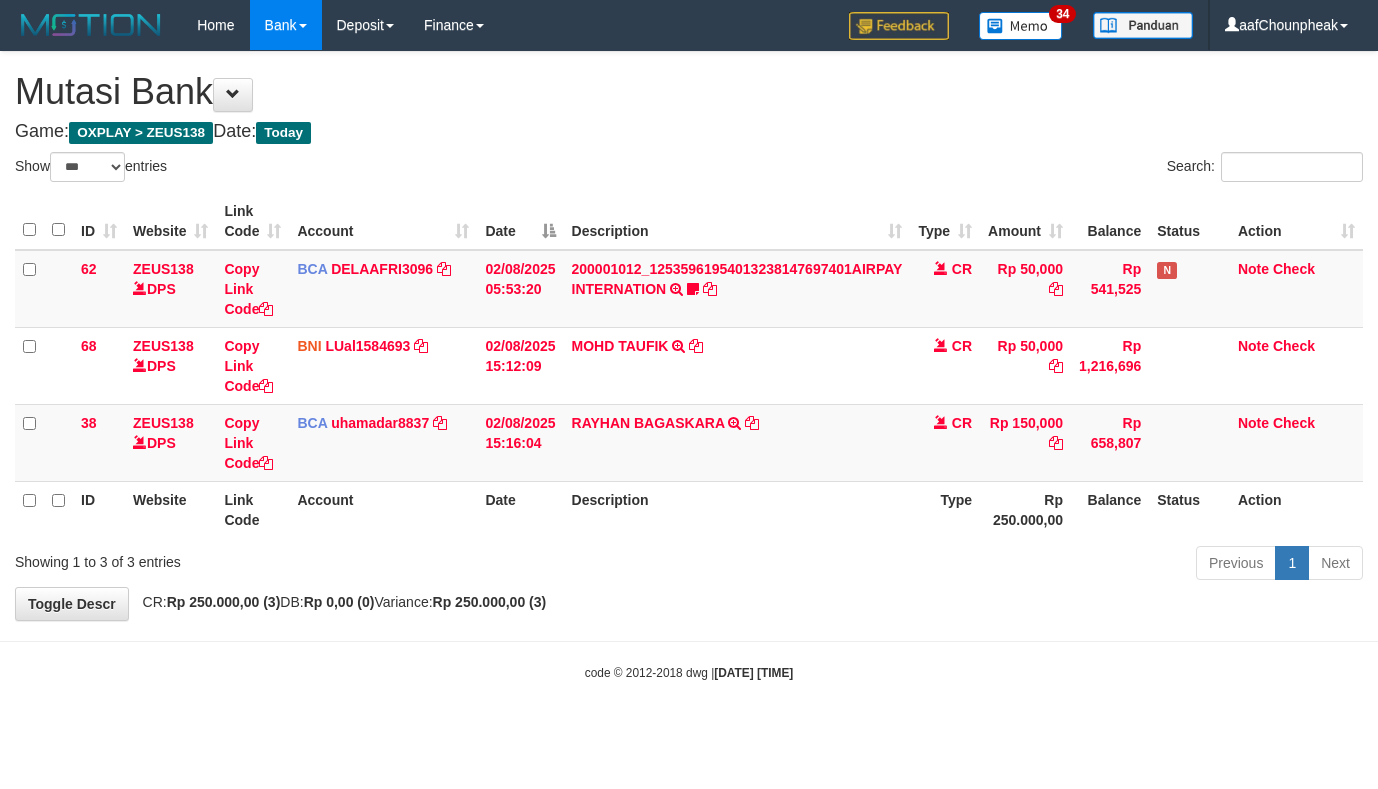 select on "***" 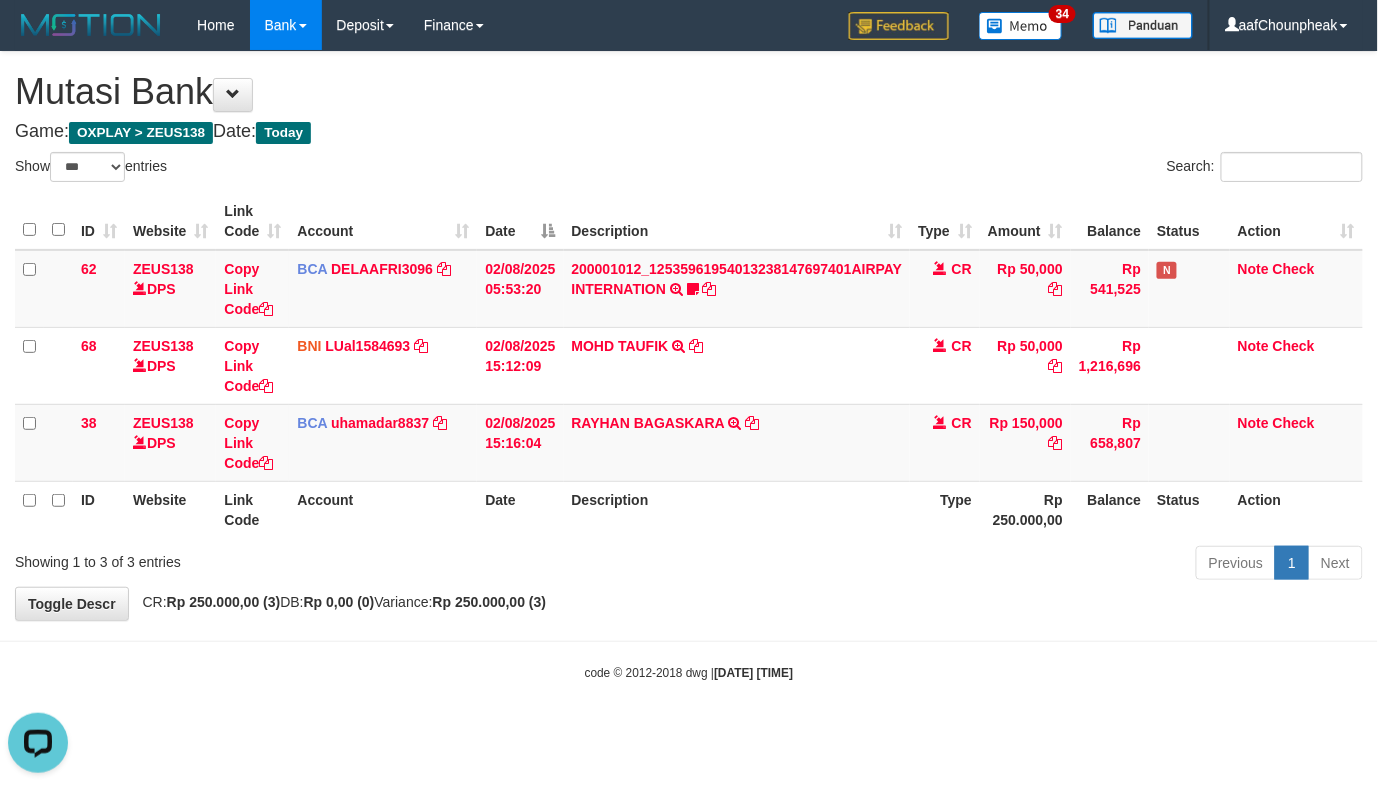 scroll, scrollTop: 0, scrollLeft: 0, axis: both 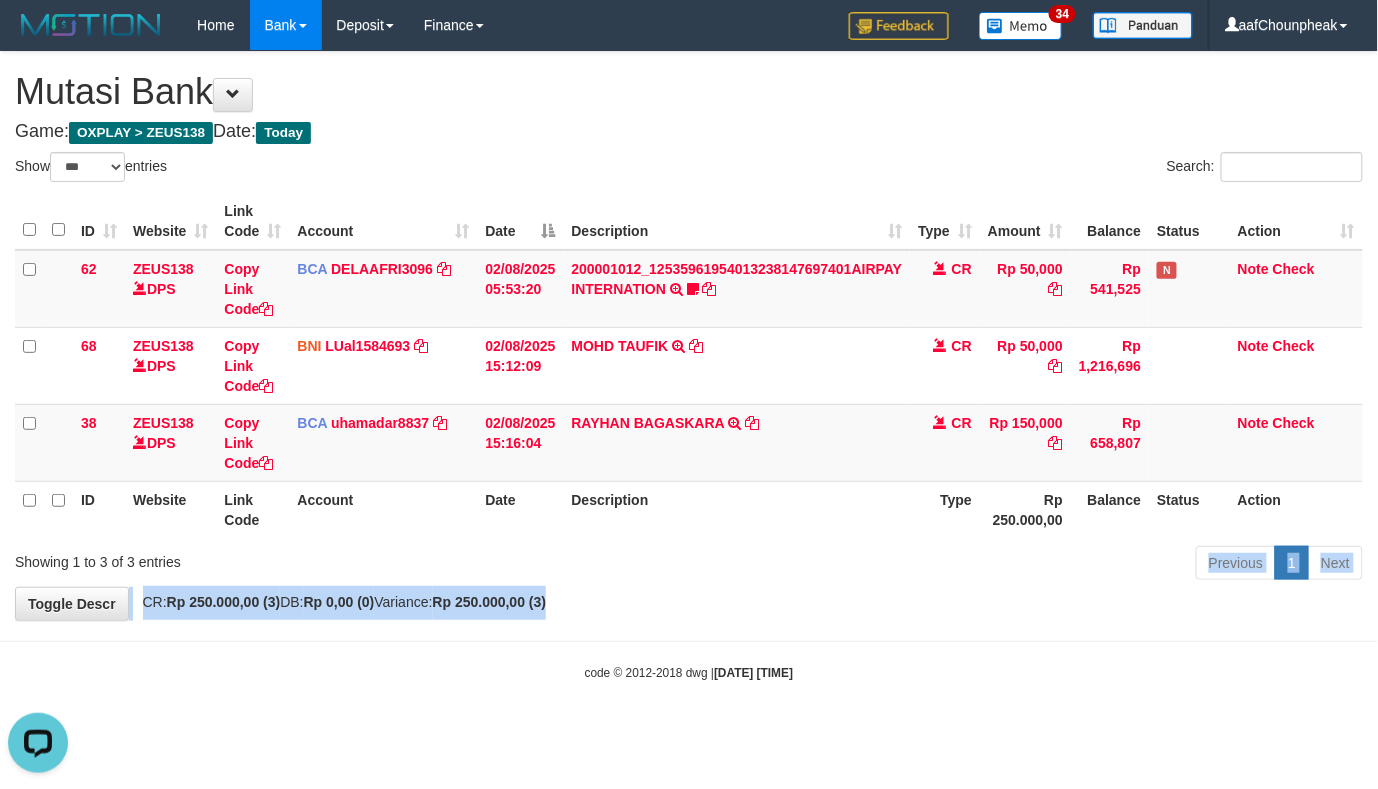 click on "**********" at bounding box center (689, 336) 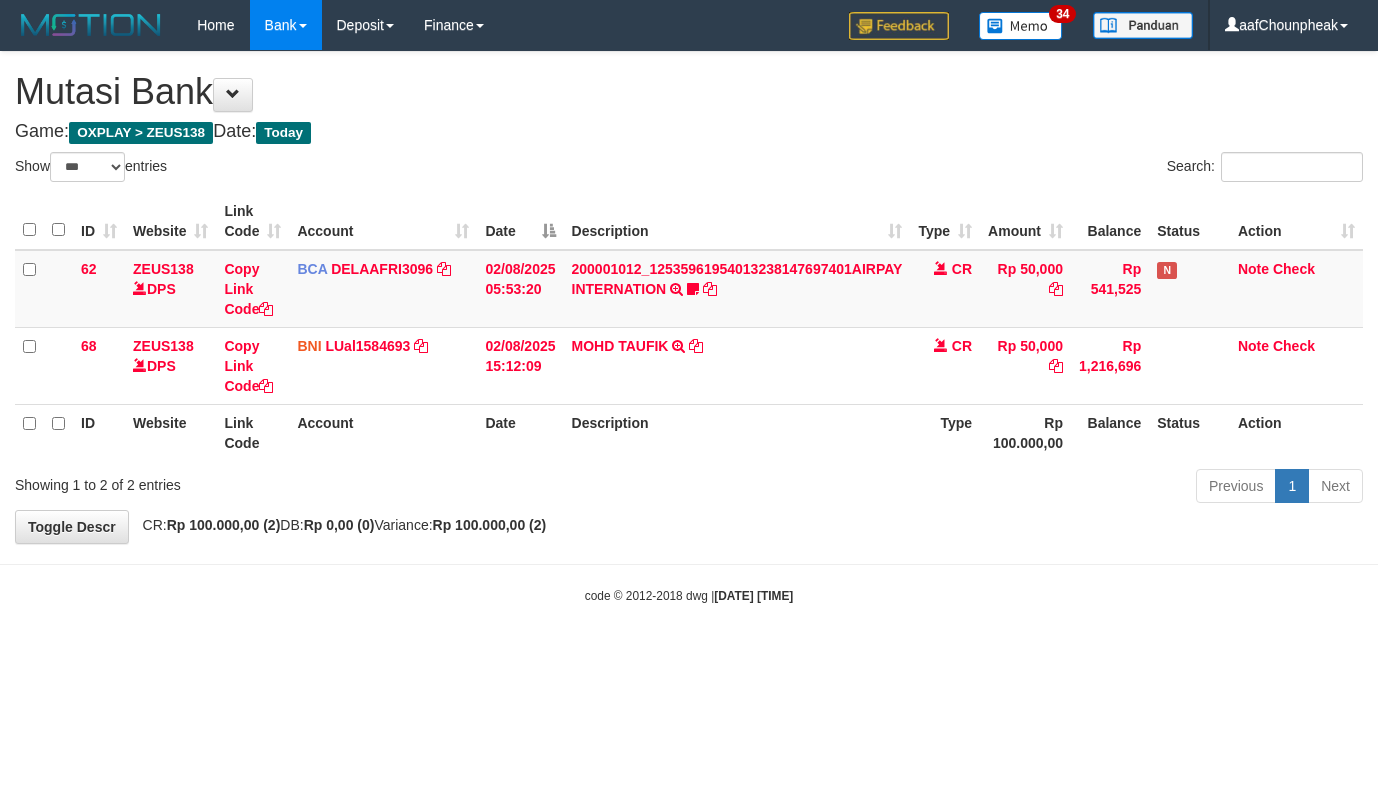 select on "***" 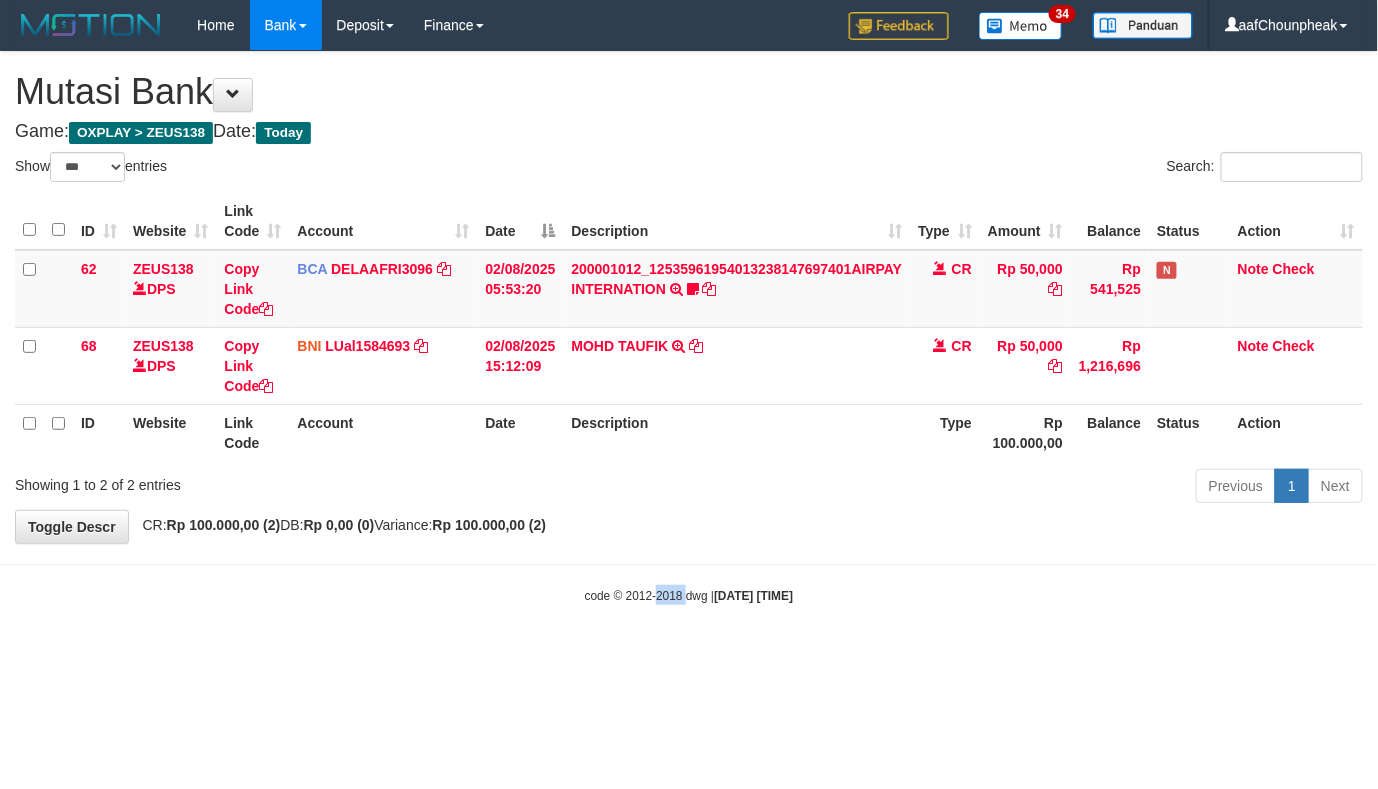 click on "Toggle navigation
Home
Bank
Account List
Mutasi Bank
Search
Note Mutasi
Deposit
DPS List
History
Finance
Financial Data
aafChounpheak
My Profile
Log Out
34" at bounding box center (689, 327) 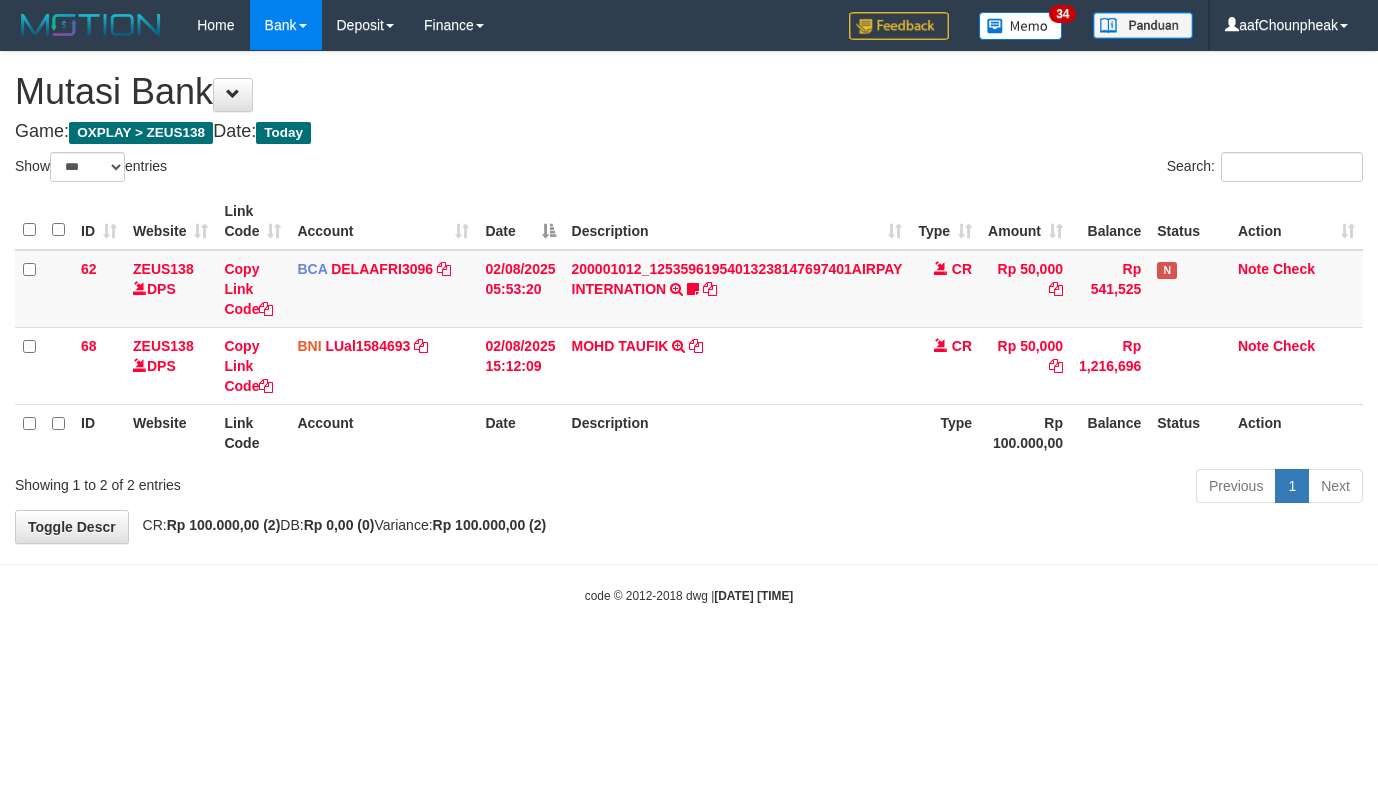 select on "***" 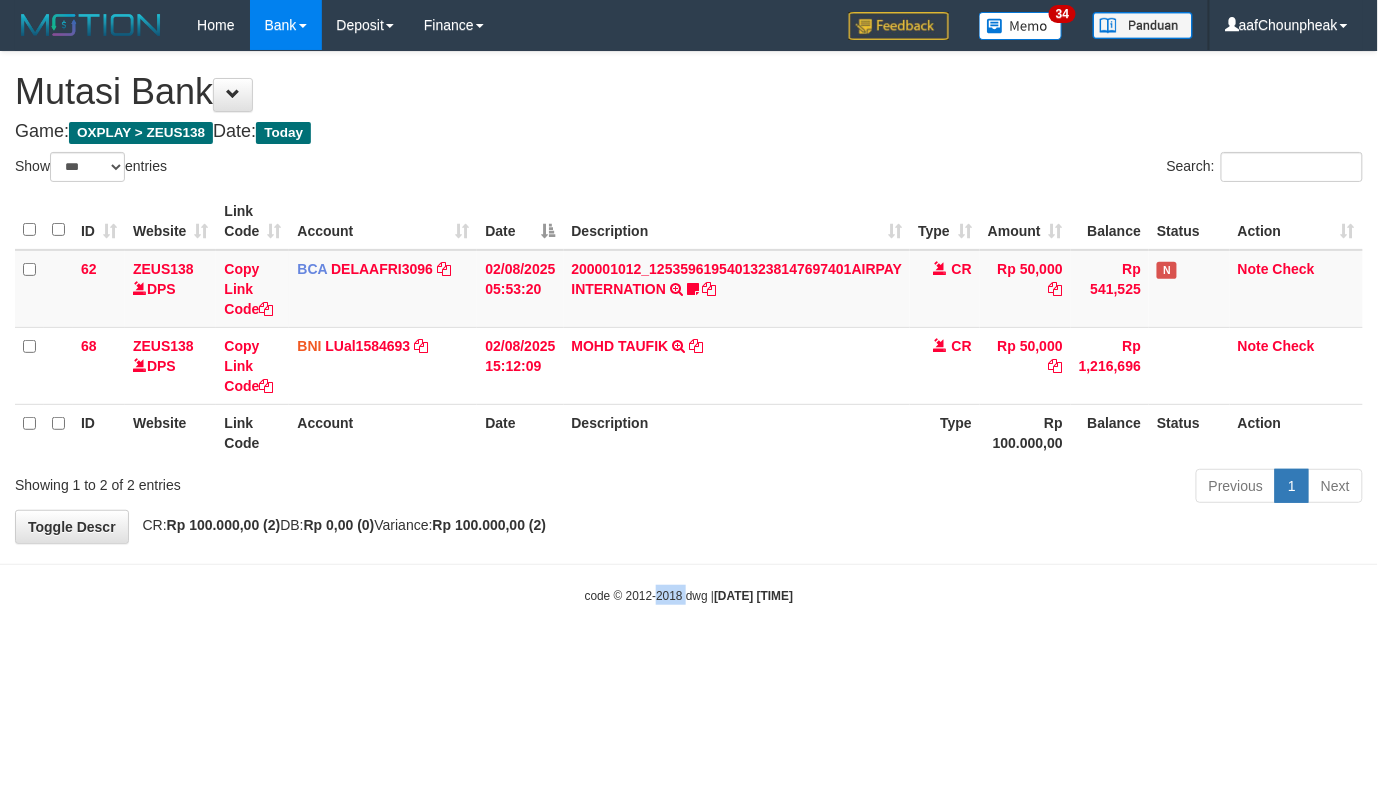 click on "Toggle navigation
Home
Bank
Account List
Mutasi Bank
Search
Note Mutasi
Deposit
DPS List
History
Finance
Financial Data
aafChounpheak
My Profile
Log Out
34" at bounding box center [689, 327] 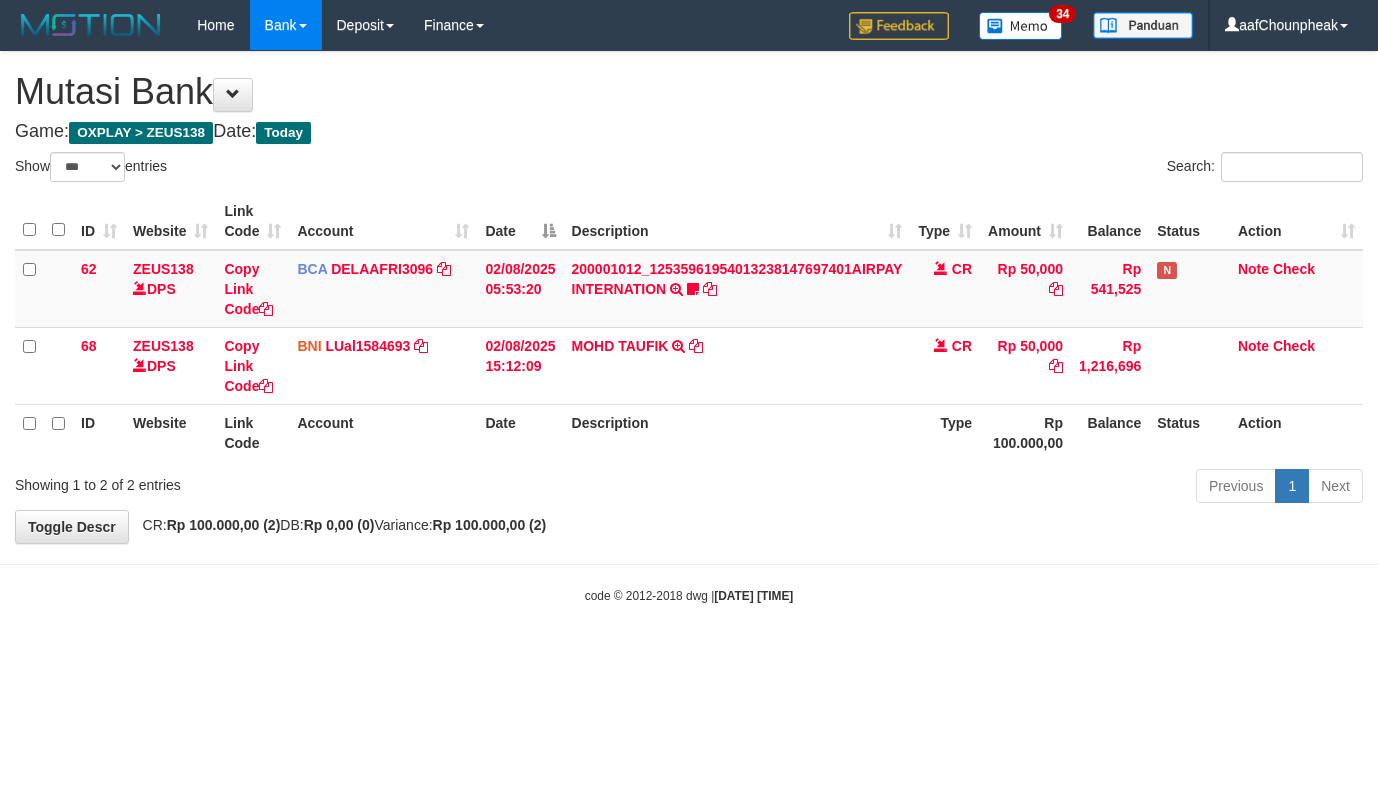 select on "***" 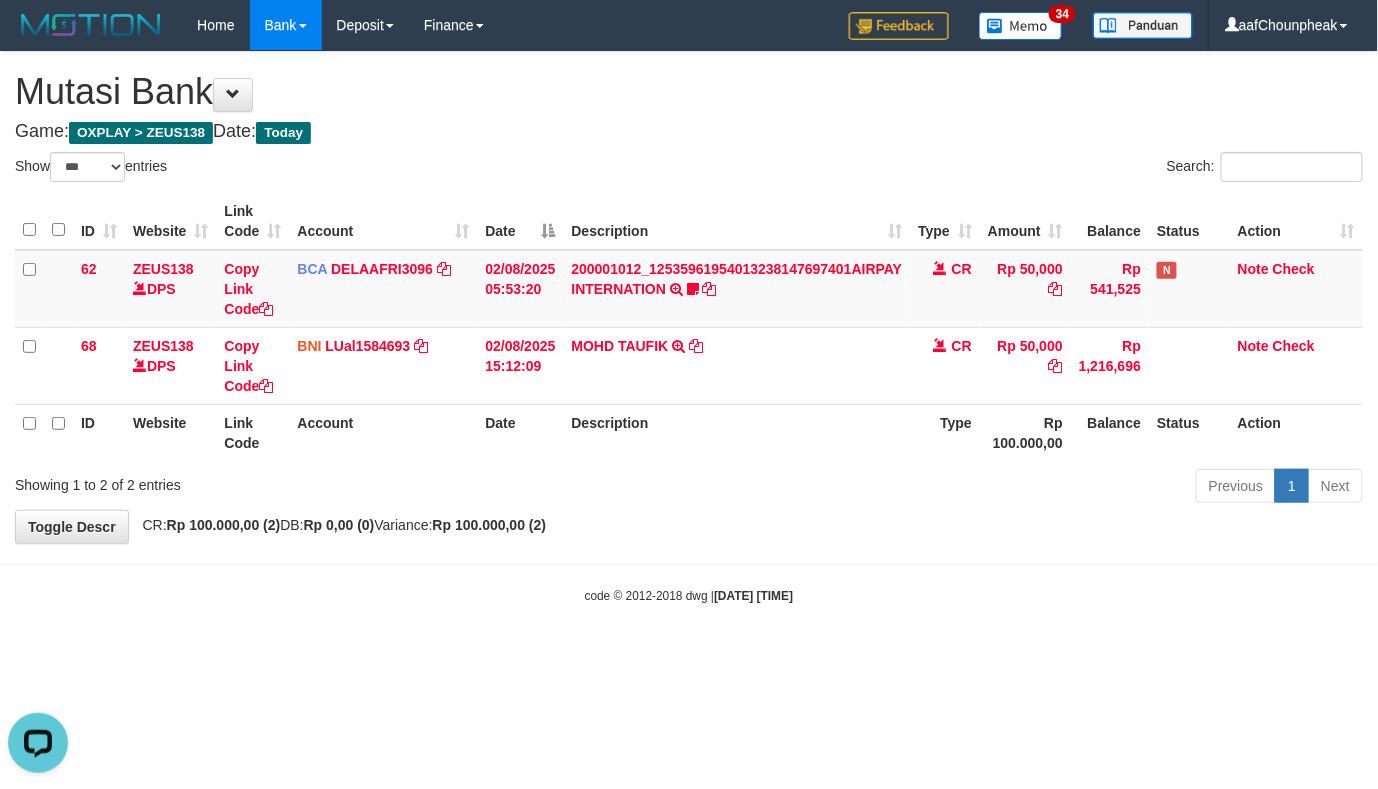 scroll, scrollTop: 0, scrollLeft: 0, axis: both 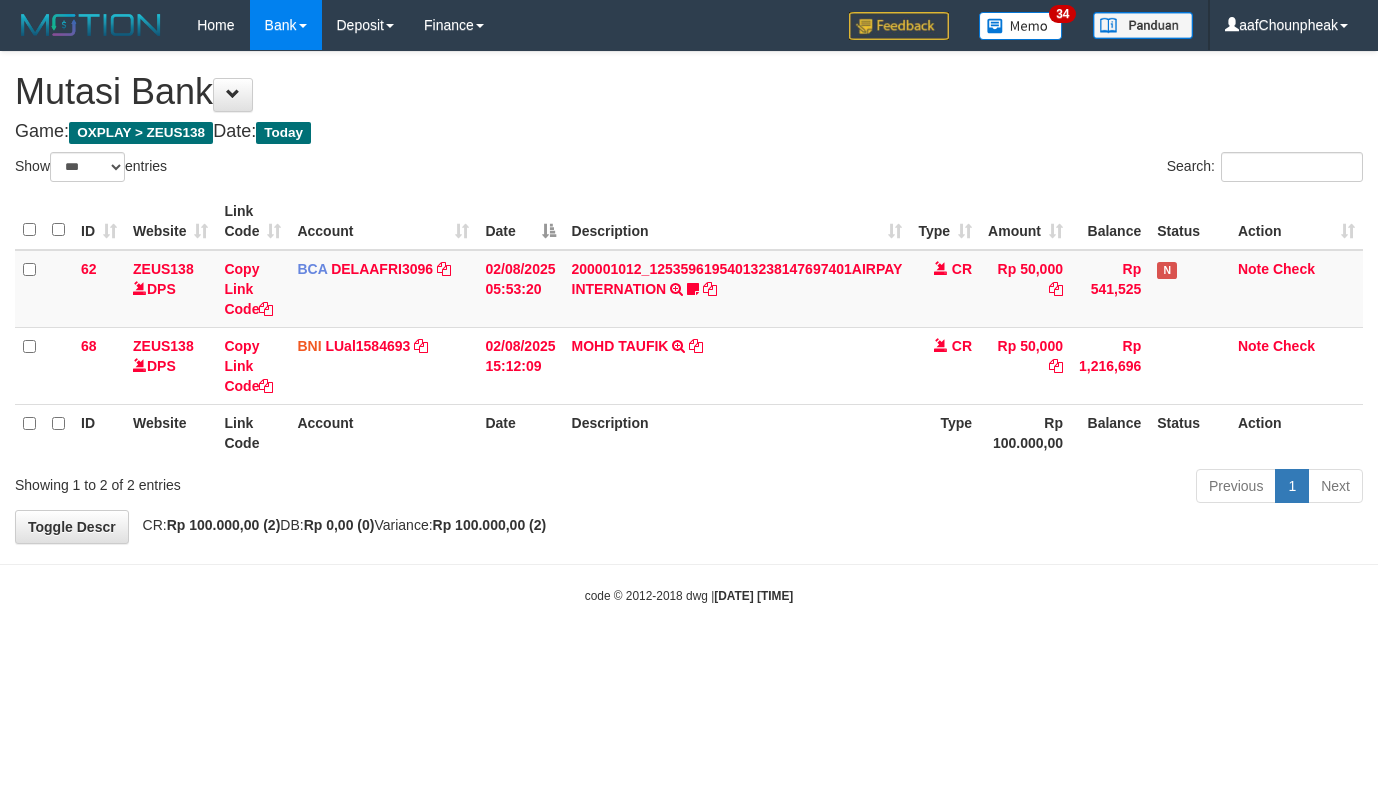 select on "***" 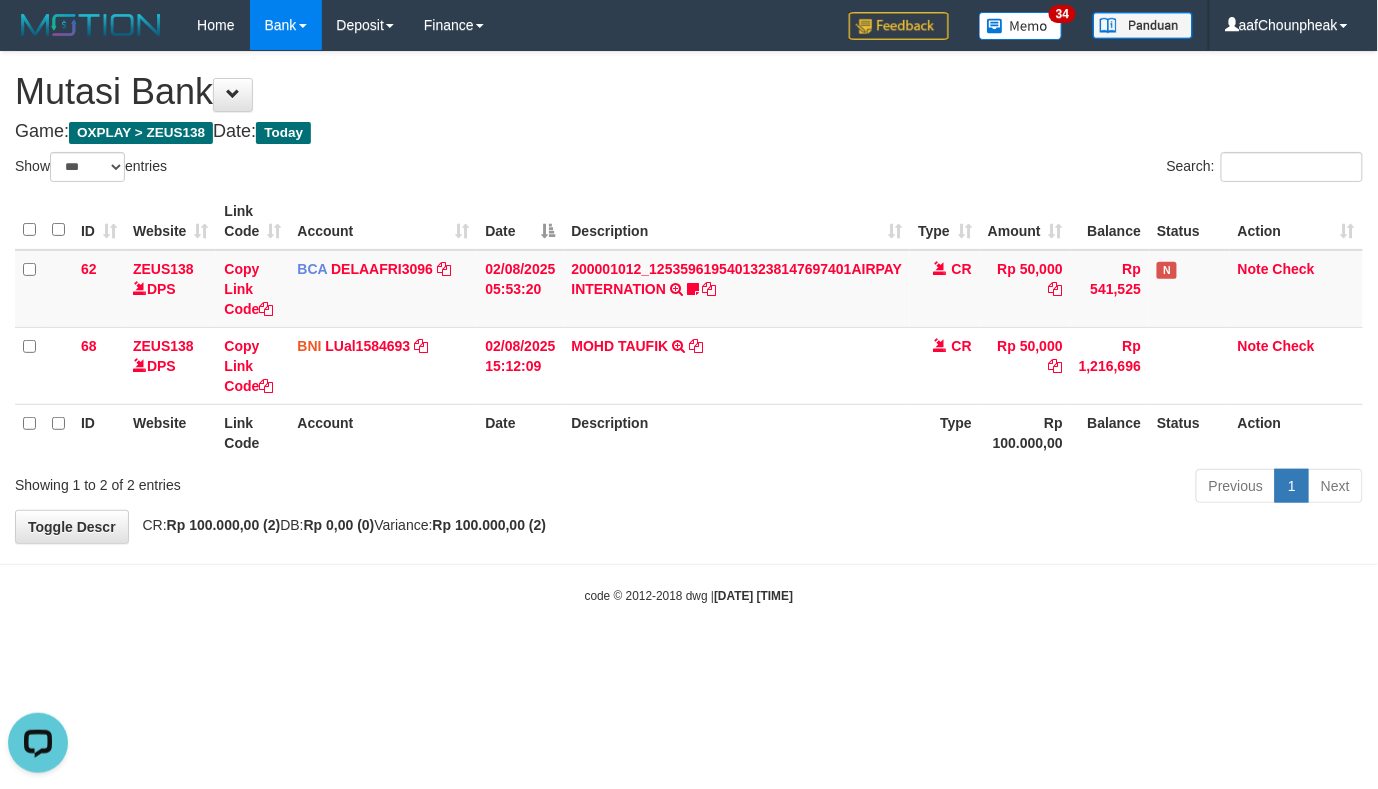 scroll, scrollTop: 0, scrollLeft: 0, axis: both 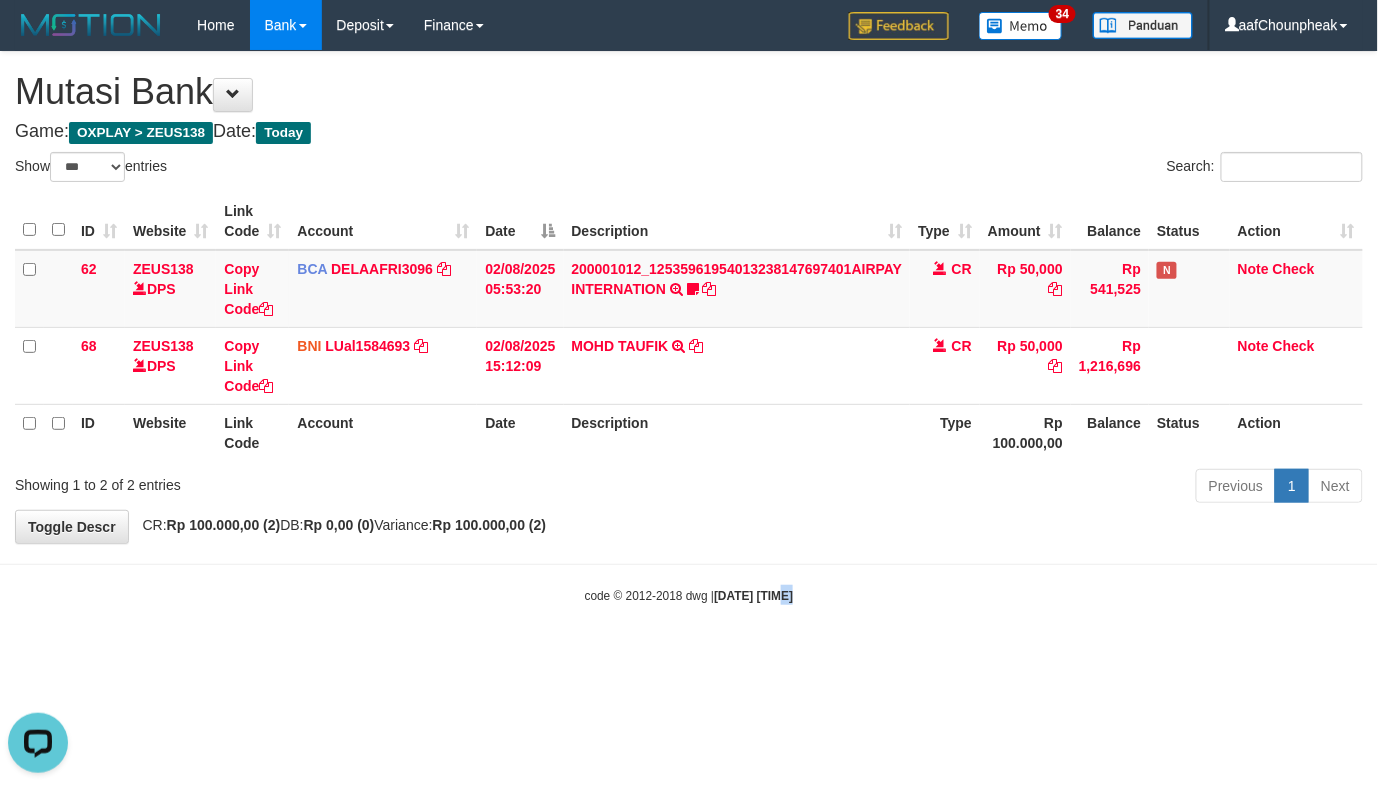 click on "Toggle navigation
Home
Bank
Account List
Mutasi Bank
Search
Note Mutasi
Deposit
DPS List
History
Finance
Financial Data
aafChounpheak
My Profile
Log Out
34" at bounding box center [689, 327] 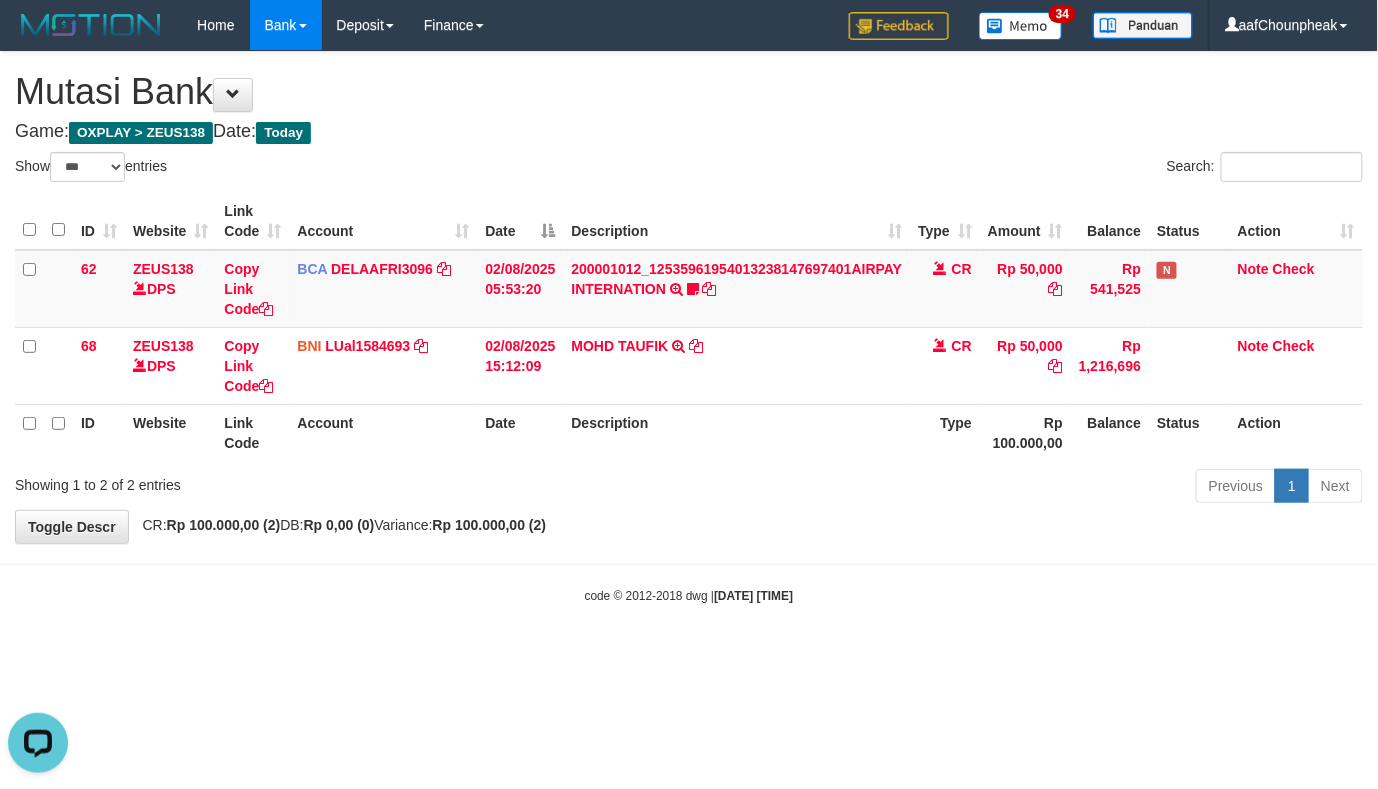 click on "Toggle navigation
Home
Bank
Account List
Mutasi Bank
Search
Note Mutasi
Deposit
DPS List
History
Finance
Financial Data
aafChounpheak
My Profile
Log Out
34" at bounding box center [689, 327] 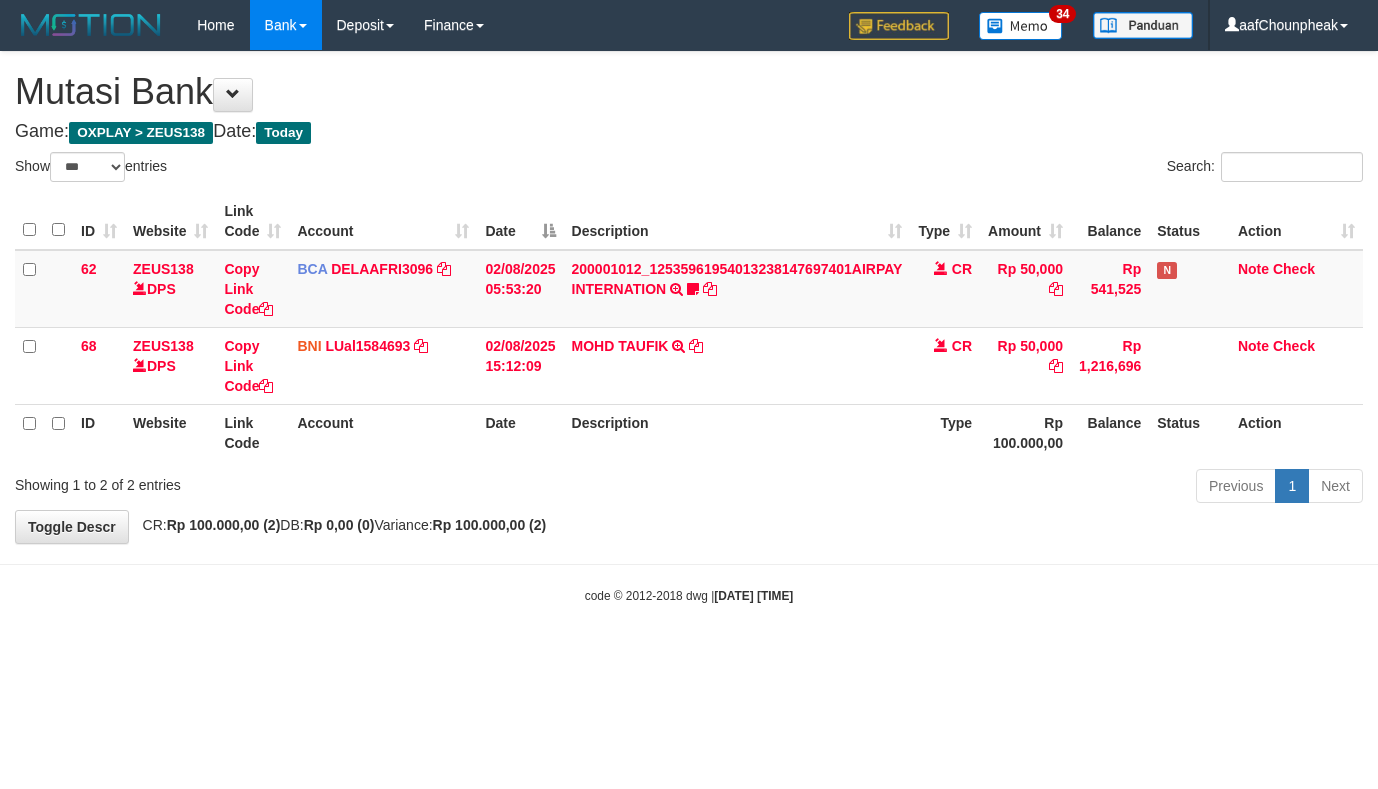 select on "***" 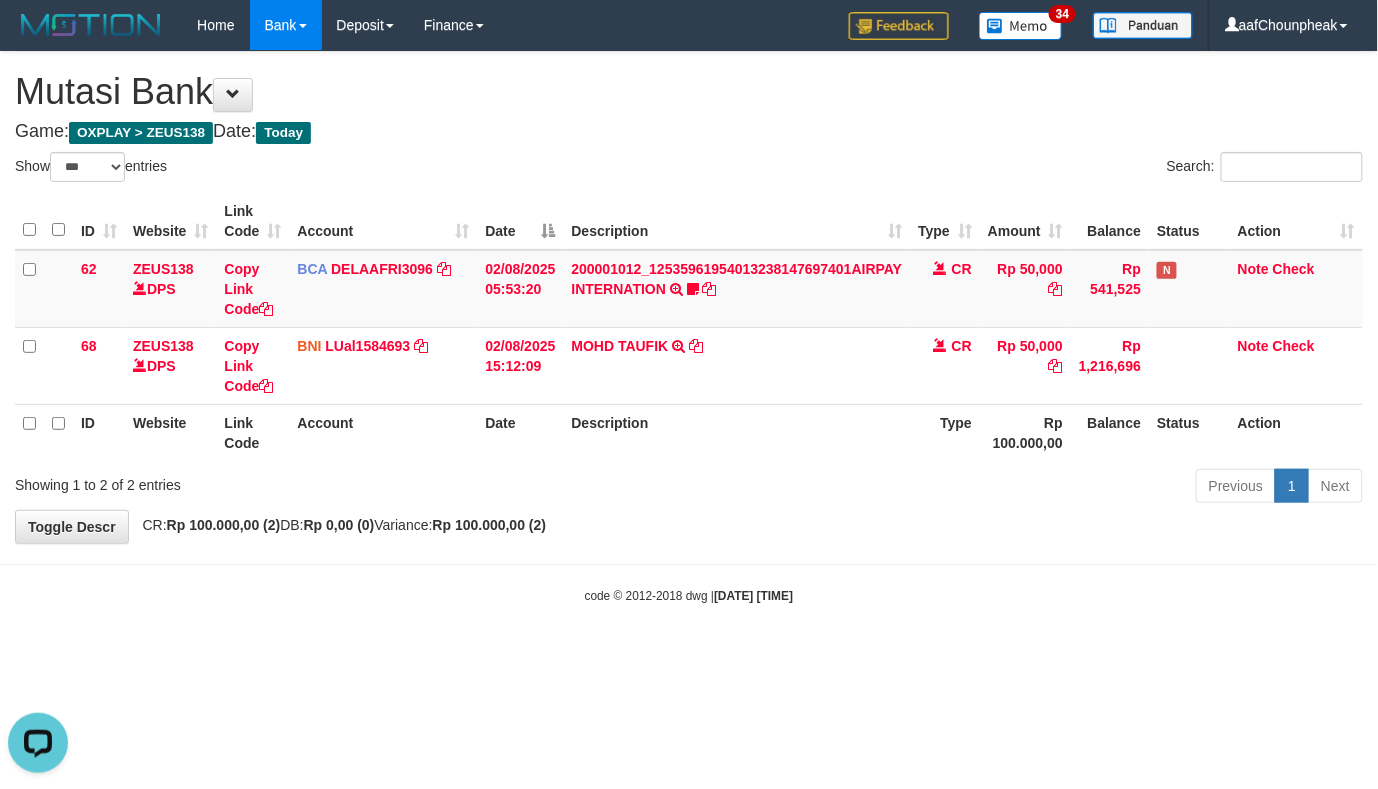 scroll, scrollTop: 0, scrollLeft: 0, axis: both 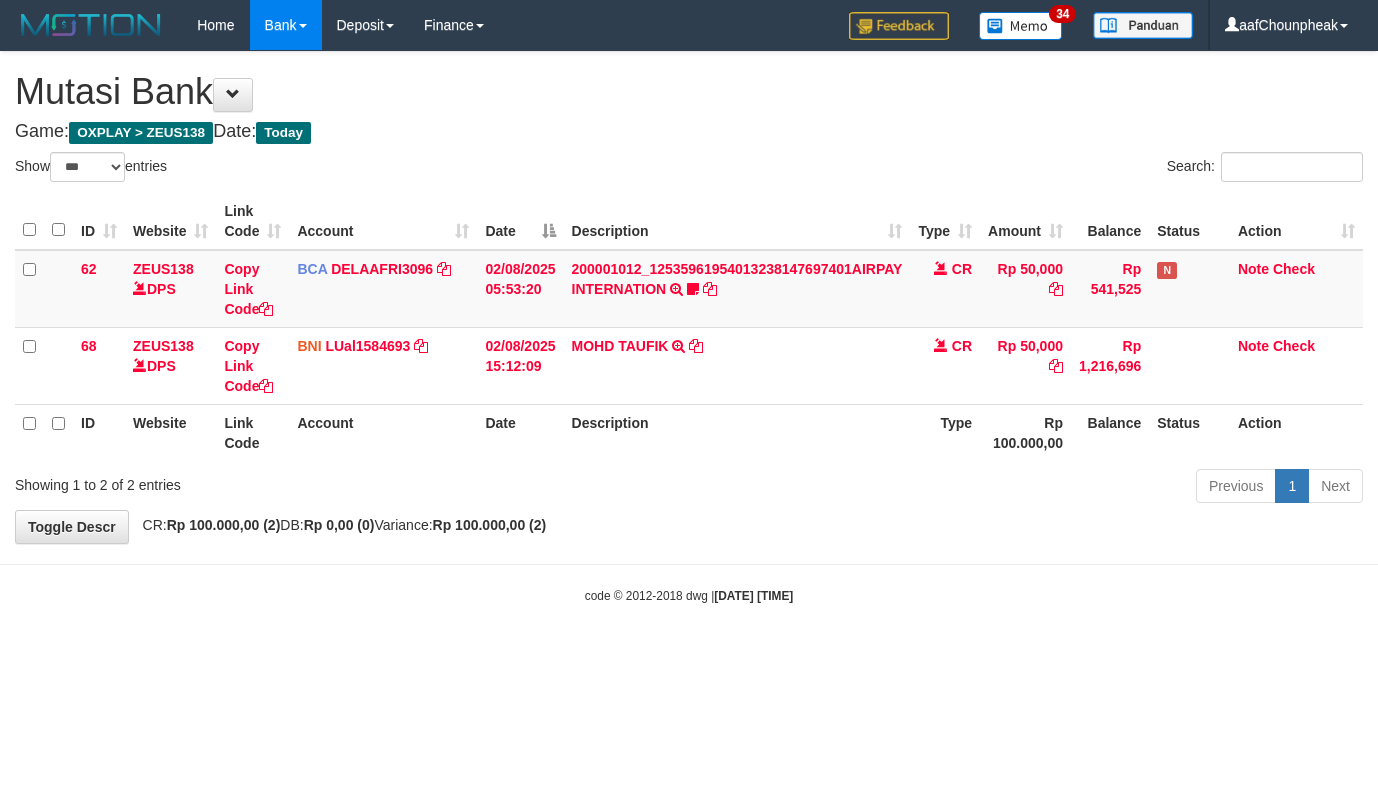select on "***" 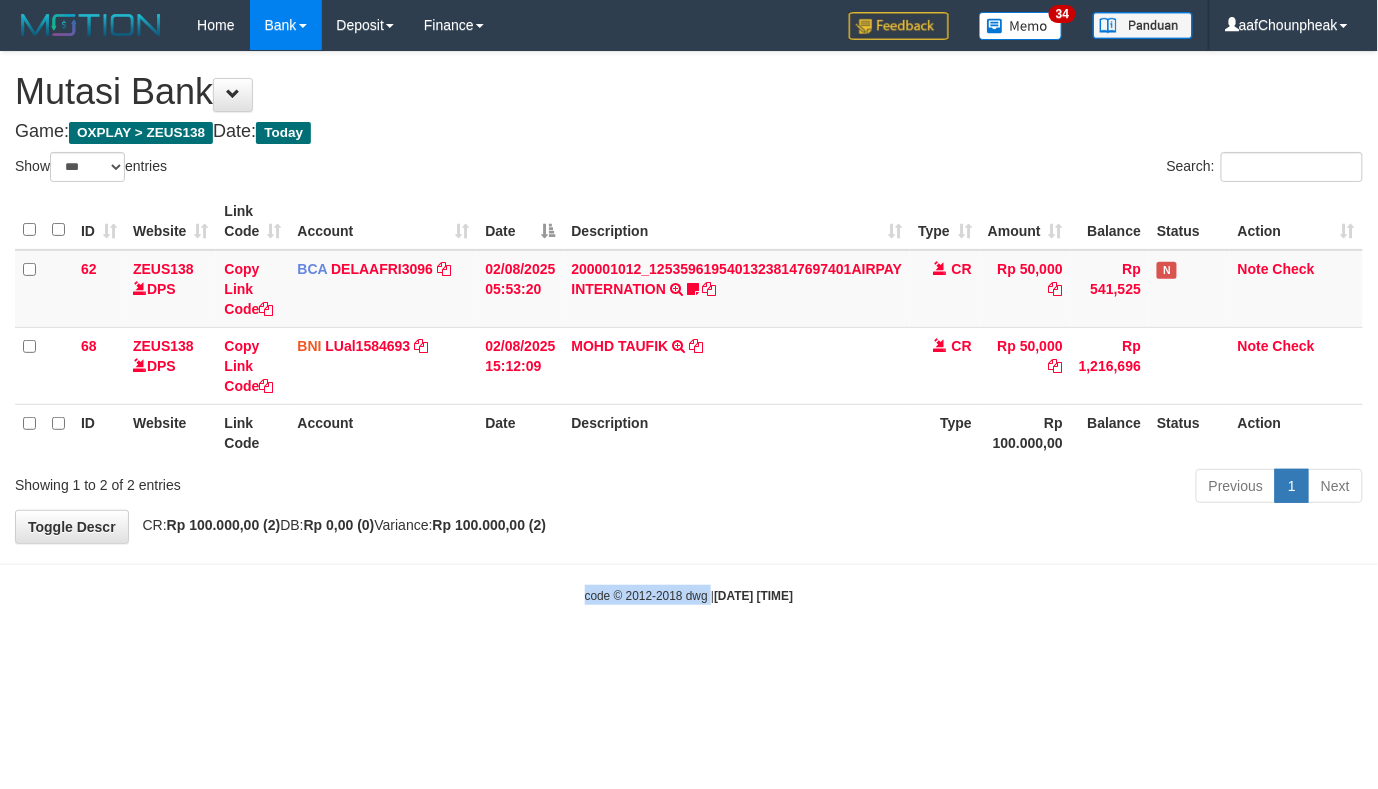click on "Toggle navigation
Home
Bank
Account List
Mutasi Bank
Search
Note Mutasi
Deposit
DPS List
History
Finance
Financial Data
aafChounpheak
My Profile
Log Out
34" at bounding box center (689, 327) 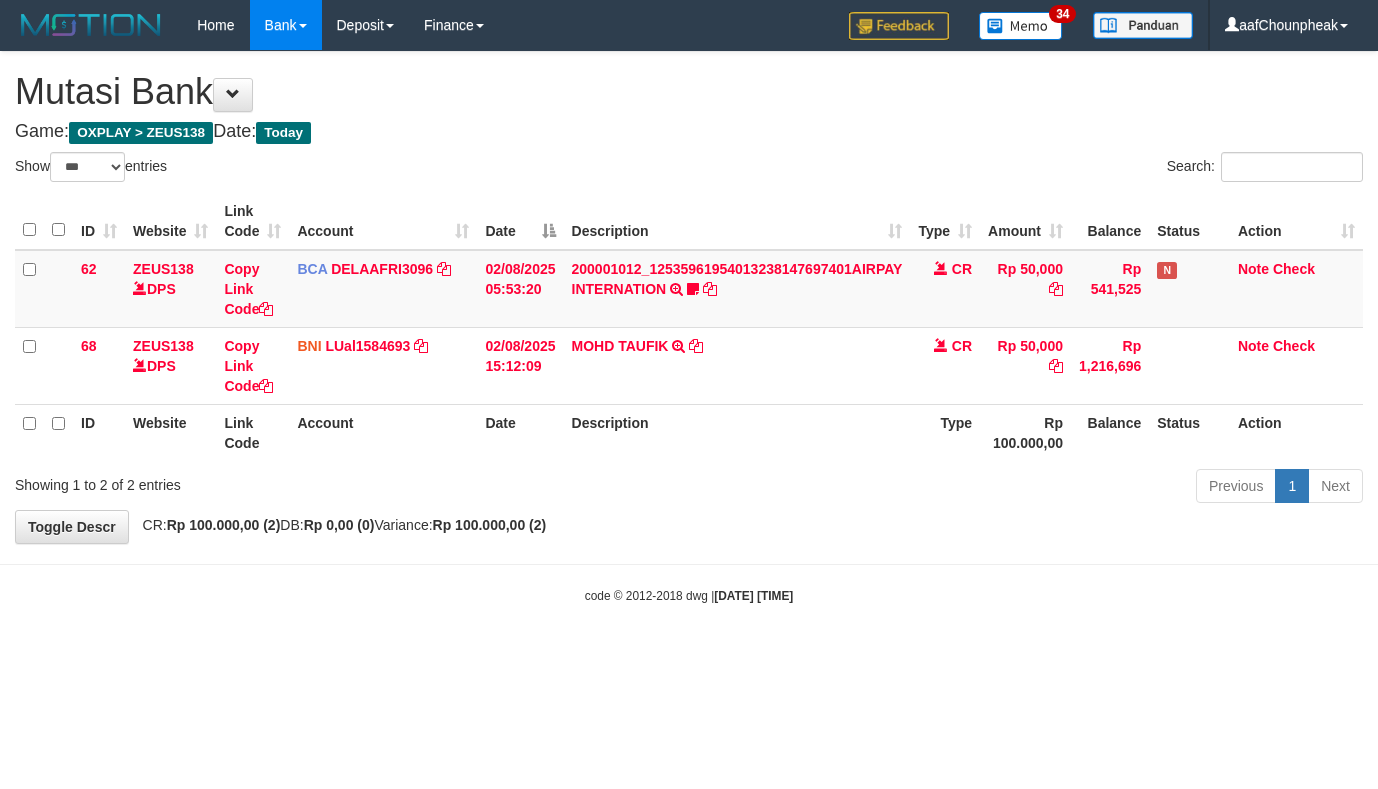 select on "***" 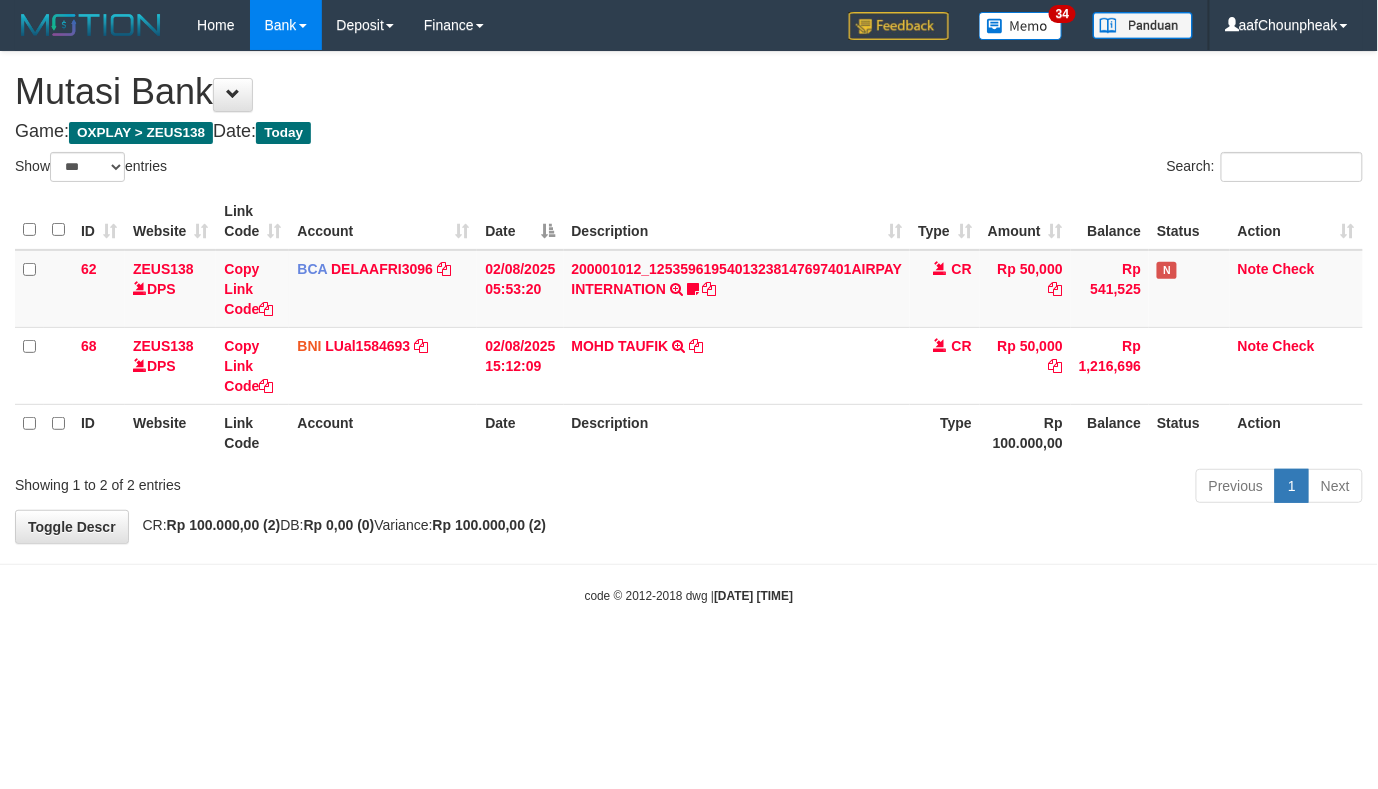 click on "Toggle navigation
Home
Bank
Account List
Mutasi Bank
Search
Note Mutasi
Deposit
DPS List
History
Finance
Financial Data
aafChounpheak
My Profile
Log Out
34" at bounding box center [689, 327] 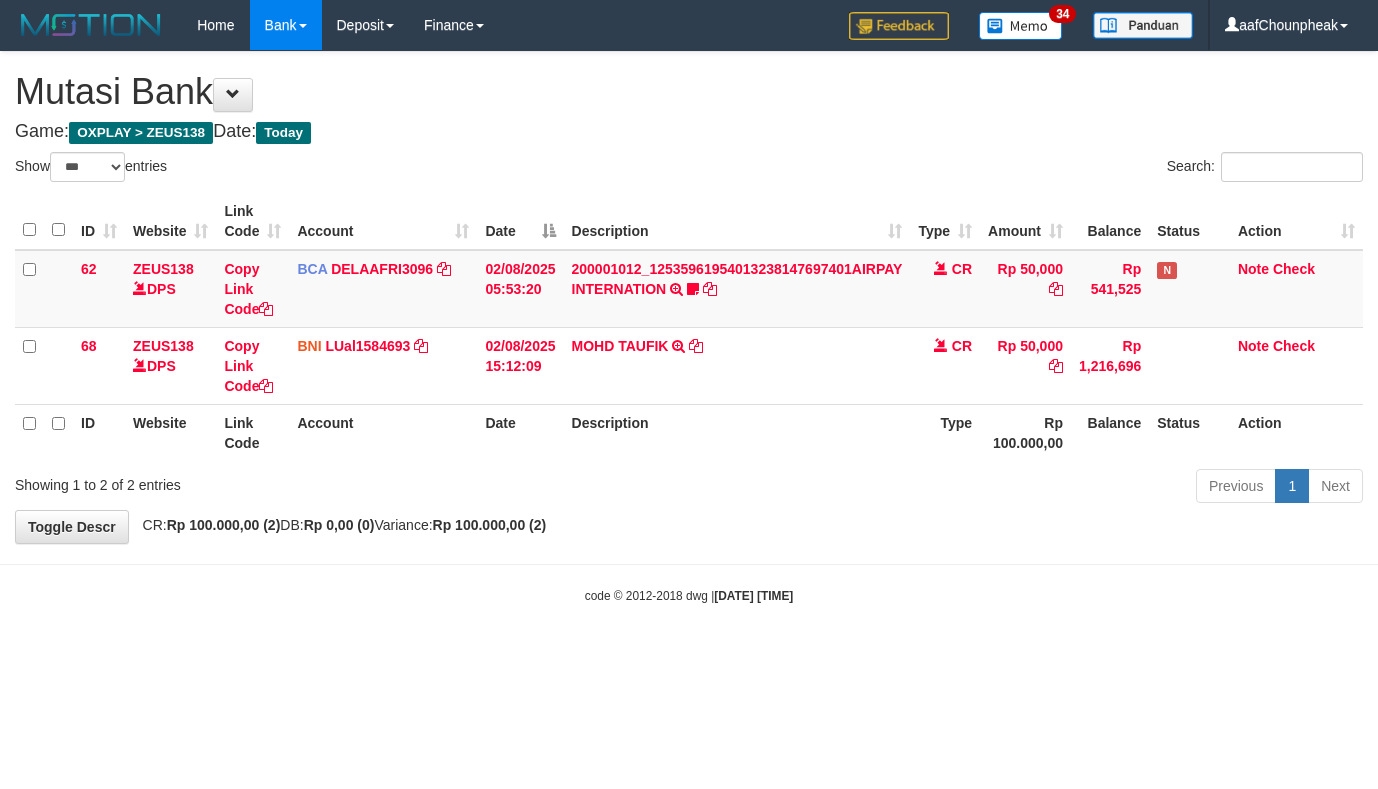 select on "***" 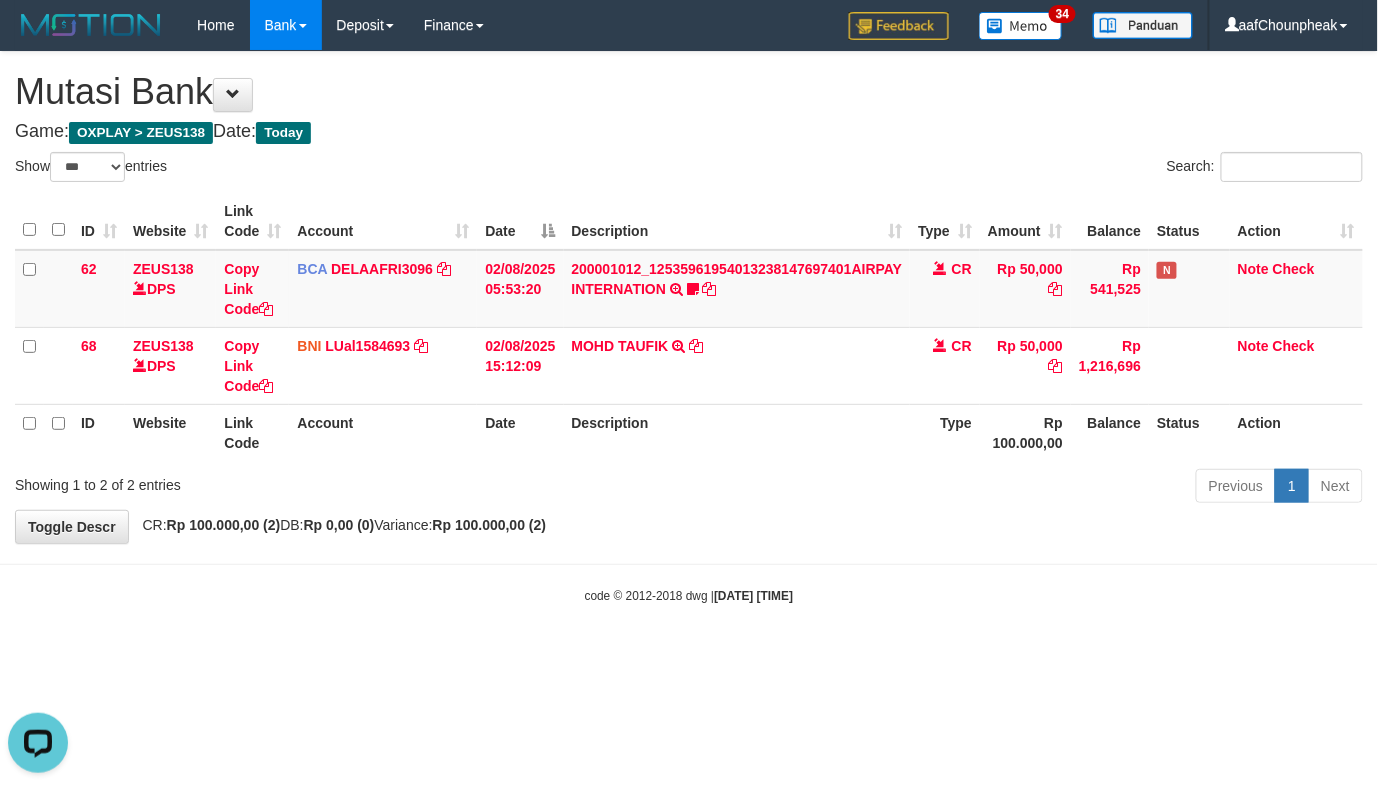 scroll, scrollTop: 0, scrollLeft: 0, axis: both 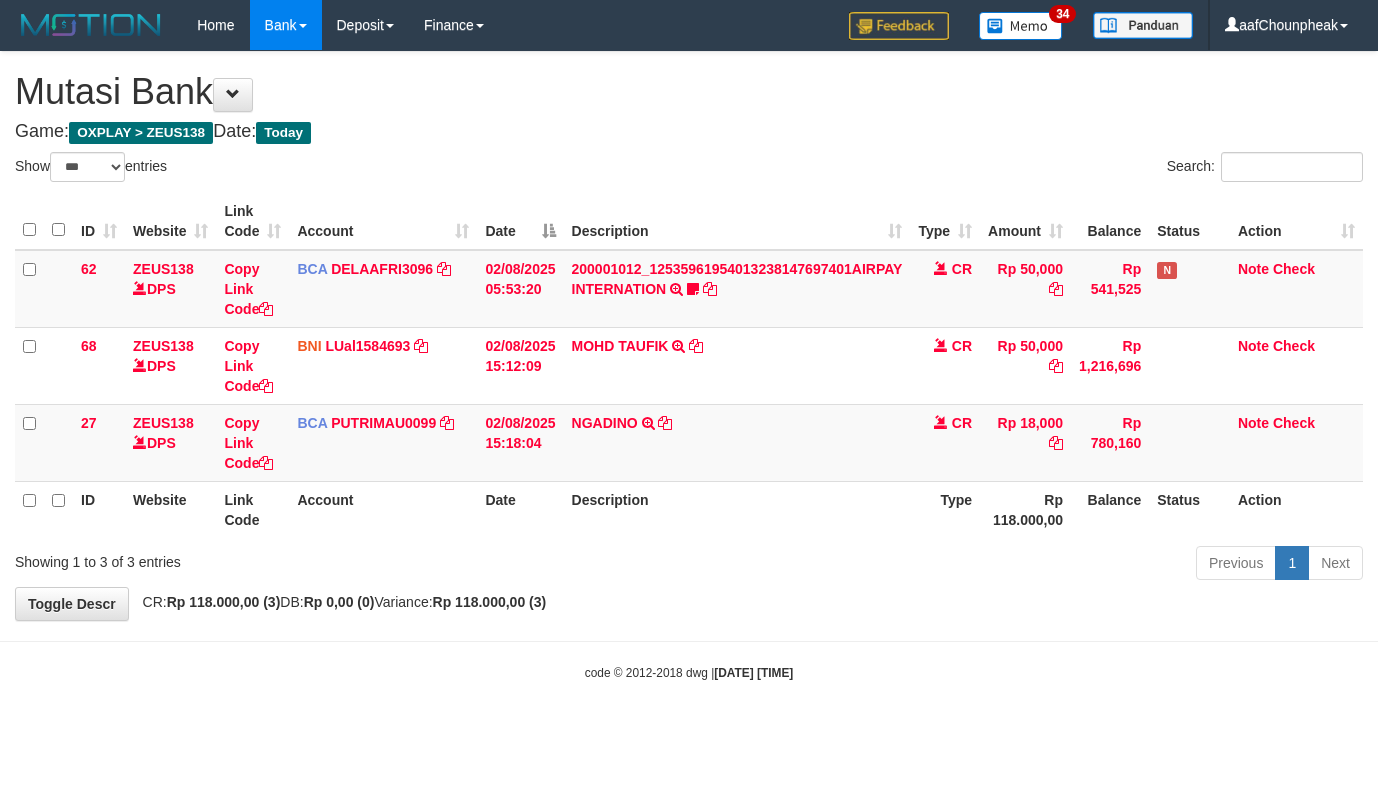 select on "***" 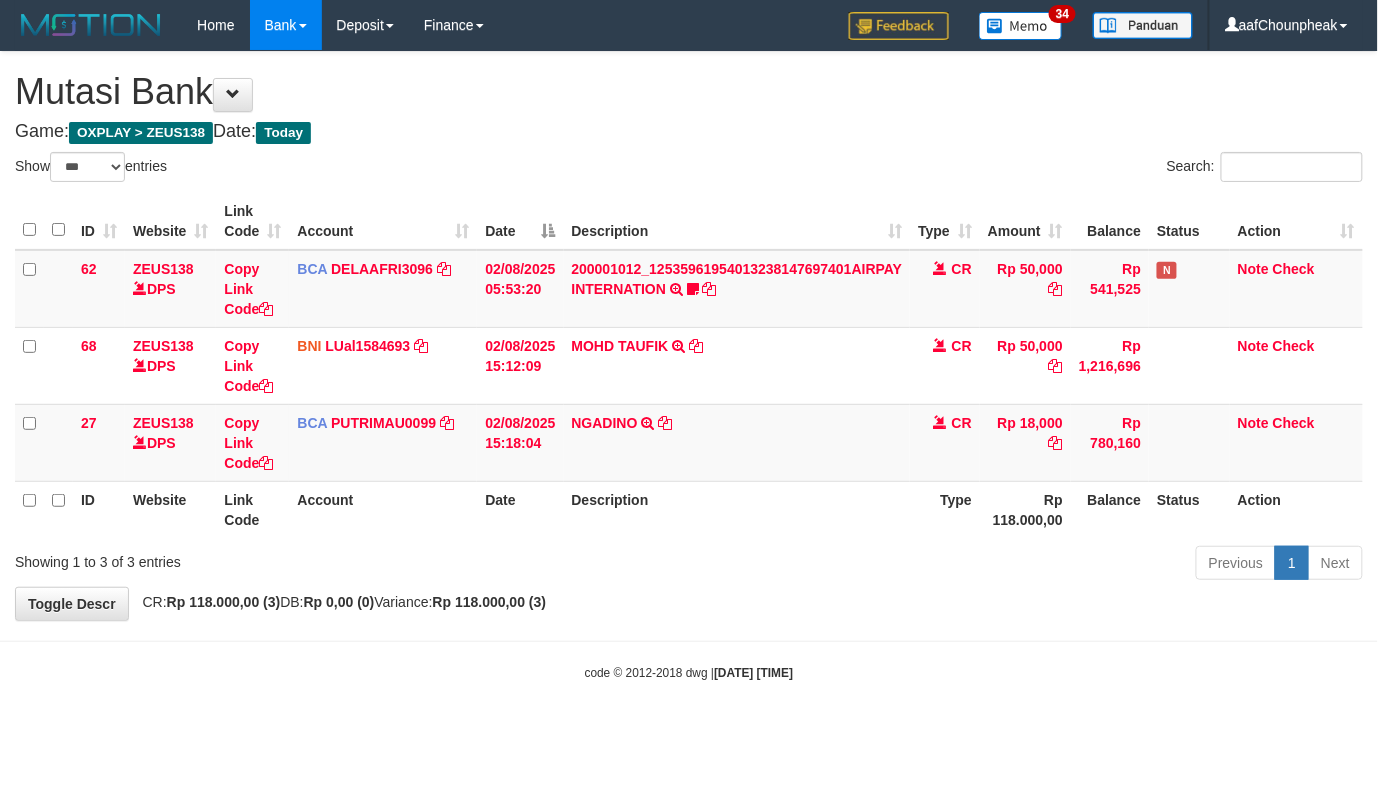 click on "Description" at bounding box center [737, 509] 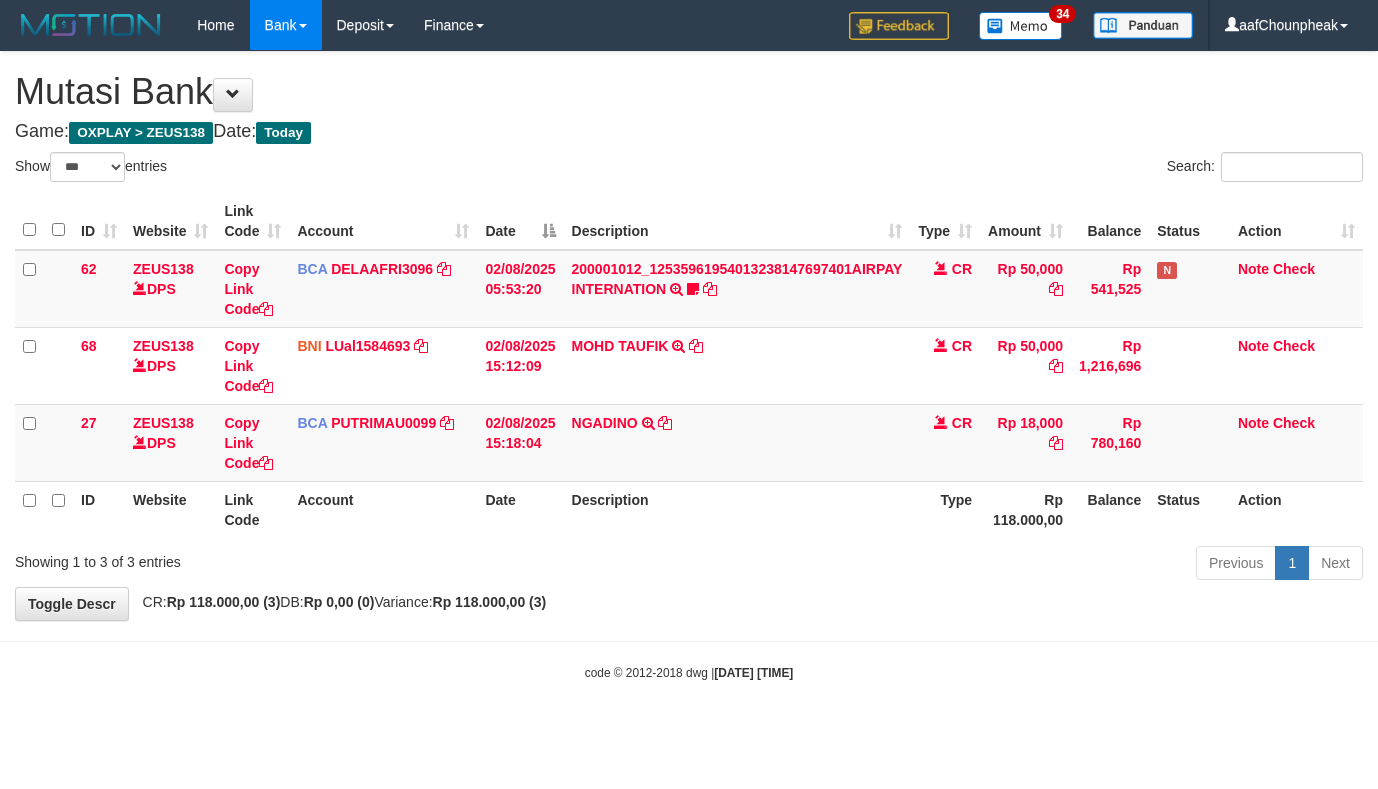 select on "***" 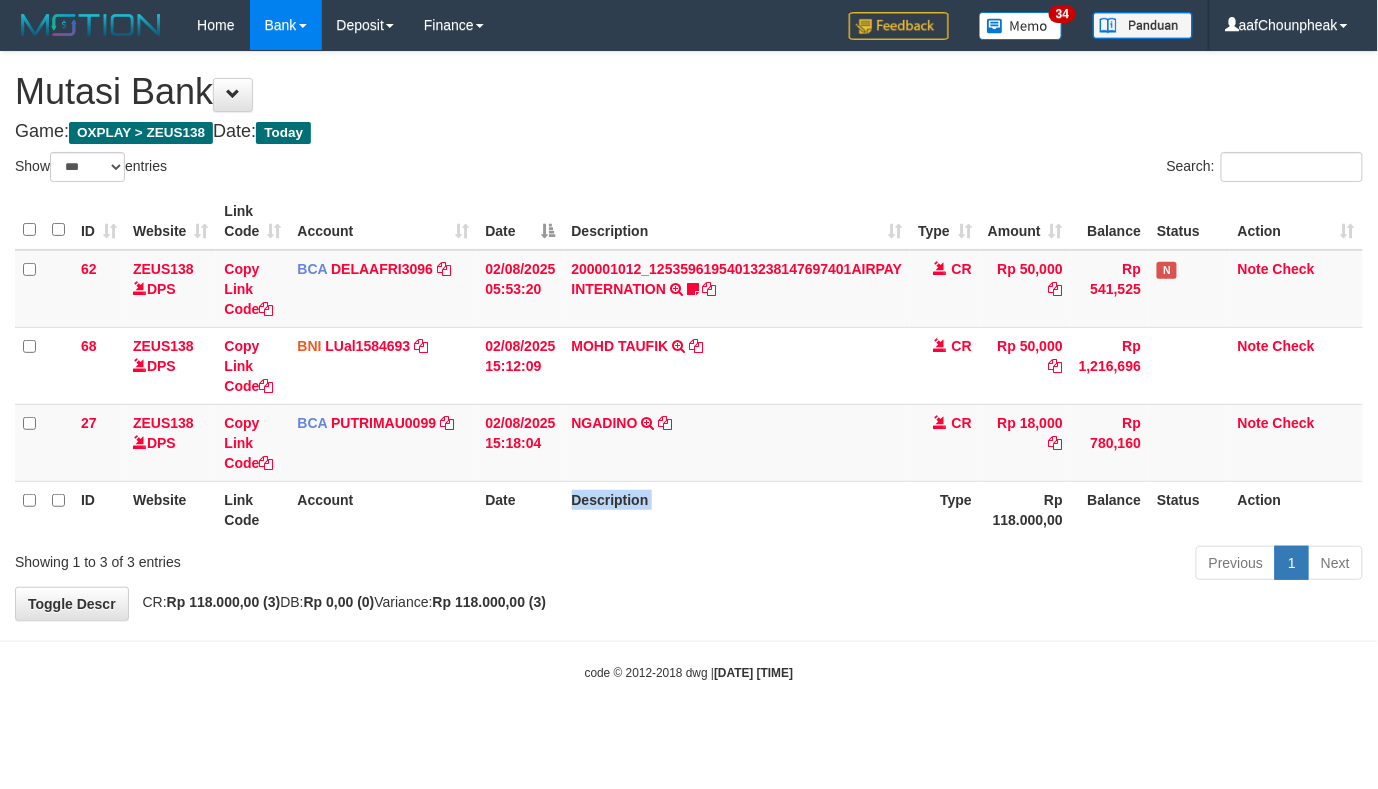 click on "Description" at bounding box center [737, 509] 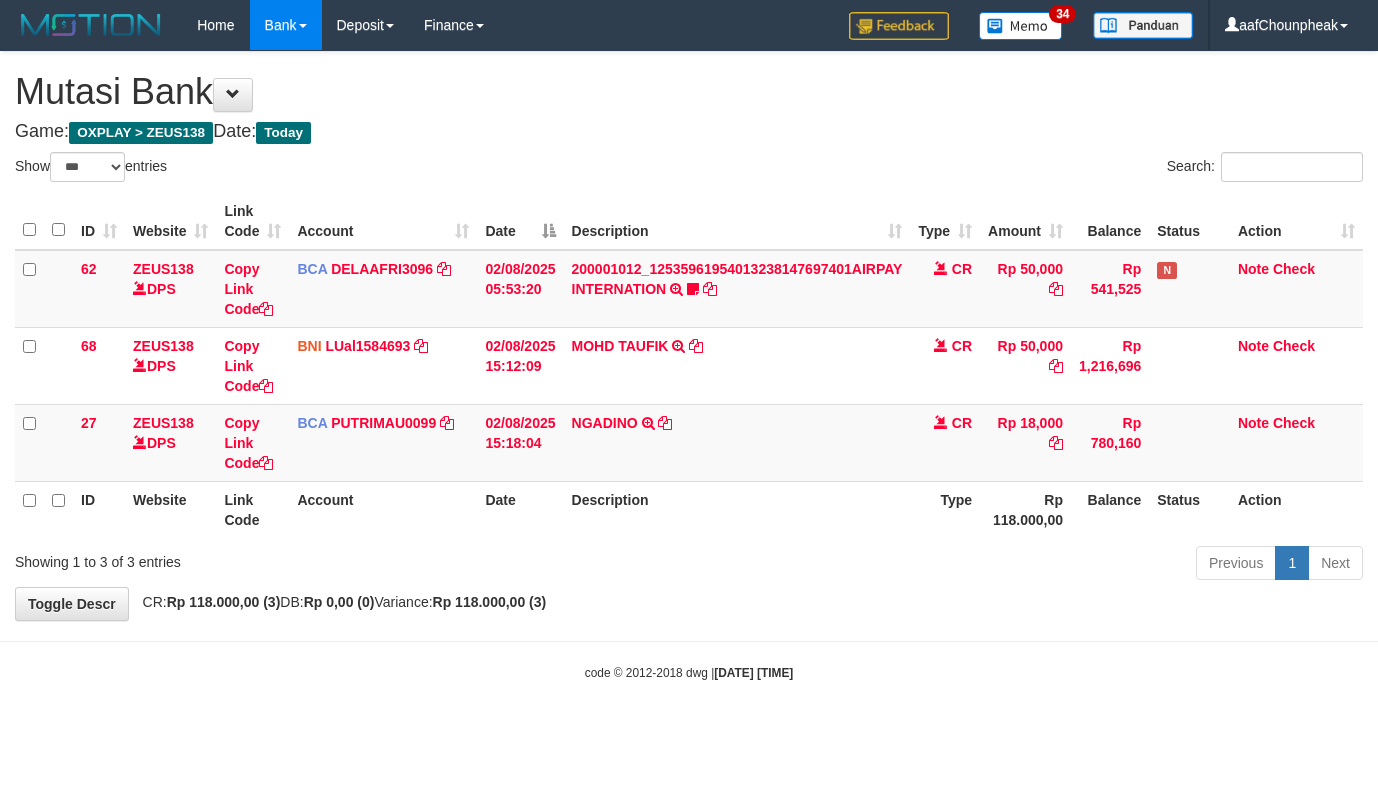 select on "***" 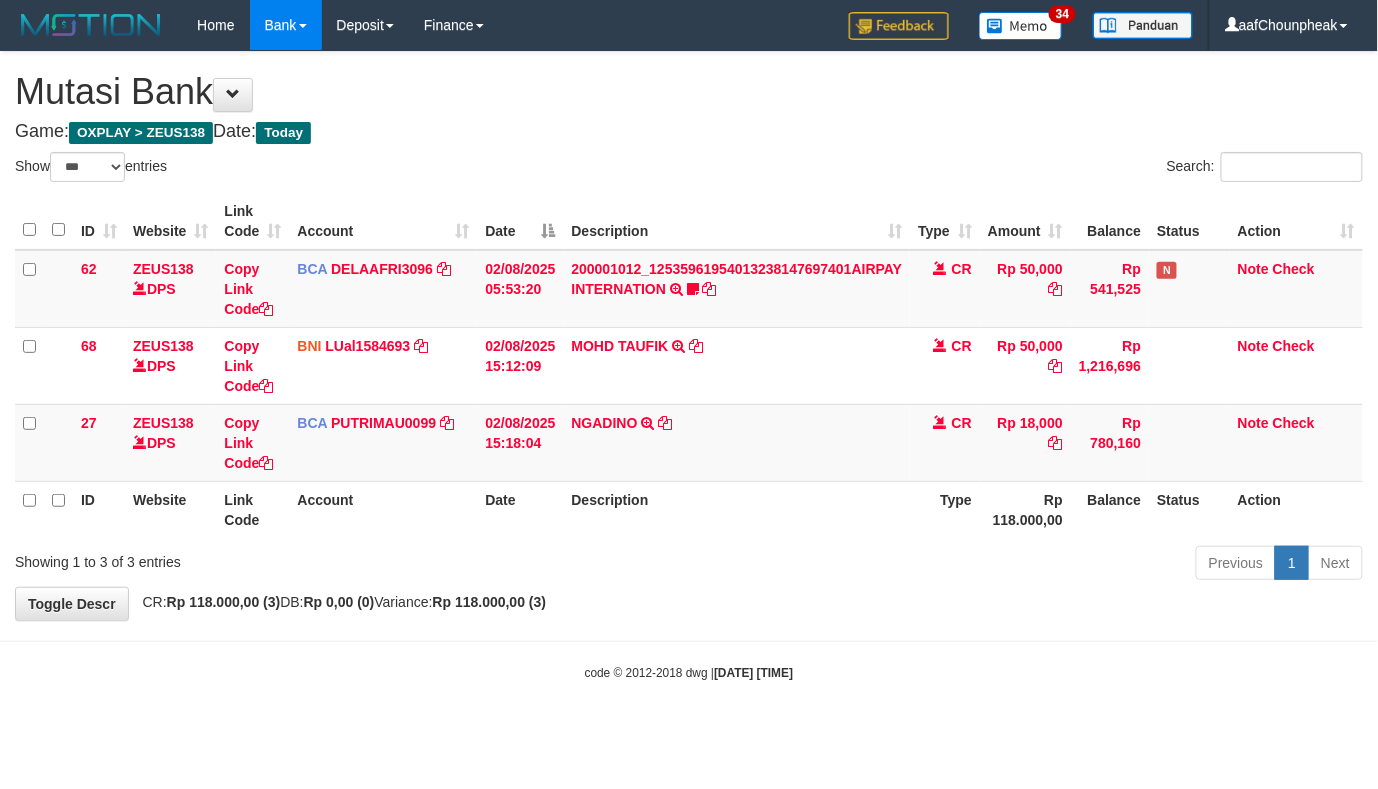 click on "Description" at bounding box center (737, 509) 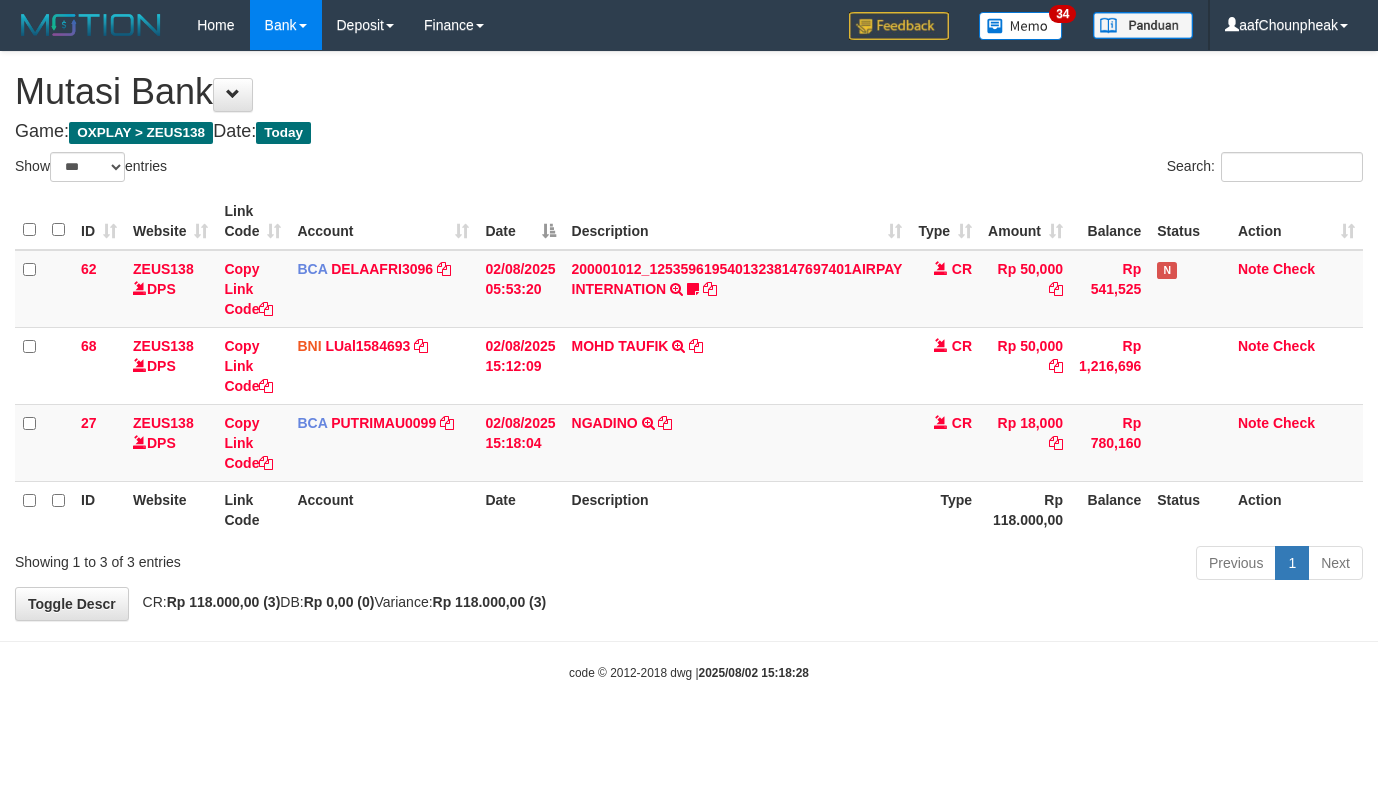 select on "***" 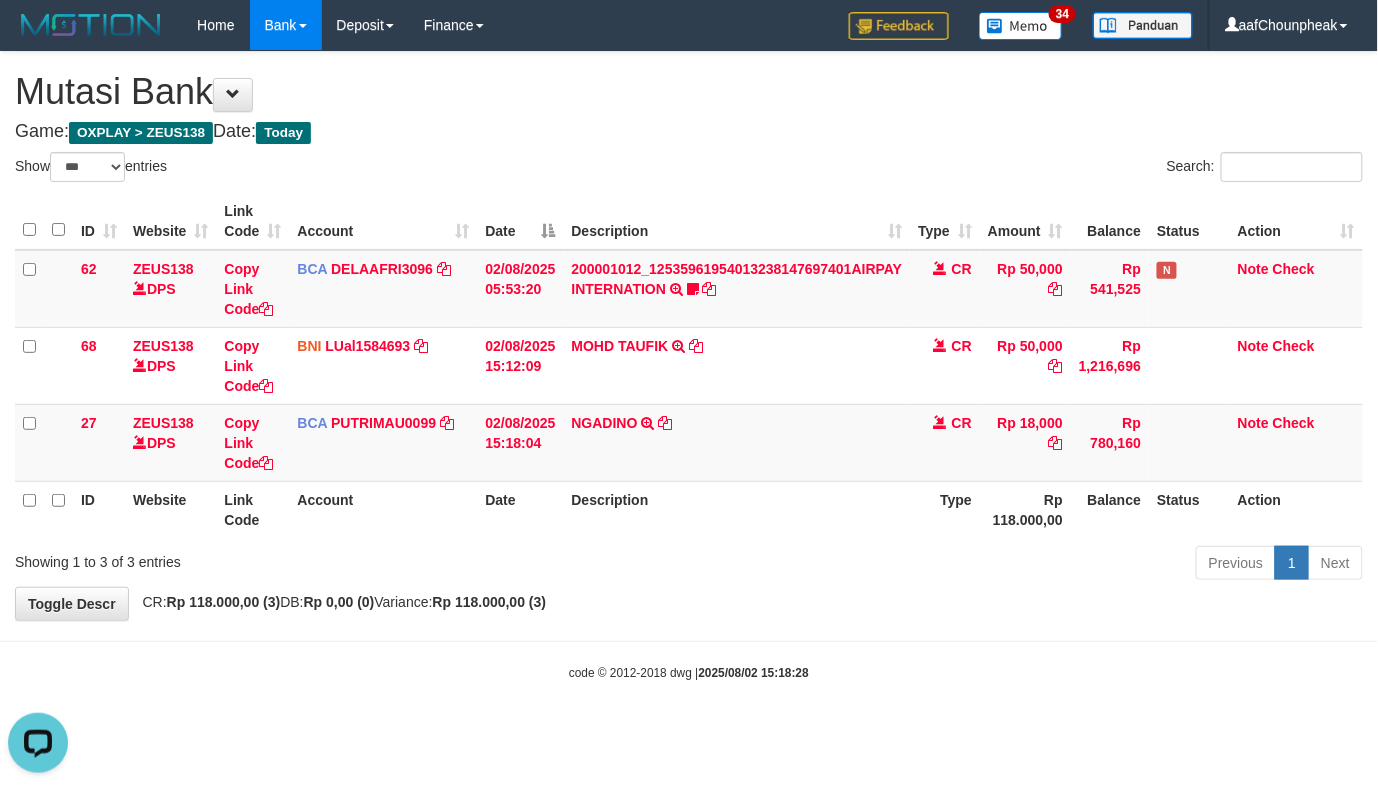 scroll, scrollTop: 0, scrollLeft: 0, axis: both 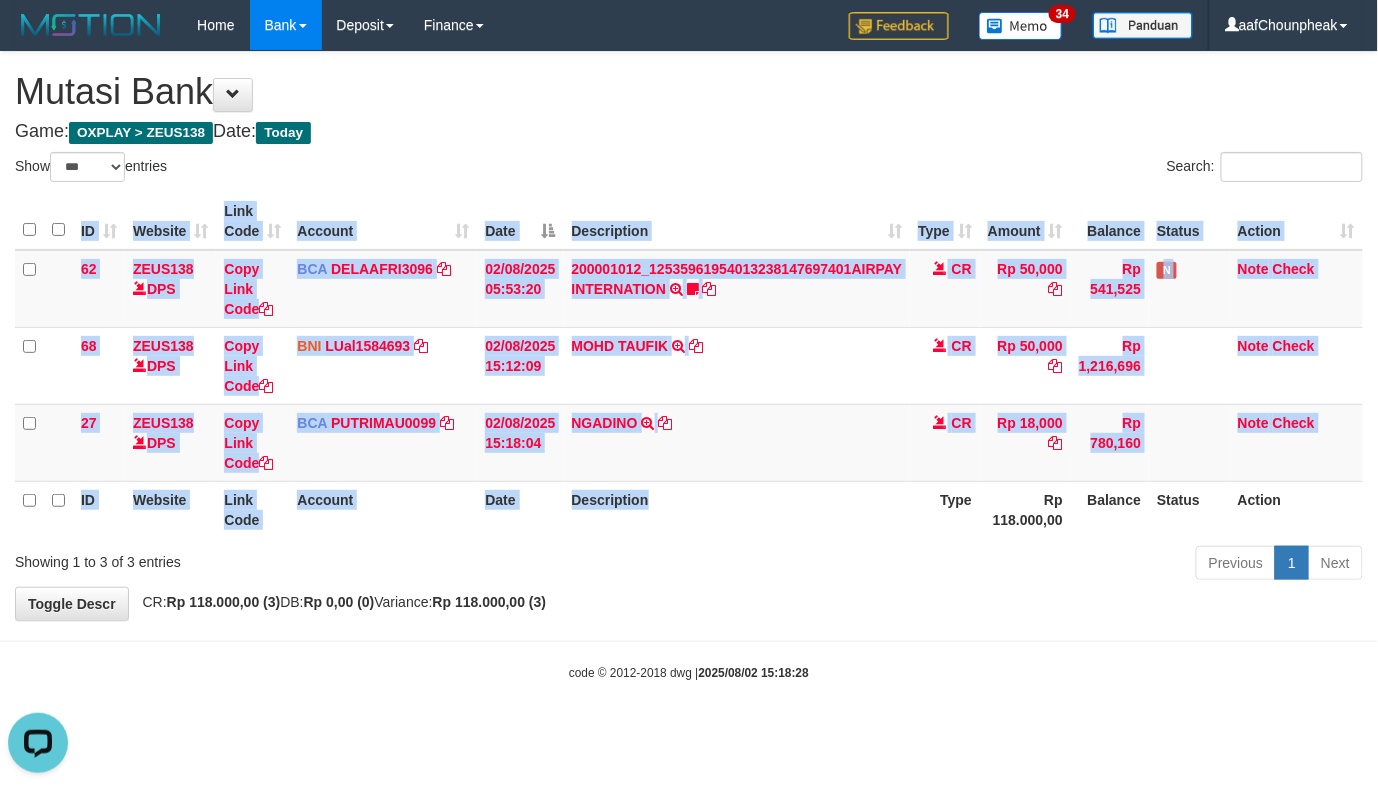 click on "ID Website Link Code Account Date Description Type Amount Balance Status Action
62
ZEUS138    DPS
Copy Link Code
BCA
DELAAFRI3096
DPS
[FIRST] [LAST]
mutasi_20250802_3552 | 62
mutasi_20250802_3552 | 62
02/08/2025 05:53:20
200001012_12535961954013238147697401AIRPAY INTERNATION            TRSF E-BANKING CR 0208/FTSCY/WS95051
50000.00200001012_12535961954013238147697401AIRPAY INTERNATION    [NAME]
https://prnt.sc/l7T6Eus7w_Qi
CR
Rp 50,000
Rp 541,525
N
Note
Check
68
ZEUS138    DPS" at bounding box center [689, 365] 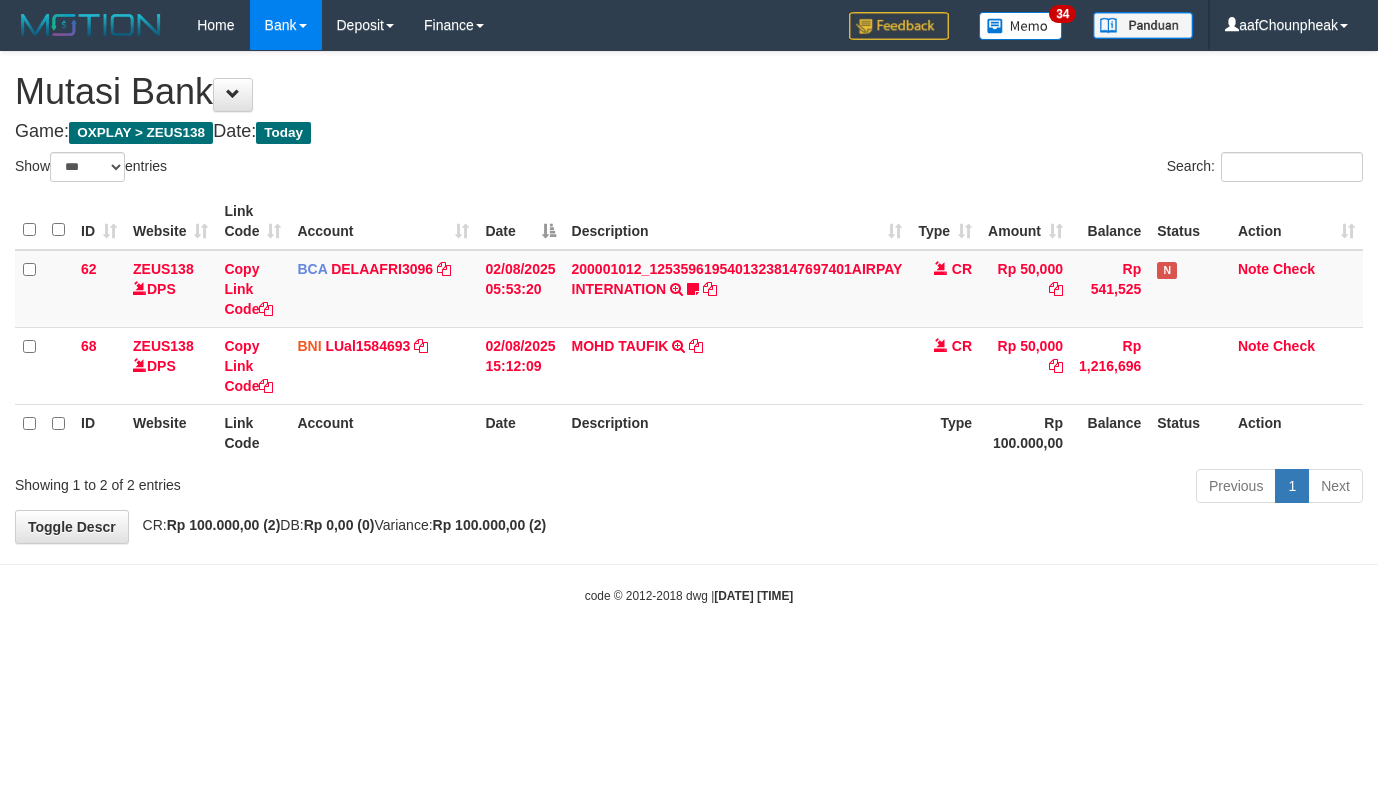 select on "***" 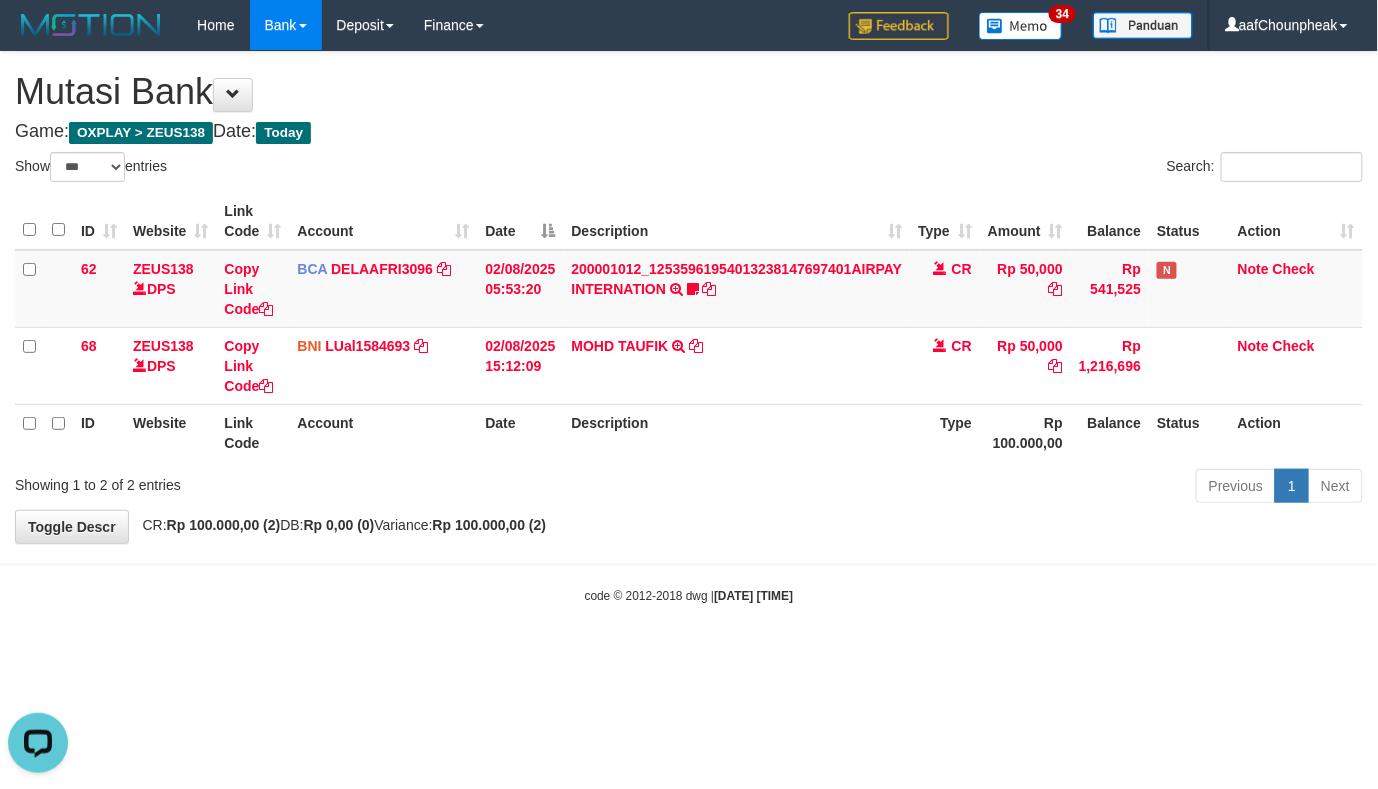 scroll, scrollTop: 0, scrollLeft: 0, axis: both 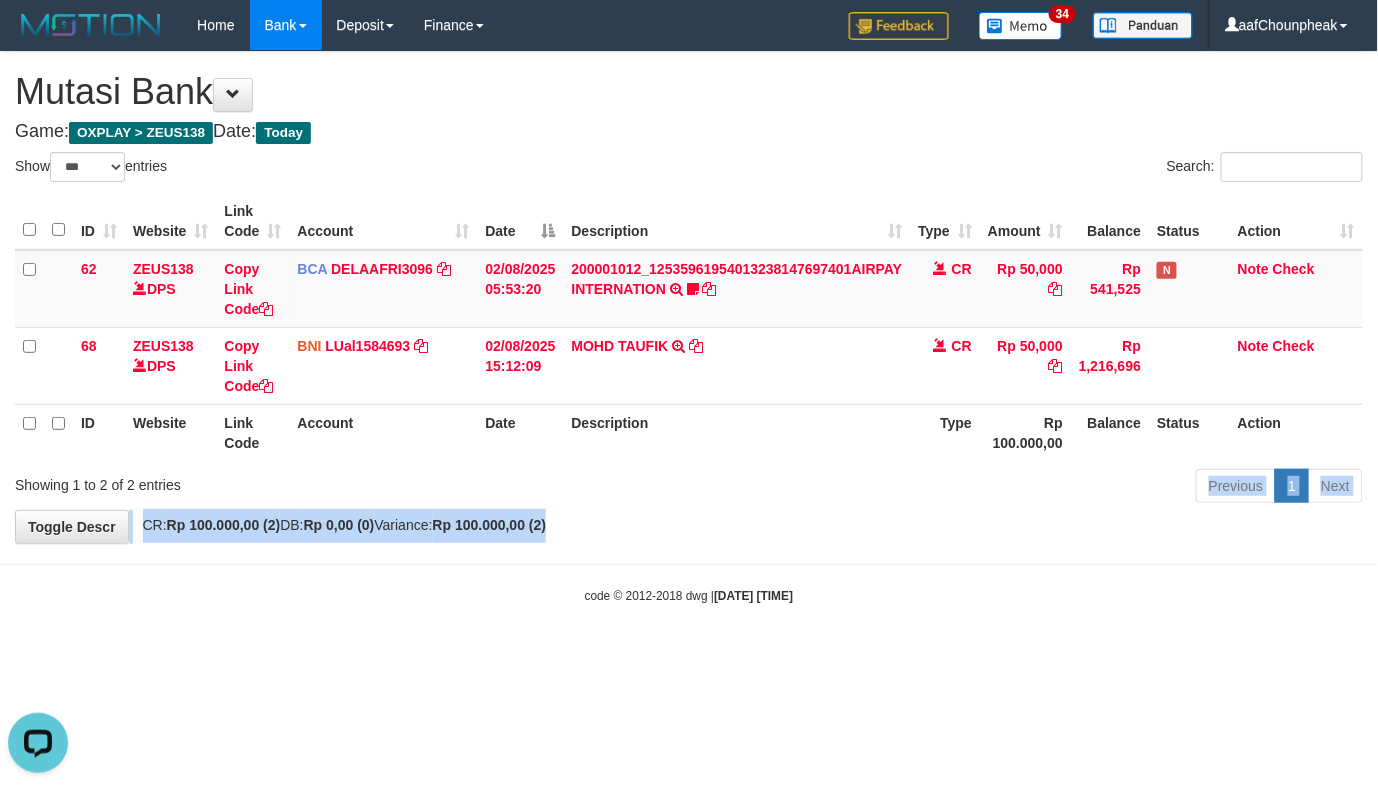 click on "**********" at bounding box center [689, 297] 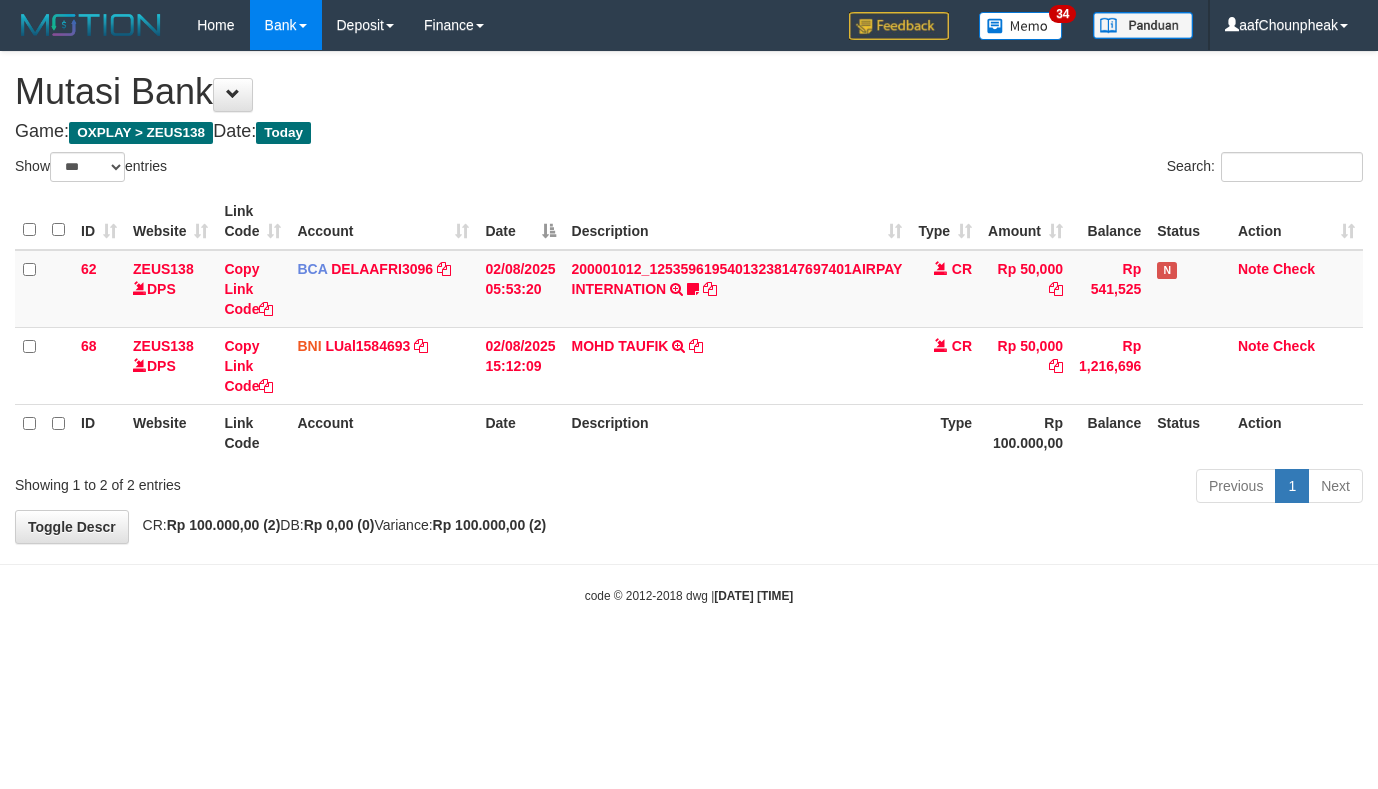 select on "***" 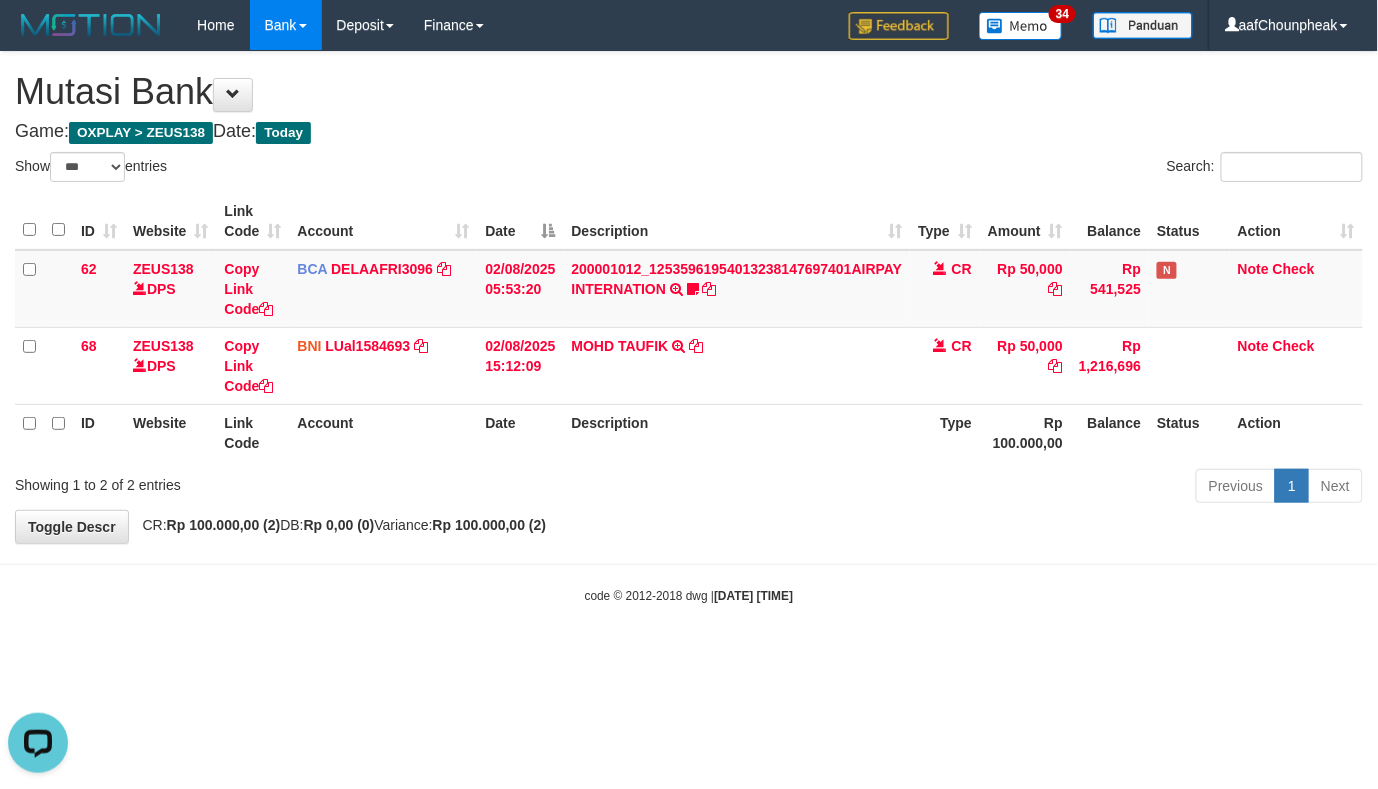 scroll, scrollTop: 0, scrollLeft: 0, axis: both 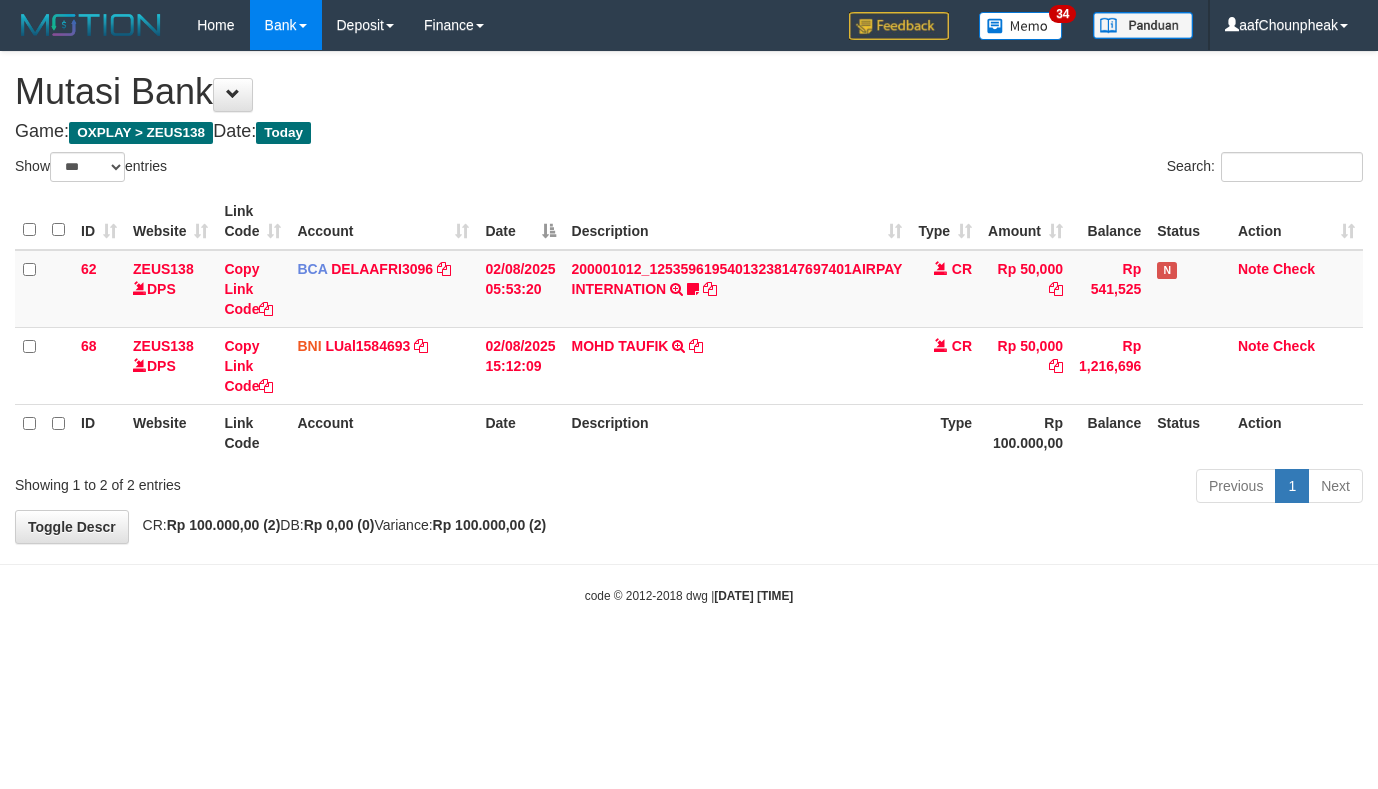 select on "***" 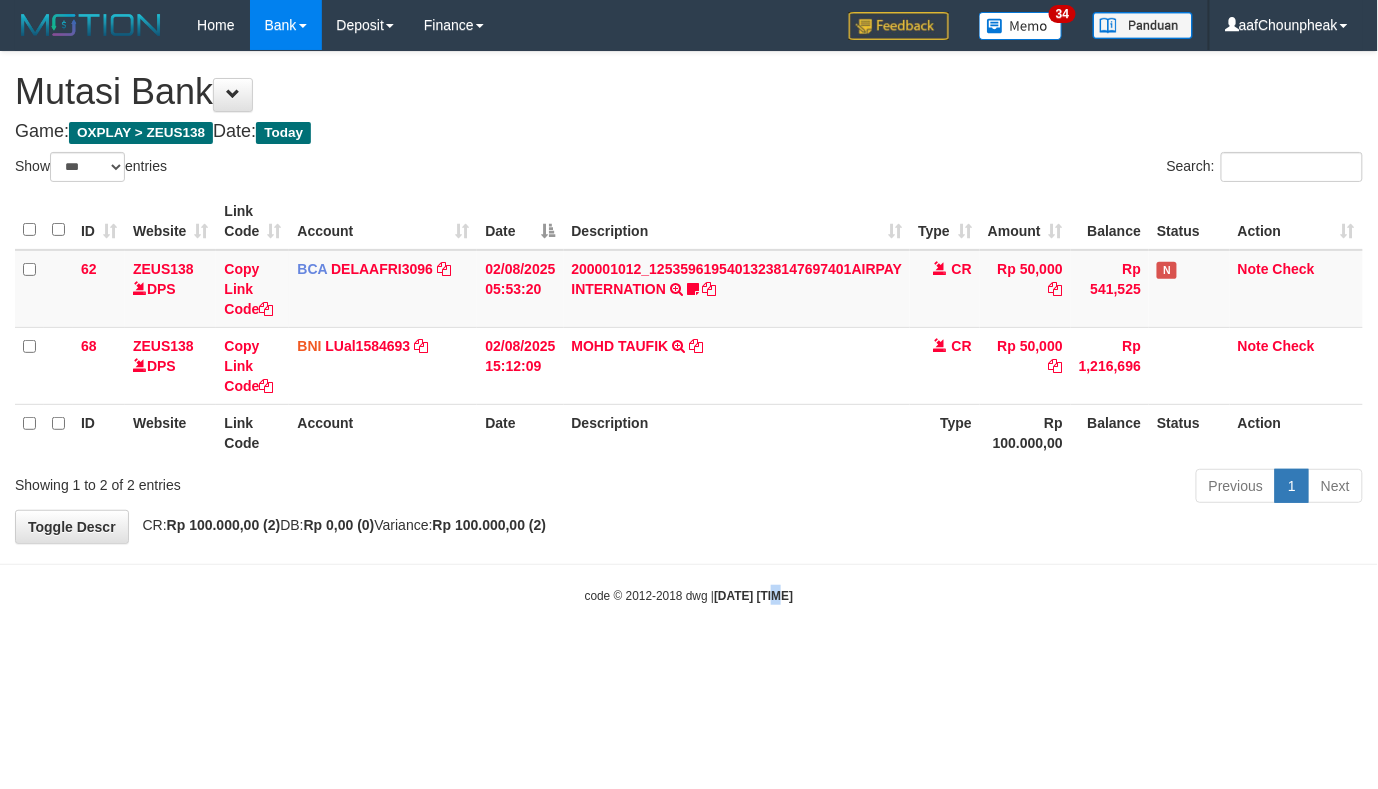 click on "Toggle navigation
Home
Bank
Account List
Mutasi Bank
Search
Note Mutasi
Deposit
DPS List
History
Finance
Financial Data
aafChounpheak
My Profile
Log Out
34" at bounding box center [689, 327] 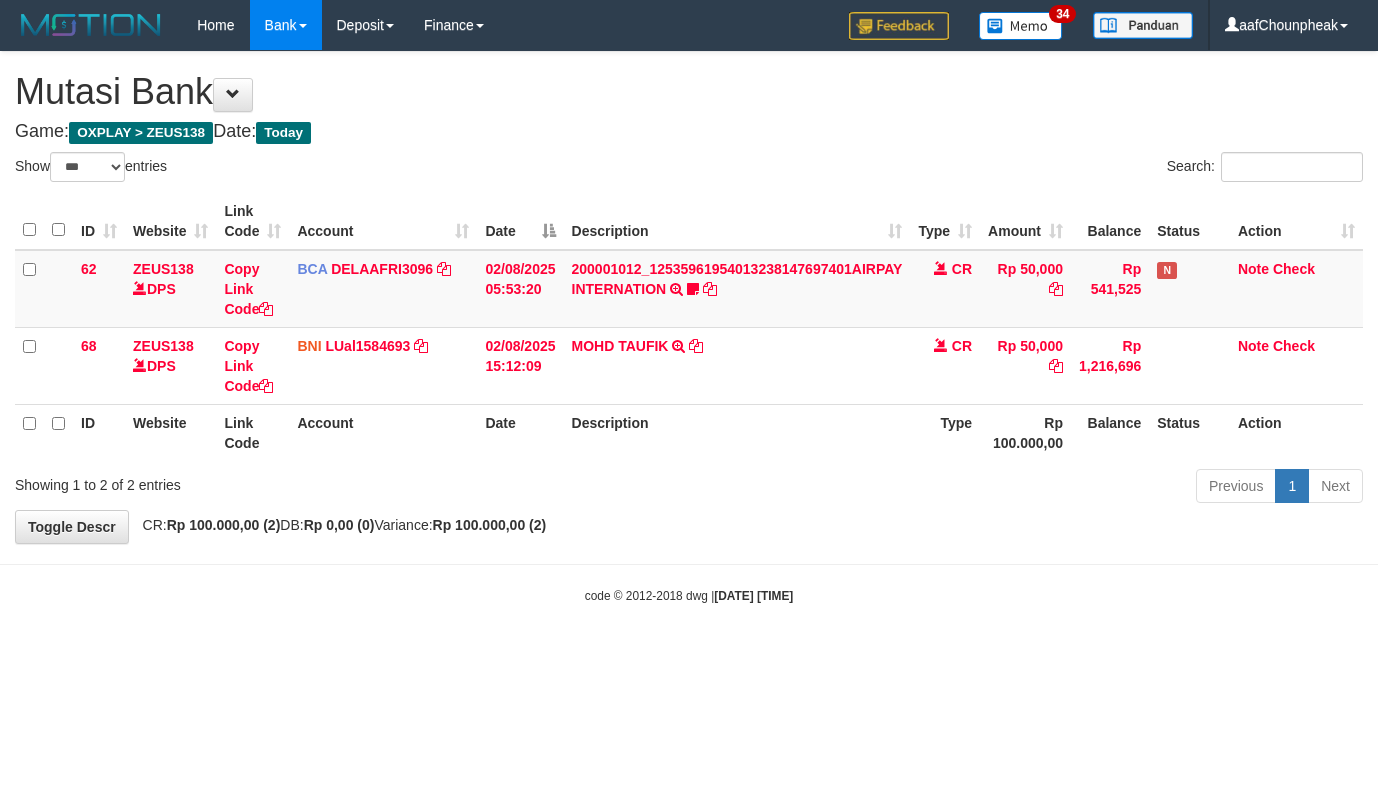 select on "***" 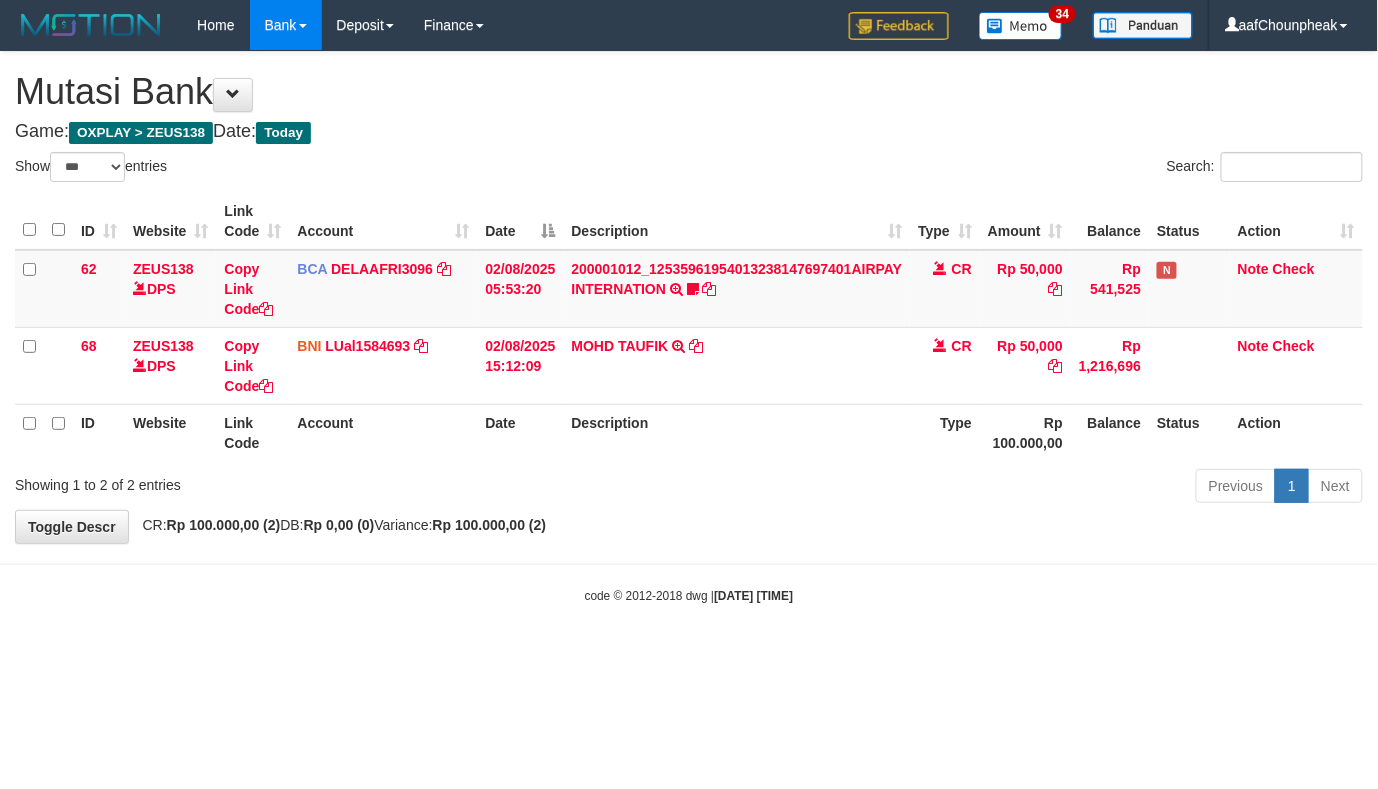 click on "Toggle navigation
Home
Bank
Account List
Mutasi Bank
Search
Note Mutasi
Deposit
DPS List
History
Finance
Financial Data
aafChounpheak
My Profile
Log Out
34" at bounding box center (689, 327) 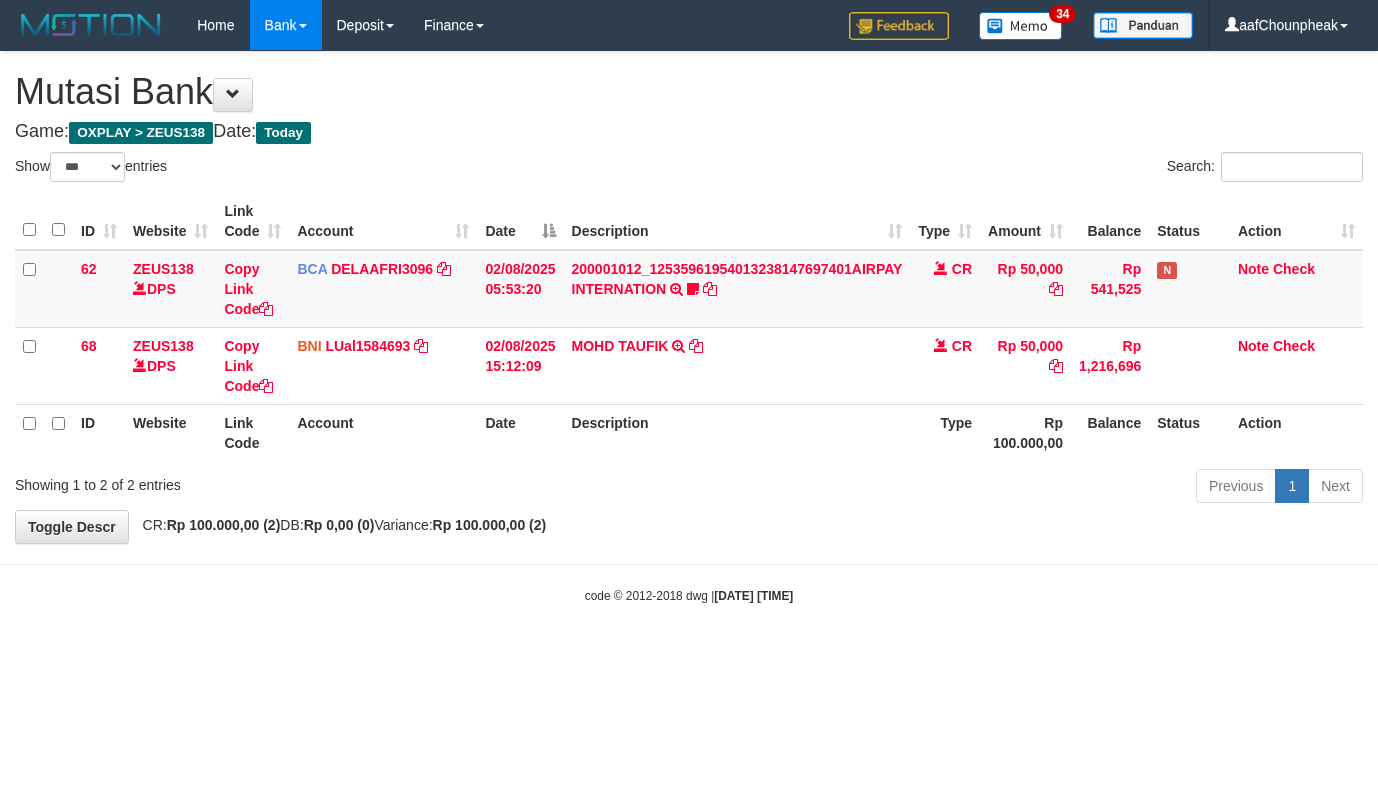 select on "***" 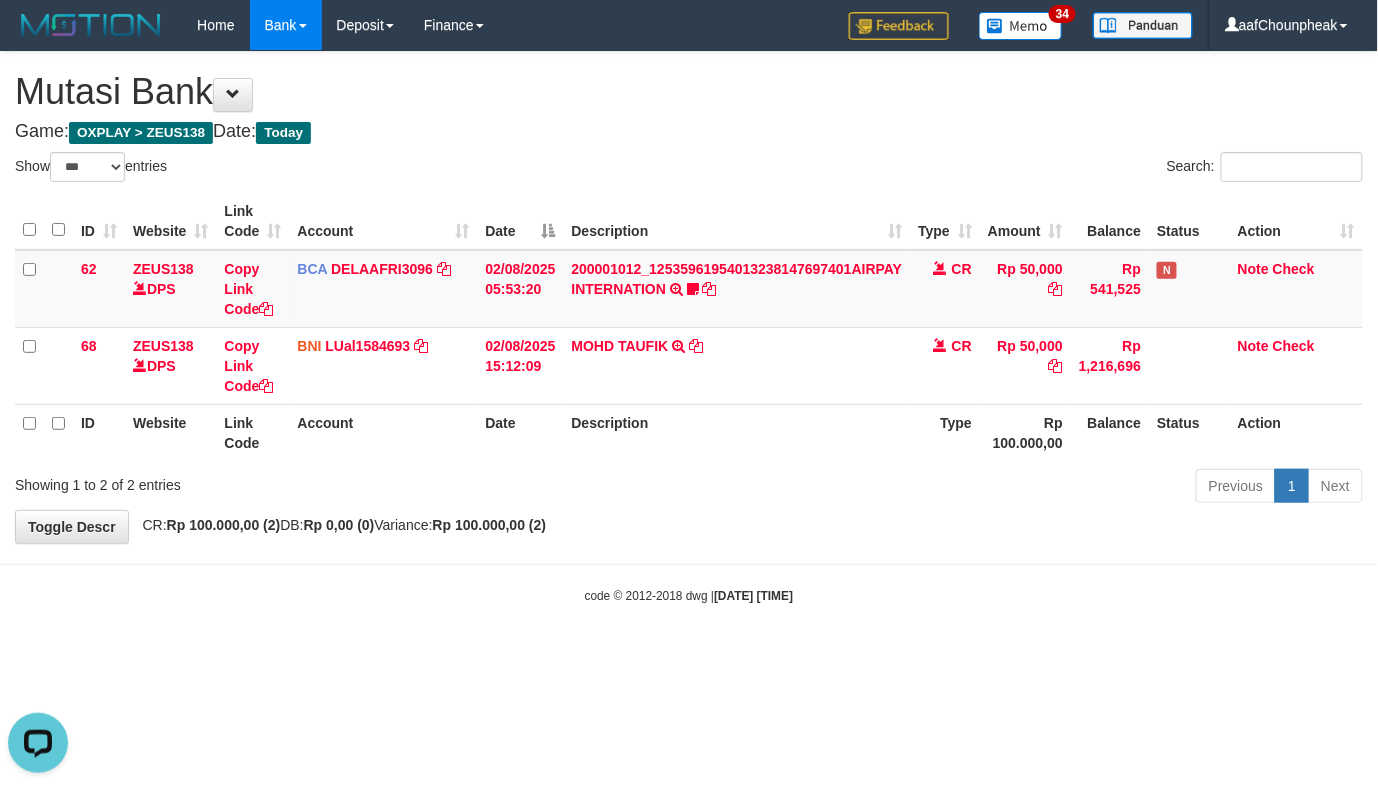 scroll, scrollTop: 0, scrollLeft: 0, axis: both 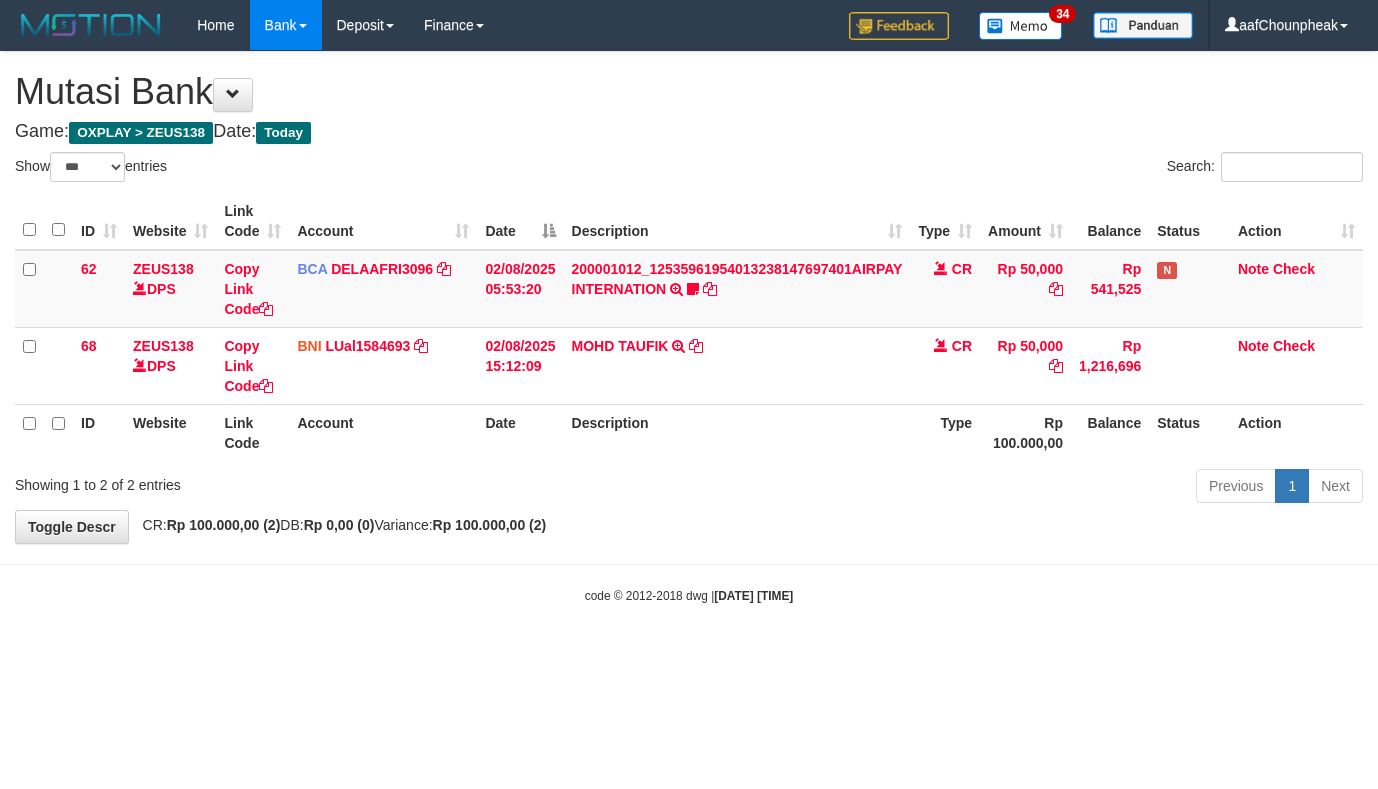 select on "***" 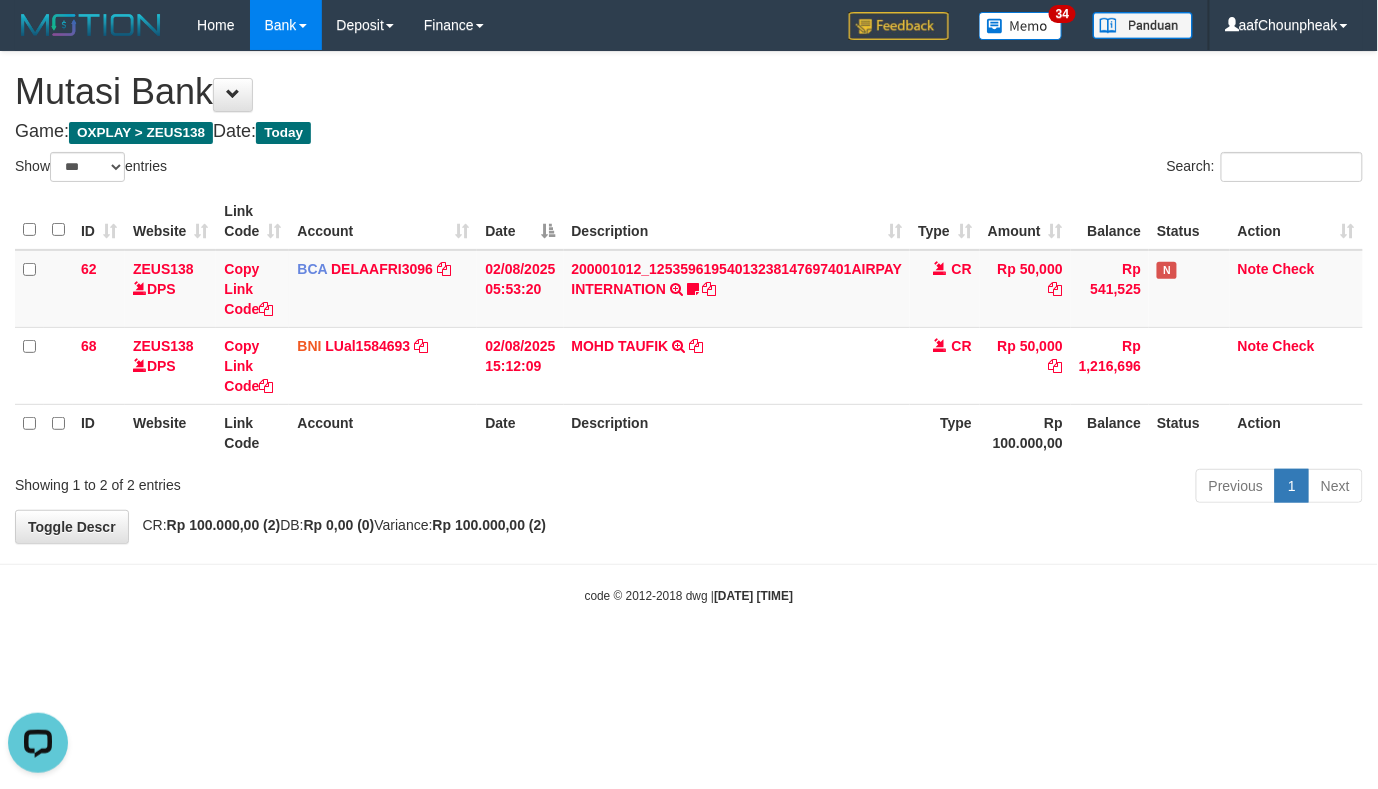 scroll, scrollTop: 0, scrollLeft: 0, axis: both 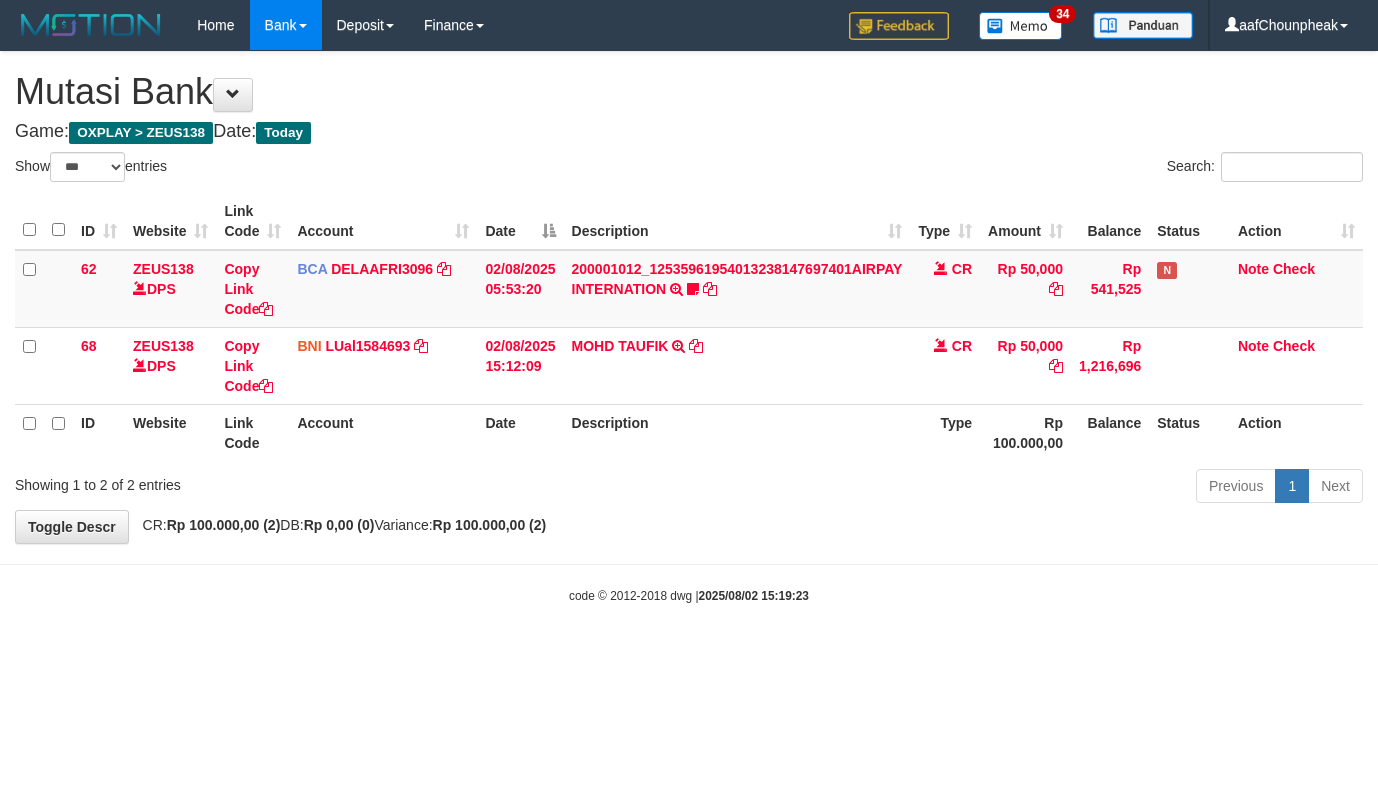 select on "***" 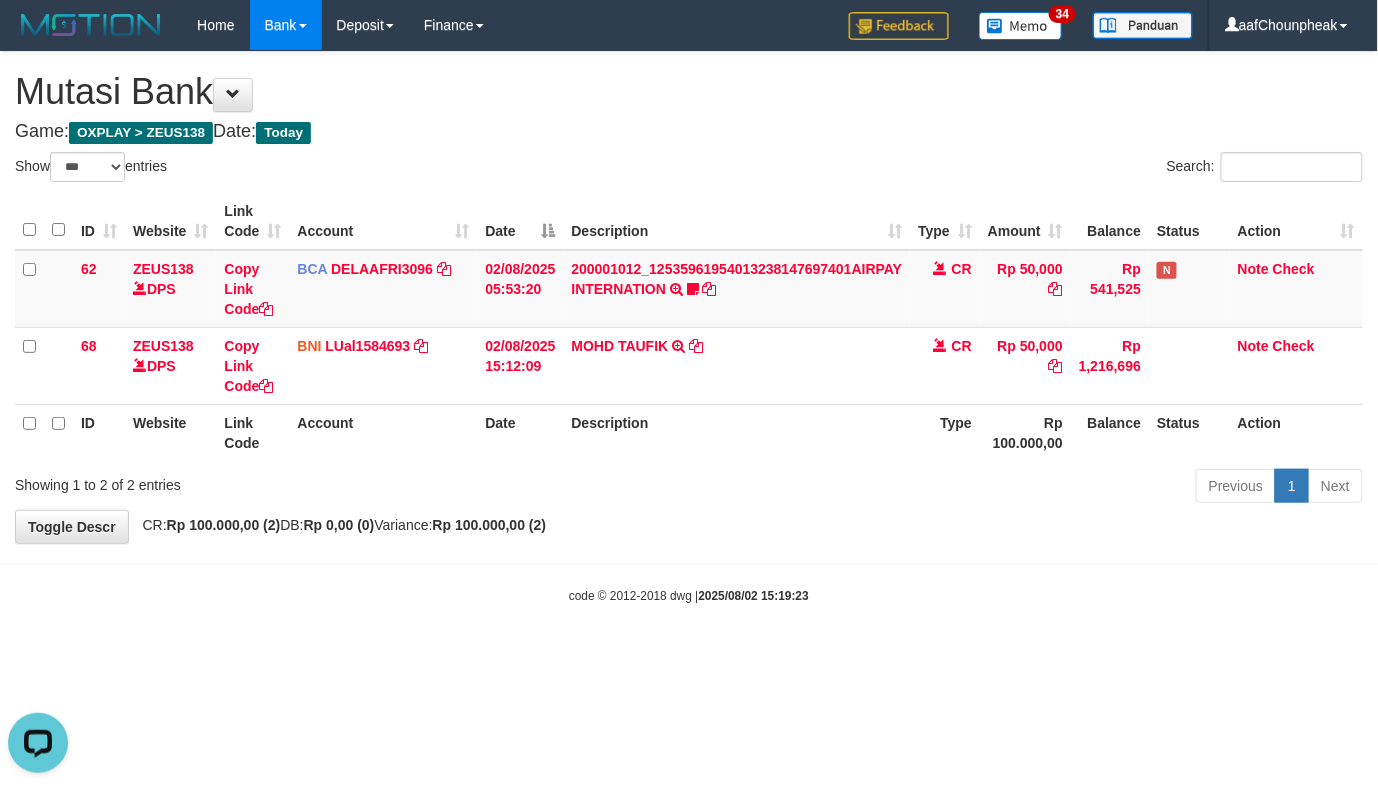 scroll, scrollTop: 0, scrollLeft: 0, axis: both 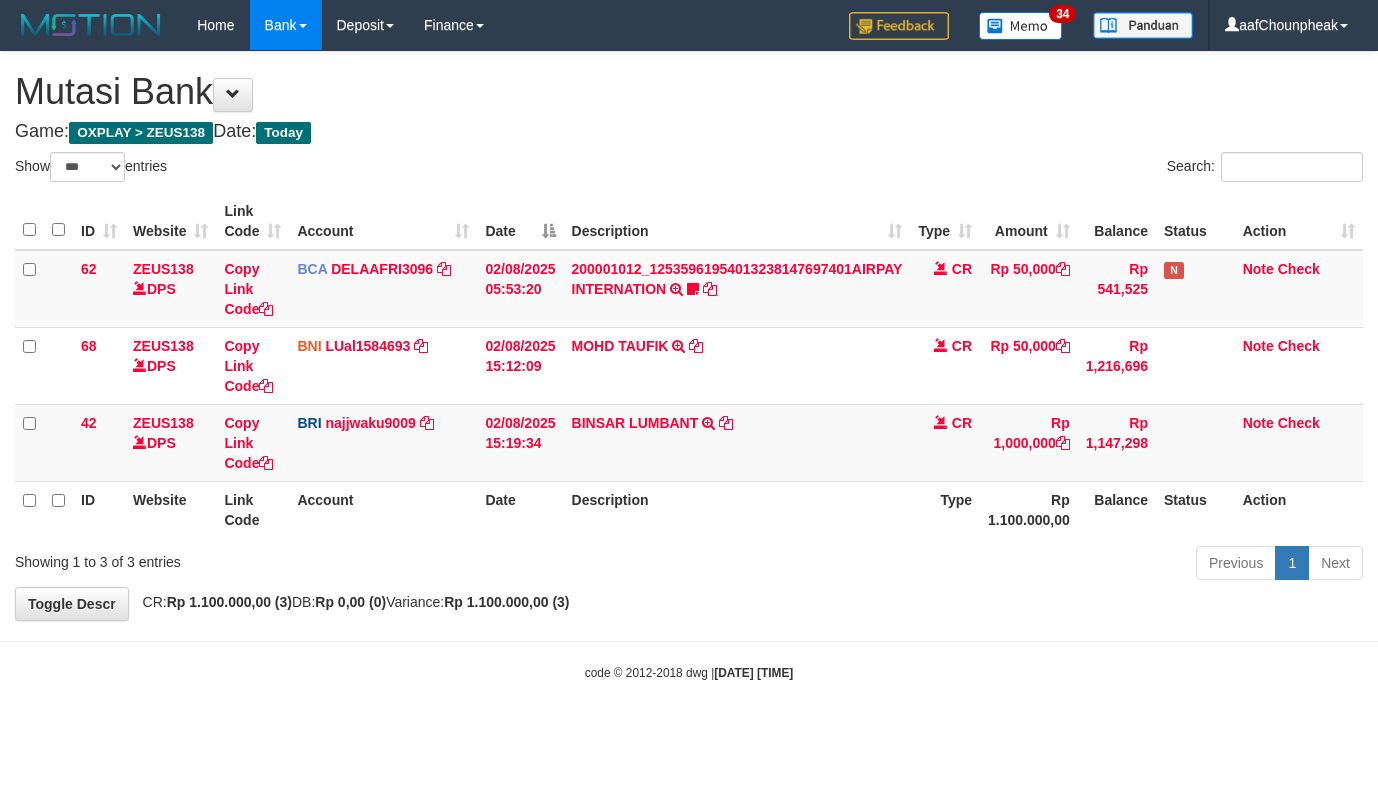 select on "***" 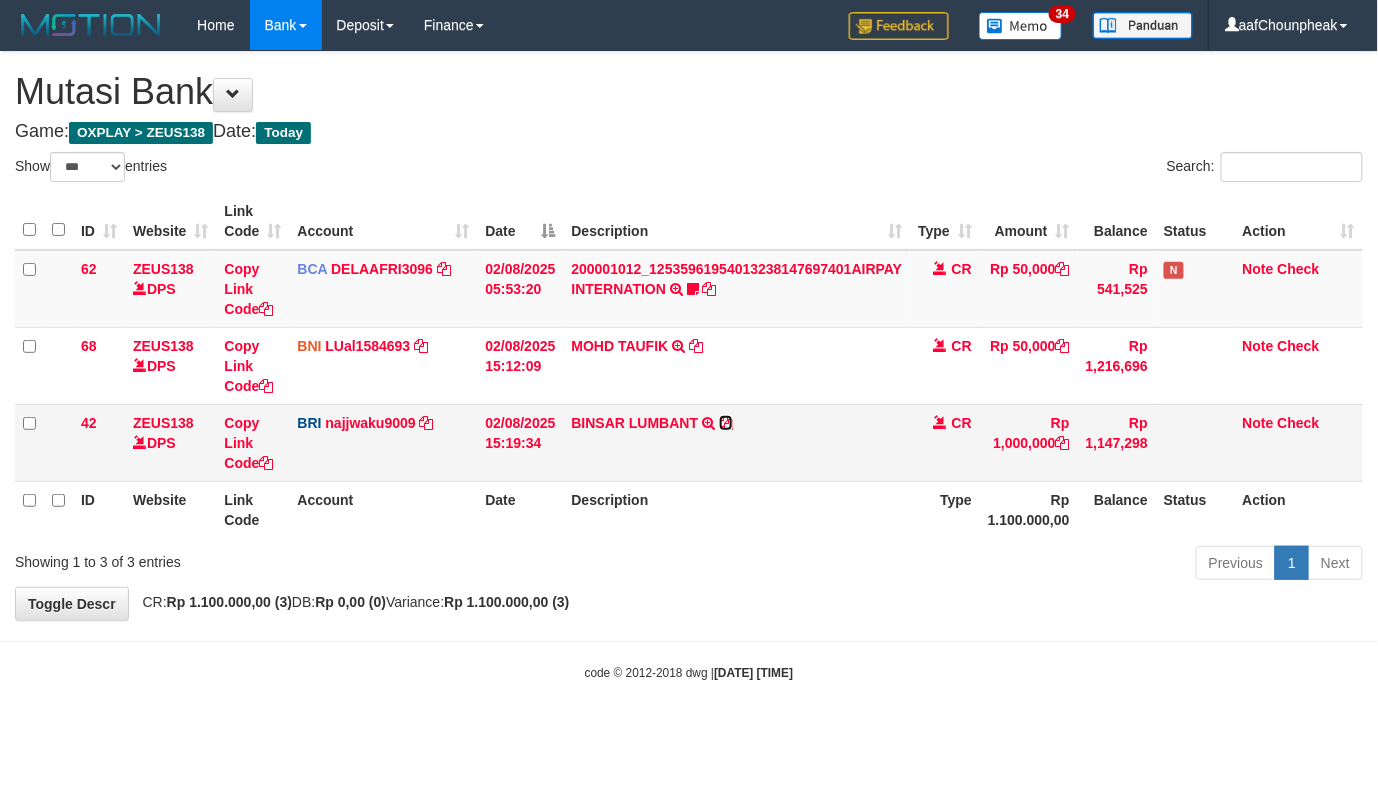 click at bounding box center [726, 423] 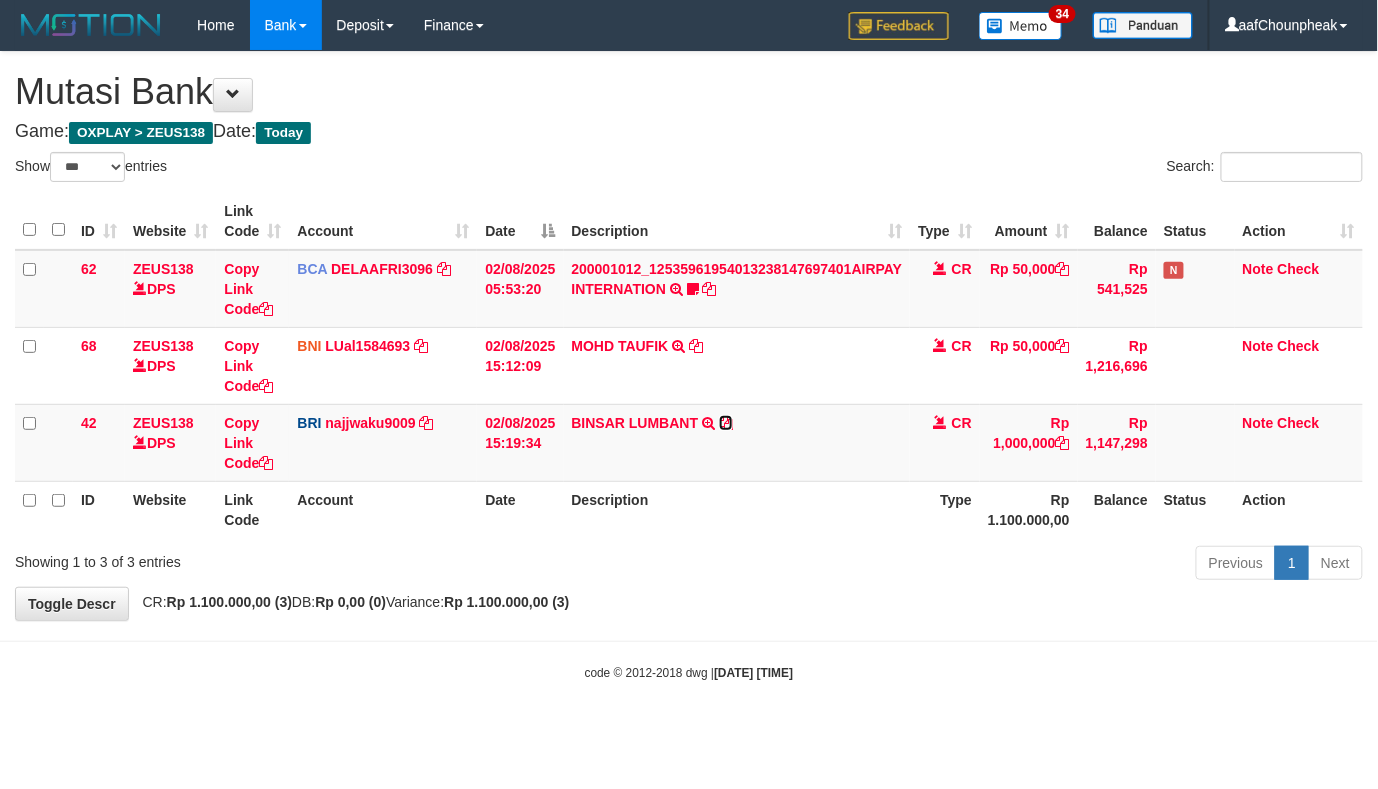 drag, startPoint x: 725, startPoint y: 421, endPoint x: 1376, endPoint y: 394, distance: 651.5597 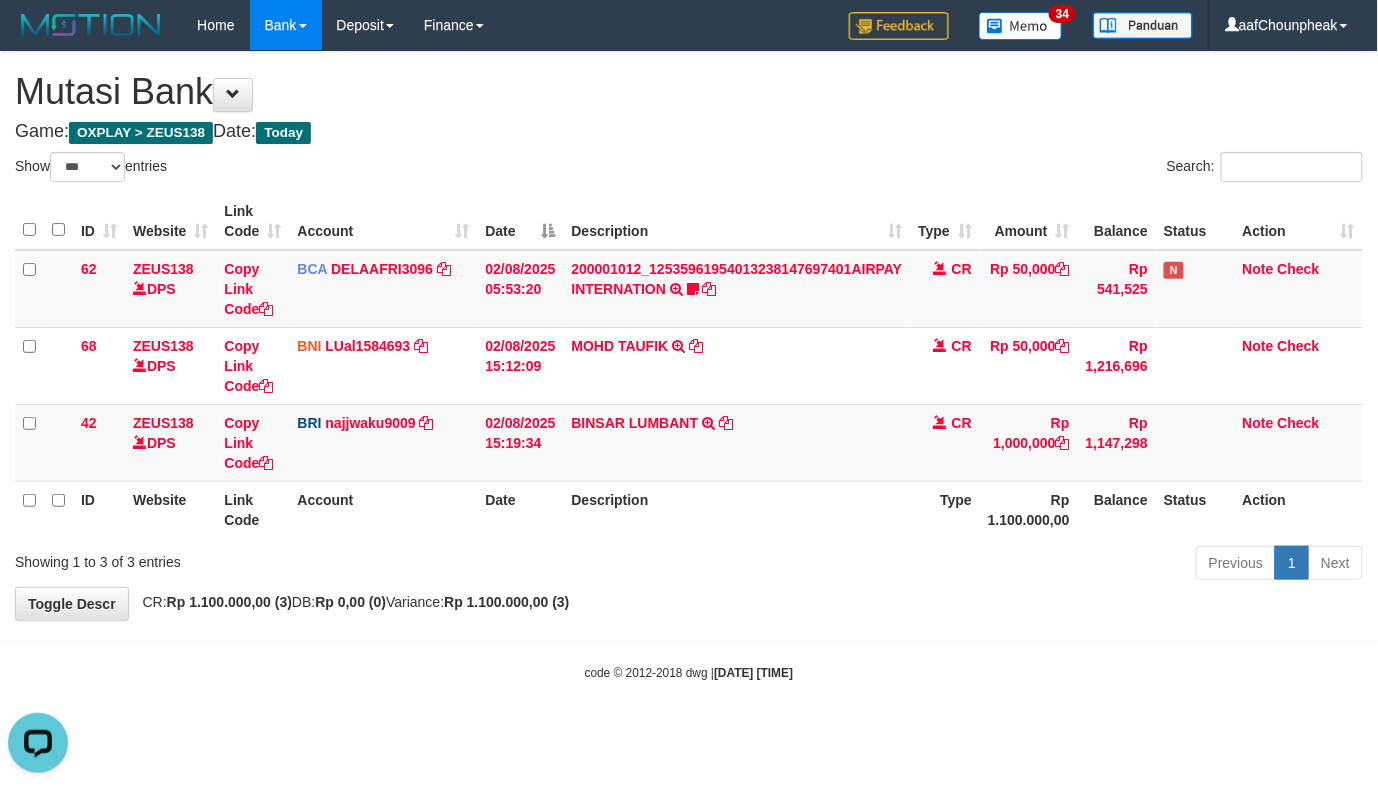 scroll, scrollTop: 0, scrollLeft: 0, axis: both 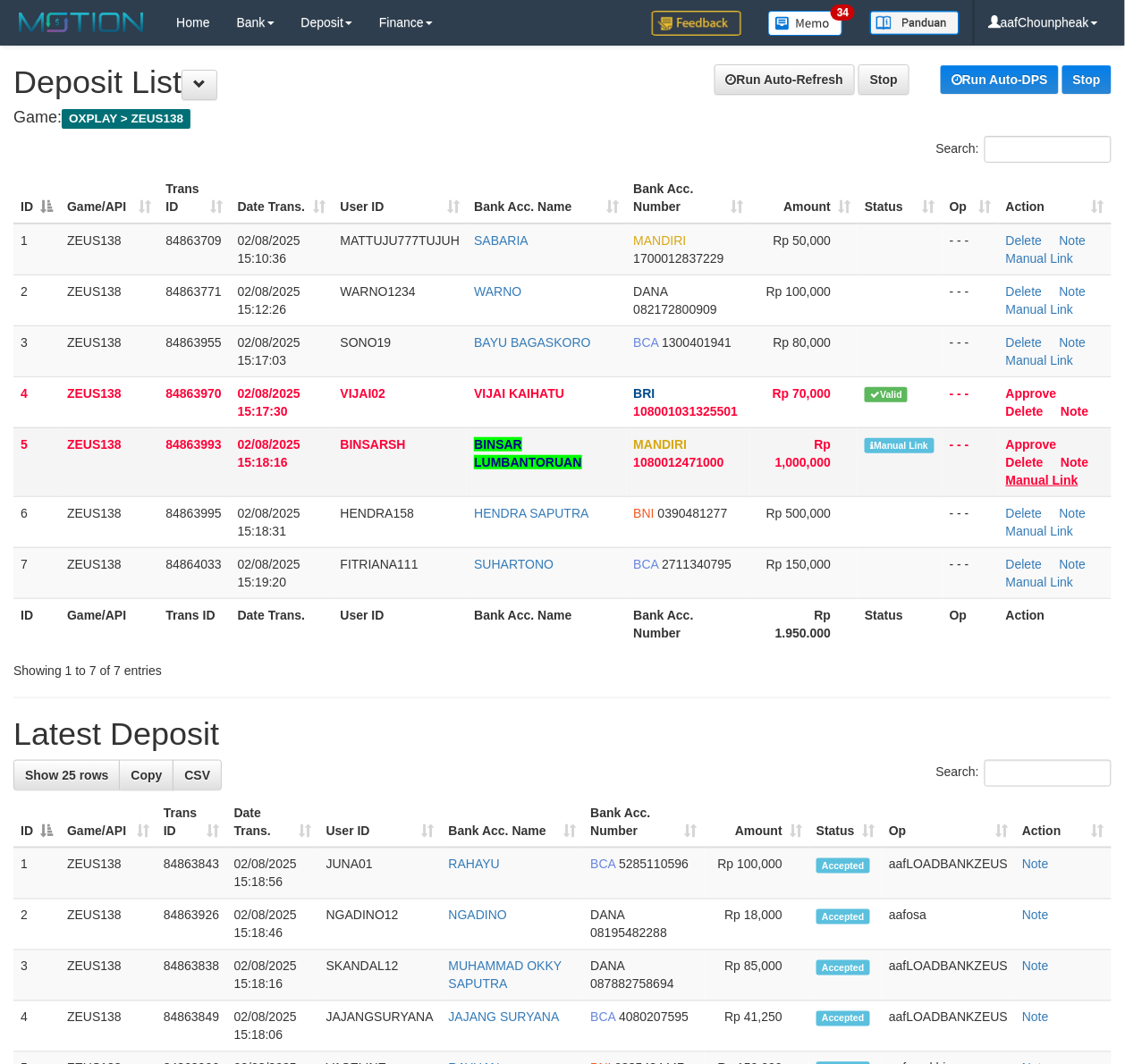 click on "Manual Link" at bounding box center [1042, 480] 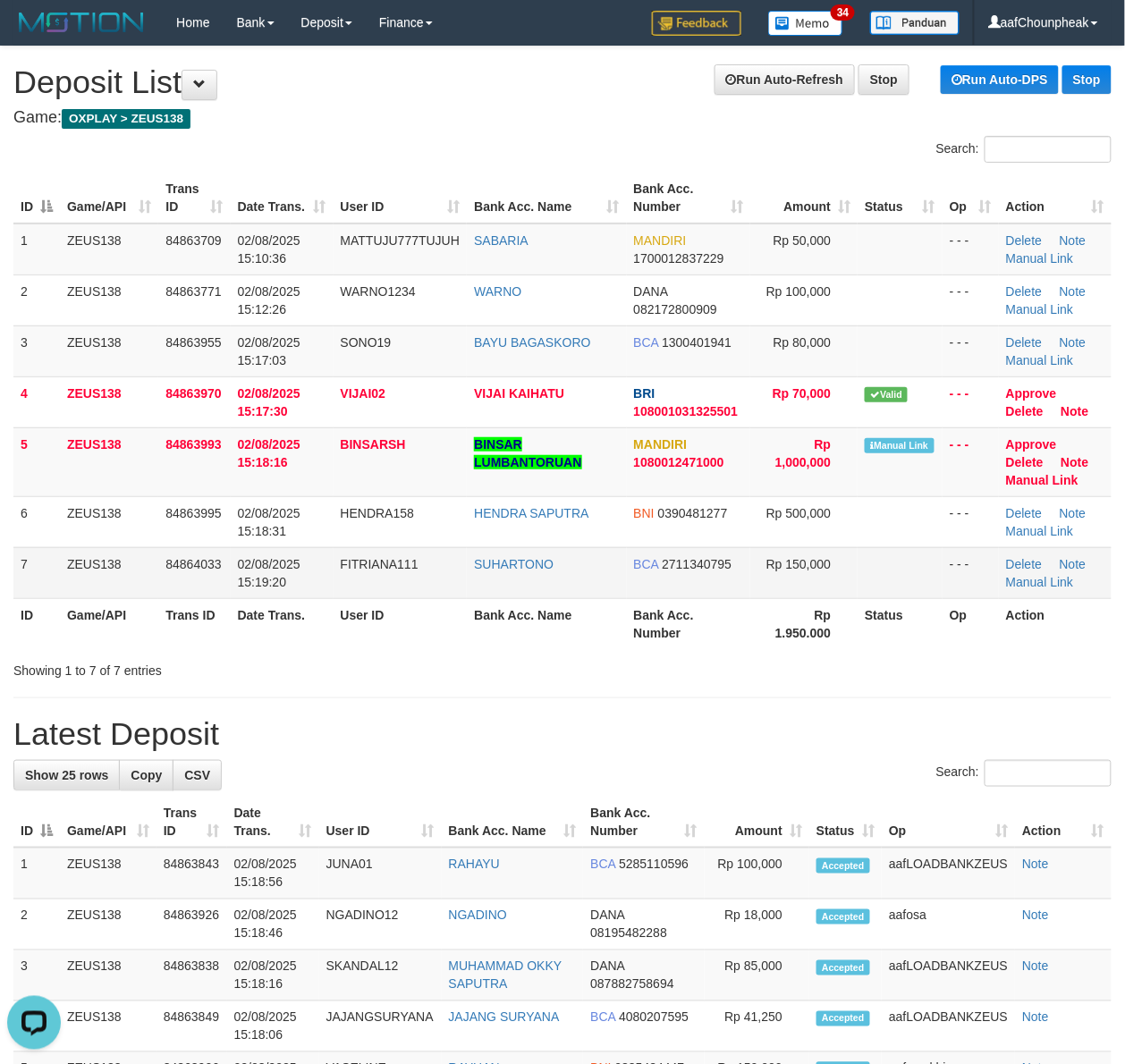 scroll, scrollTop: 0, scrollLeft: 0, axis: both 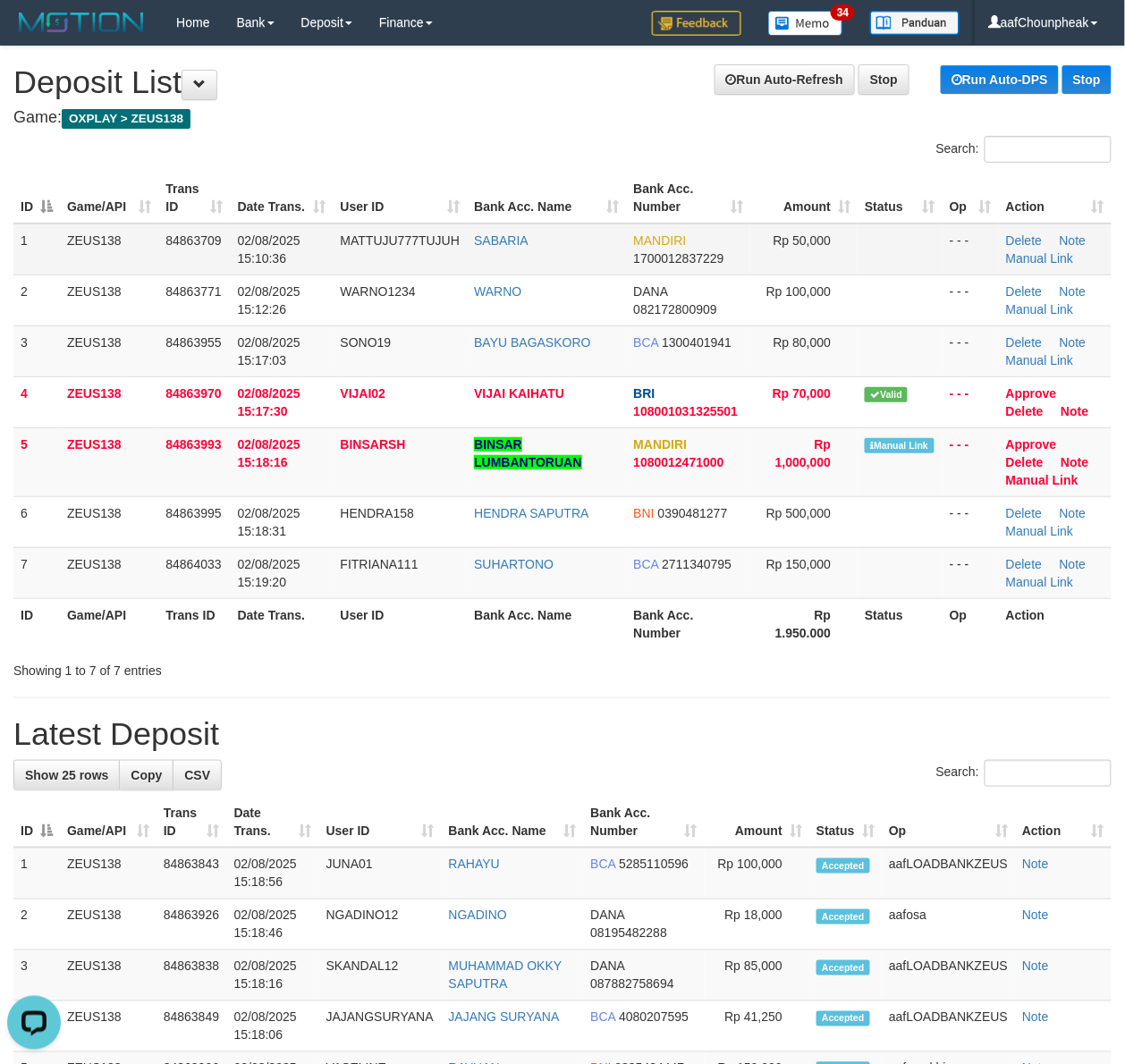 drag, startPoint x: 252, startPoint y: 187, endPoint x: 84, endPoint y: 227, distance: 172.69627 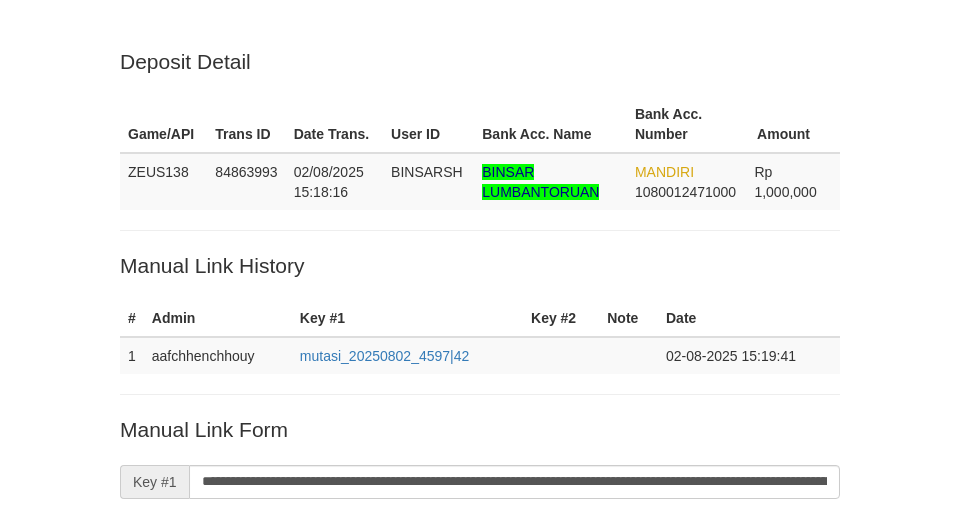 scroll, scrollTop: 414, scrollLeft: 0, axis: vertical 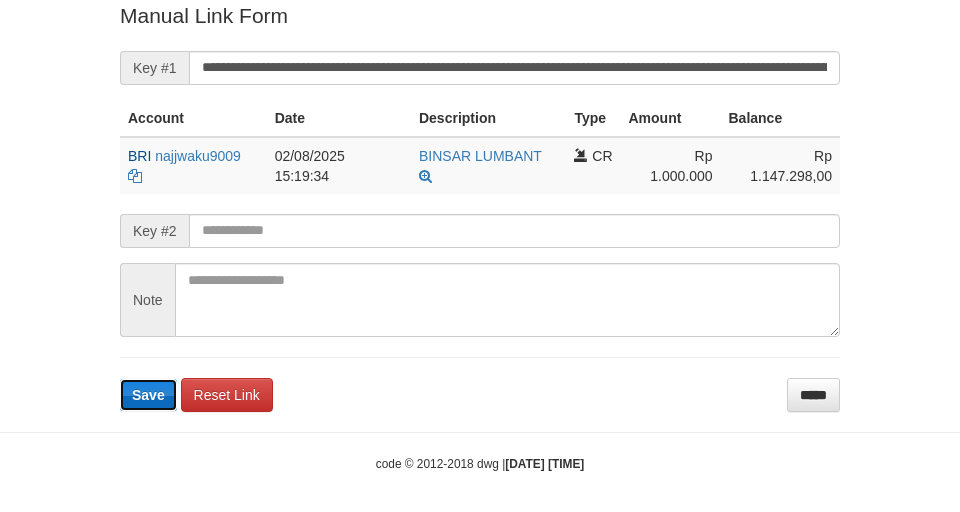 type 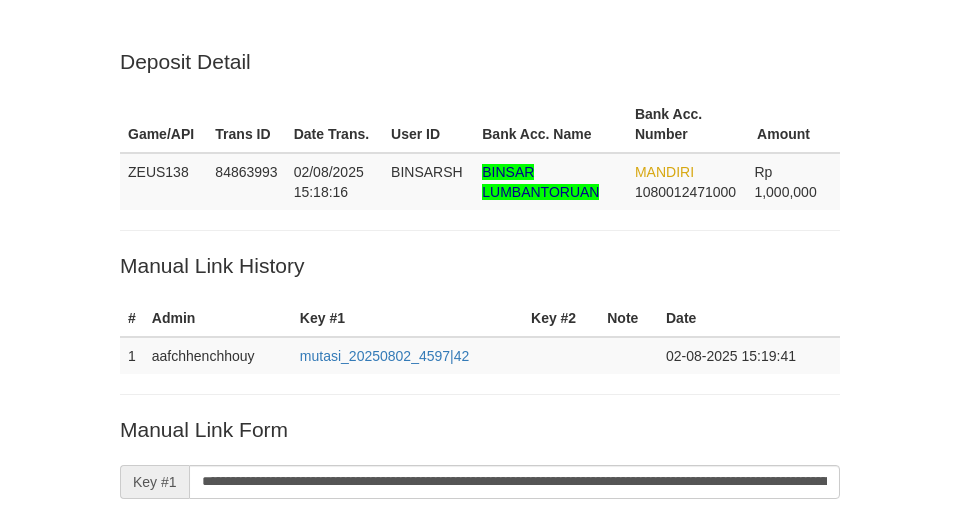 click on "Loading.." at bounding box center (480, 792) 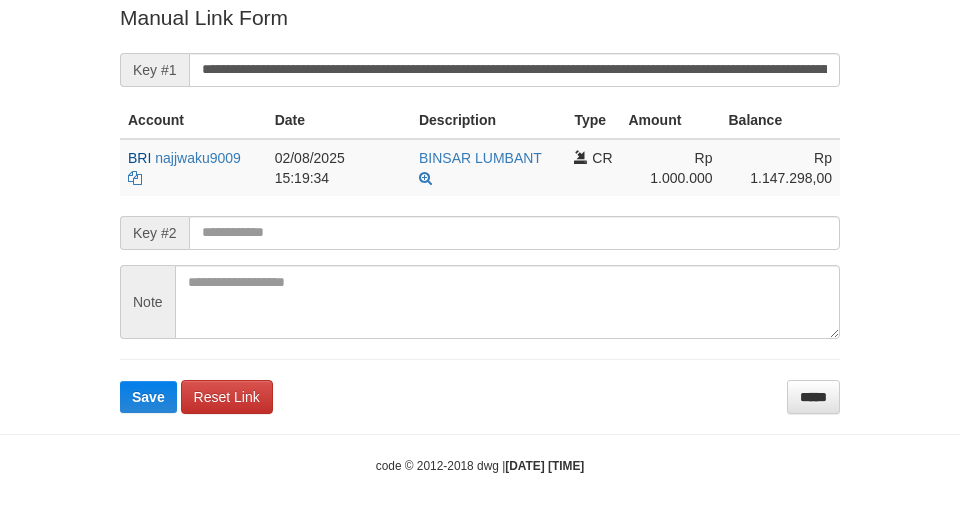 scroll, scrollTop: 410, scrollLeft: 0, axis: vertical 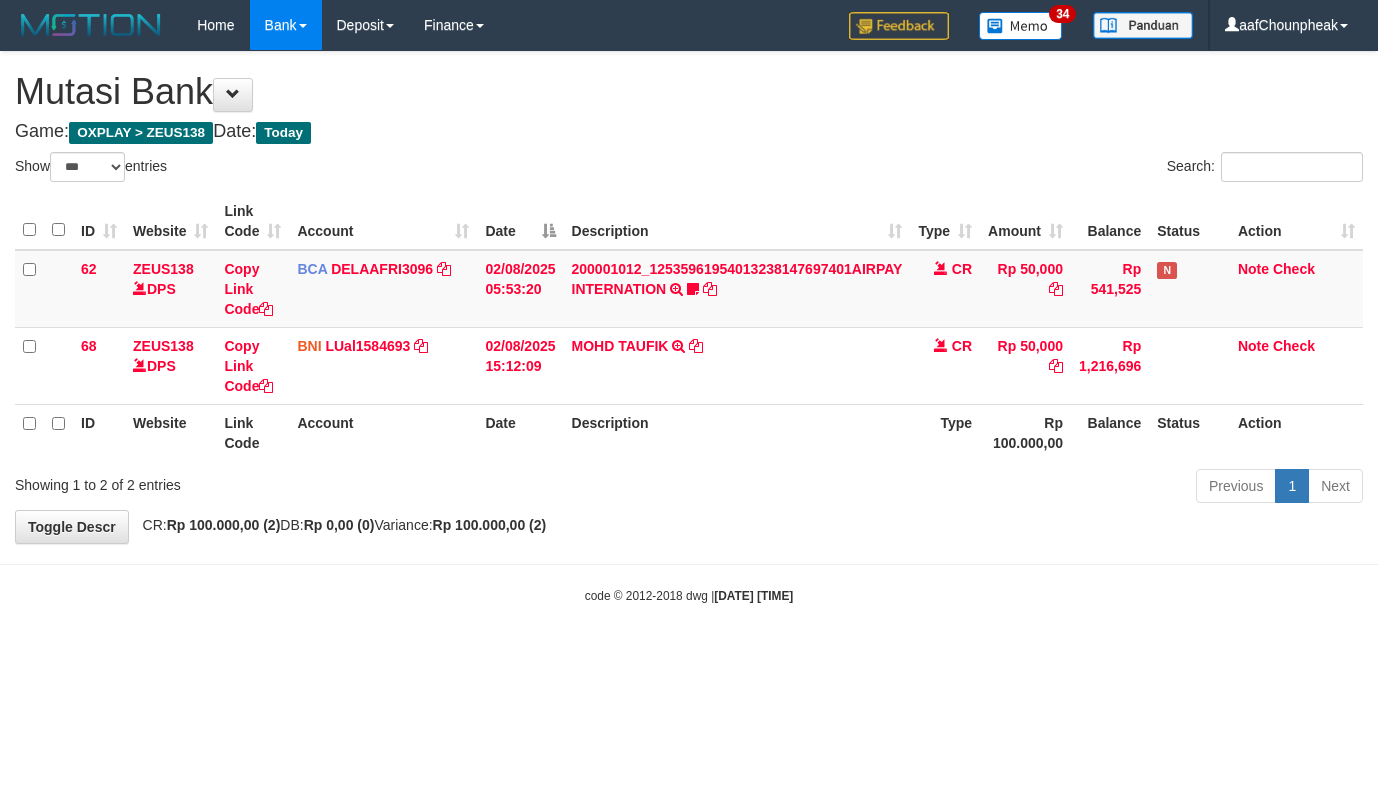 select on "***" 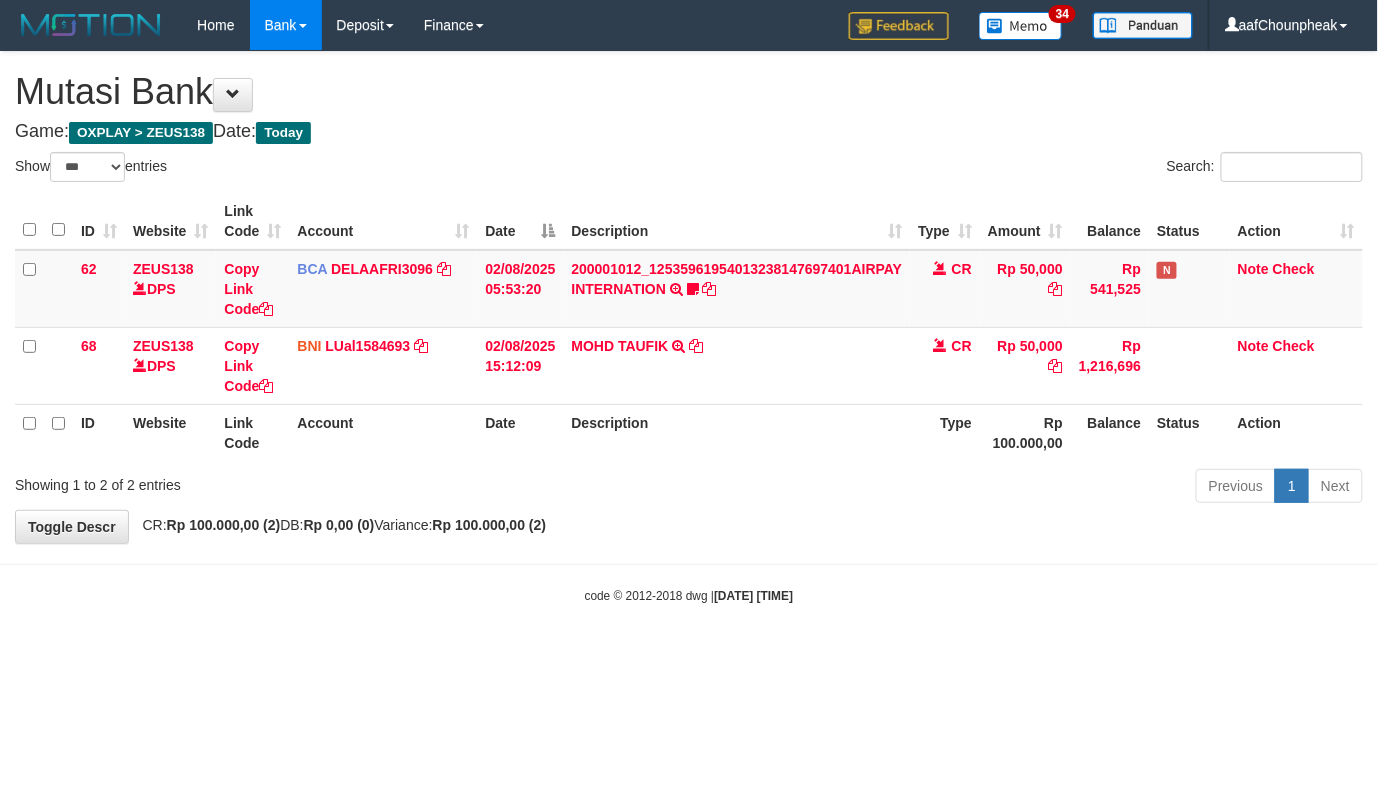 click on "Toggle navigation
Home
Bank
Account List
Mutasi Bank
Search
Note Mutasi
Deposit
DPS List
History
Finance
Financial Data
aafChounpheak
My Profile
Log Out
34" at bounding box center [689, 327] 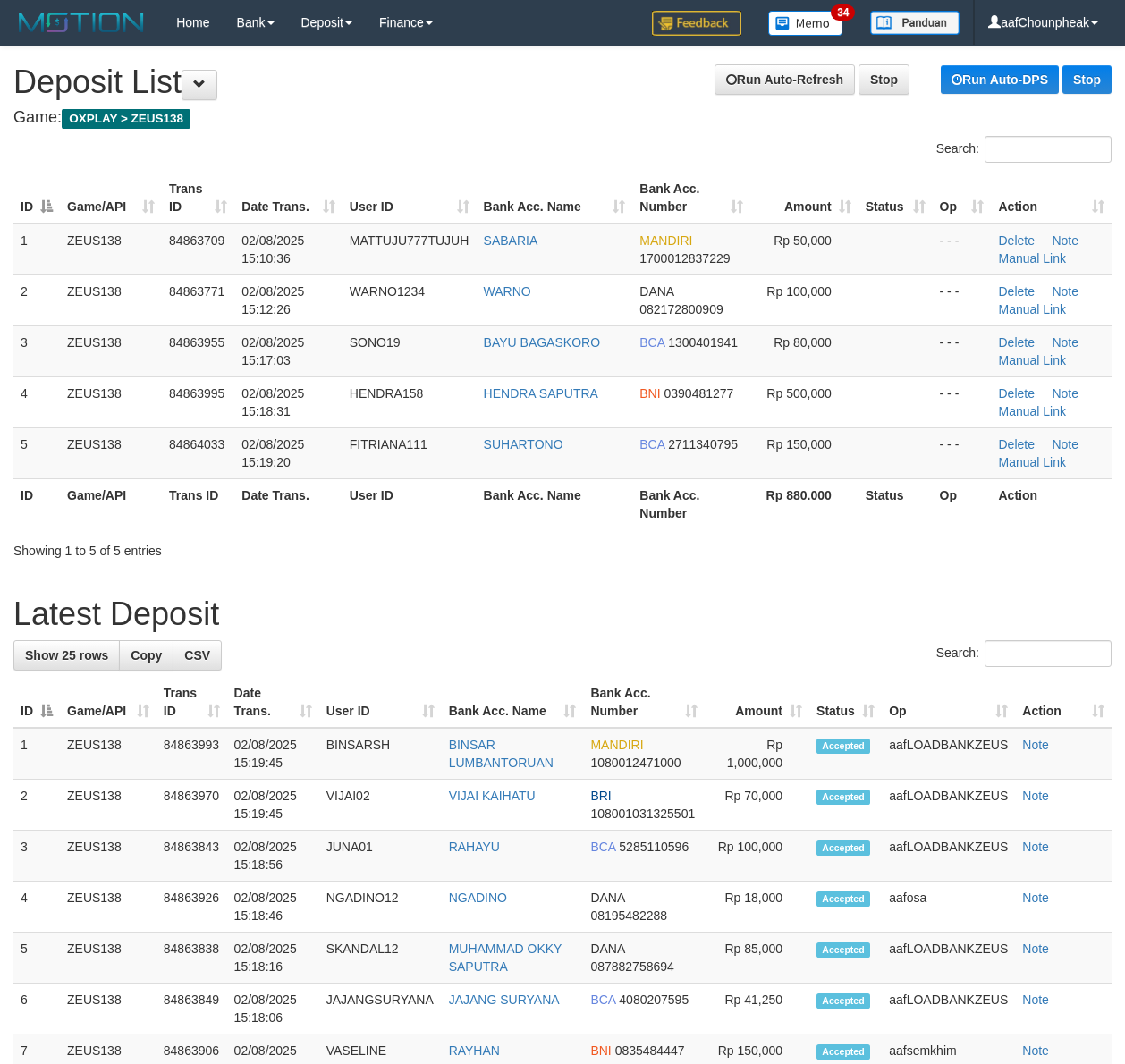 scroll, scrollTop: 0, scrollLeft: 0, axis: both 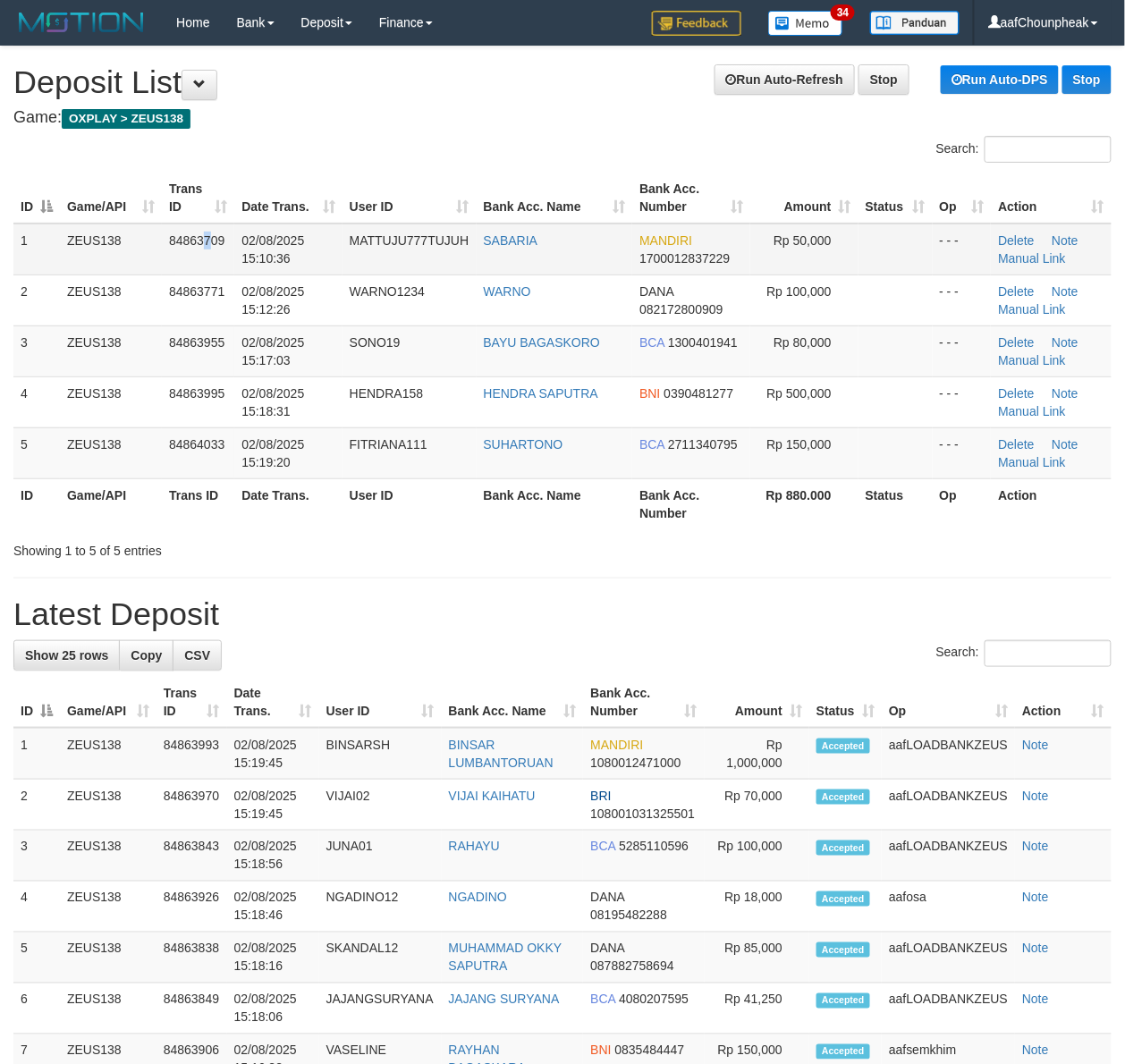 drag, startPoint x: 211, startPoint y: 234, endPoint x: 190, endPoint y: 234, distance: 21 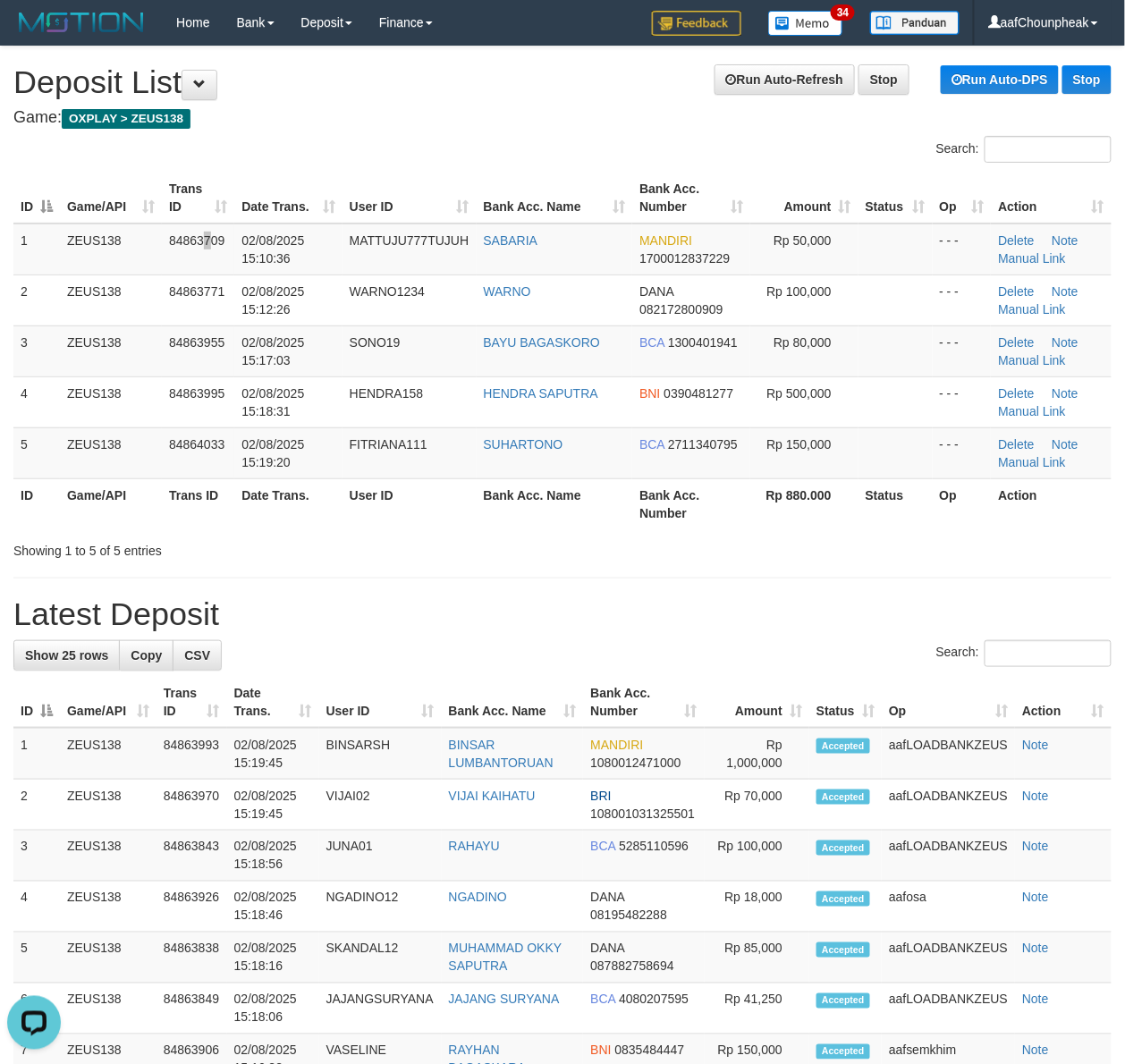 scroll, scrollTop: 0, scrollLeft: 0, axis: both 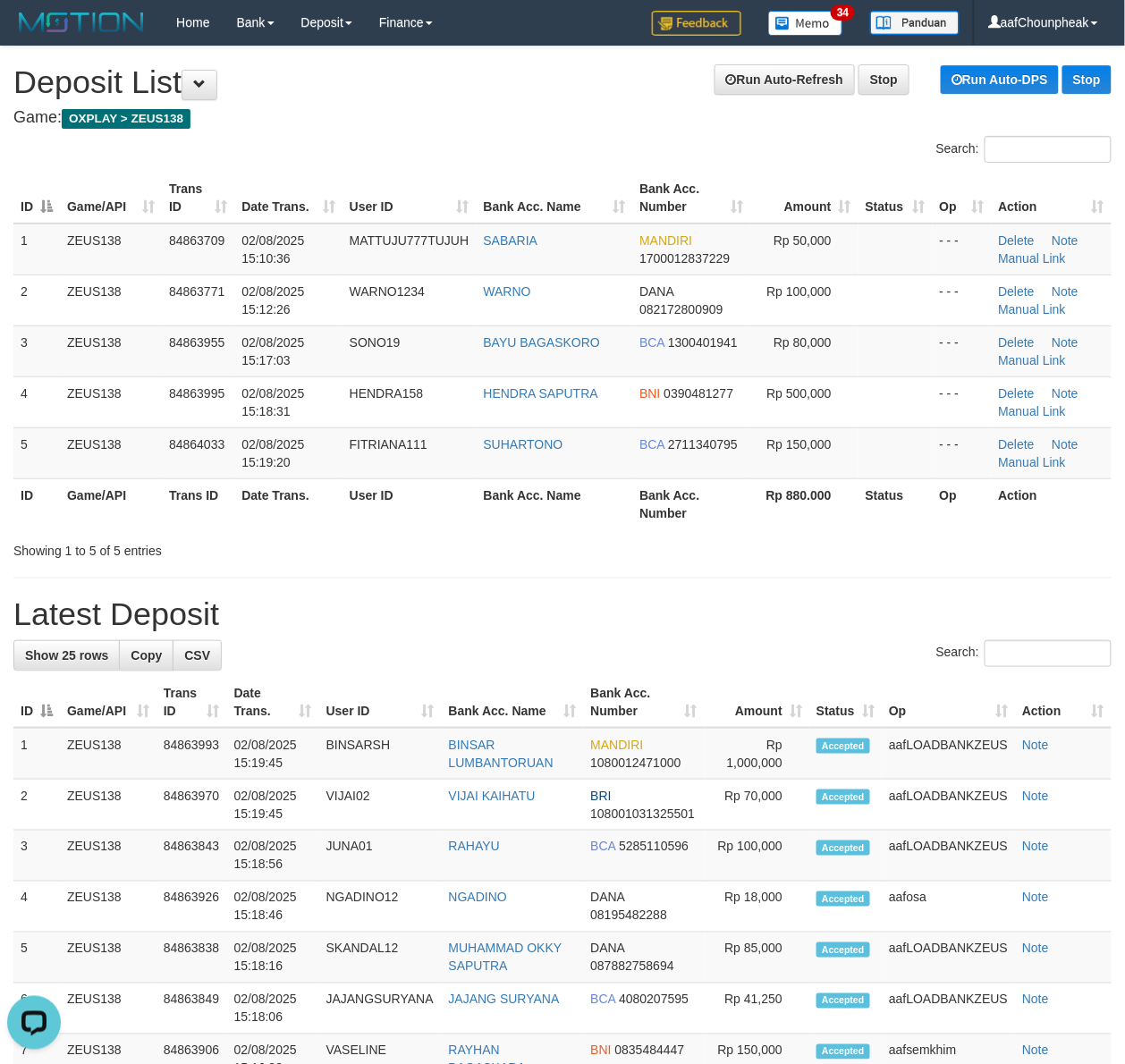 drag, startPoint x: 265, startPoint y: 159, endPoint x: 5, endPoint y: 197, distance: 262.7622 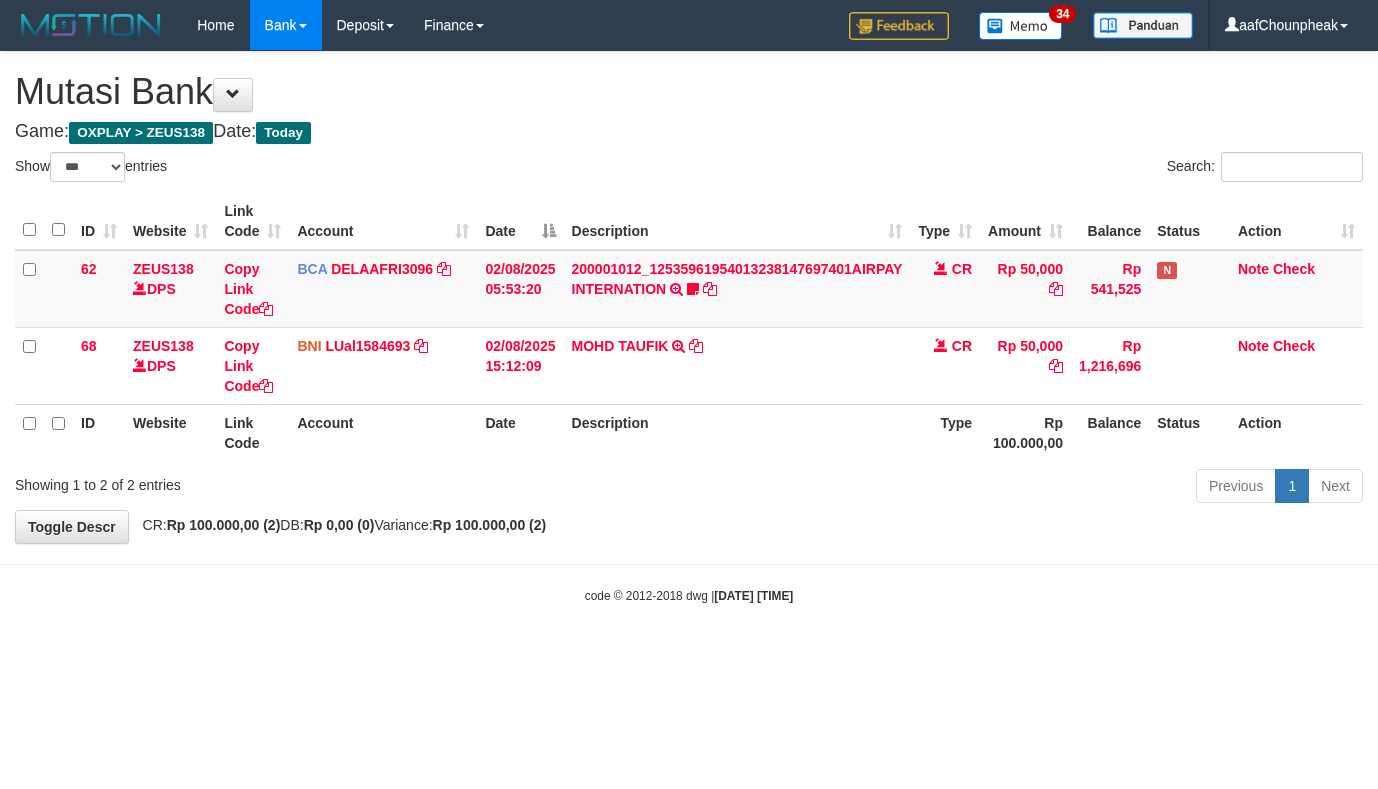 select on "***" 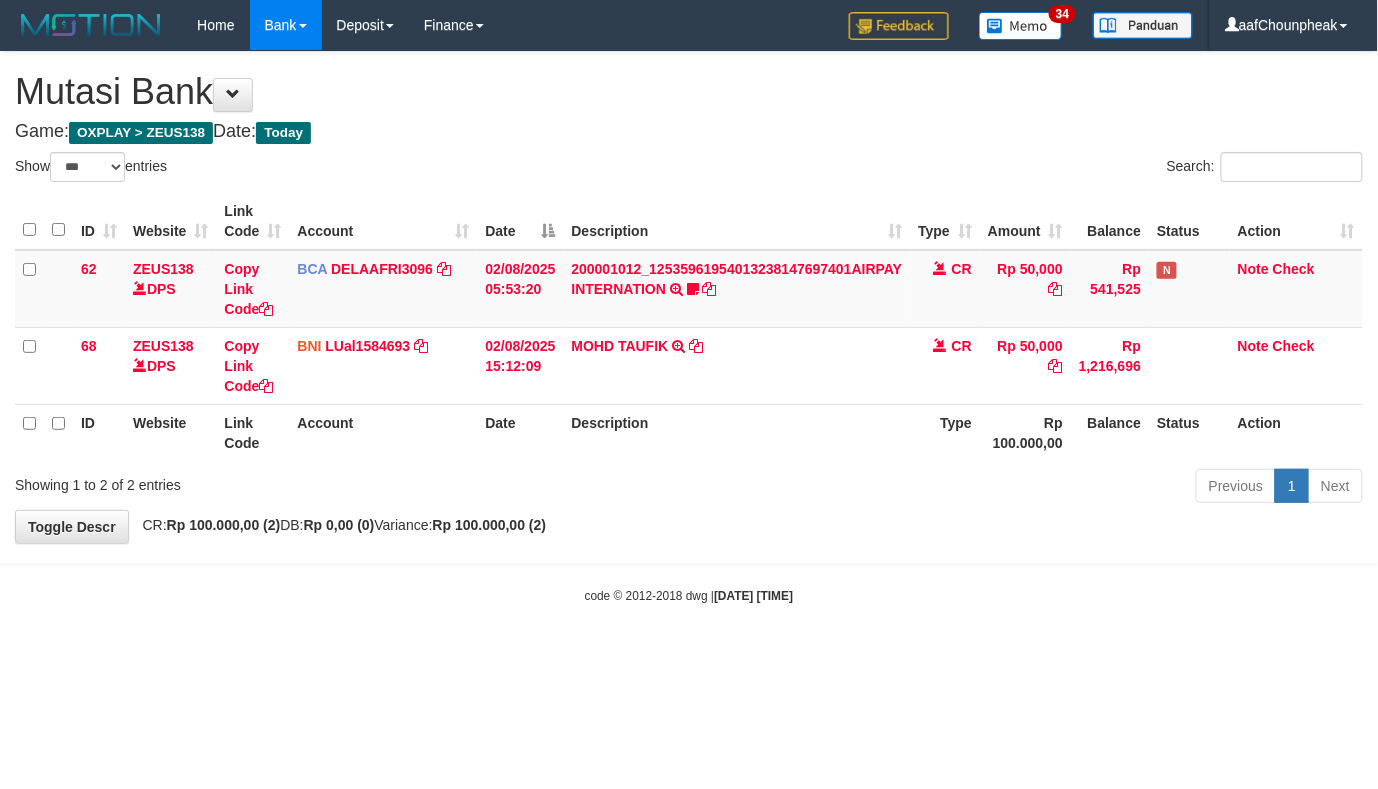 click on "**********" at bounding box center [689, 297] 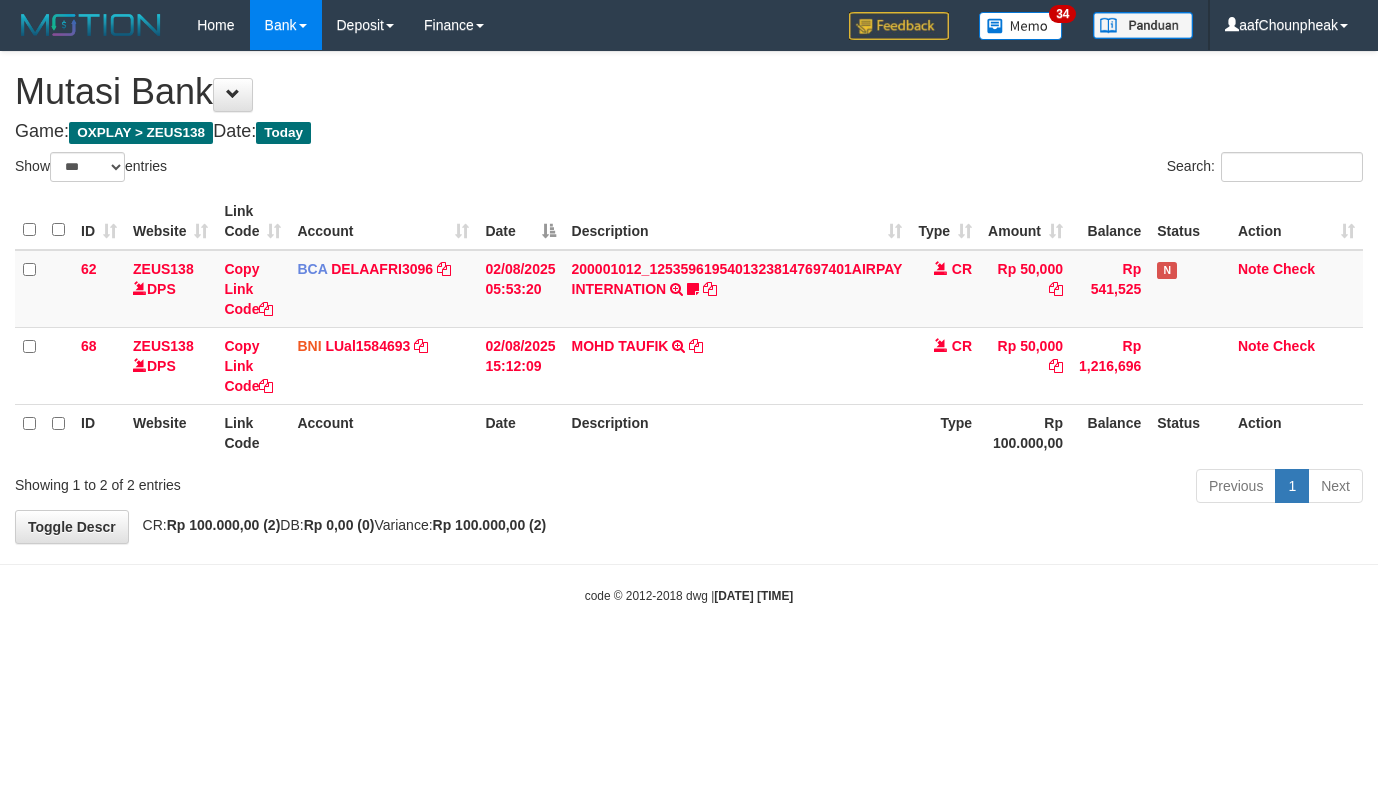 select on "***" 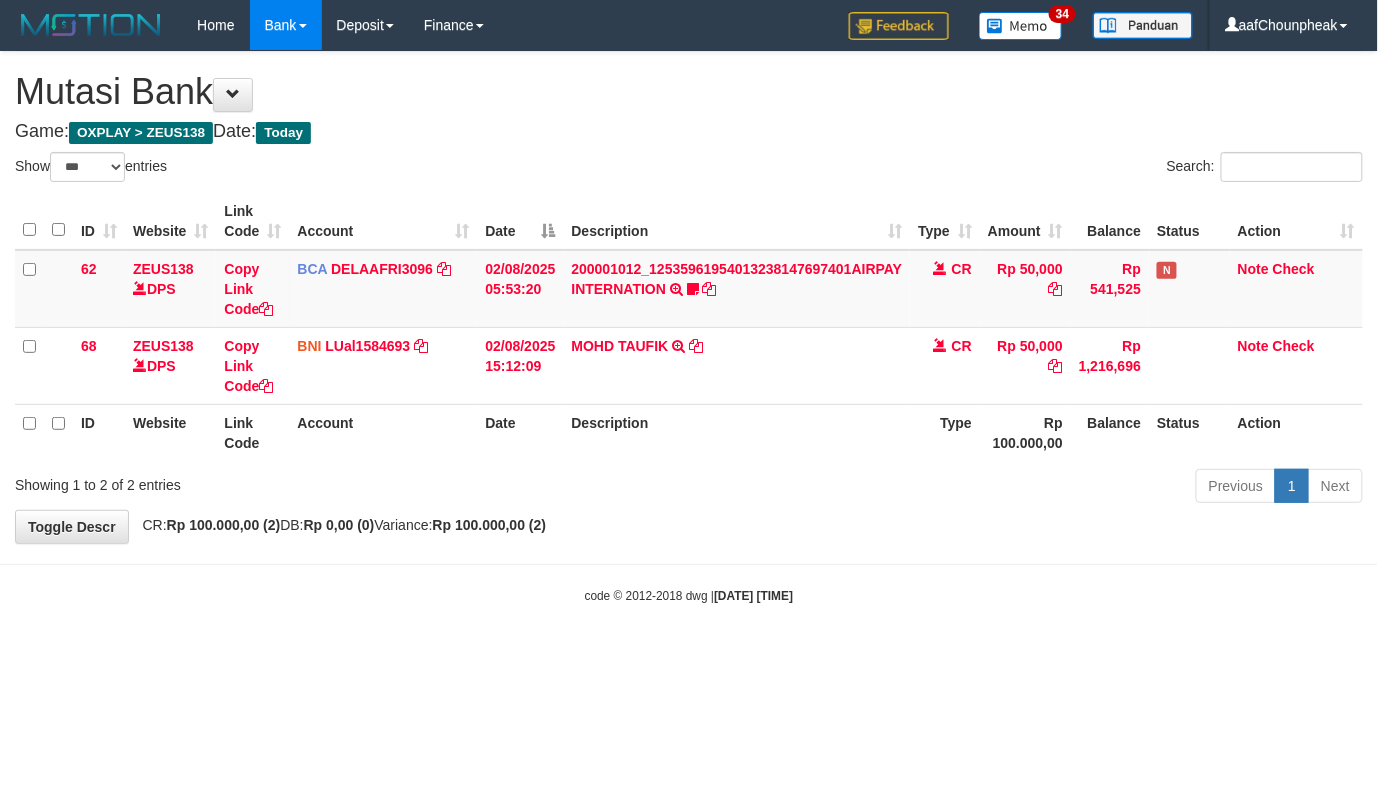 click on "[DATE] [TIME]" at bounding box center (753, 596) 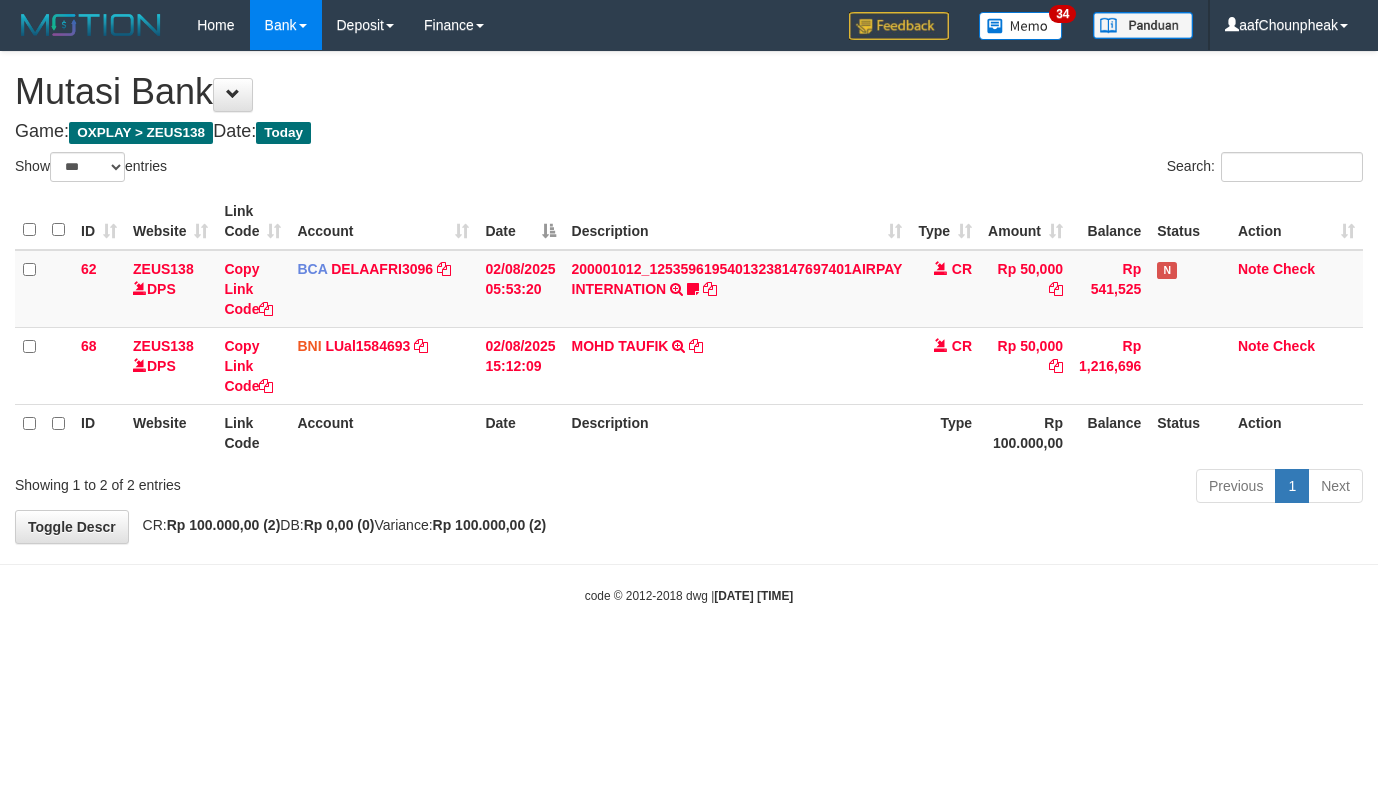 select on "***" 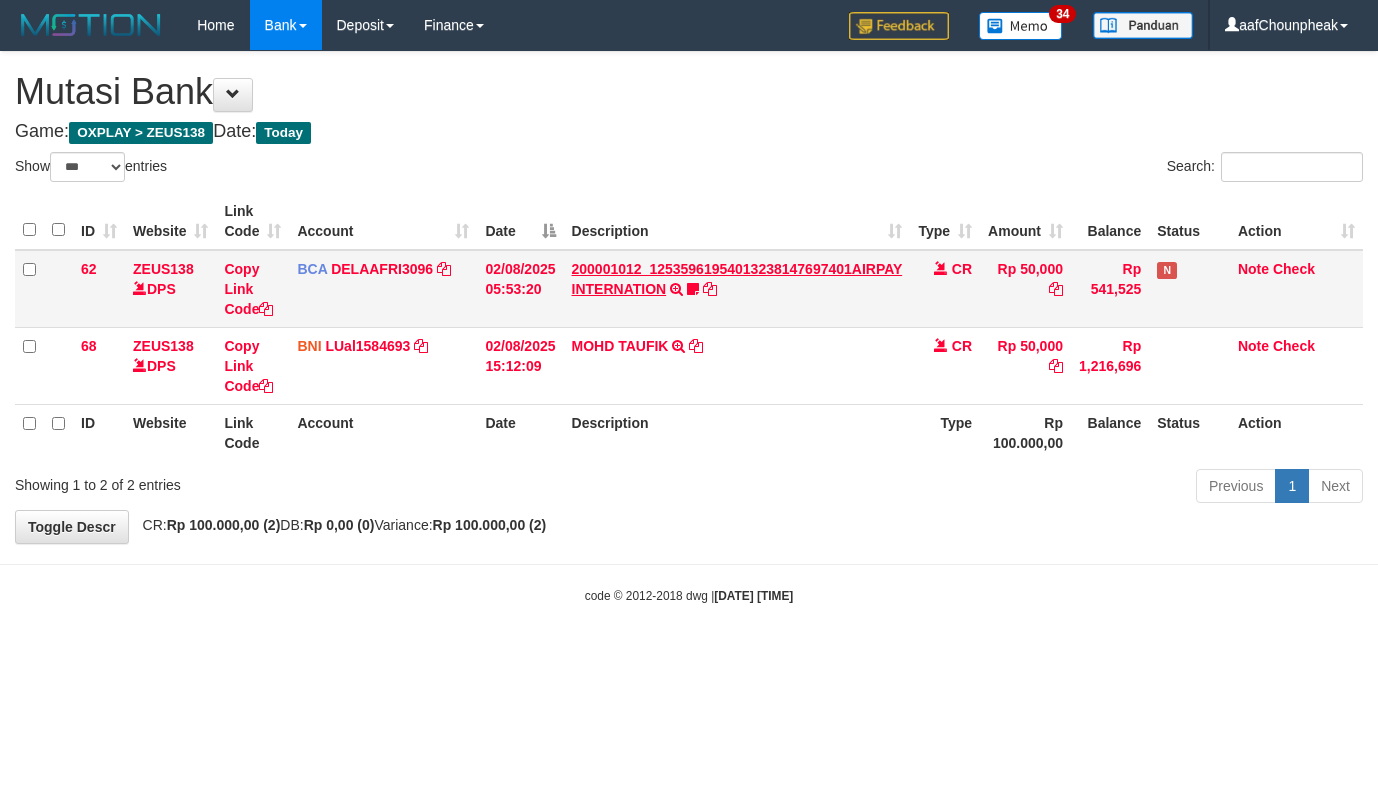 scroll, scrollTop: 0, scrollLeft: 0, axis: both 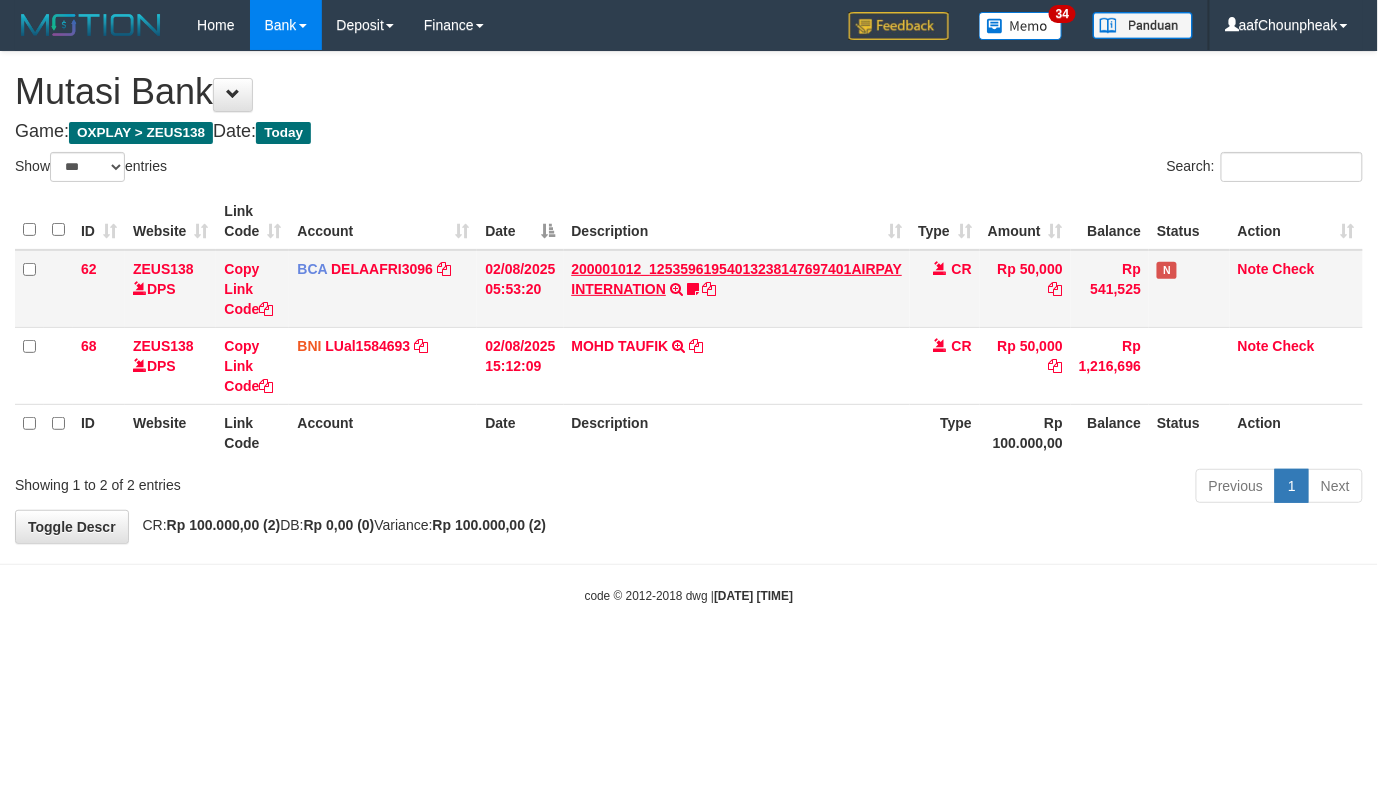click on "200001012_12535961954013238147697401AIRPAY INTERNATION            TRSF E-BANKING CR 0208/FTSCY/WS95051
50000.00200001012_12535961954013238147697401AIRPAY INTERNATION    Labubutaiki
https://prnt.sc/l7T6Eus7w_Qi" at bounding box center (737, 289) 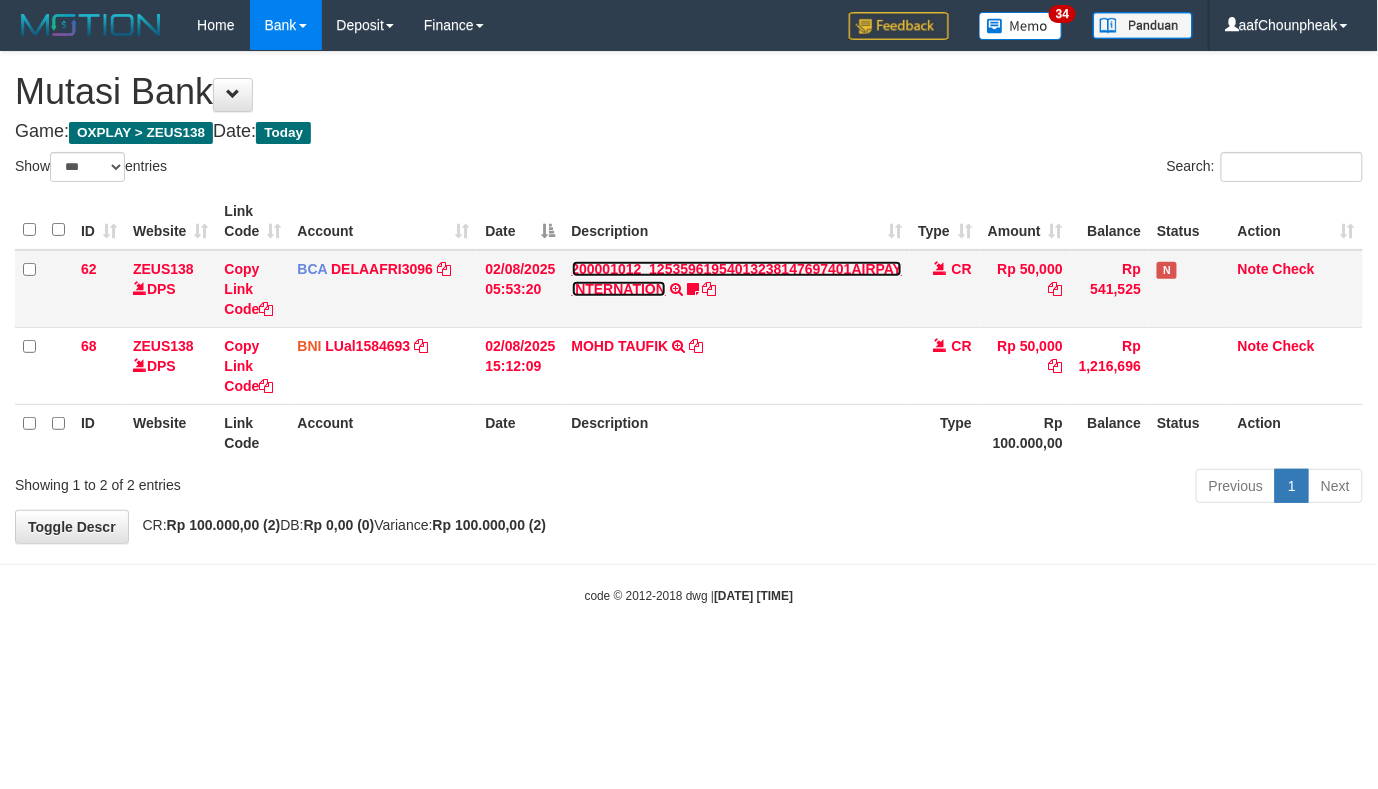 click on "200001012_12535961954013238147697401AIRPAY INTERNATION" at bounding box center [737, 279] 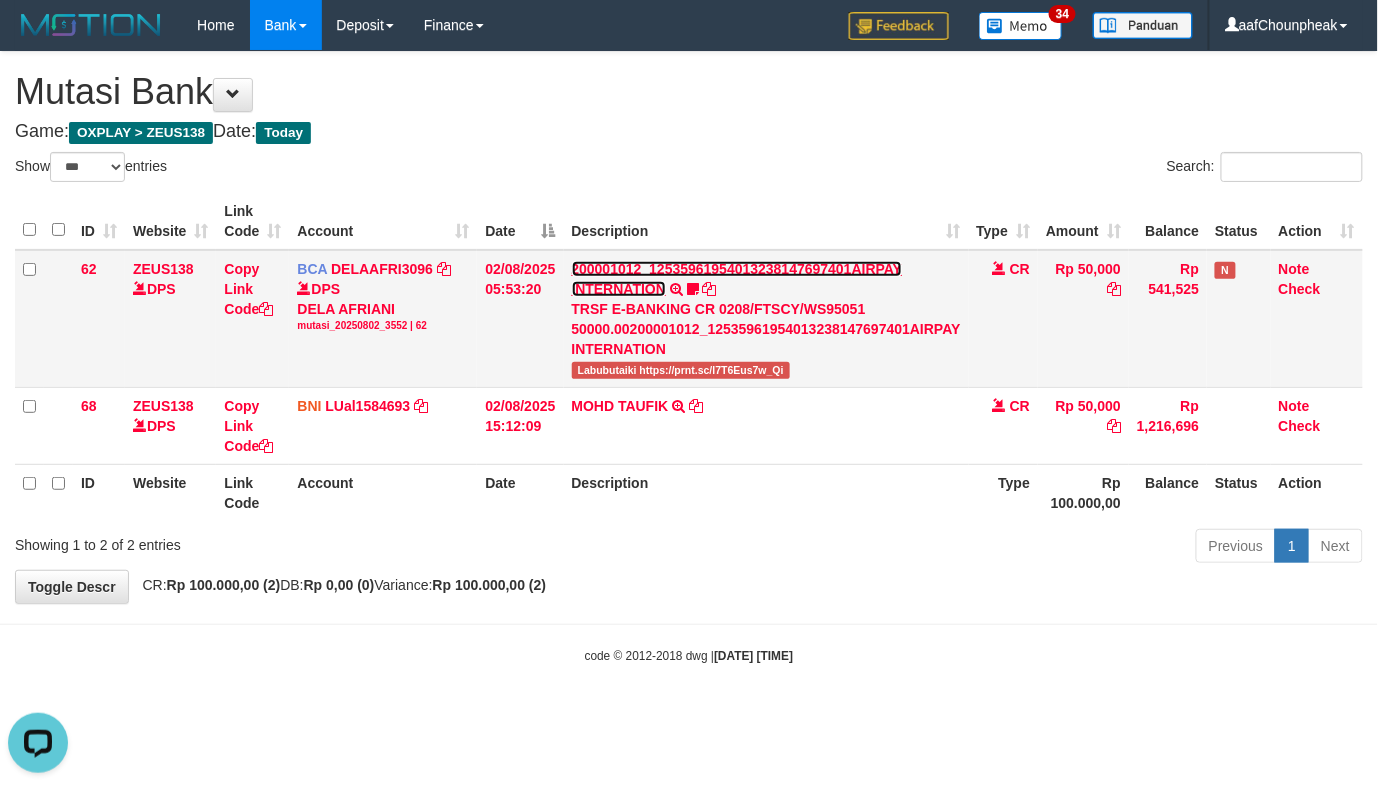 scroll, scrollTop: 0, scrollLeft: 0, axis: both 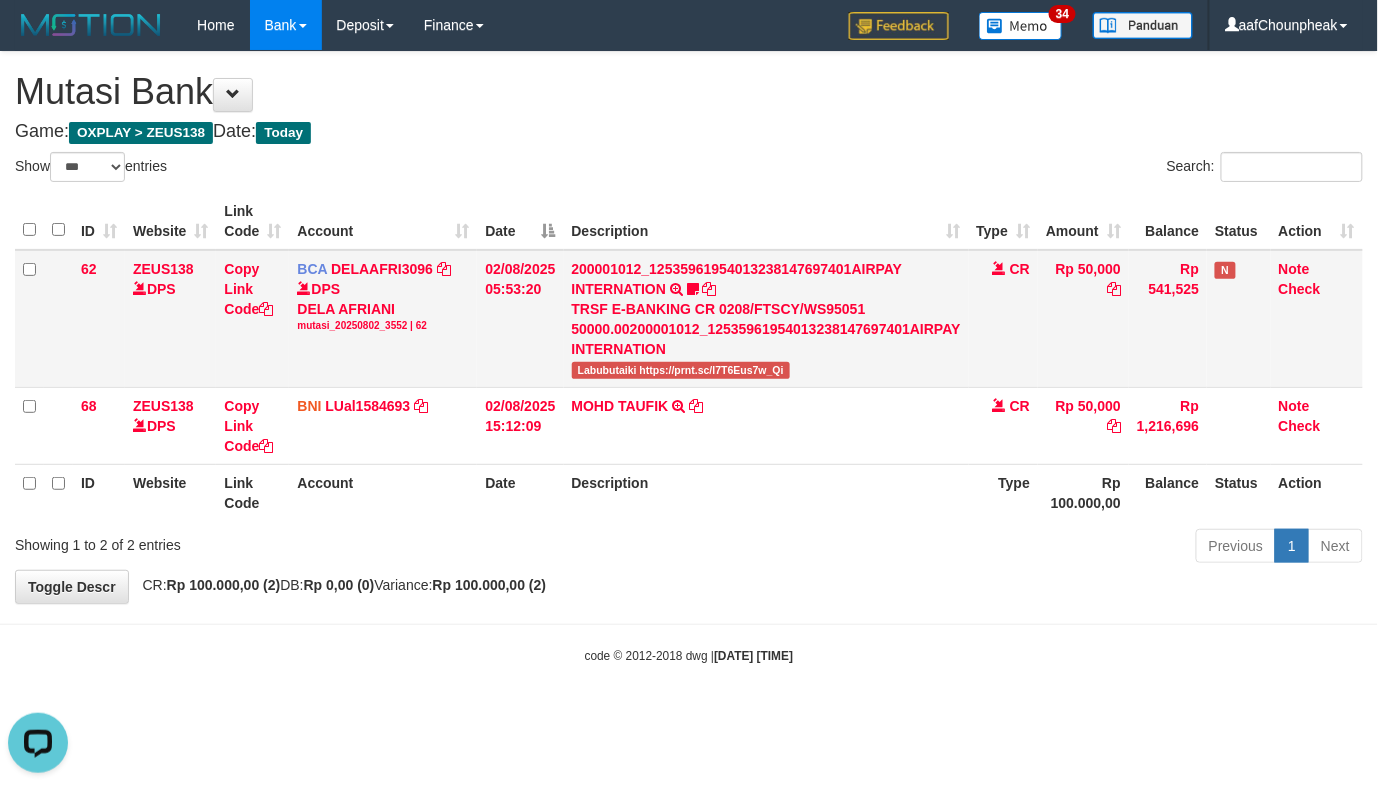 click on "Labubutaiki
https://prnt.sc/l7T6Eus7w_Qi" at bounding box center [681, 370] 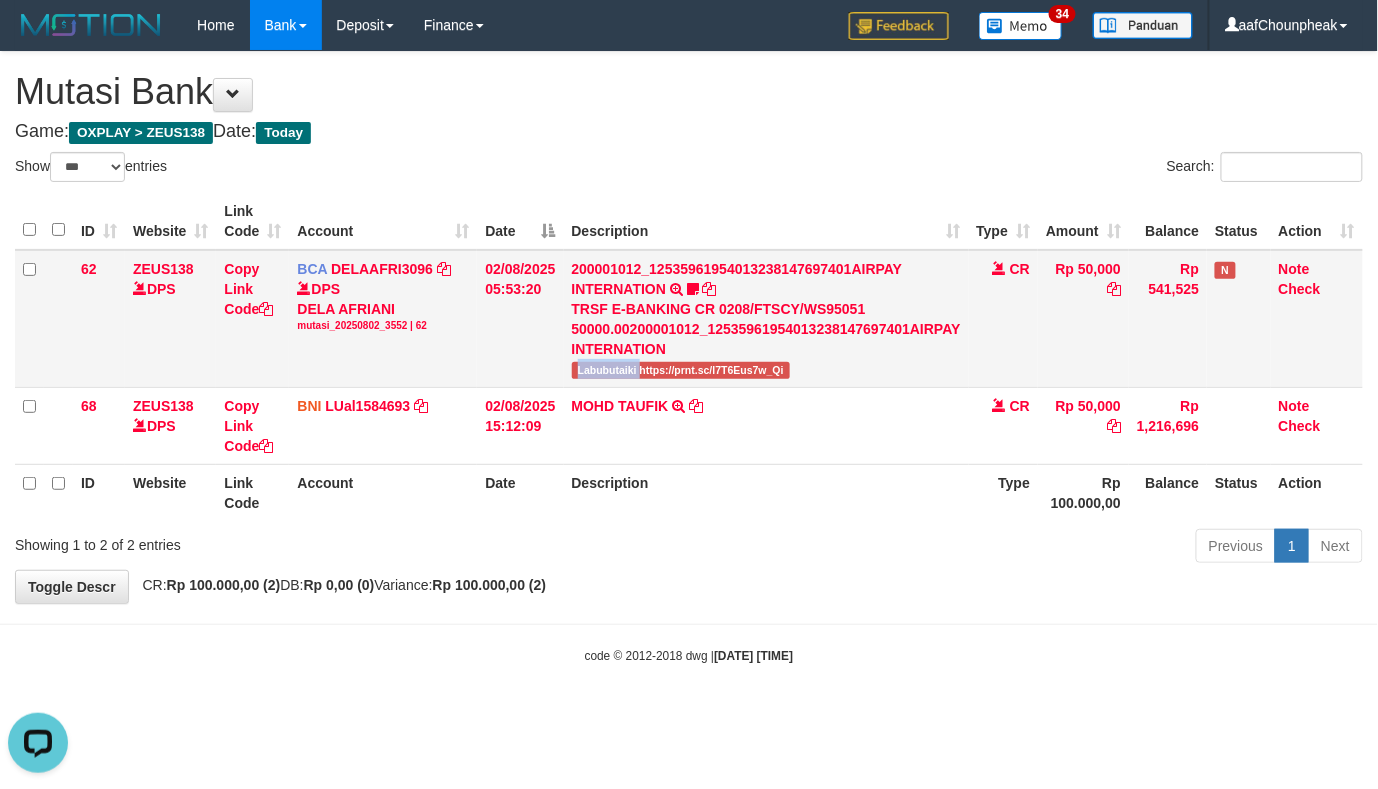 click on "Labubutaiki
https://prnt.sc/l7T6Eus7w_Qi" at bounding box center [681, 370] 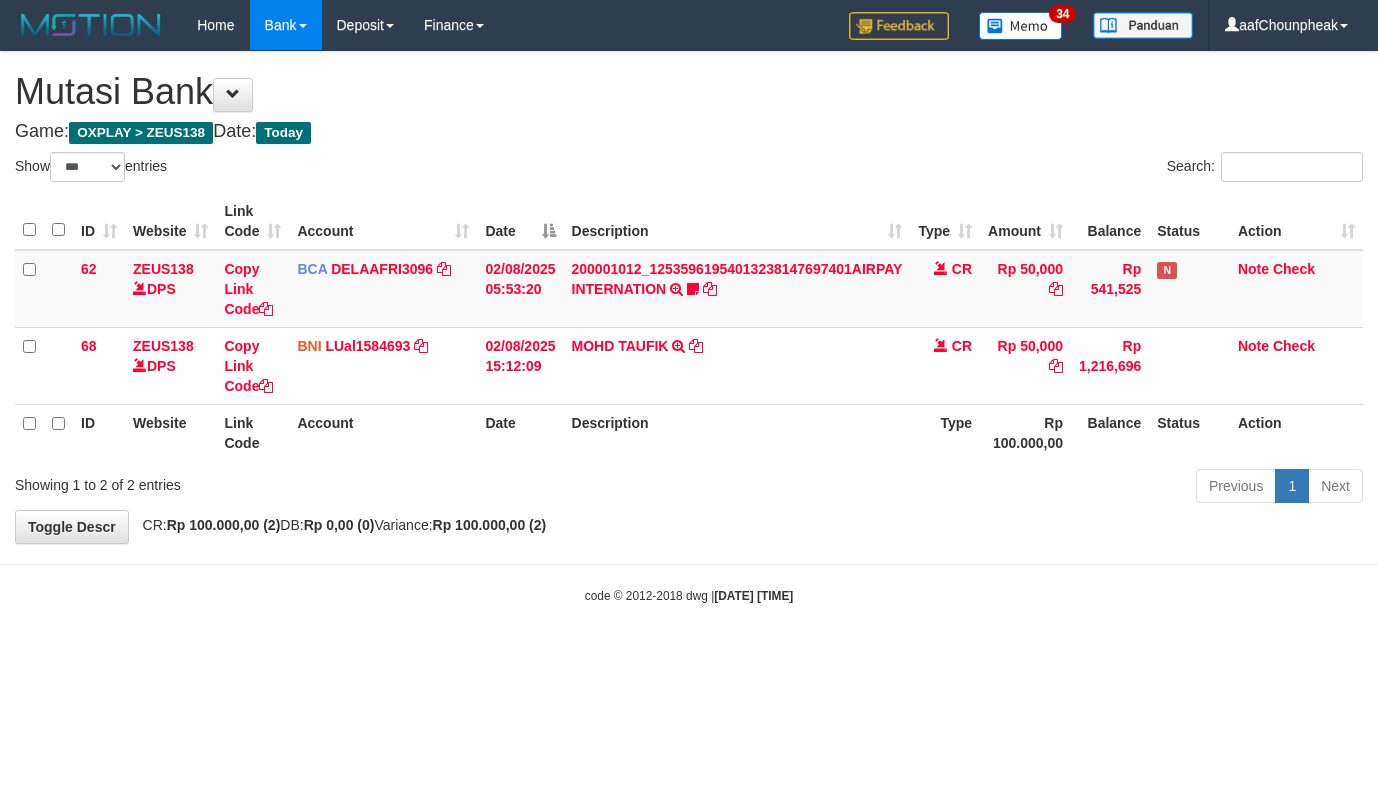 select on "***" 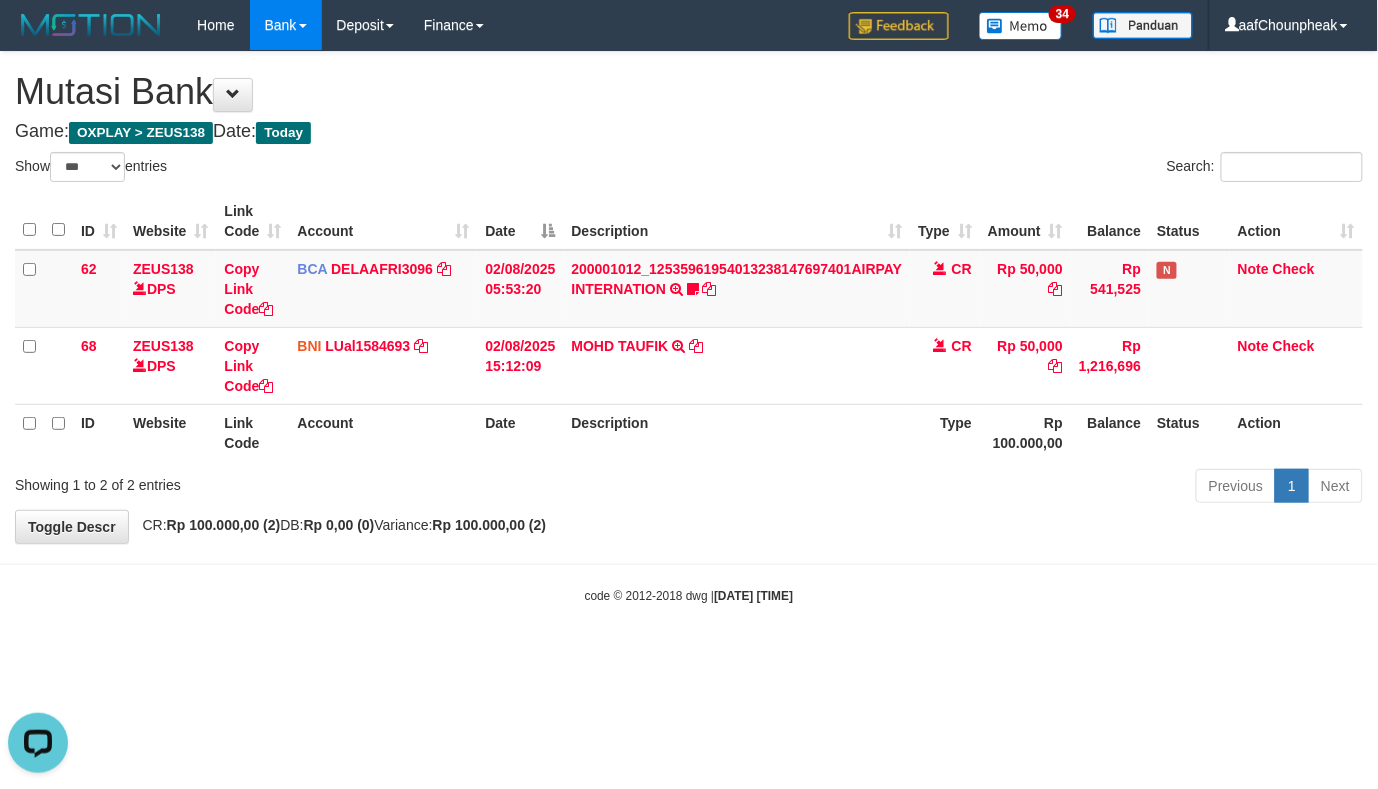 scroll, scrollTop: 0, scrollLeft: 0, axis: both 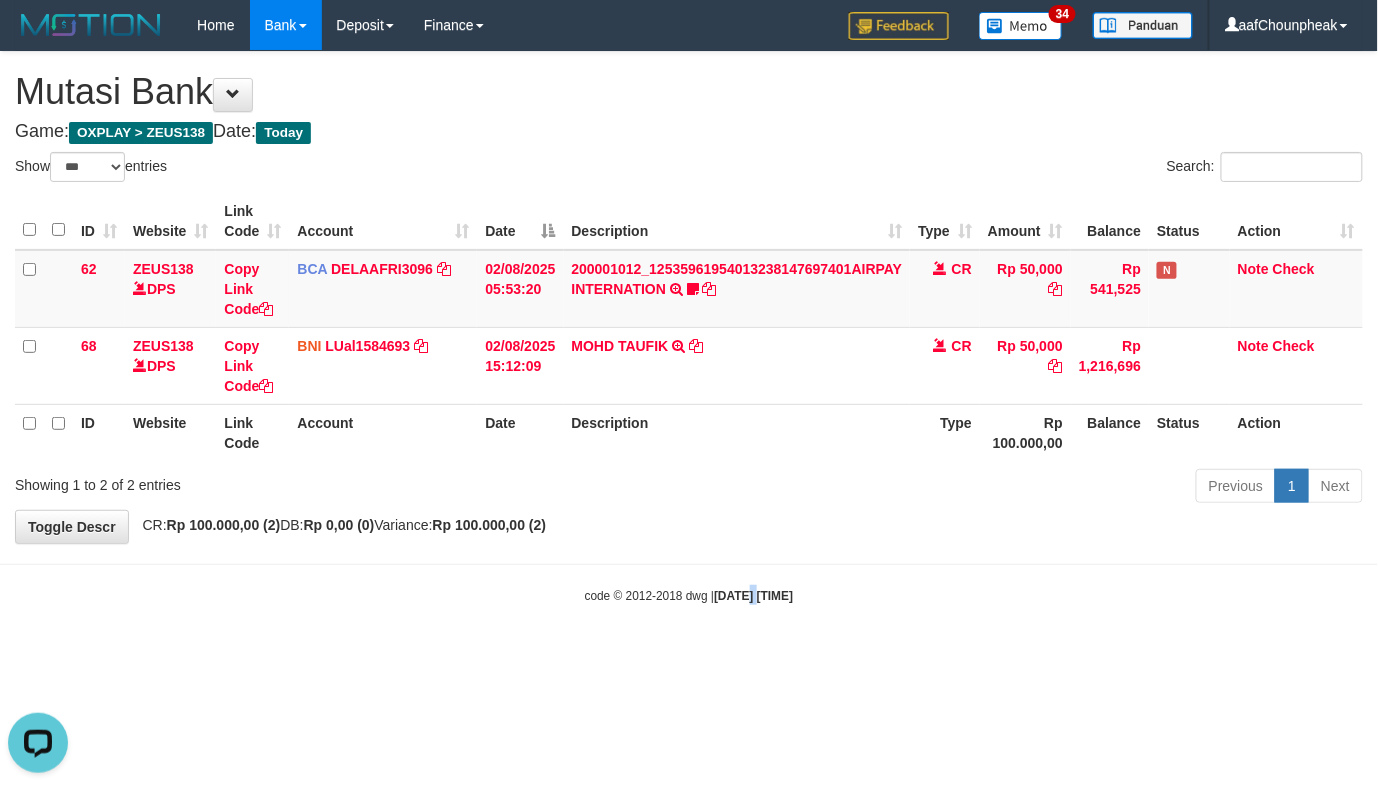 click on "Toggle navigation
Home
Bank
Account List
Mutasi Bank
Search
Note Mutasi
Deposit
DPS List
History
Finance
Financial Data
aafChounpheak
My Profile
Log Out
34" at bounding box center [689, 327] 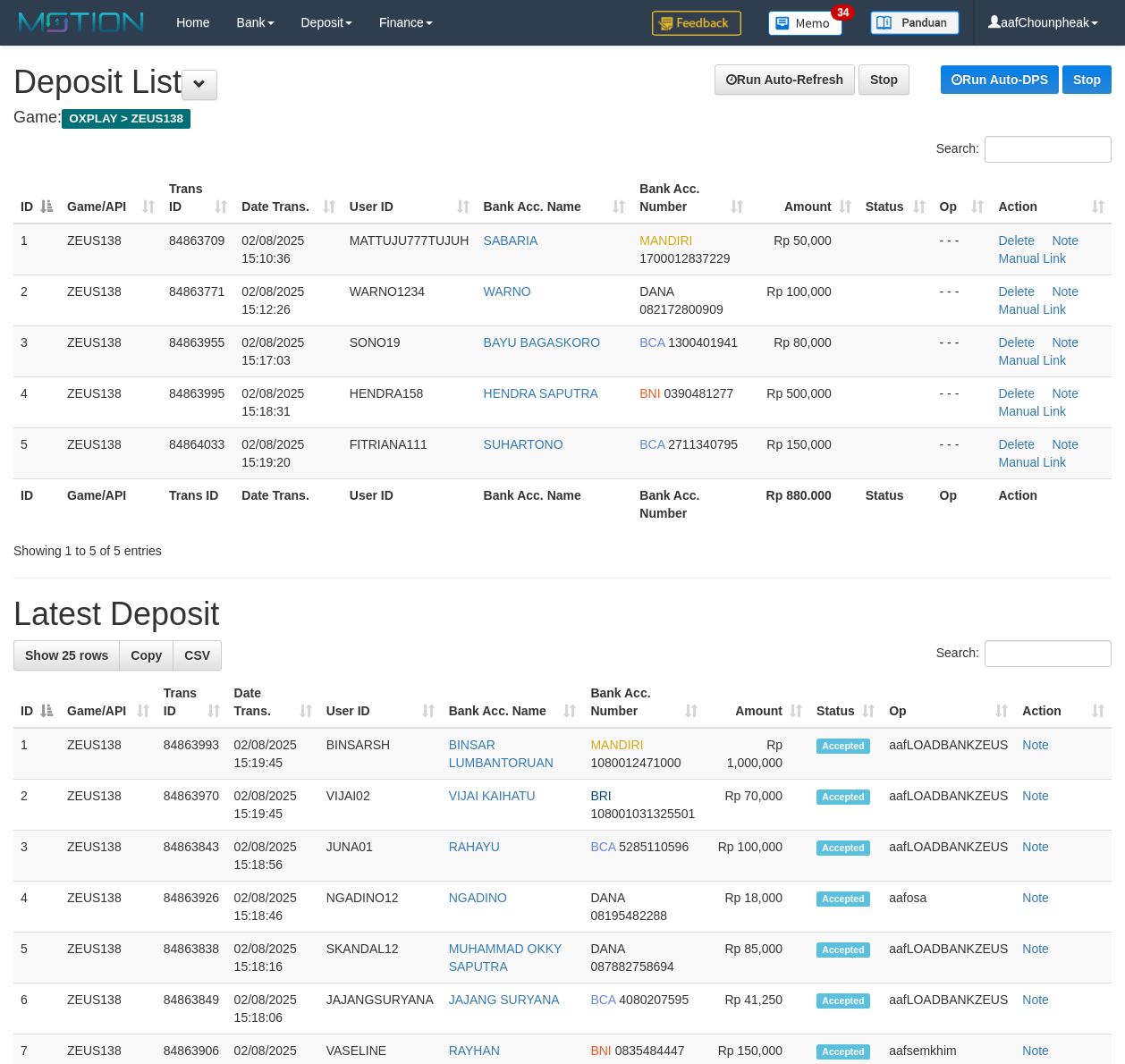 scroll, scrollTop: 0, scrollLeft: 0, axis: both 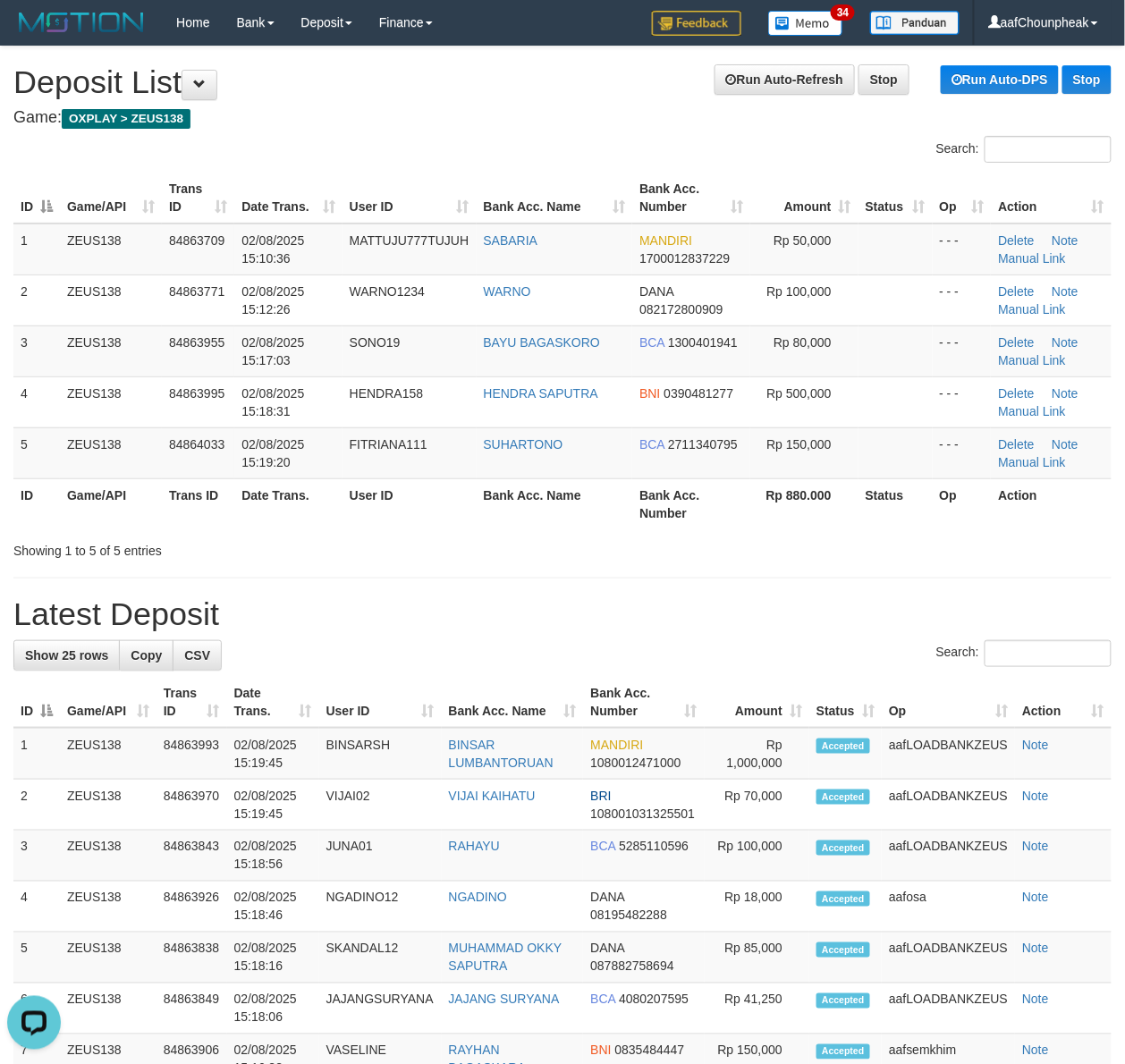 click on "ID Game/API Trans ID Date Trans. User ID Bank Acc. Name Bank Acc. Number Amount Status Op Action
1
ZEUS138
84863709
02/08/2025 15:10:36
MATTUJU777TUJUH
SABARIA
MANDIRI
1700012837229
Rp 50,000
- - -
Delete
Note
Manual Link
2
ZEUS138
84863771
02/08/2025 15:12:26
WARNO1234
WARNO
DANA
082172800909
Rp 100,000
- - -
Delete BCA" at bounding box center (562, 350) 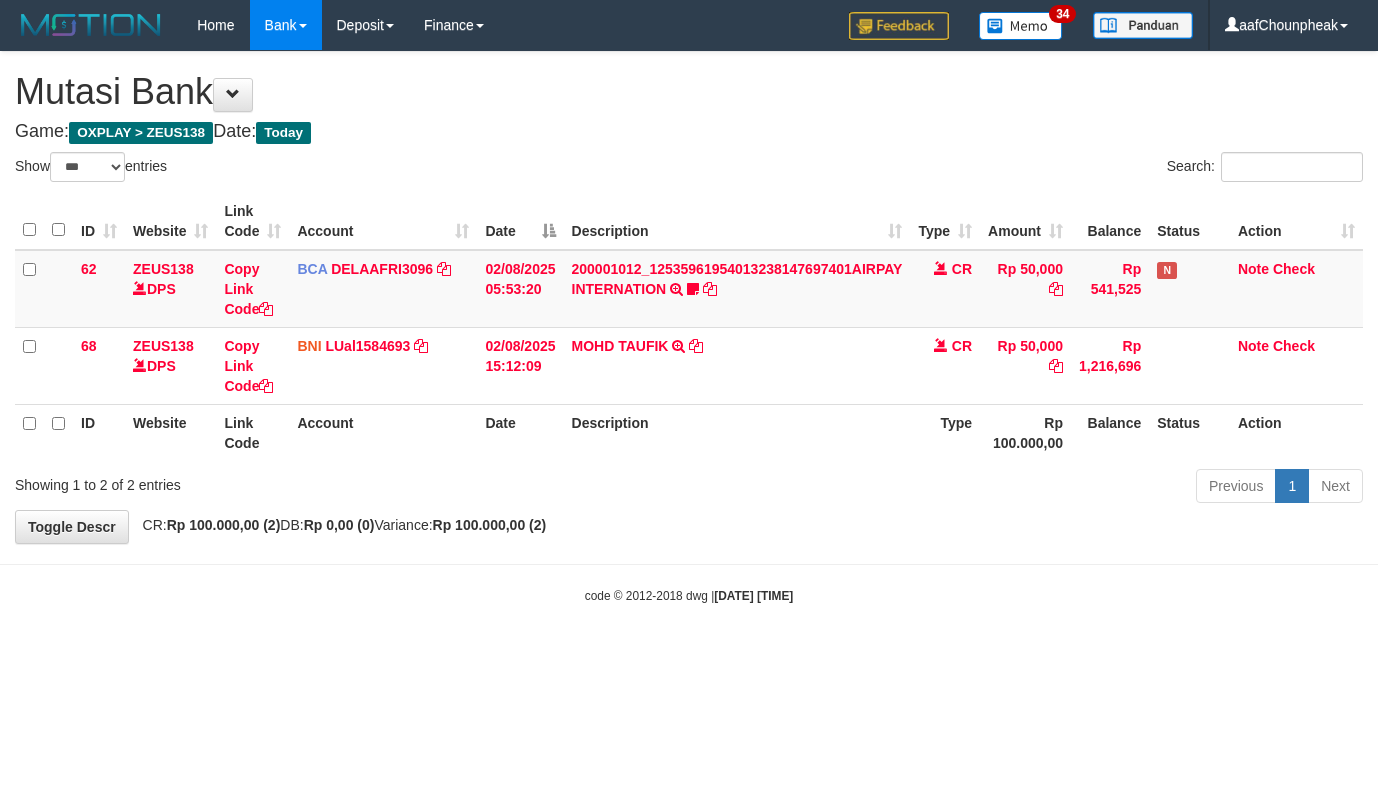 select on "***" 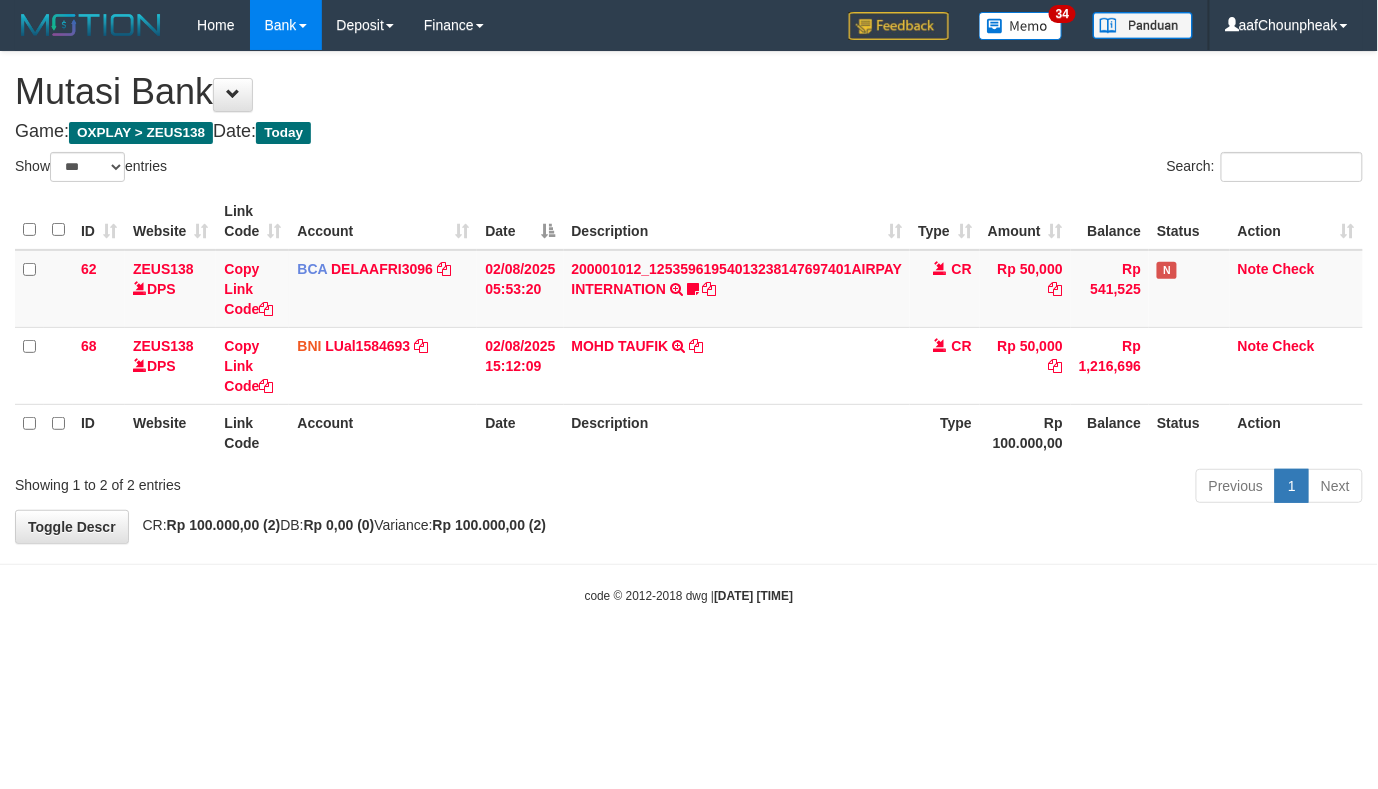 click on "Toggle navigation
Home
Bank
Account List
Mutasi Bank
Search
Note Mutasi
Deposit
DPS List
History
Finance
Financial Data
aafChounpheak
My Profile
Log Out
34" at bounding box center [689, 327] 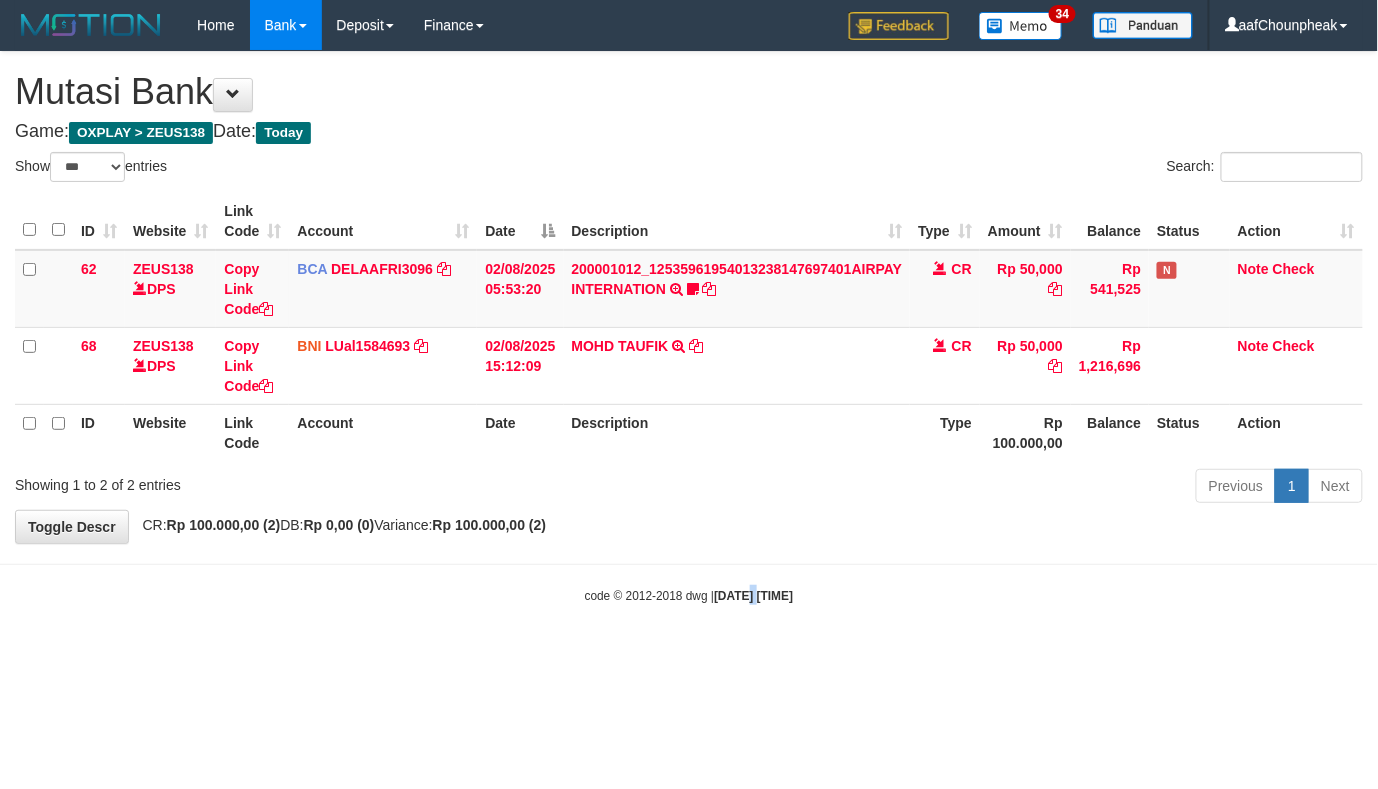 click on "Toggle navigation
Home
Bank
Account List
Mutasi Bank
Search
Note Mutasi
Deposit
DPS List
History
Finance
Financial Data
aafChounpheak
My Profile
Log Out
34" at bounding box center [689, 327] 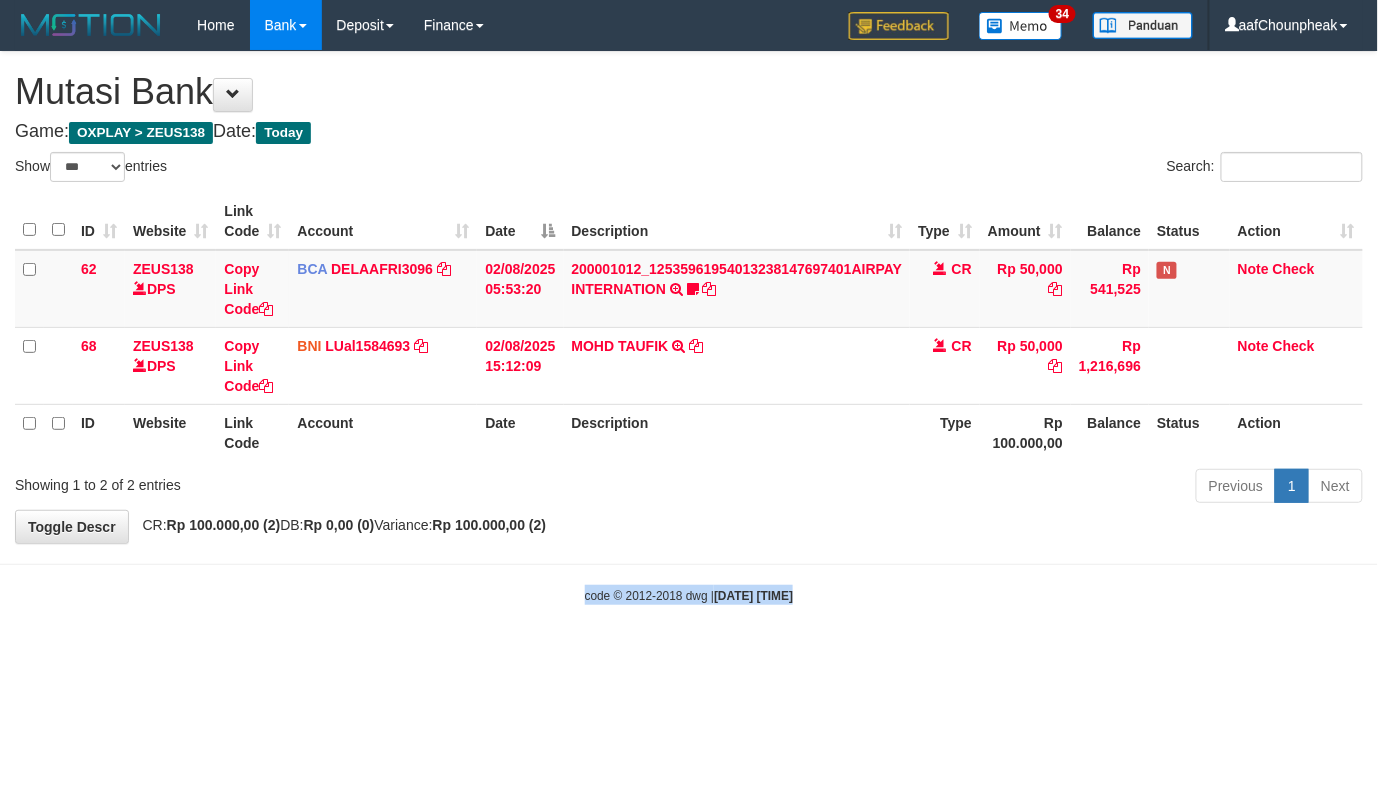 click on "Toggle navigation
Home
Bank
Account List
Mutasi Bank
Search
Note Mutasi
Deposit
DPS List
History
Finance
Financial Data
aafChounpheak
My Profile
Log Out
34" at bounding box center (689, 327) 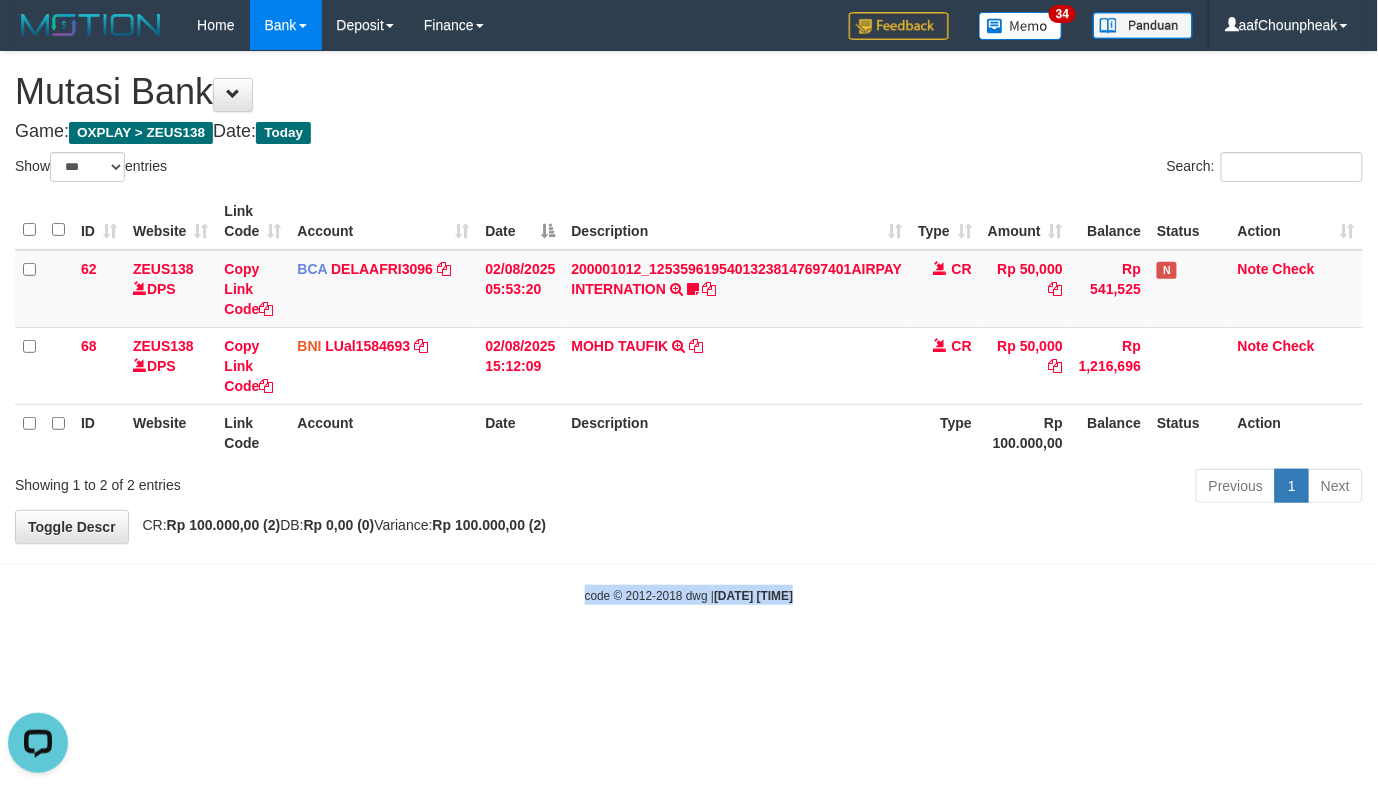 scroll, scrollTop: 0, scrollLeft: 0, axis: both 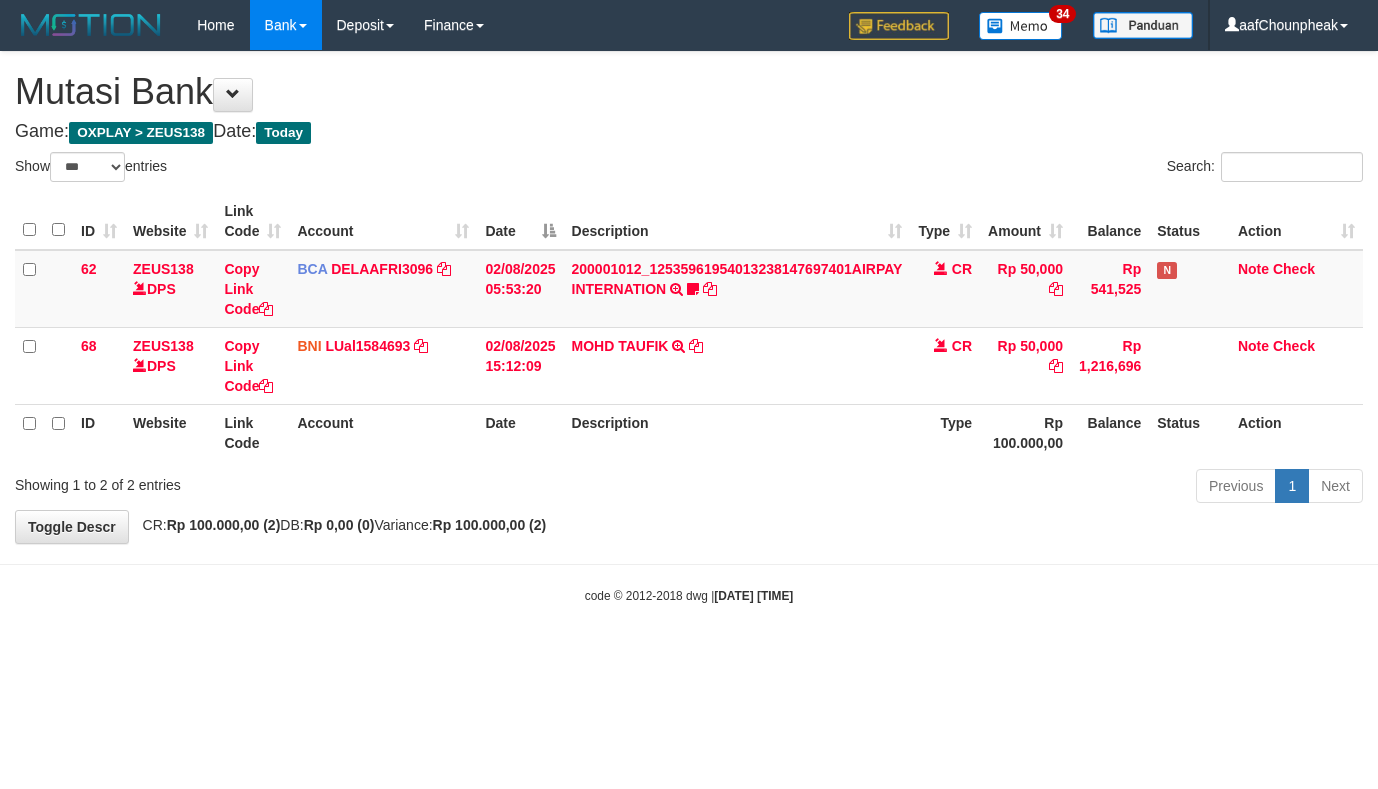 select on "***" 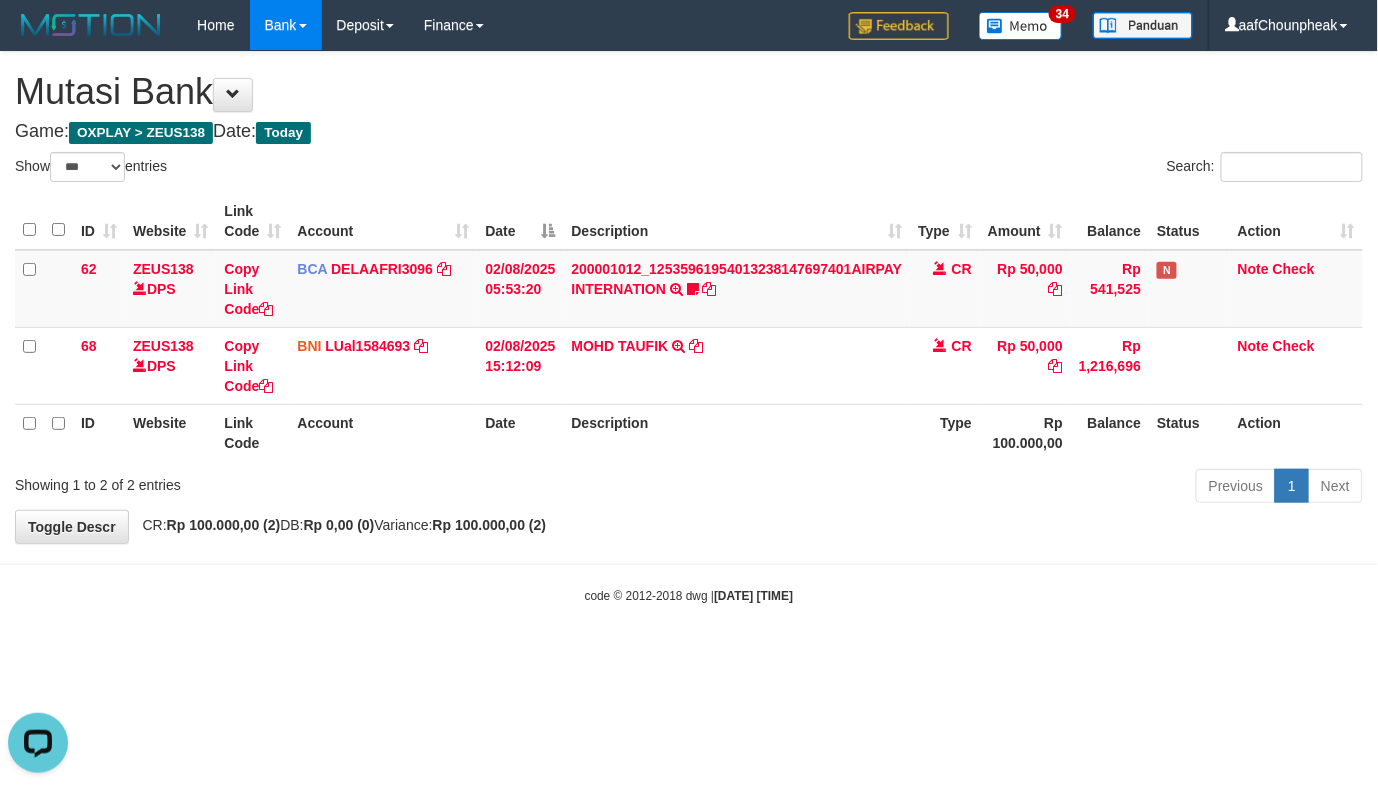 scroll, scrollTop: 0, scrollLeft: 0, axis: both 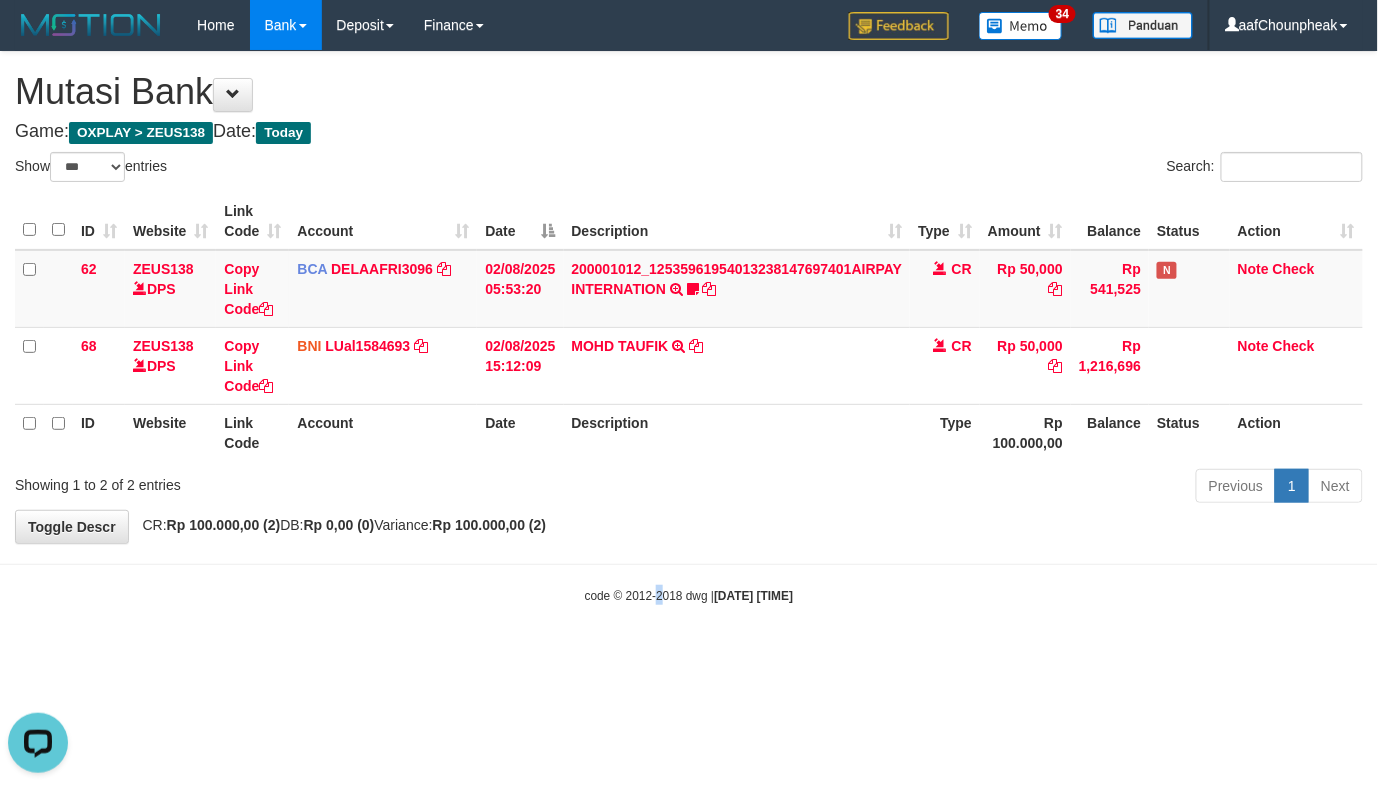 click on "code © 2012-2018 dwg |  [DATE] [TIME]" at bounding box center [689, 596] 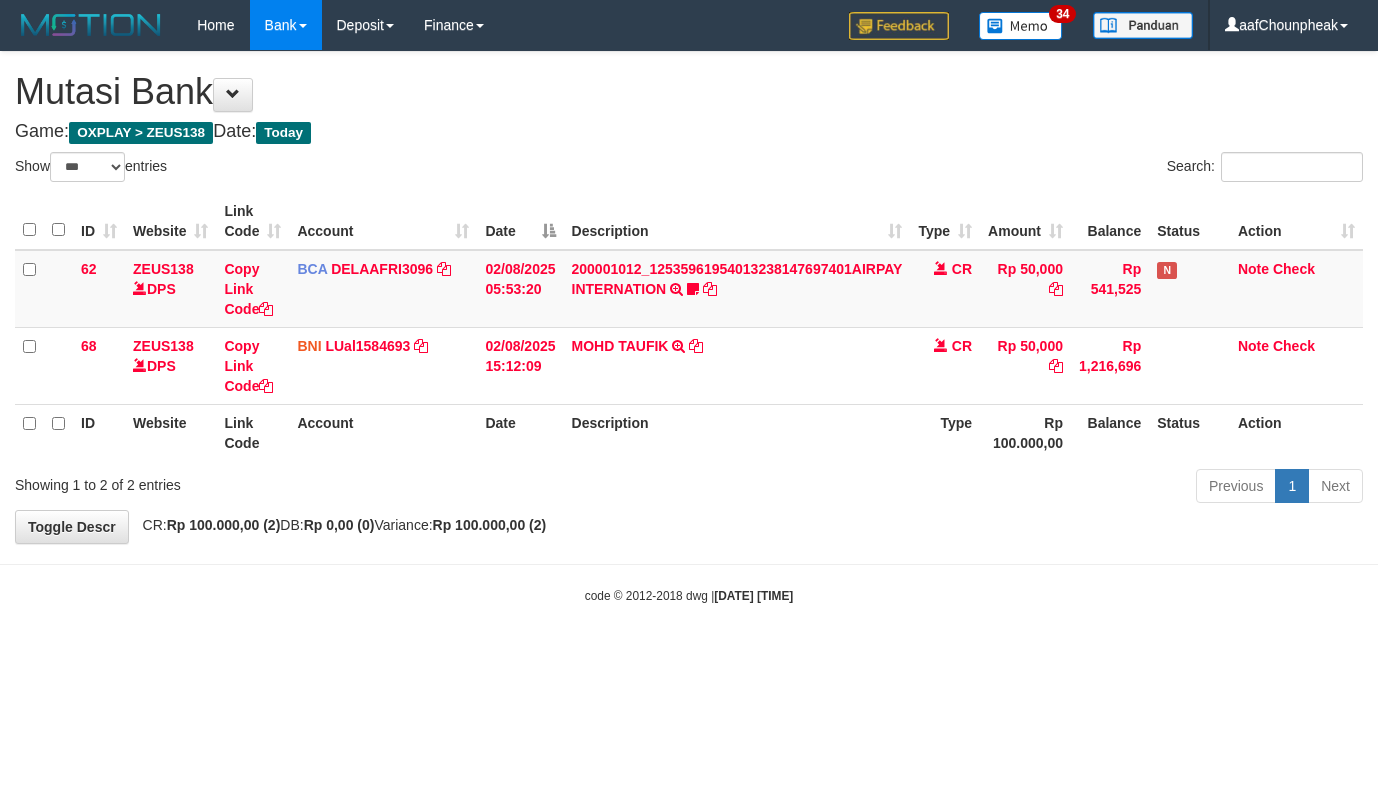 select on "***" 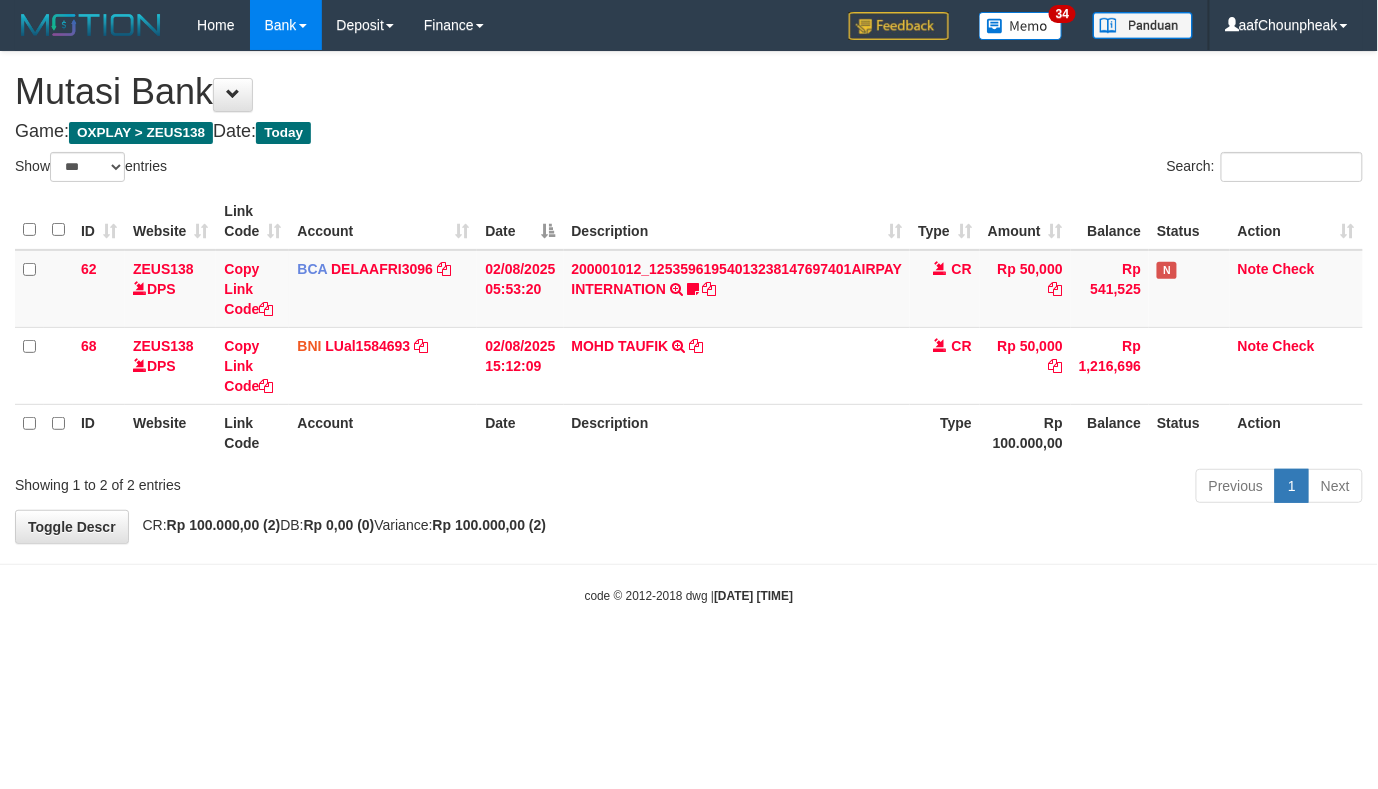 click on "**********" at bounding box center (689, 297) 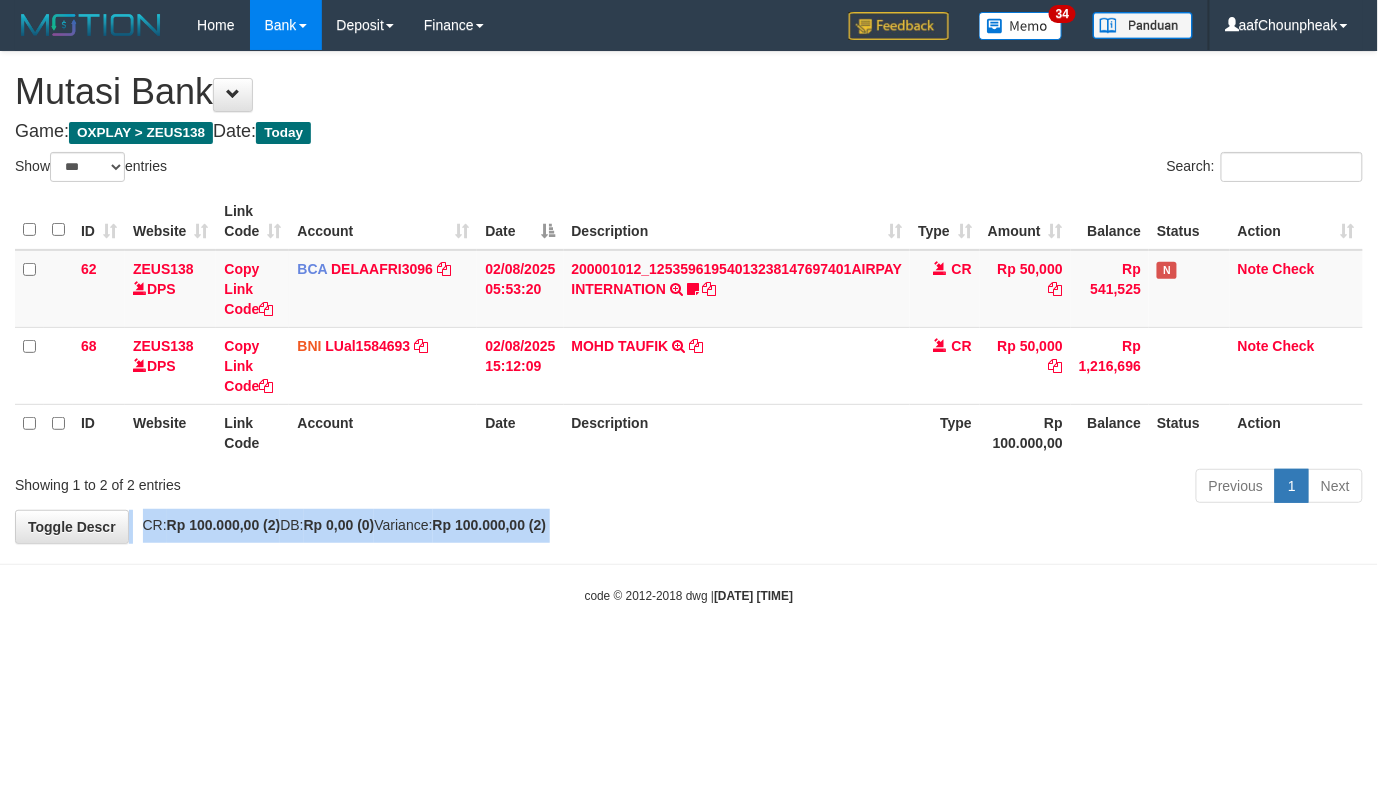 click on "**********" at bounding box center (689, 297) 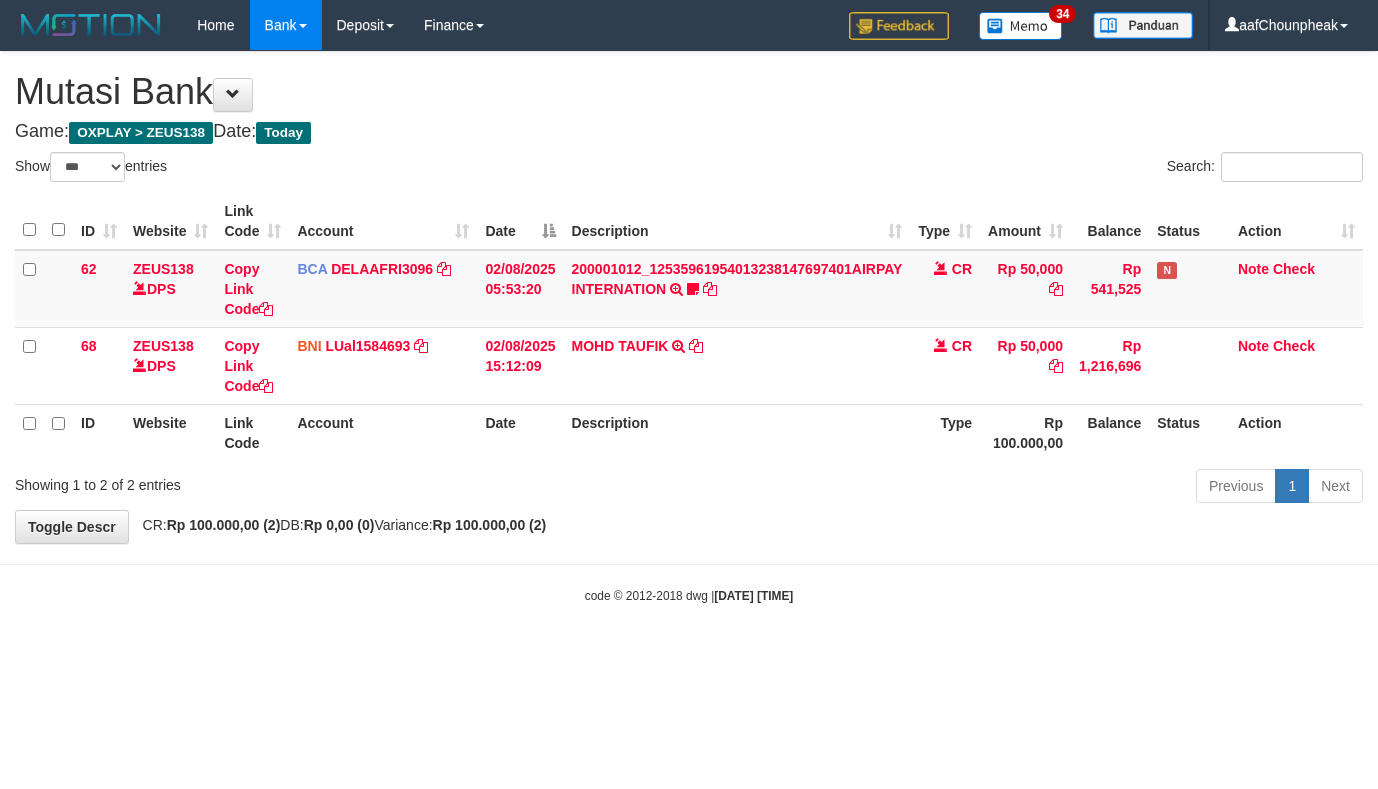 select on "***" 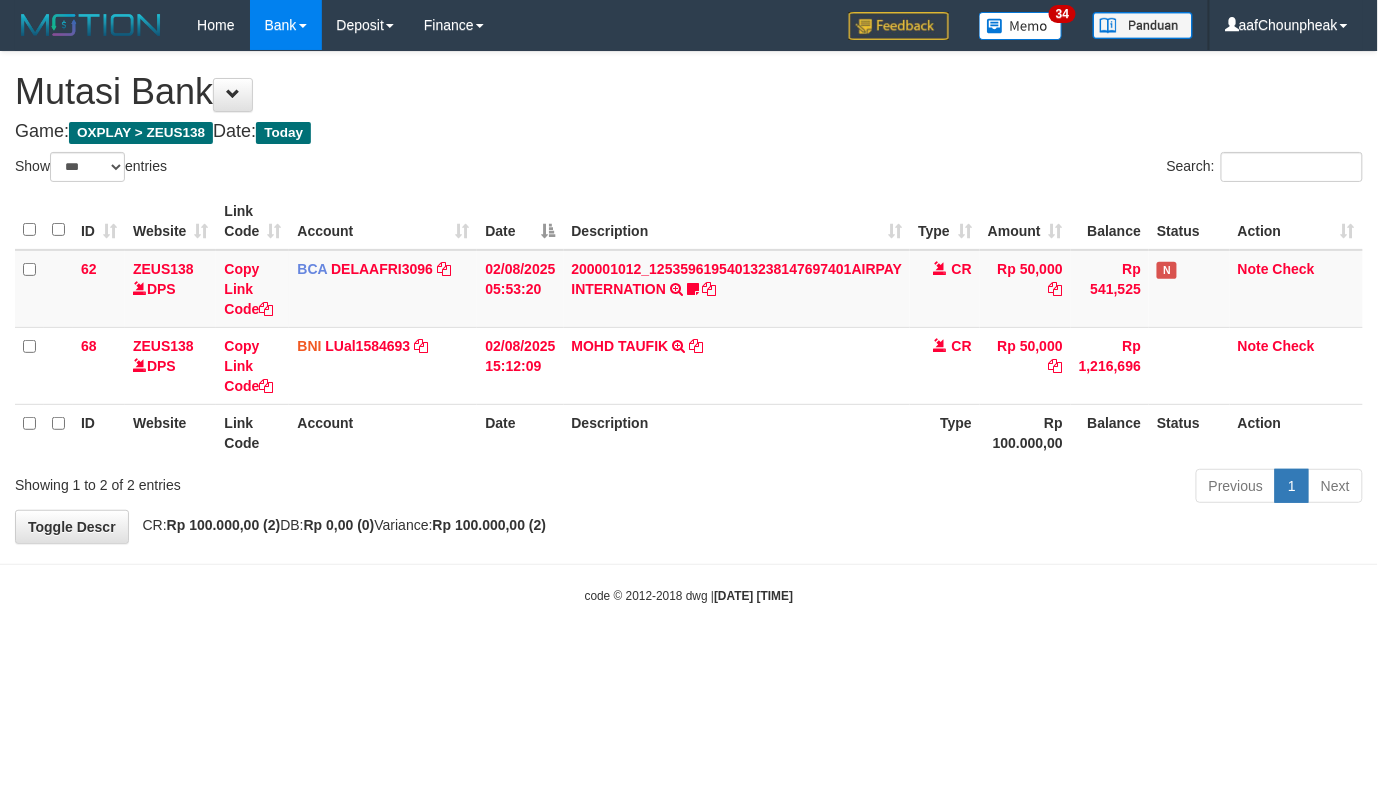click on "**********" at bounding box center [689, 297] 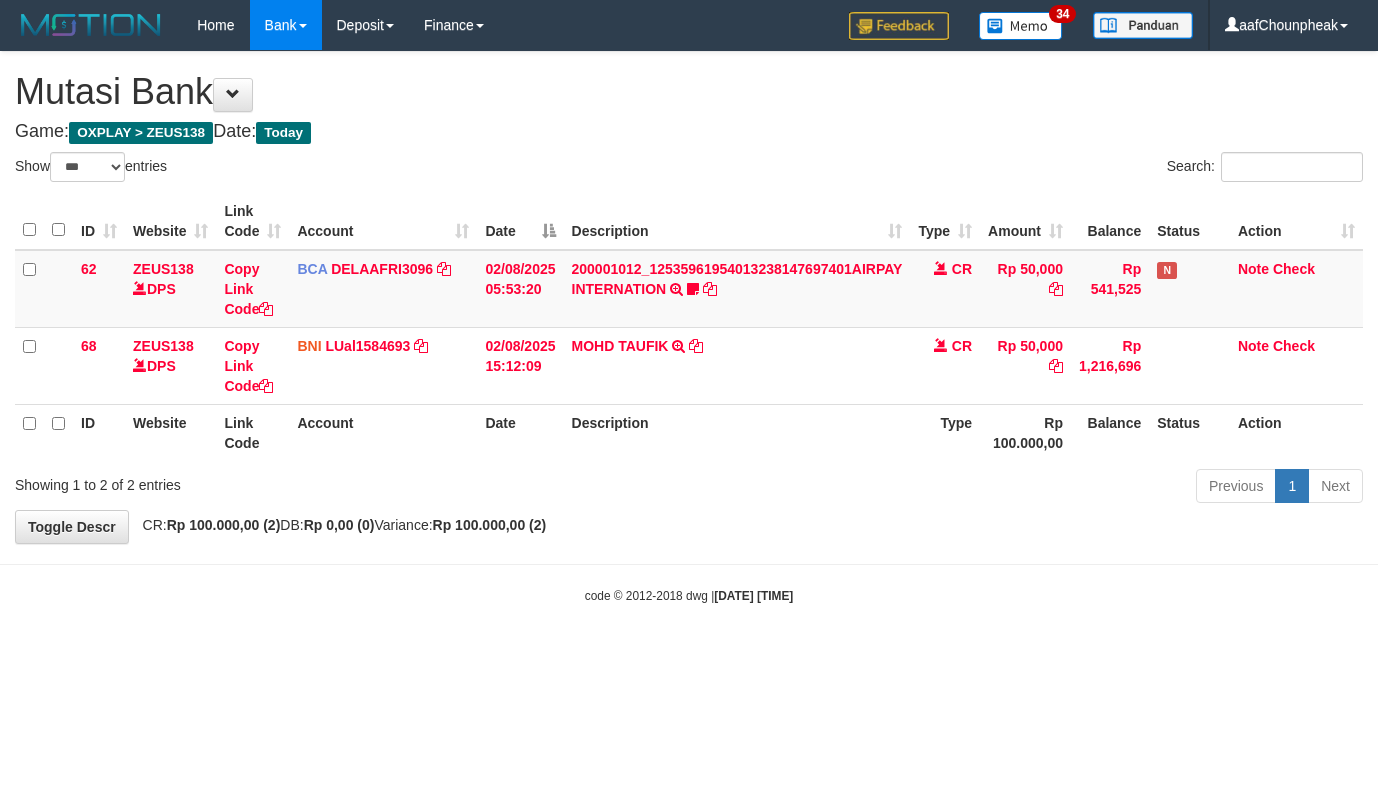 select on "***" 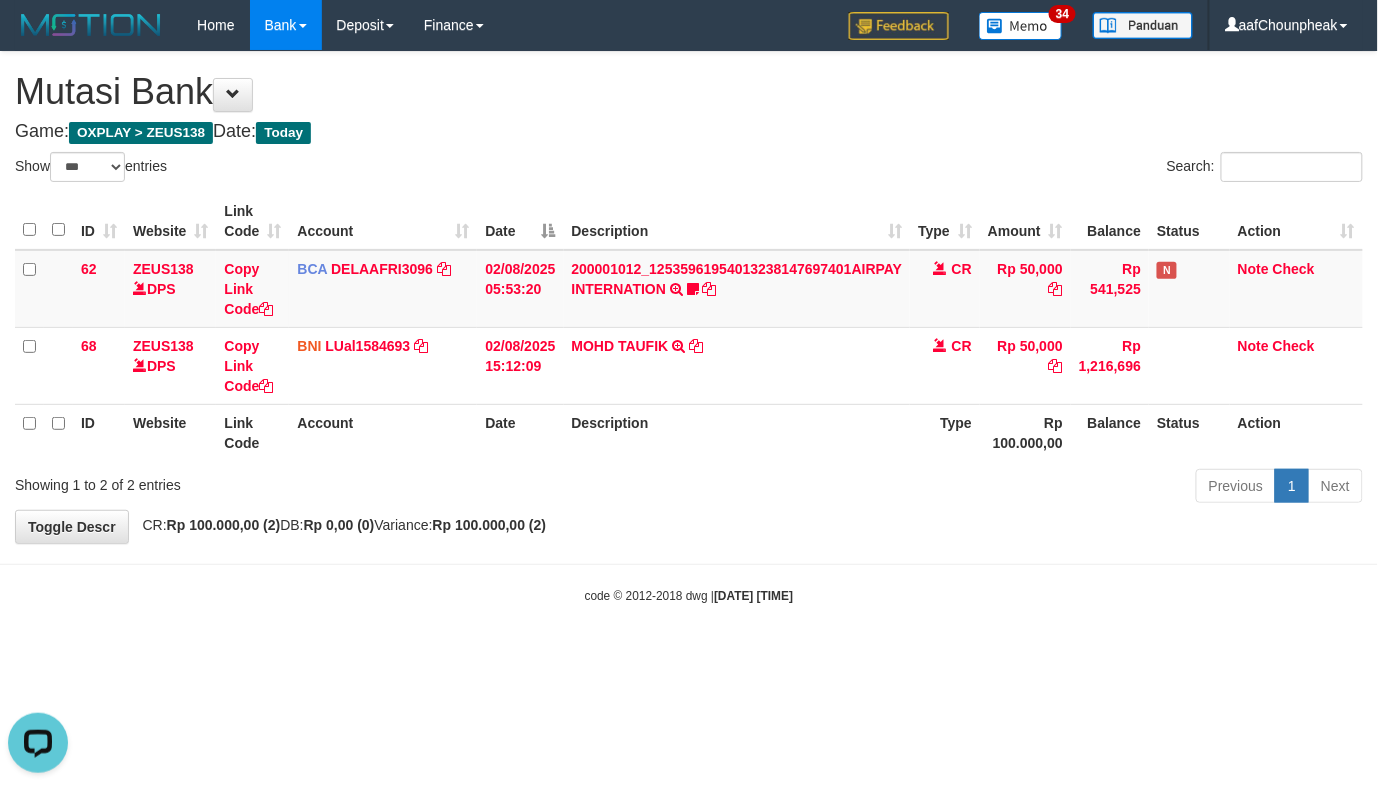 scroll, scrollTop: 0, scrollLeft: 0, axis: both 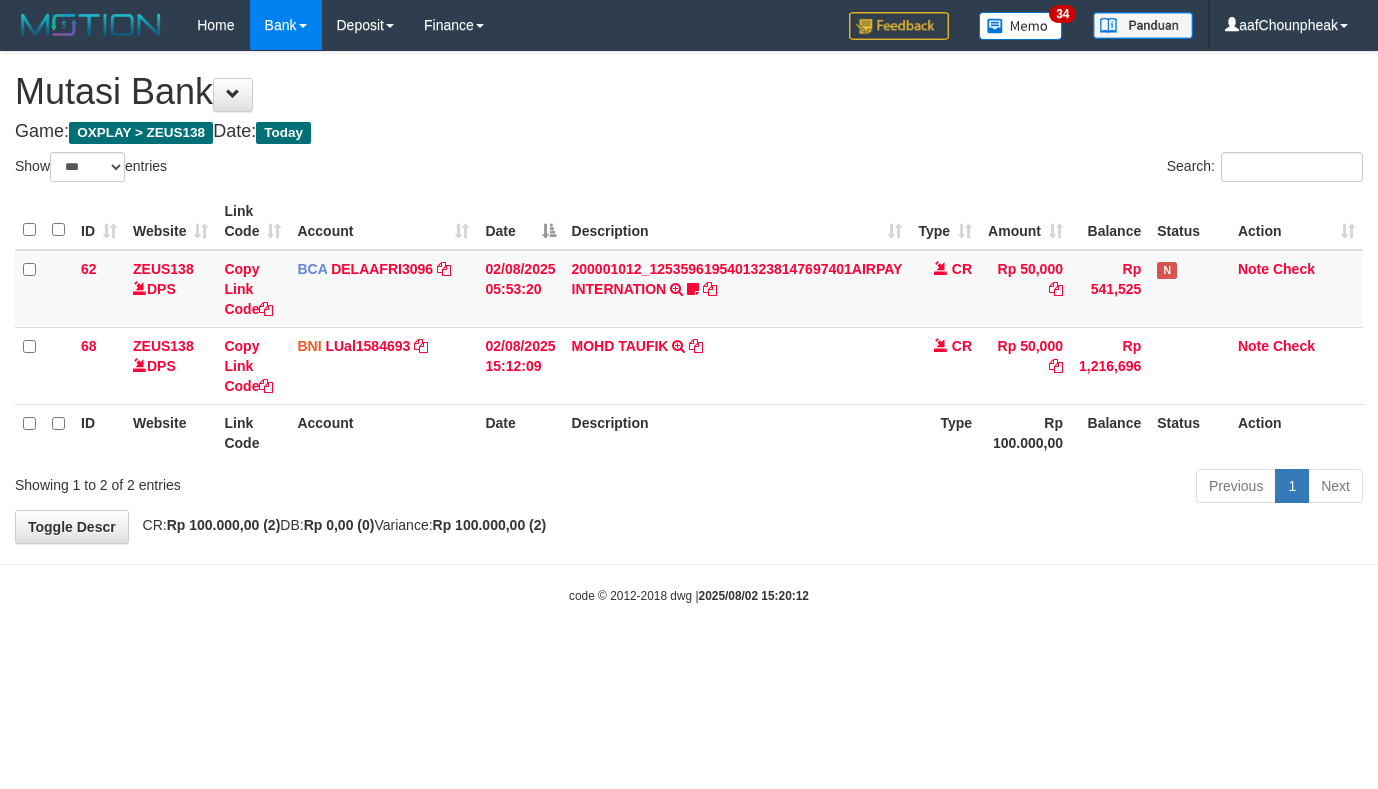select on "***" 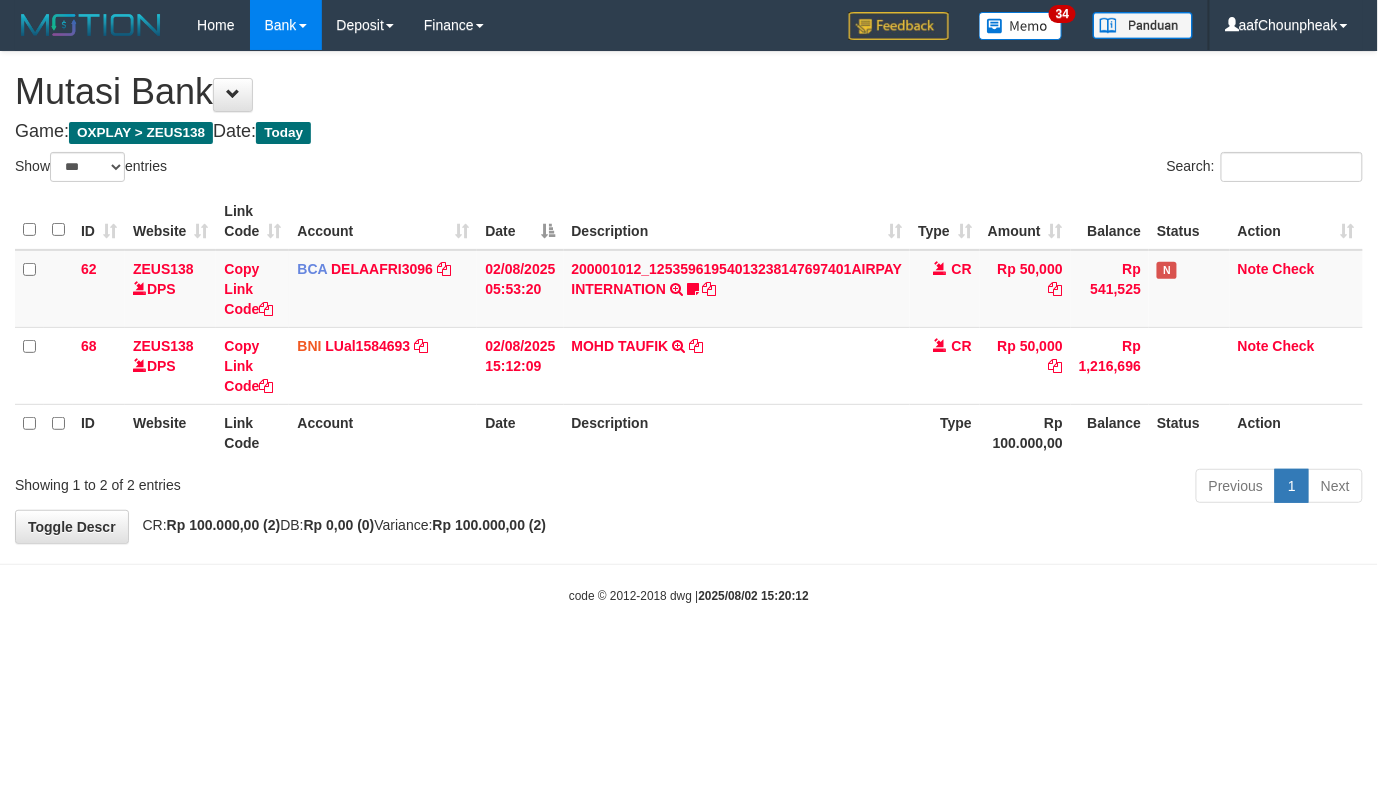 click on "Toggle navigation
Home
Bank
Account List
Mutasi Bank
Search
Note Mutasi
Deposit
DPS List
History
Finance
Financial Data
aafChounpheak
My Profile
Log Out
34" at bounding box center (689, 327) 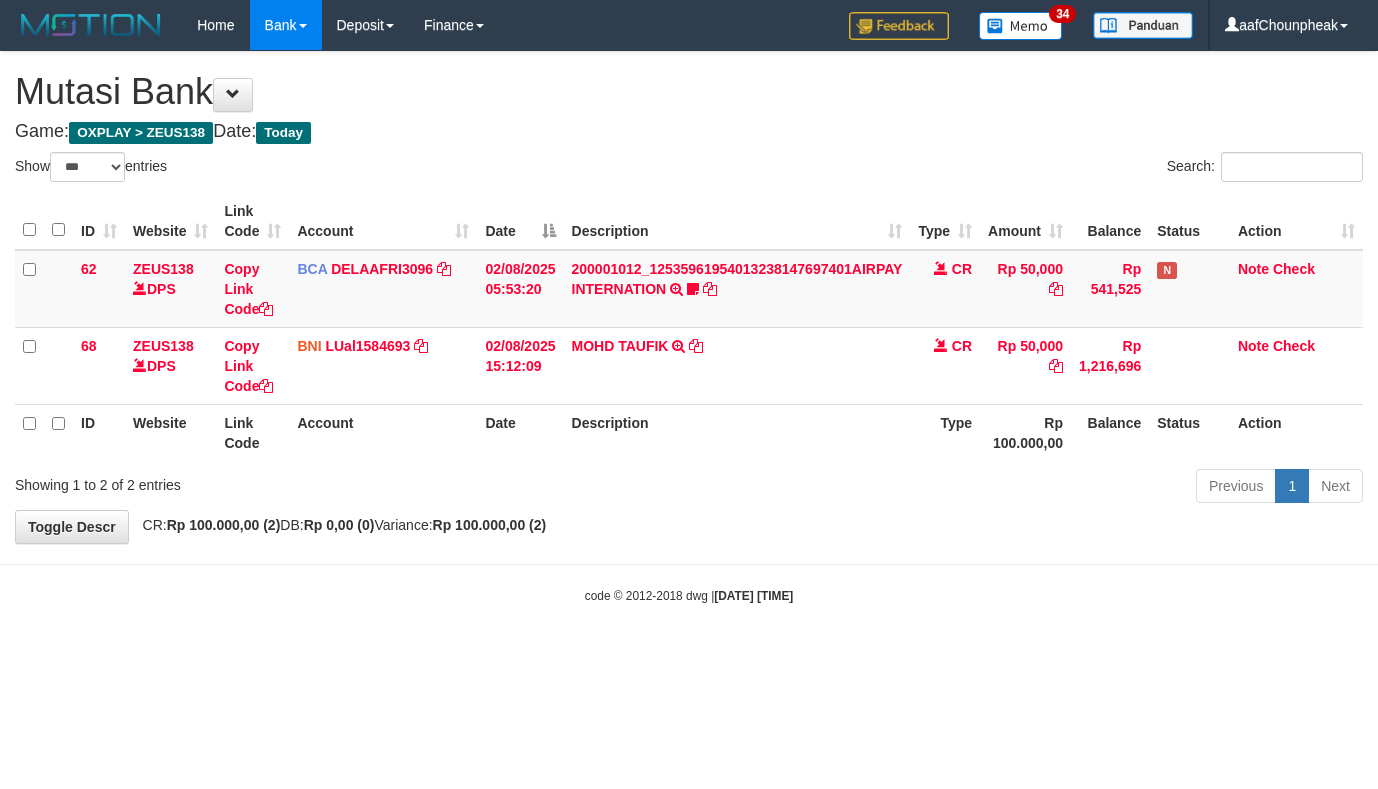 select on "***" 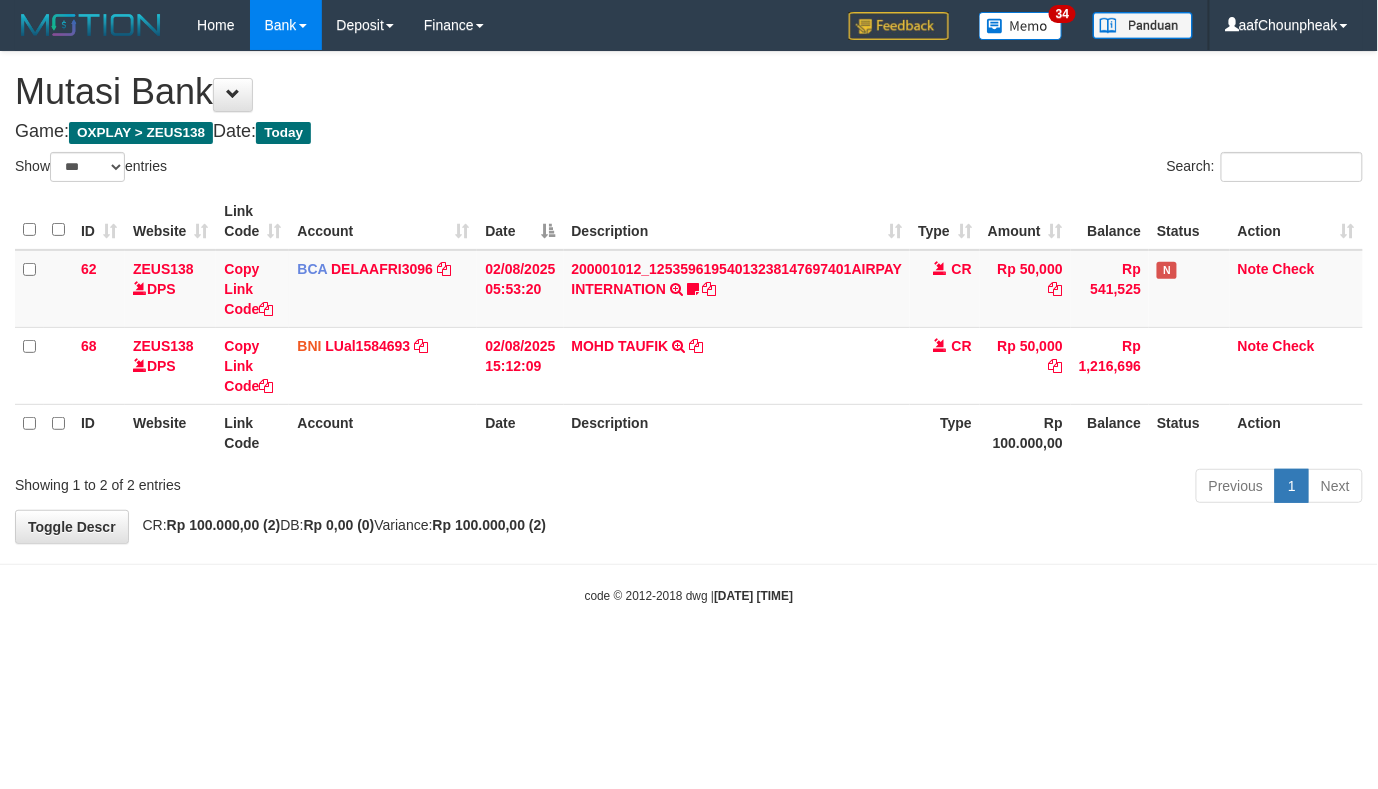 drag, startPoint x: 0, startPoint y: 0, endPoint x: 753, endPoint y: 569, distance: 943.80615 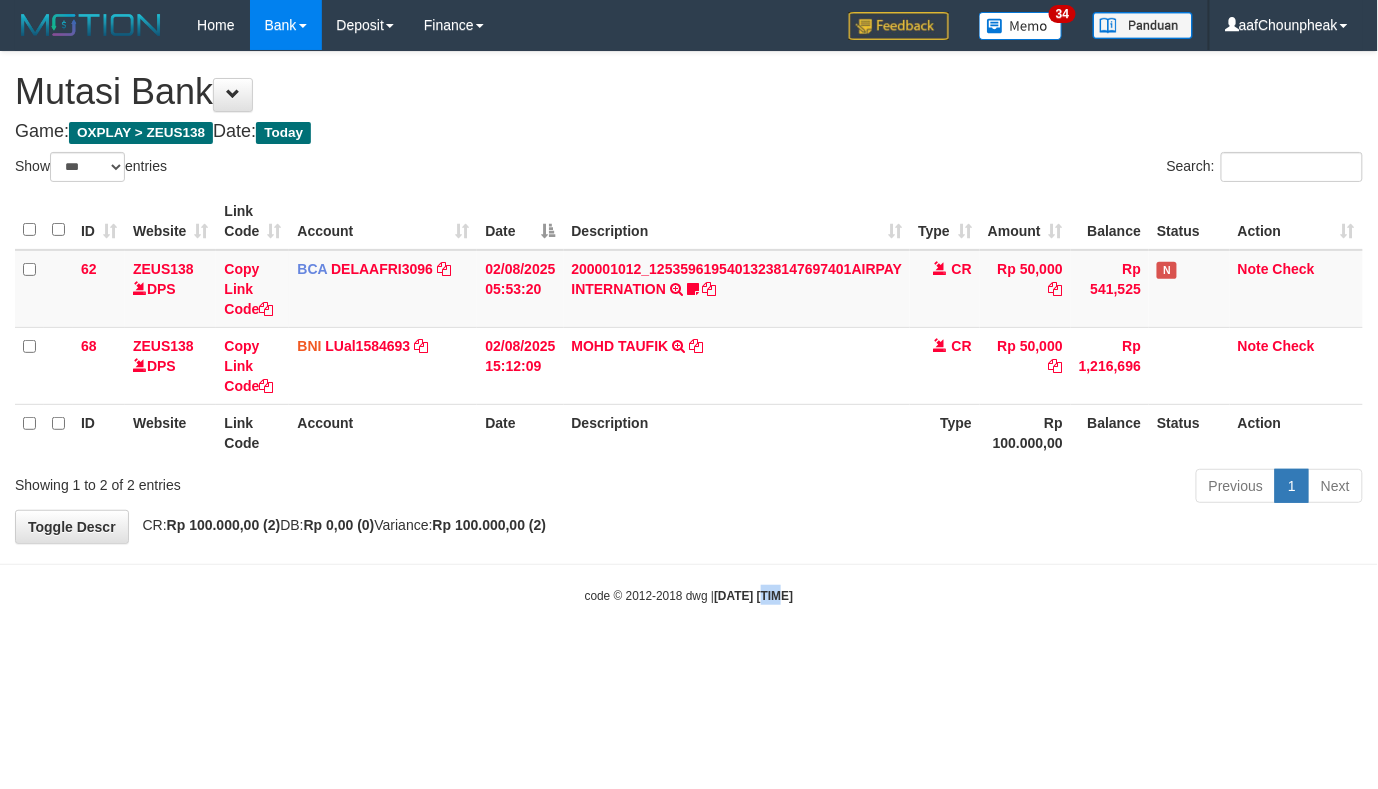 click on "Toggle navigation
Home
Bank
Account List
Mutasi Bank
Search
Note Mutasi
Deposit
DPS List
History
Finance
Financial Data
aafChounpheak
My Profile
Log Out
34" at bounding box center [689, 327] 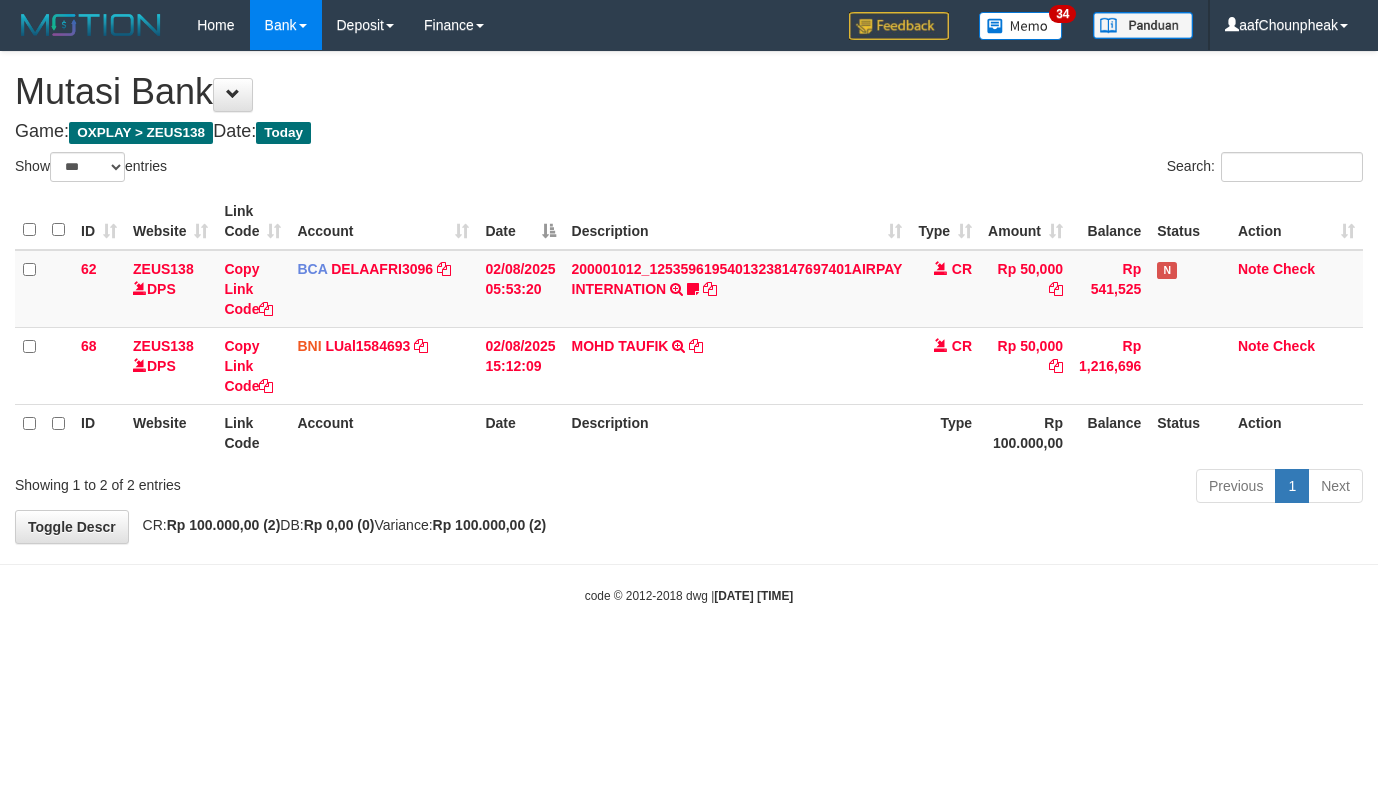 select on "***" 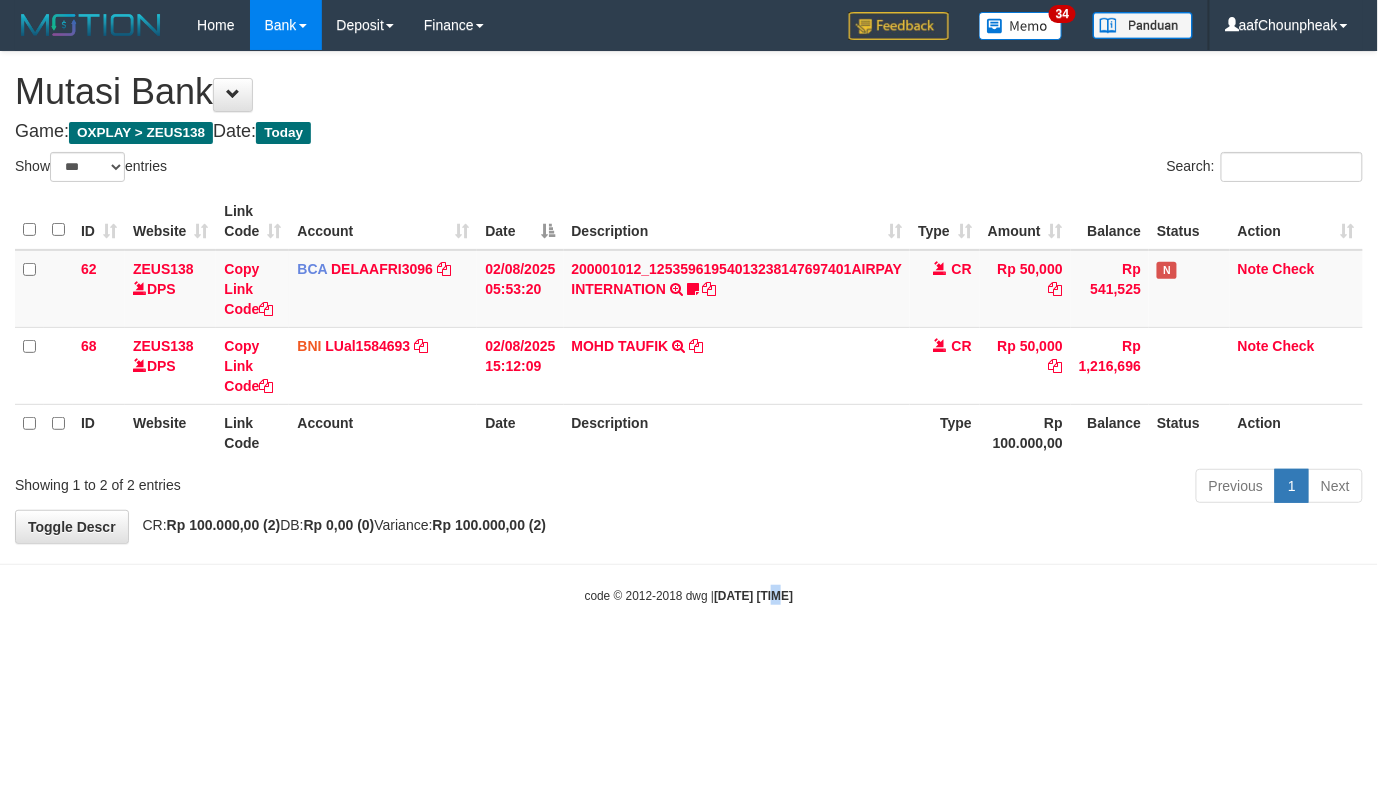 drag, startPoint x: 0, startPoint y: 0, endPoint x: 765, endPoint y: 578, distance: 958.806 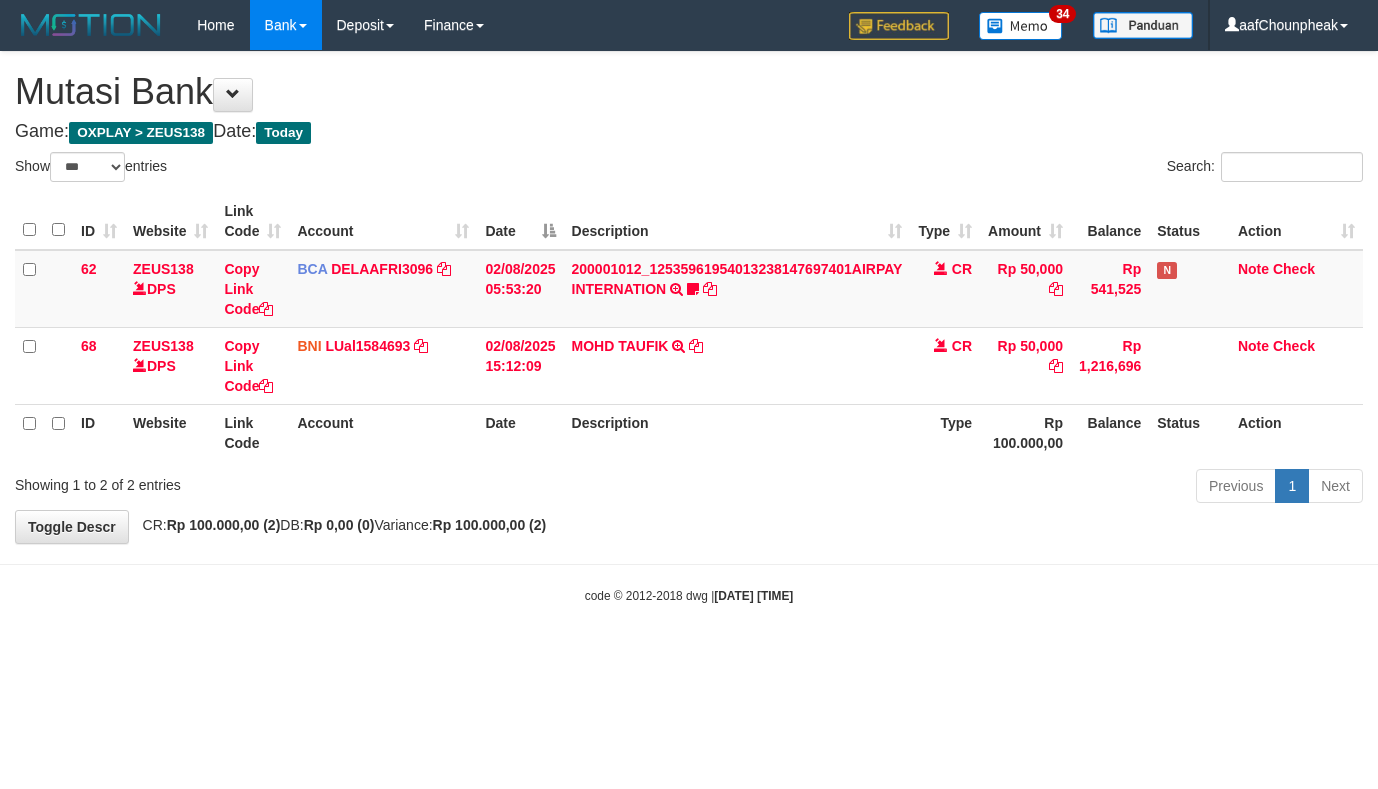select on "***" 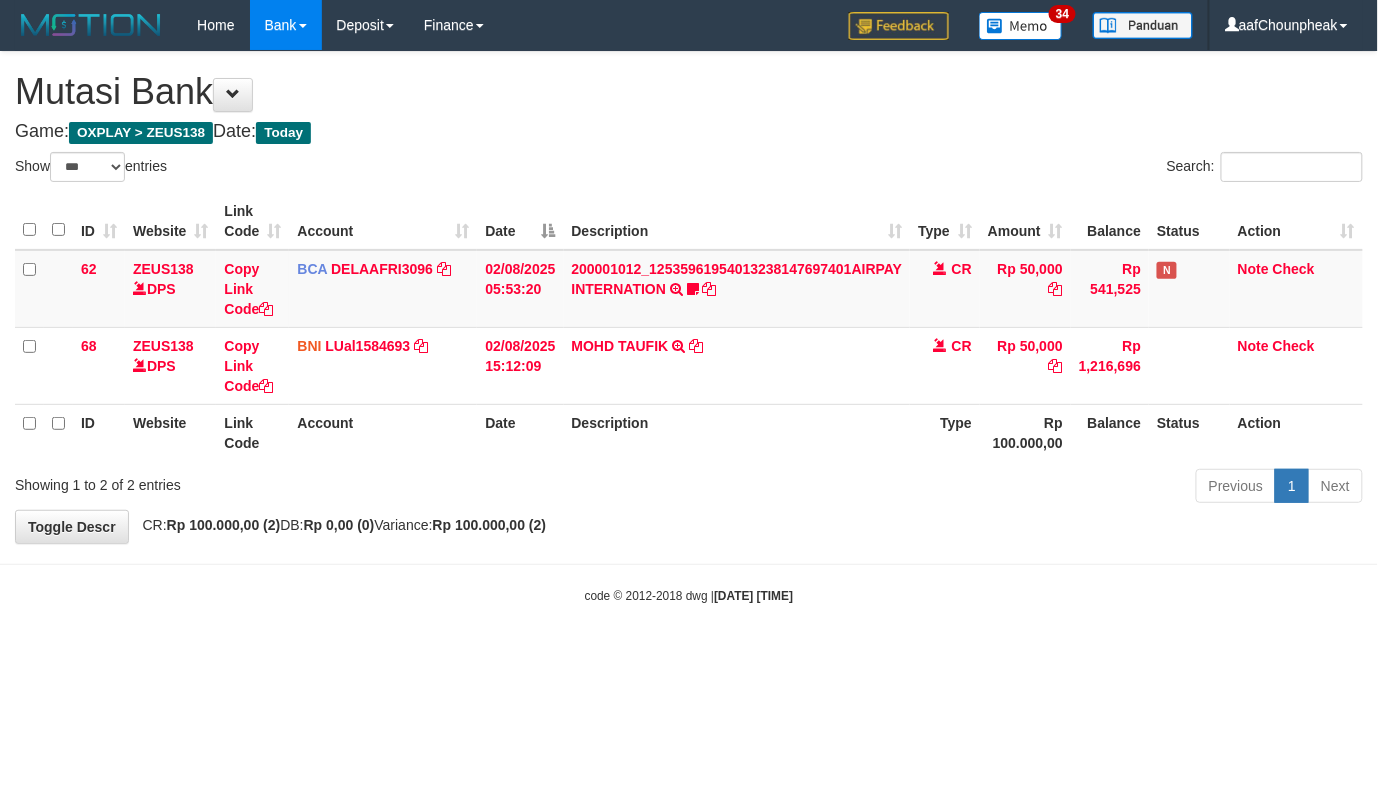 click on "Toggle navigation
Home
Bank
Account List
Mutasi Bank
Search
Note Mutasi
Deposit
DPS List
History
Finance
Financial Data
aafChounpheak
My Profile
Log Out
34" at bounding box center (689, 327) 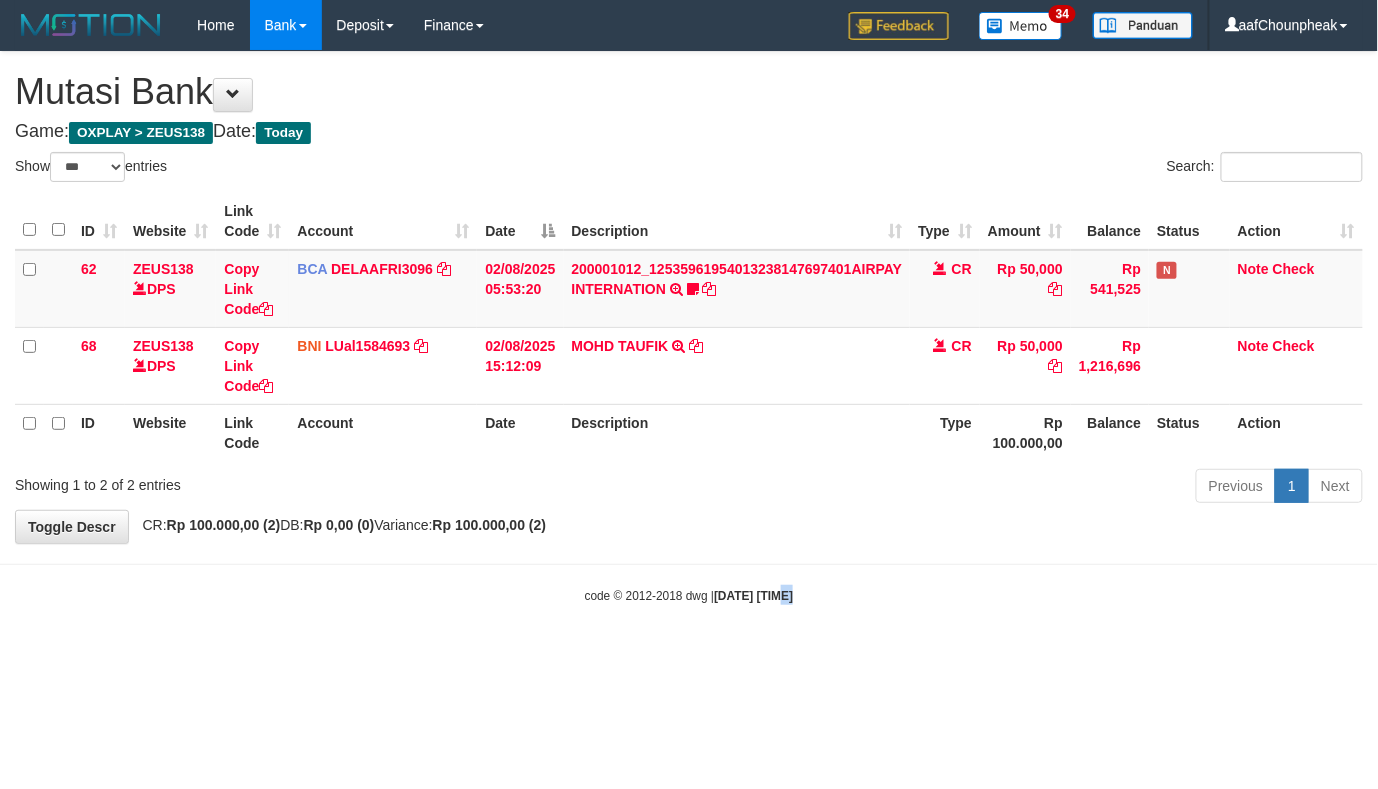 click on "Toggle navigation
Home
Bank
Account List
Mutasi Bank
Search
Note Mutasi
Deposit
DPS List
History
Finance
Financial Data
aafChounpheak
My Profile
Log Out
34" at bounding box center (689, 327) 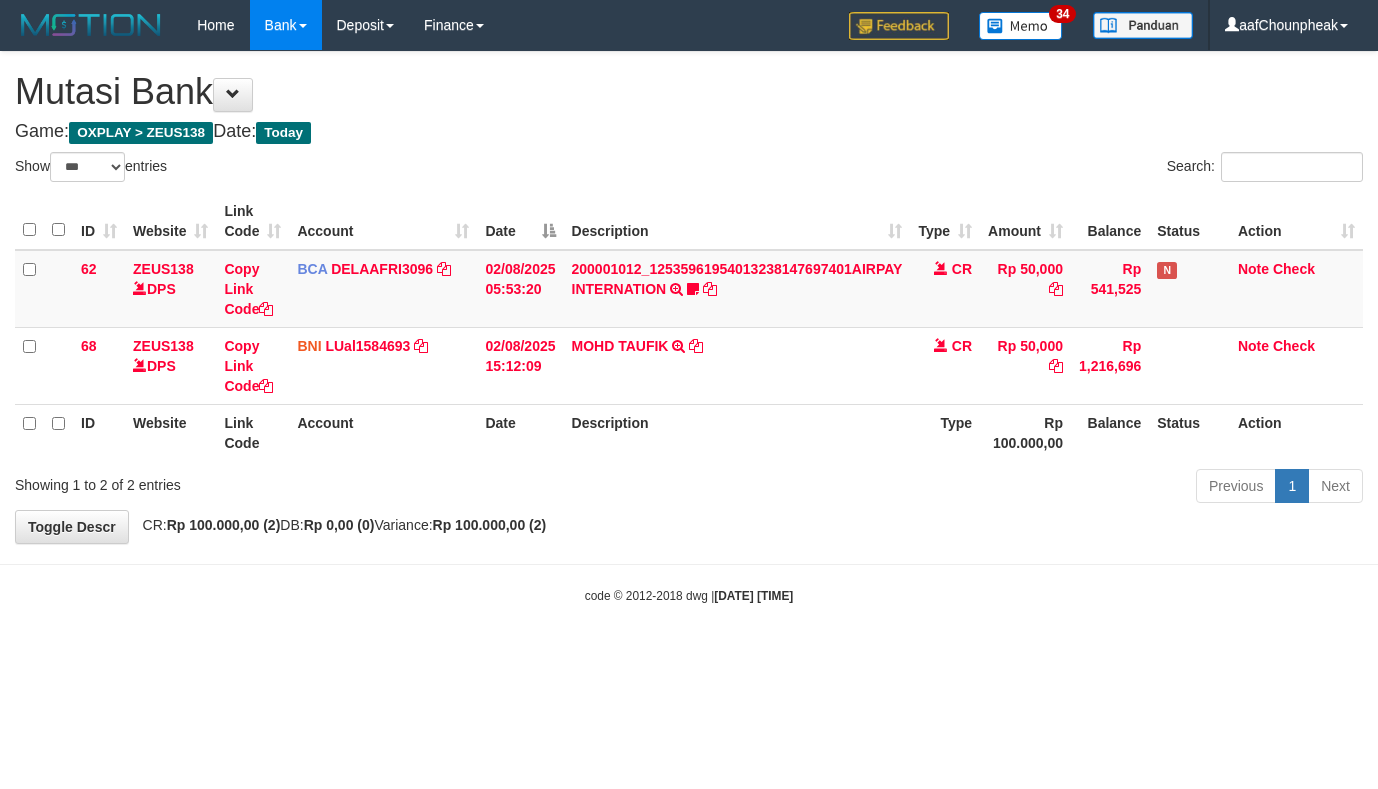 select on "***" 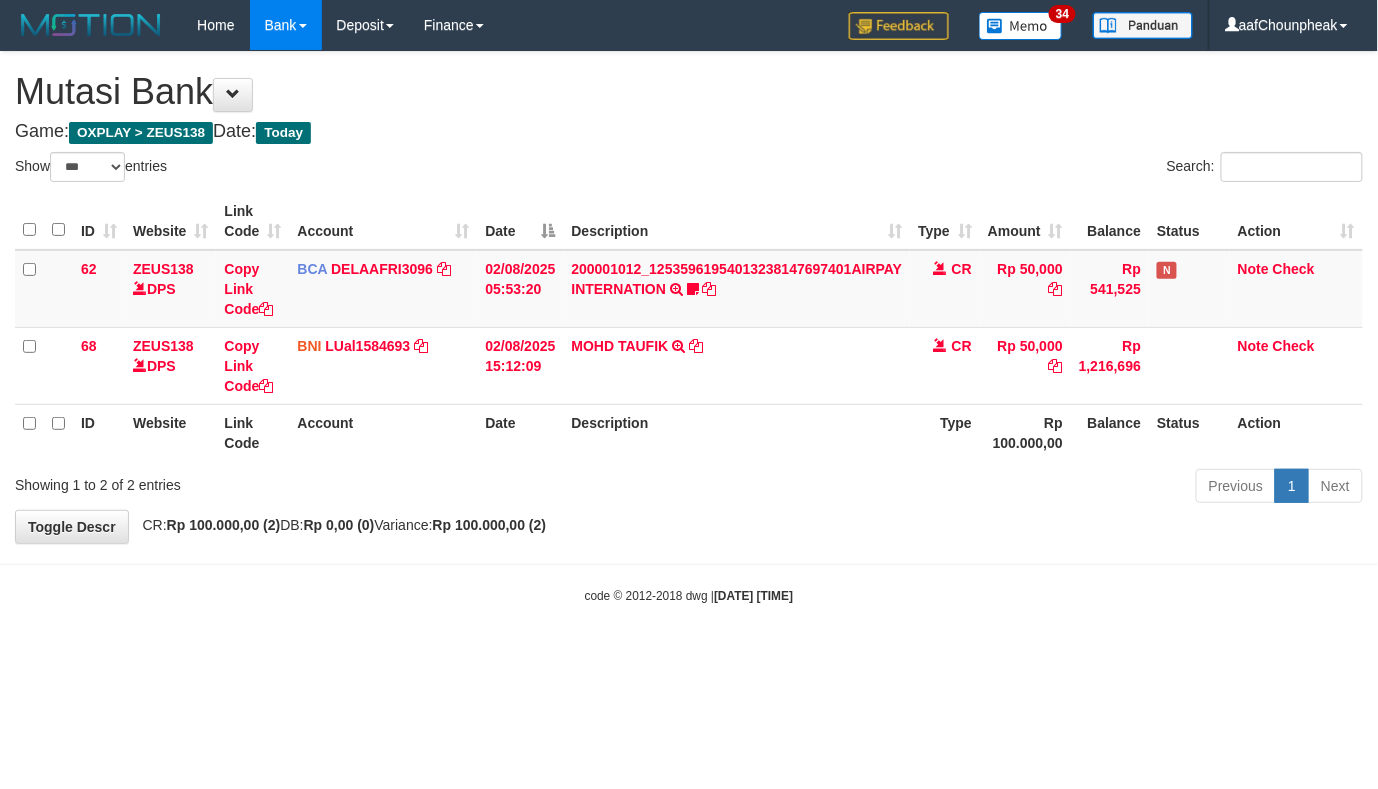 click on "Toggle navigation
Home
Bank
Account List
Mutasi Bank
Search
Note Mutasi
Deposit
DPS List
History
Finance
Financial Data
aafChounpheak
My Profile
Log Out
34" at bounding box center [689, 327] 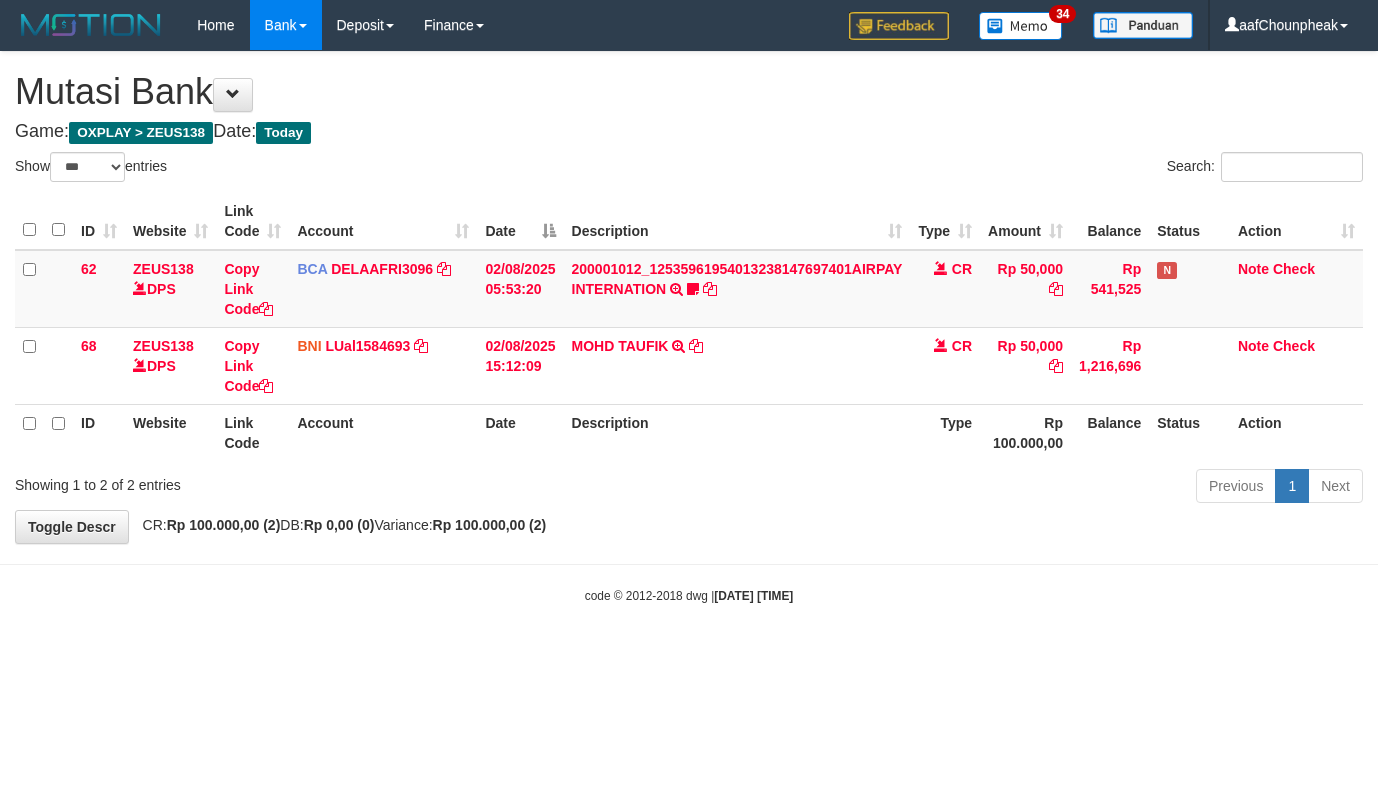 select on "***" 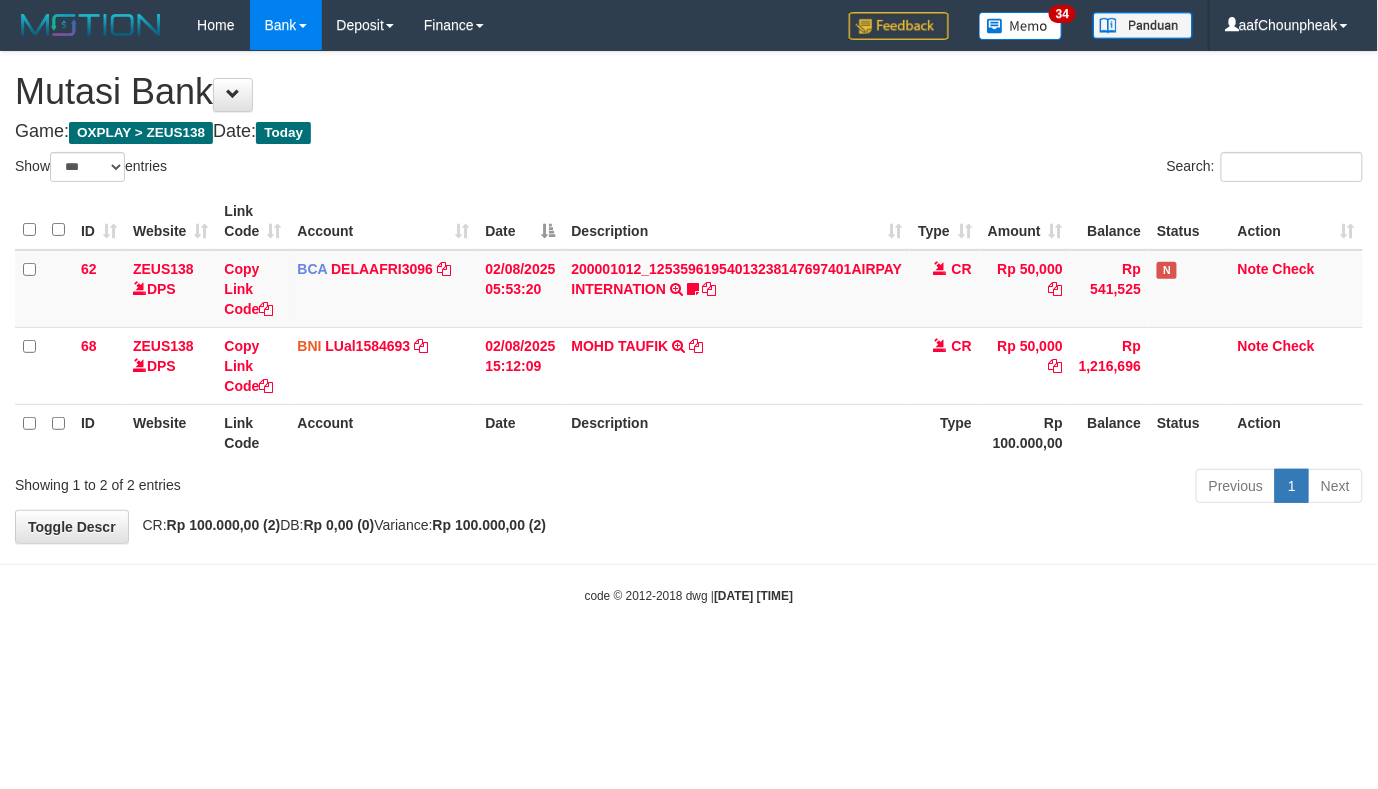 click on "Toggle navigation
Home
Bank
Account List
Mutasi Bank
Search
Note Mutasi
Deposit
DPS List
History
Finance
Financial Data
aafChounpheak
My Profile
Log Out
34" at bounding box center (689, 327) 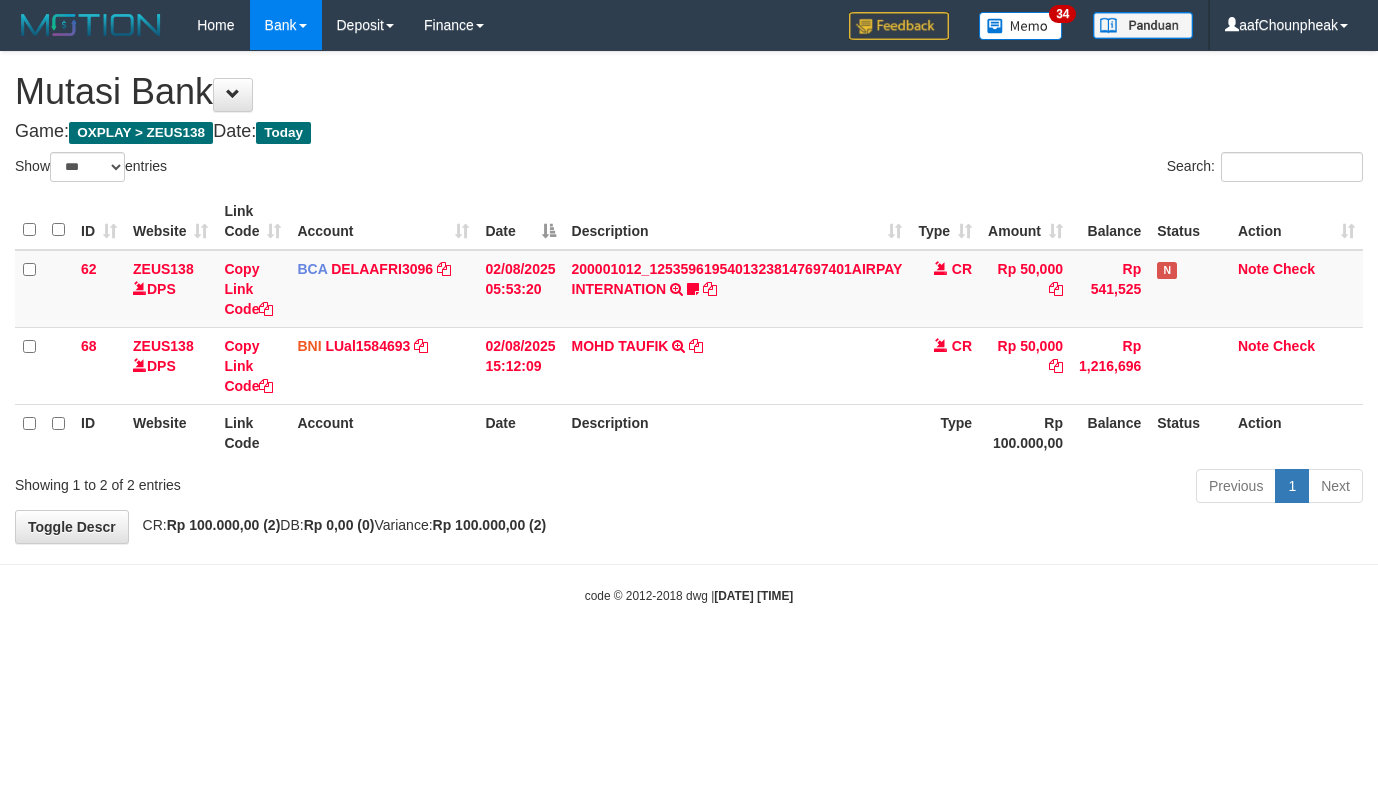 select on "***" 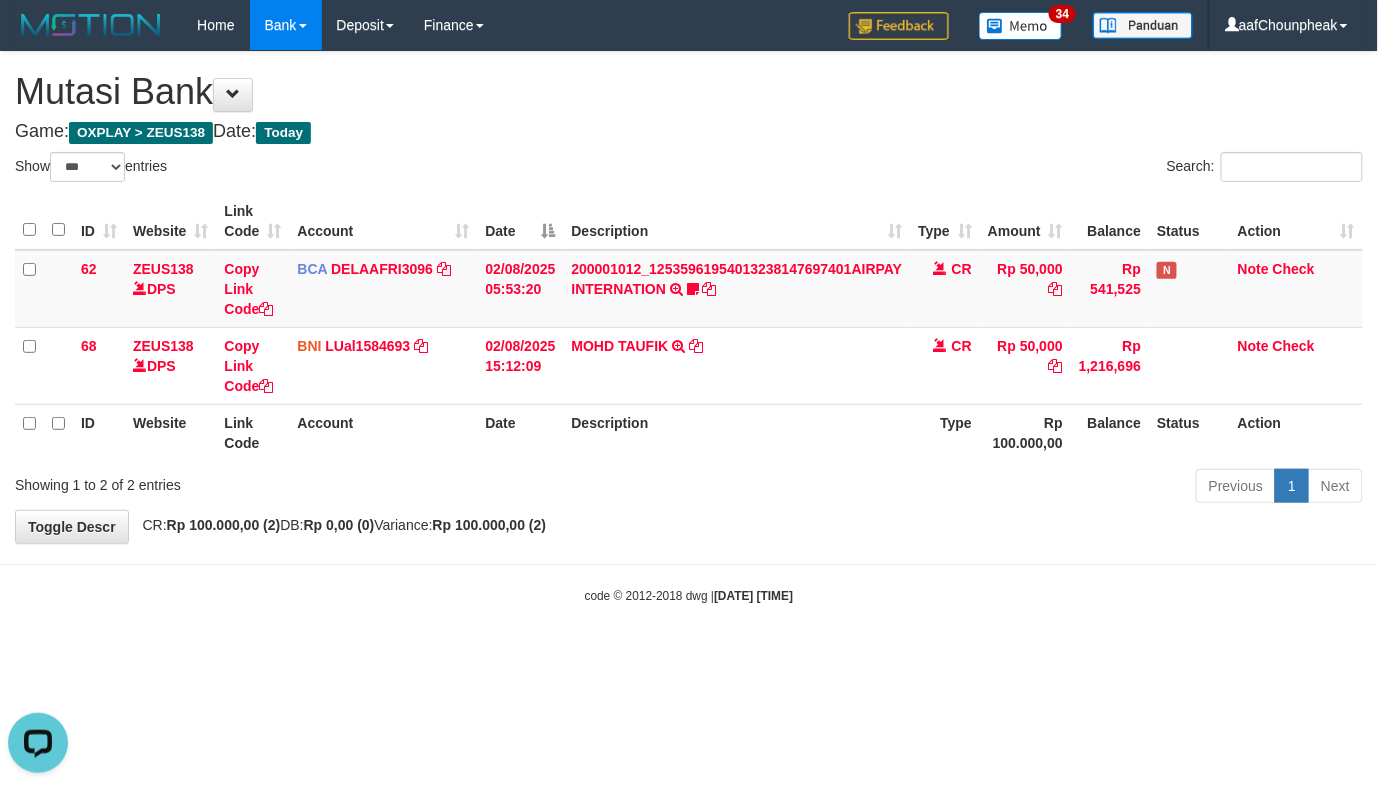 scroll, scrollTop: 0, scrollLeft: 0, axis: both 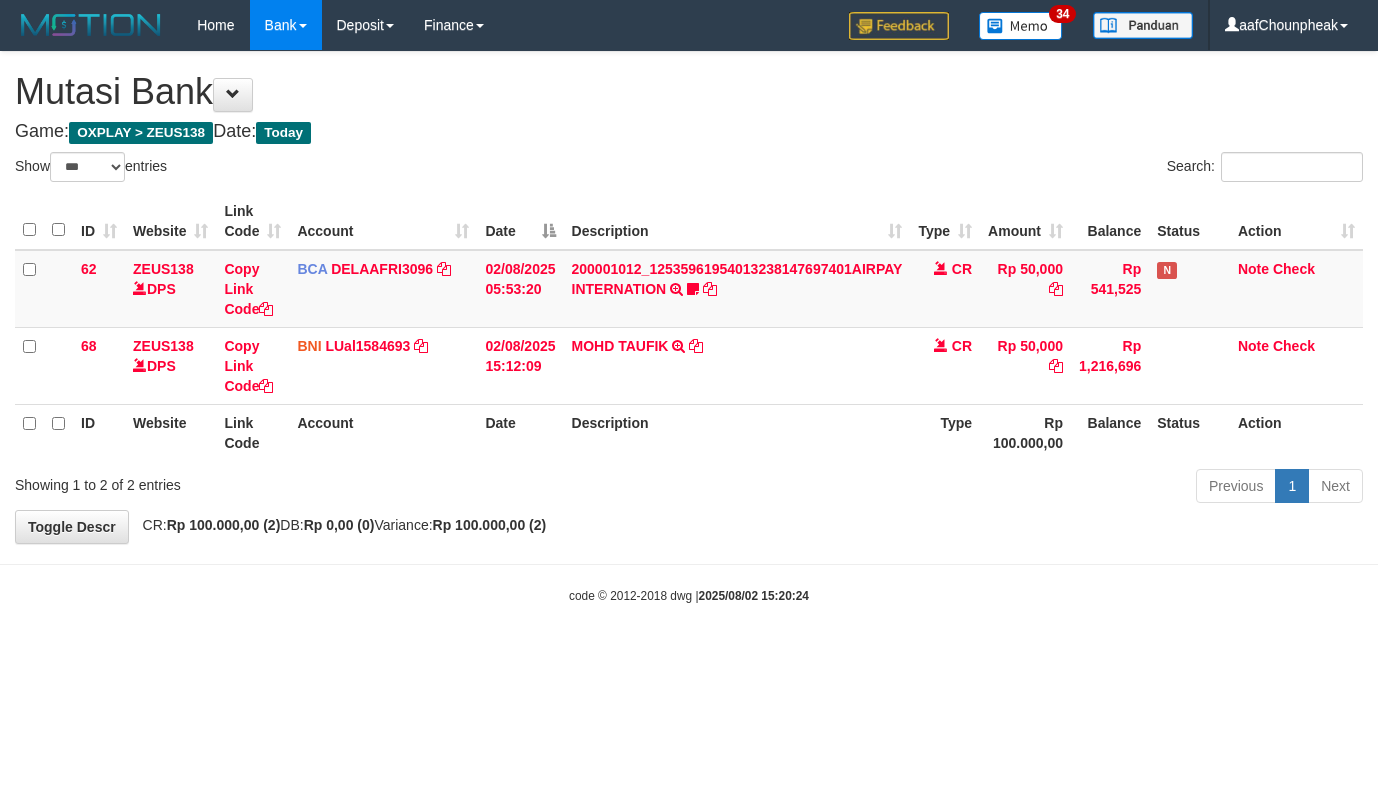 select on "***" 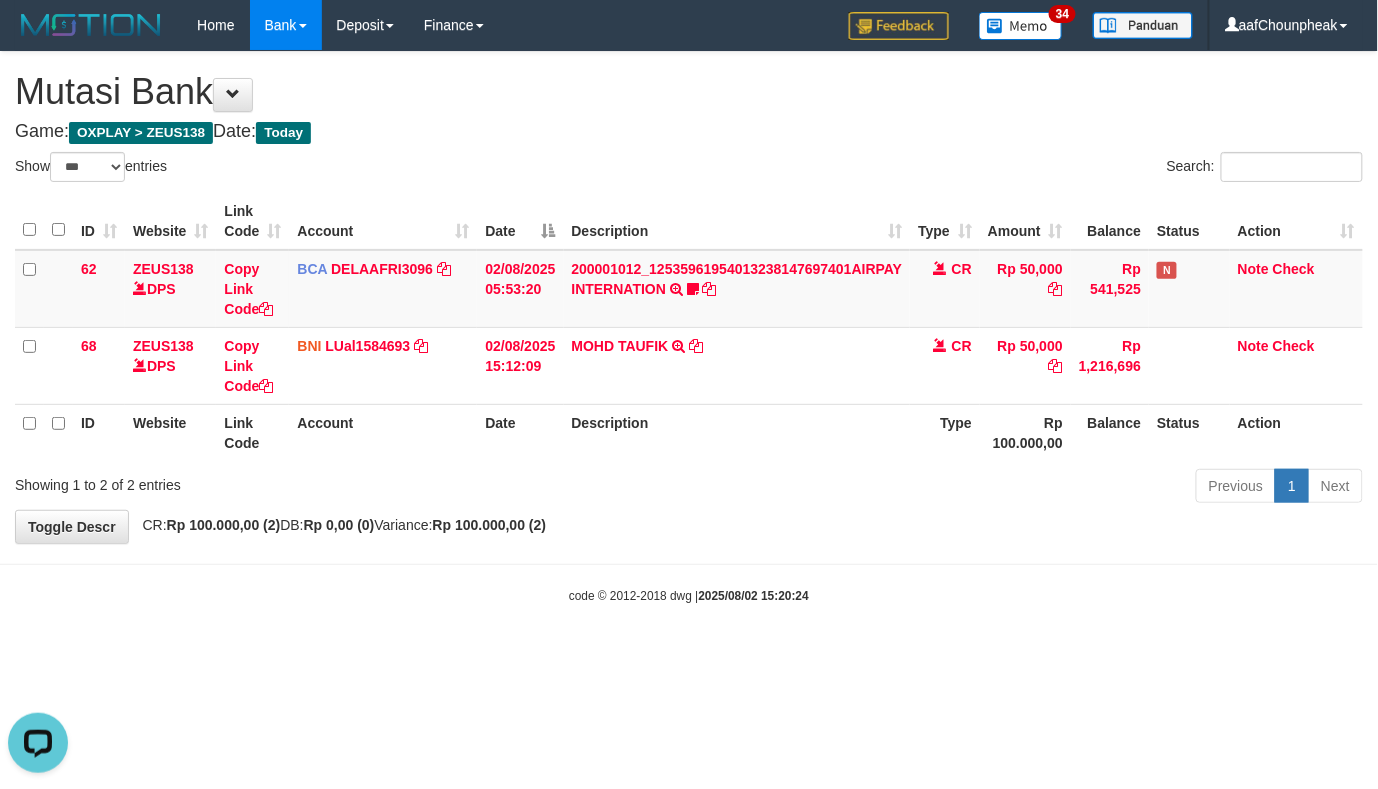 scroll, scrollTop: 0, scrollLeft: 0, axis: both 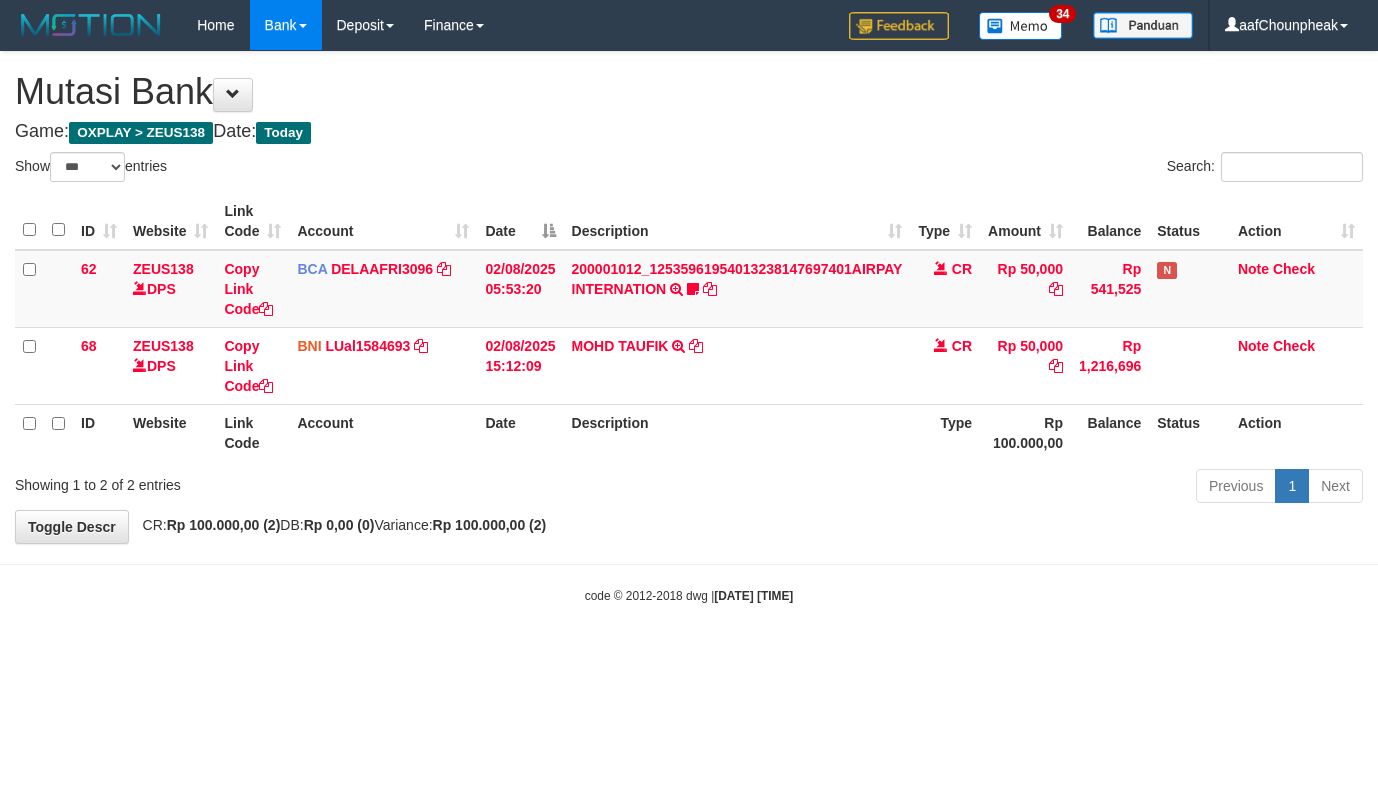 select on "***" 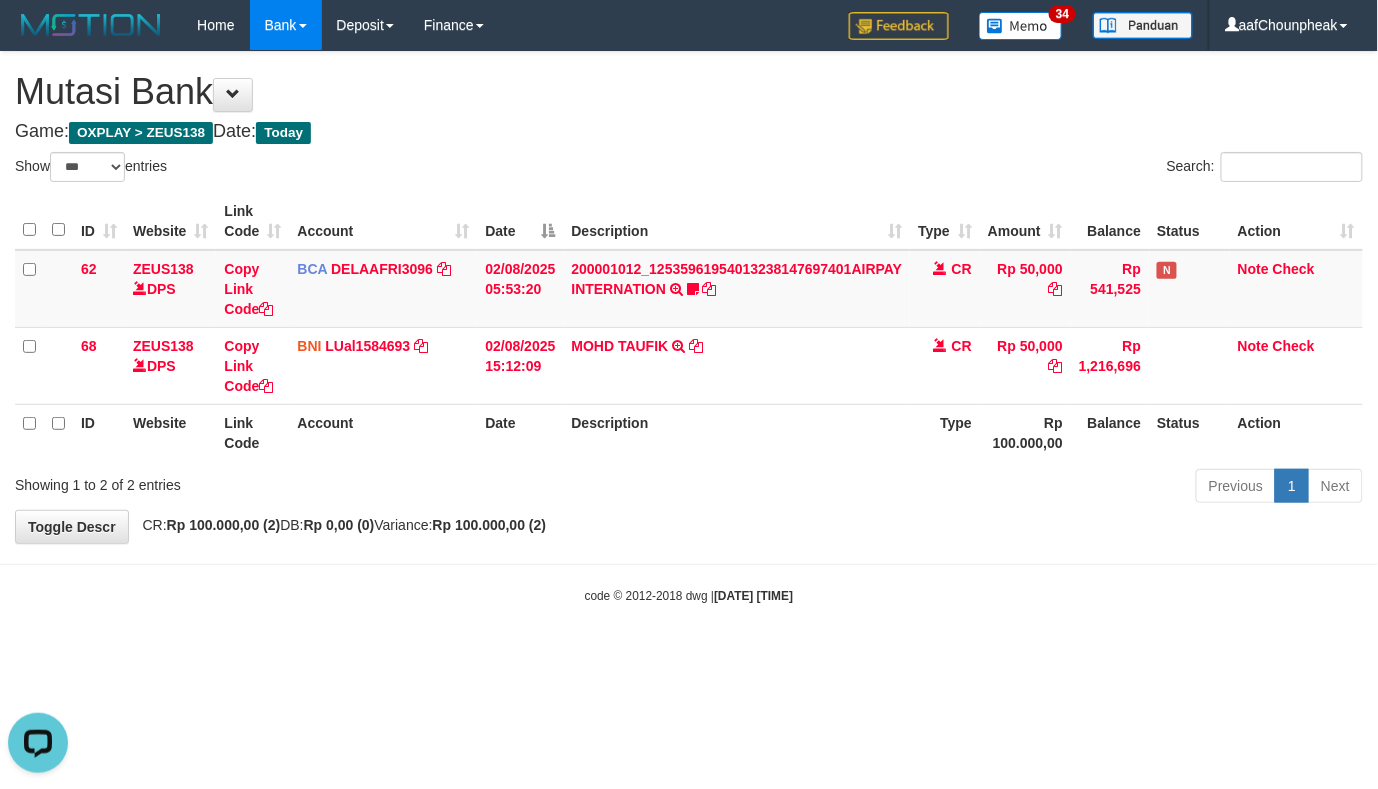 scroll, scrollTop: 0, scrollLeft: 0, axis: both 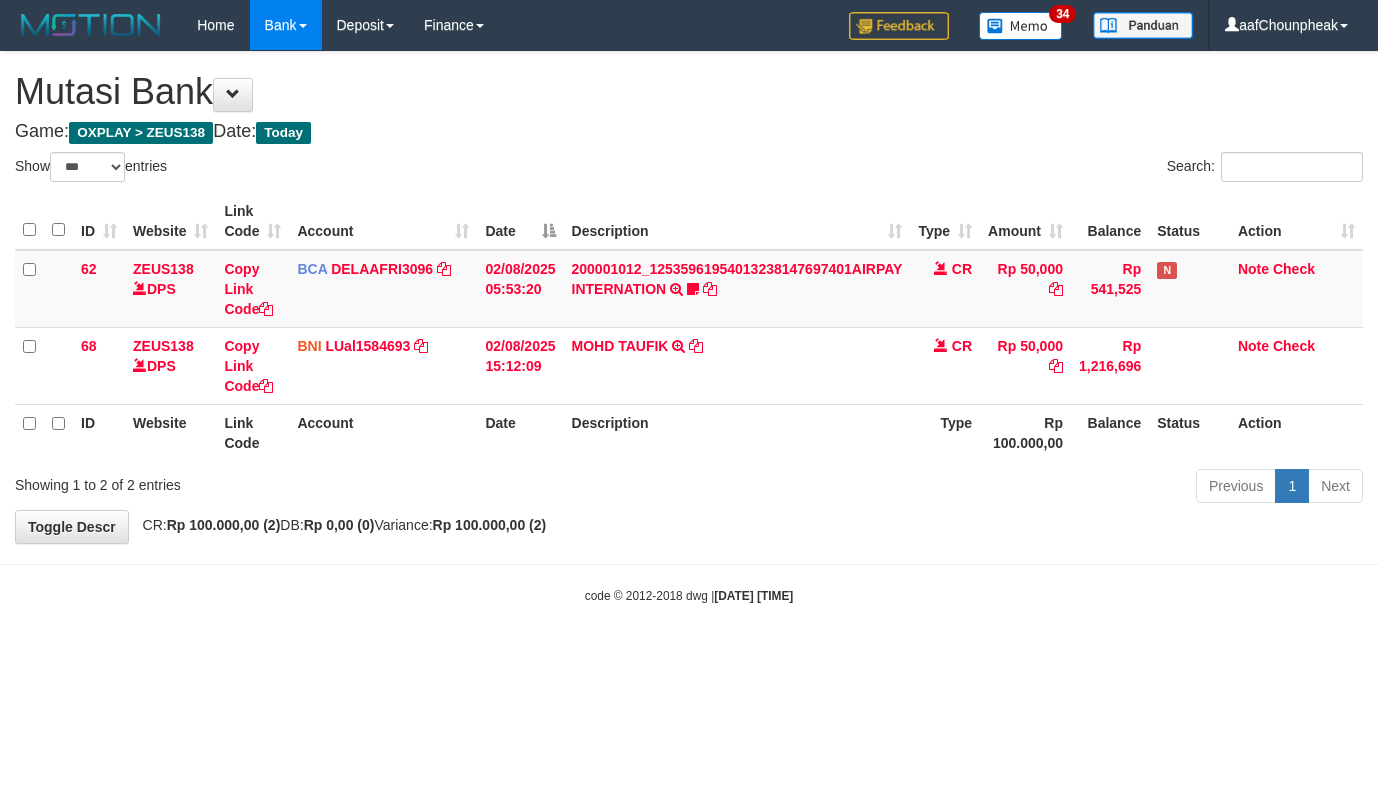 select on "***" 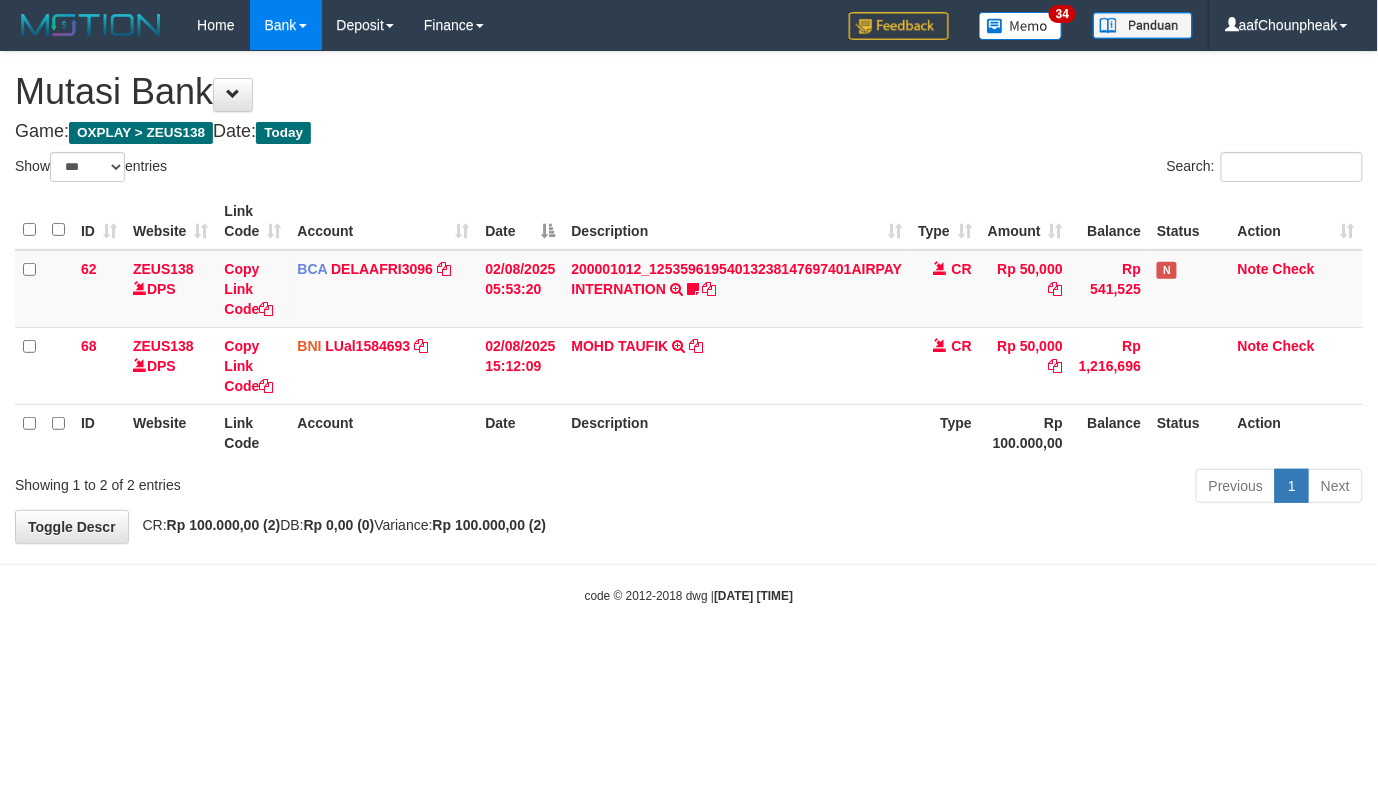 click on "**********" at bounding box center [689, 297] 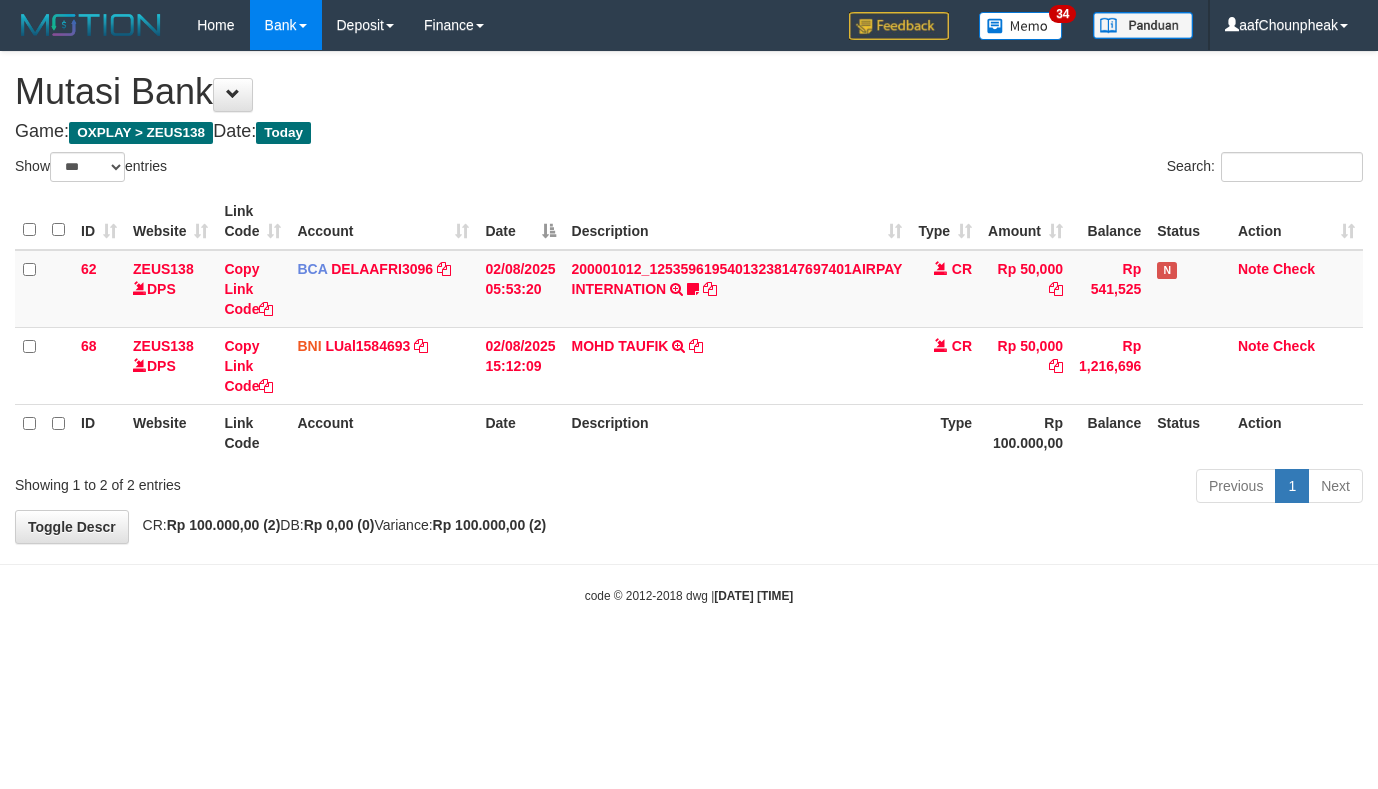select on "***" 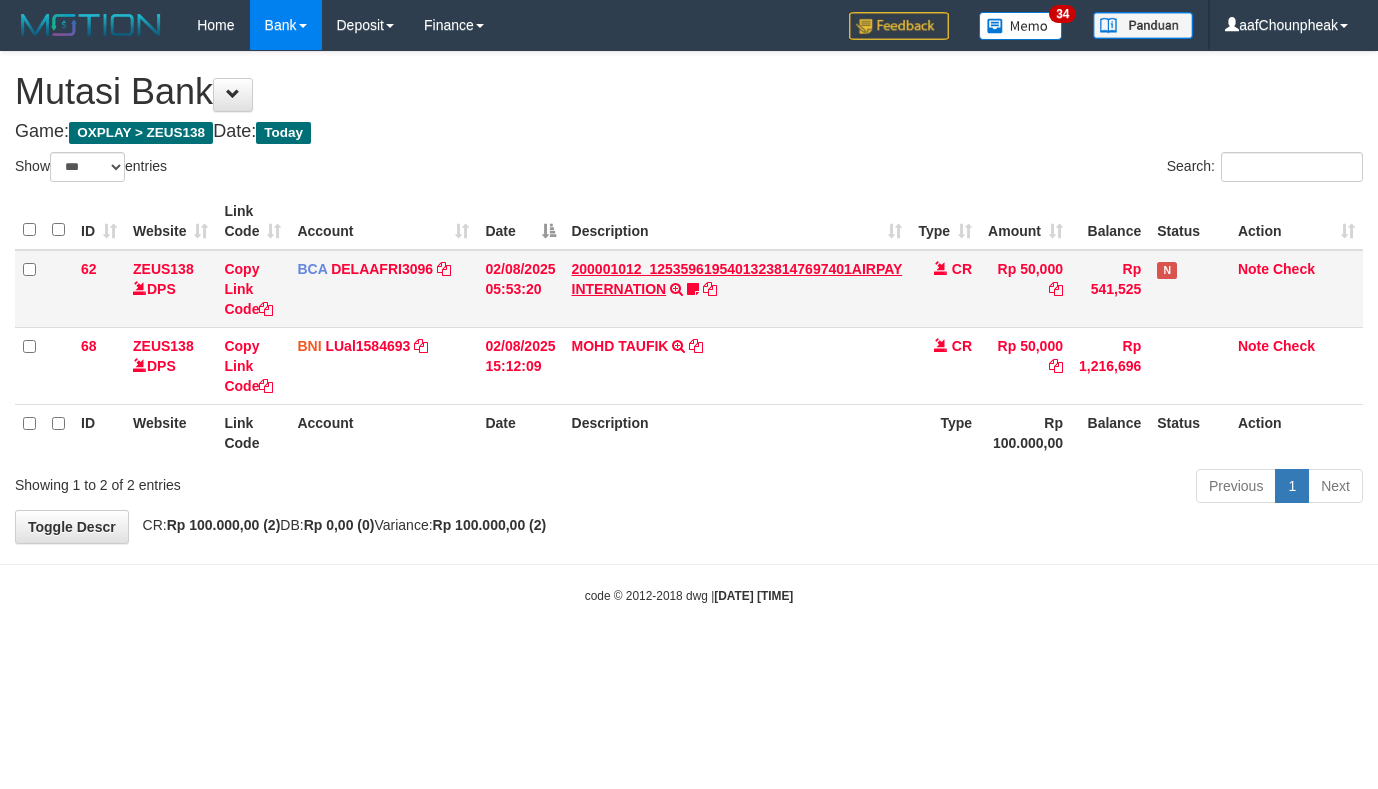 scroll, scrollTop: 0, scrollLeft: 0, axis: both 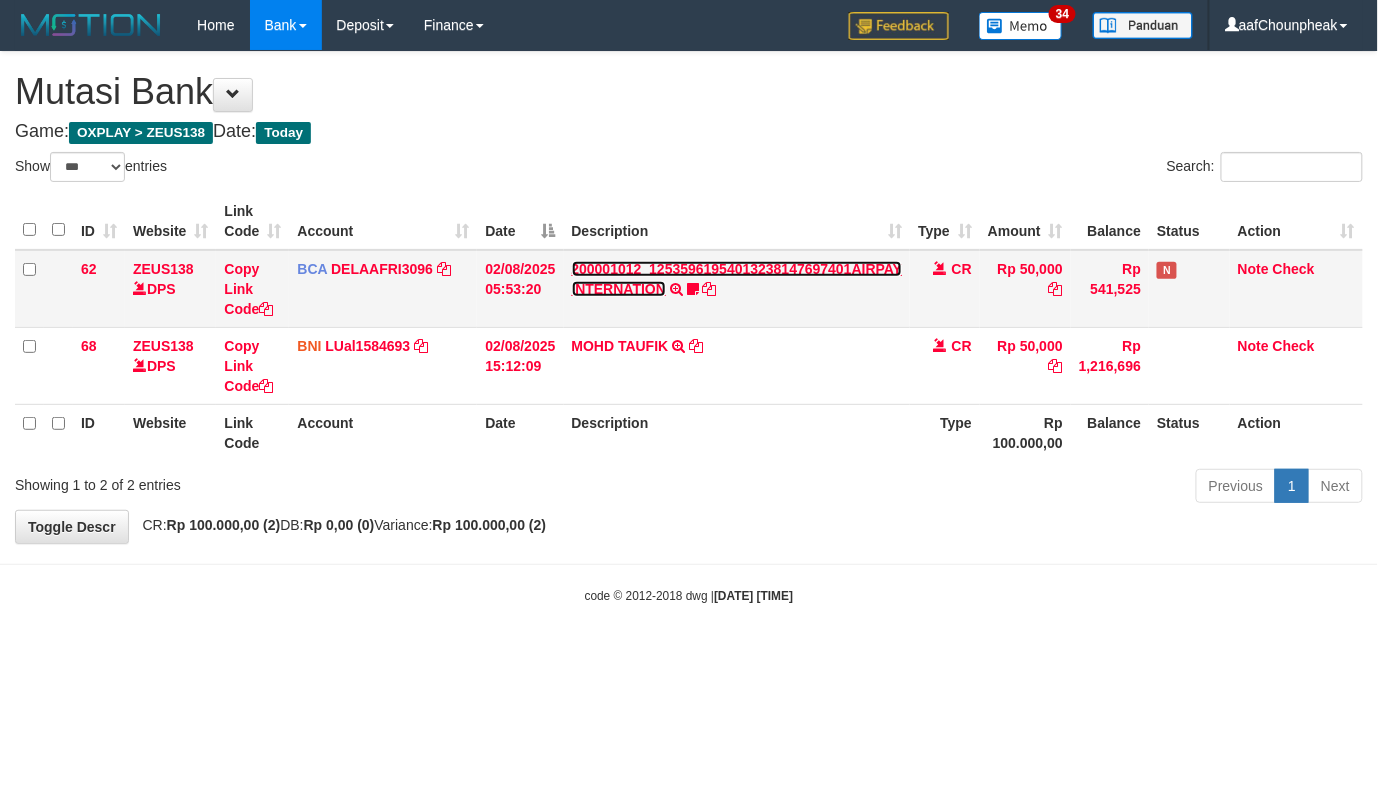 click on "200001012_12535961954013238147697401AIRPAY INTERNATION" at bounding box center [737, 279] 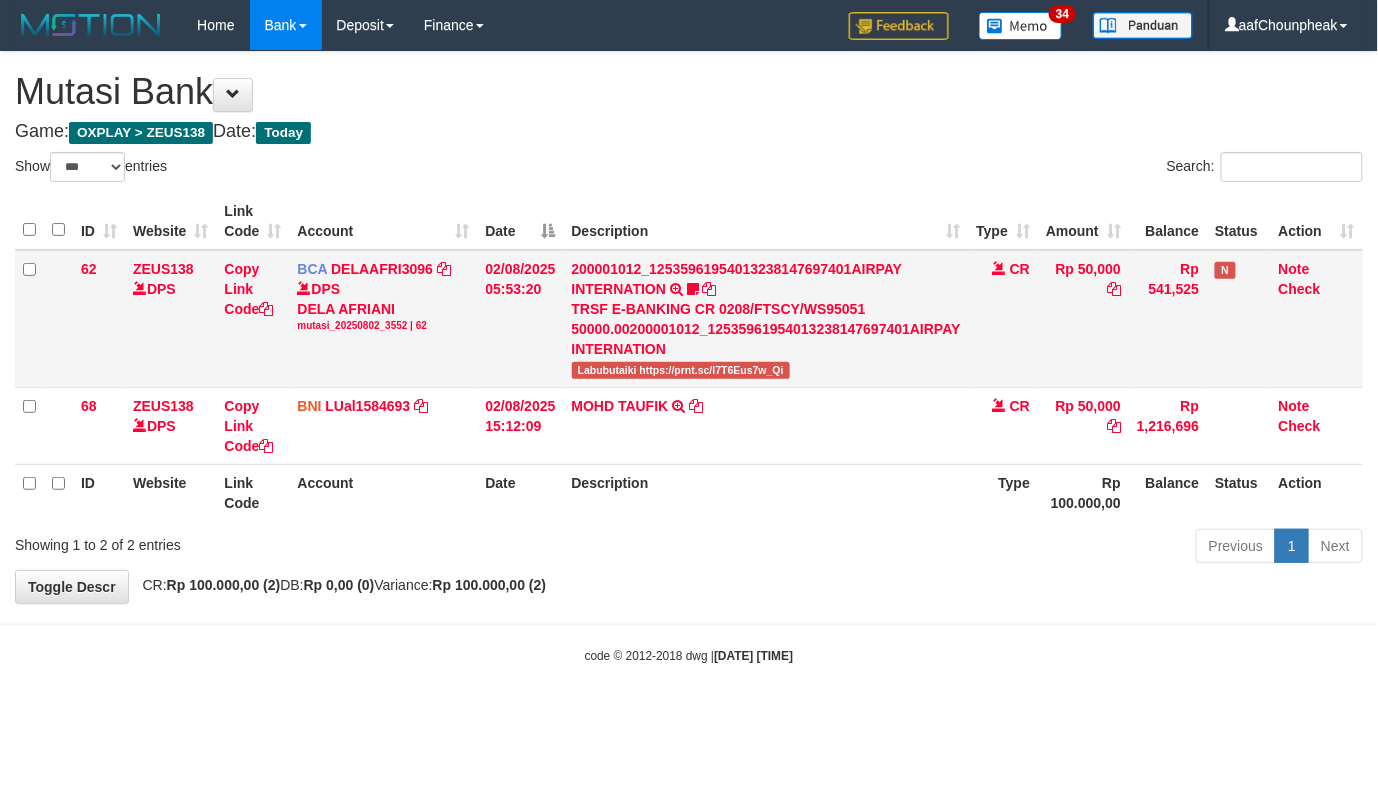 click on "Labubutaiki
https://prnt.sc/l7T6Eus7w_Qi" at bounding box center (681, 370) 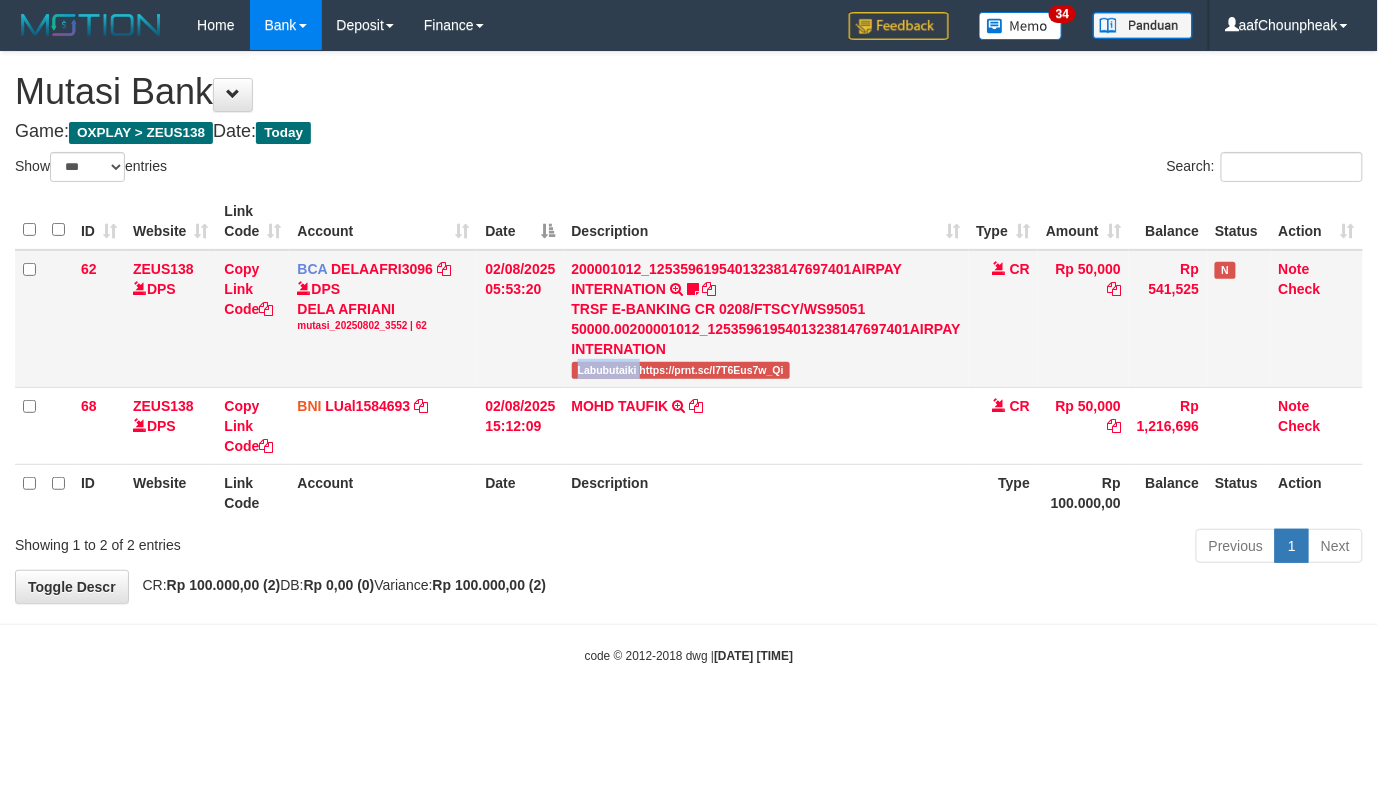 click on "Labubutaiki
https://prnt.sc/l7T6Eus7w_Qi" at bounding box center [681, 370] 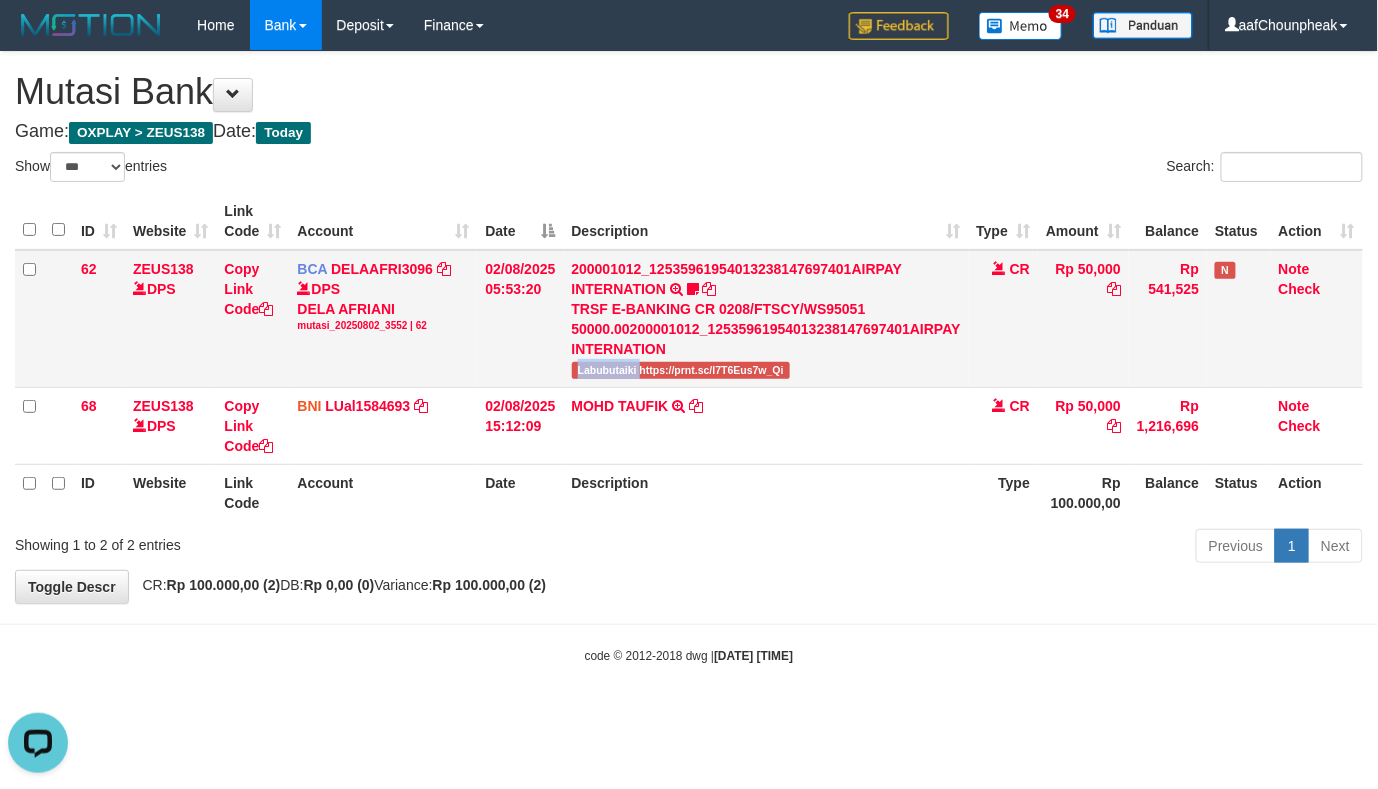 scroll, scrollTop: 0, scrollLeft: 0, axis: both 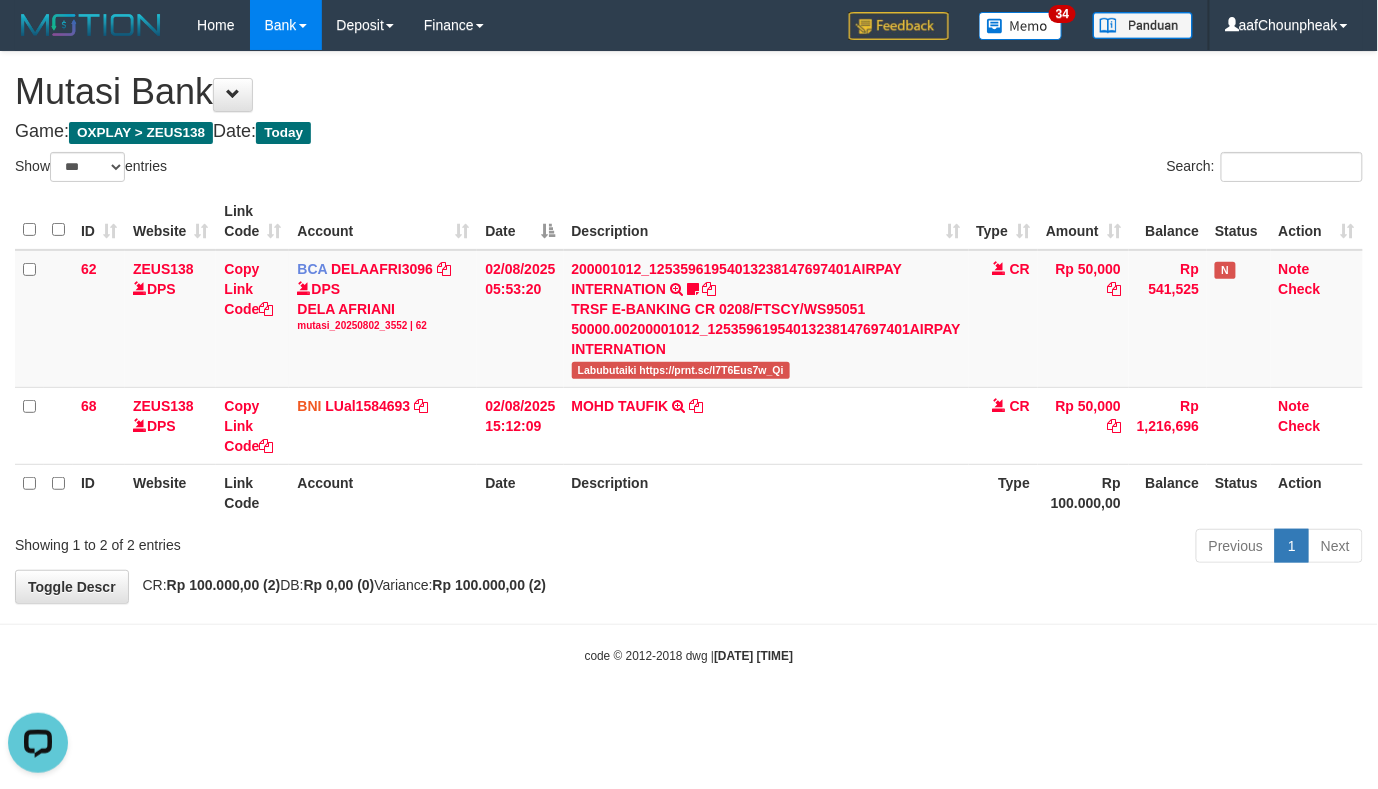 drag, startPoint x: 746, startPoint y: 582, endPoint x: 754, endPoint y: 605, distance: 24.351591 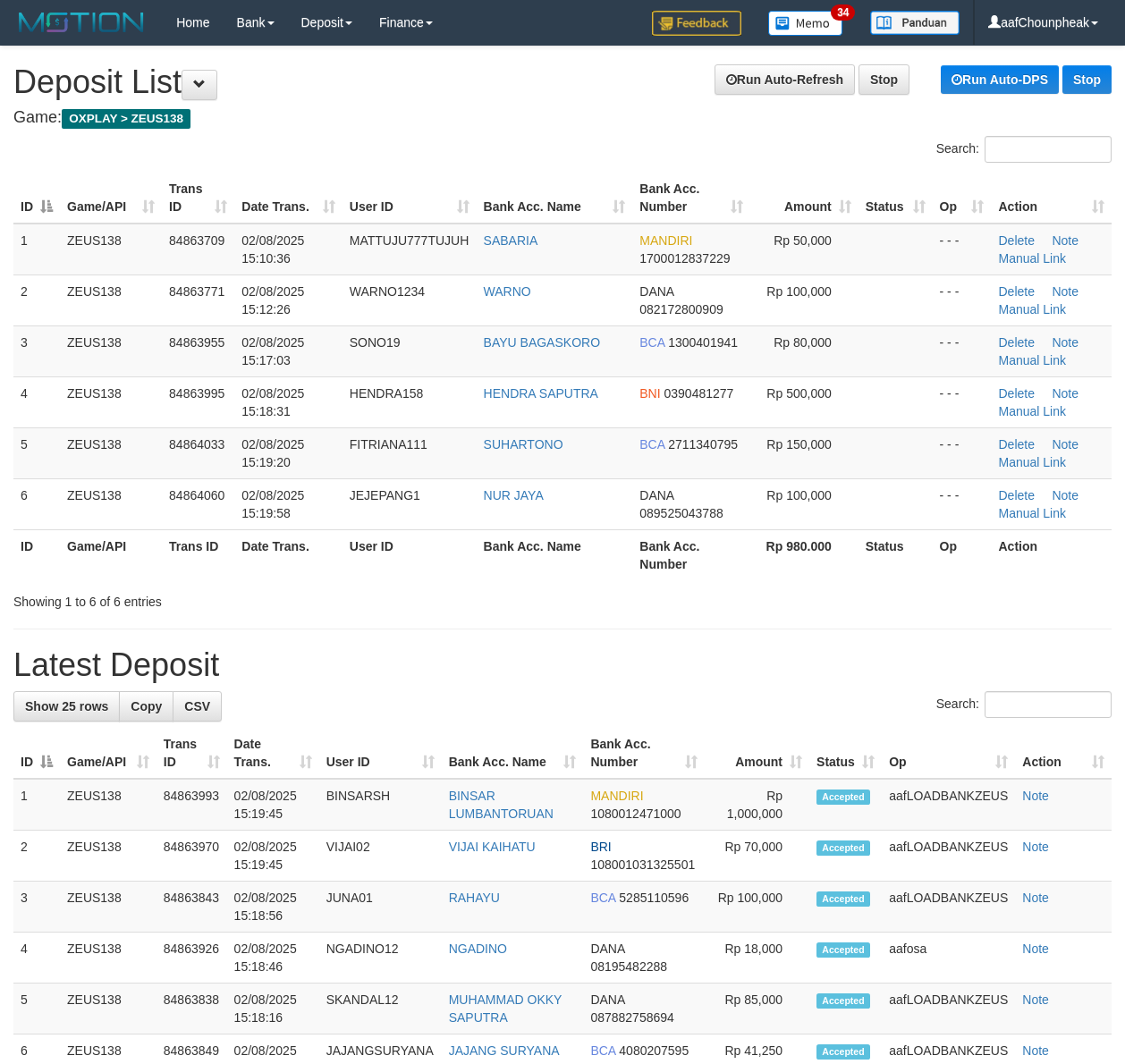 scroll, scrollTop: 0, scrollLeft: 0, axis: both 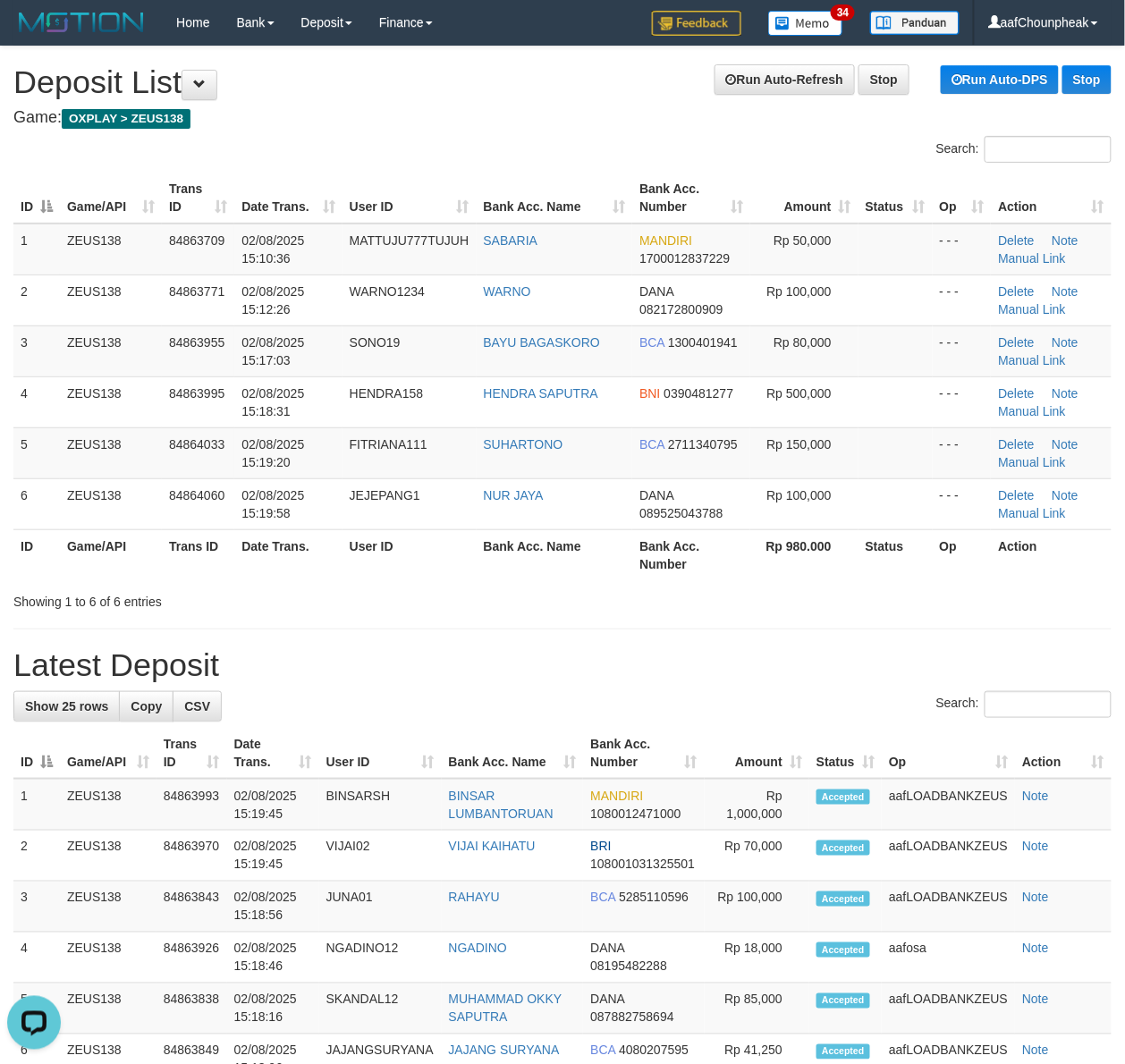click on "**********" at bounding box center (562, 1110) 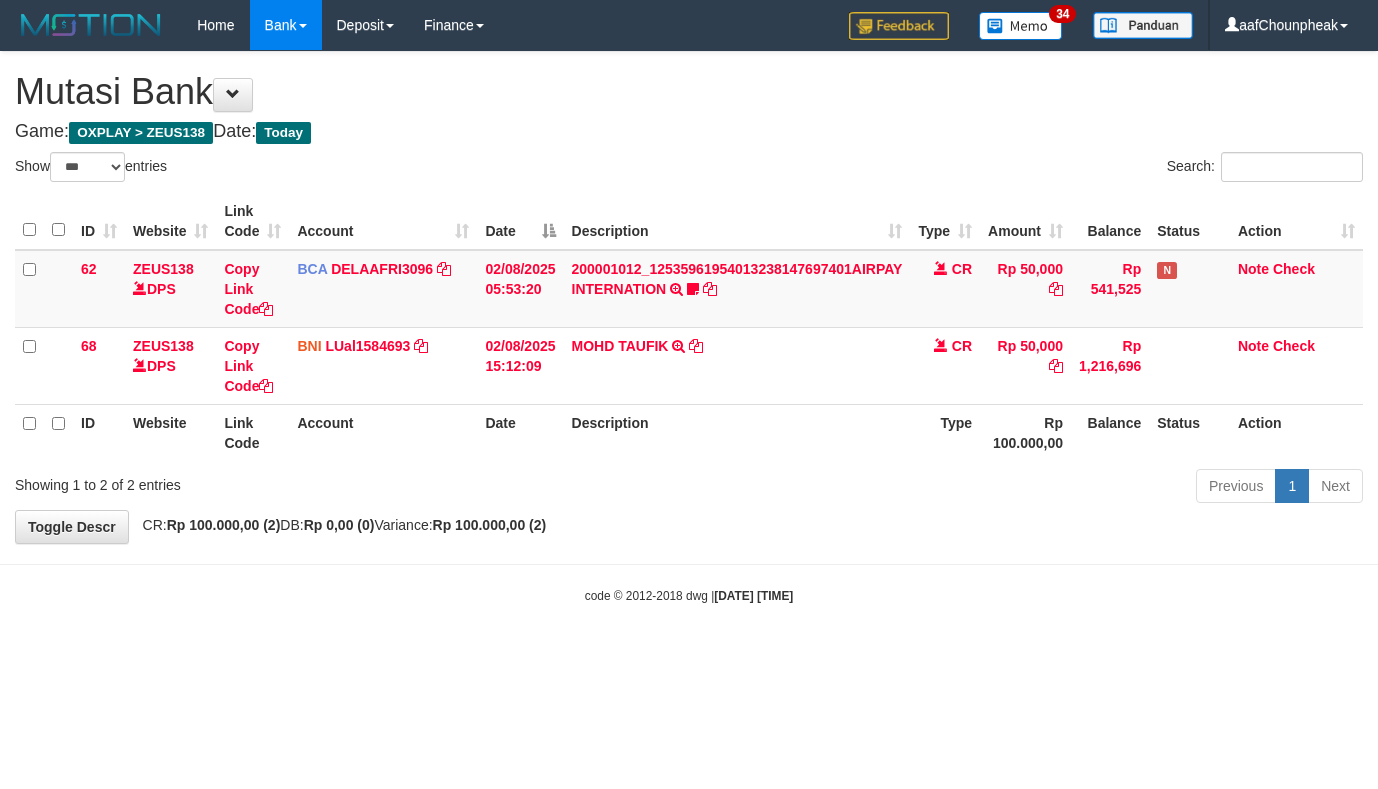 select on "***" 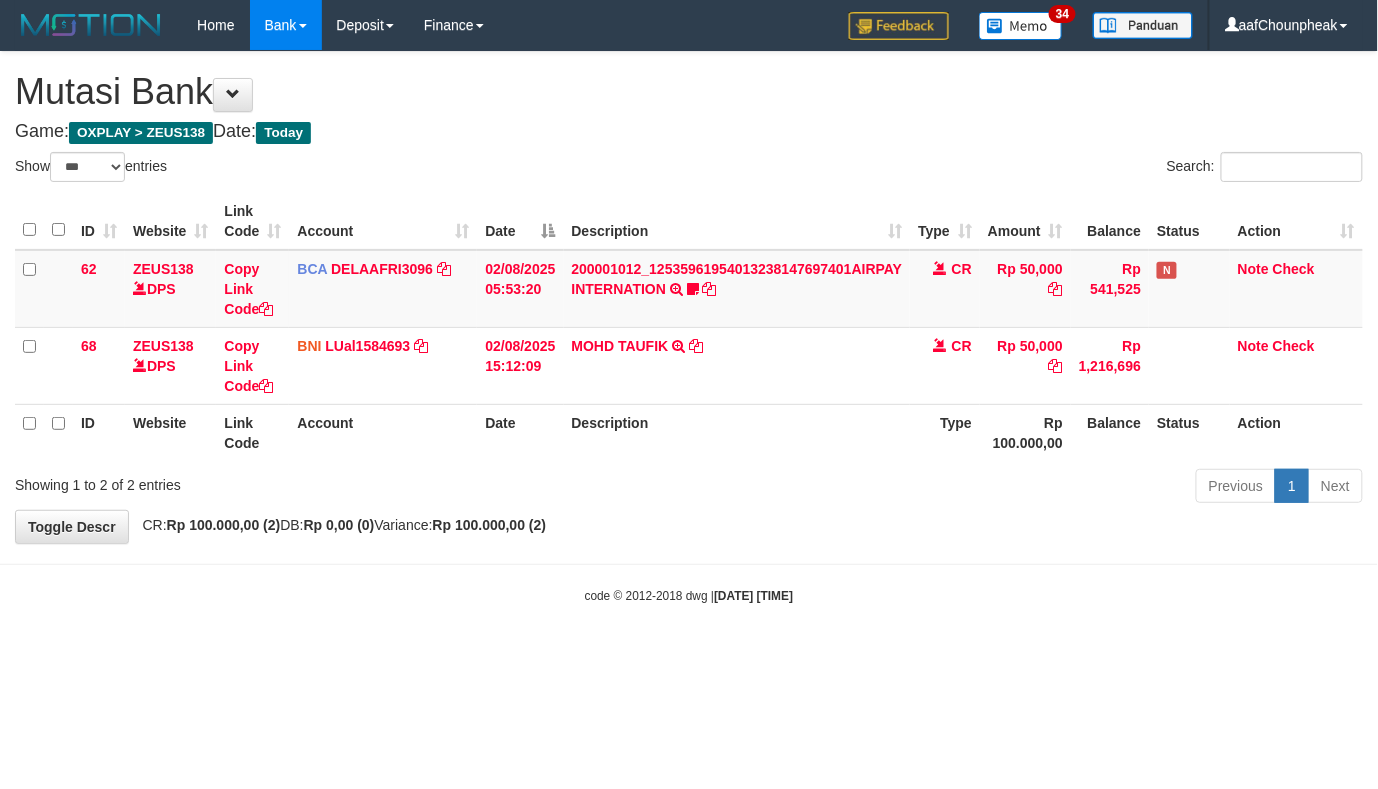click on "Toggle navigation
Home
Bank
Account List
Mutasi Bank
Search
Note Mutasi
Deposit
DPS List
History
Finance
Financial Data
aafChounpheak
My Profile
Log Out
34" at bounding box center [689, 327] 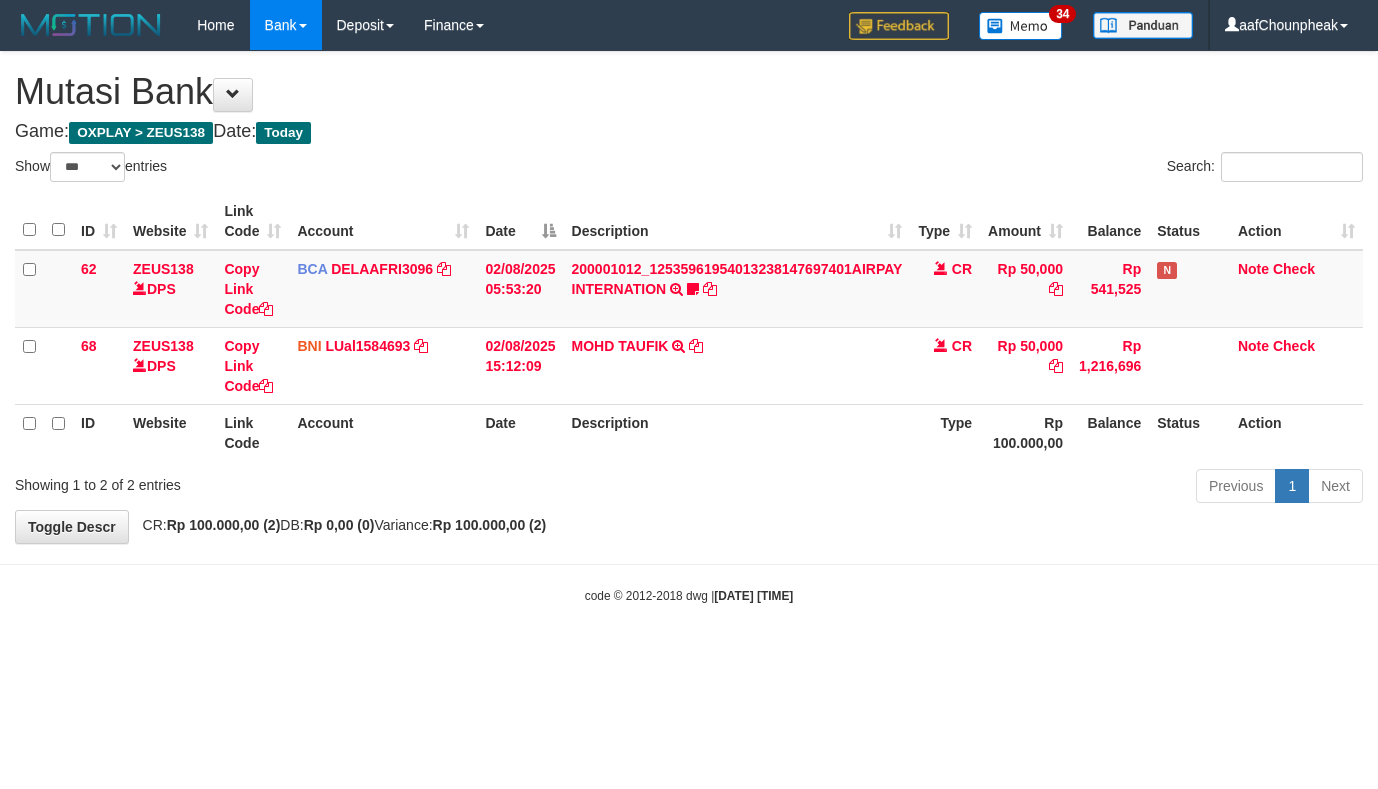 select on "***" 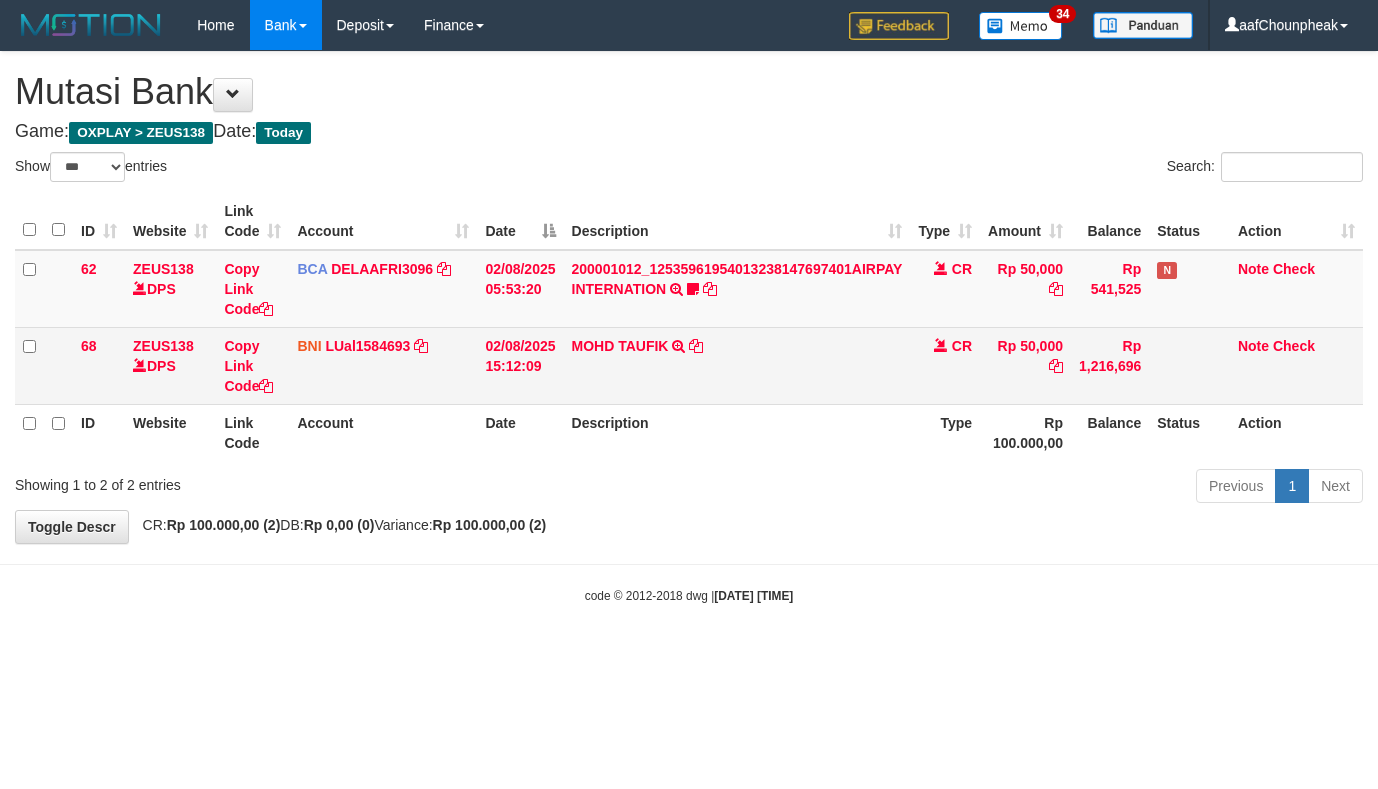 scroll, scrollTop: 0, scrollLeft: 0, axis: both 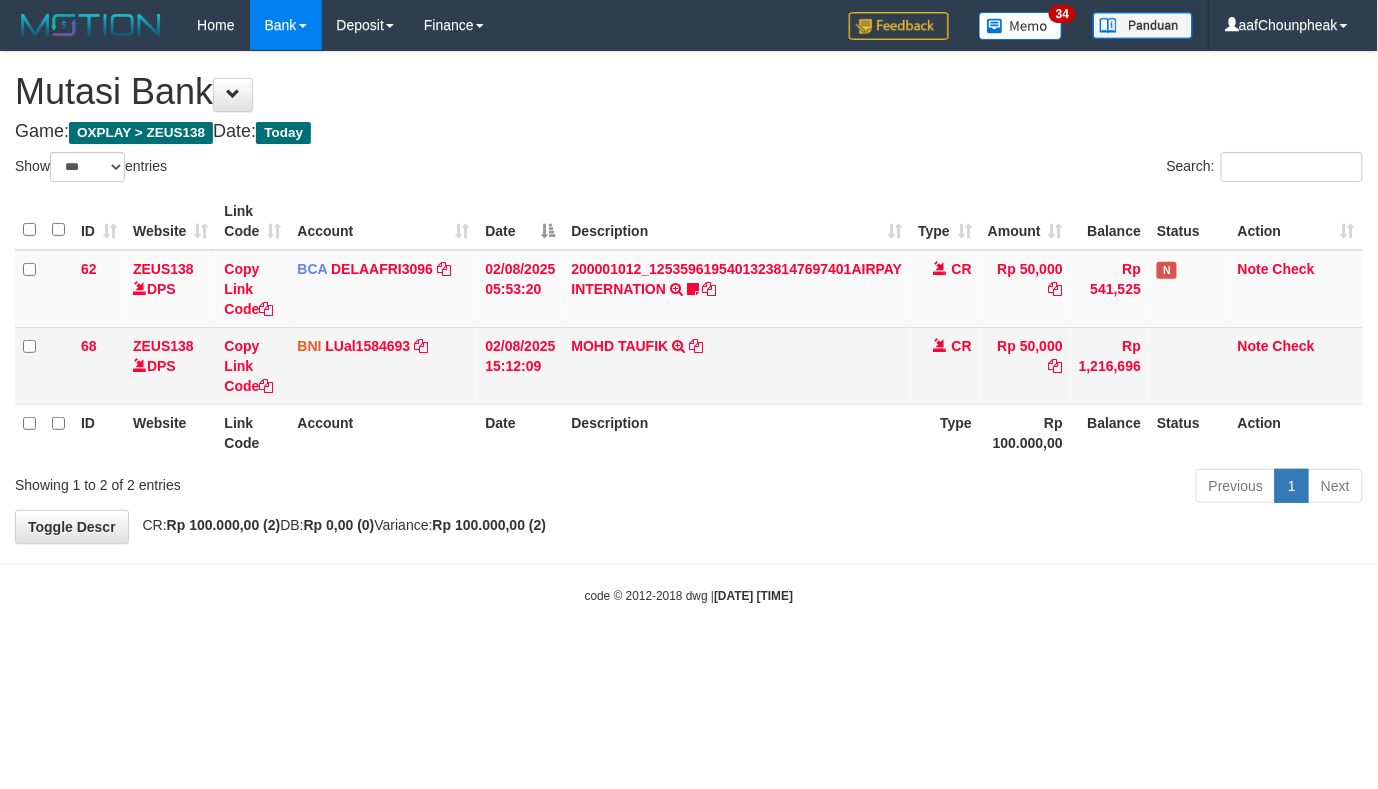 click on "MOHD TAUFIK         TRANSFER DARI SDR MOHD TAUFIK" at bounding box center (737, 365) 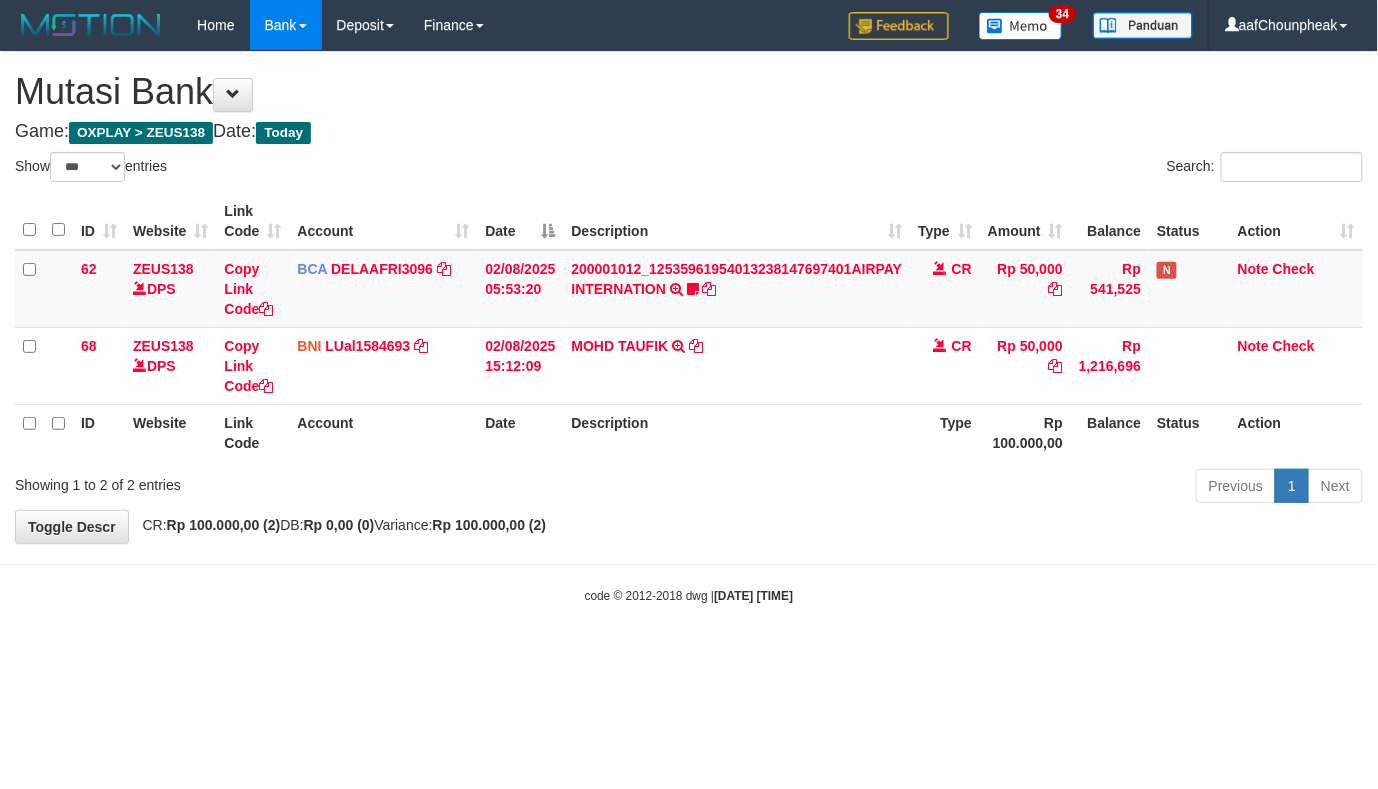 click on "**********" at bounding box center (689, 297) 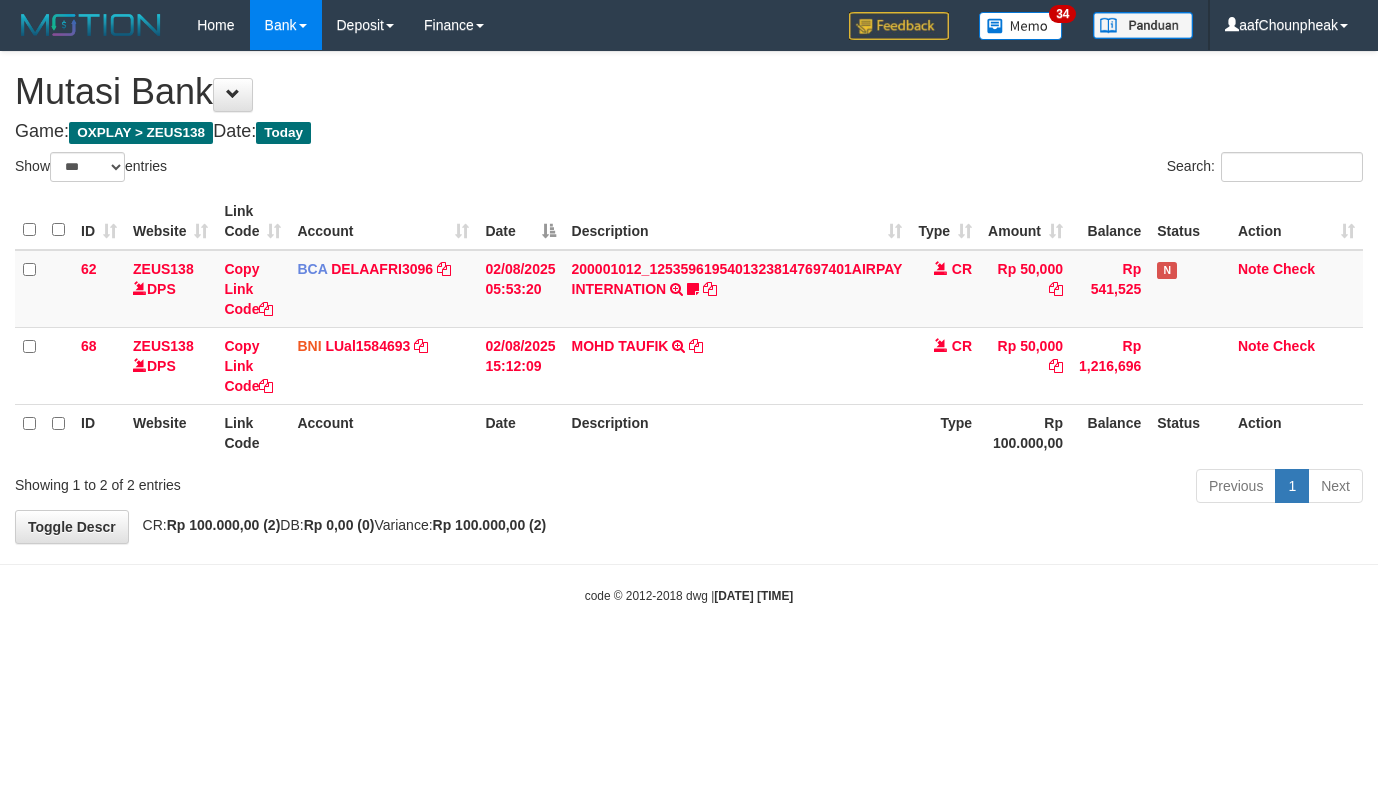 select on "***" 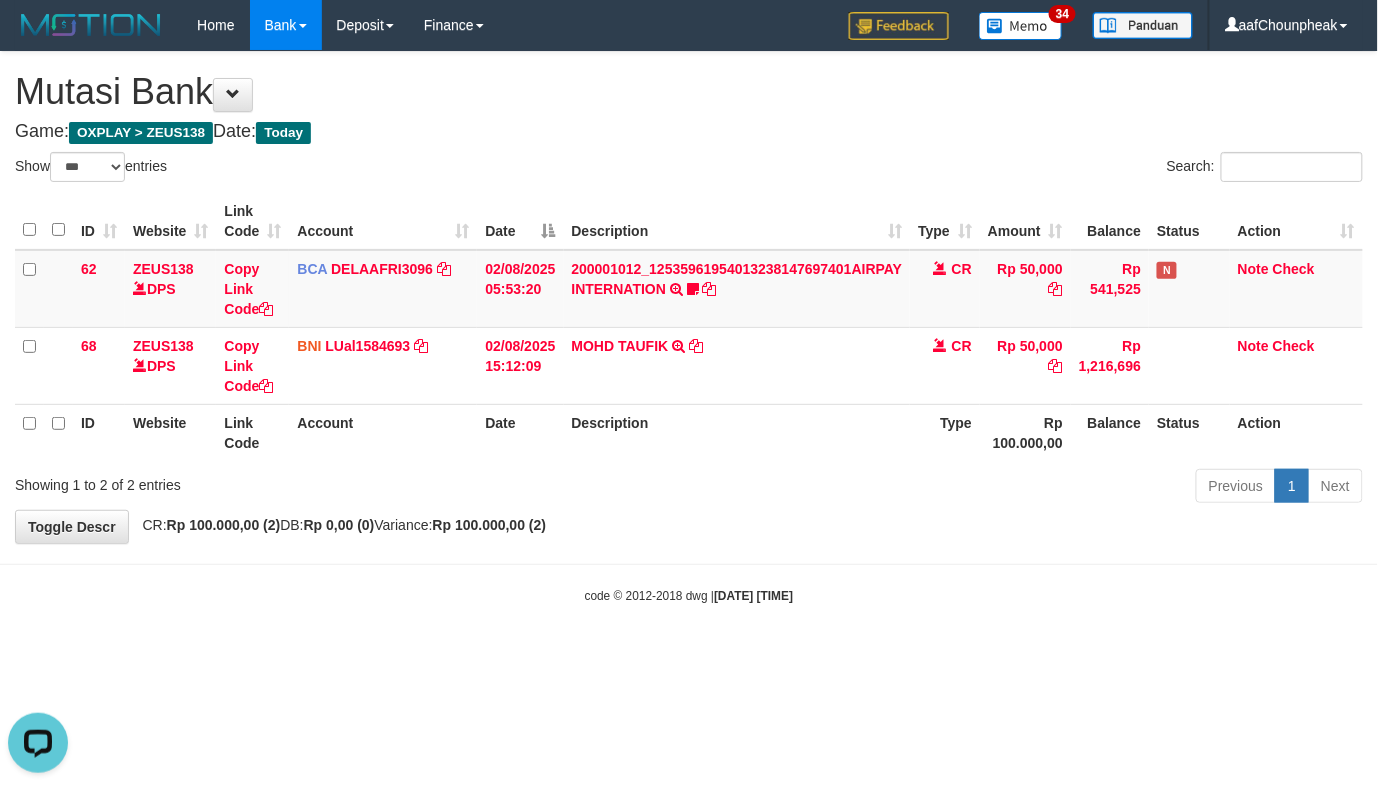scroll, scrollTop: 0, scrollLeft: 0, axis: both 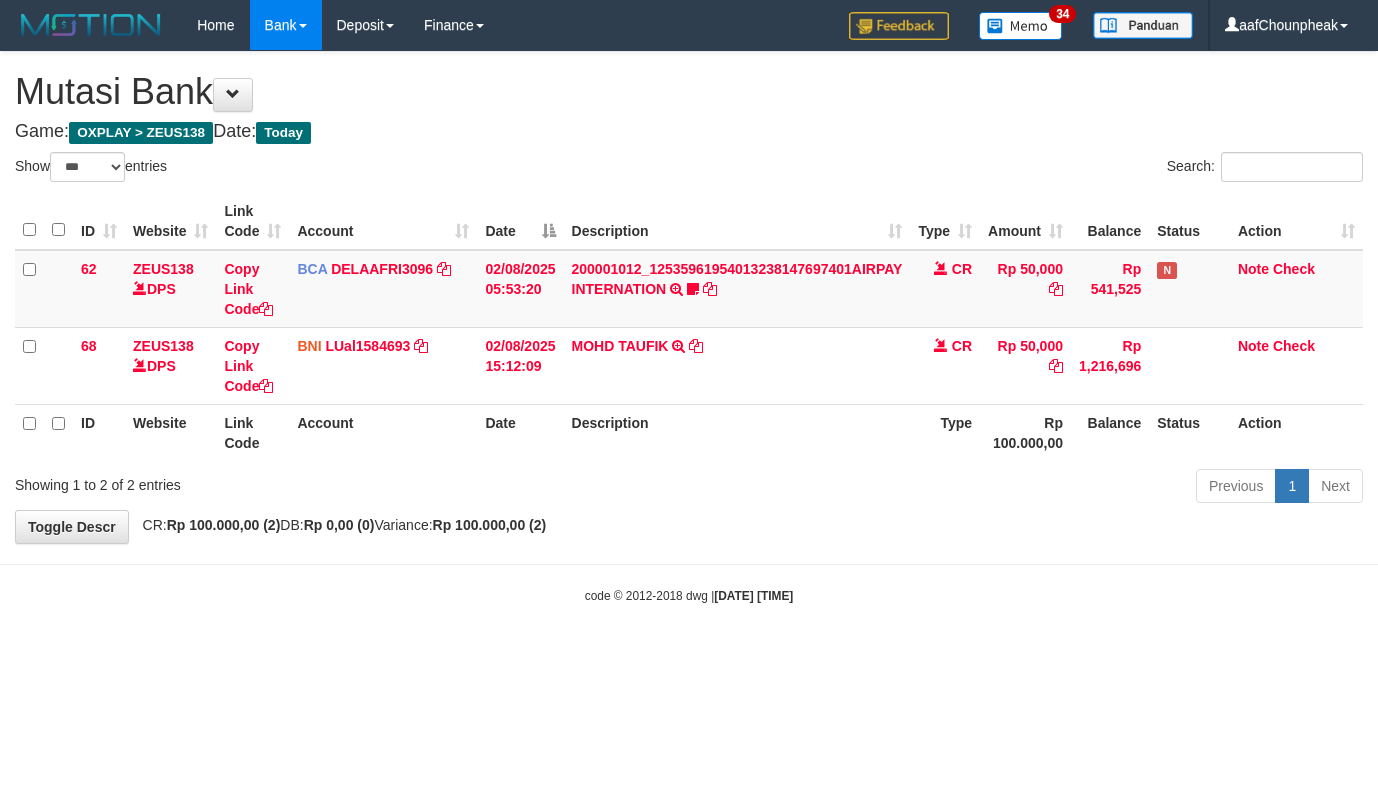 select on "***" 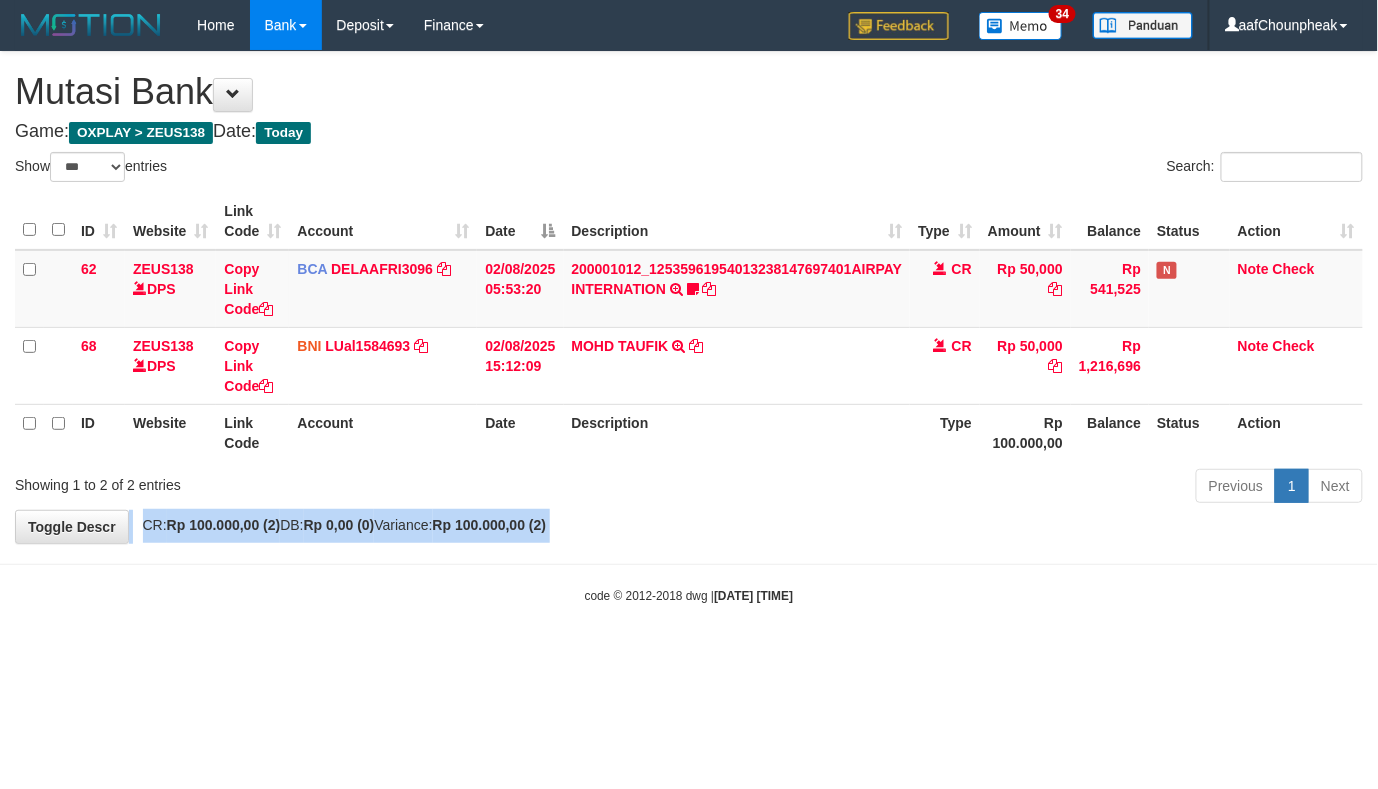 click on "**********" at bounding box center [689, 297] 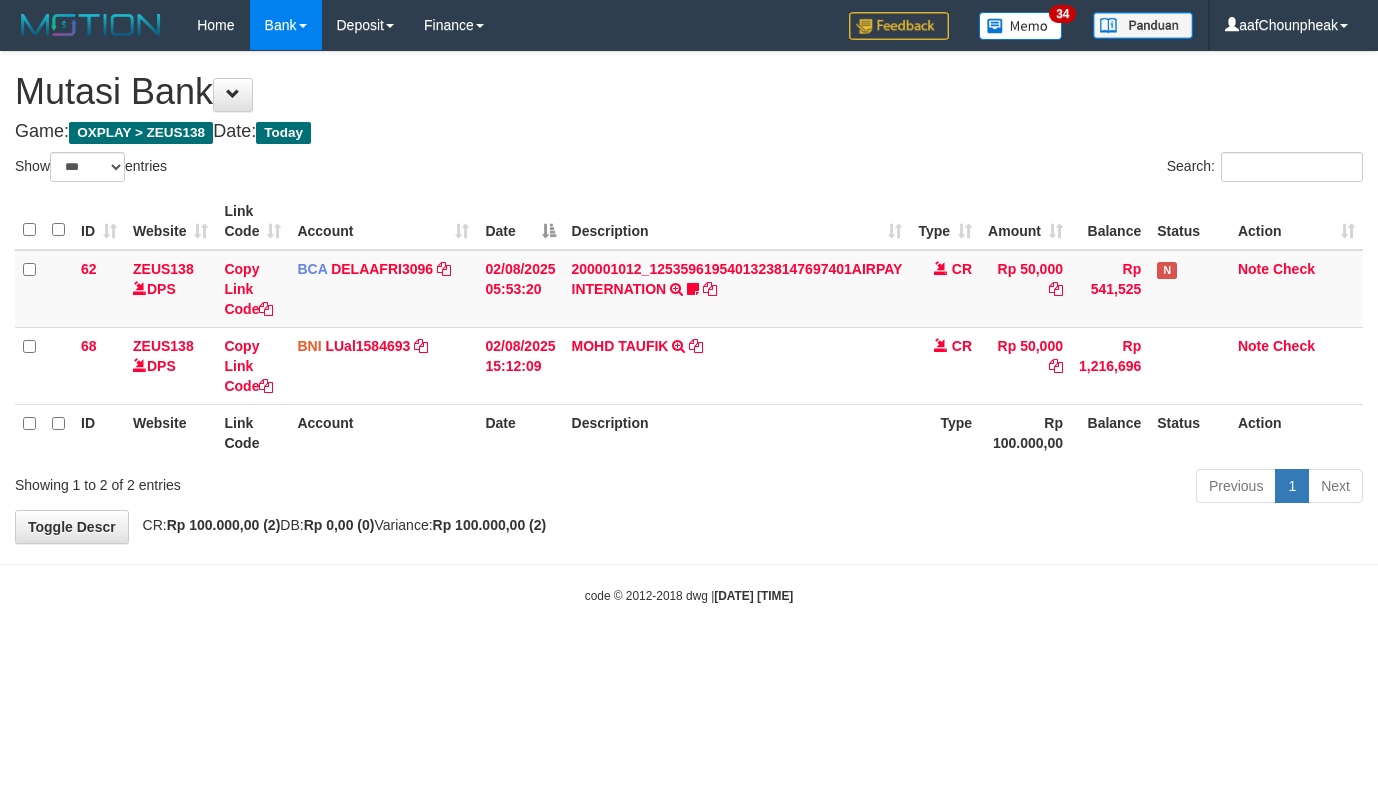 select on "***" 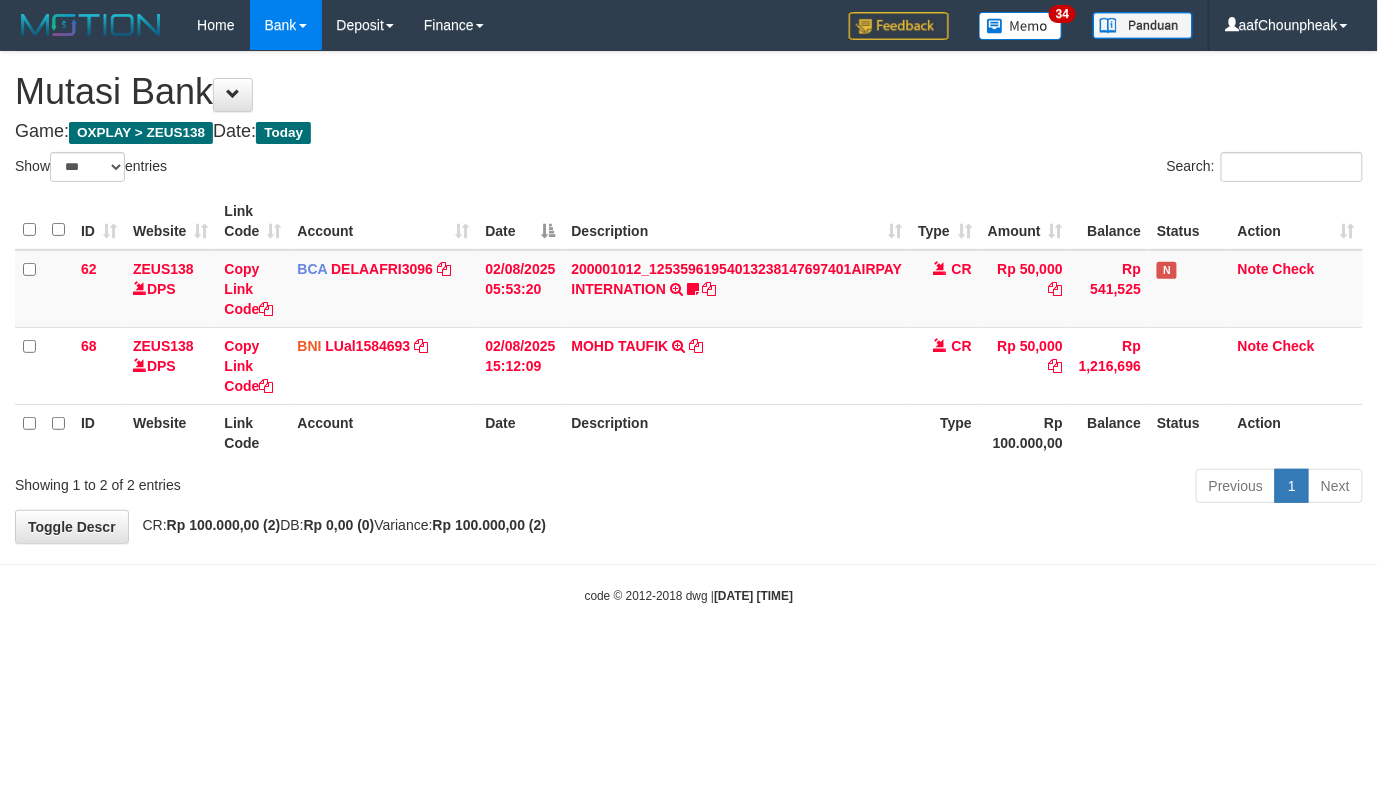 click on "**********" at bounding box center [689, 297] 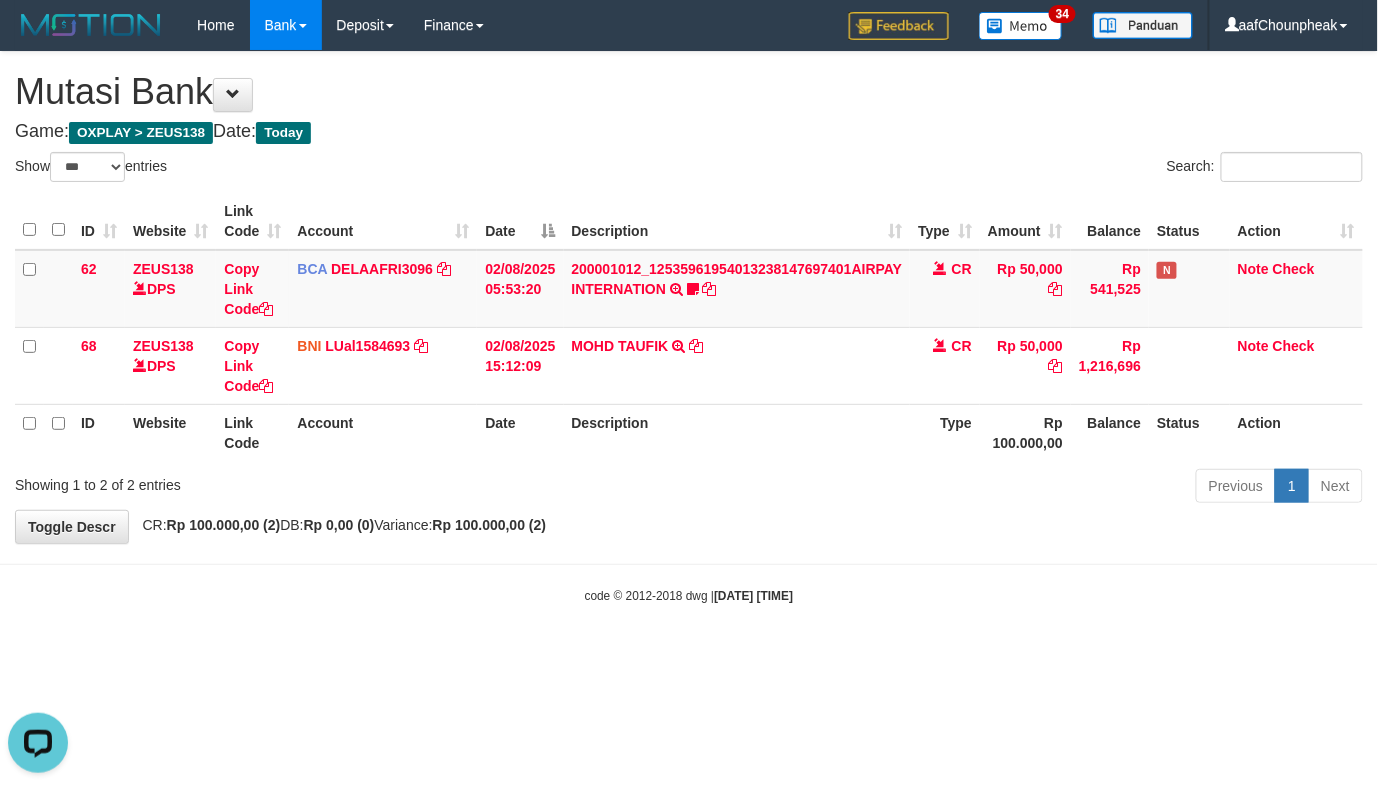 scroll, scrollTop: 0, scrollLeft: 0, axis: both 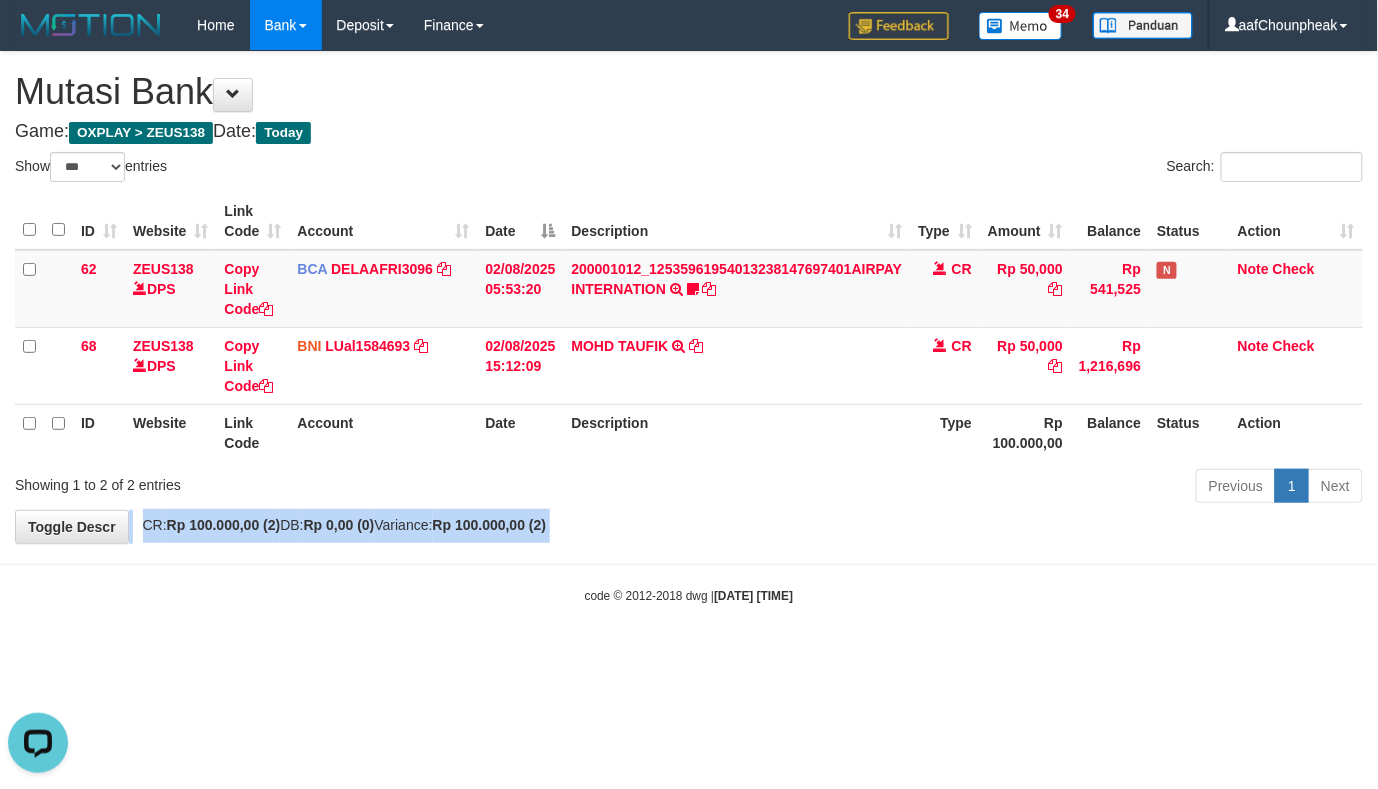 click on "**********" at bounding box center (689, 297) 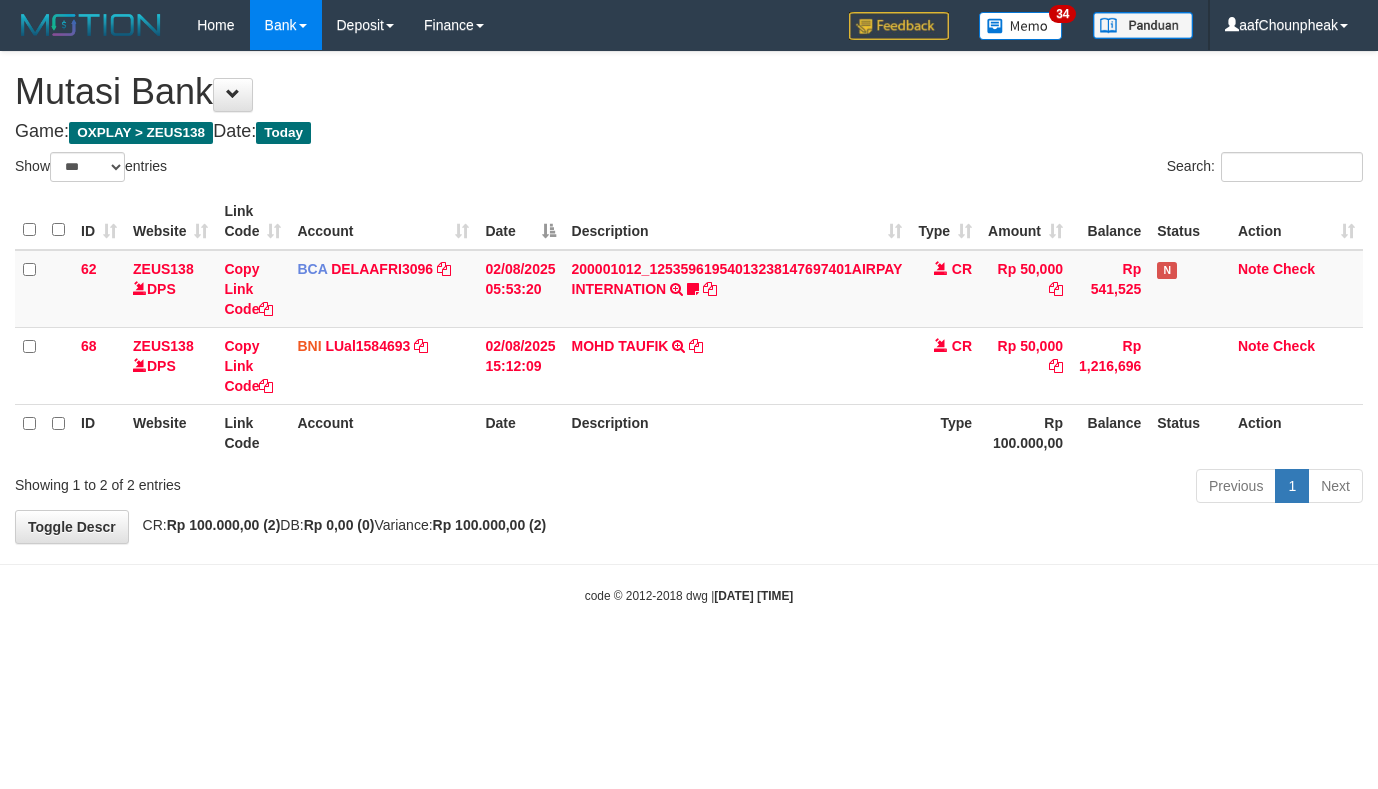 select on "***" 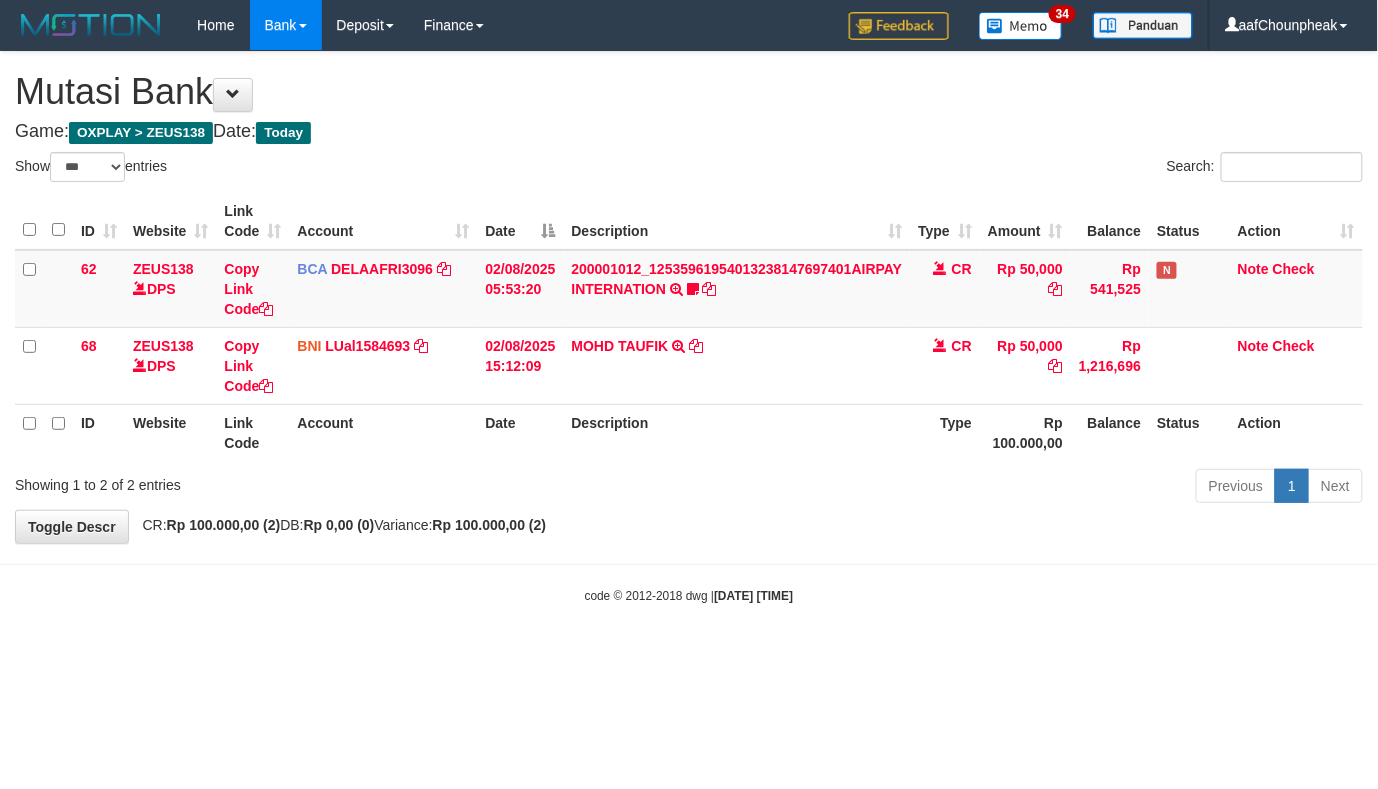 click on "**********" at bounding box center (689, 297) 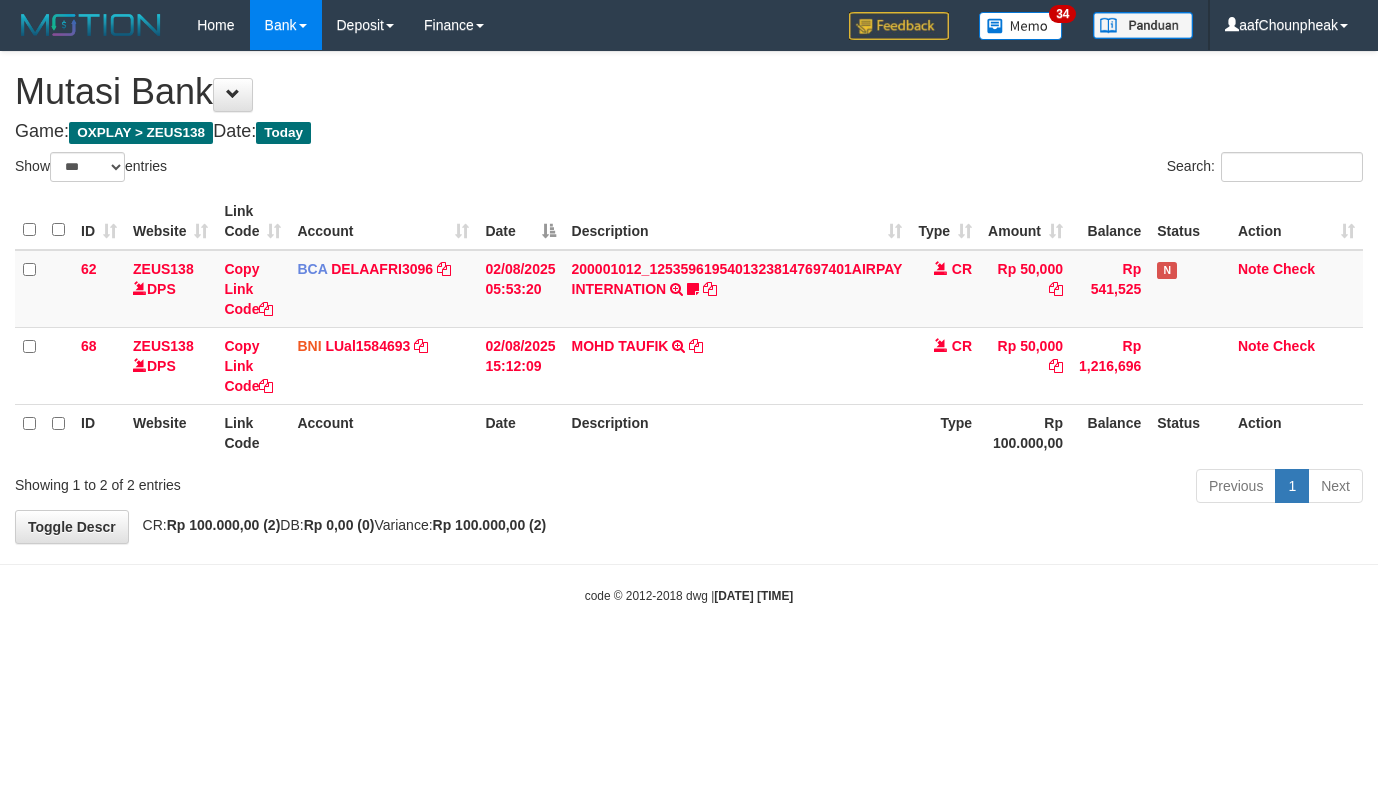 select on "***" 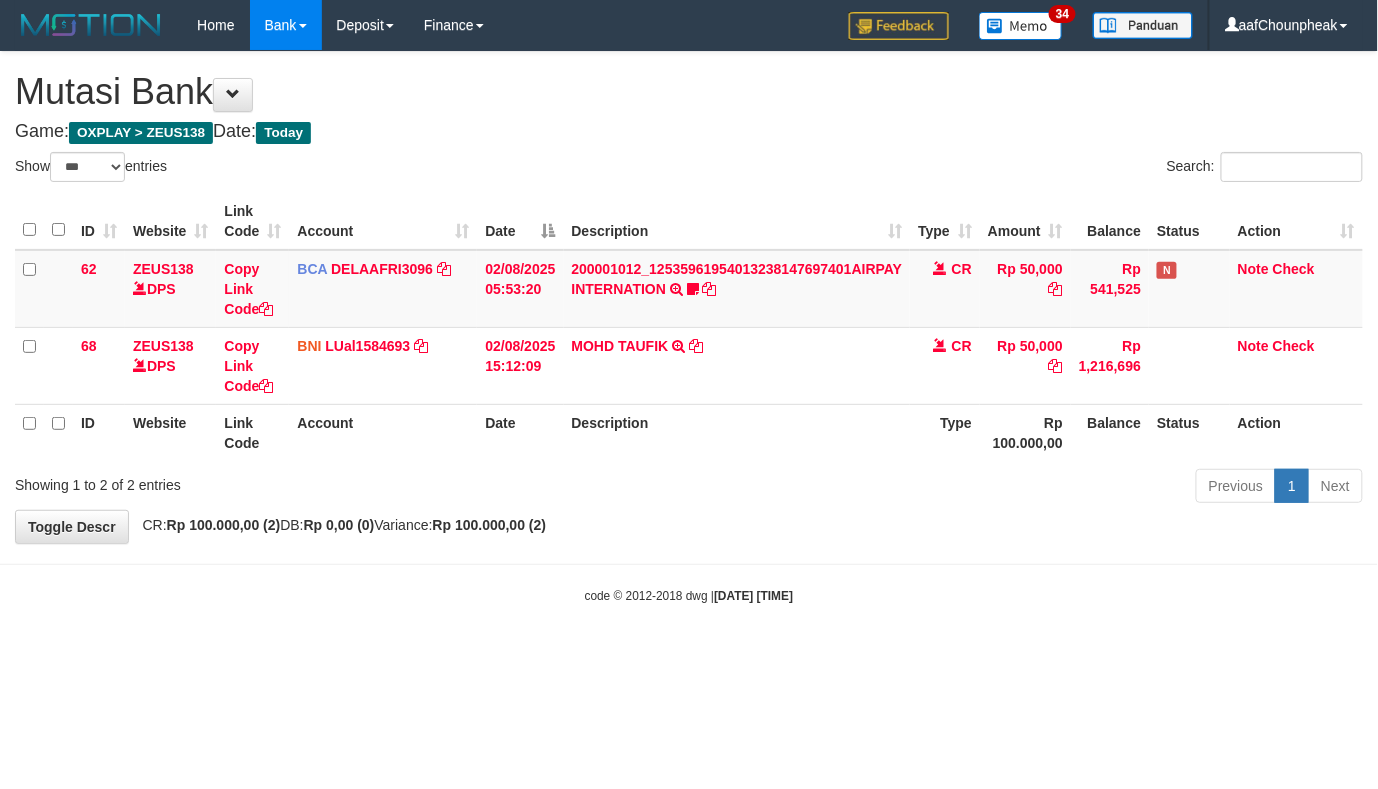 click on "**********" at bounding box center (689, 297) 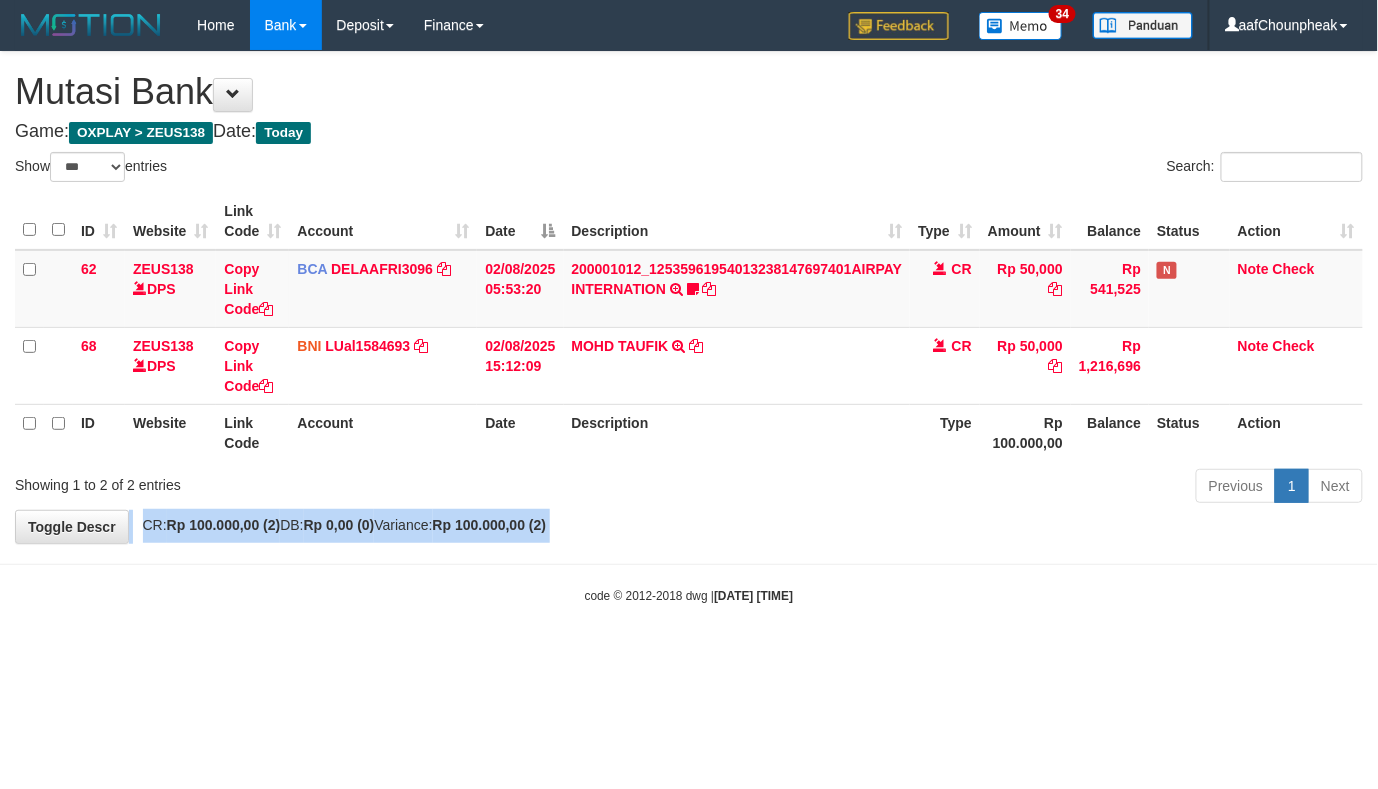 drag, startPoint x: 0, startPoint y: 0, endPoint x: 764, endPoint y: 536, distance: 933.26953 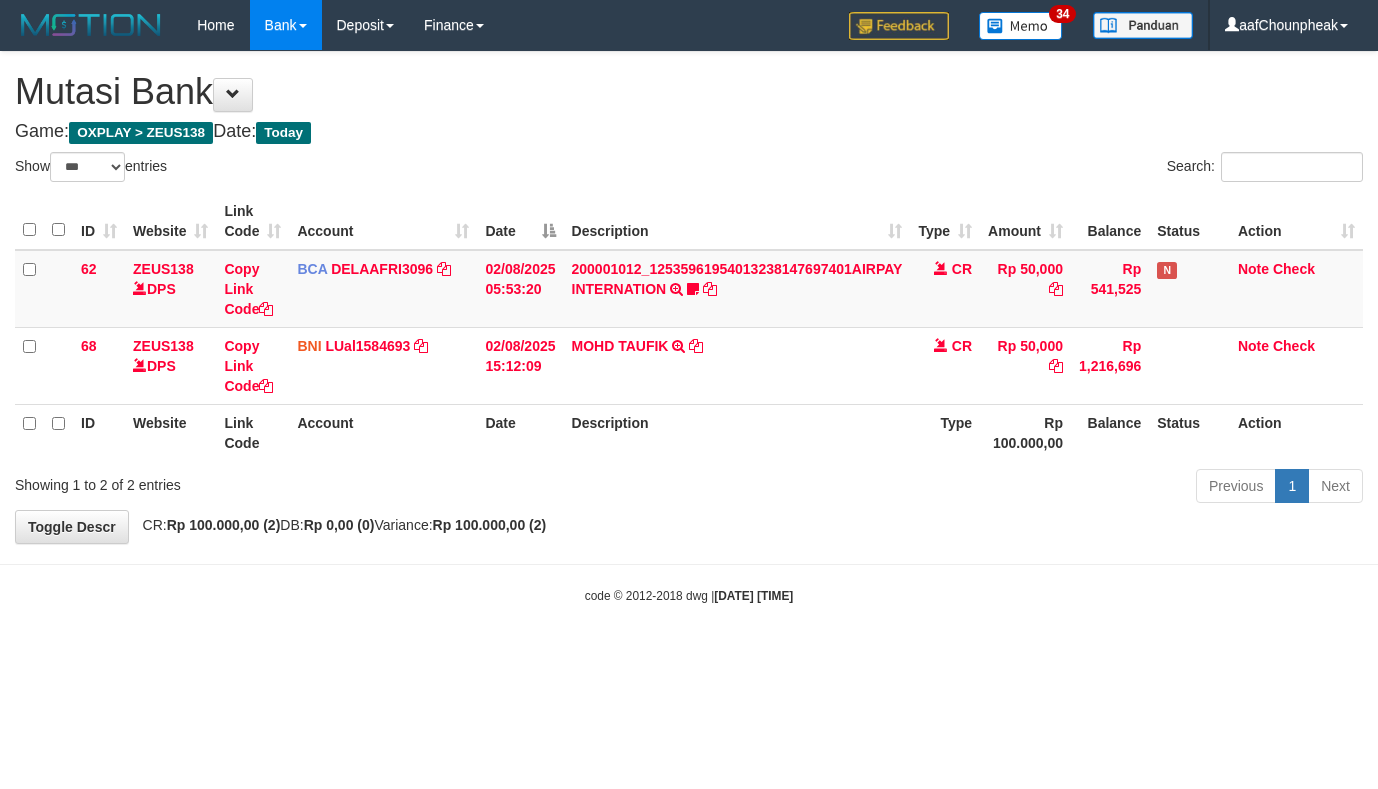select on "***" 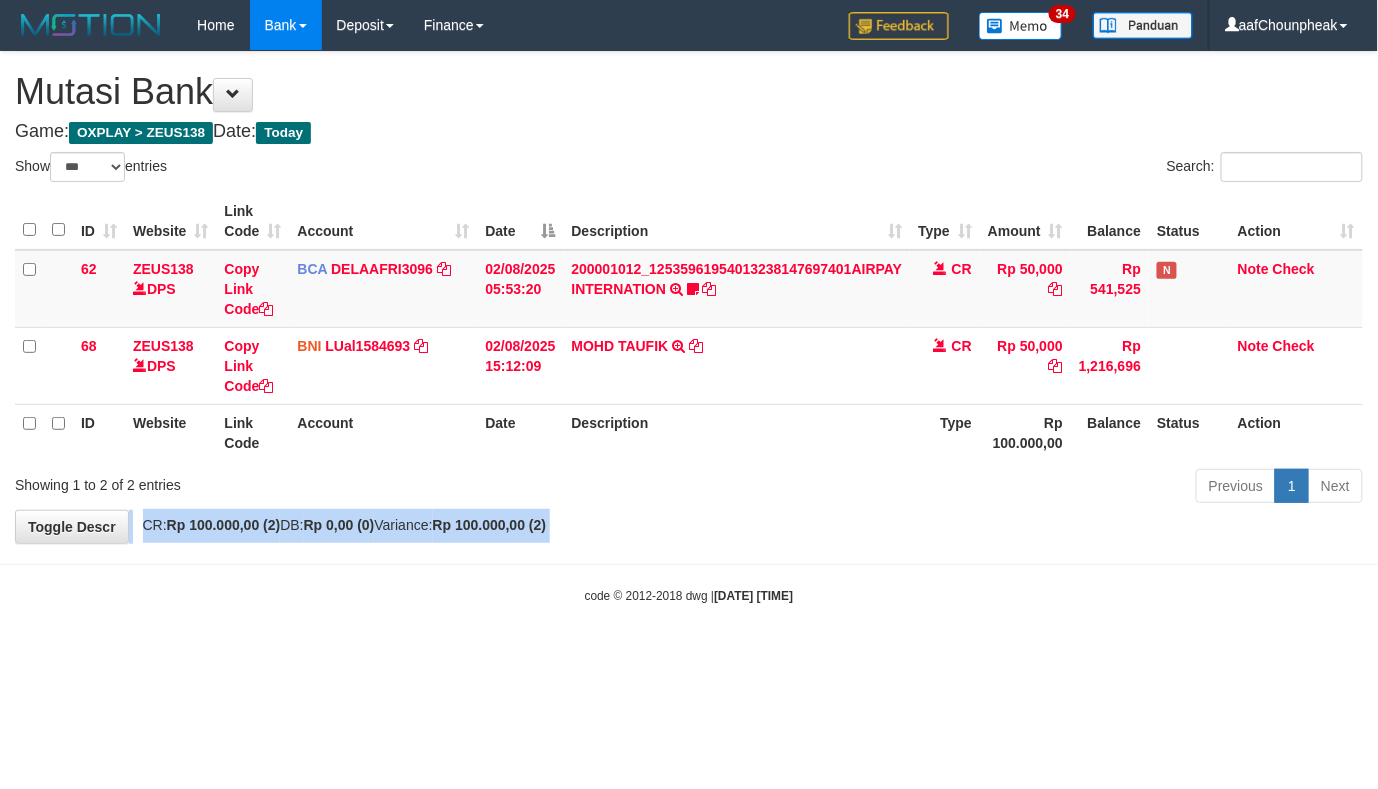 drag, startPoint x: 0, startPoint y: 0, endPoint x: 764, endPoint y: 536, distance: 933.26953 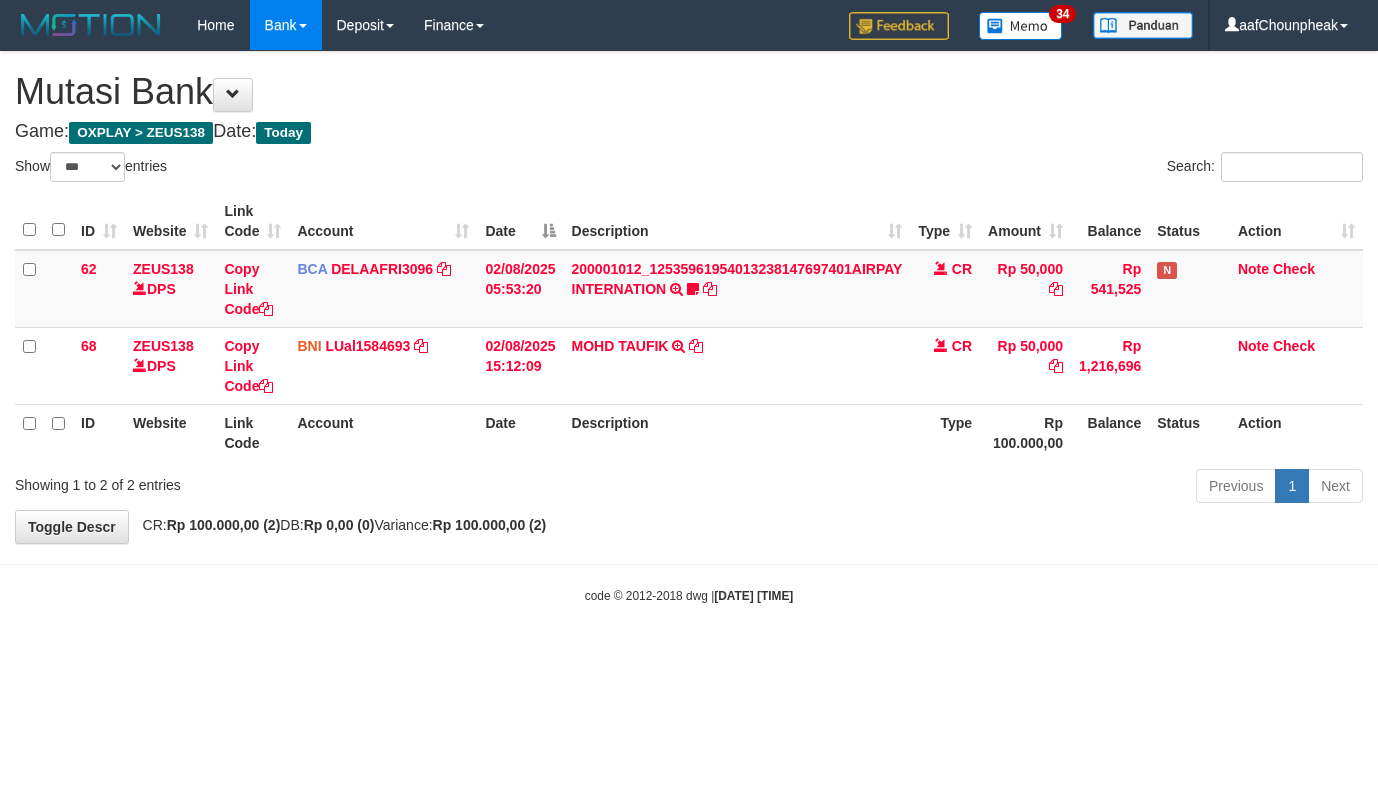 select on "***" 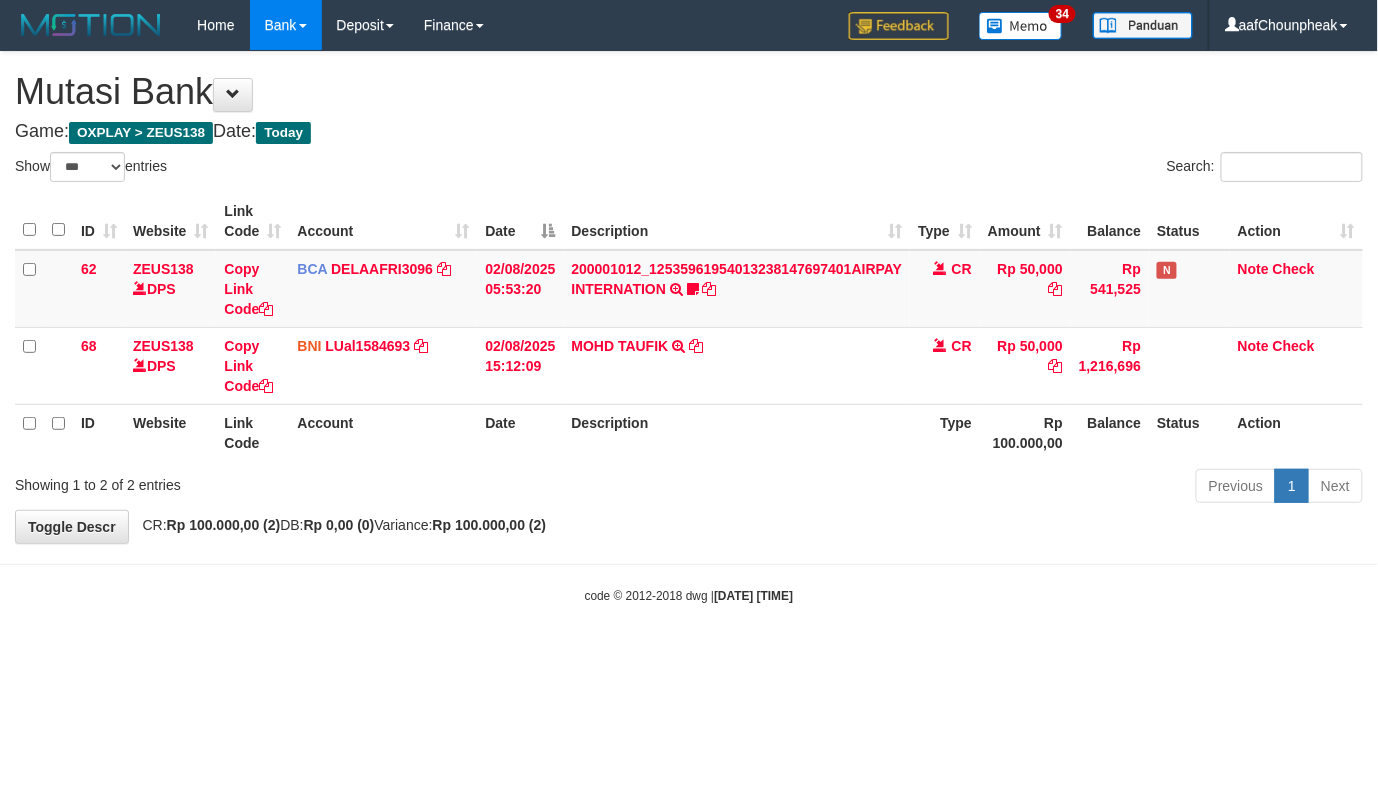 click on "**********" at bounding box center [689, 297] 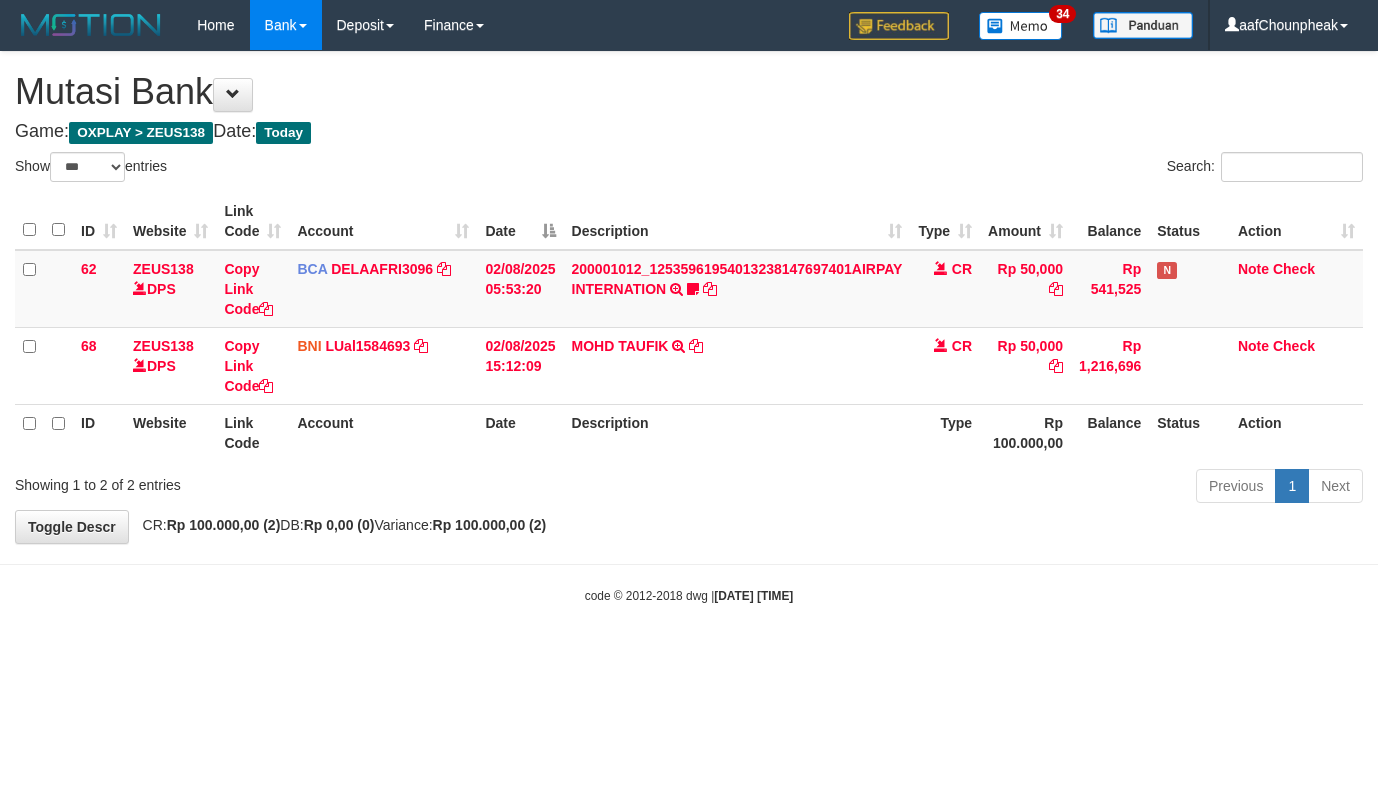 select on "***" 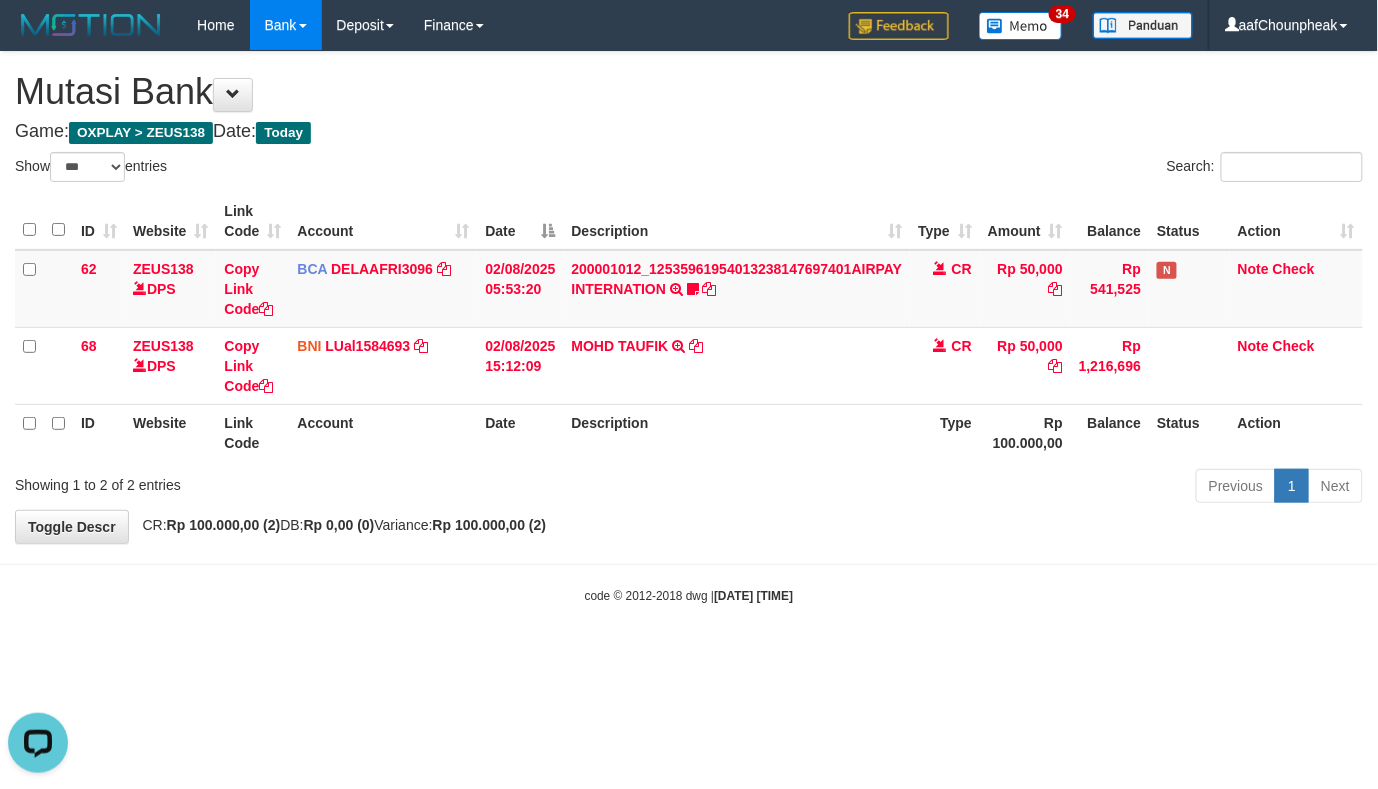 scroll, scrollTop: 0, scrollLeft: 0, axis: both 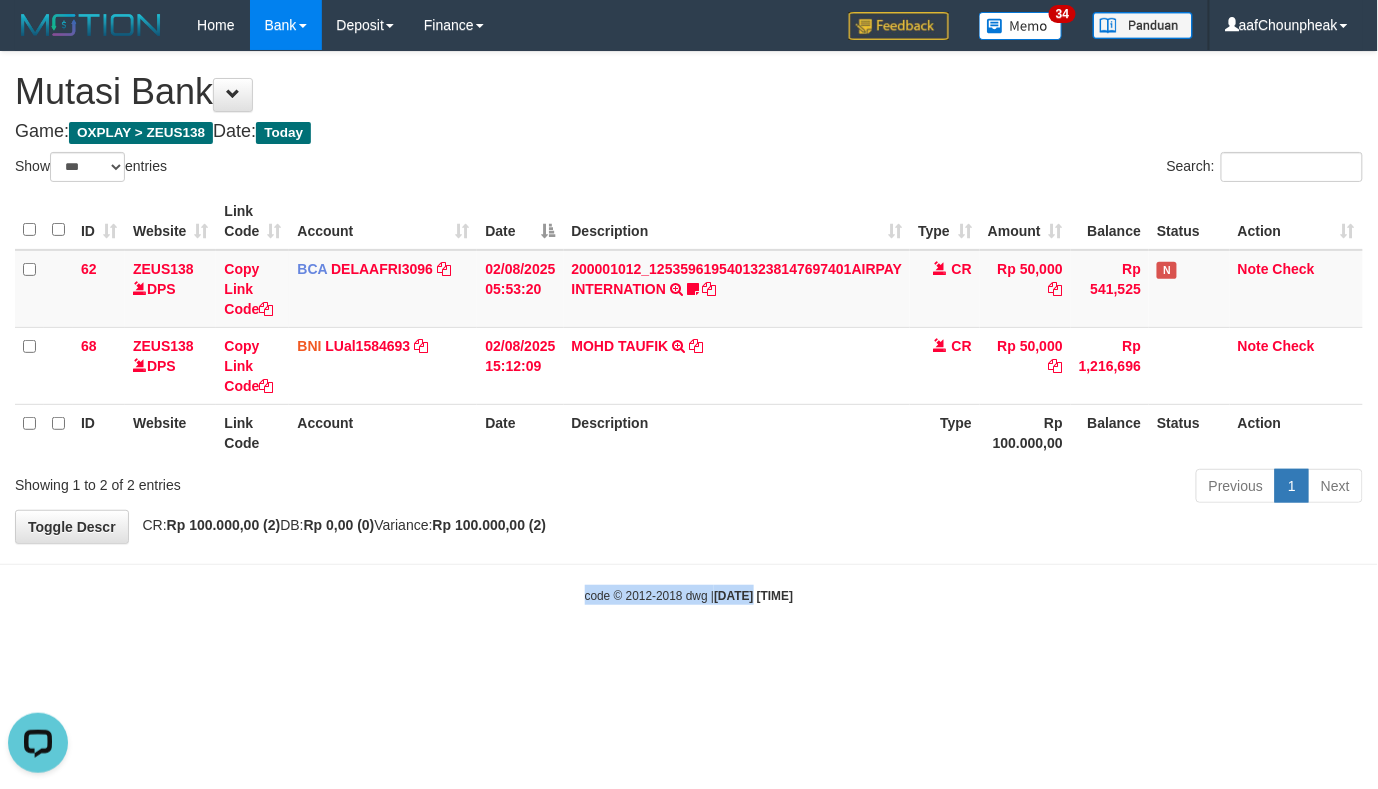 drag, startPoint x: 0, startPoint y: 0, endPoint x: 734, endPoint y: 588, distance: 940.4786 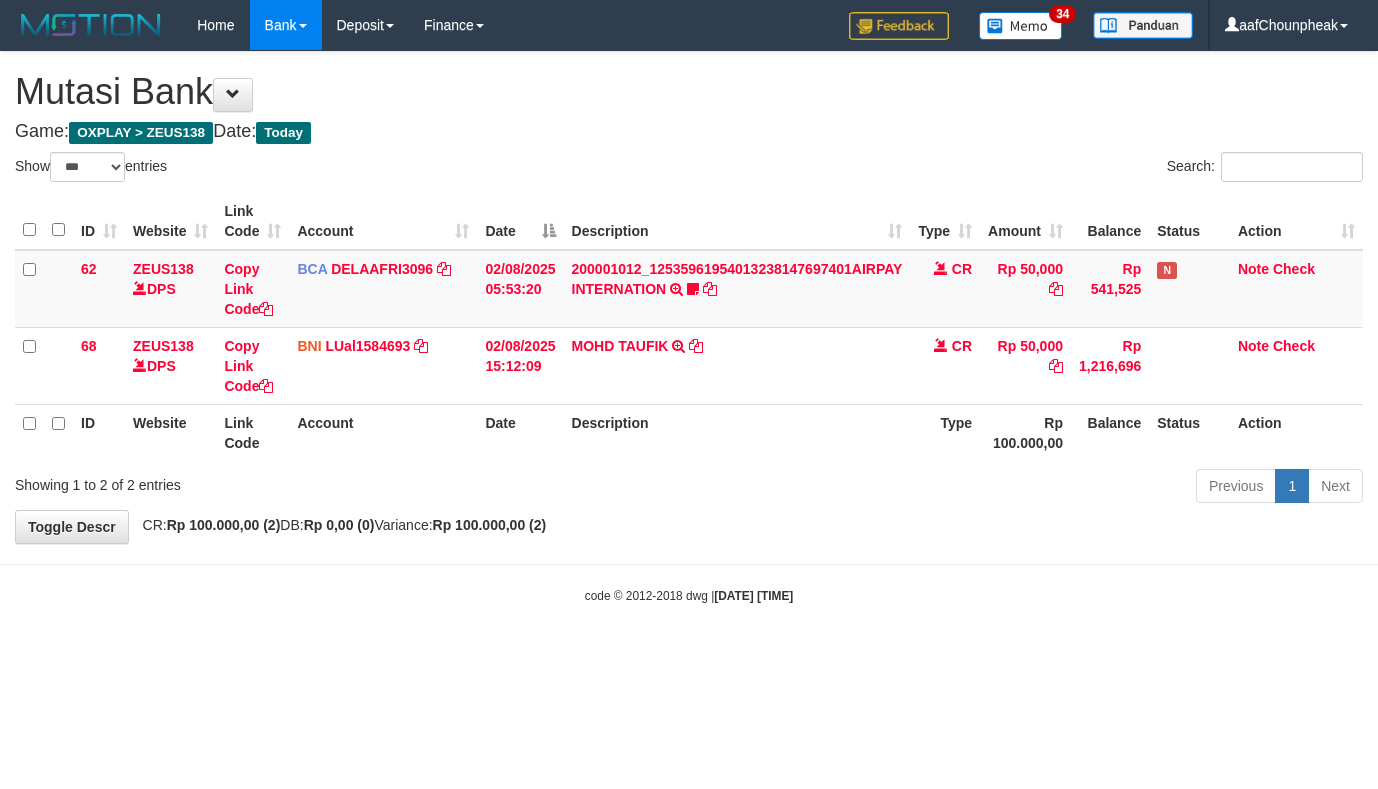 select on "***" 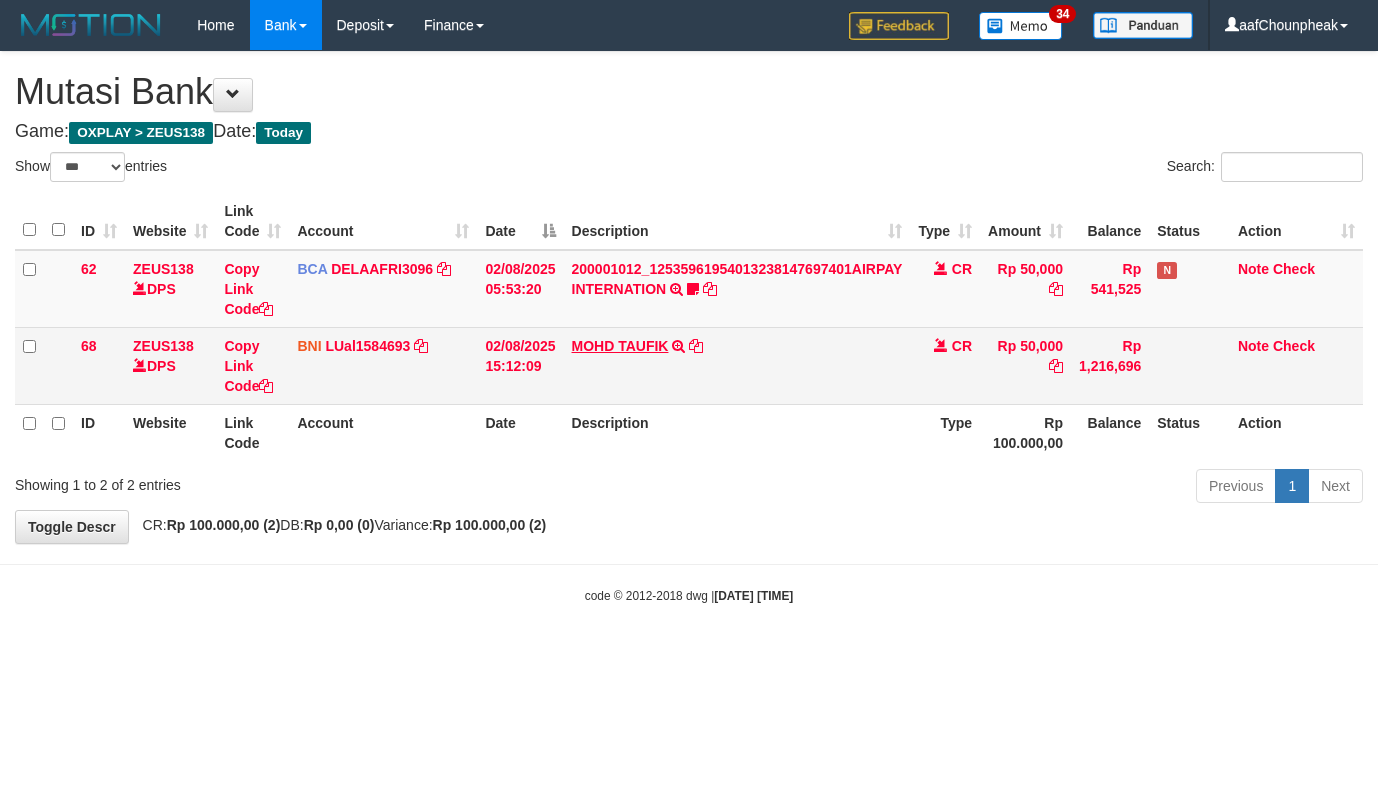 scroll, scrollTop: 0, scrollLeft: 0, axis: both 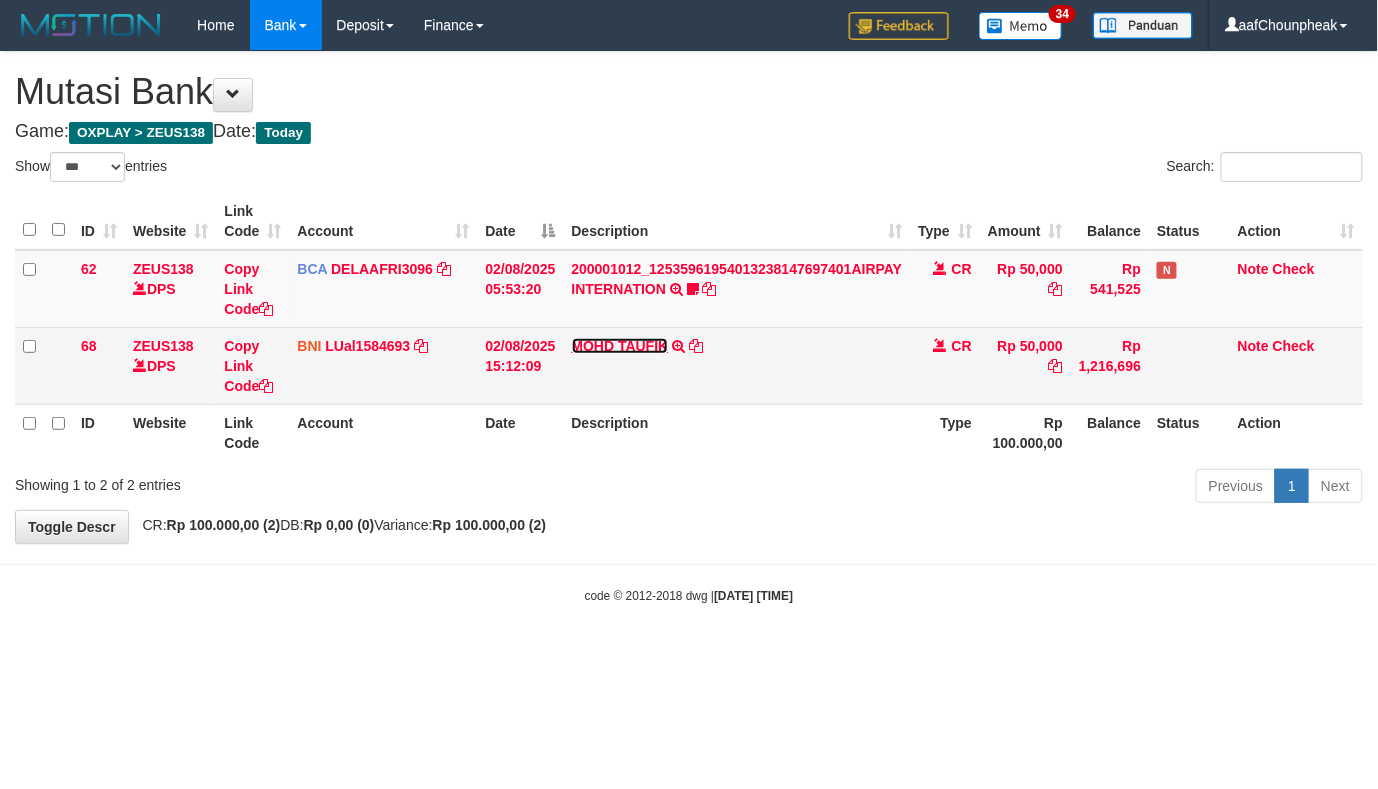 click on "MOHD TAUFIK" at bounding box center (620, 346) 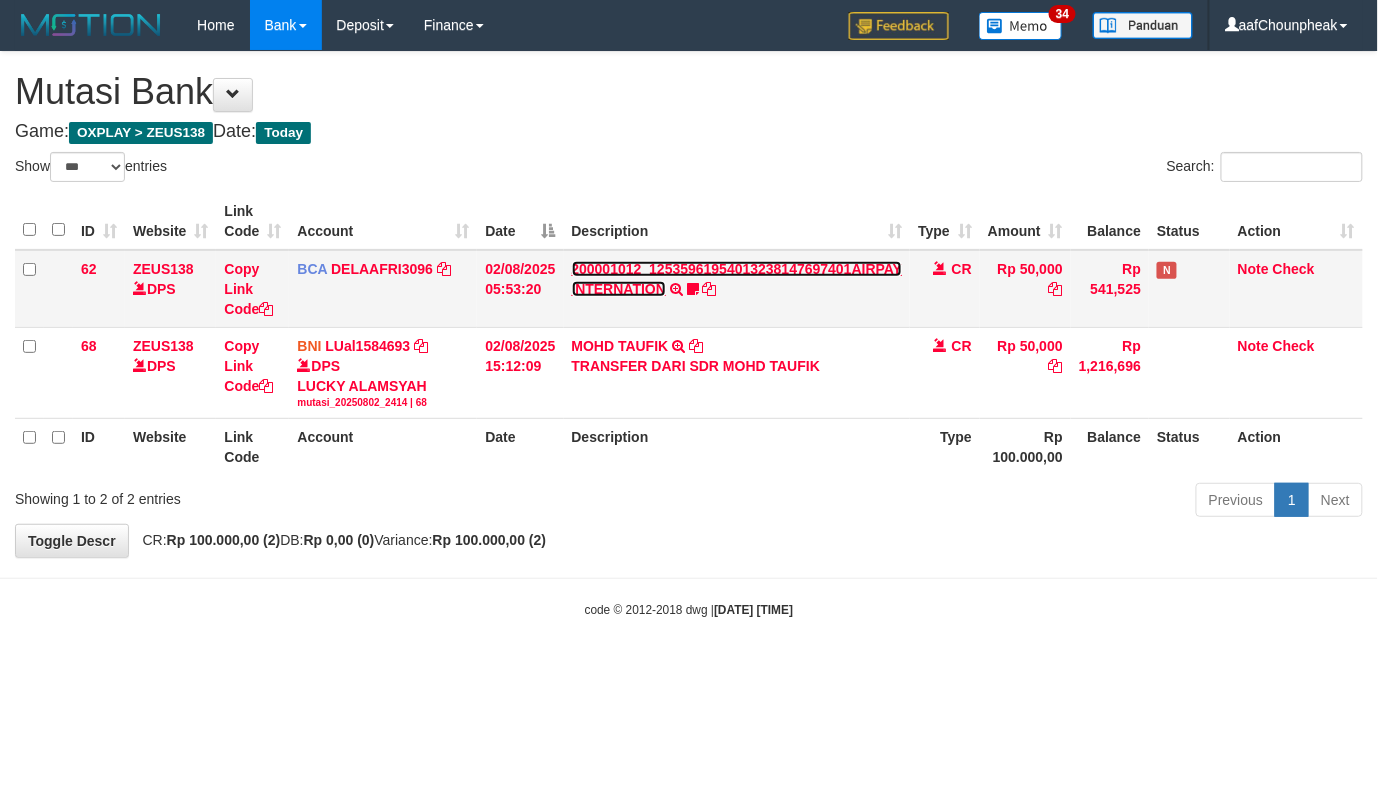 click on "200001012_12535961954013238147697401AIRPAY INTERNATION" at bounding box center (737, 279) 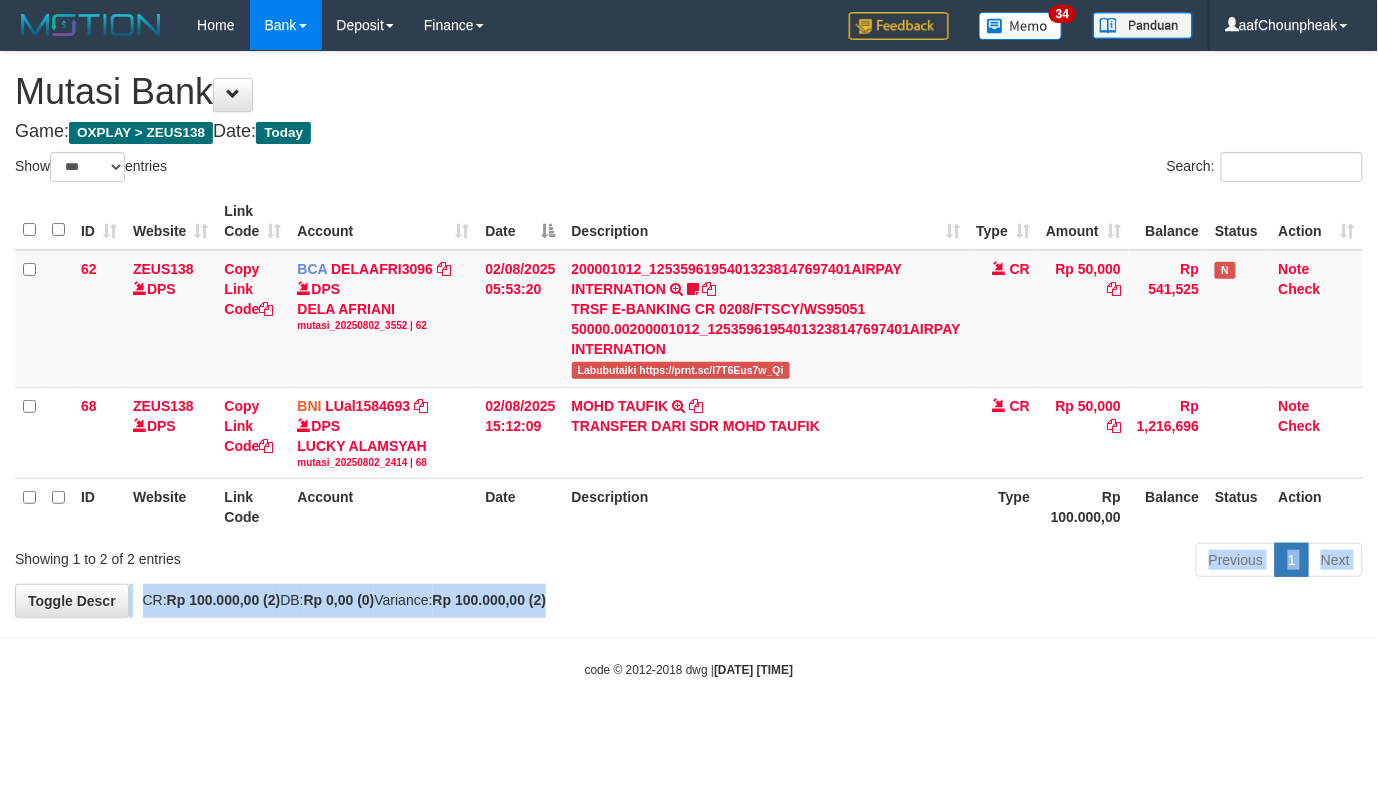 click on "**********" at bounding box center [689, 335] 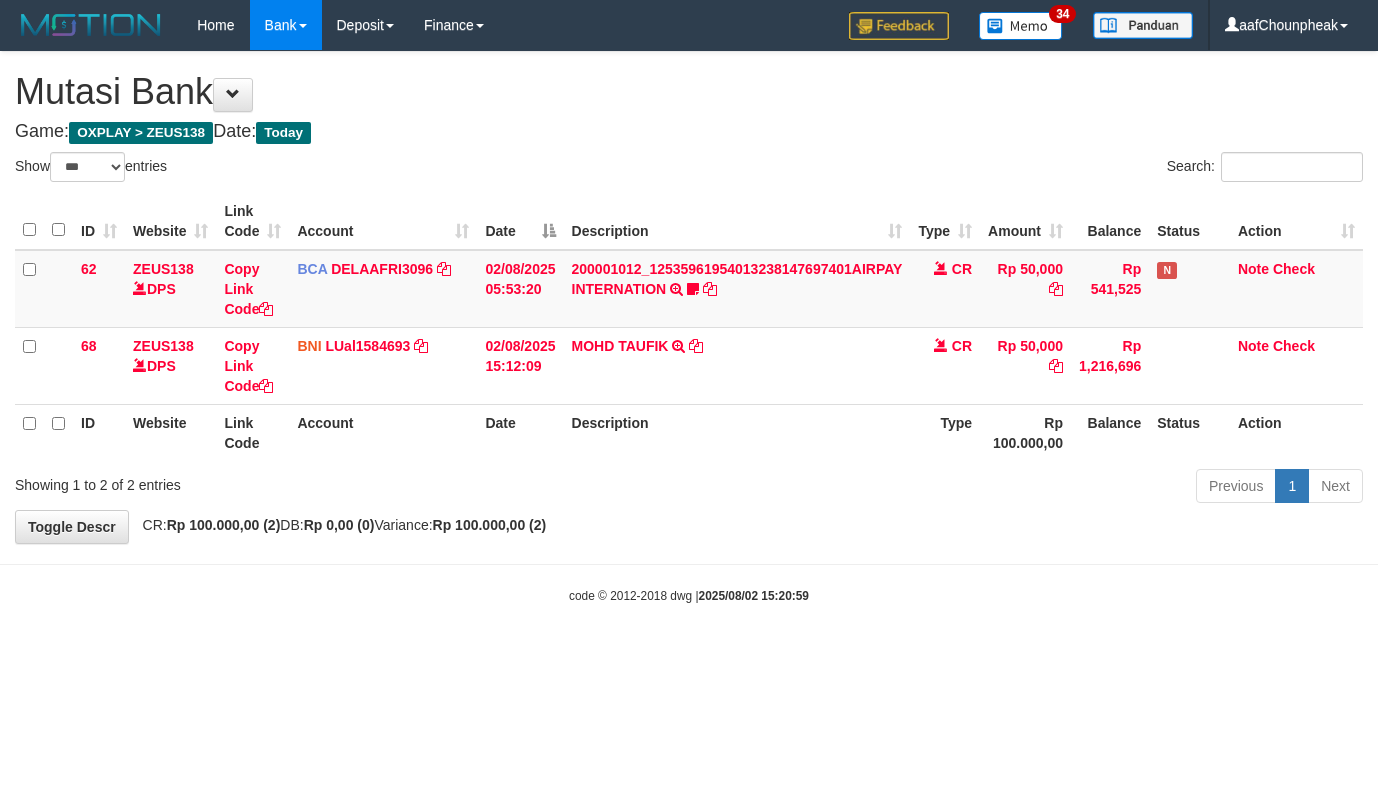 select on "***" 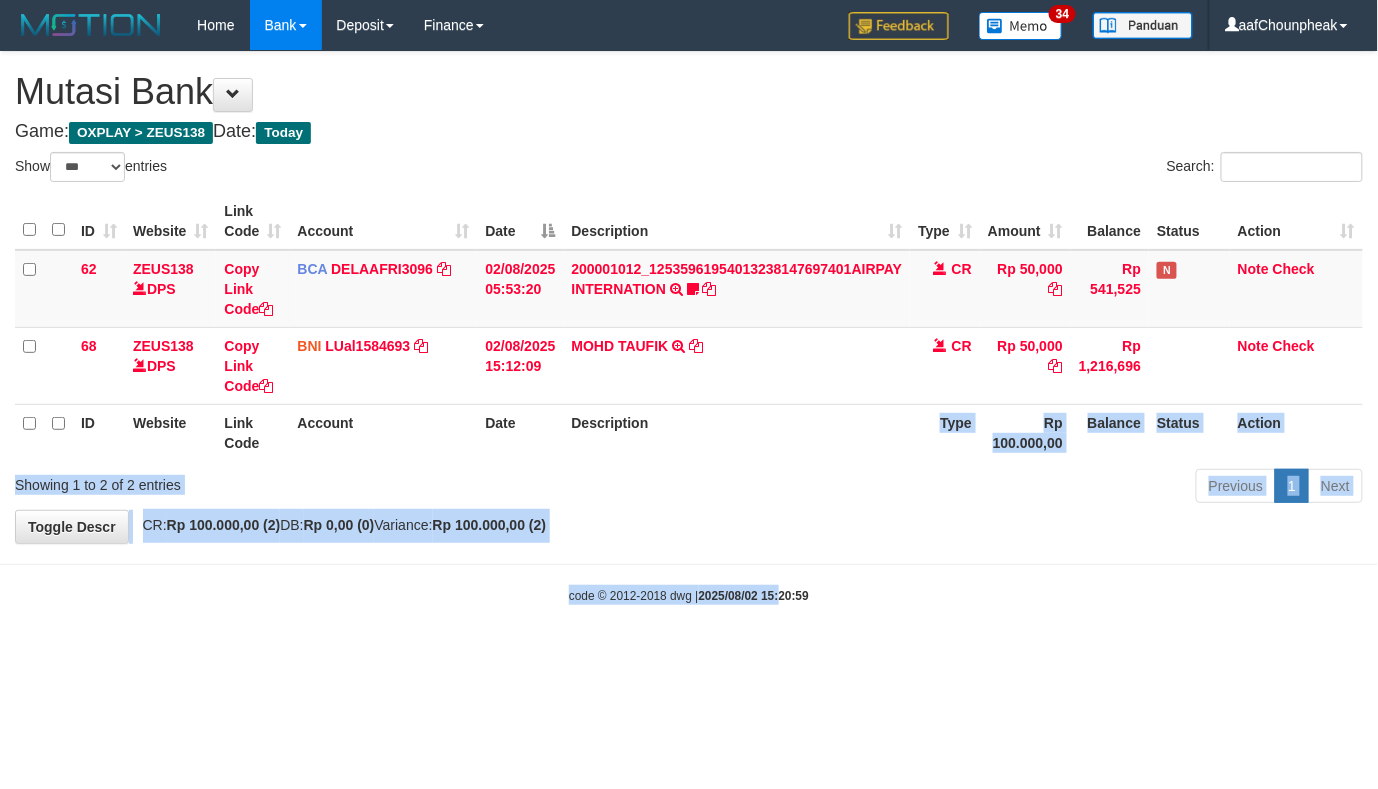 drag, startPoint x: 781, startPoint y: 616, endPoint x: 781, endPoint y: 633, distance: 17 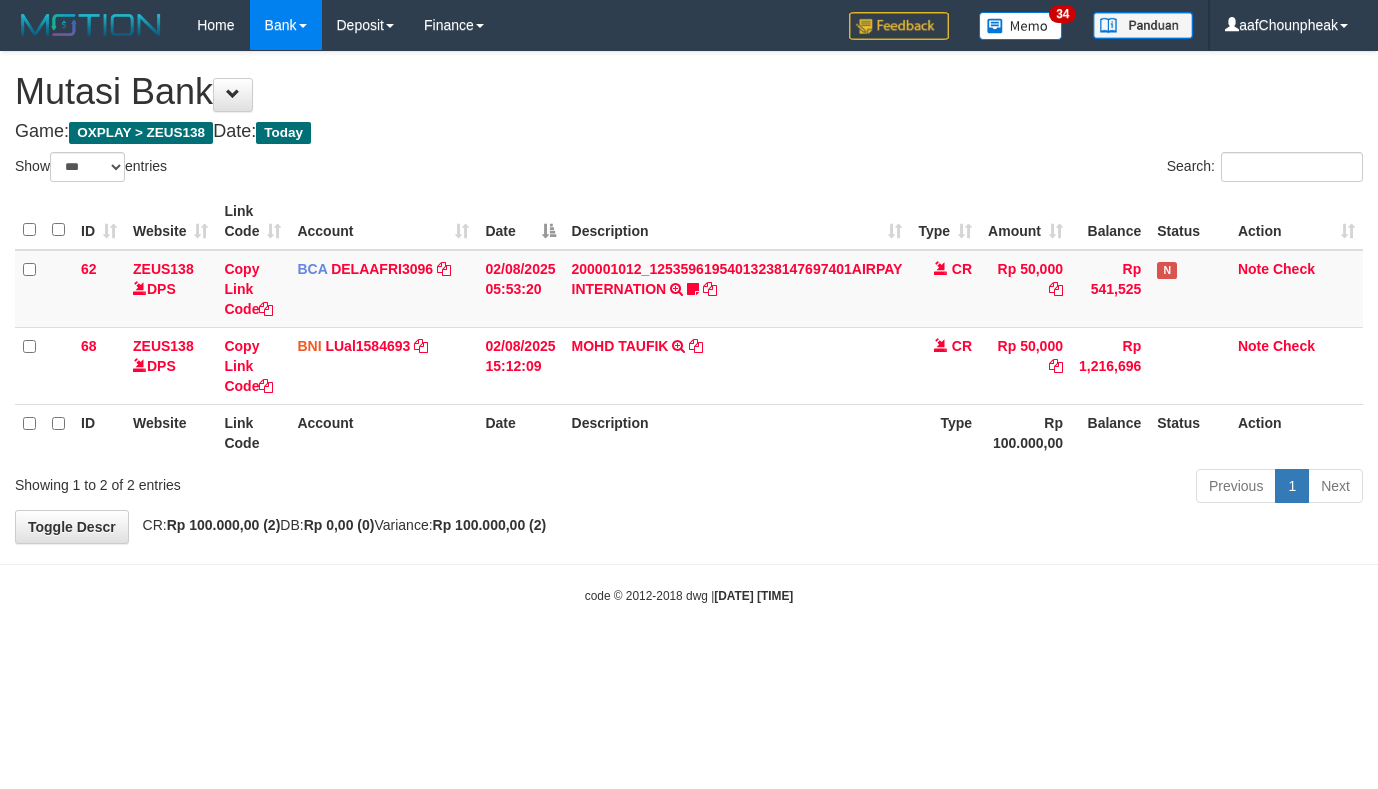select on "***" 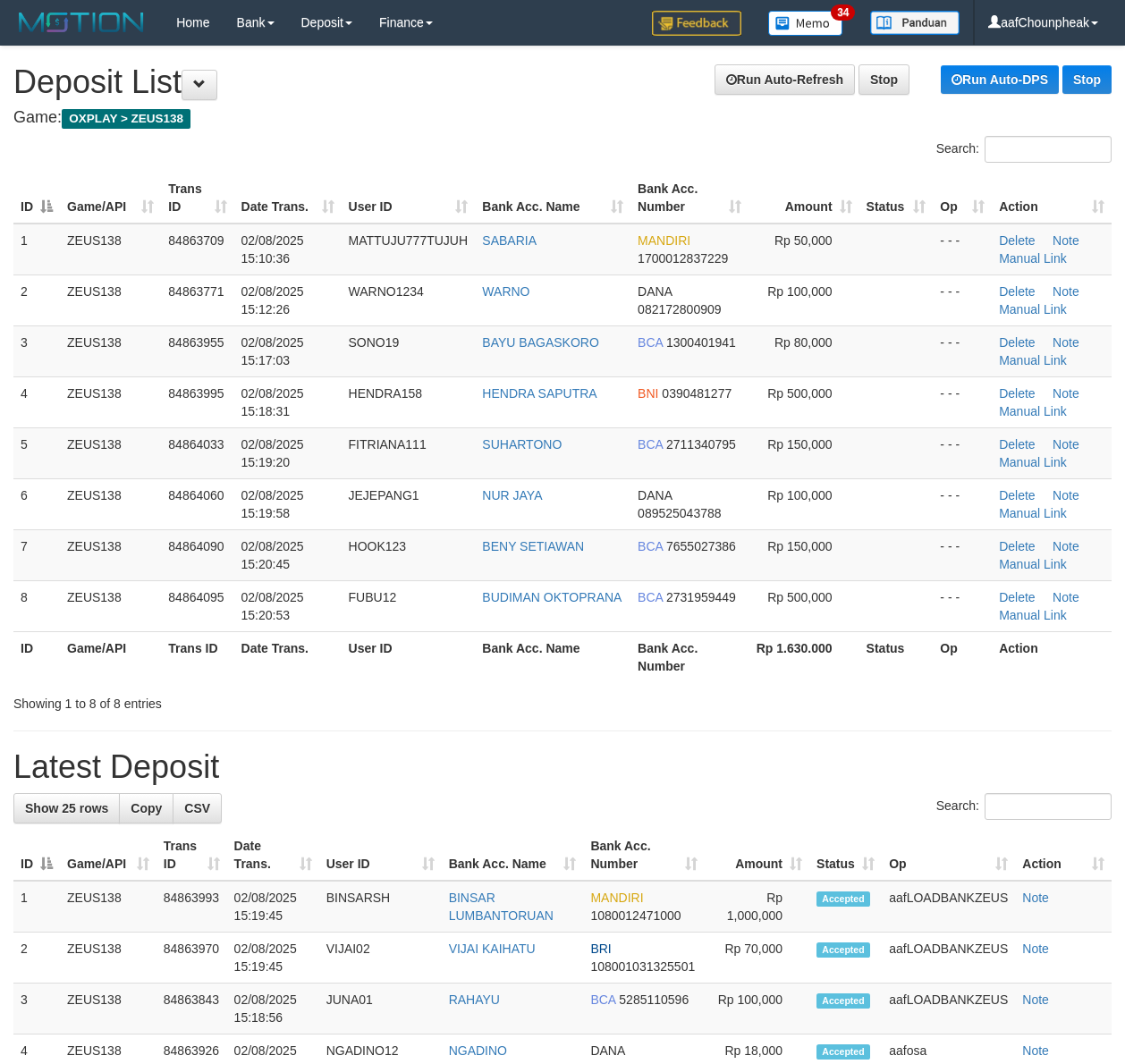 scroll, scrollTop: 0, scrollLeft: 0, axis: both 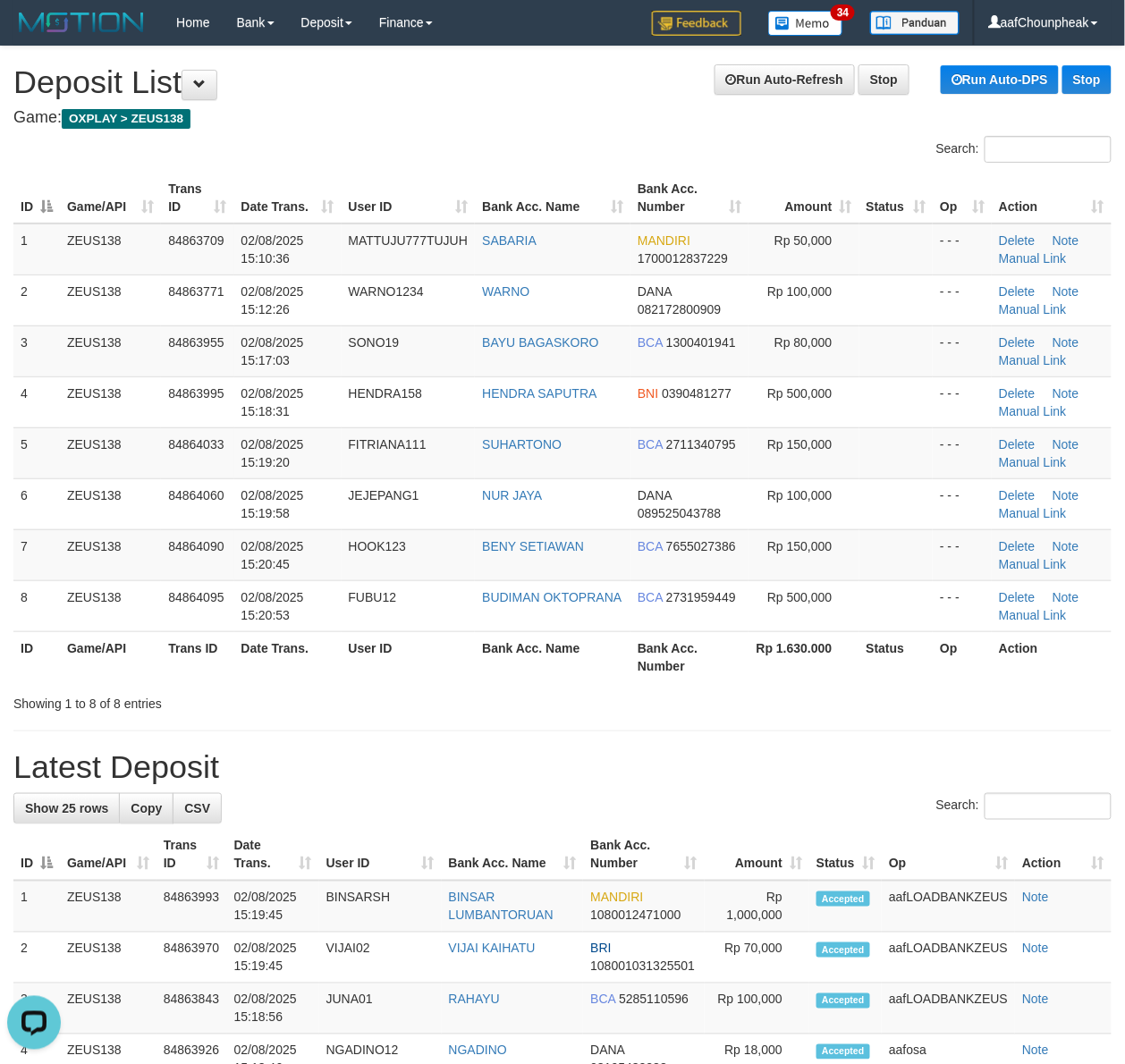 click on "Search:" at bounding box center (562, 151) 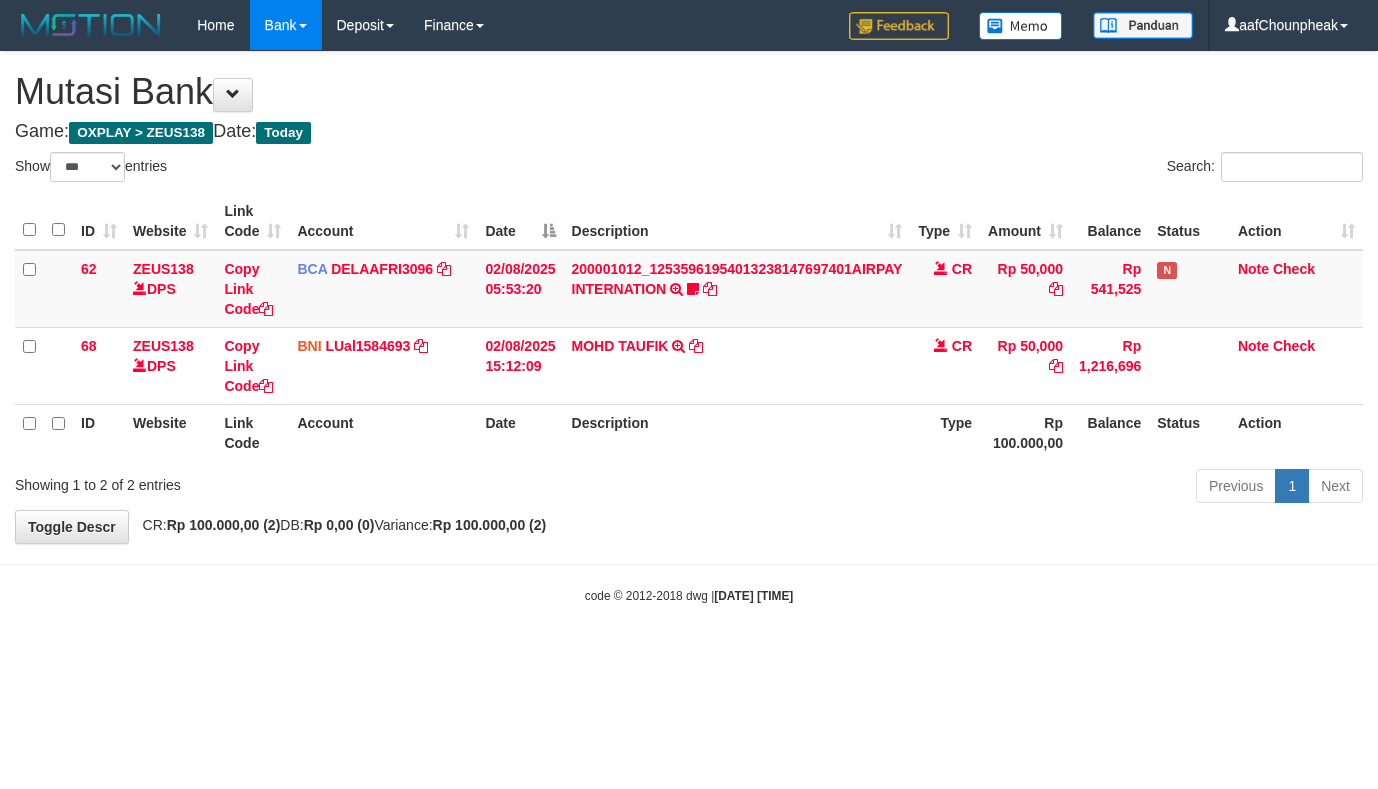 select on "***" 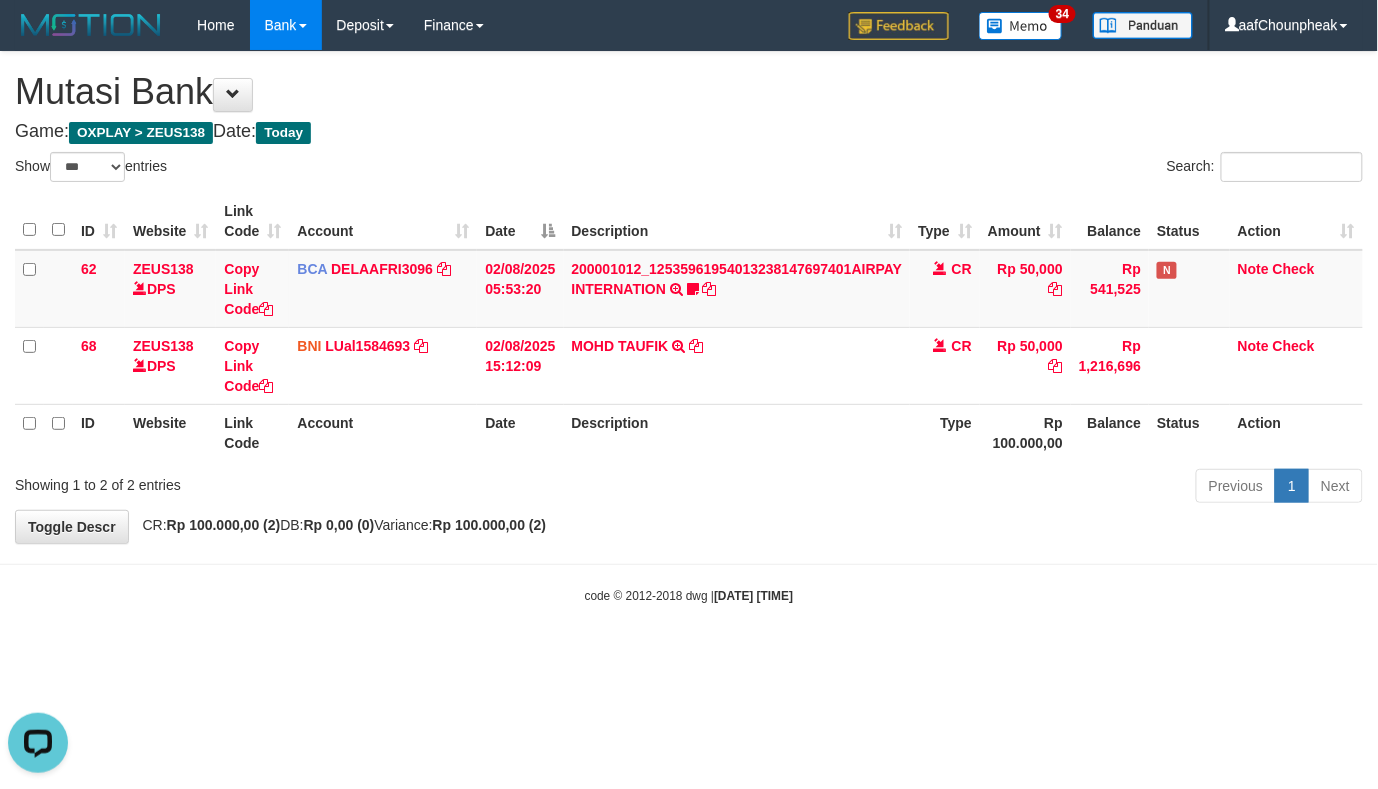 scroll, scrollTop: 0, scrollLeft: 0, axis: both 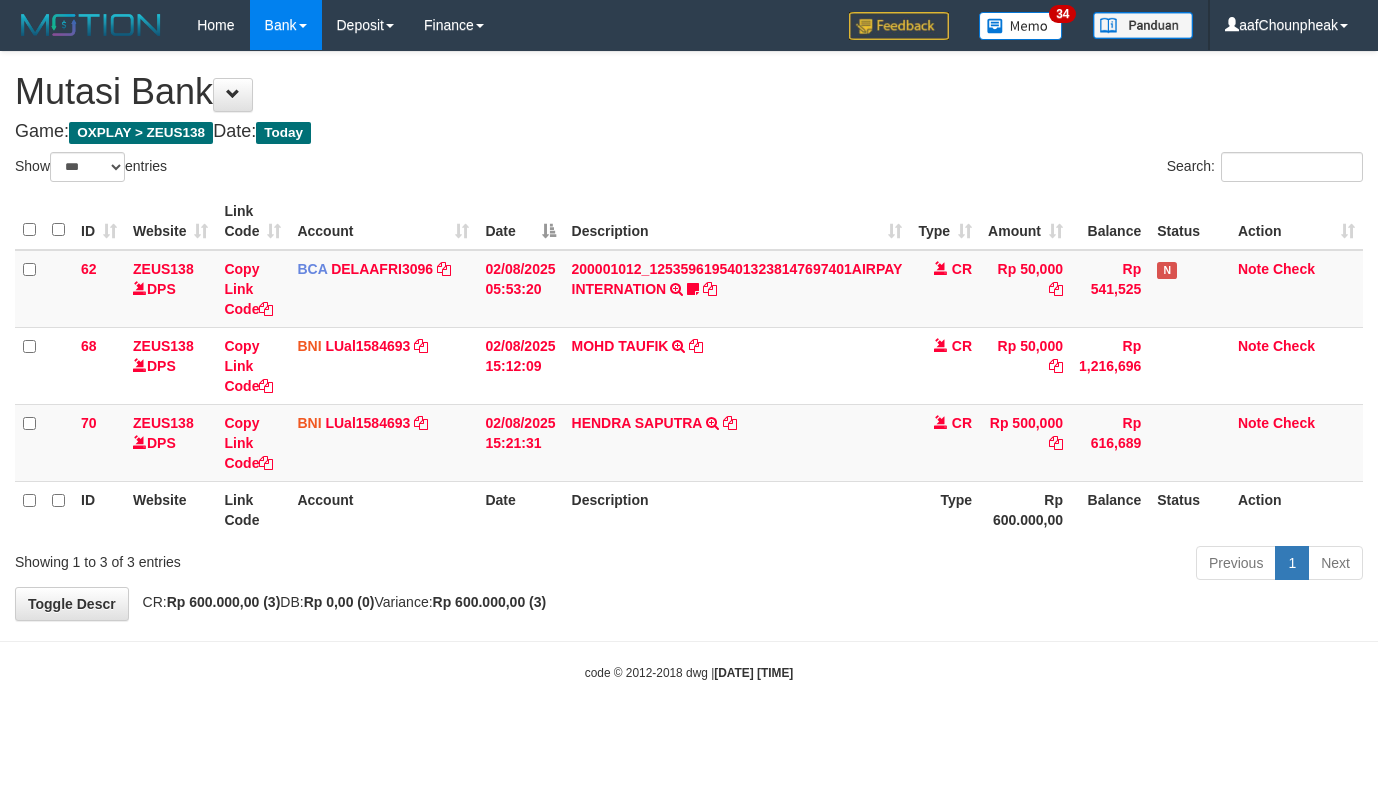 select on "***" 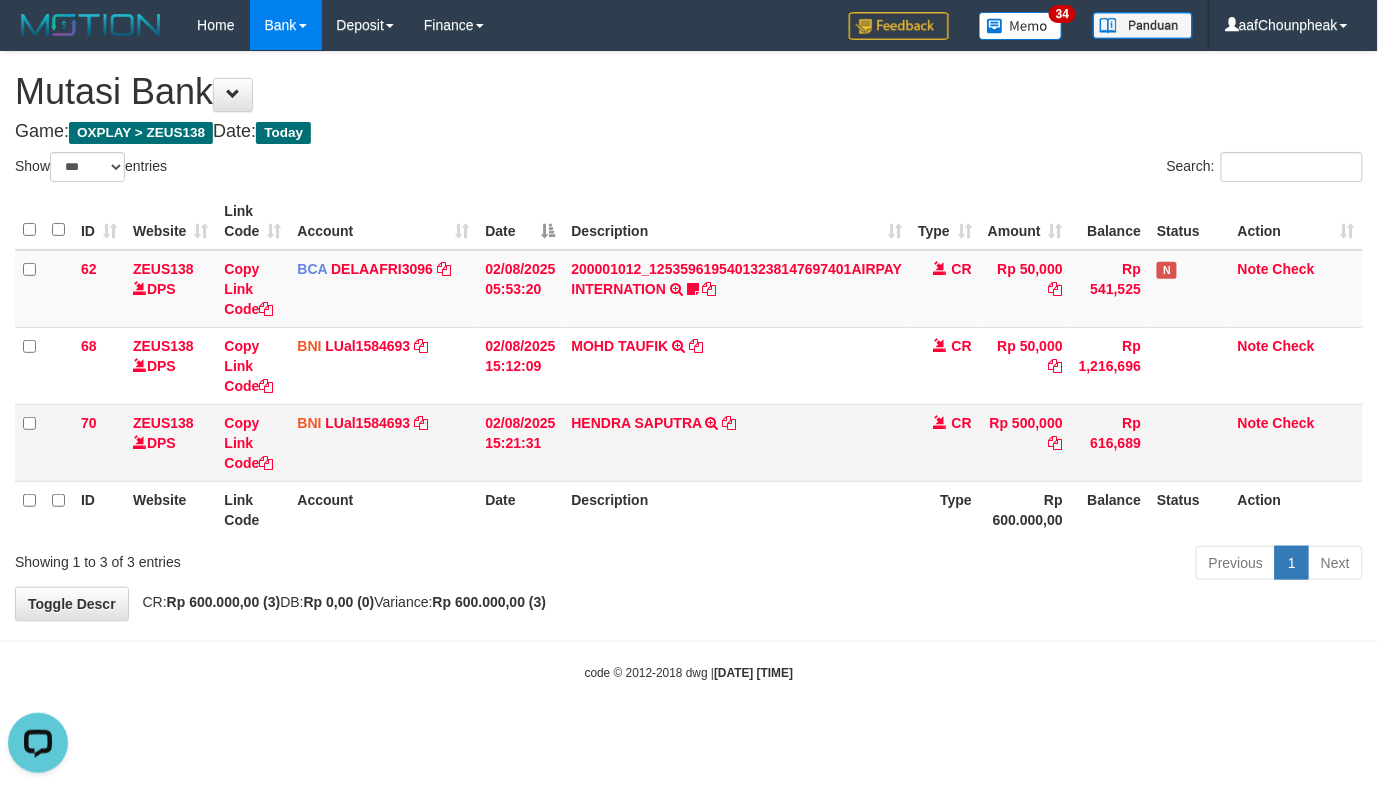 scroll, scrollTop: 0, scrollLeft: 0, axis: both 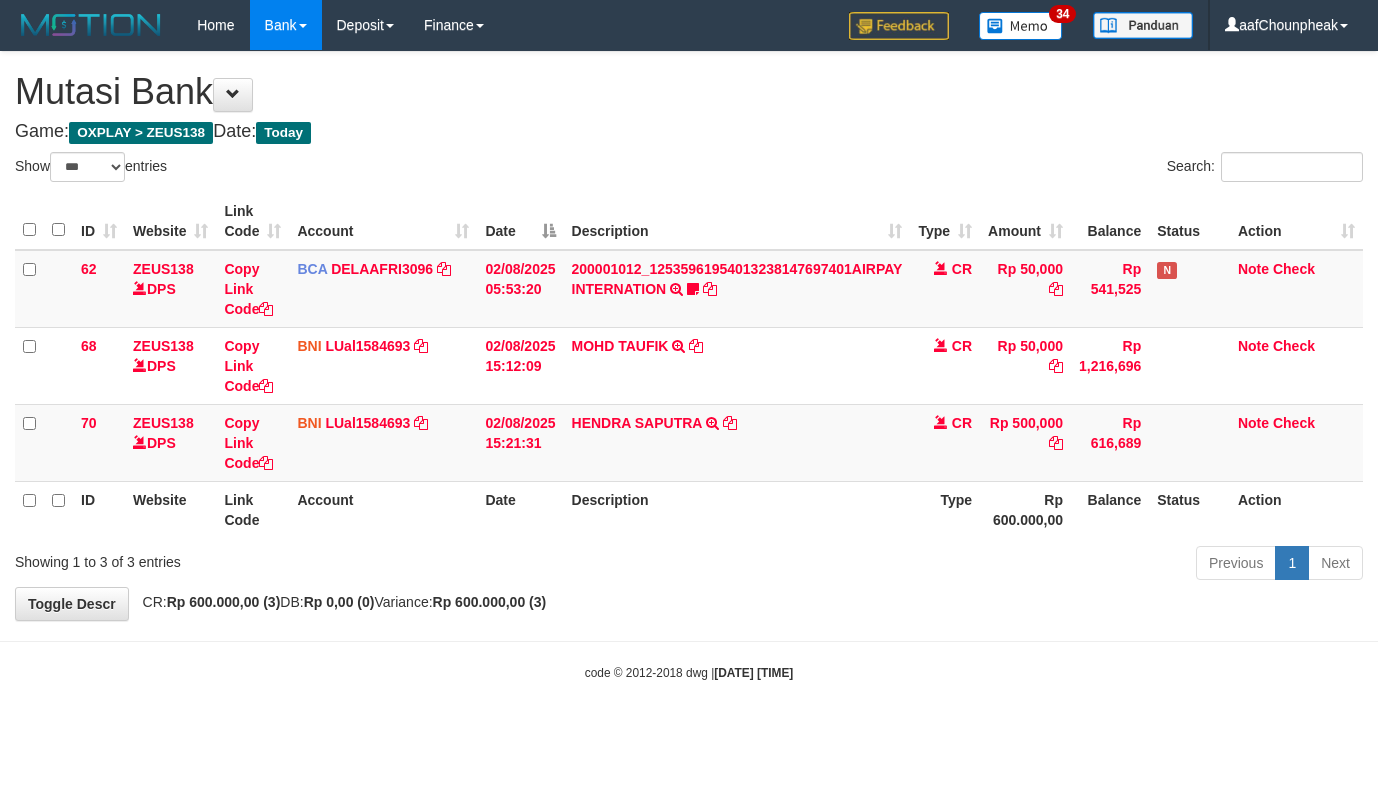 select on "***" 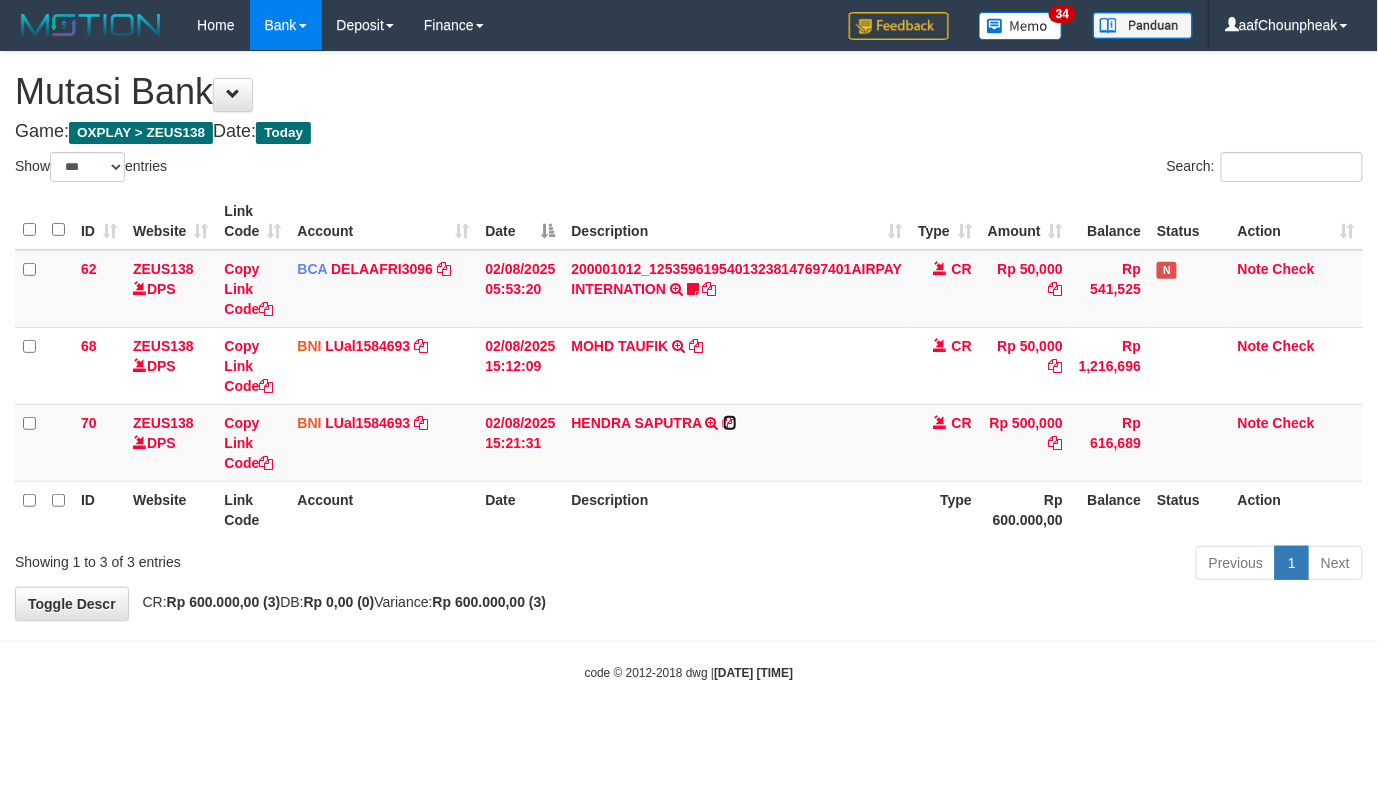 click at bounding box center [730, 423] 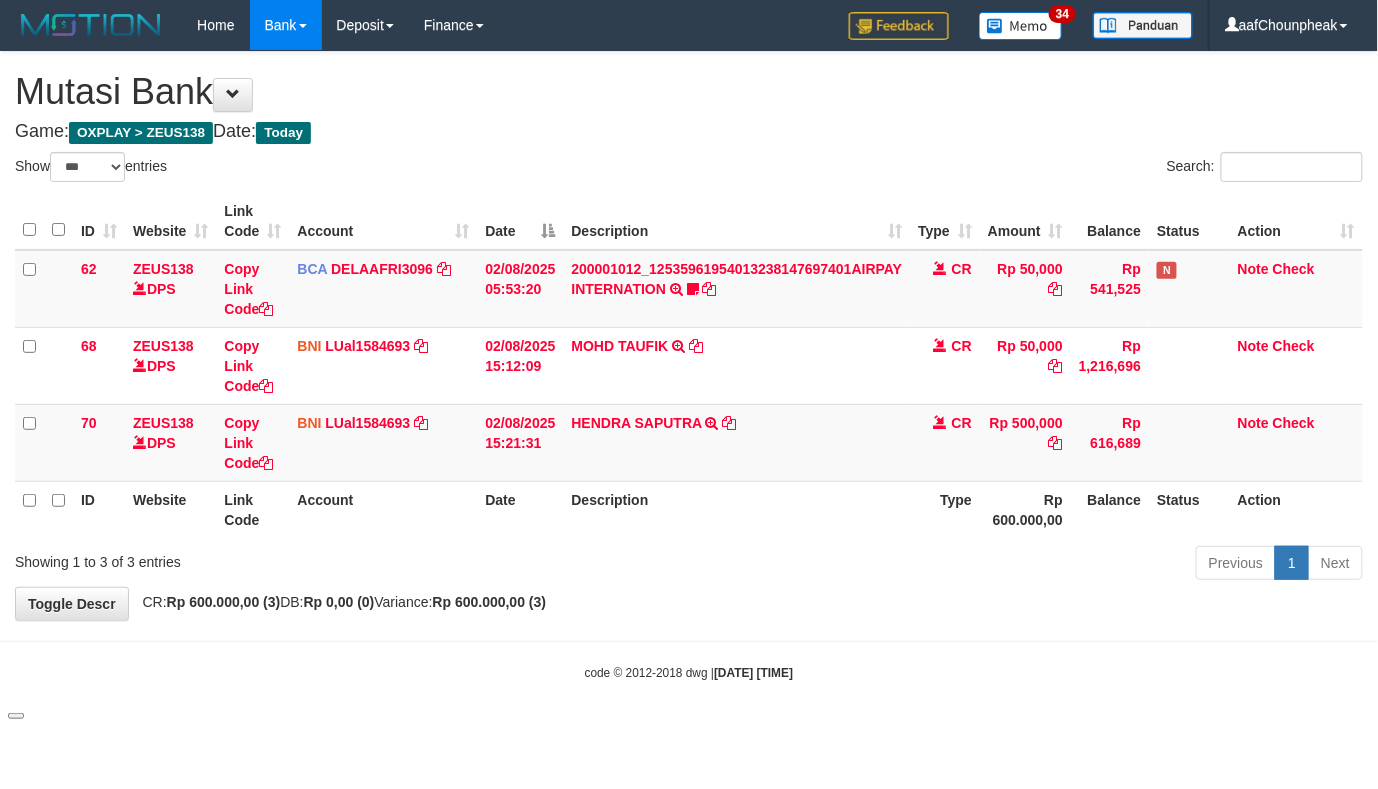 click on "Toggle navigation
Home
Bank
Account List
Mutasi Bank
Search
Note Mutasi
Deposit
DPS List
History
Finance
Financial Data
aafChounpheak
My Profile
Log Out
34" at bounding box center (689, 366) 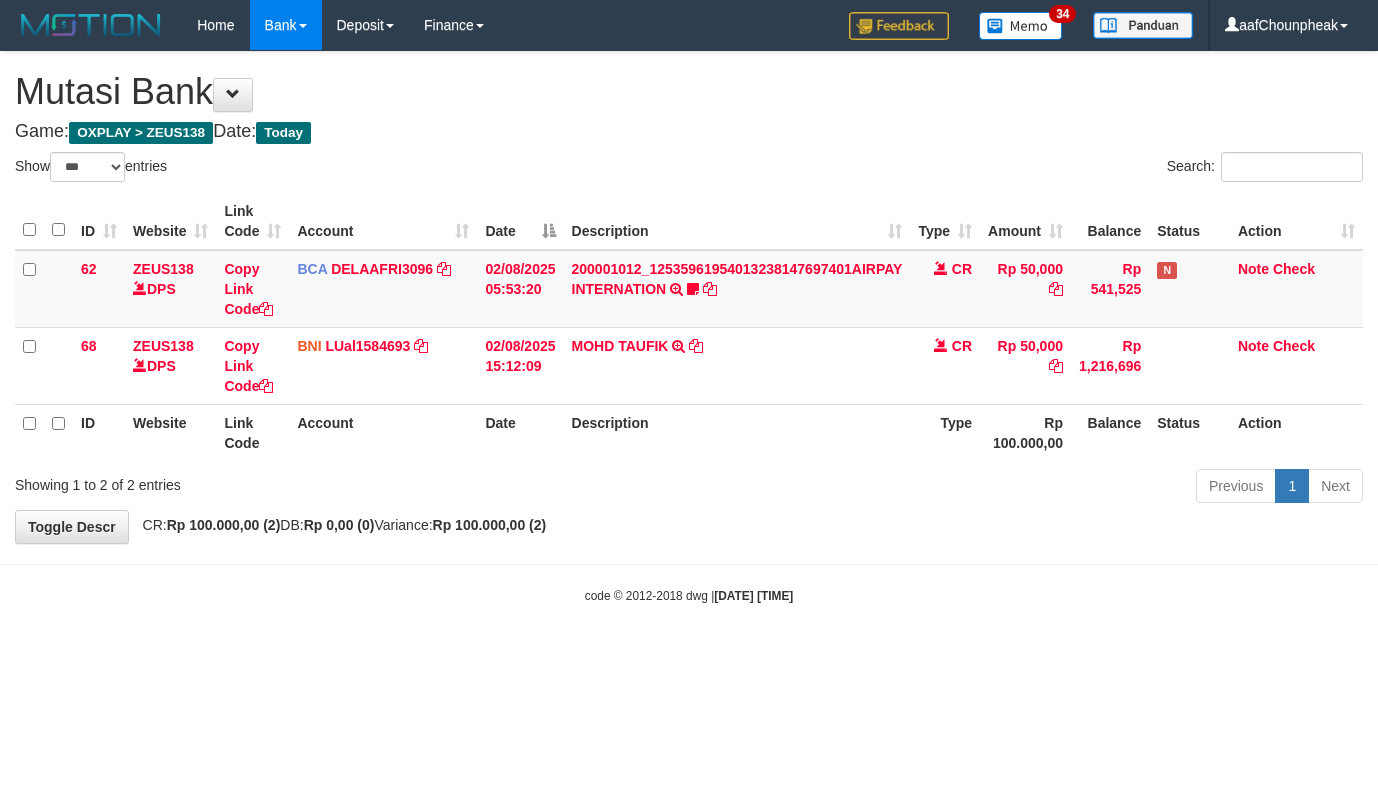 select on "***" 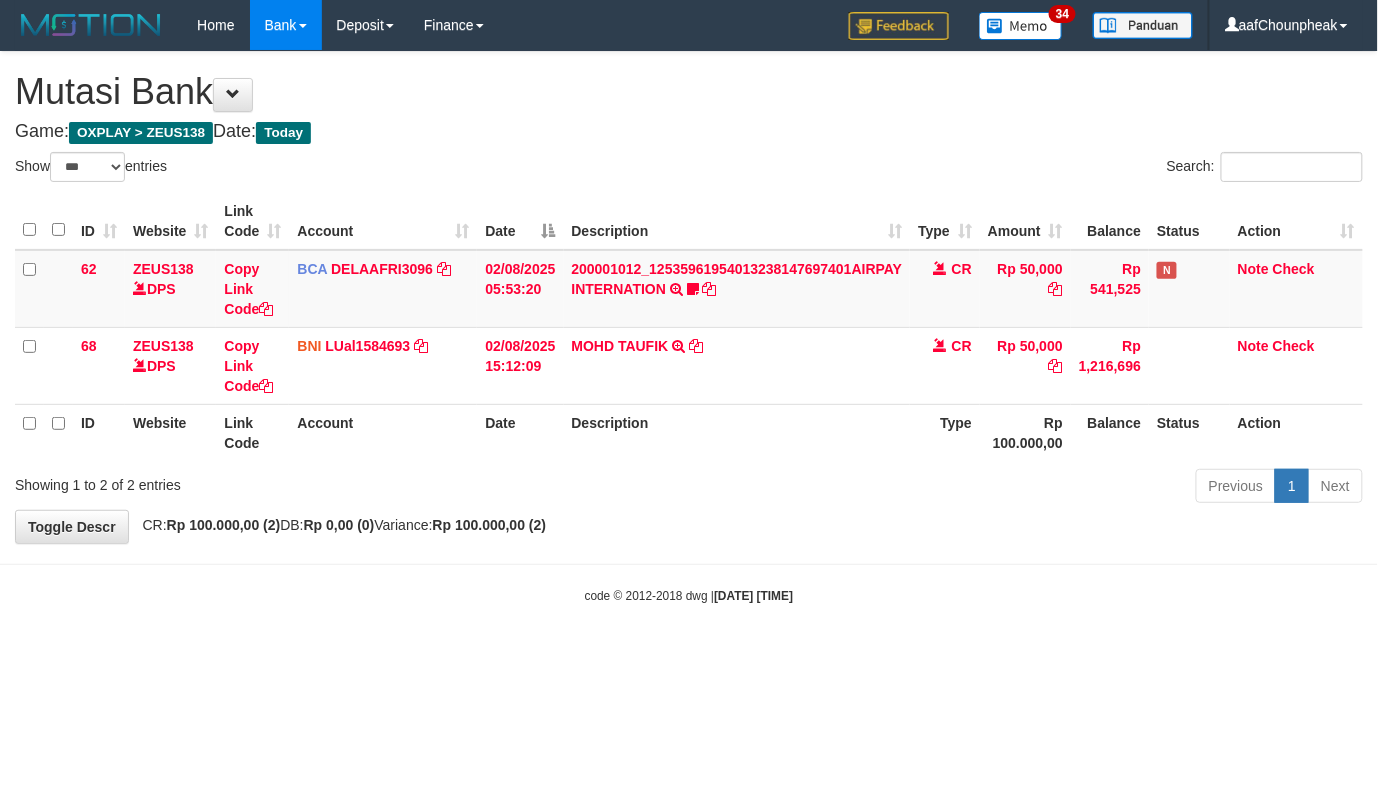 drag, startPoint x: 790, startPoint y: 684, endPoint x: 778, endPoint y: 692, distance: 14.422205 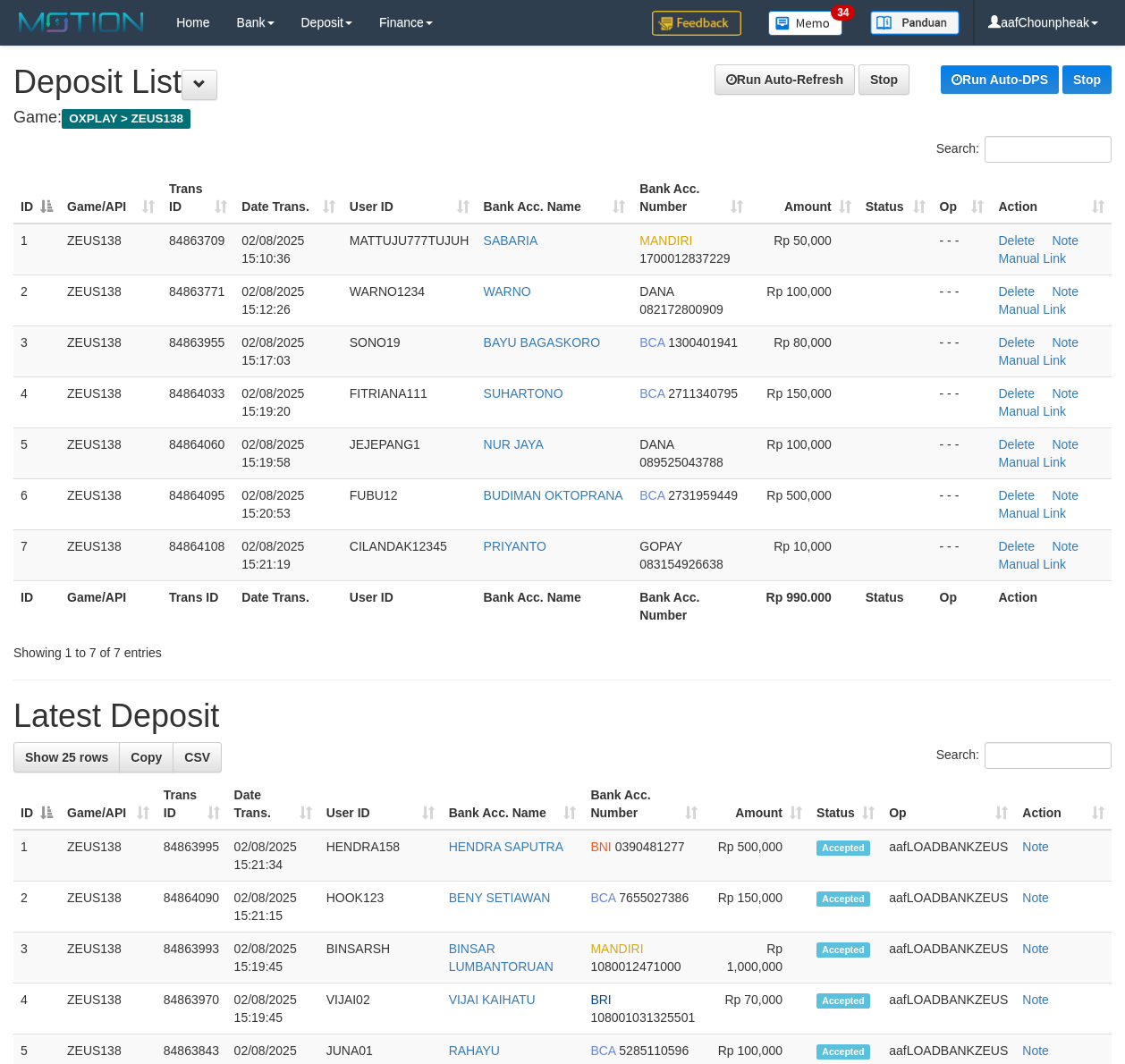 scroll, scrollTop: 0, scrollLeft: 0, axis: both 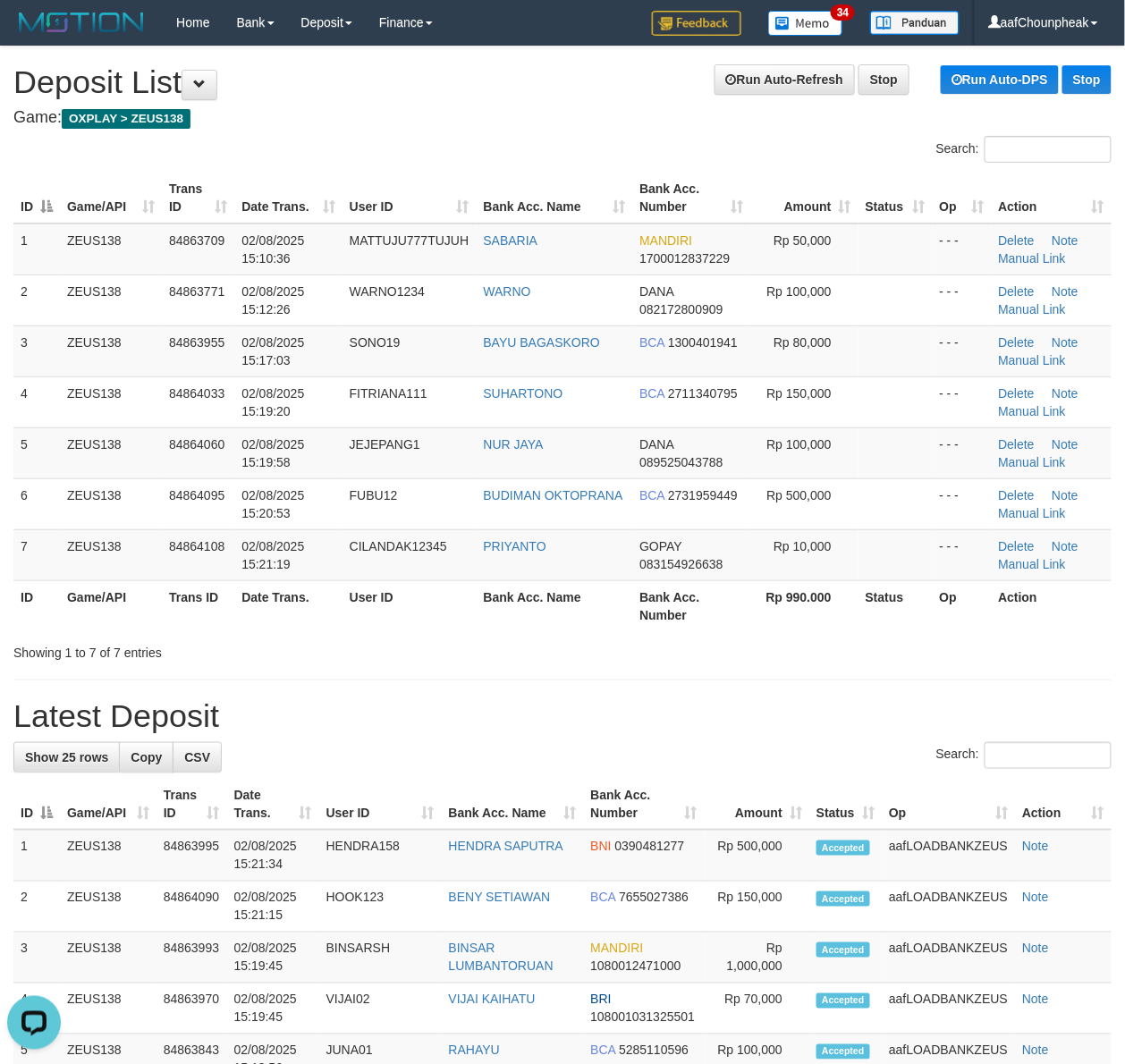 click on "Search:" at bounding box center [562, 151] 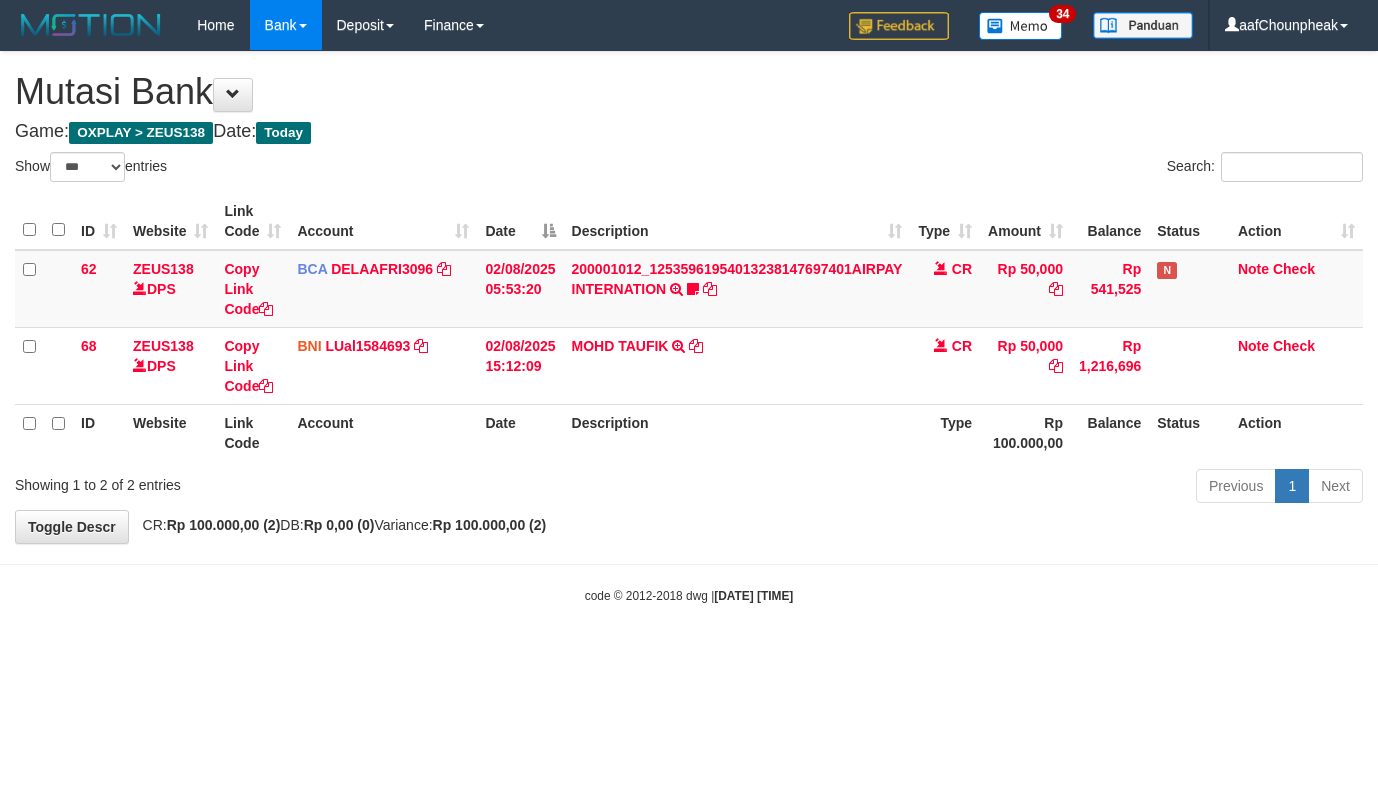 select on "***" 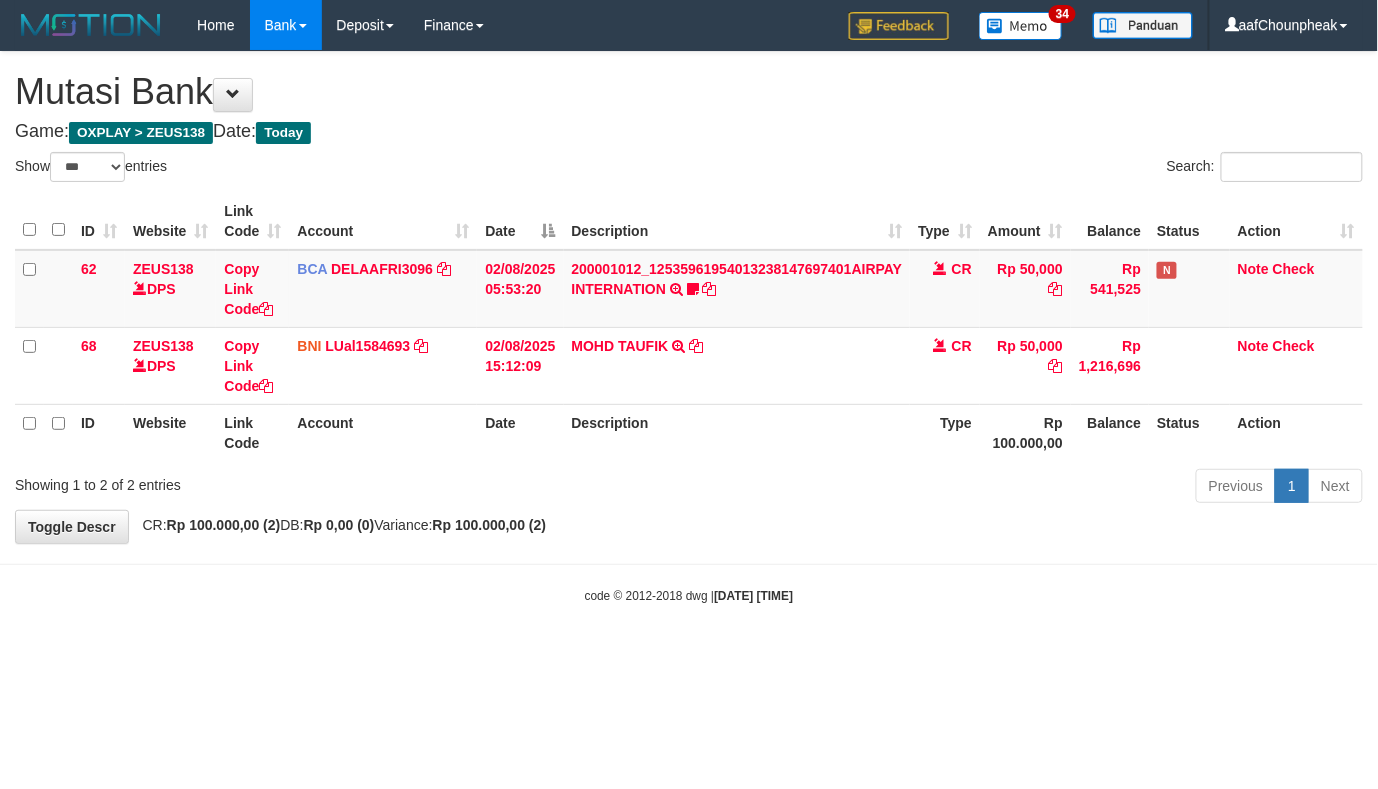 click on "code © 2012-2018 dwg |  [DATE] [TIME]" at bounding box center (689, 595) 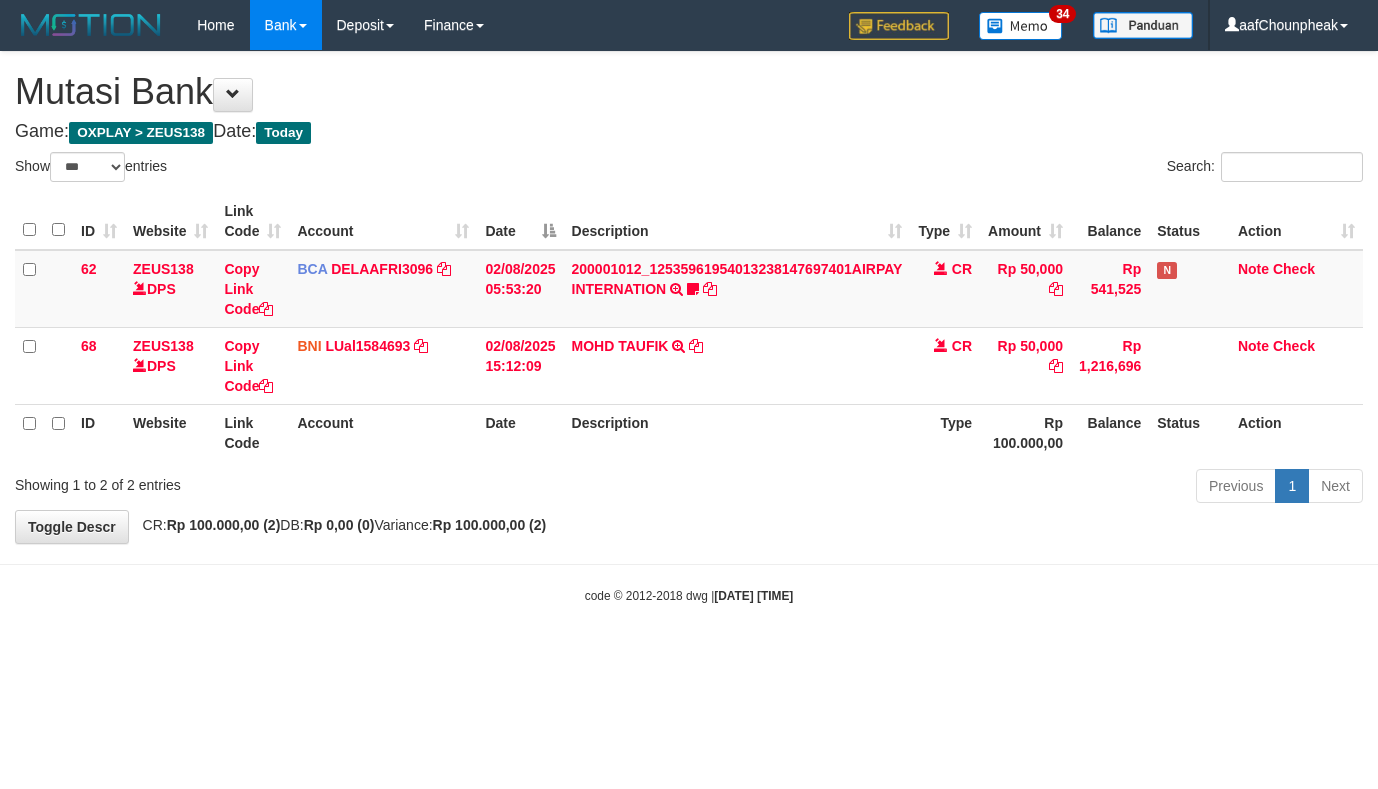 select on "***" 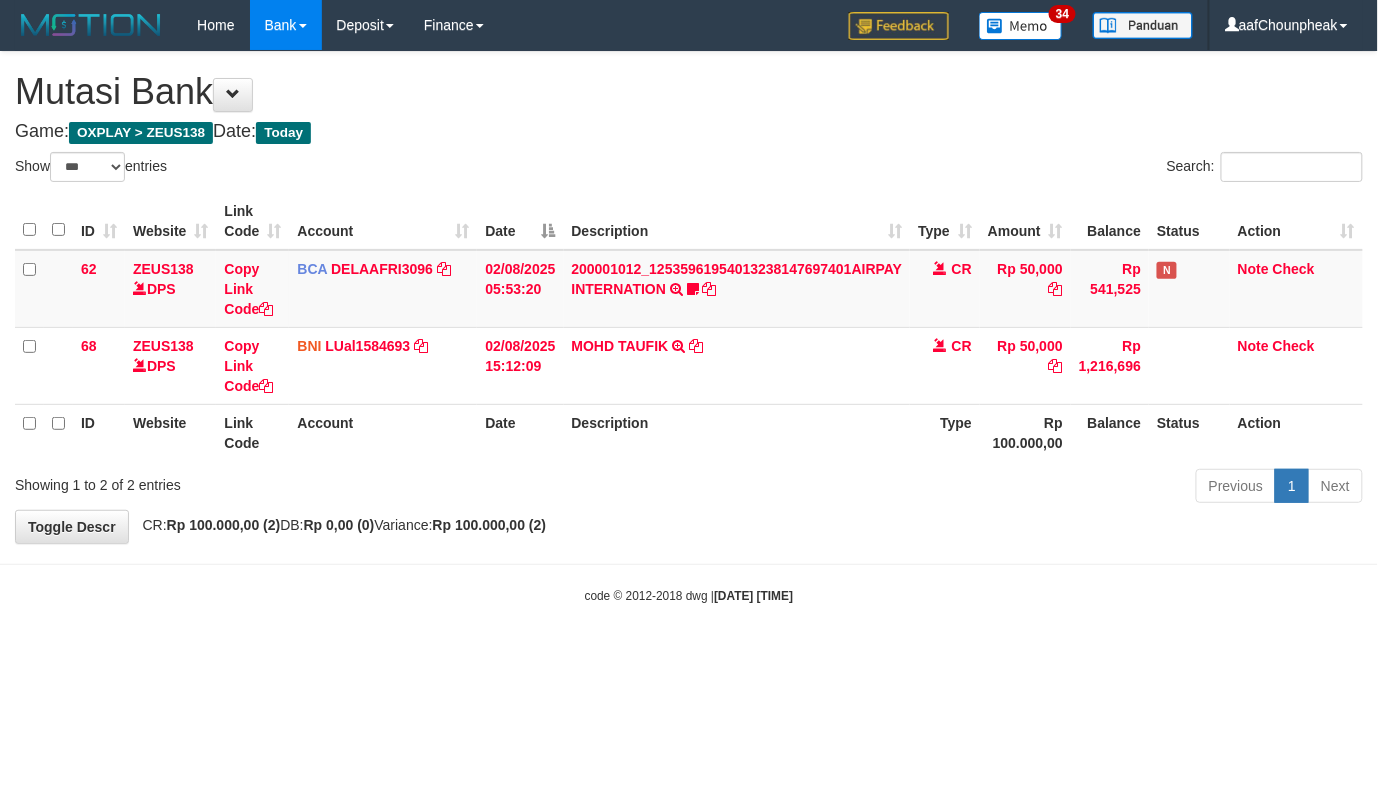 click on "Toggle navigation
Home
Bank
Account List
Mutasi Bank
Search
Note Mutasi
Deposit
DPS List
History
Finance
Financial Data
aafChounpheak
My Profile
Log Out
34" at bounding box center [689, 327] 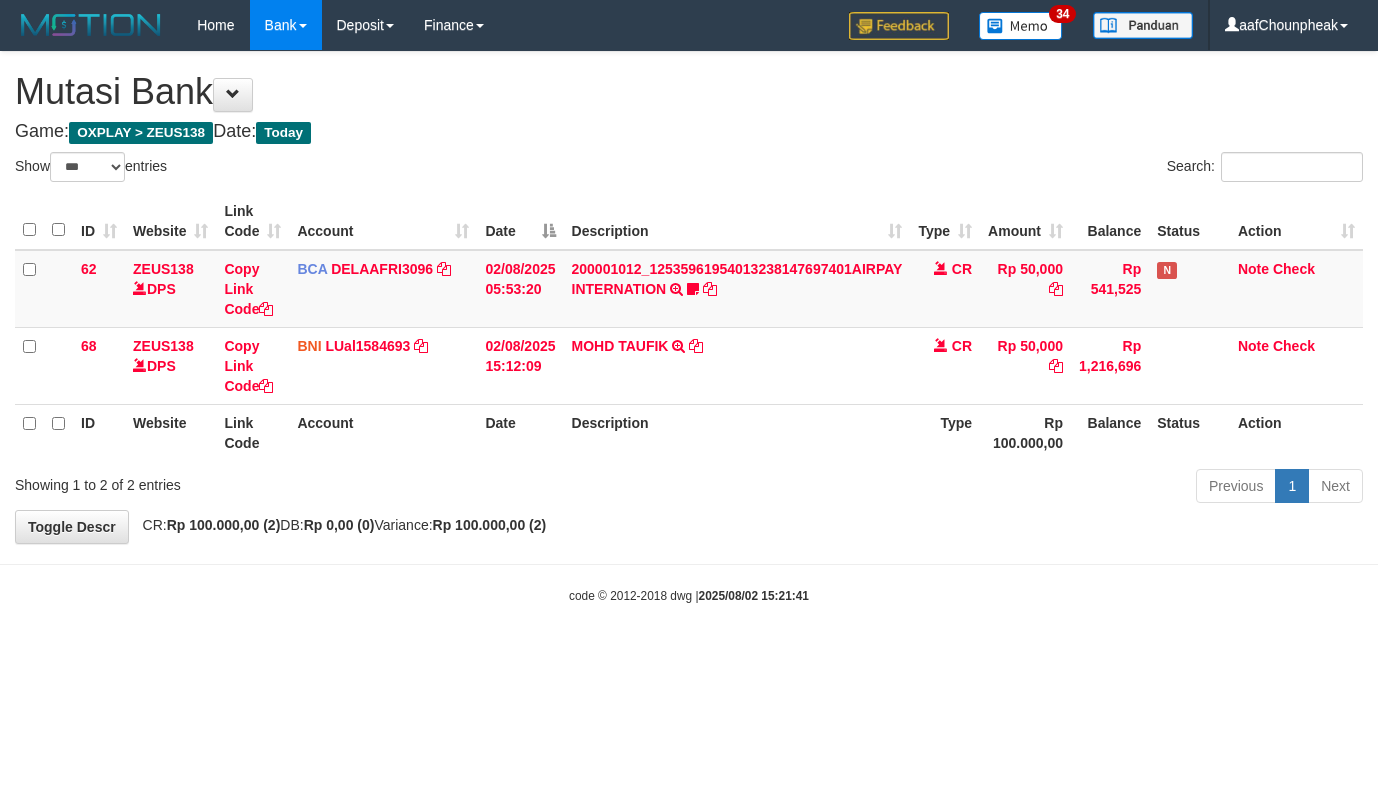 select on "***" 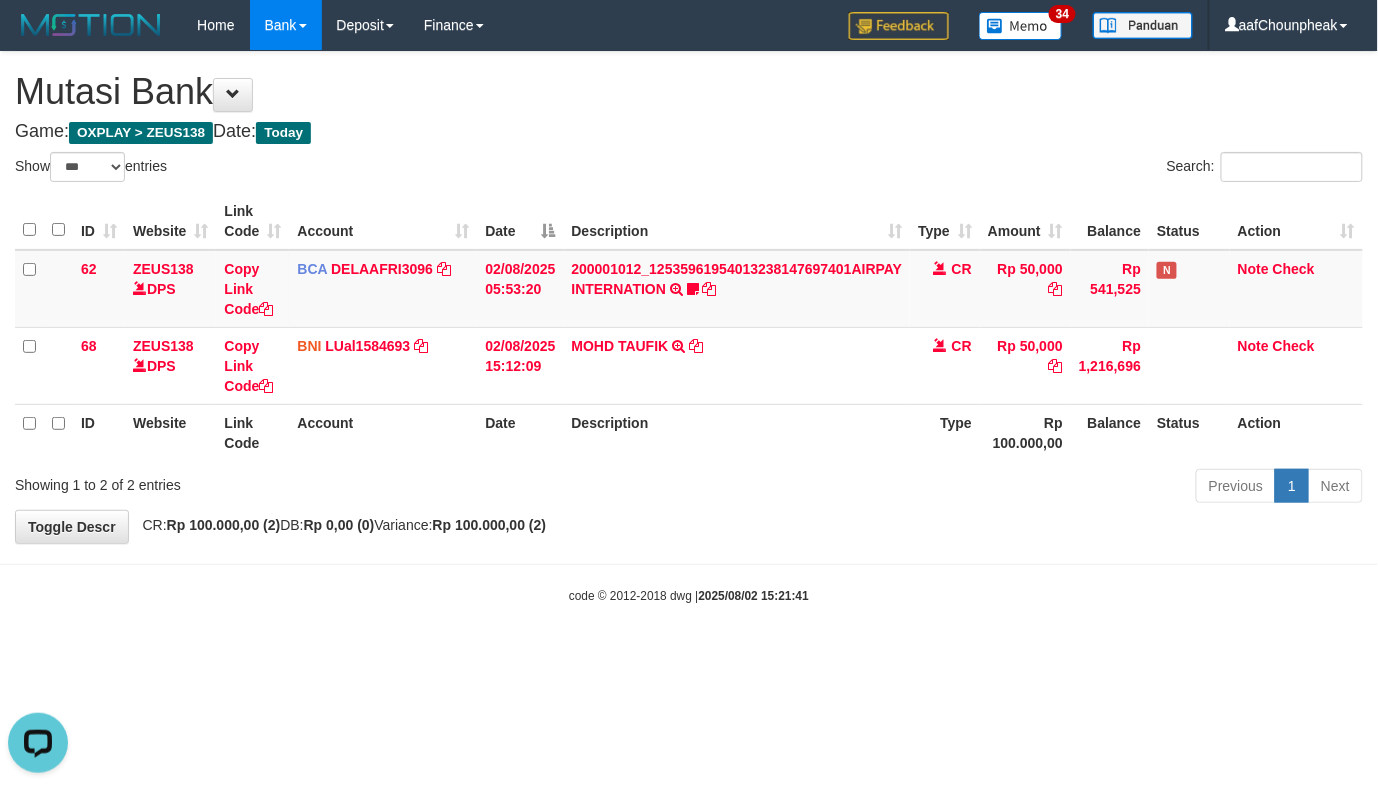 scroll, scrollTop: 0, scrollLeft: 0, axis: both 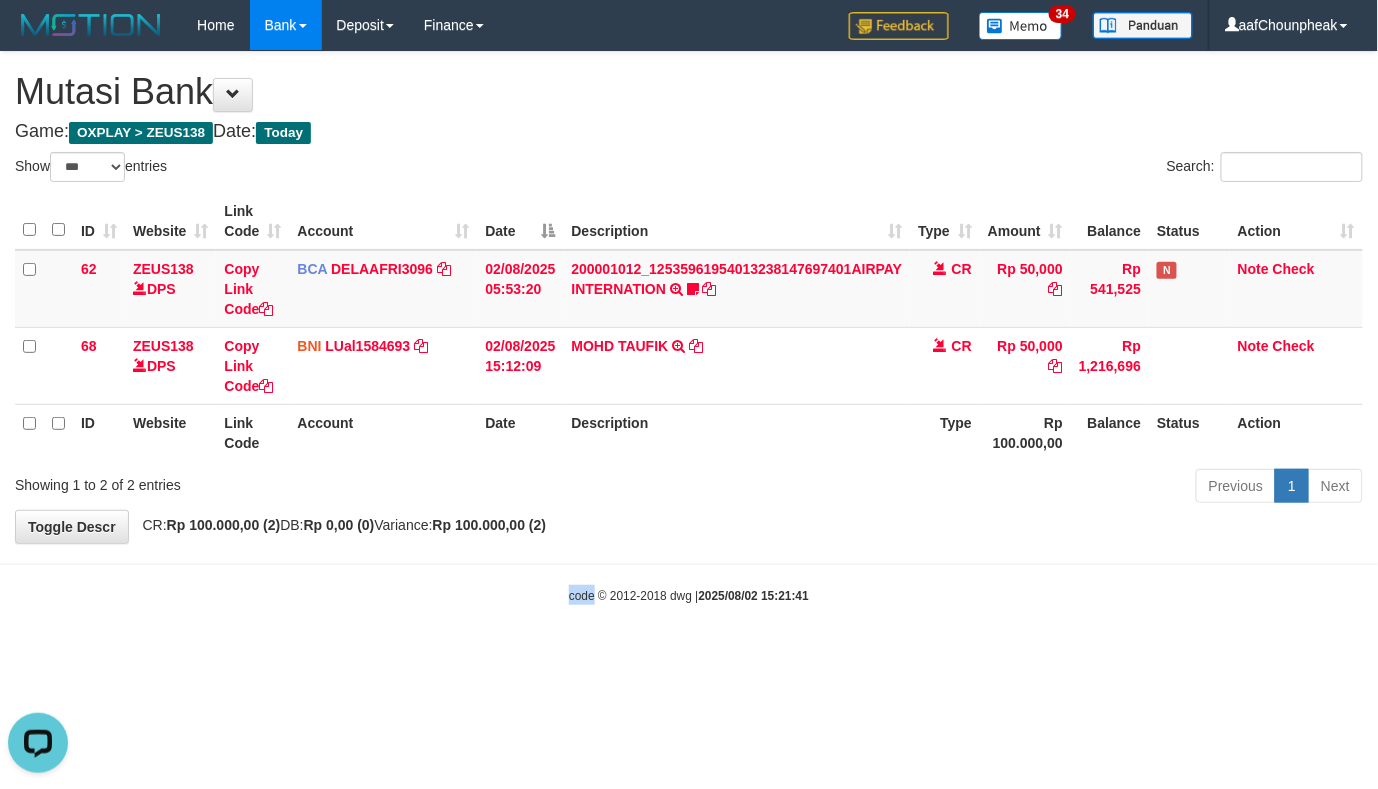 click on "Toggle navigation
Home
Bank
Account List
Mutasi Bank
Search
Note Mutasi
Deposit
DPS List
History
Finance
Financial Data
aafChounpheak
My Profile
Log Out
34" at bounding box center [689, 327] 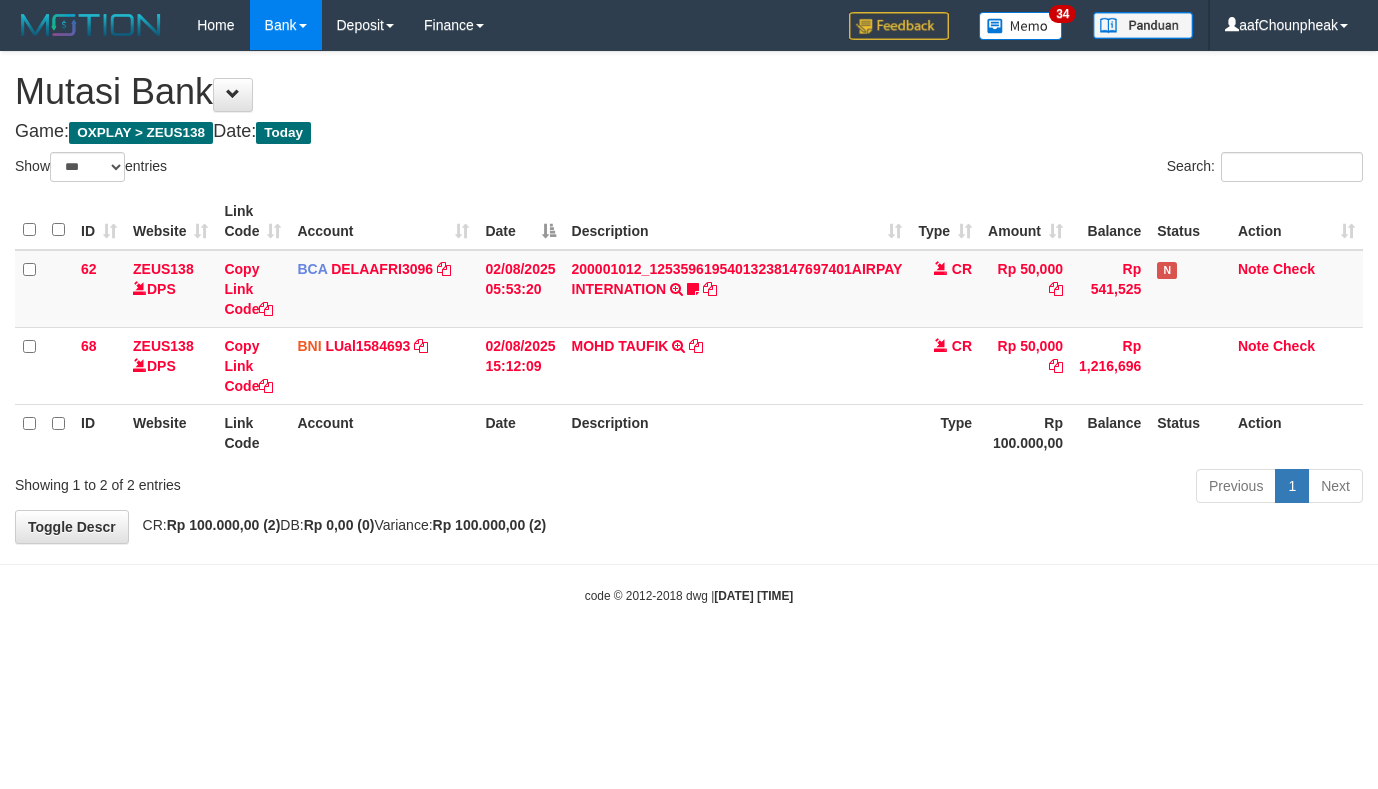 select on "***" 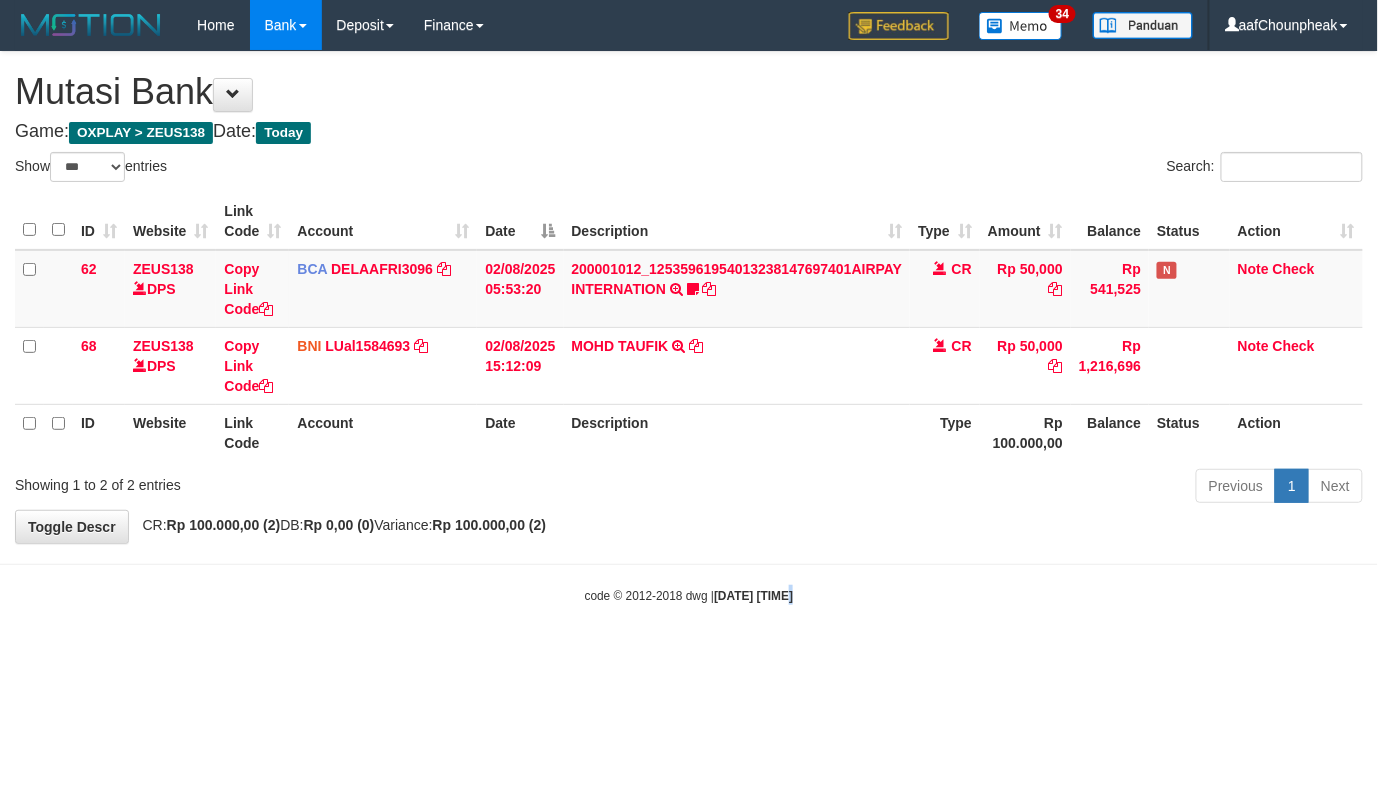 click on "Toggle navigation
Home
Bank
Account List
Mutasi Bank
Search
Note Mutasi
Deposit
DPS List
History
Finance
Financial Data
aafChounpheak
My Profile
Log Out
34" at bounding box center [689, 327] 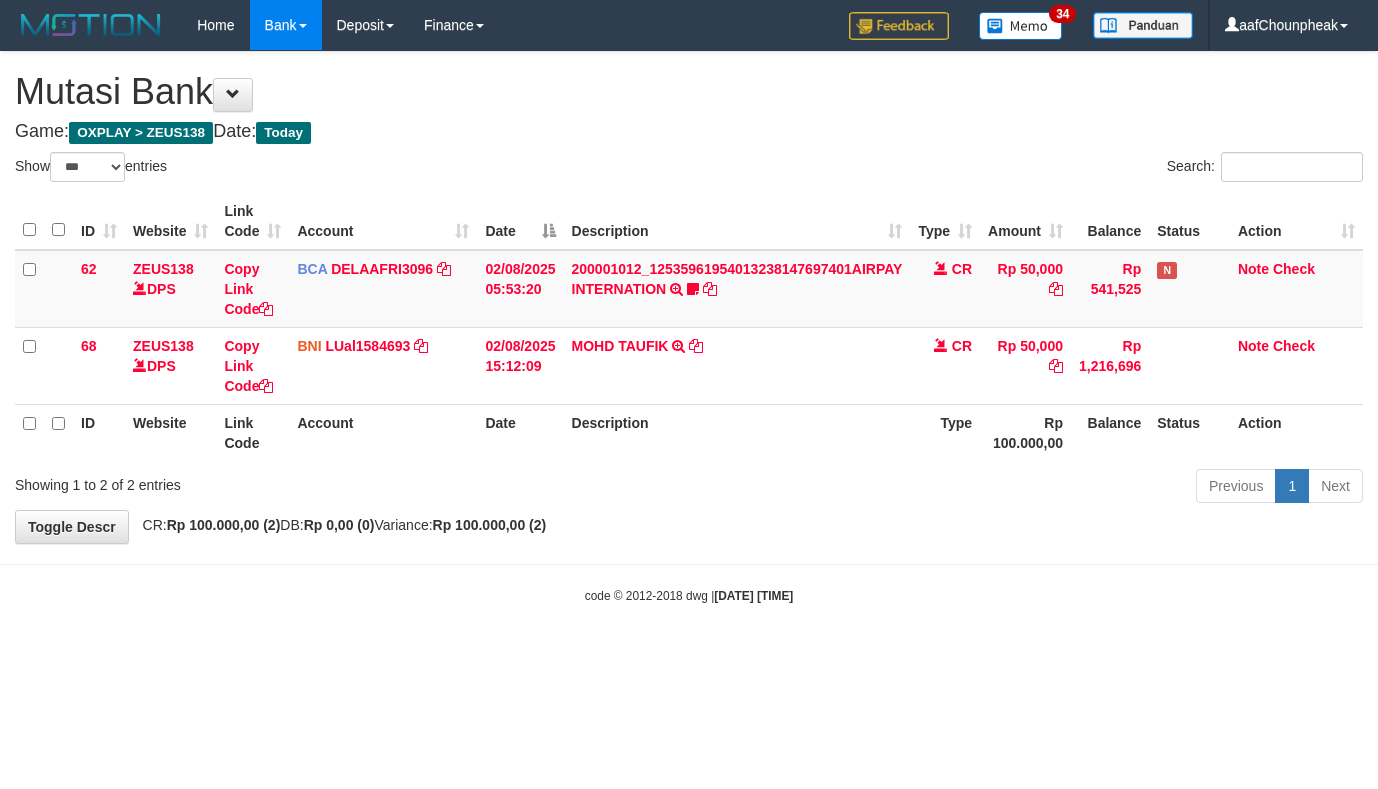 select on "***" 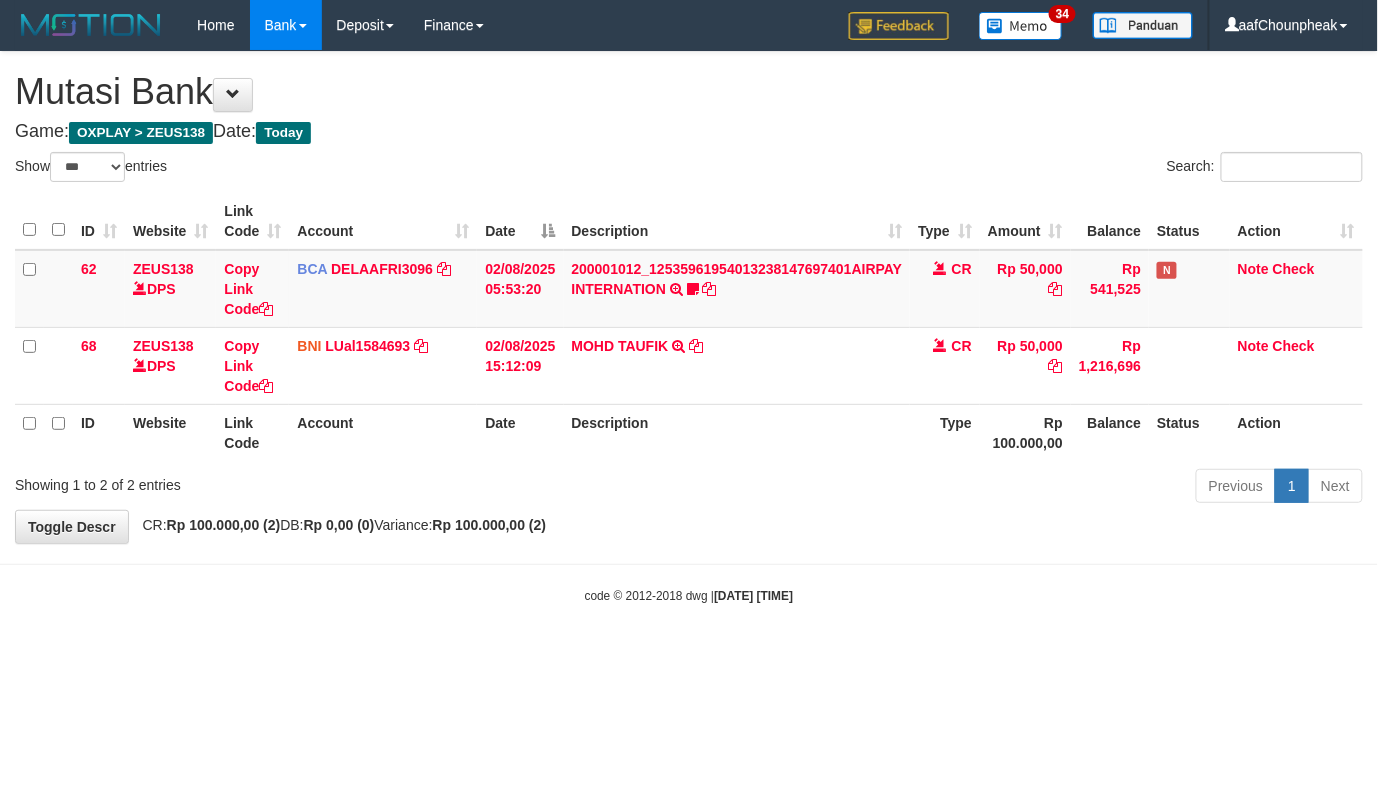 click on "Toggle navigation
Home
Bank
Account List
Mutasi Bank
Search
Note Mutasi
Deposit
DPS List
History
Finance
Financial Data
aafChounpheak
My Profile
Log Out
34" at bounding box center [689, 327] 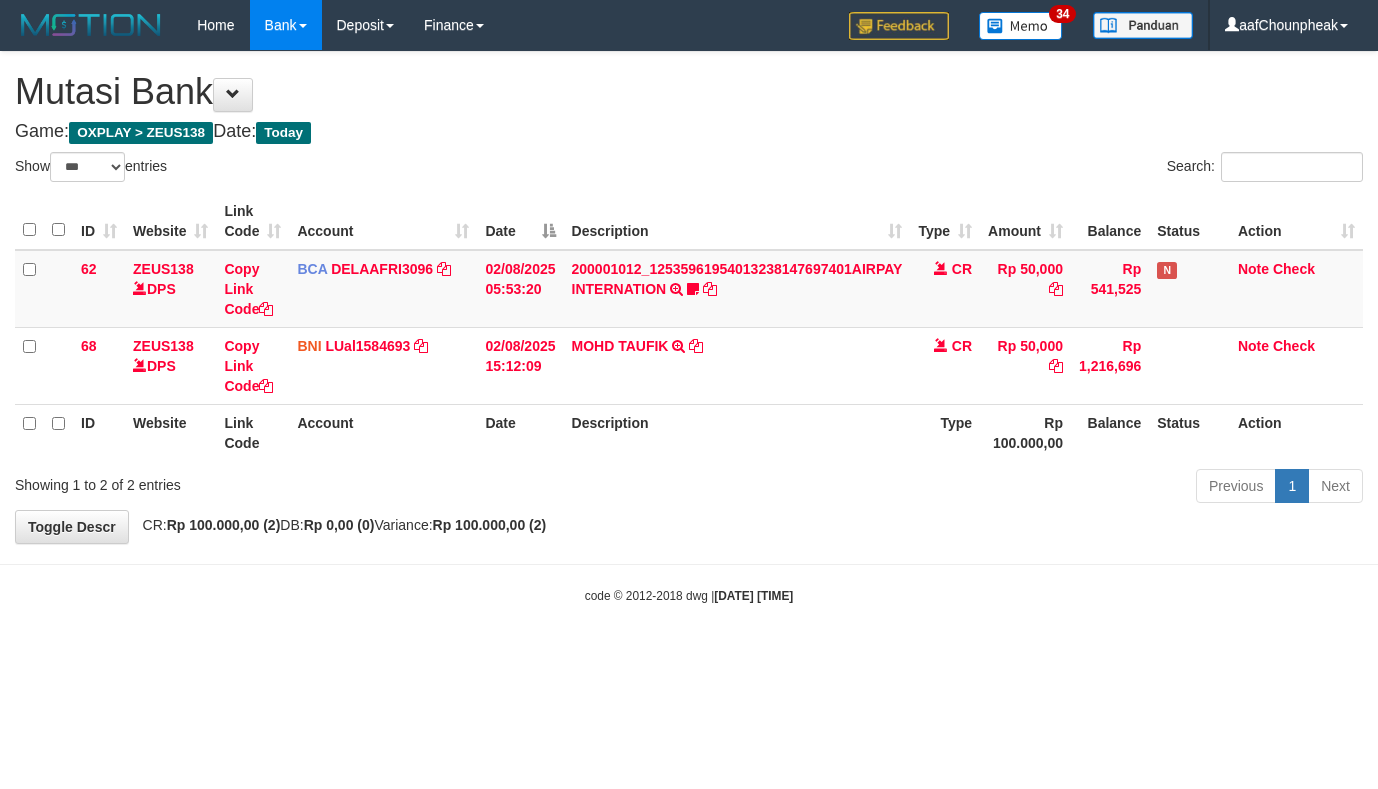 select on "***" 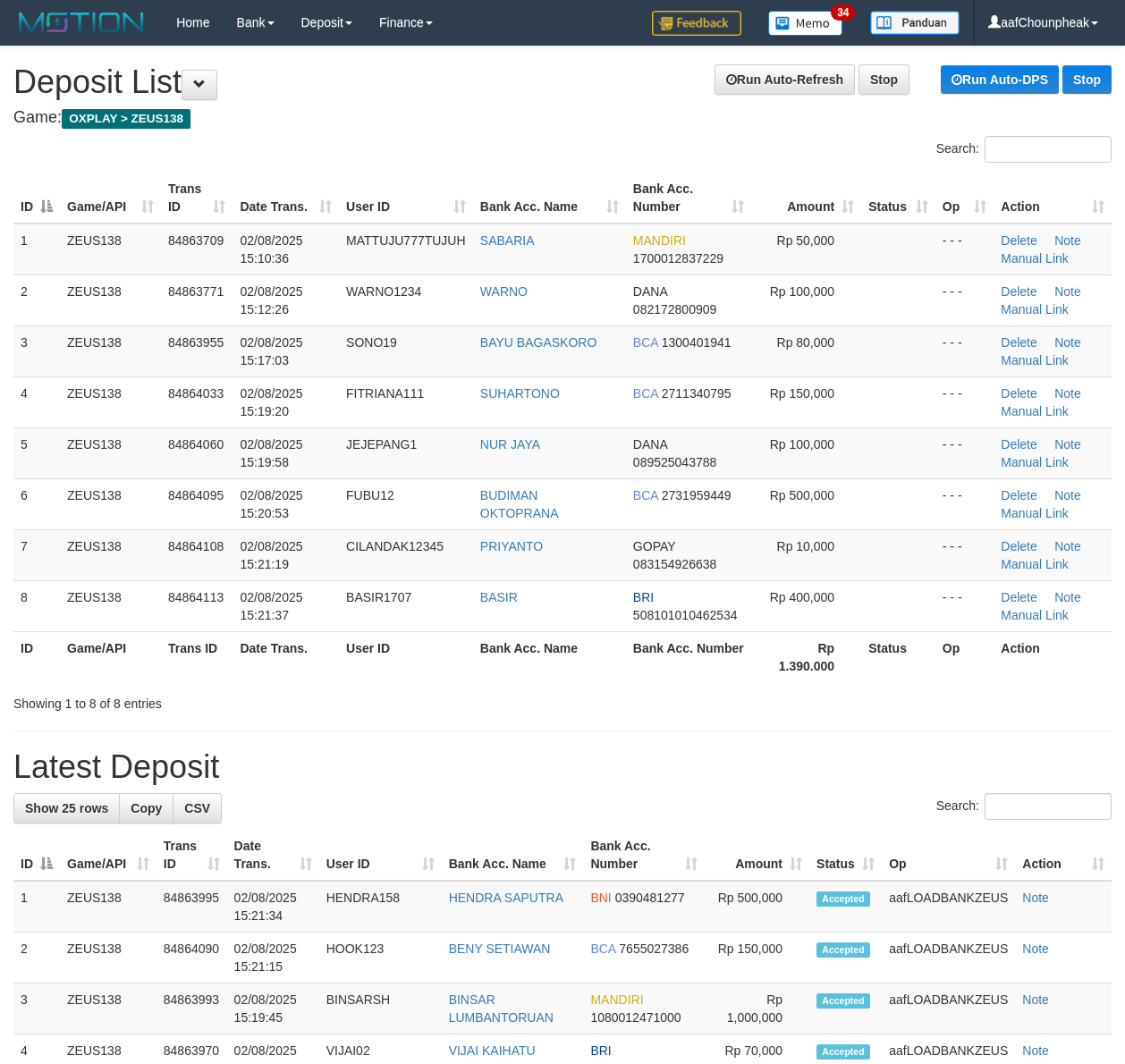 scroll, scrollTop: 0, scrollLeft: 0, axis: both 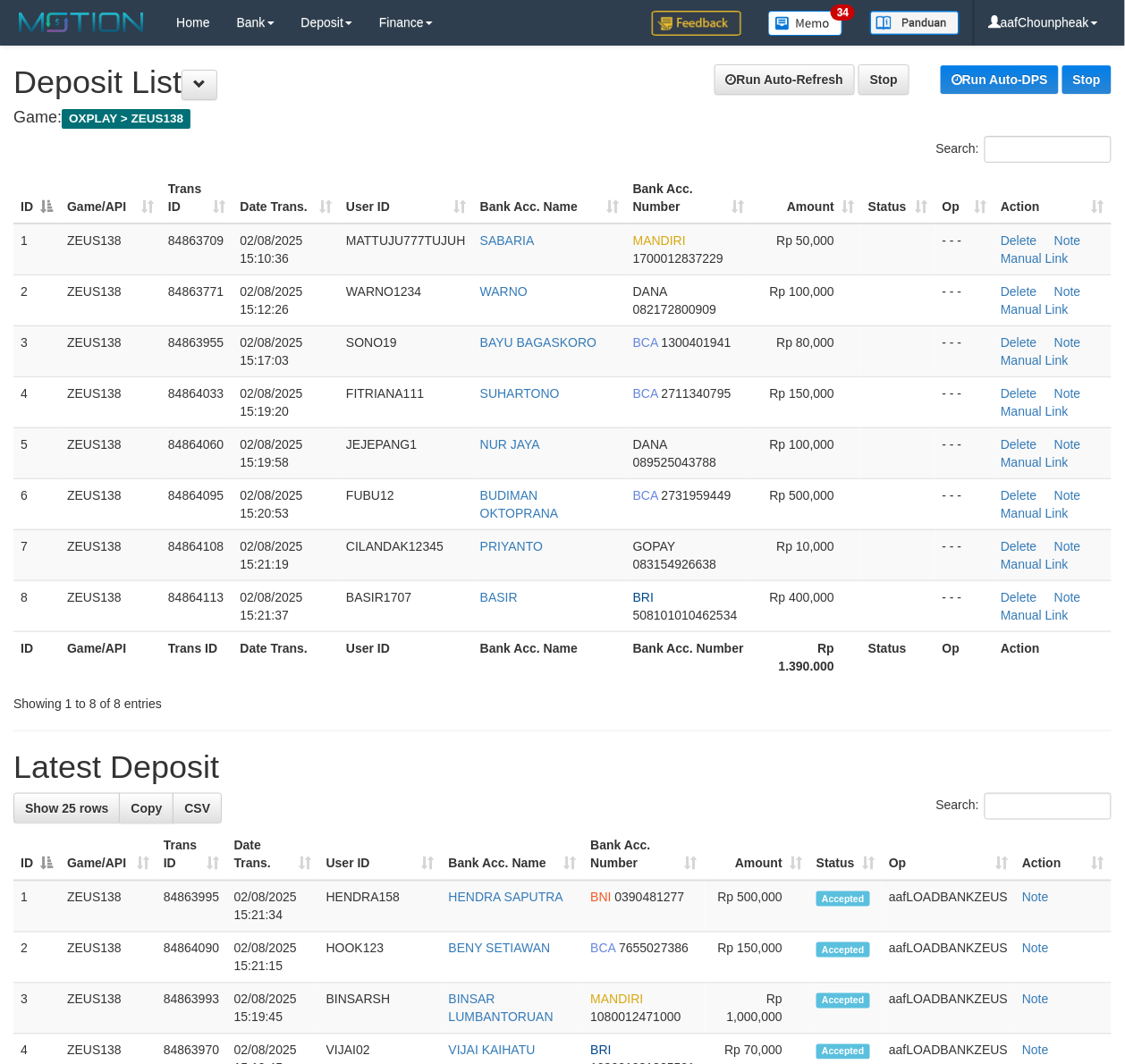 drag, startPoint x: 455, startPoint y: 148, endPoint x: 2, endPoint y: 230, distance: 460.3618 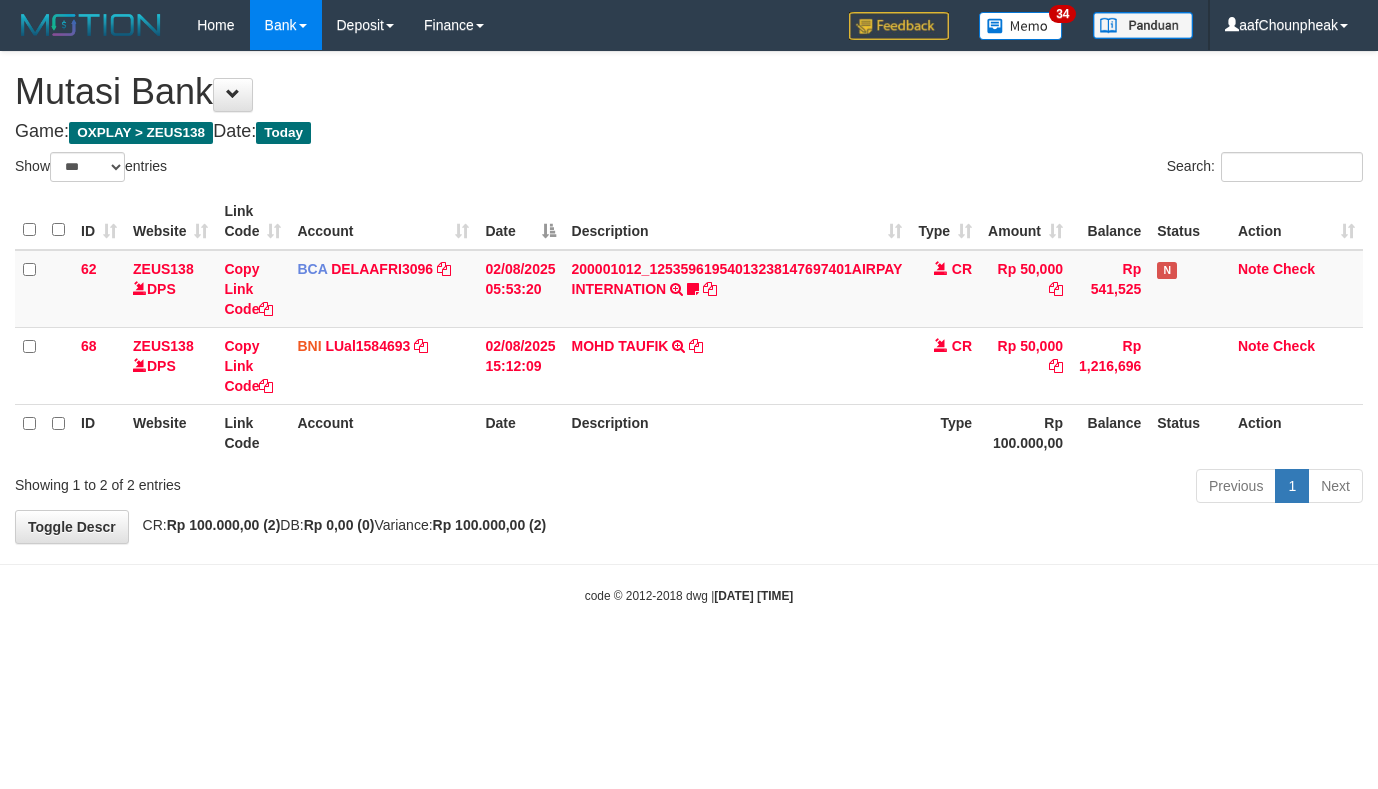 select on "***" 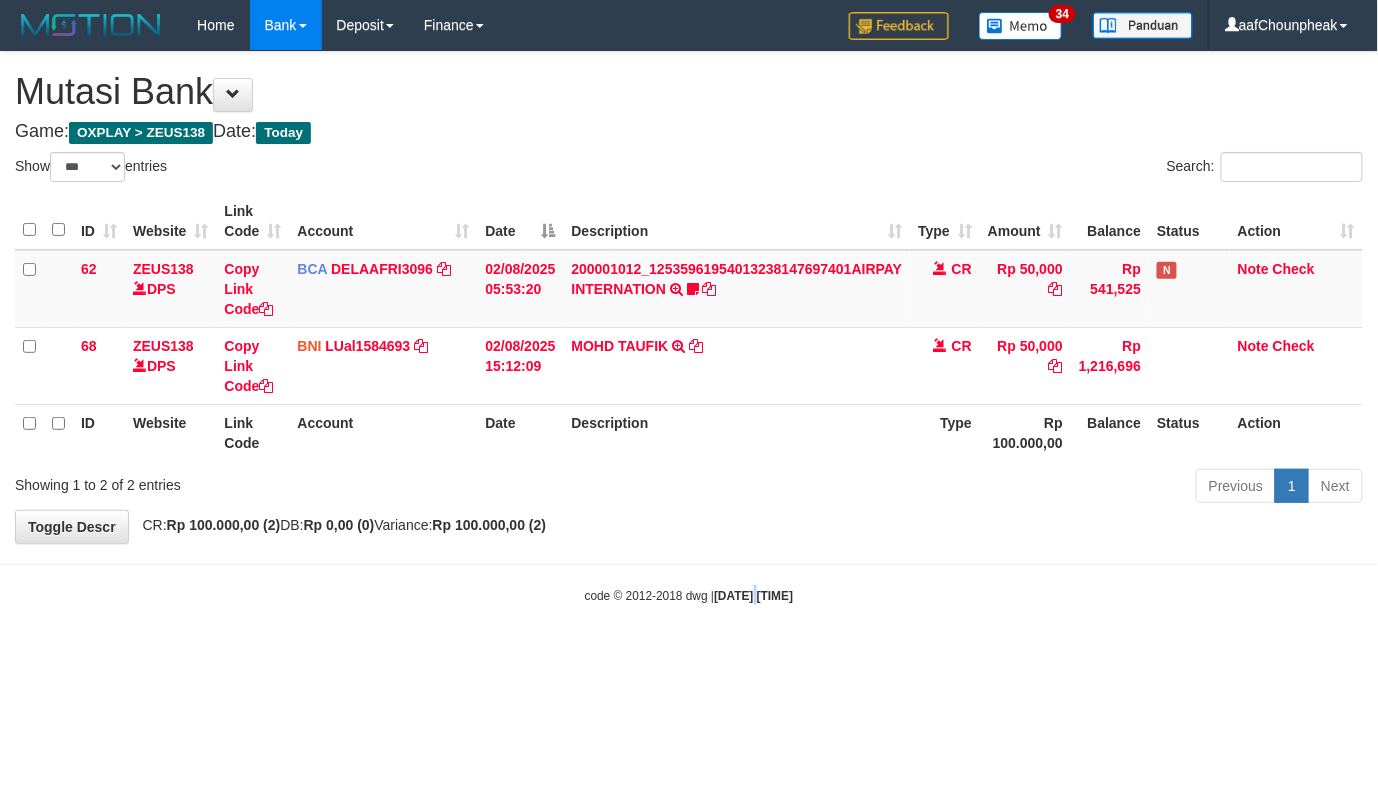 click on "Toggle navigation
Home
Bank
Account List
Mutasi Bank
Search
Note Mutasi
Deposit
DPS List
History
Finance
Financial Data
aafChounpheak
My Profile
Log Out
34" at bounding box center (689, 327) 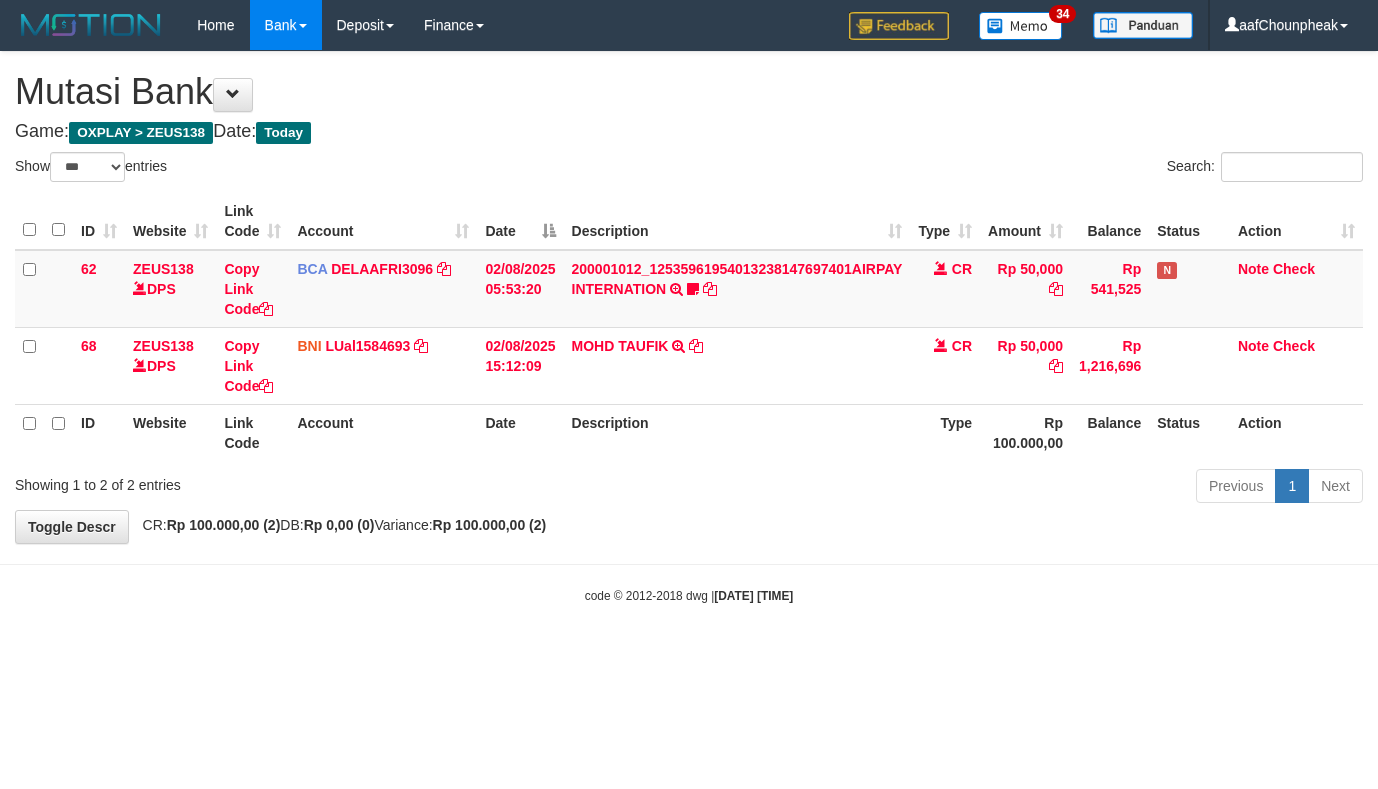 select on "***" 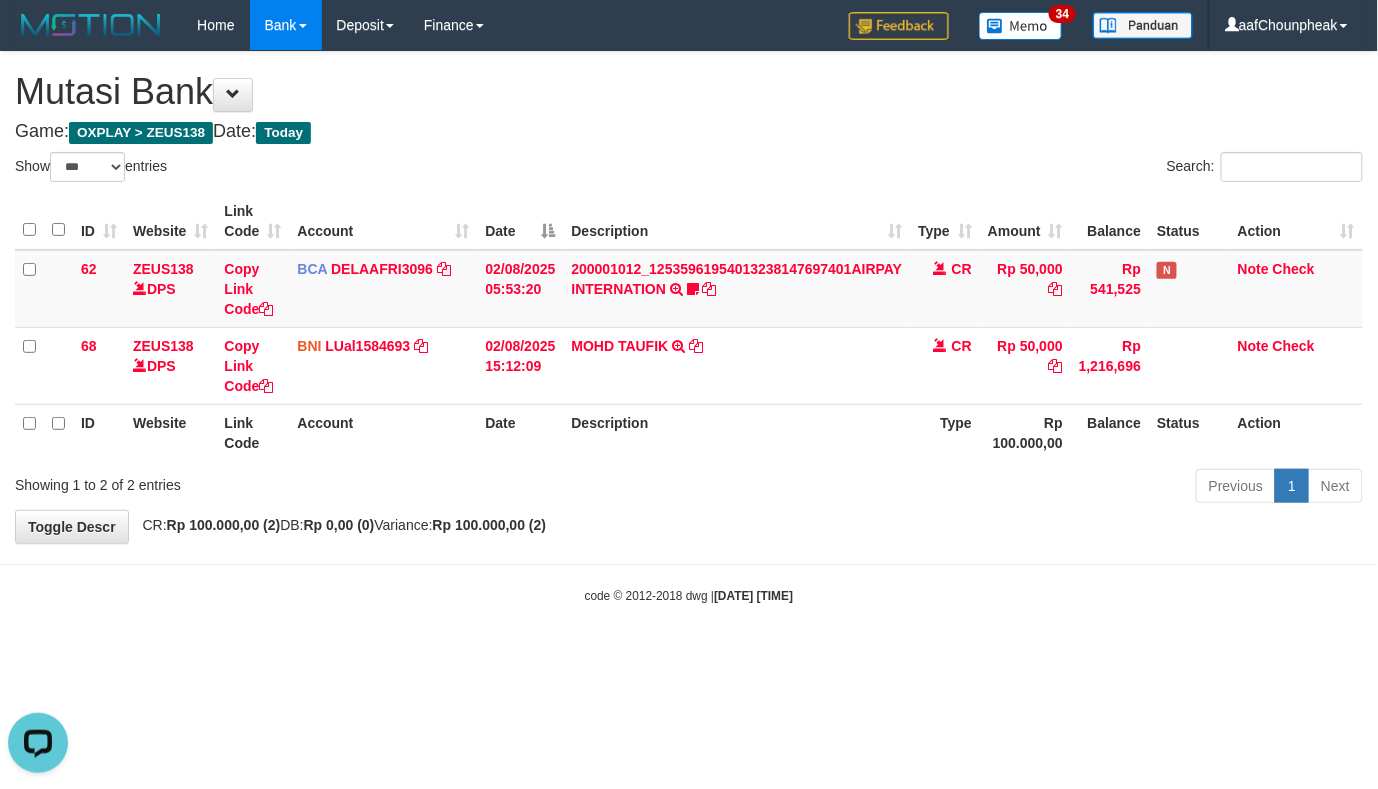 scroll, scrollTop: 0, scrollLeft: 0, axis: both 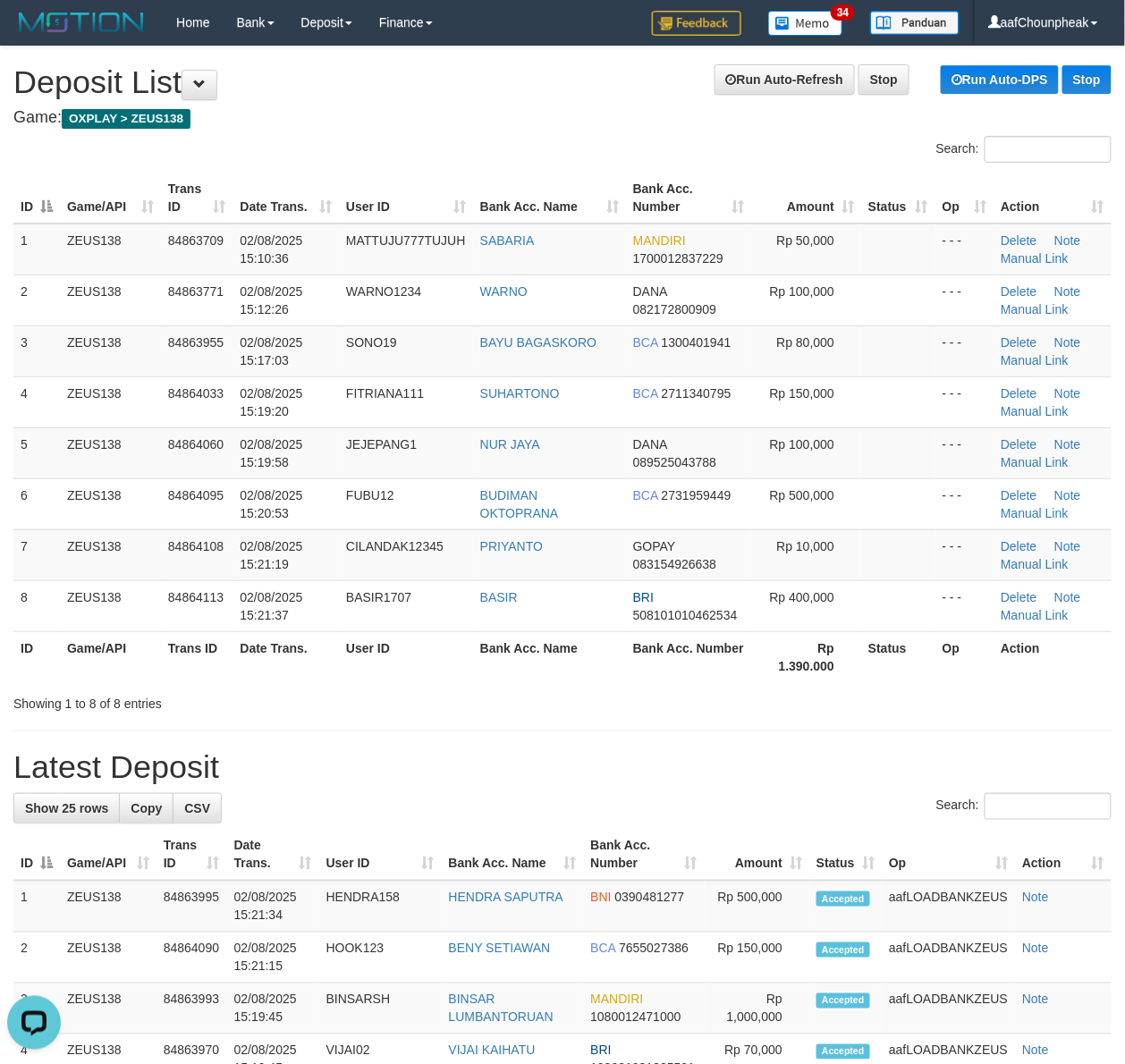 drag, startPoint x: 40, startPoint y: 206, endPoint x: 126, endPoint y: 202, distance: 86.093 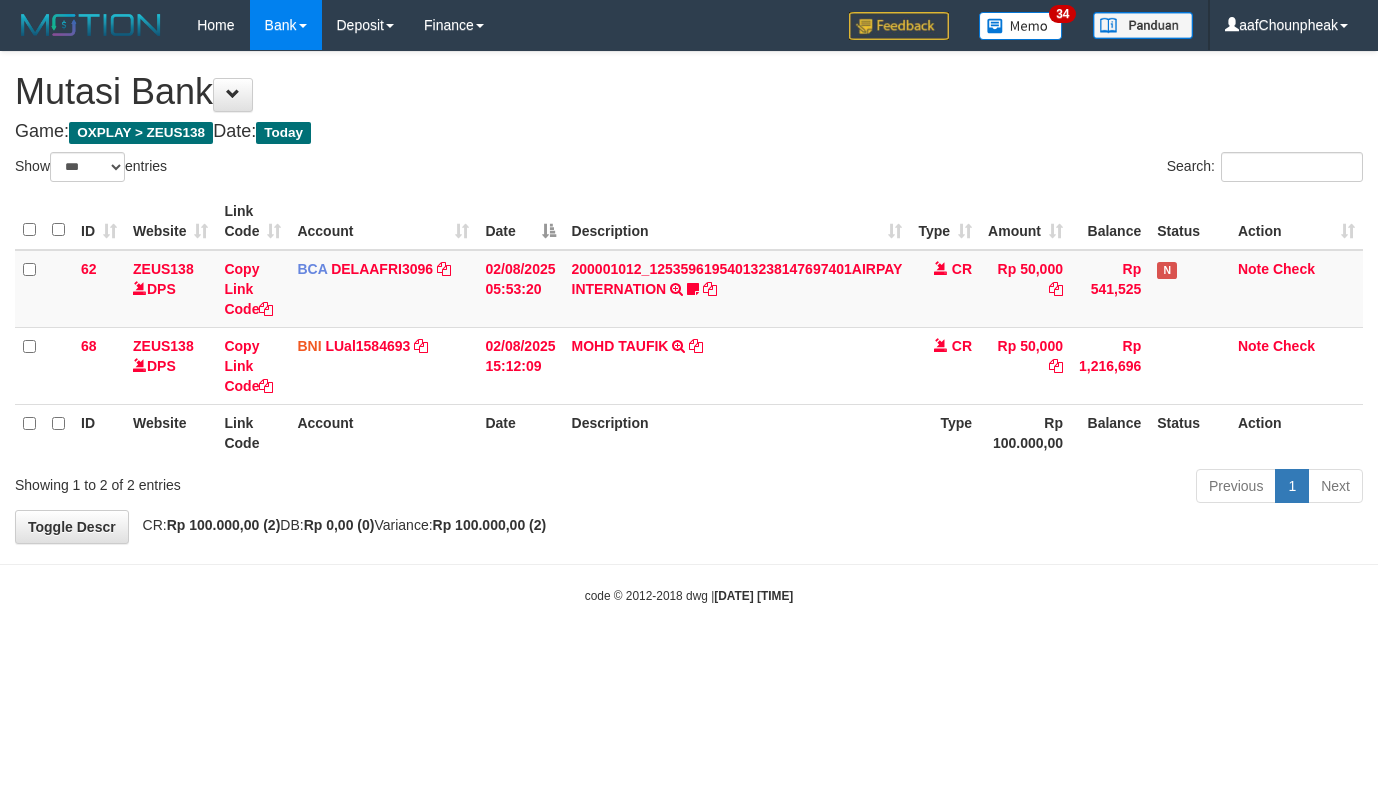 select on "***" 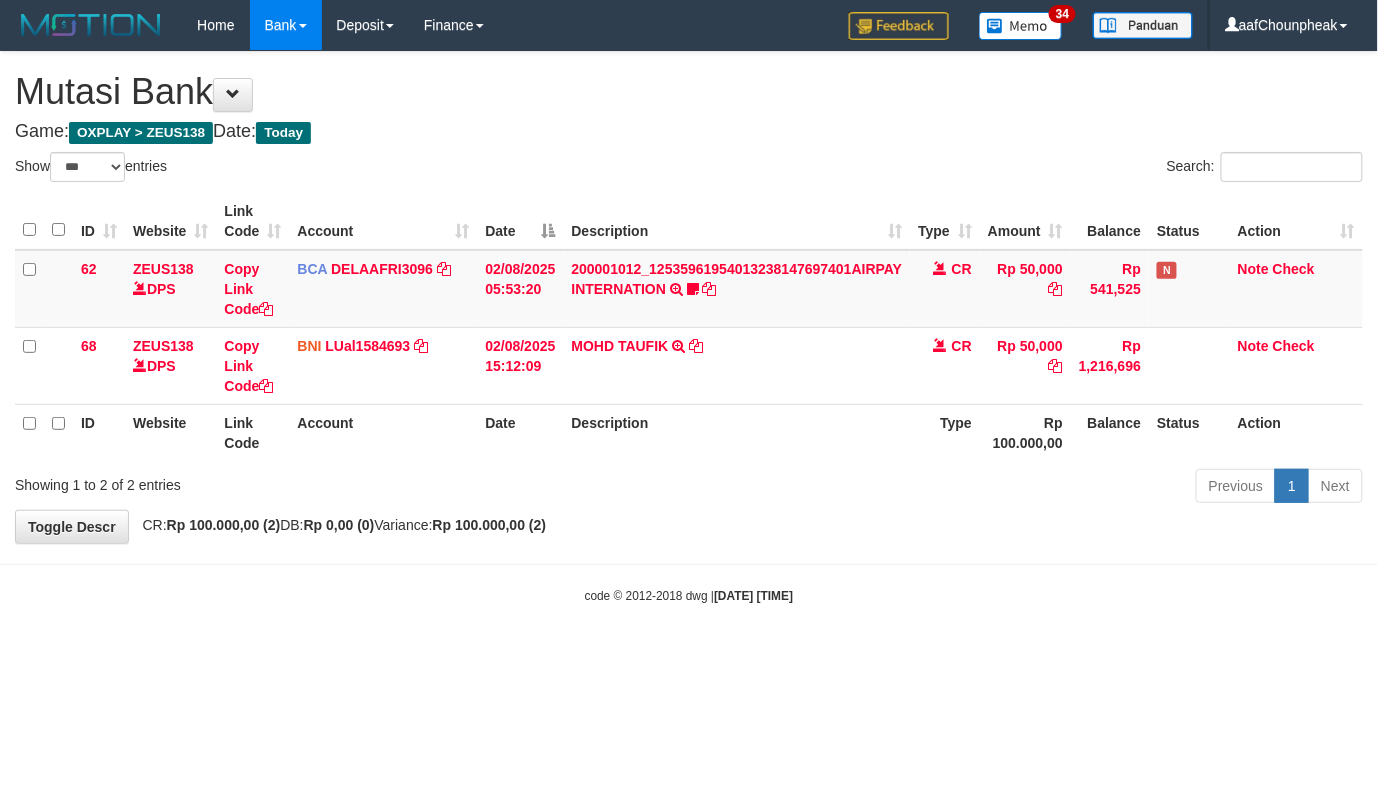 drag, startPoint x: 809, startPoint y: 540, endPoint x: 796, endPoint y: 568, distance: 30.870699 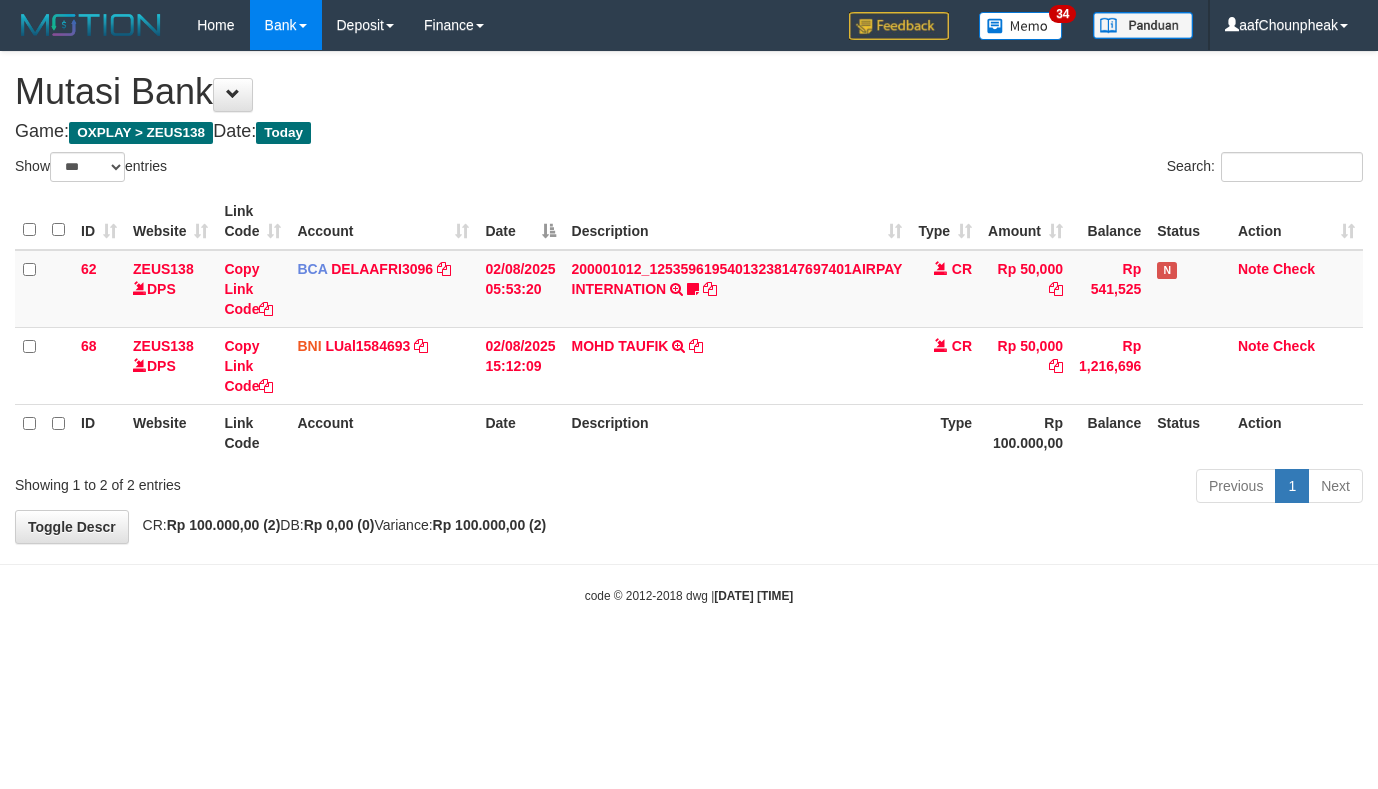 select on "***" 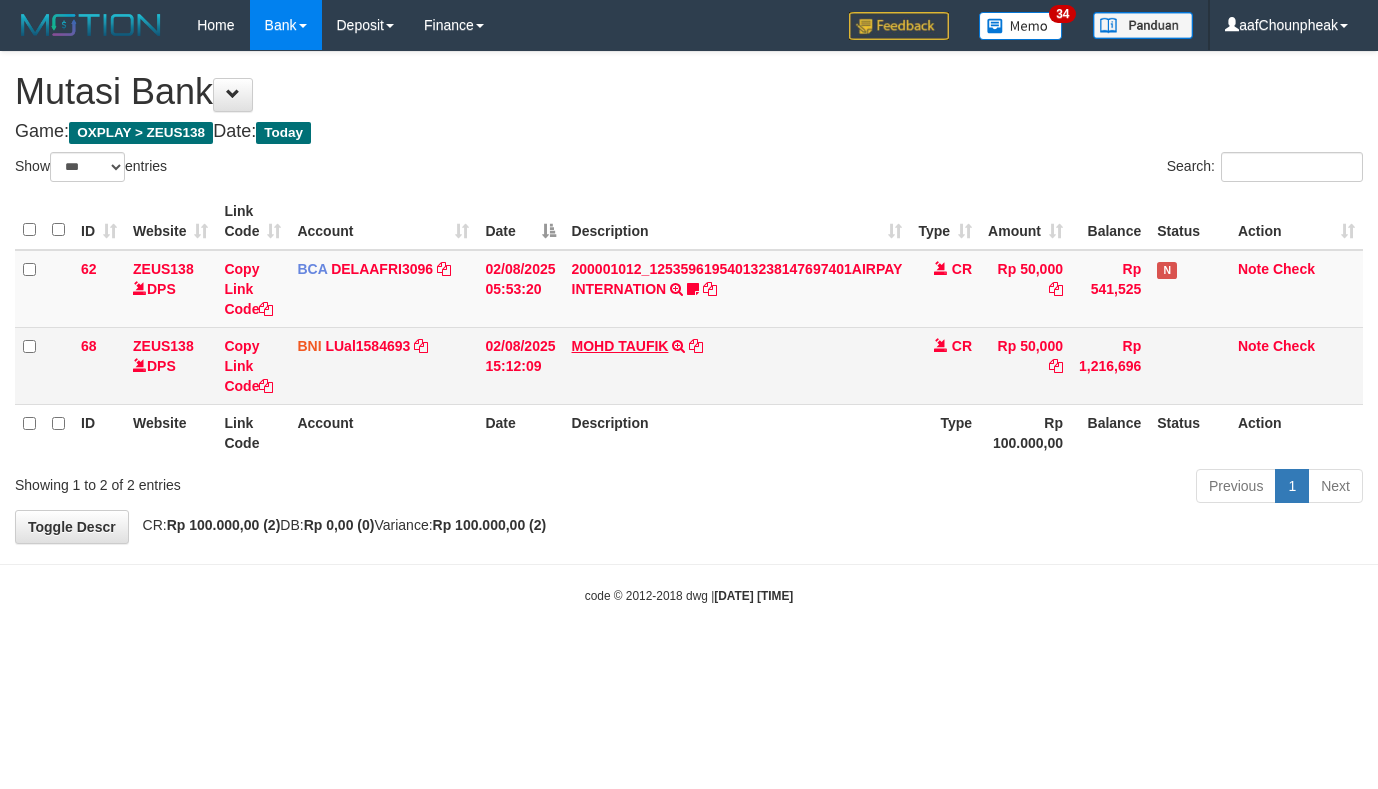 scroll, scrollTop: 0, scrollLeft: 0, axis: both 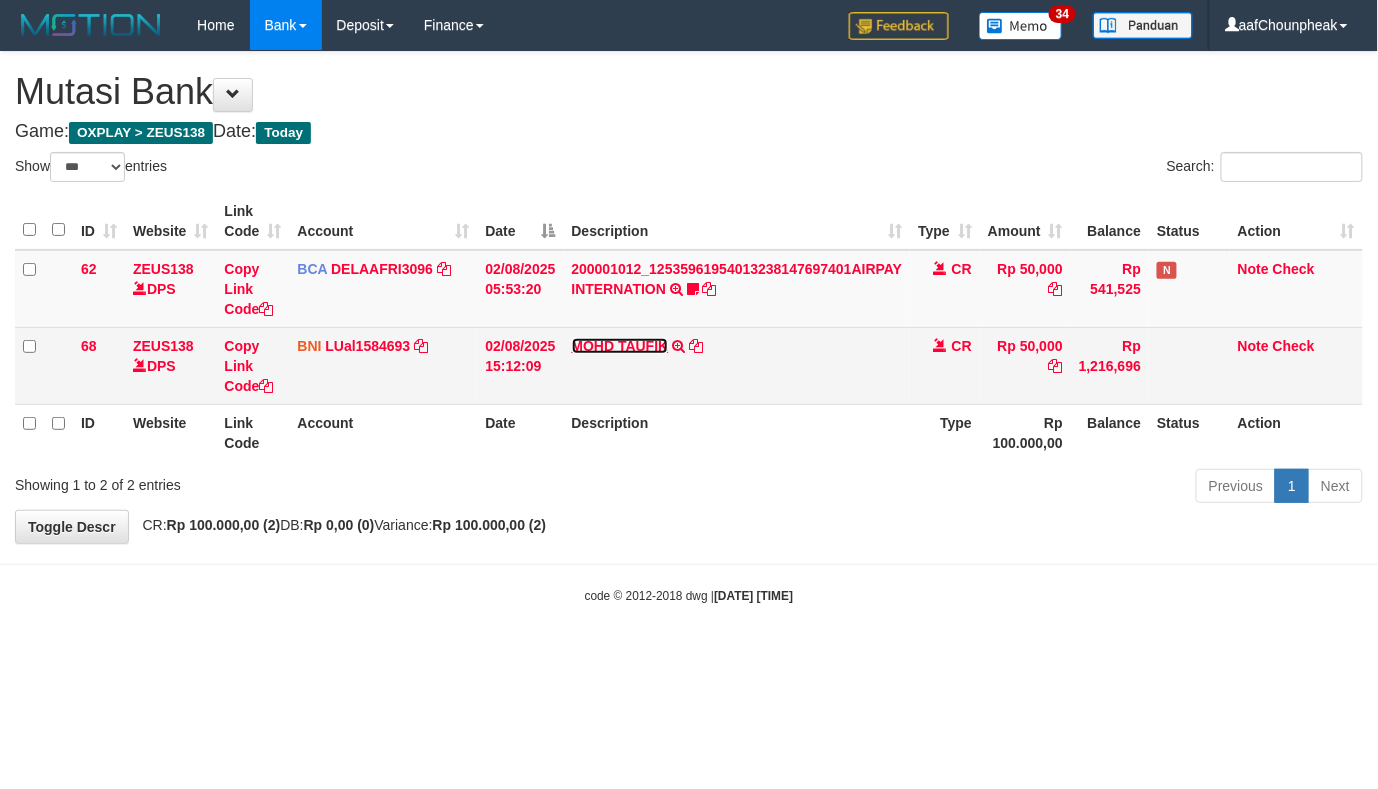 click on "MOHD TAUFIK" at bounding box center [620, 346] 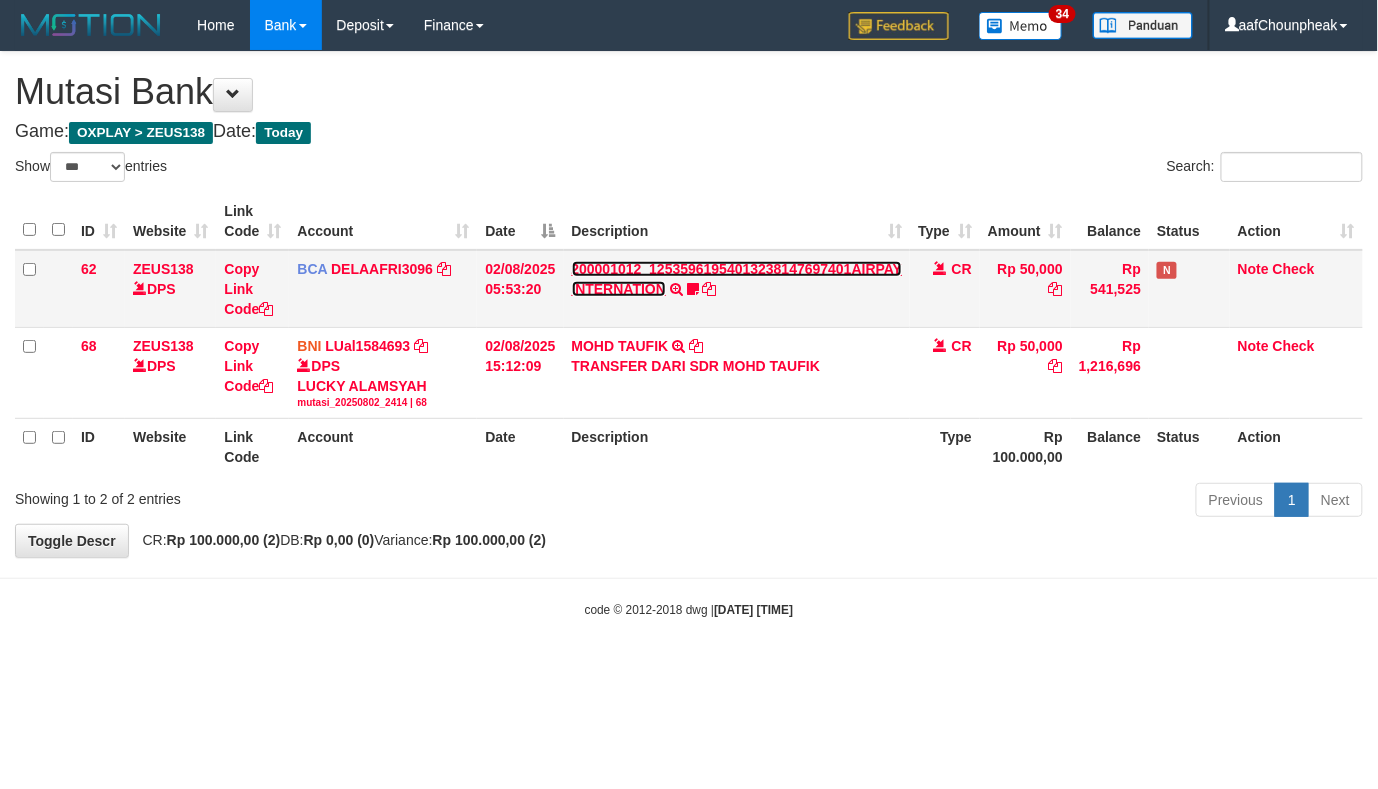 click on "200001012_12535961954013238147697401AIRPAY INTERNATION" at bounding box center (737, 279) 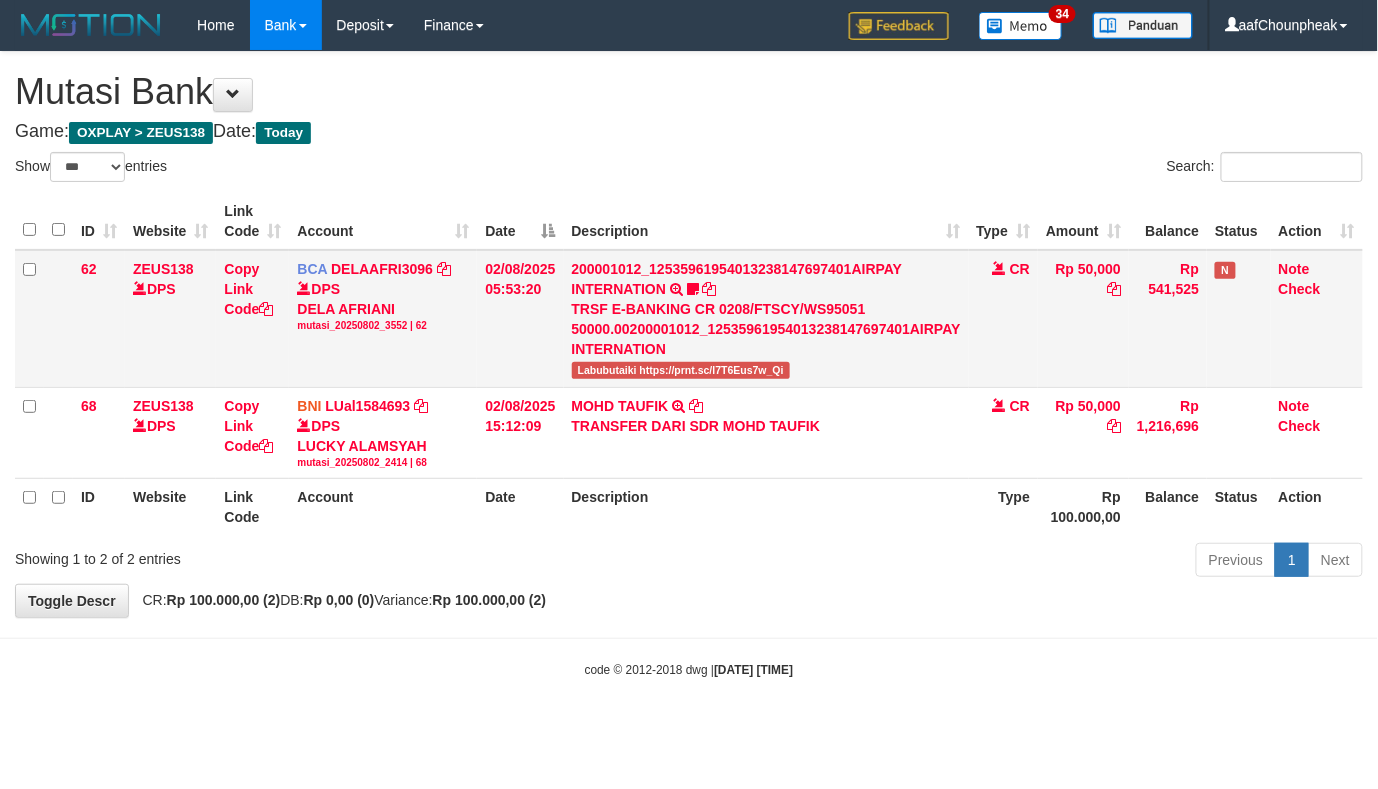 click on "Labubutaiki
https://prnt.sc/l7T6Eus7w_Qi" at bounding box center (681, 370) 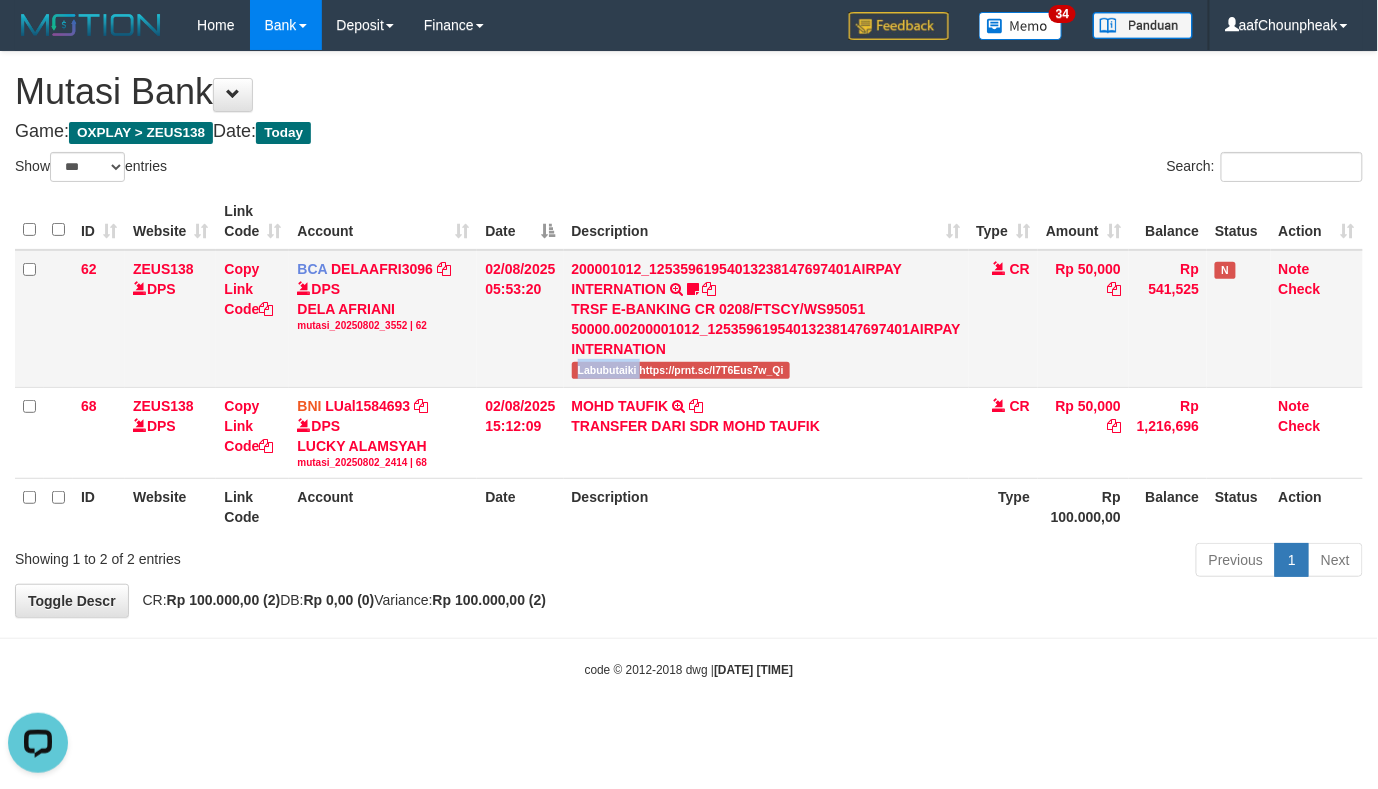scroll, scrollTop: 0, scrollLeft: 0, axis: both 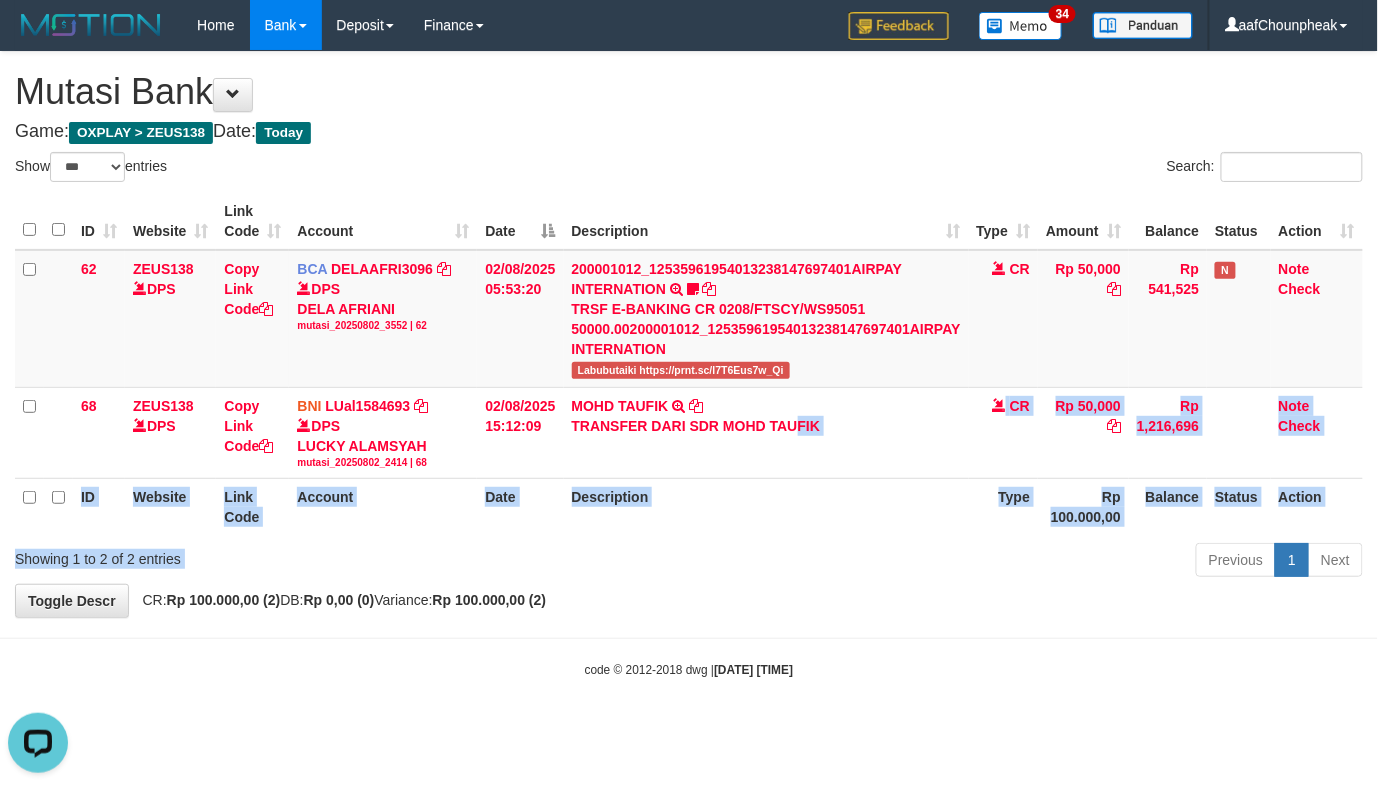 drag, startPoint x: 654, startPoint y: 532, endPoint x: 665, endPoint y: 574, distance: 43.416588 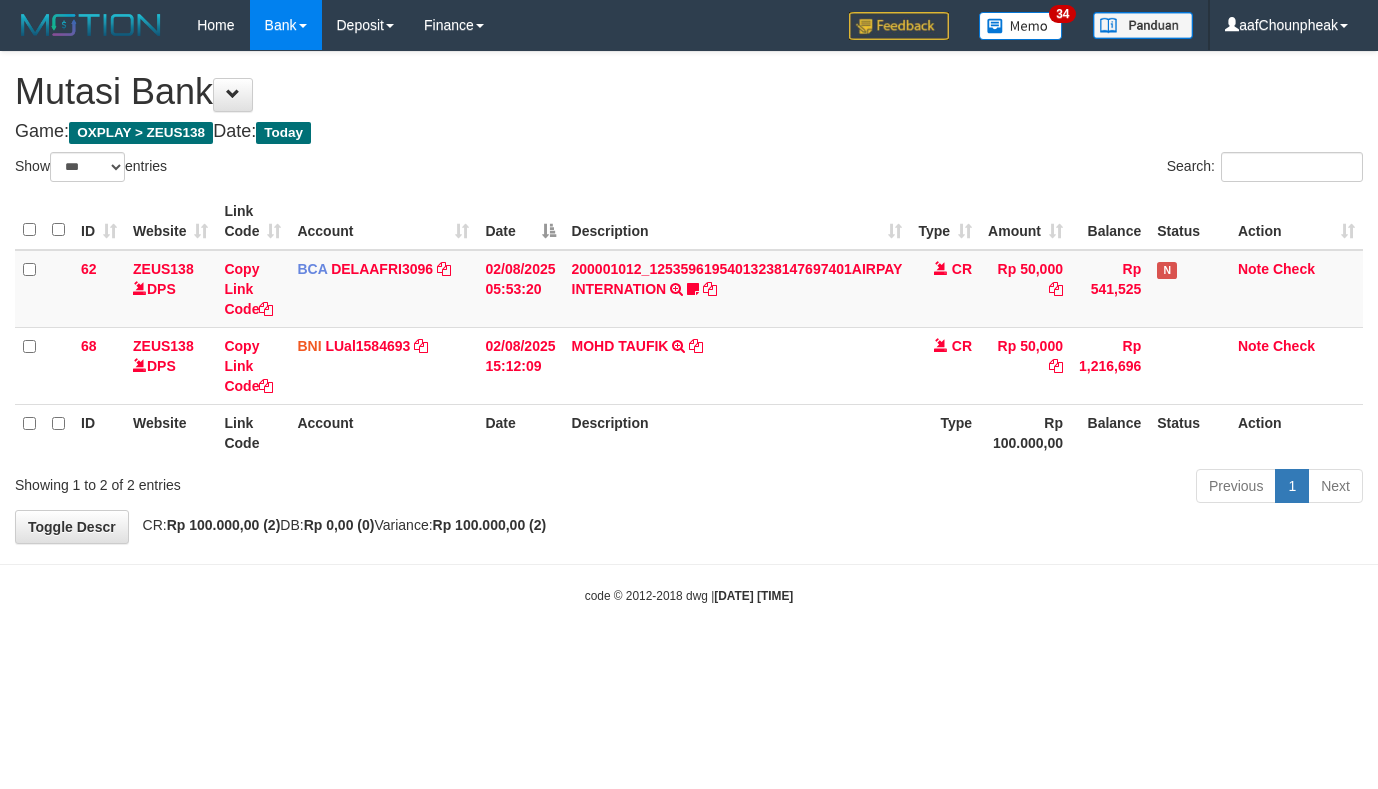 select on "***" 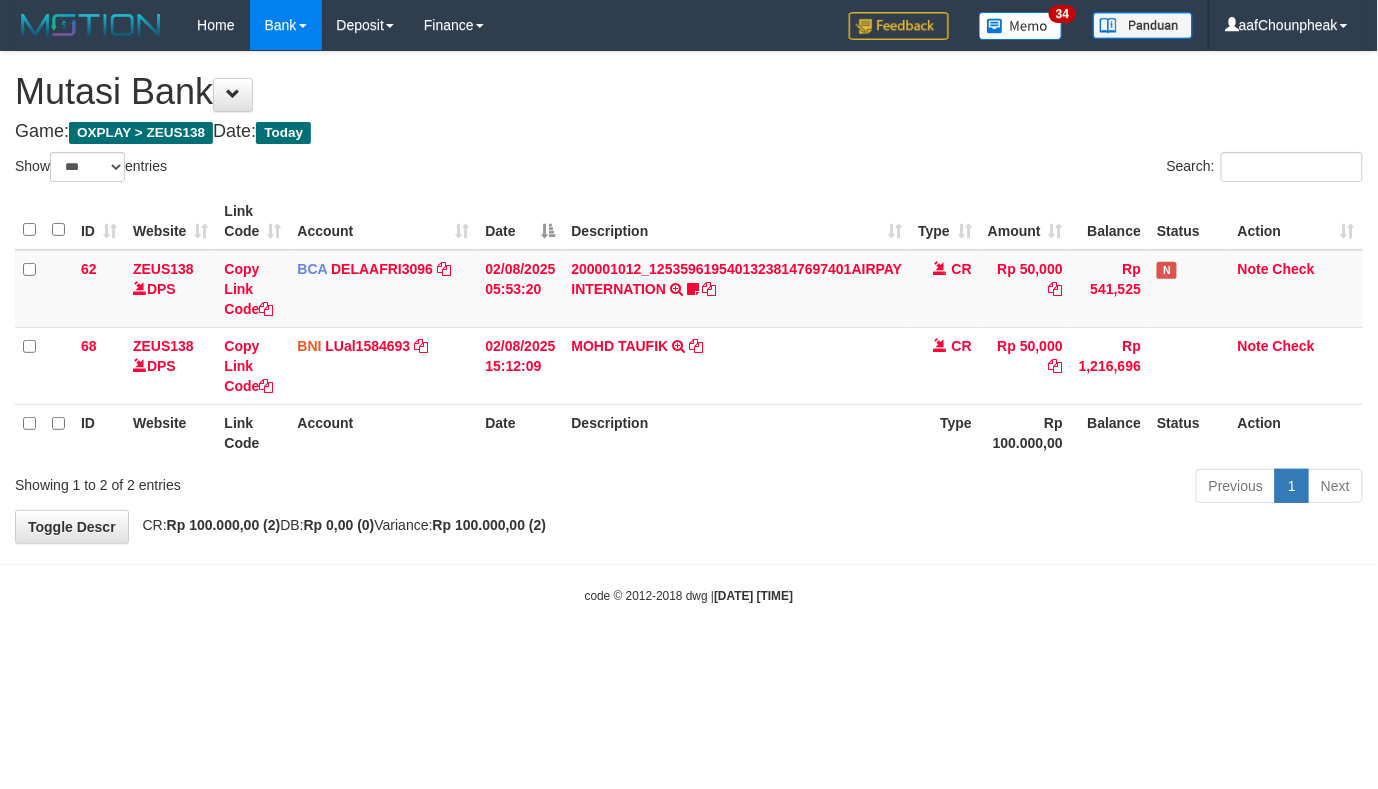 click on "Toggle navigation
Home
Bank
Account List
Mutasi Bank
Search
Note Mutasi
Deposit
DPS List
History
Finance
Financial Data
aafChounpheak
My Profile
Log Out
34" at bounding box center [689, 327] 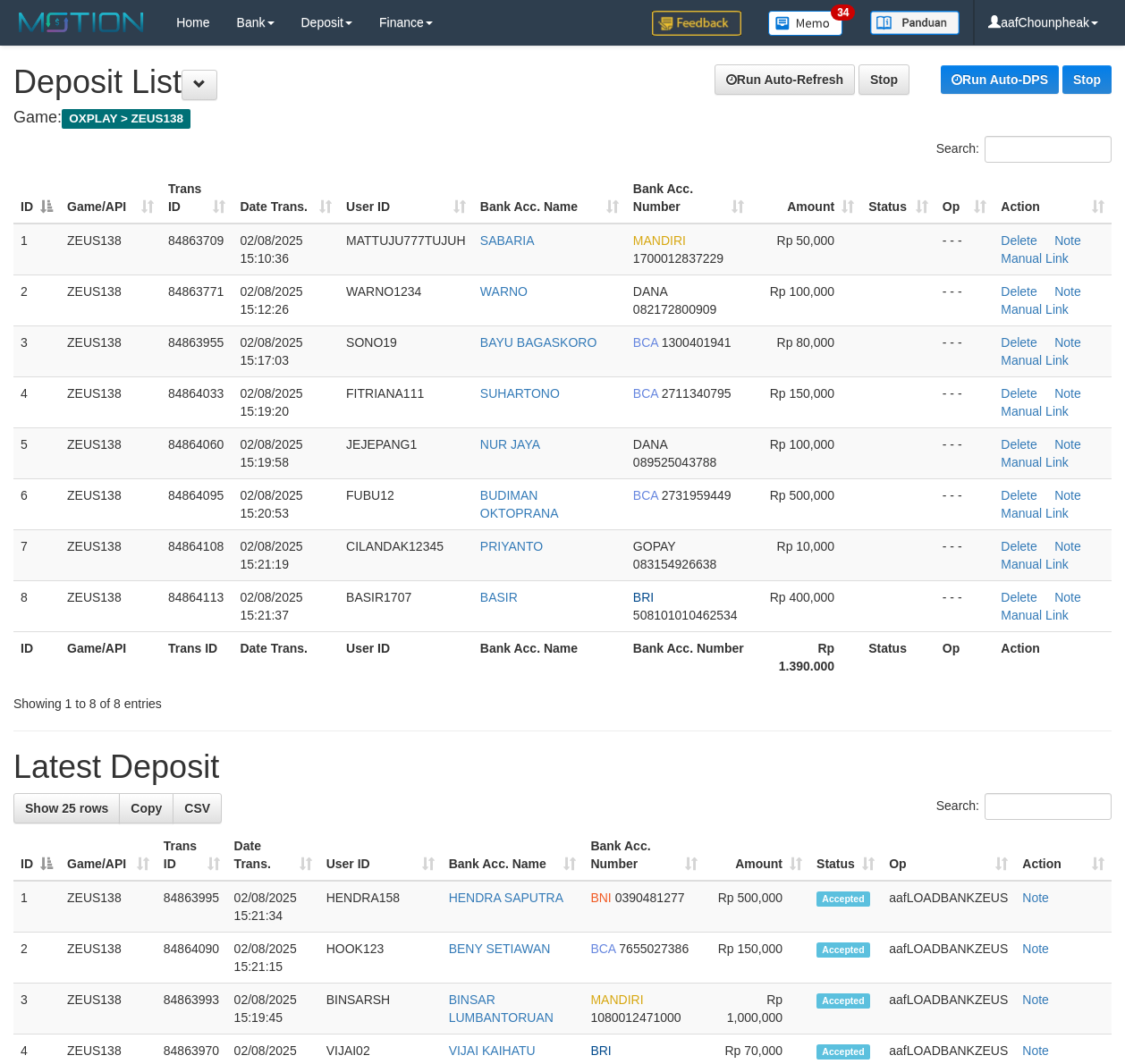 scroll, scrollTop: 0, scrollLeft: 0, axis: both 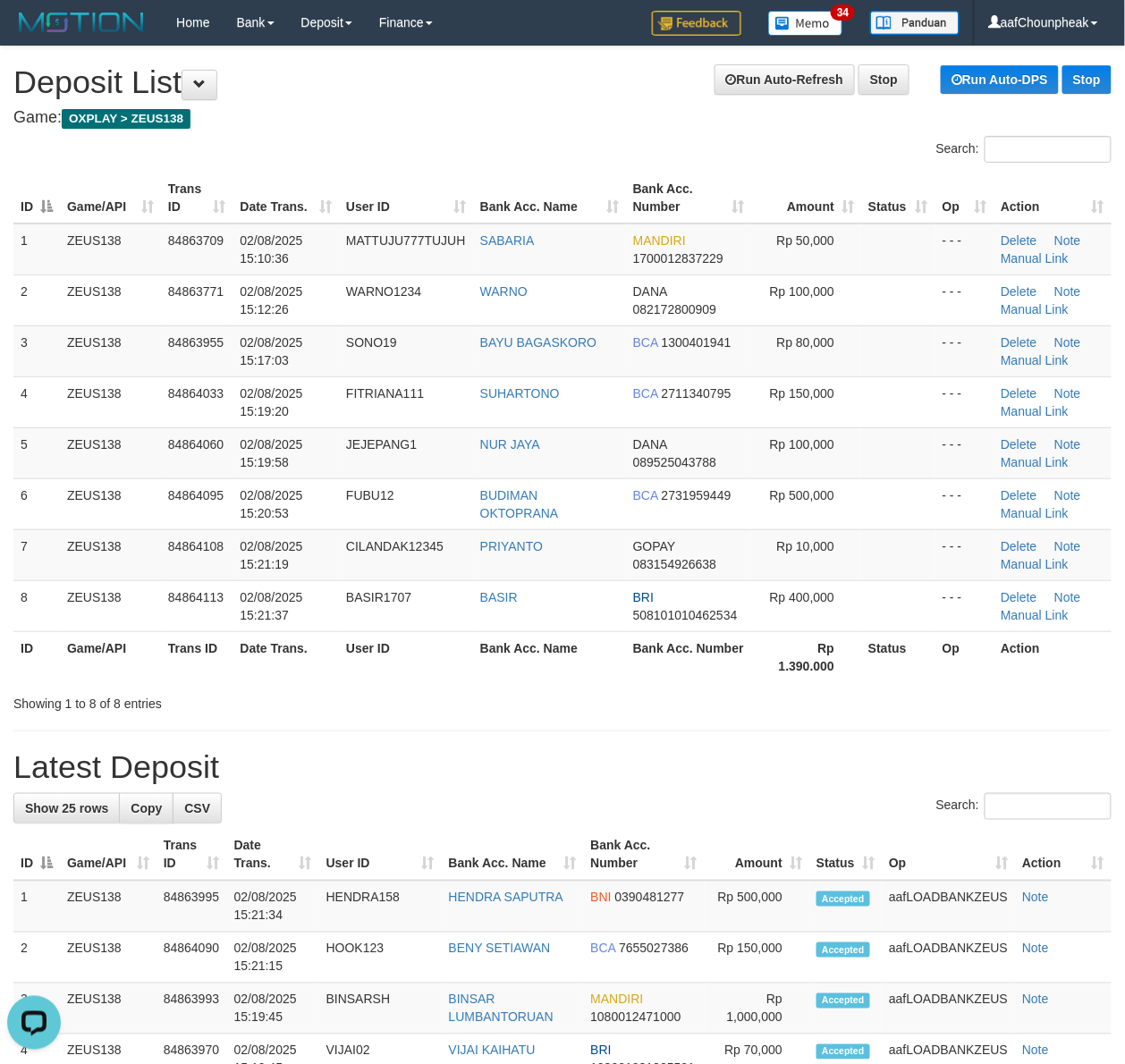 click on "**********" at bounding box center (562, 1161) 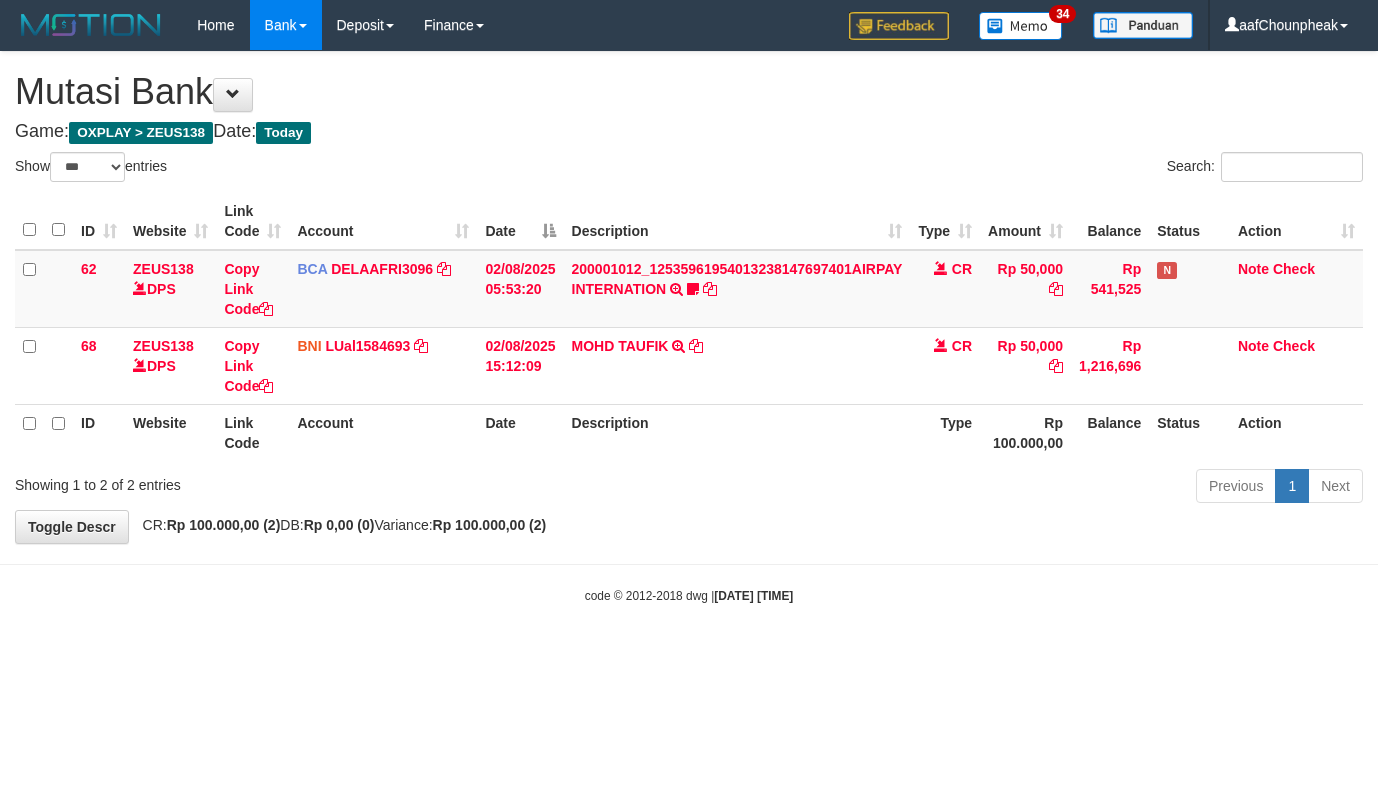 select on "***" 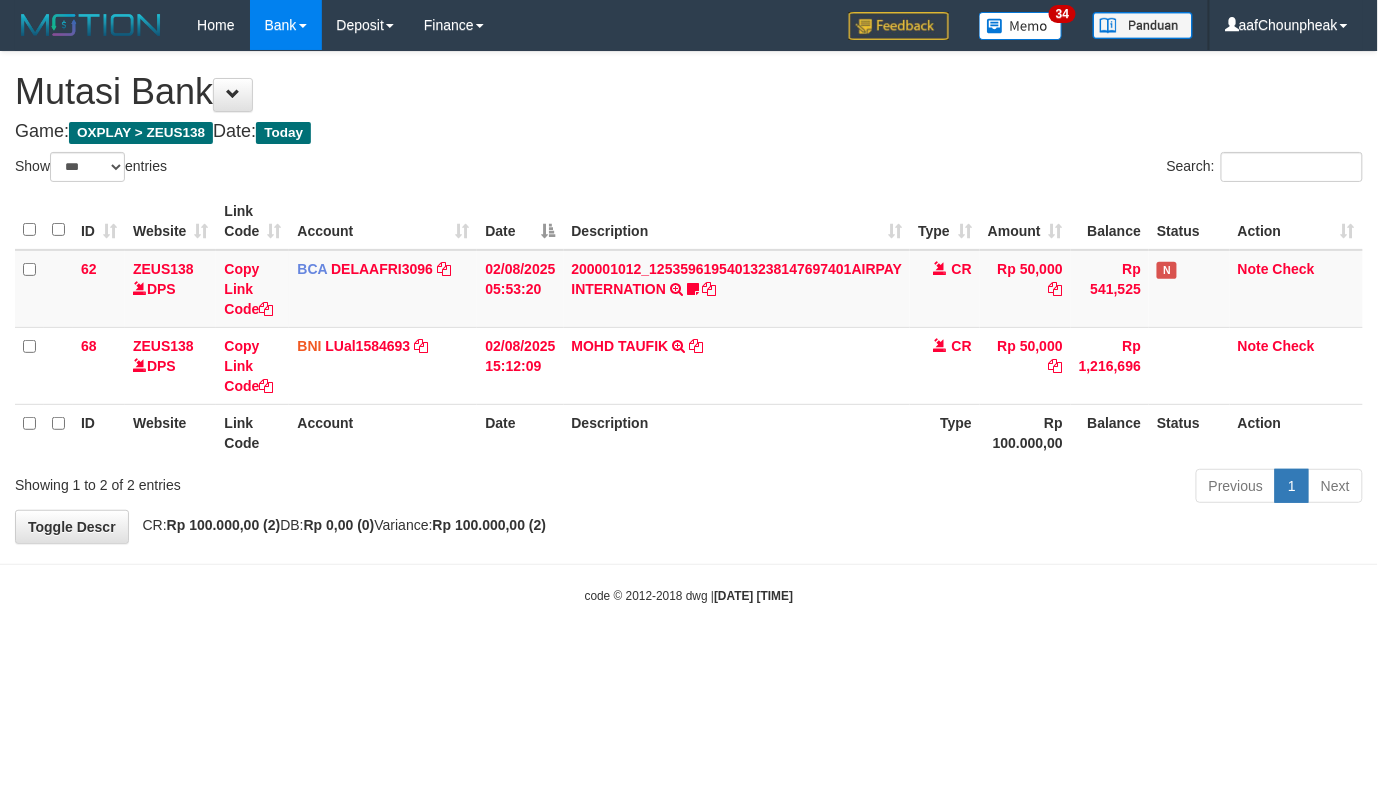click on "Toggle navigation
Home
Bank
Account List
Mutasi Bank
Search
Note Mutasi
Deposit
DPS List
History
Finance
Financial Data
aafChounpheak
My Profile
Log Out
34" at bounding box center [689, 327] 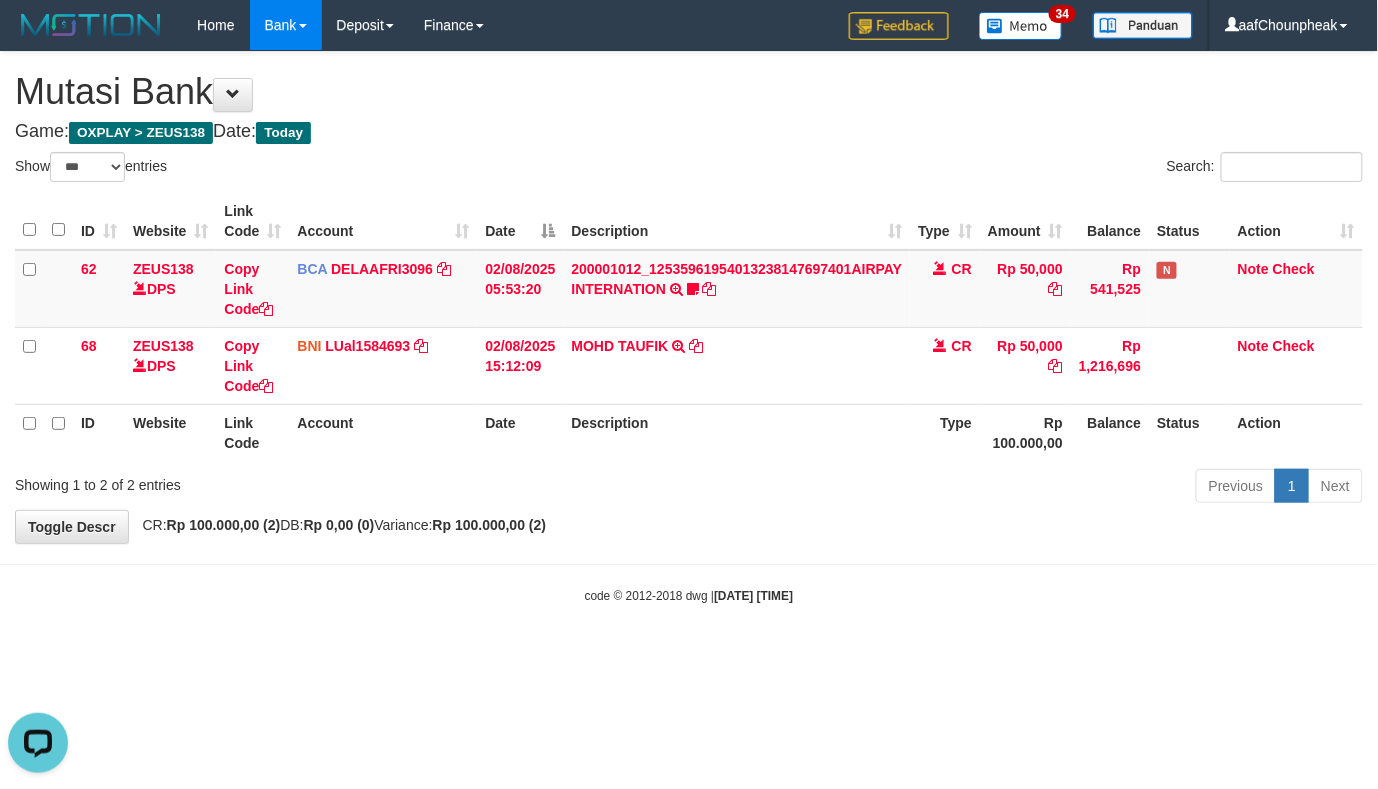 scroll, scrollTop: 0, scrollLeft: 0, axis: both 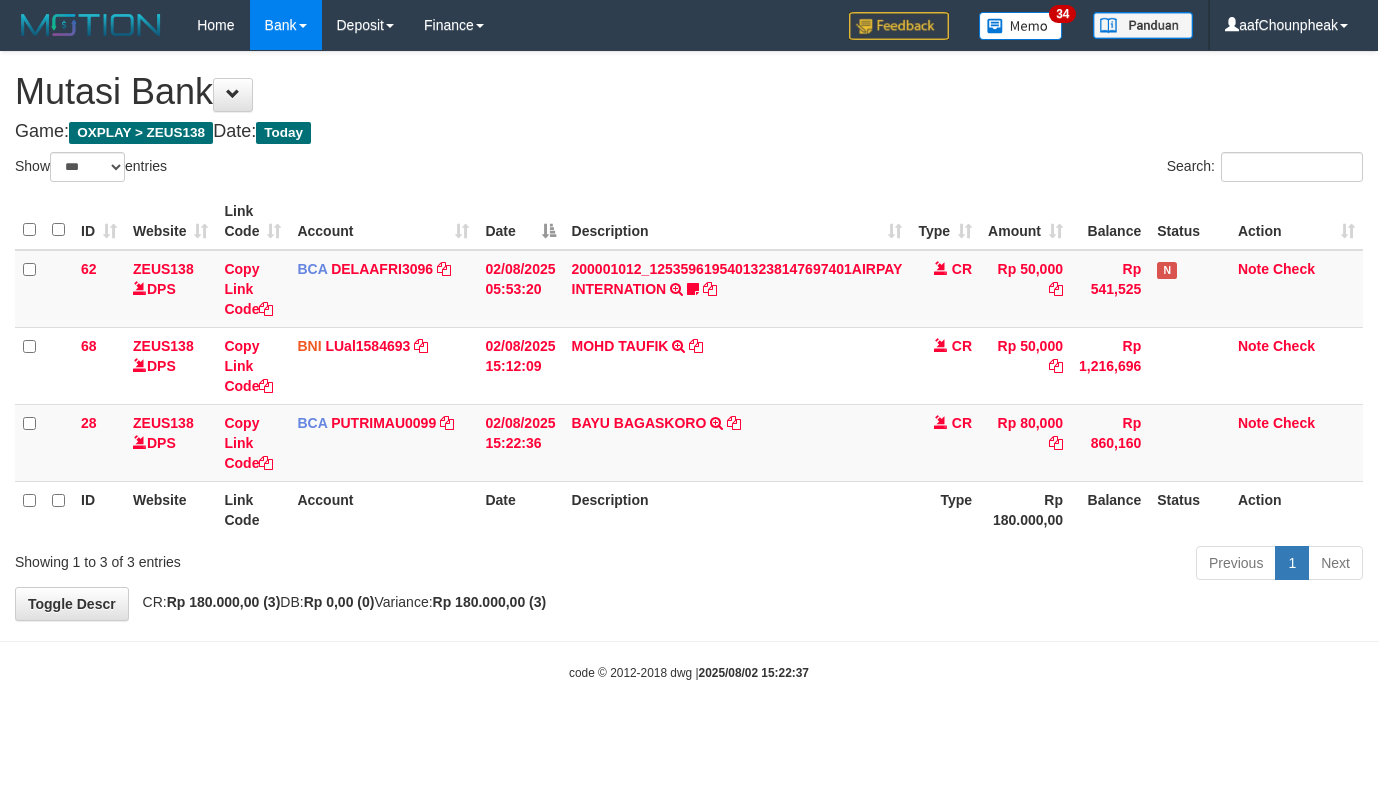 select on "***" 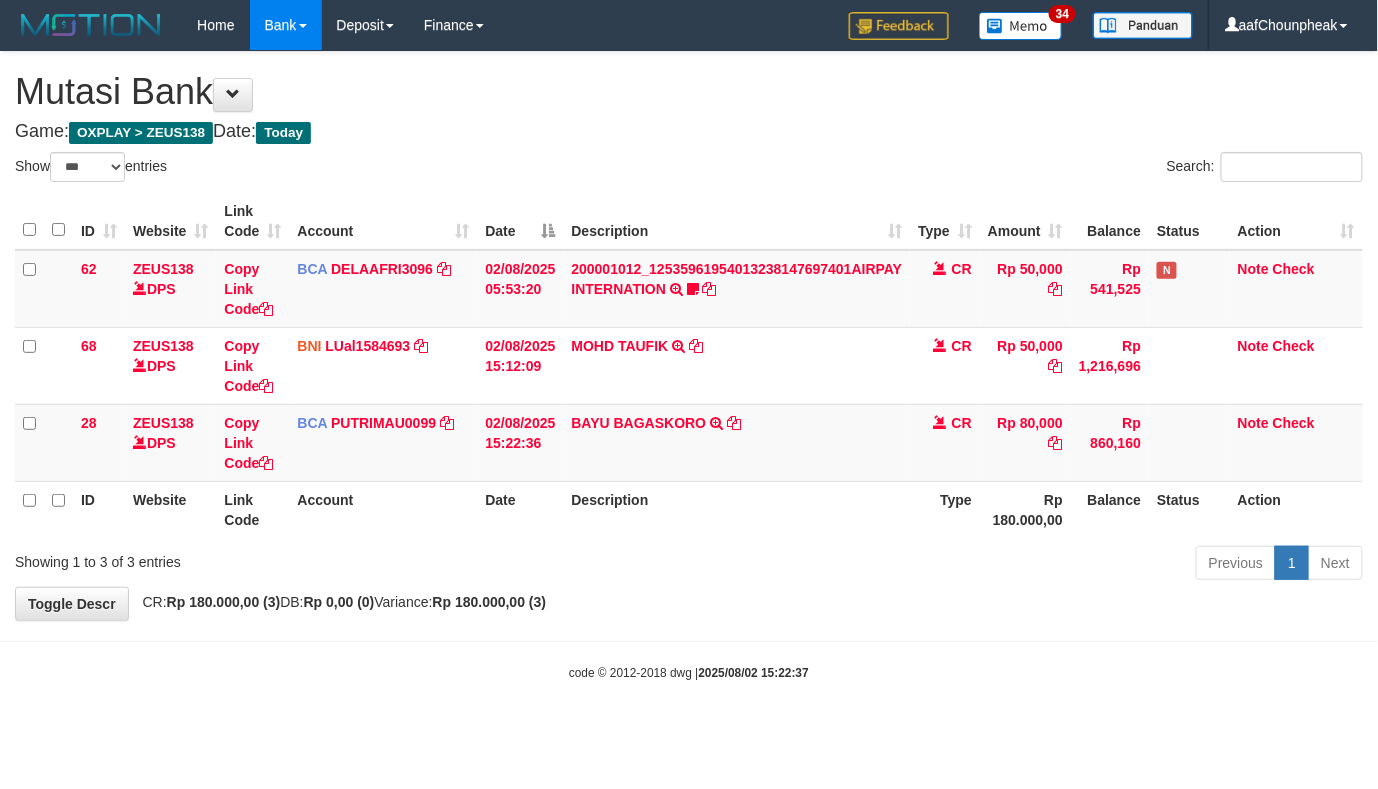 click on "Description" at bounding box center [737, 509] 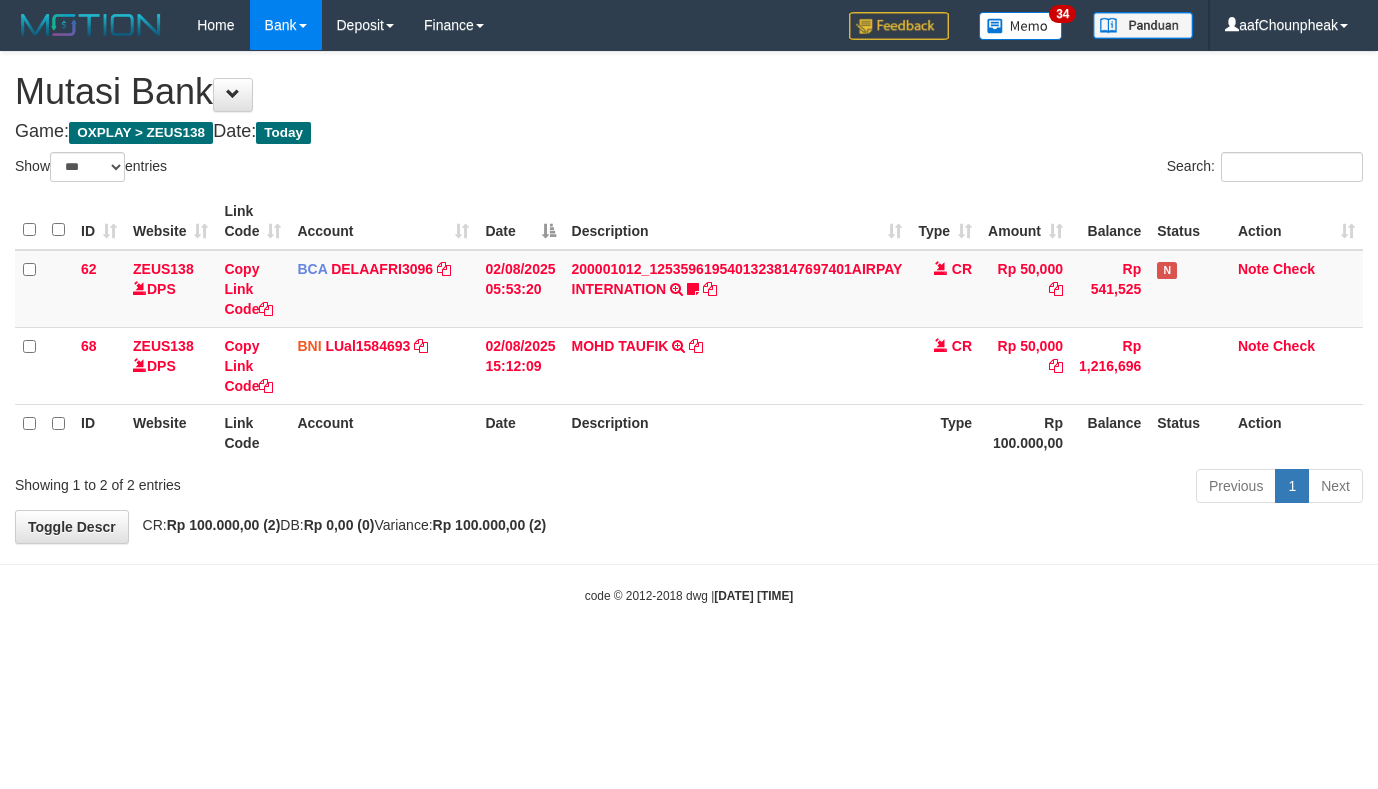 select on "***" 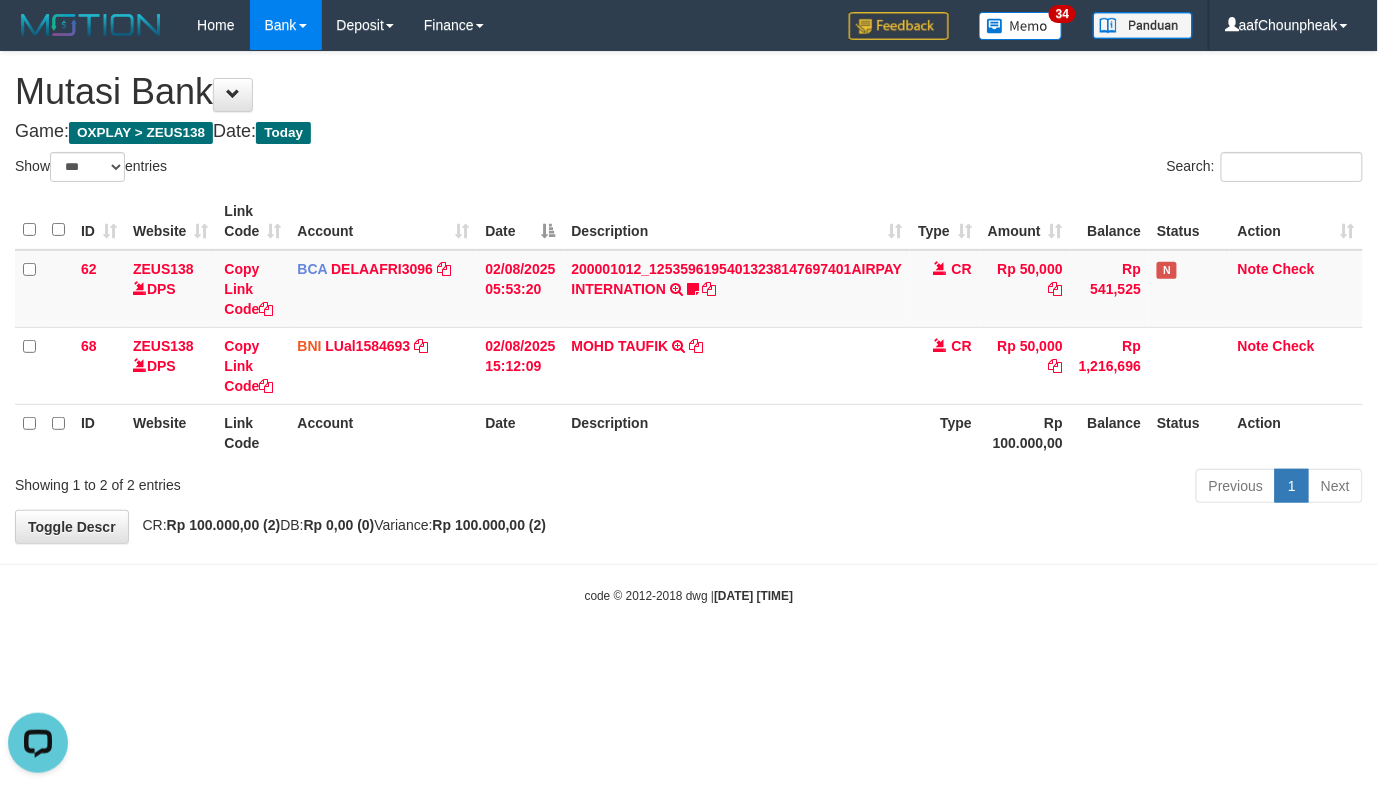 scroll, scrollTop: 0, scrollLeft: 0, axis: both 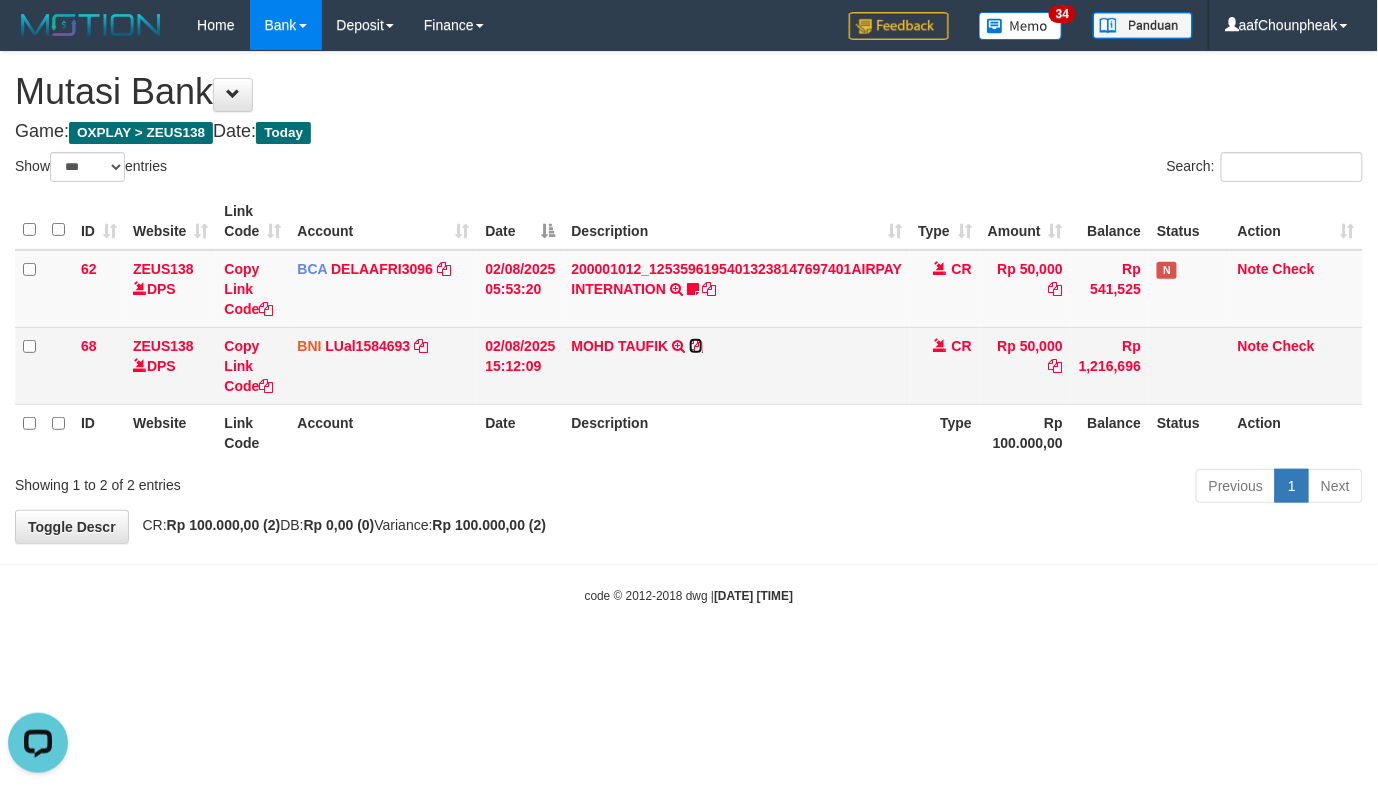 click at bounding box center (696, 346) 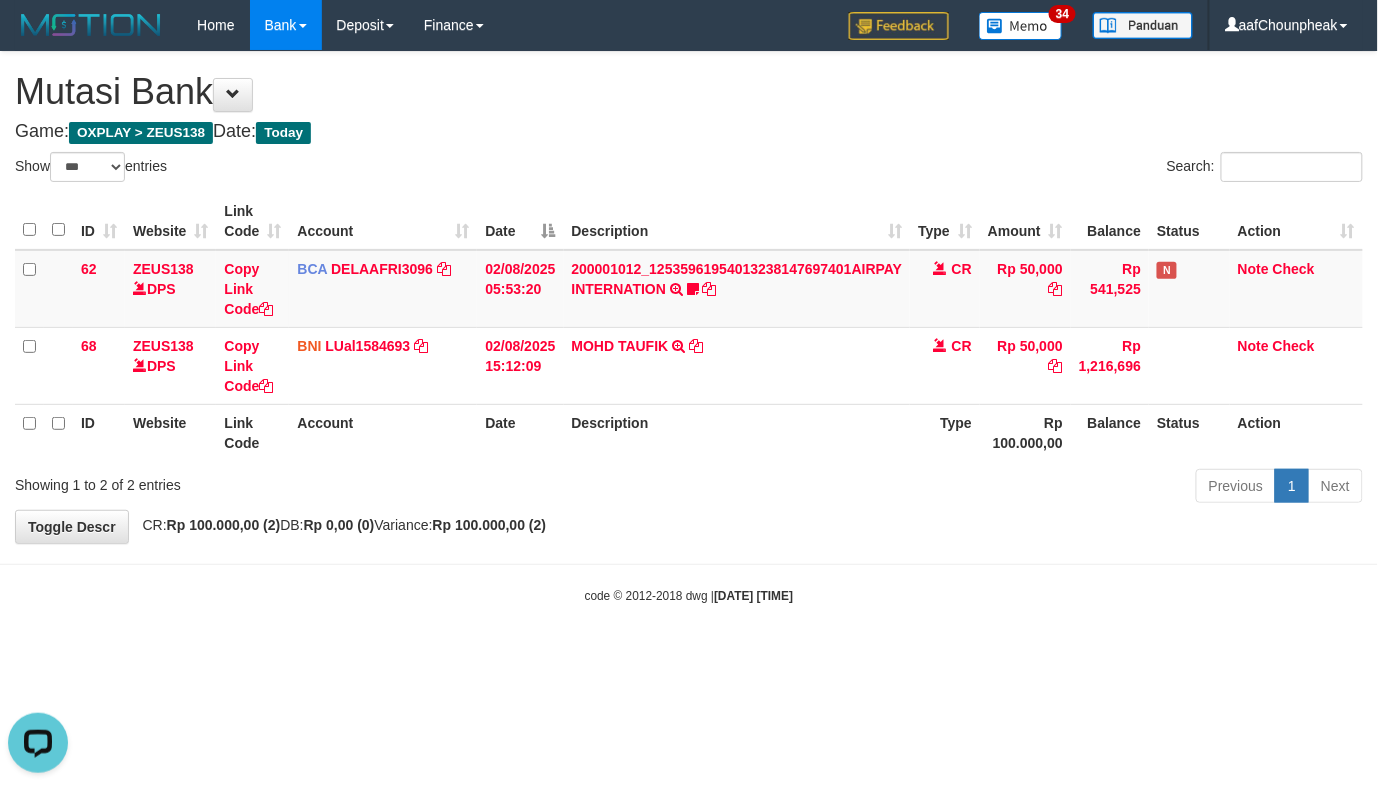 click on "**********" at bounding box center (689, 297) 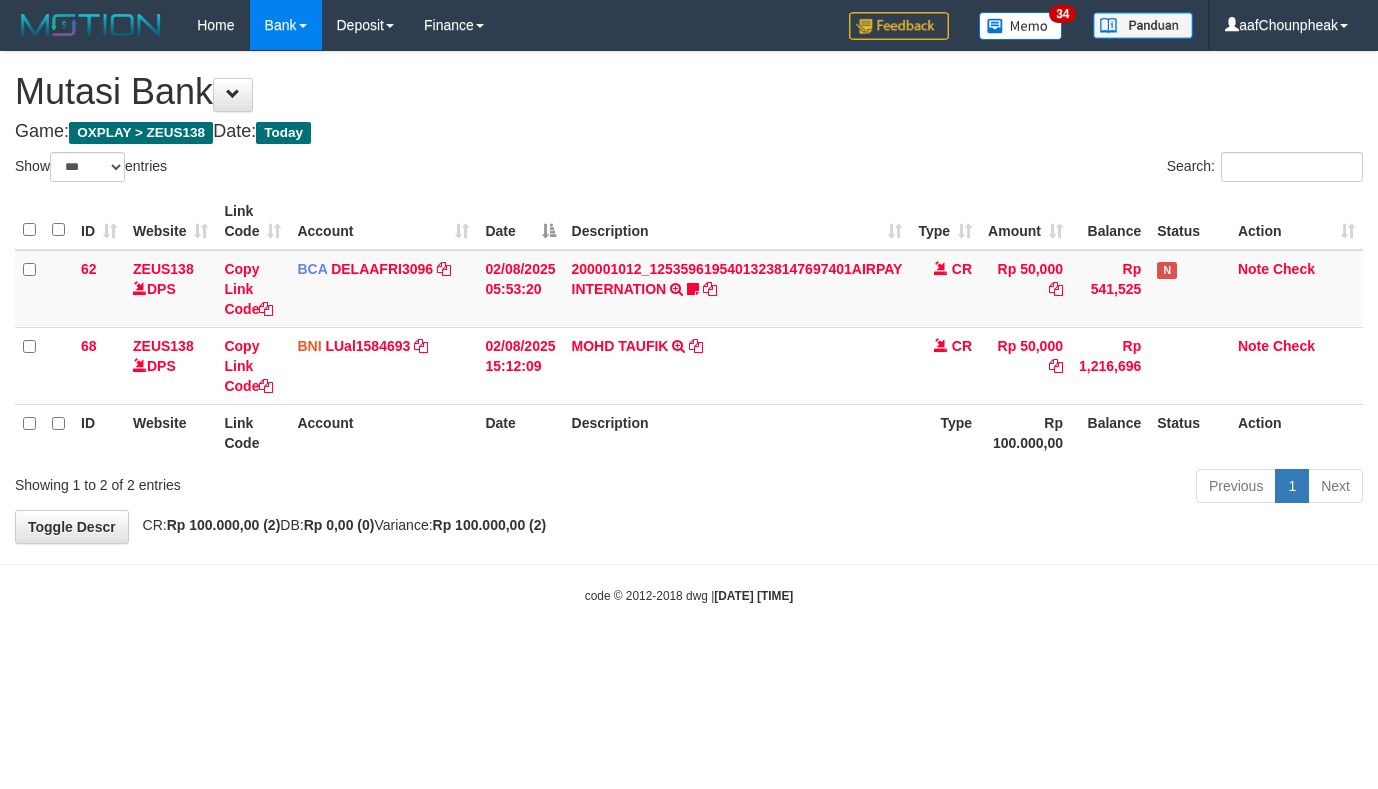 select on "***" 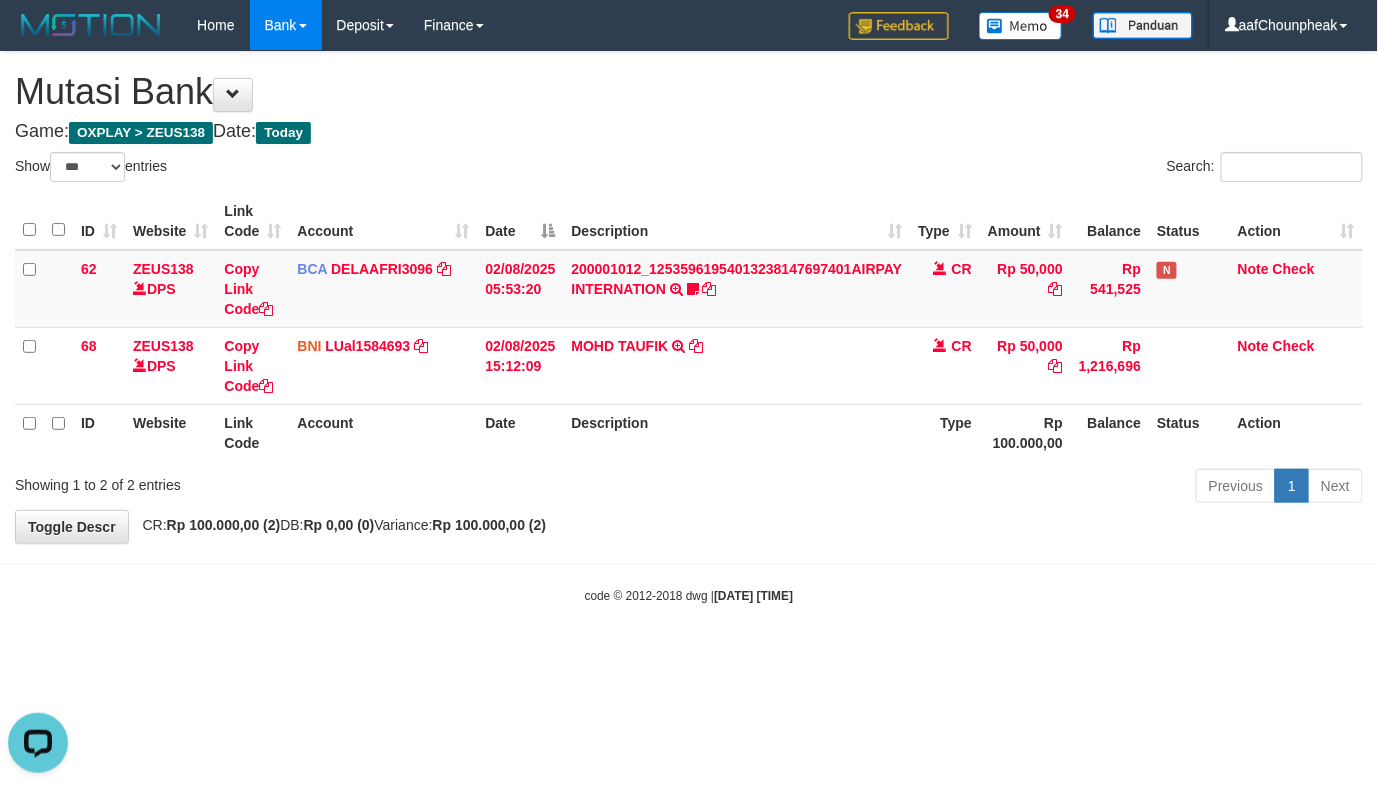 scroll, scrollTop: 0, scrollLeft: 0, axis: both 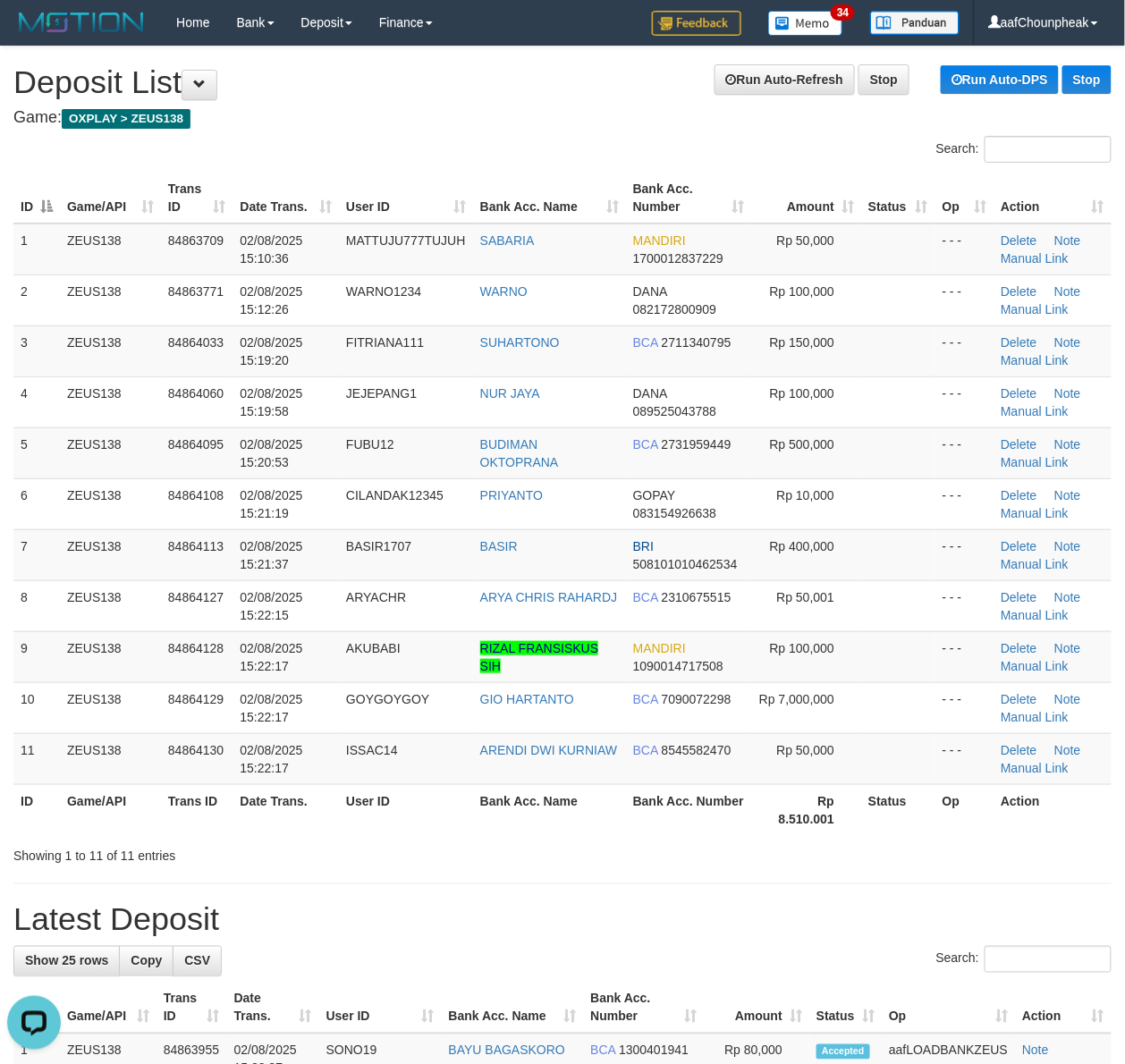 click on "ID Game/API Trans ID Date Trans. User ID Bank Acc. Name Bank Acc. Number Amount Status Op Action" at bounding box center [562, 198] 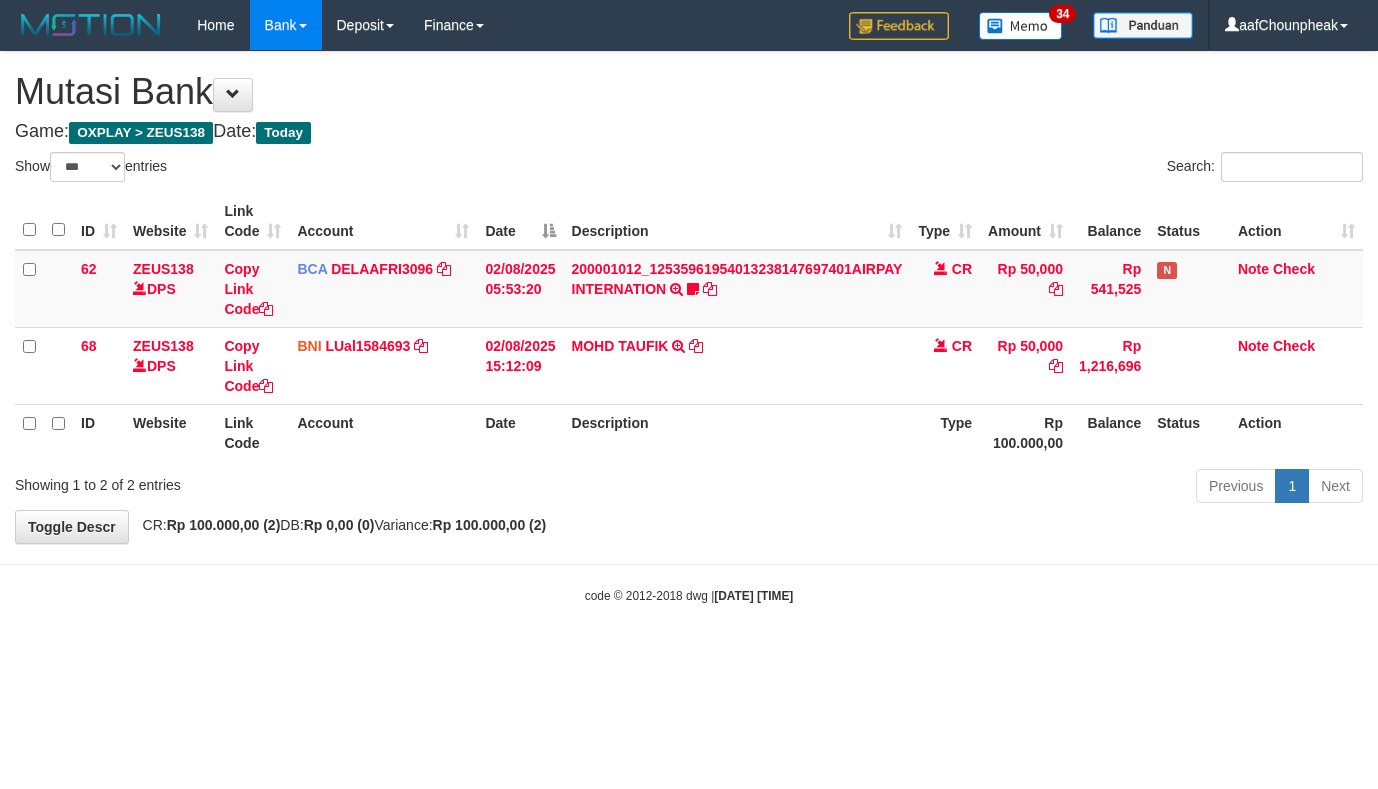 select on "***" 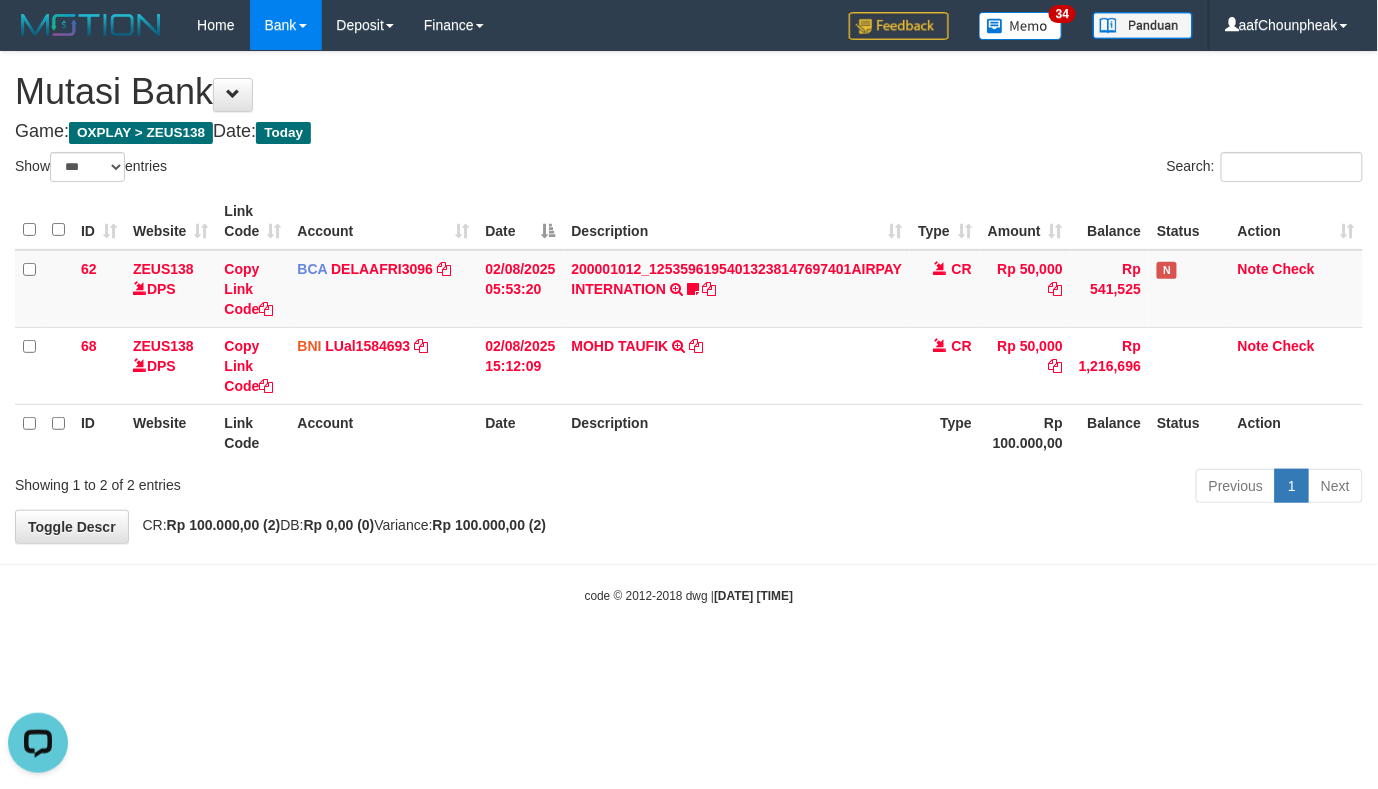 scroll, scrollTop: 0, scrollLeft: 0, axis: both 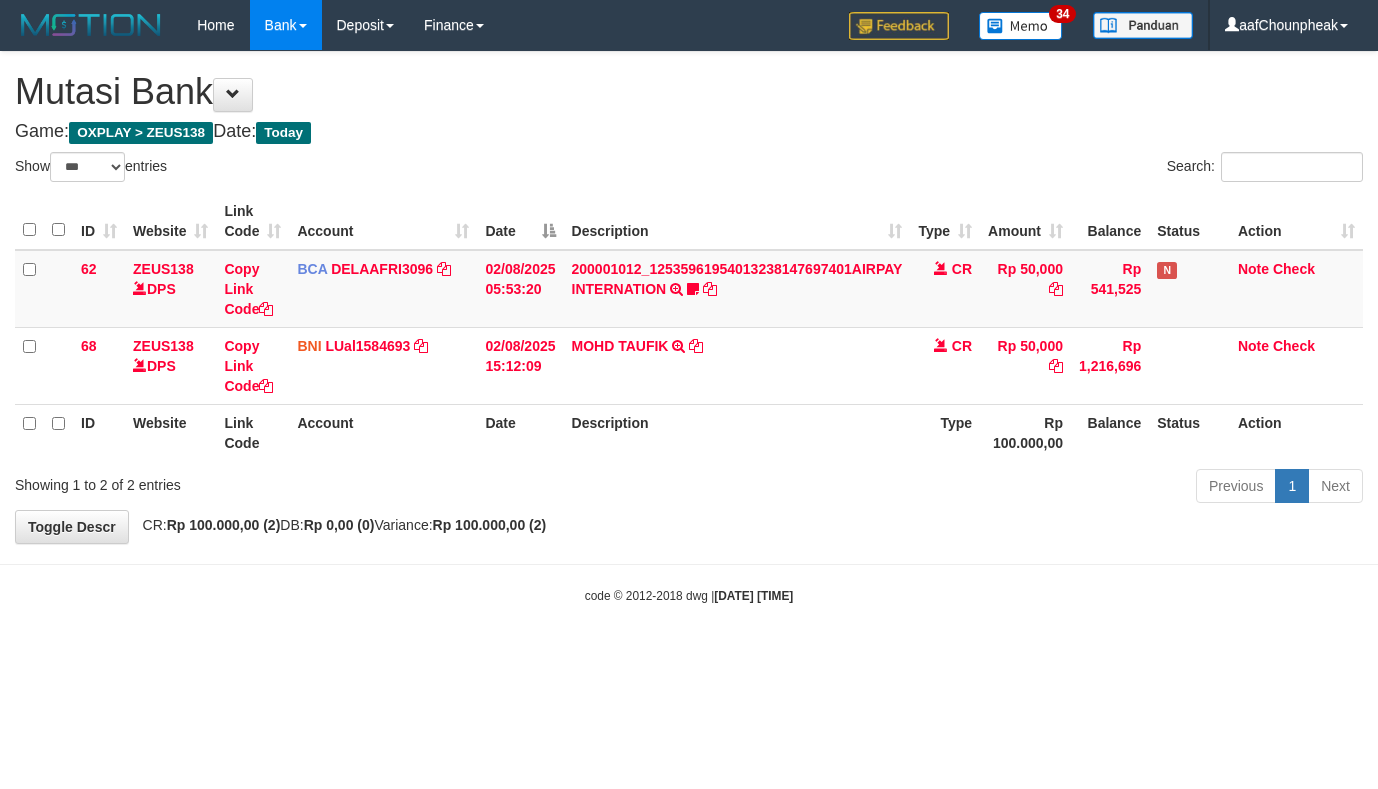 select on "***" 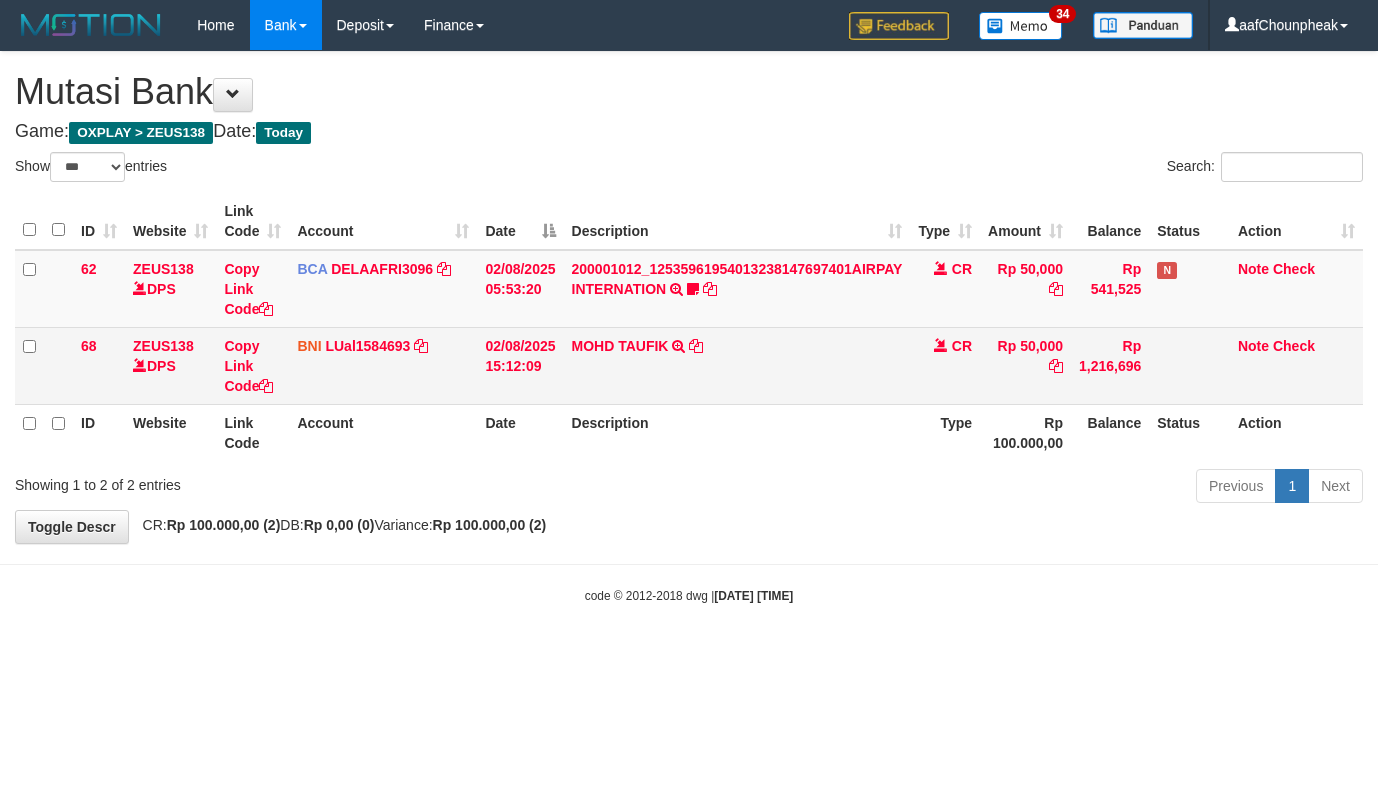 scroll, scrollTop: 0, scrollLeft: 0, axis: both 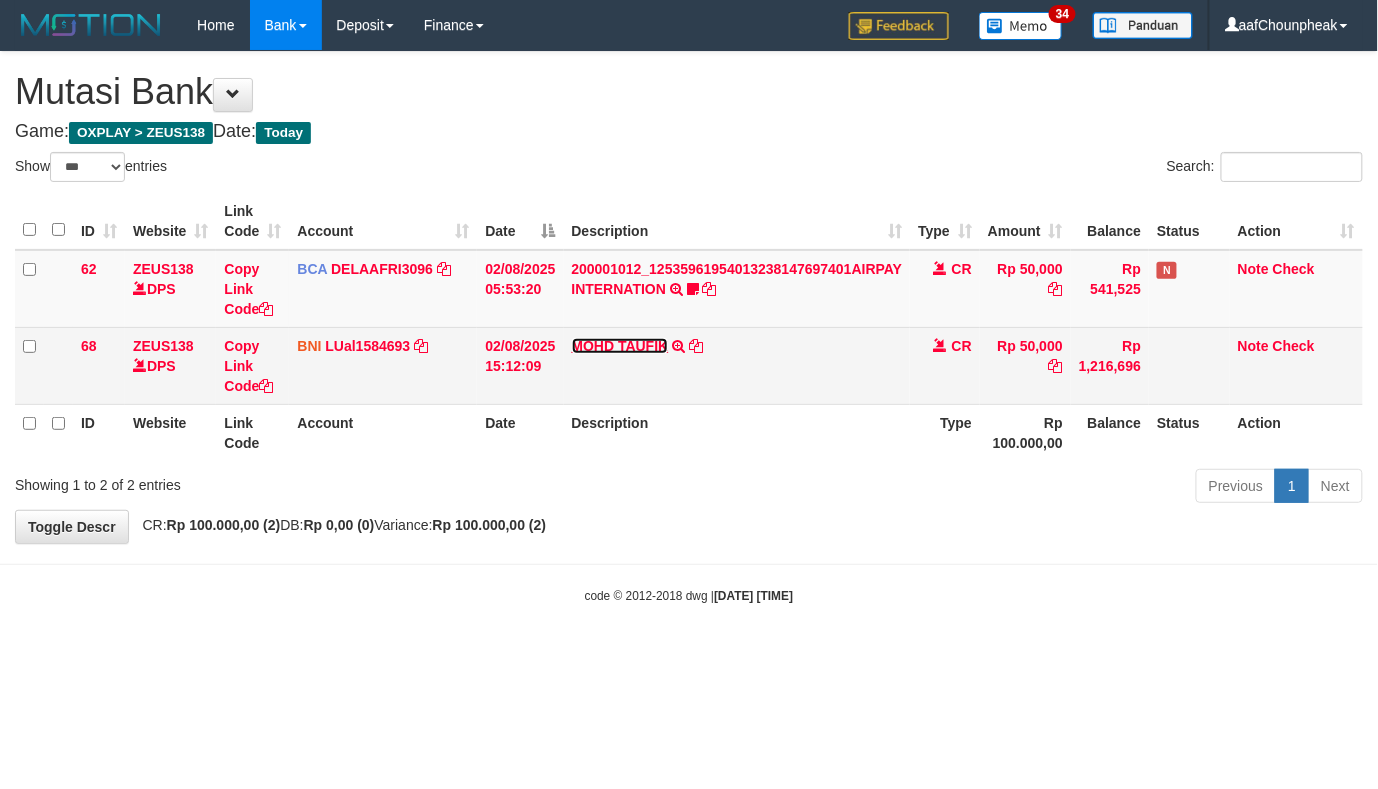 click on "MOHD TAUFIK" at bounding box center [620, 346] 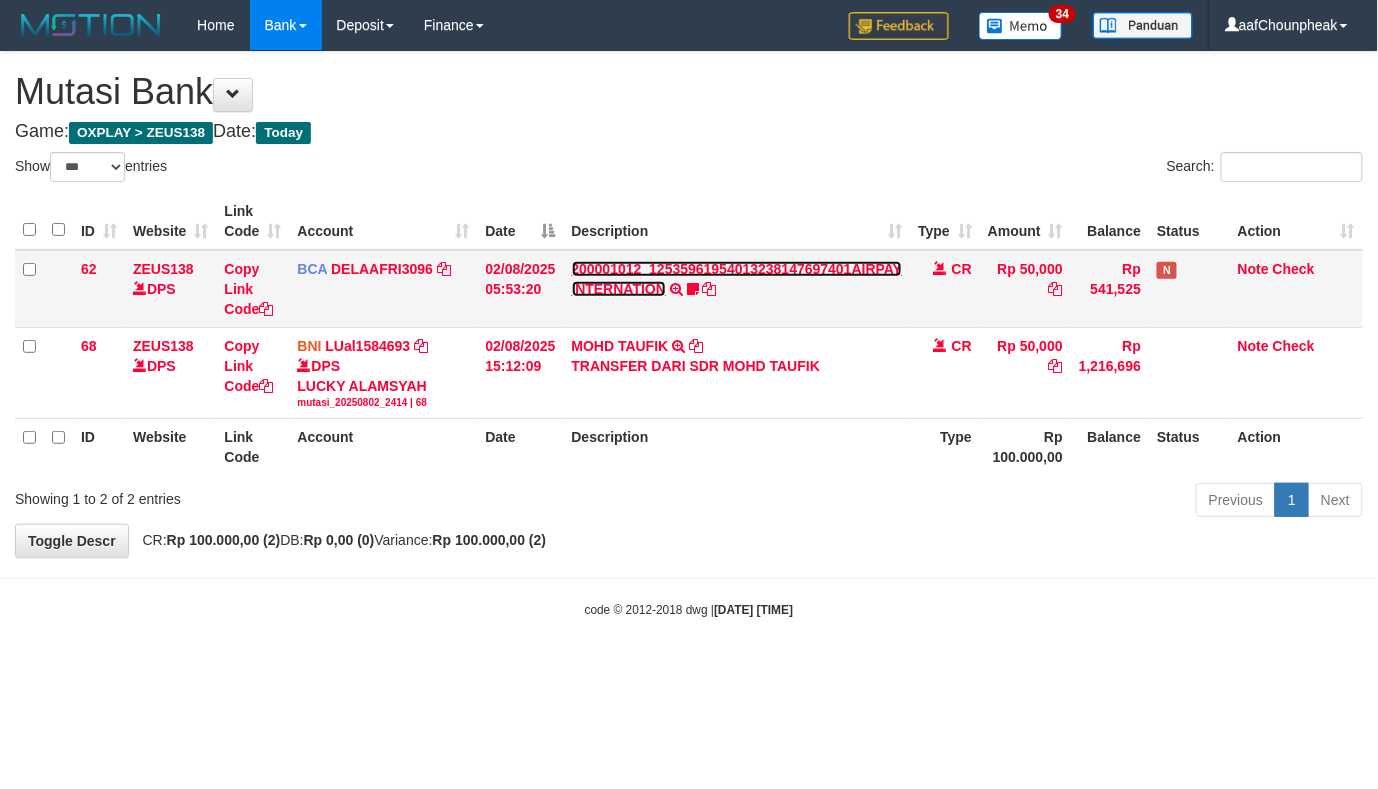 click on "200001012_12535961954013238147697401AIRPAY INTERNATION" at bounding box center [737, 279] 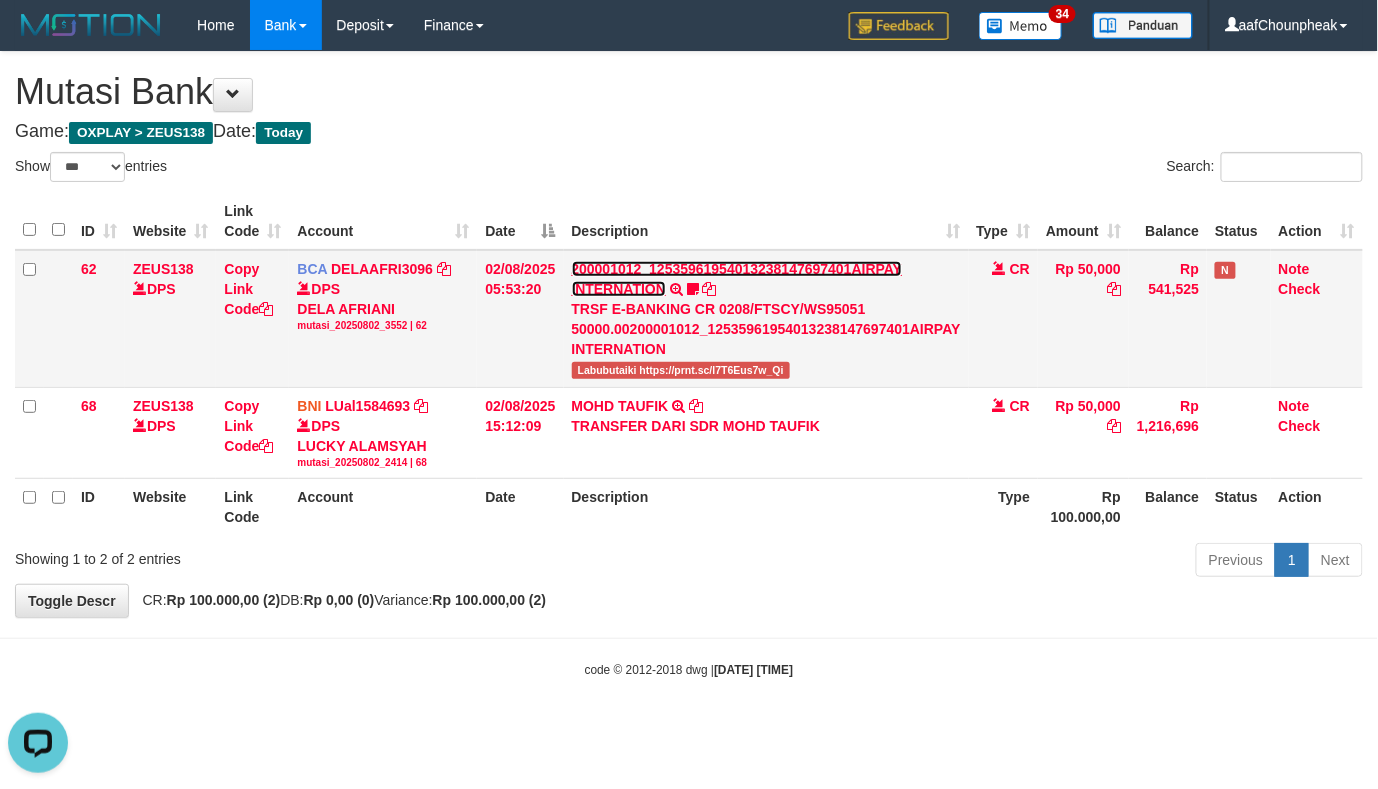 scroll, scrollTop: 0, scrollLeft: 0, axis: both 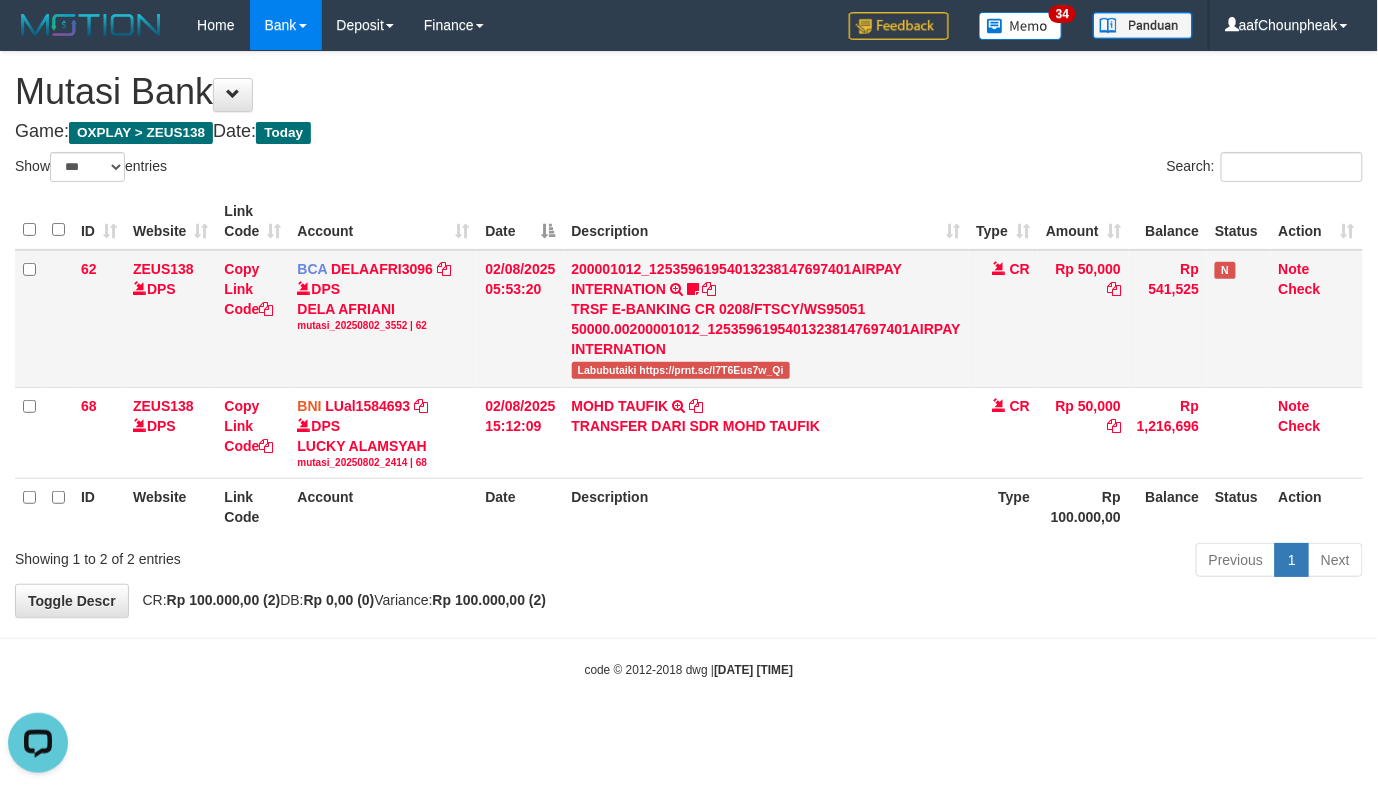click on "Labubutaiki
https://prnt.sc/l7T6Eus7w_Qi" at bounding box center (681, 370) 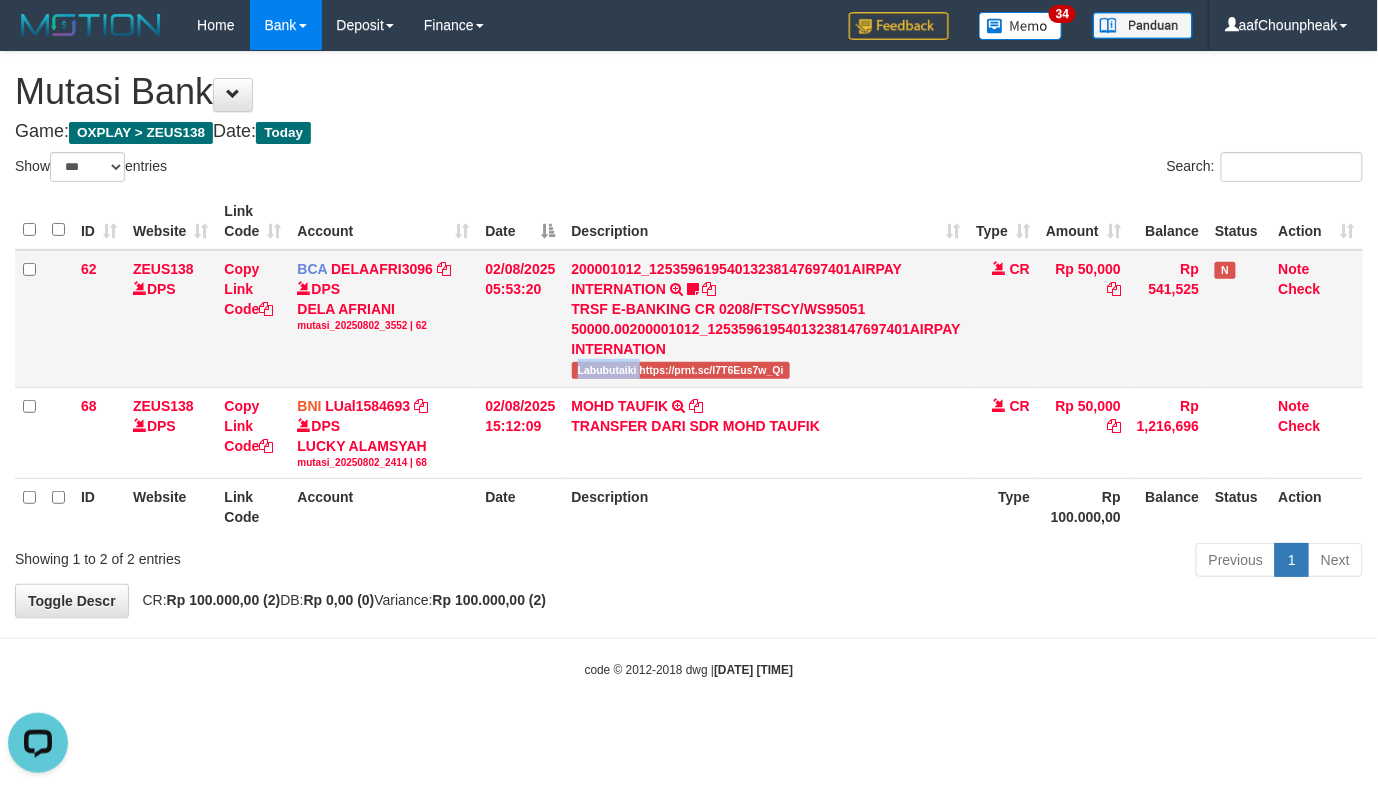 click on "Labubutaiki
https://prnt.sc/l7T6Eus7w_Qi" at bounding box center (681, 370) 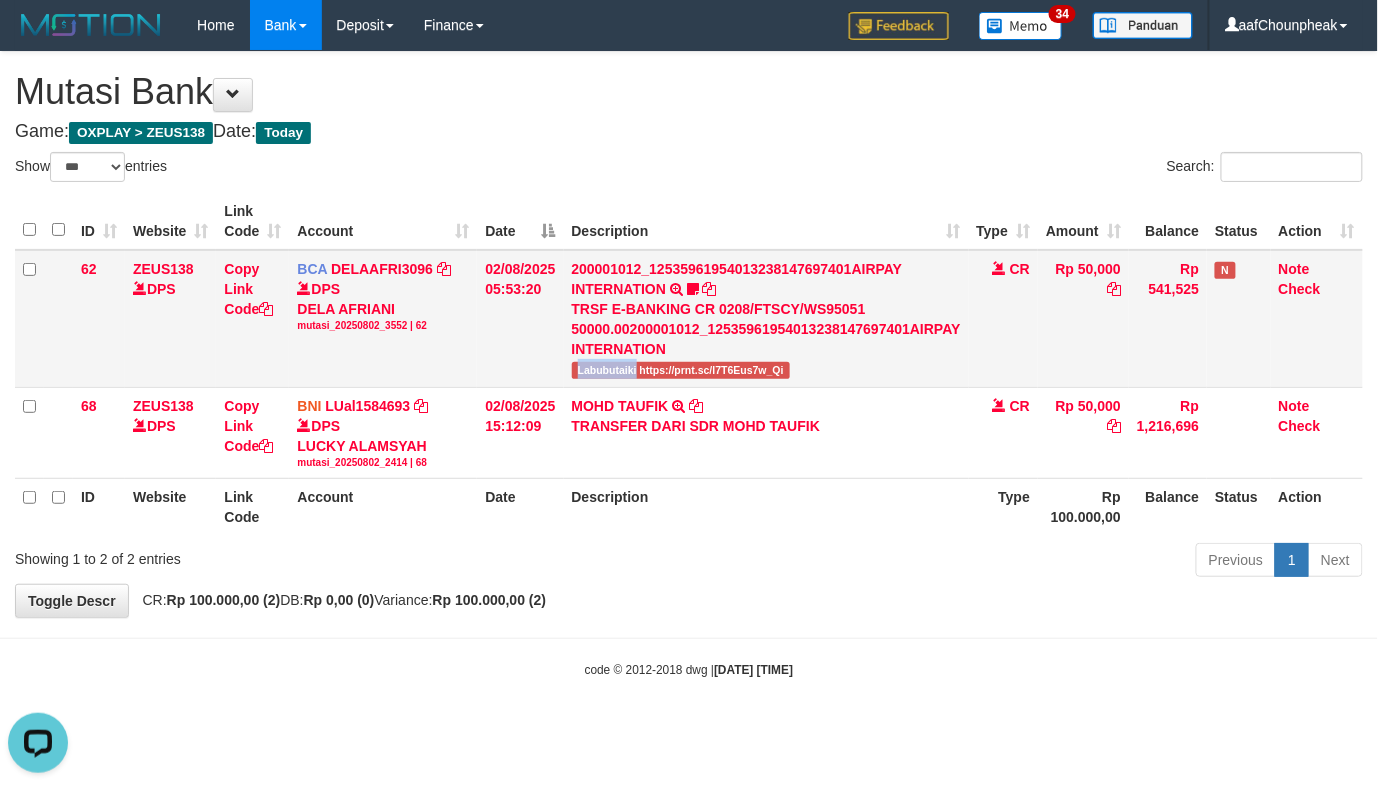 copy on "Labubutaiki" 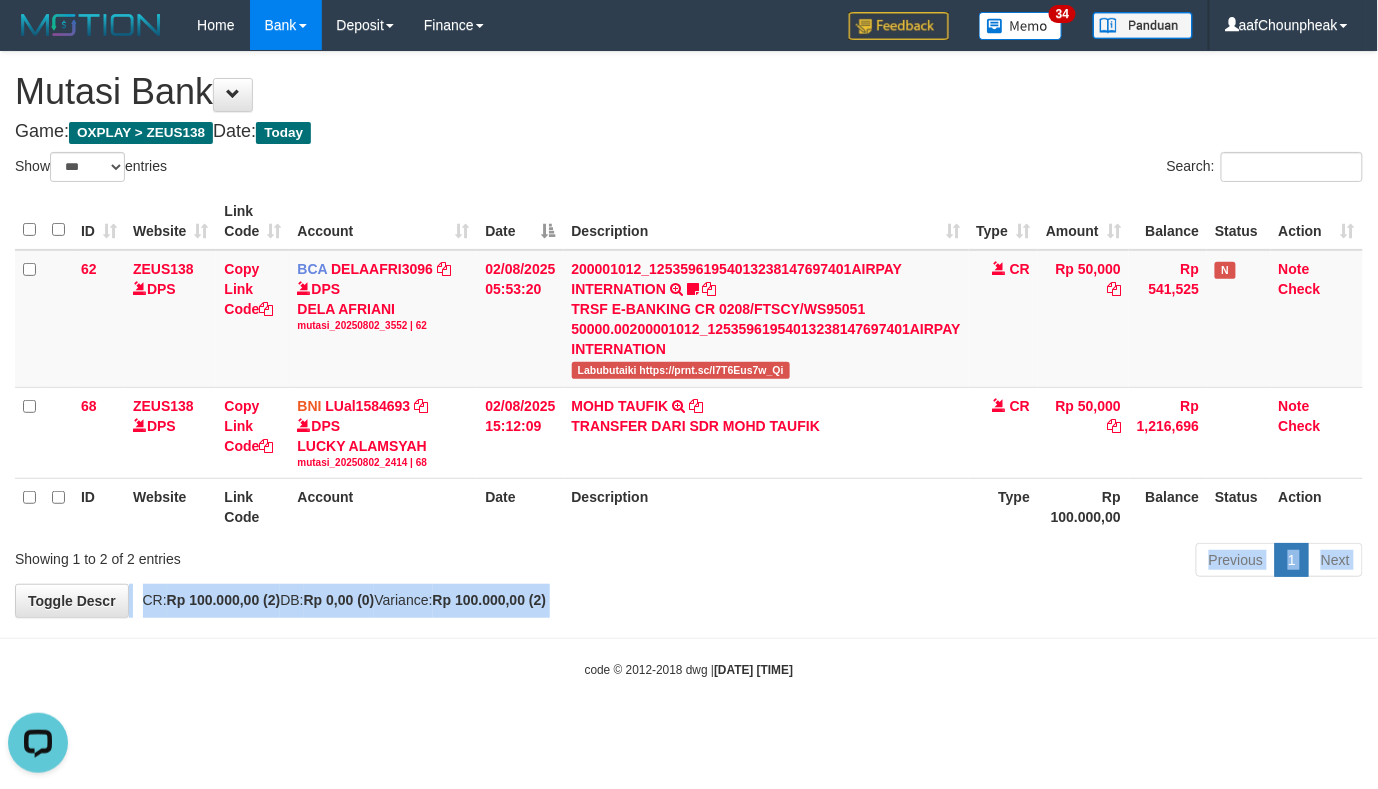 drag, startPoint x: 558, startPoint y: 604, endPoint x: 562, endPoint y: 648, distance: 44.181442 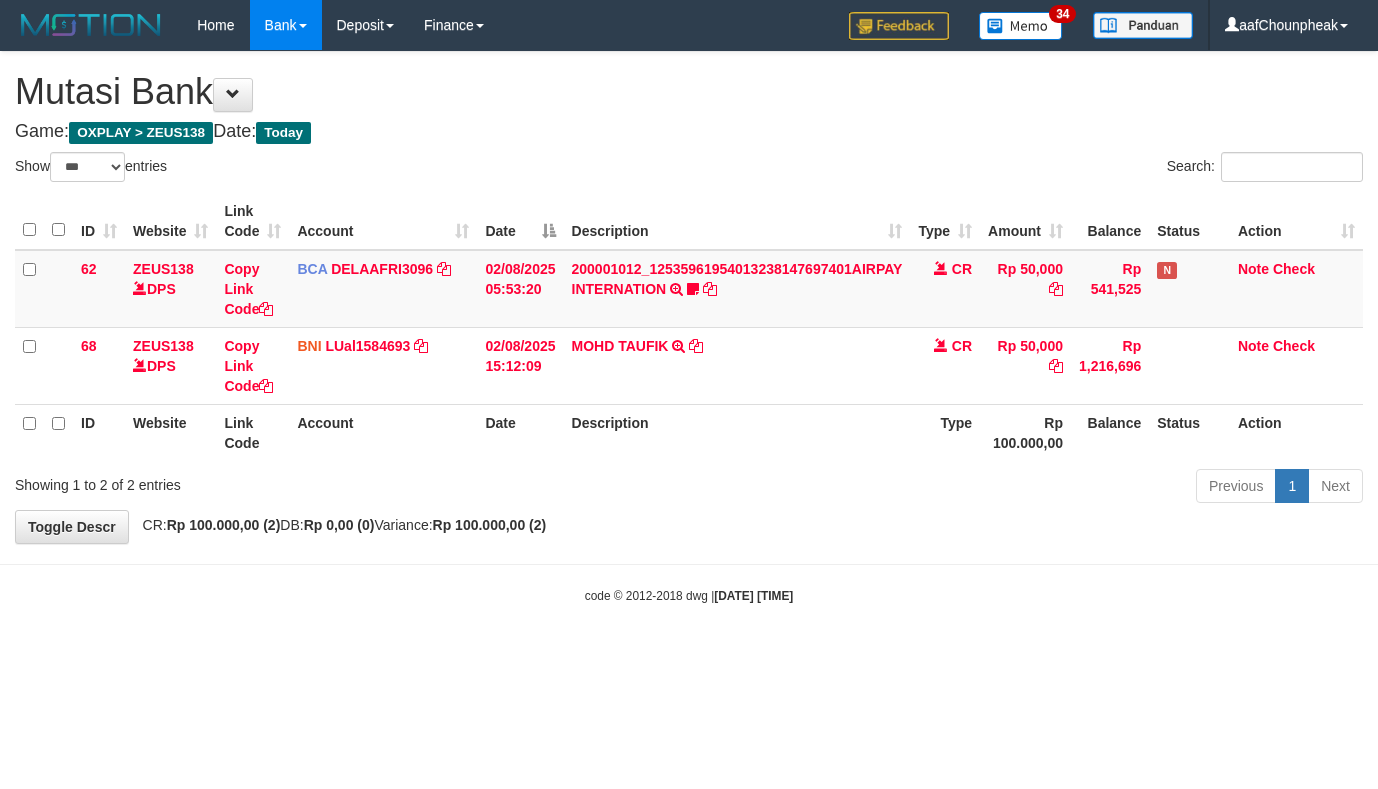 select on "***" 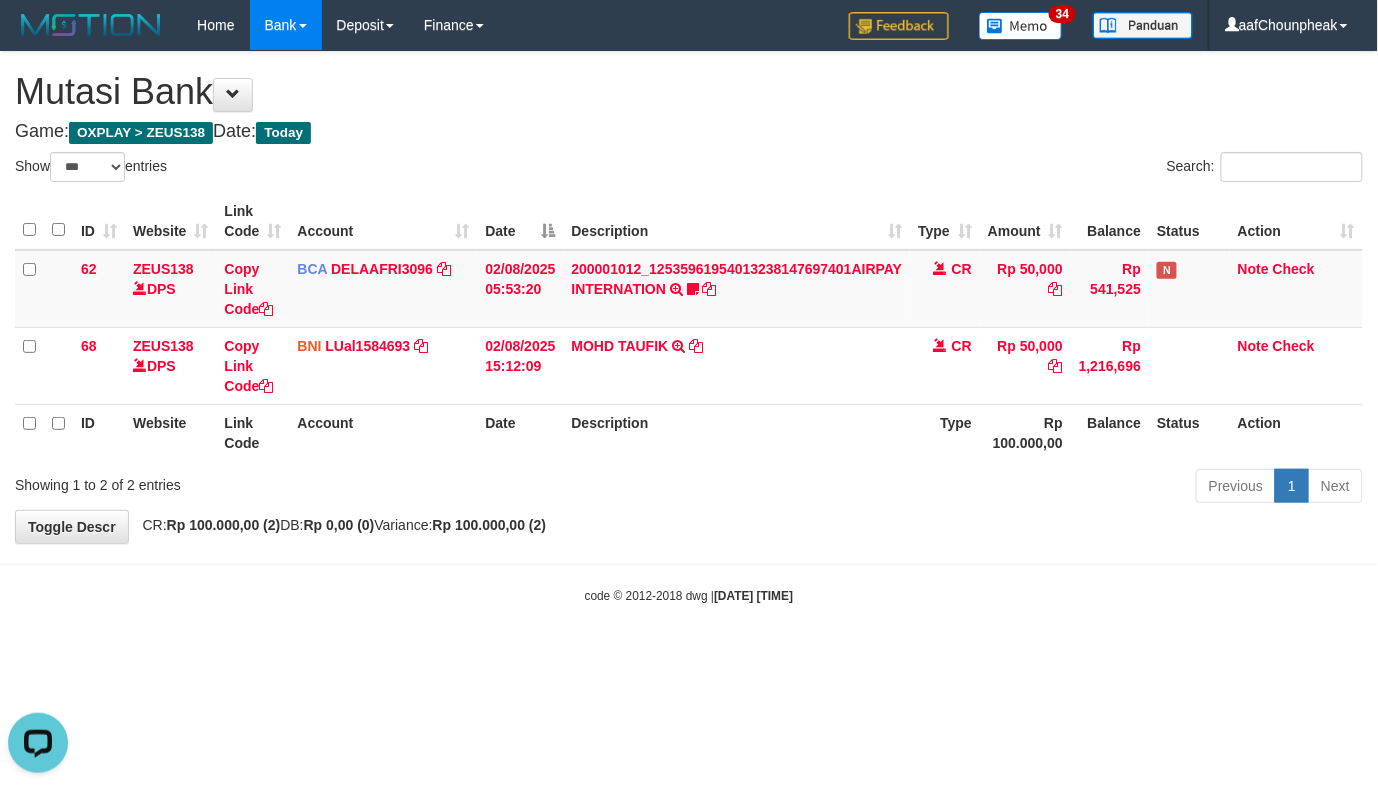 scroll, scrollTop: 0, scrollLeft: 0, axis: both 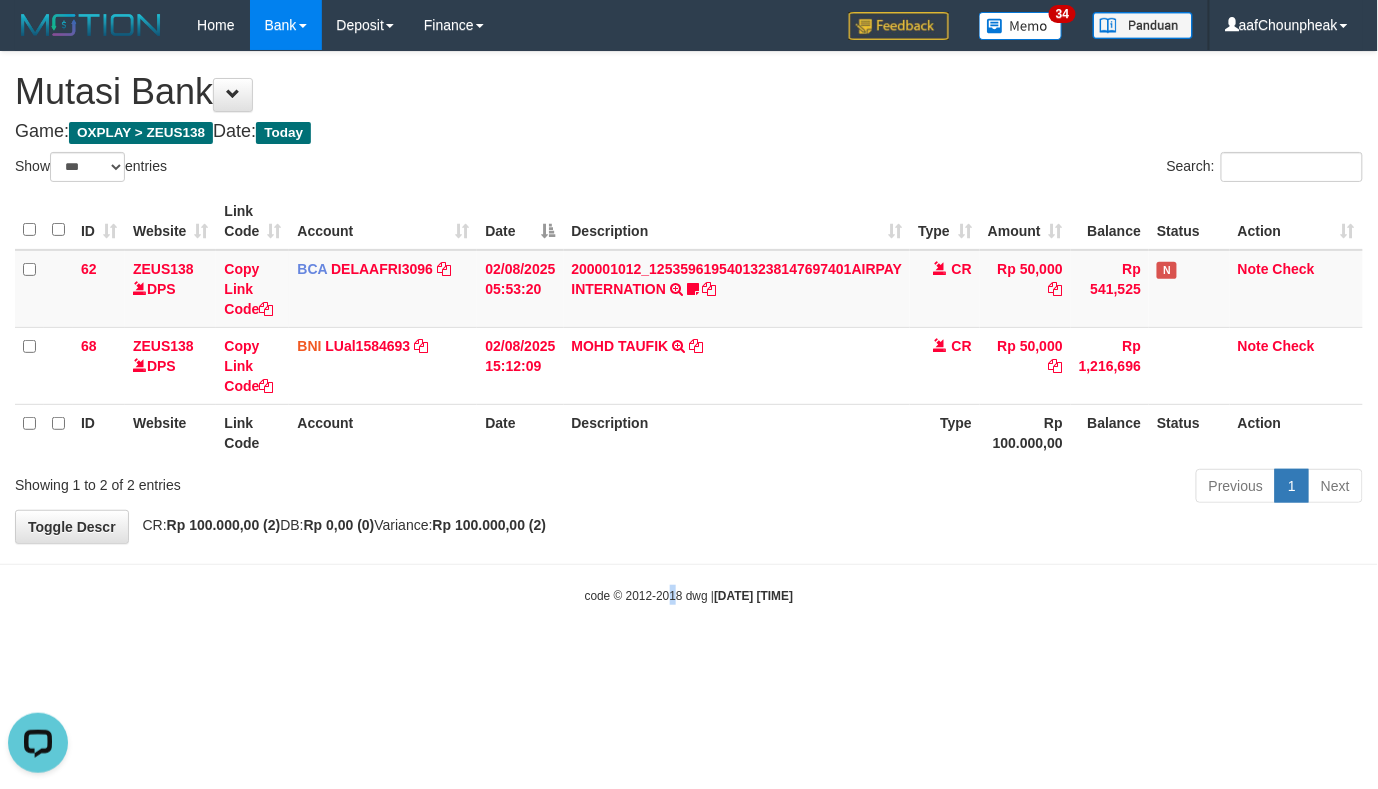 click on "Toggle navigation
Home
Bank
Account List
Mutasi Bank
Search
Note Mutasi
Deposit
DPS List
History
Finance
Financial Data
aafChounpheak
My Profile
Log Out
34" at bounding box center (689, 327) 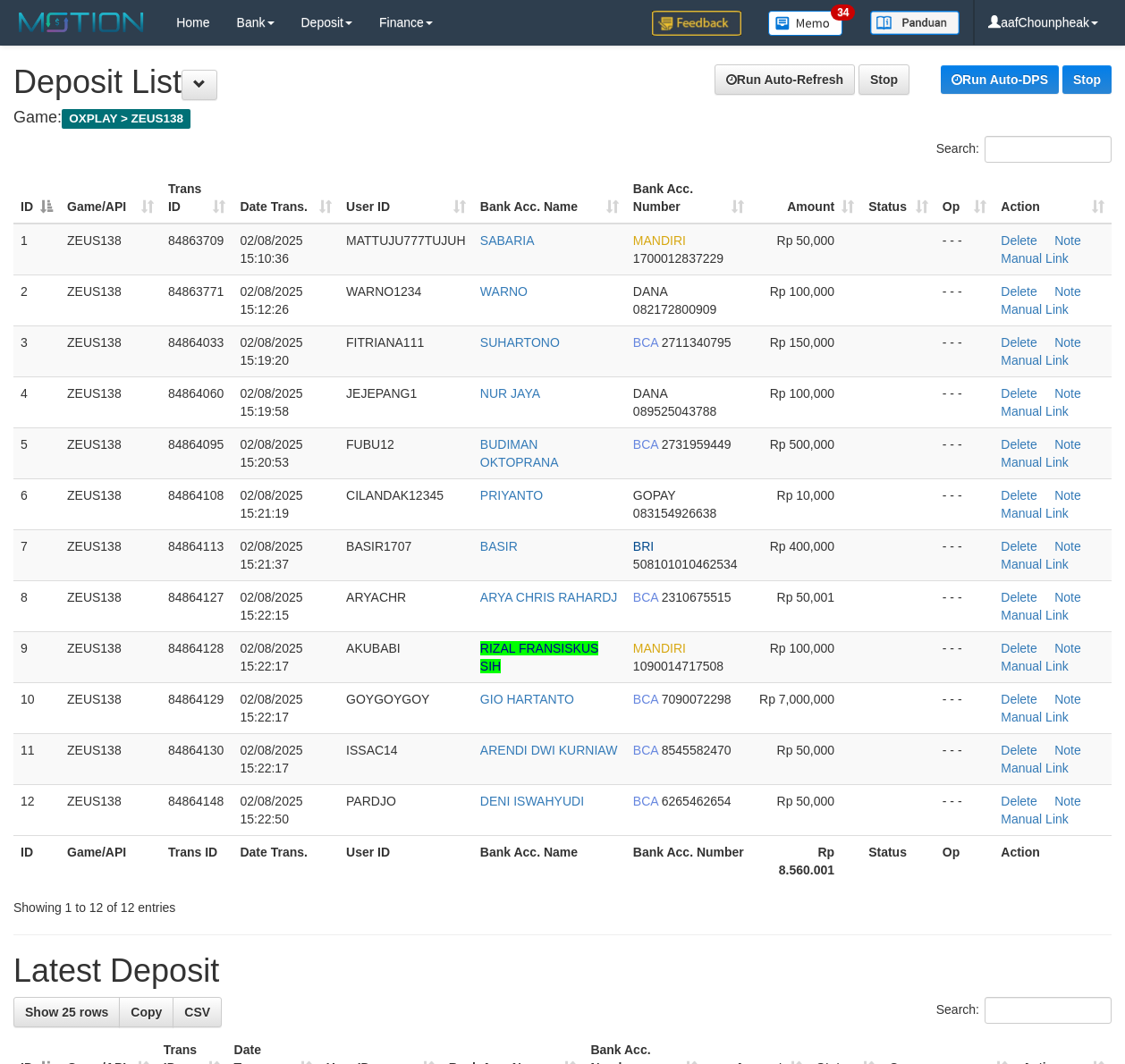 scroll, scrollTop: 0, scrollLeft: 0, axis: both 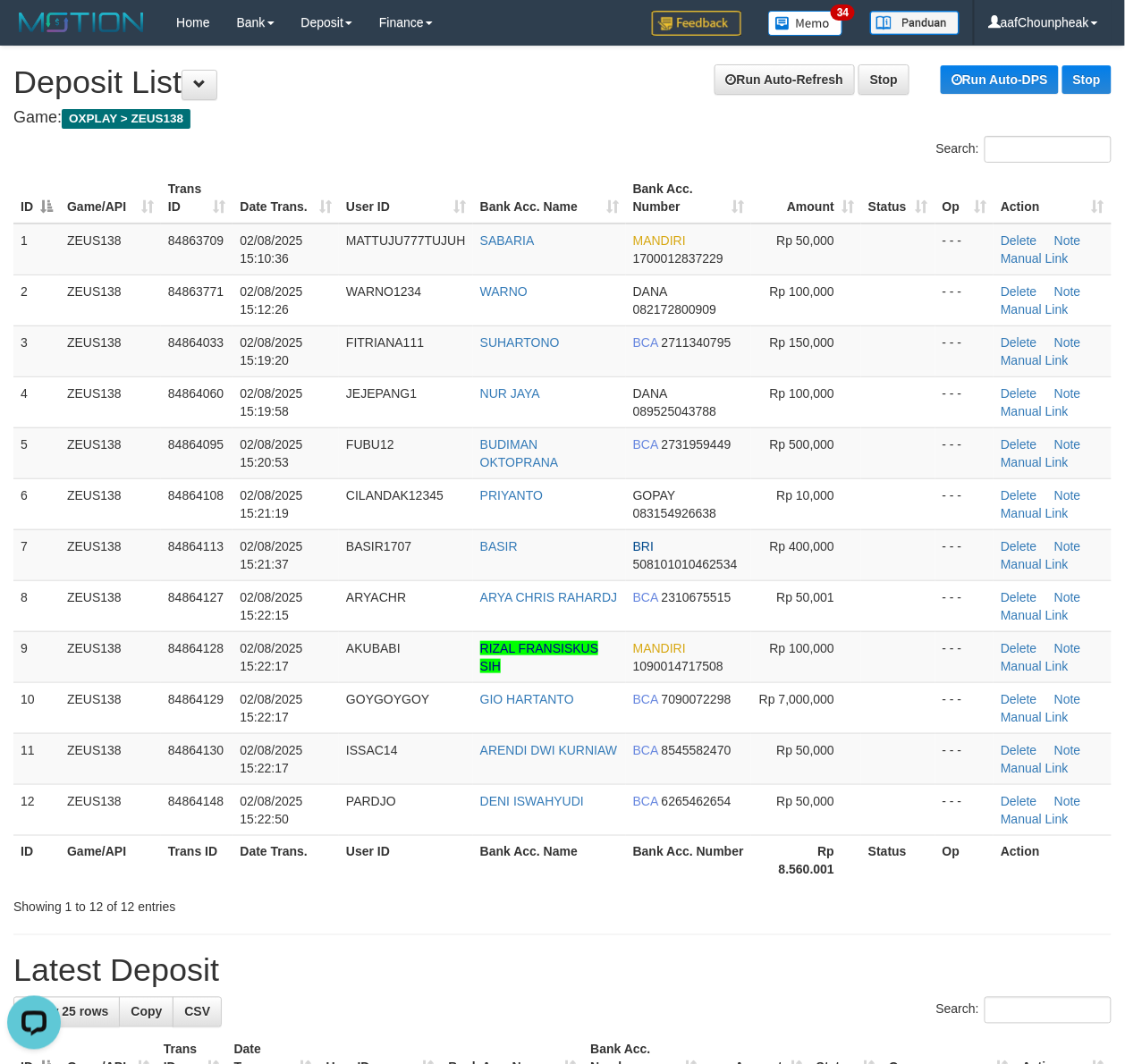 drag, startPoint x: 333, startPoint y: 191, endPoint x: 405, endPoint y: 180, distance: 72.835431 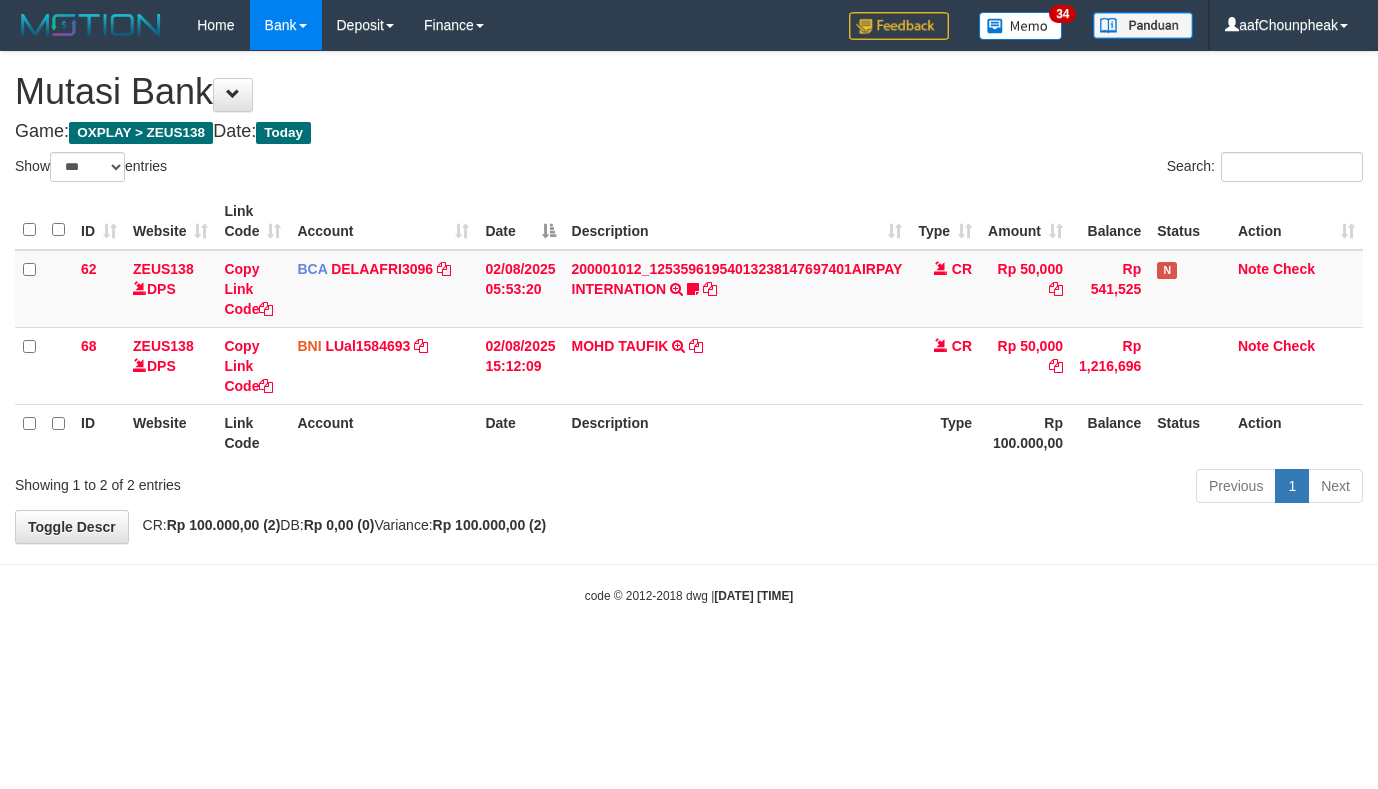 select on "***" 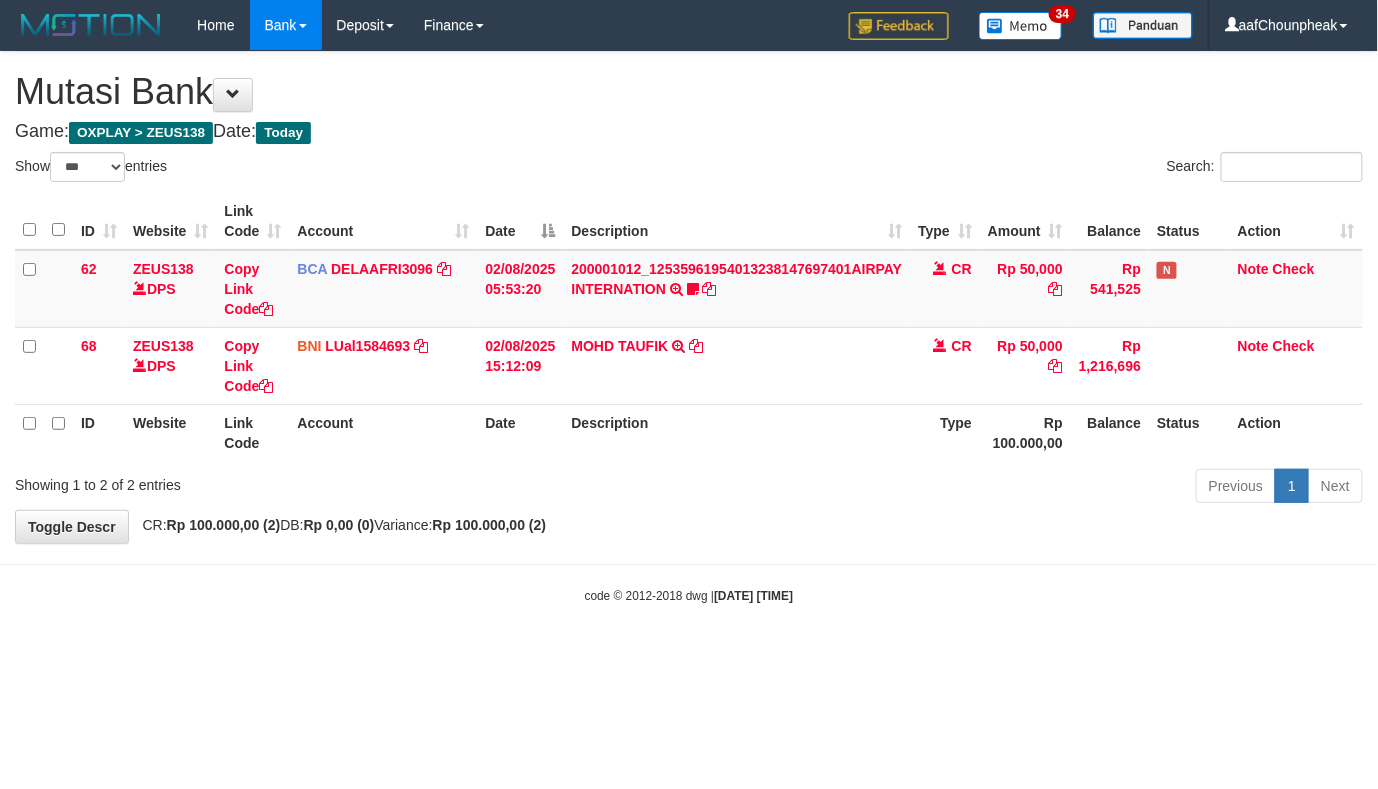 click on "Toggle navigation
Home
Bank
Account List
Mutasi Bank
Search
Note Mutasi
Deposit
DPS List
History
Finance
Financial Data
aafChounpheak
My Profile
Log Out
34" at bounding box center (689, 327) 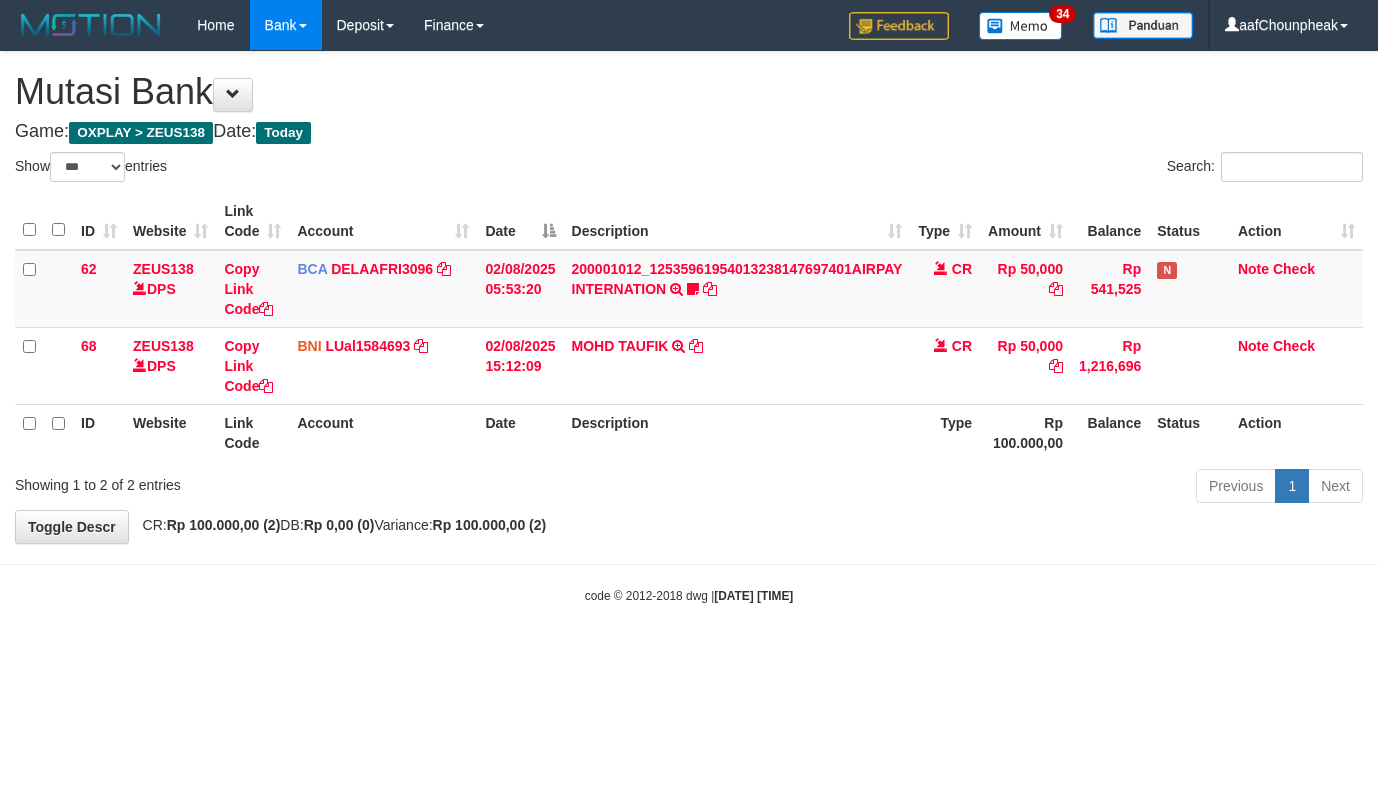 select on "***" 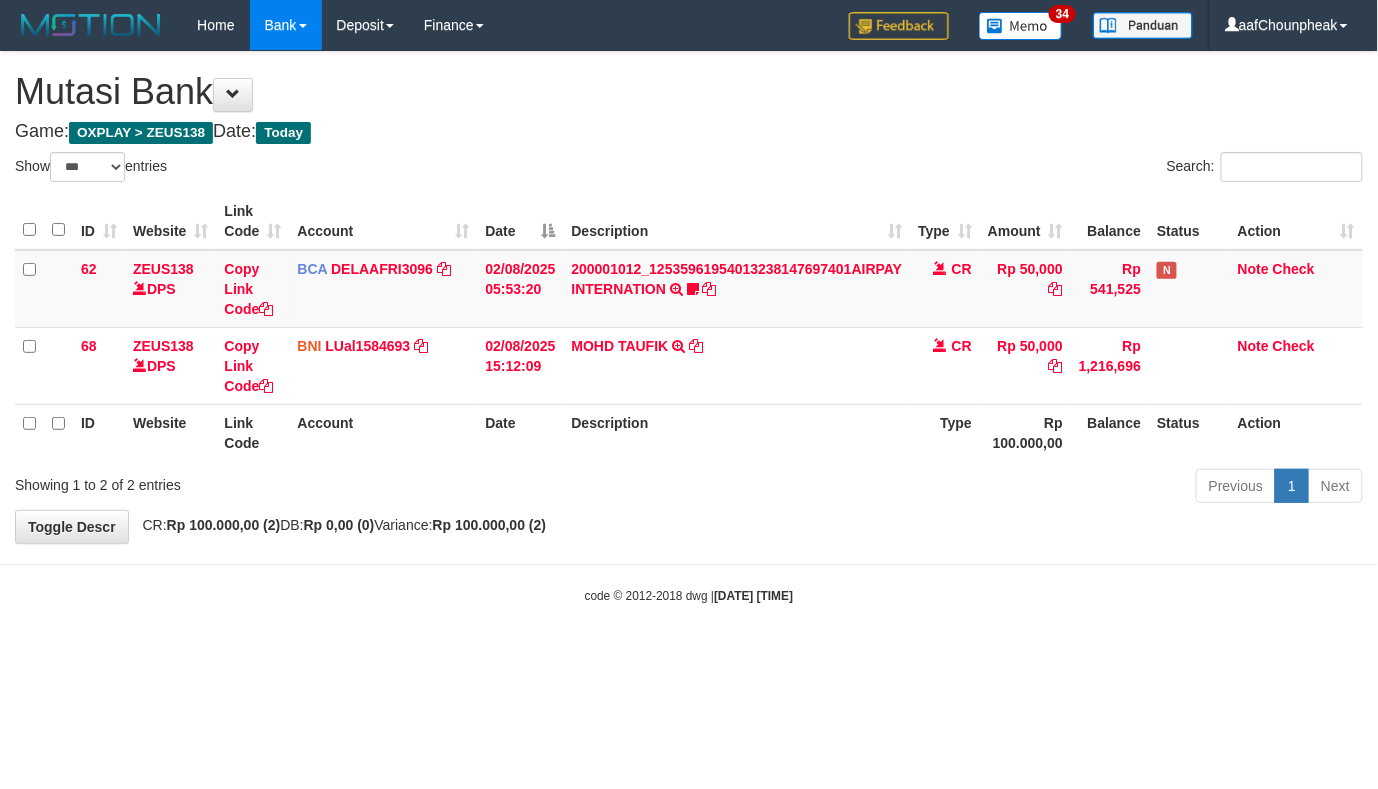click on "Toggle navigation
Home
Bank
Account List
Mutasi Bank
Search
Note Mutasi
Deposit
DPS List
History
Finance
Financial Data
aafChounpheak
My Profile
Log Out
34" at bounding box center (689, 327) 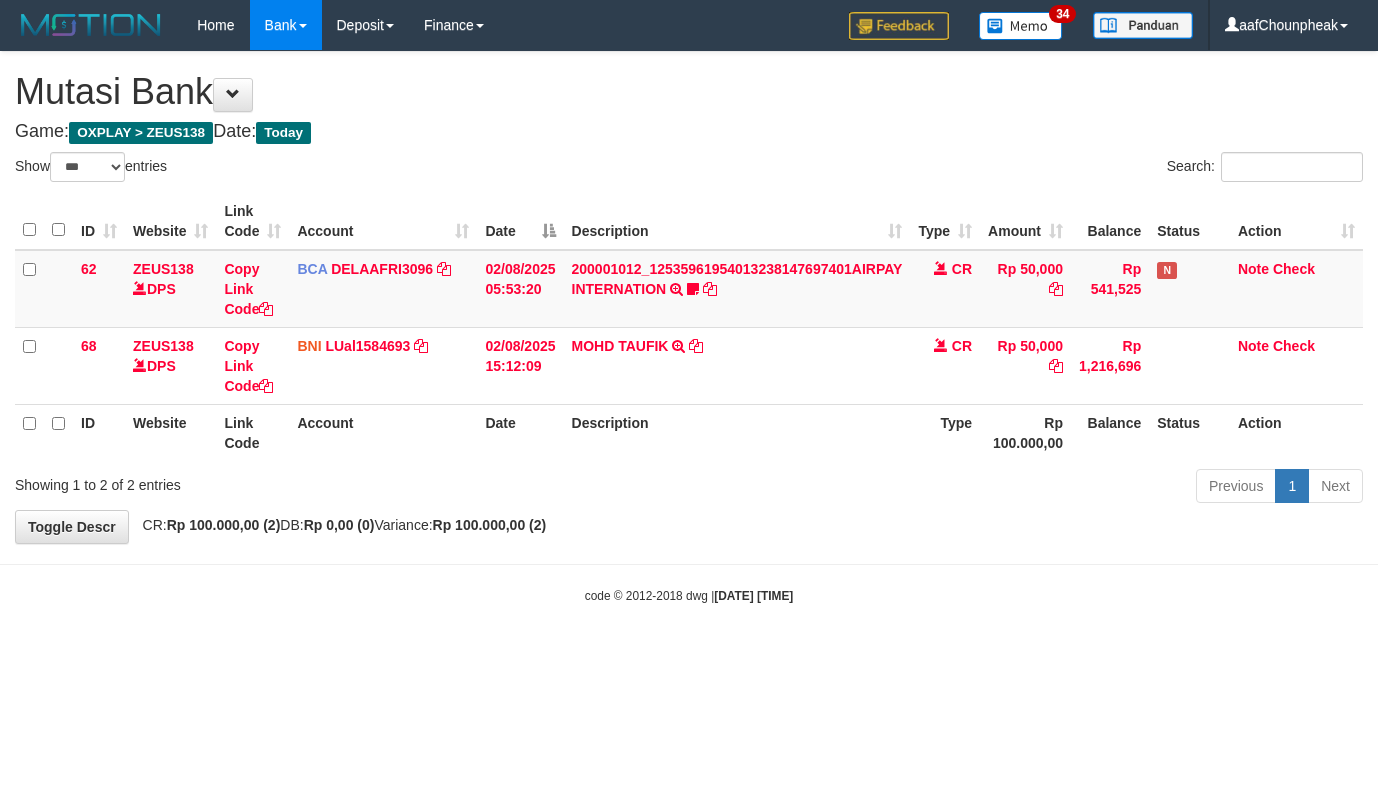 select on "***" 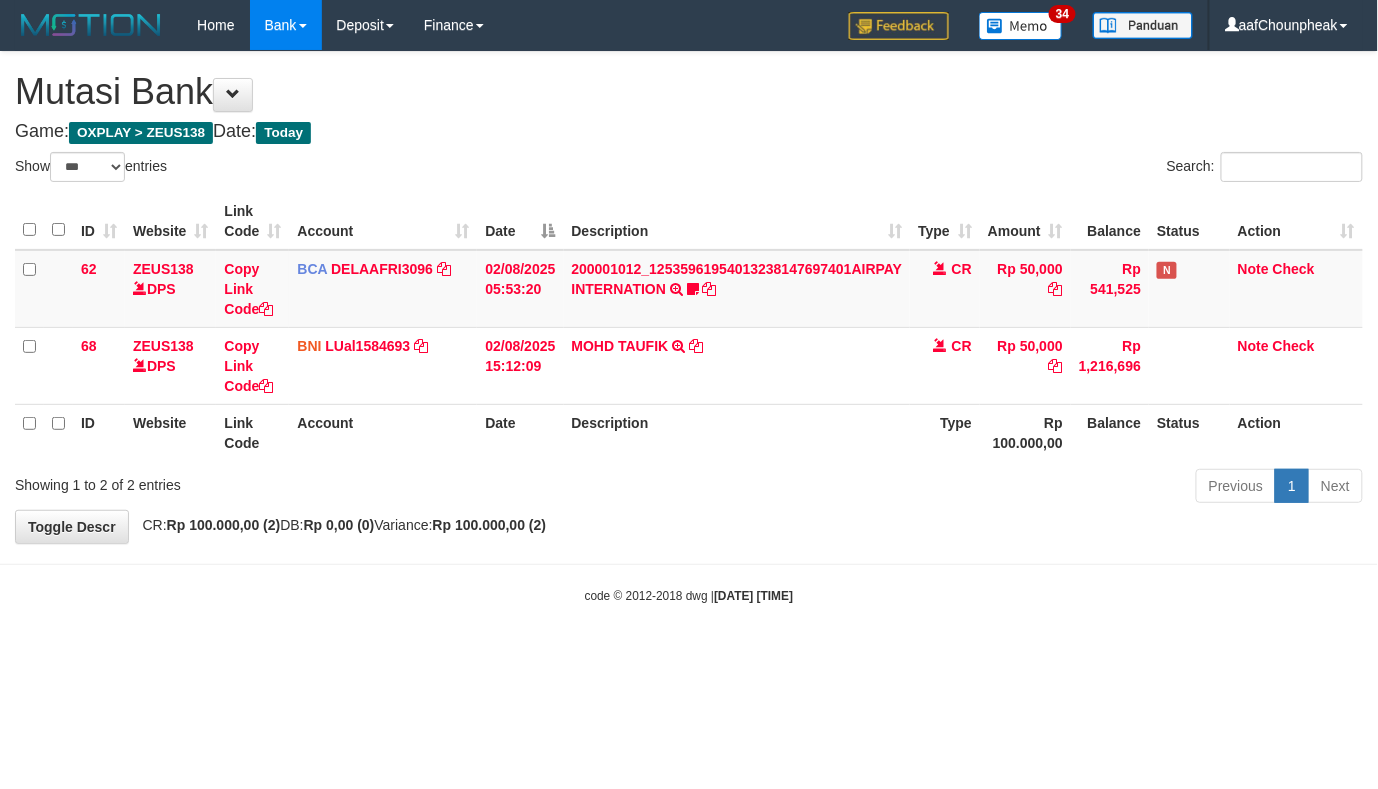 click on "code © 2012-2018 dwg |  2025/08/02 15:23:05" at bounding box center [689, 595] 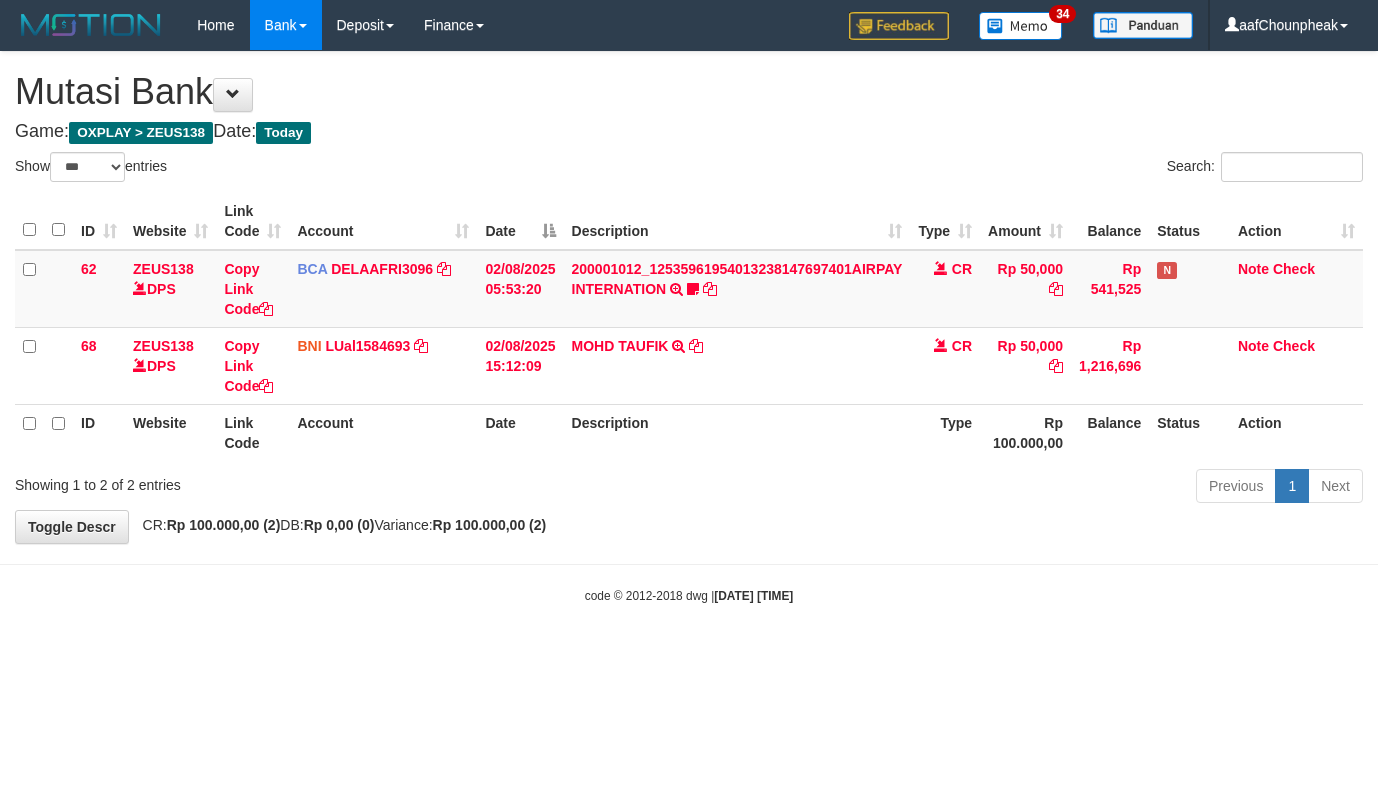 select on "***" 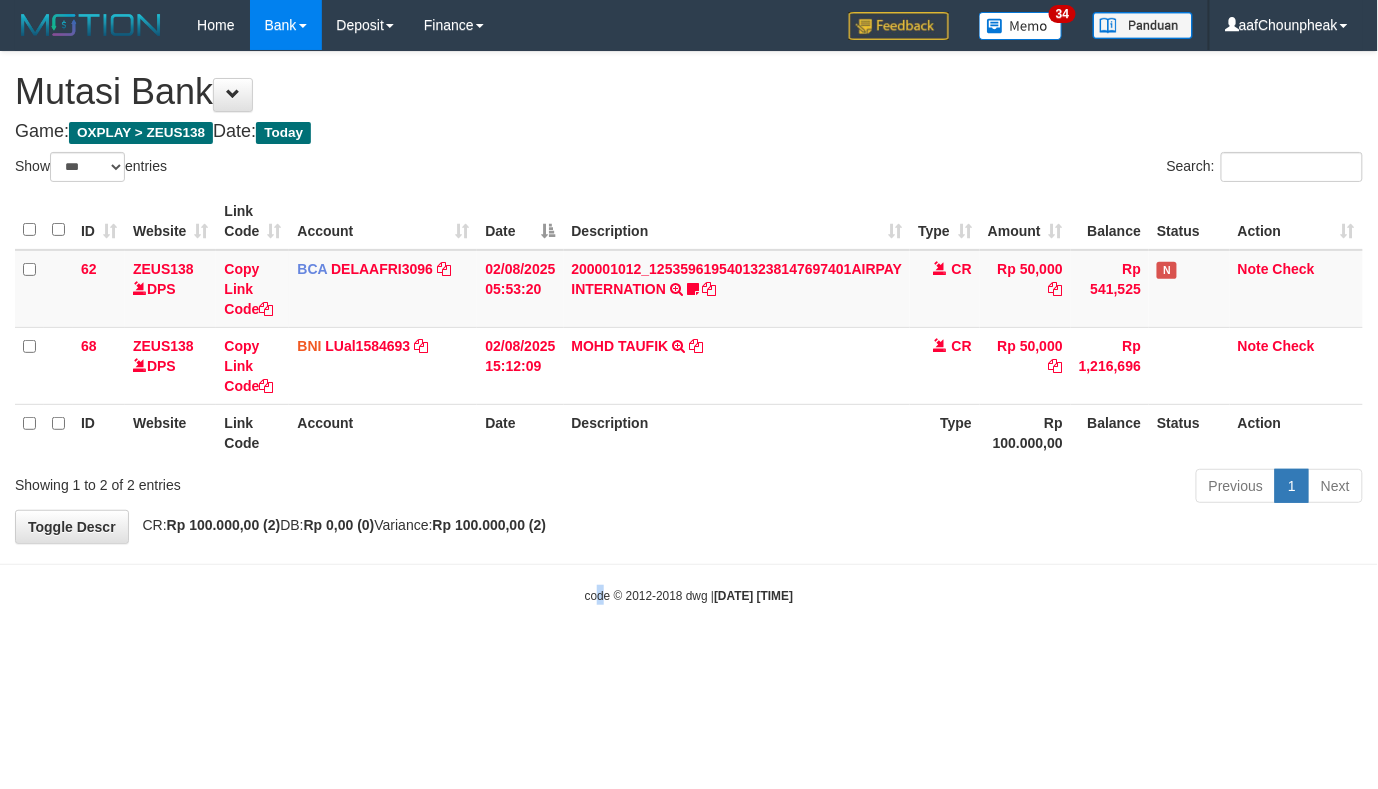 click on "Toggle navigation
Home
Bank
Account List
Mutasi Bank
Search
Note Mutasi
Deposit
DPS List
History
Finance
Financial Data
aafChounpheak
My Profile
Log Out
34" at bounding box center [689, 327] 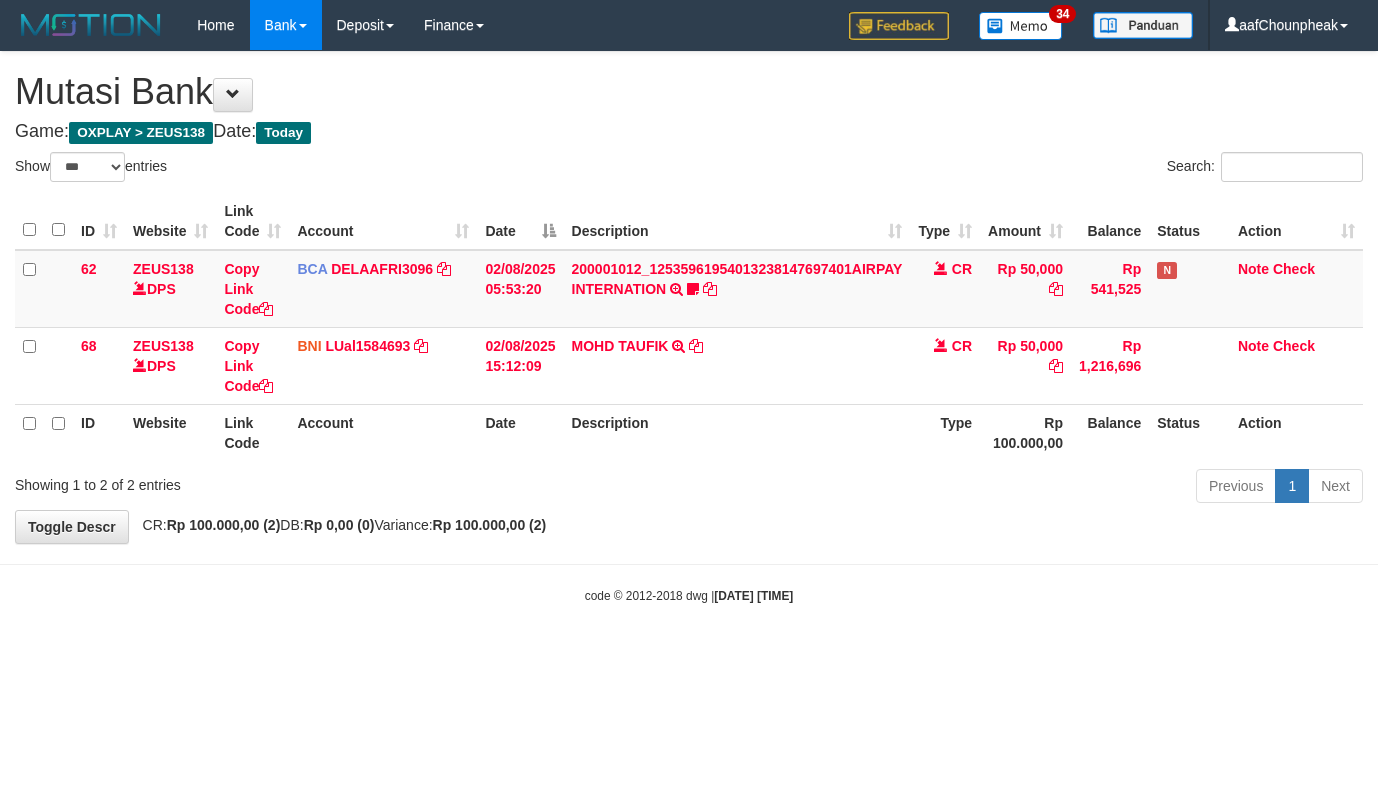 select on "***" 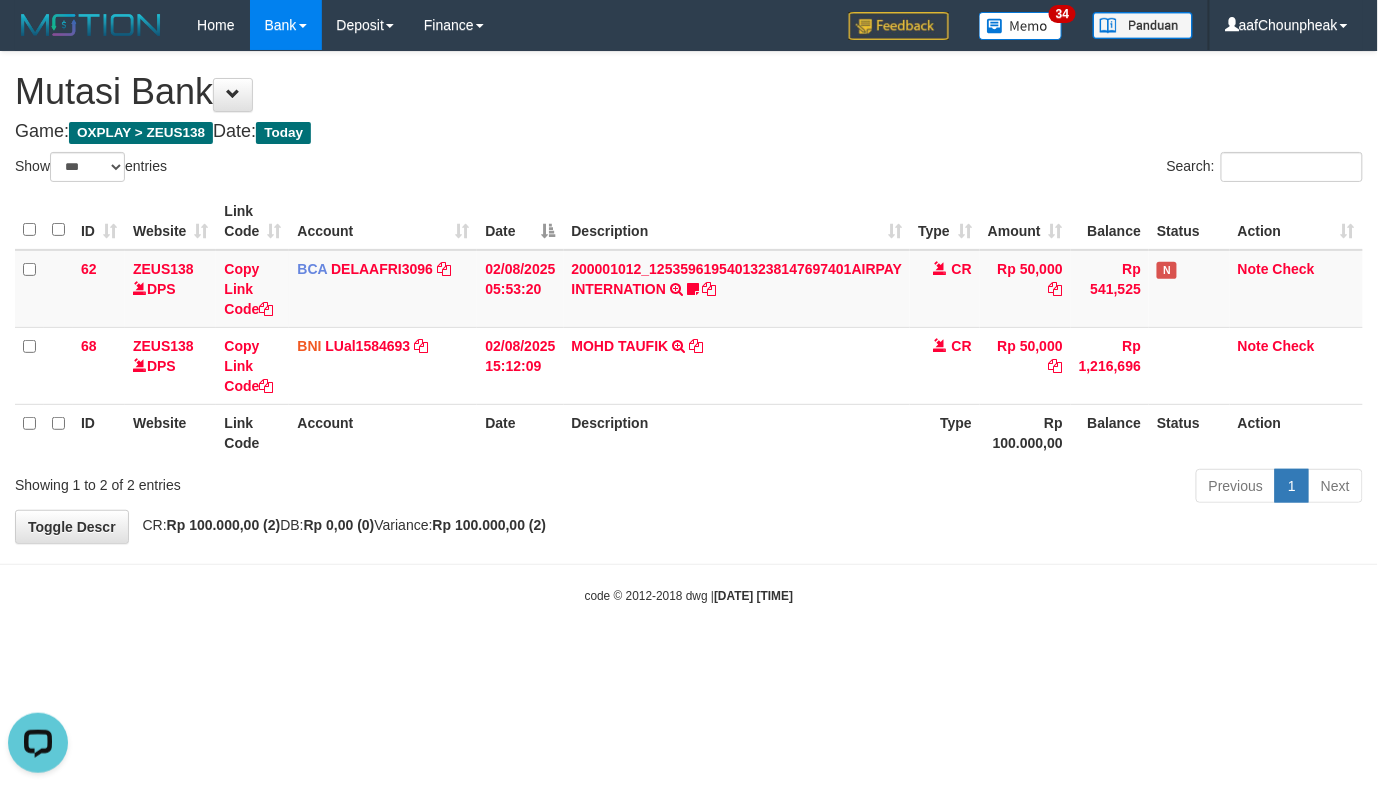 scroll, scrollTop: 0, scrollLeft: 0, axis: both 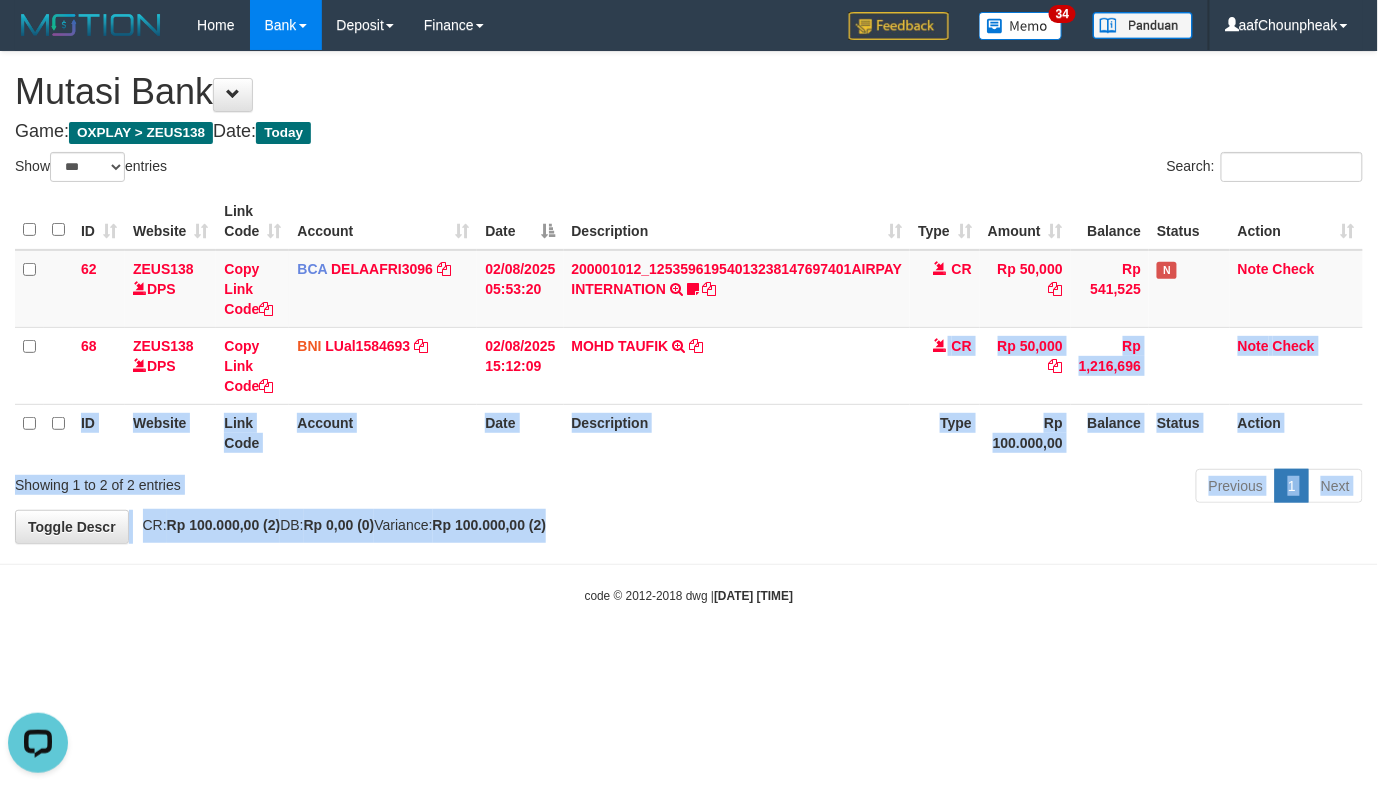 click on "**********" at bounding box center (689, 297) 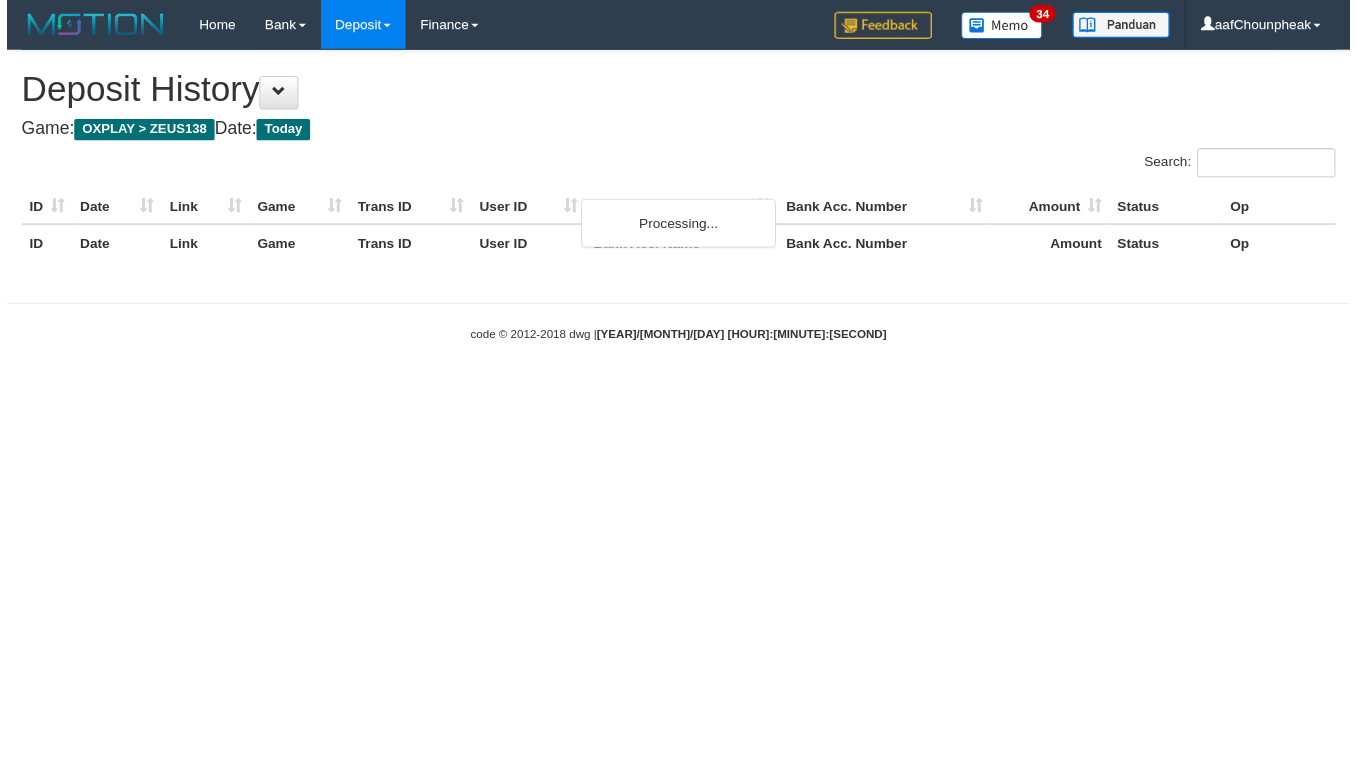 scroll, scrollTop: 0, scrollLeft: 0, axis: both 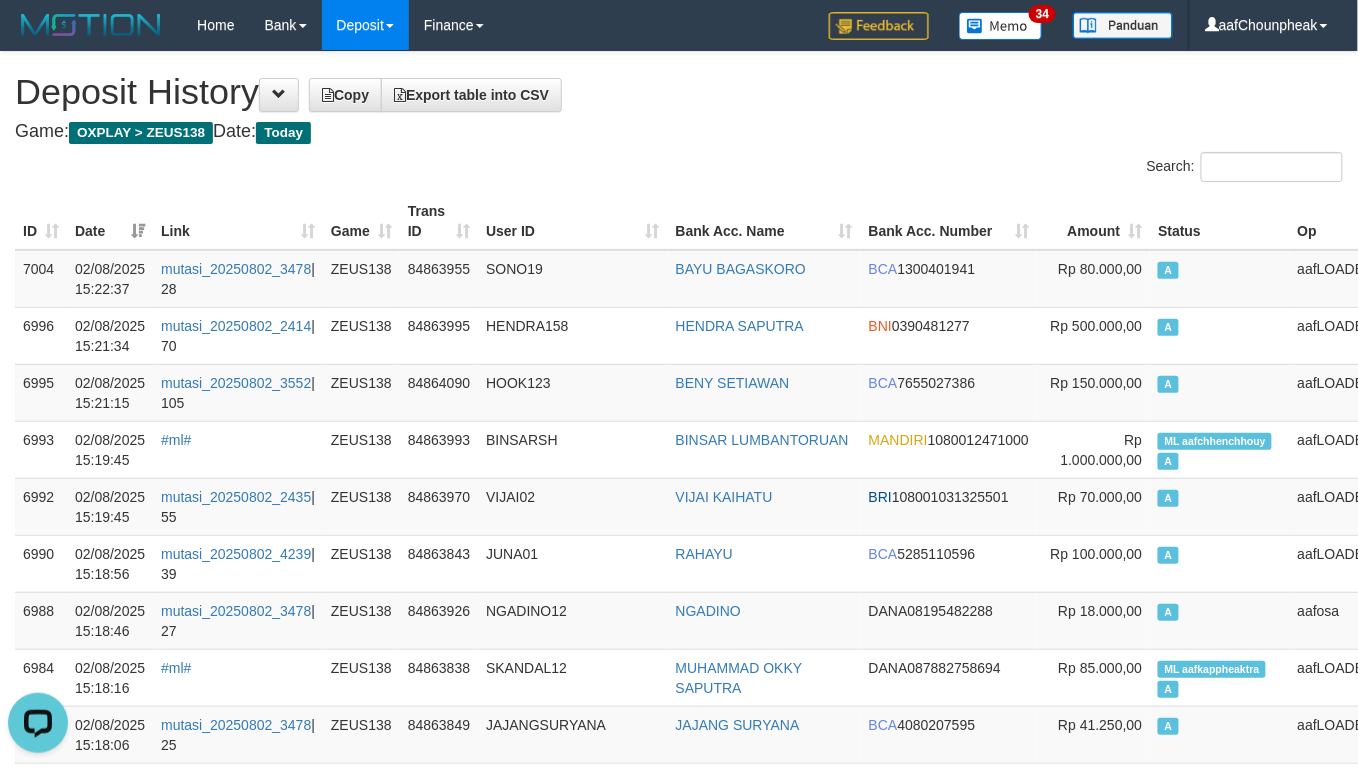 click on "Search:" at bounding box center [679, 169] 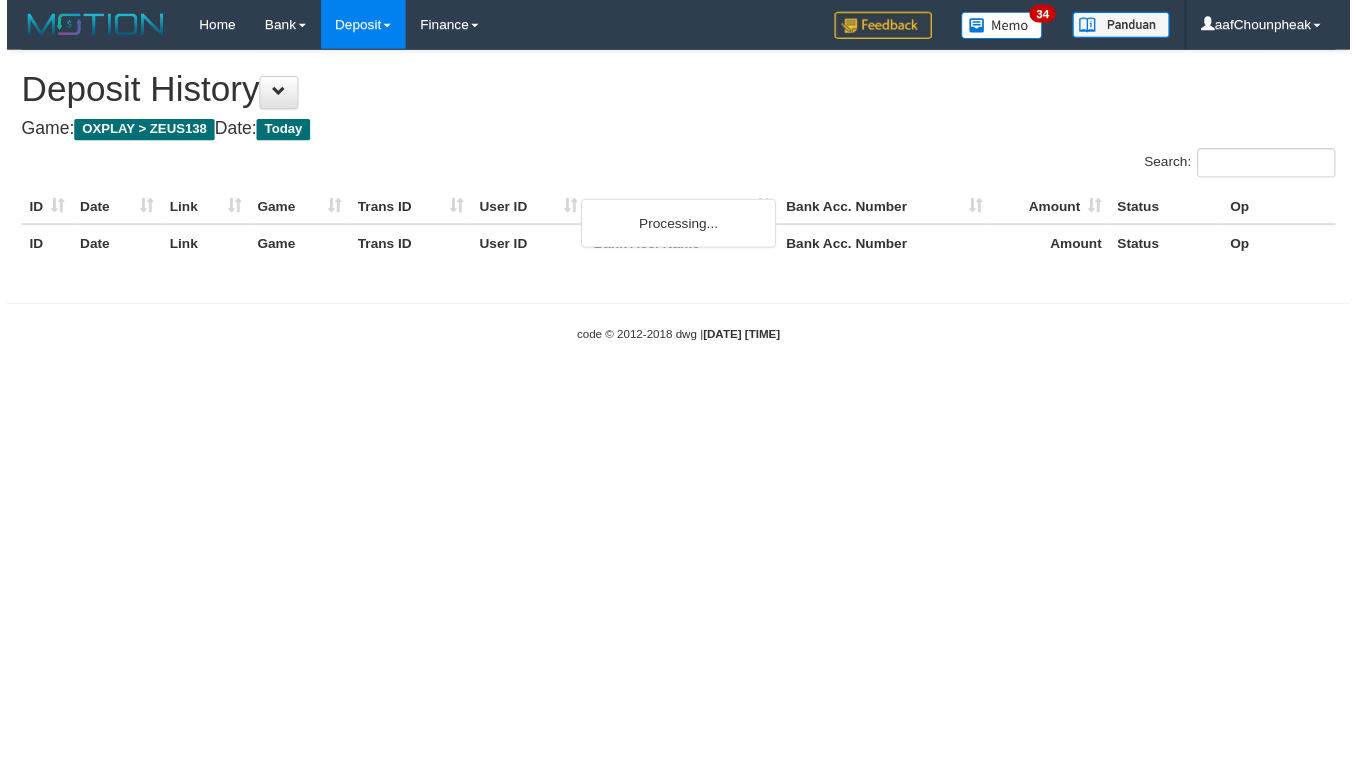 scroll, scrollTop: 0, scrollLeft: 0, axis: both 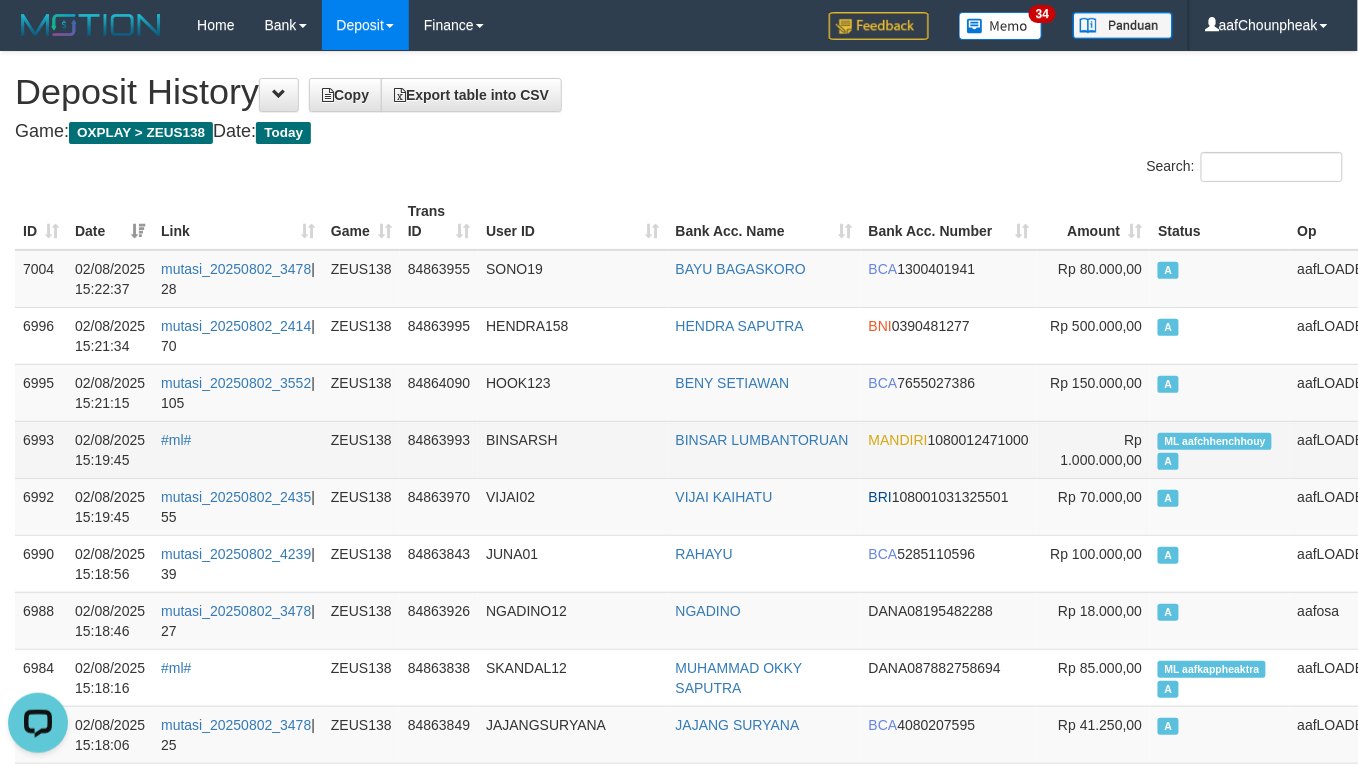 click on "ML aafchhenchhouy" at bounding box center [1215, 441] 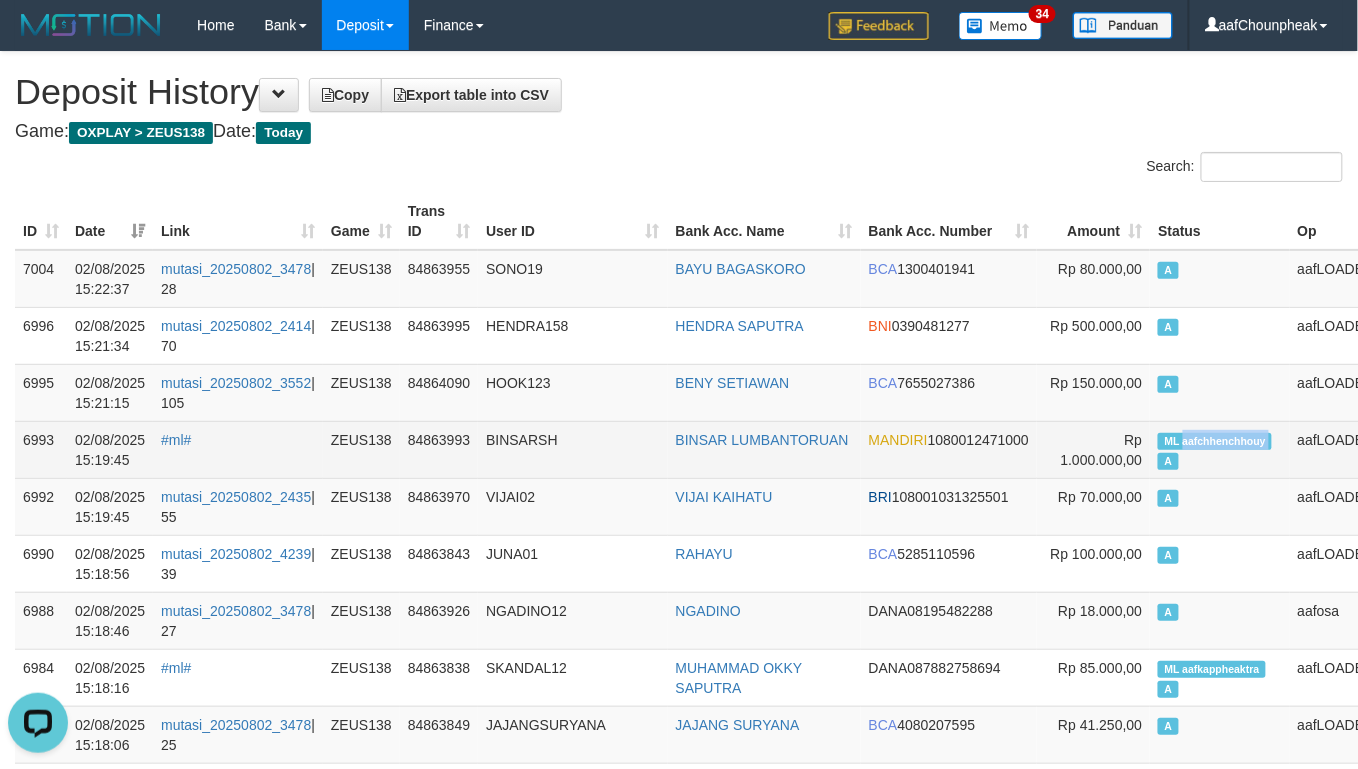 click on "ML aafchhenchhouy" at bounding box center (1215, 441) 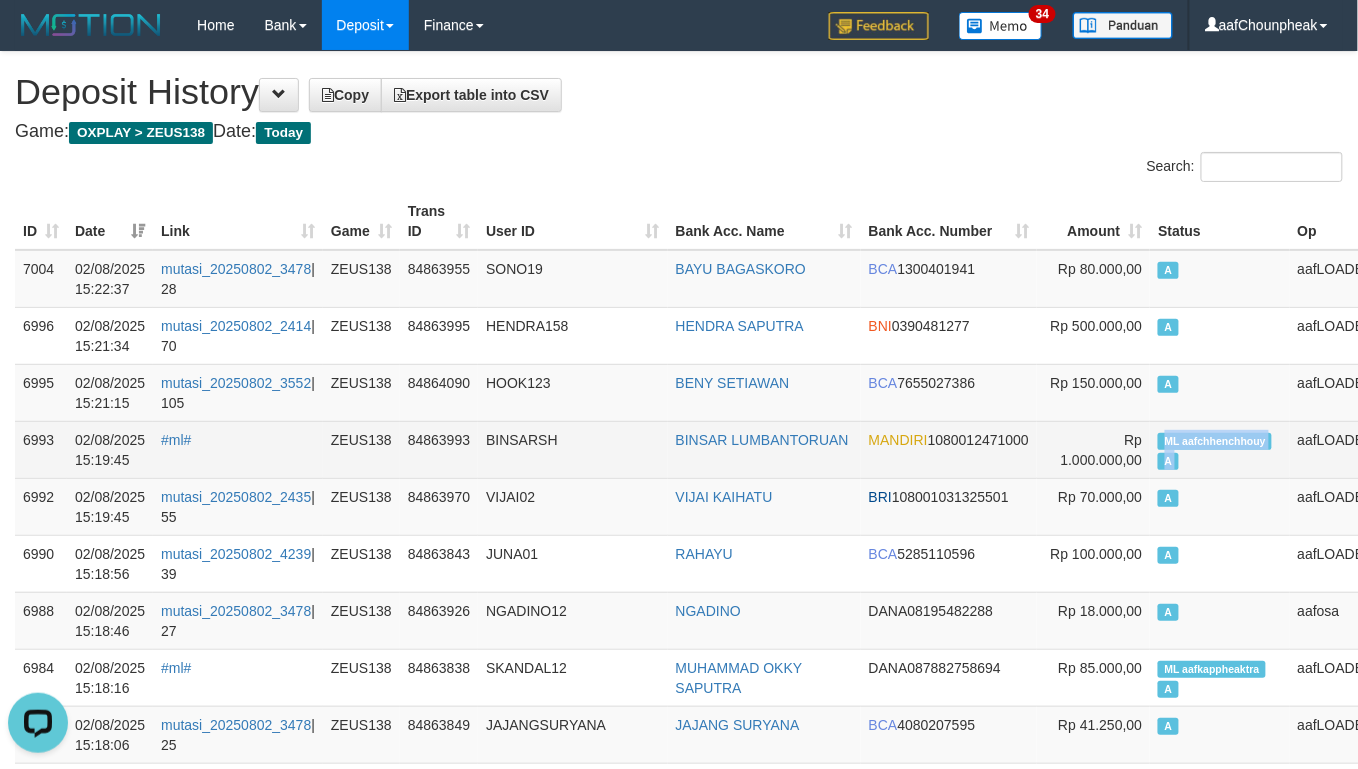 click on "ML aafchhenchhouy" at bounding box center (1215, 441) 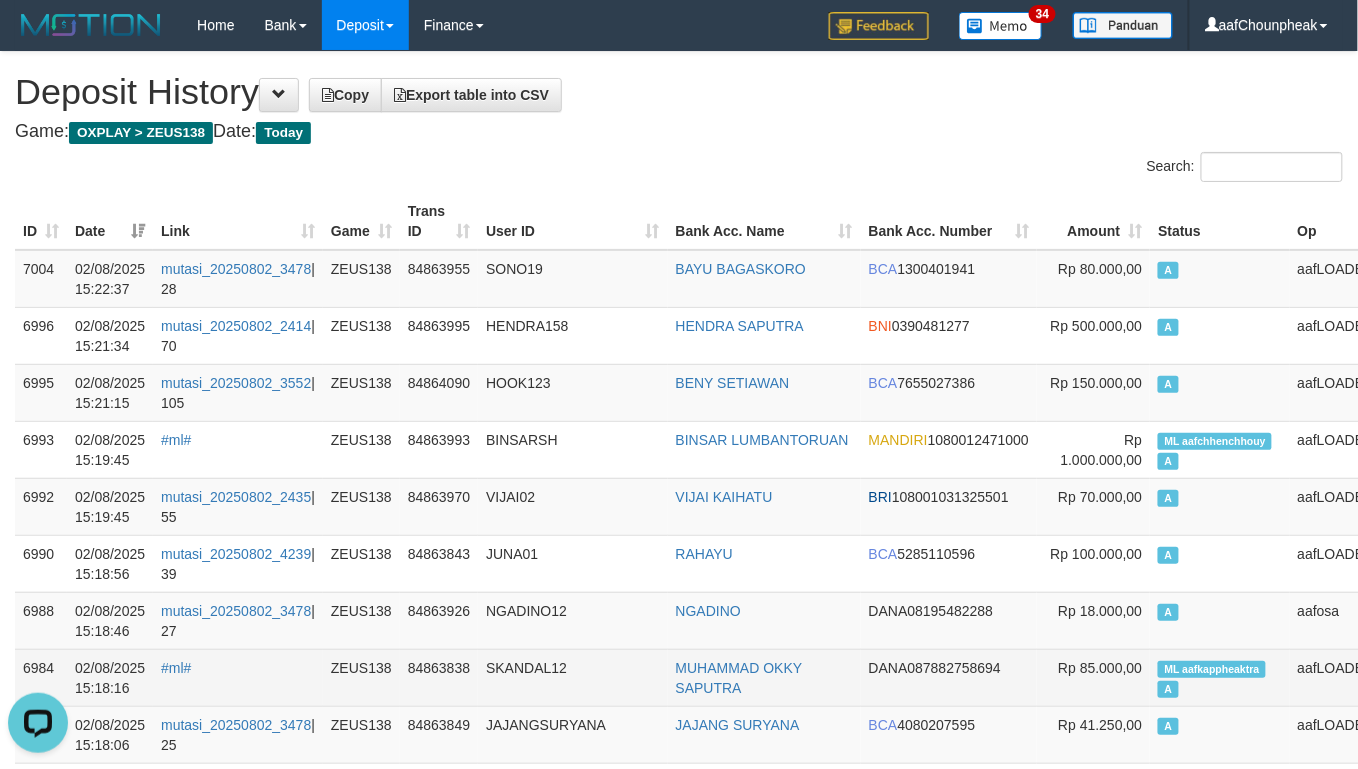 click on "ML aafkappheaktra" at bounding box center [1212, 669] 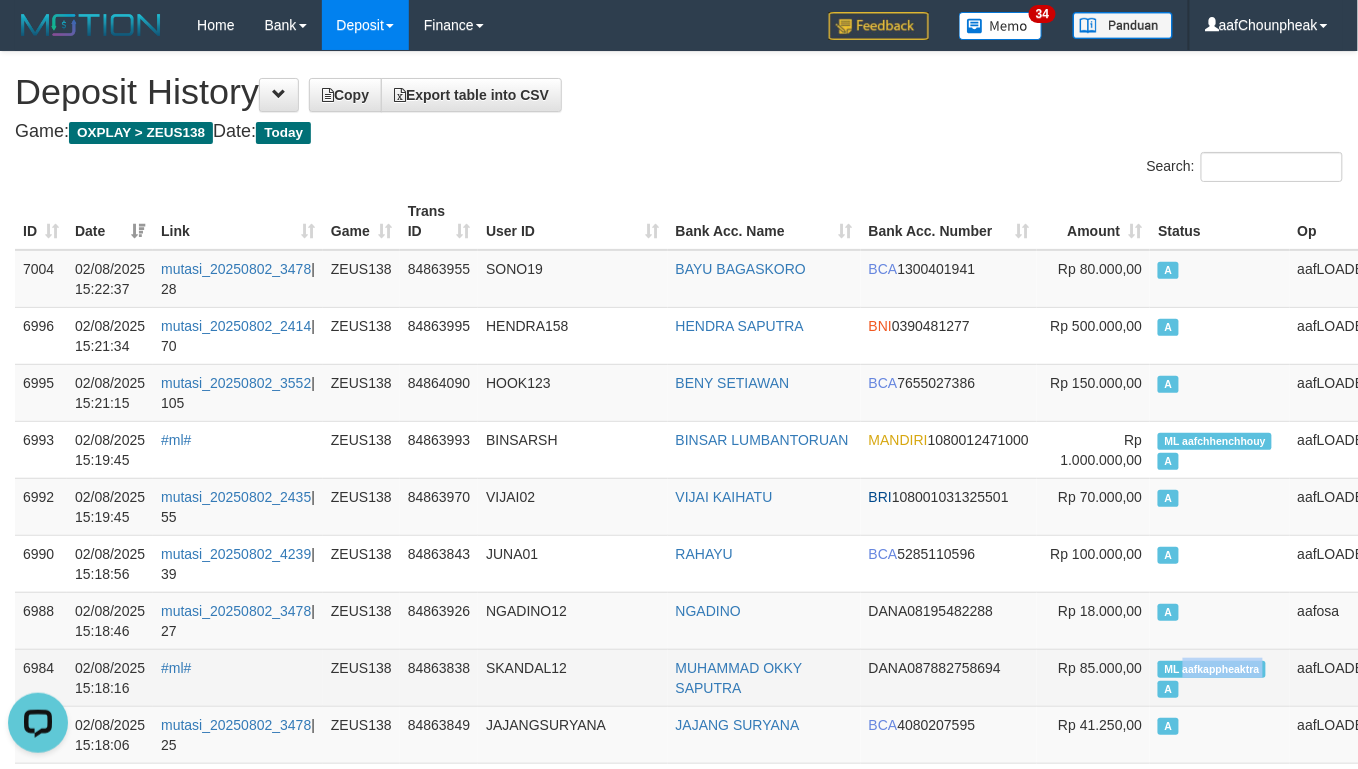 click on "ML aafkappheaktra" at bounding box center [1212, 669] 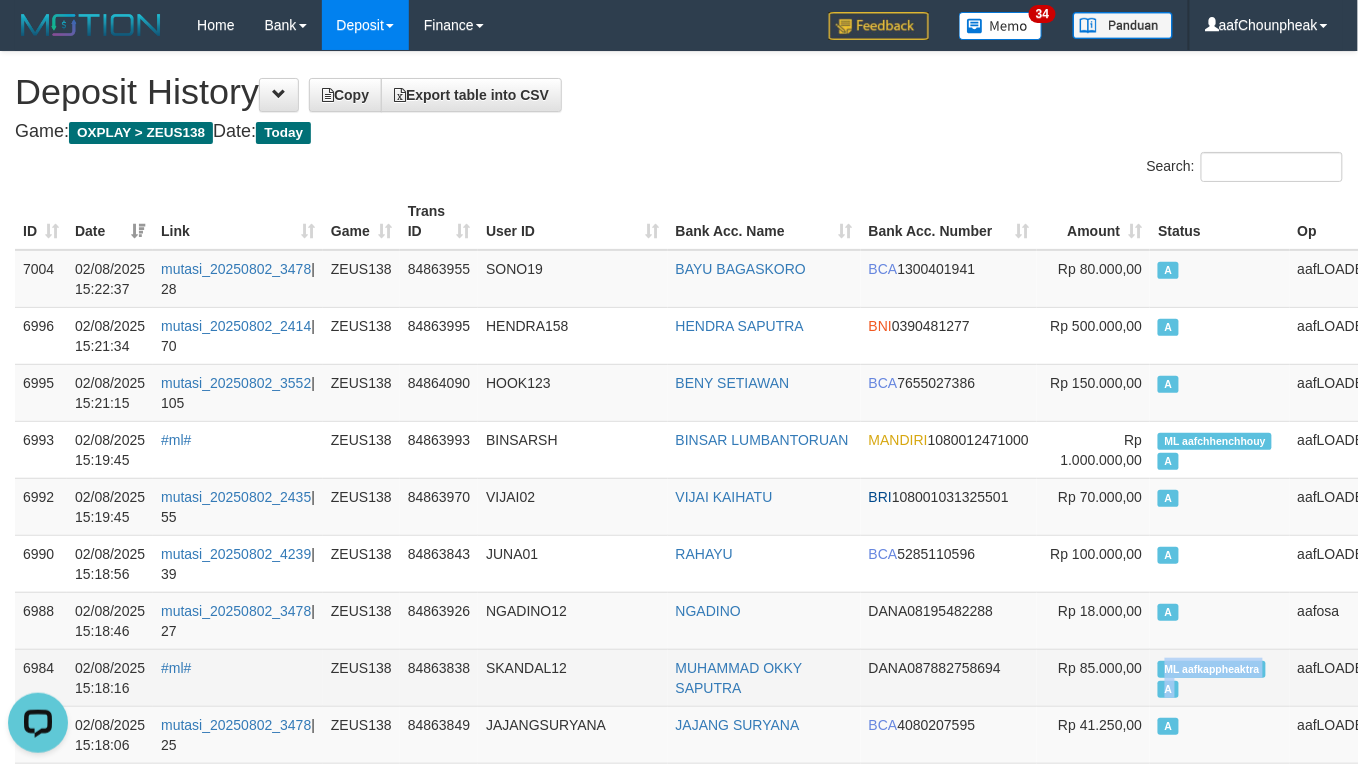 click on "ML aafkappheaktra" at bounding box center [1212, 669] 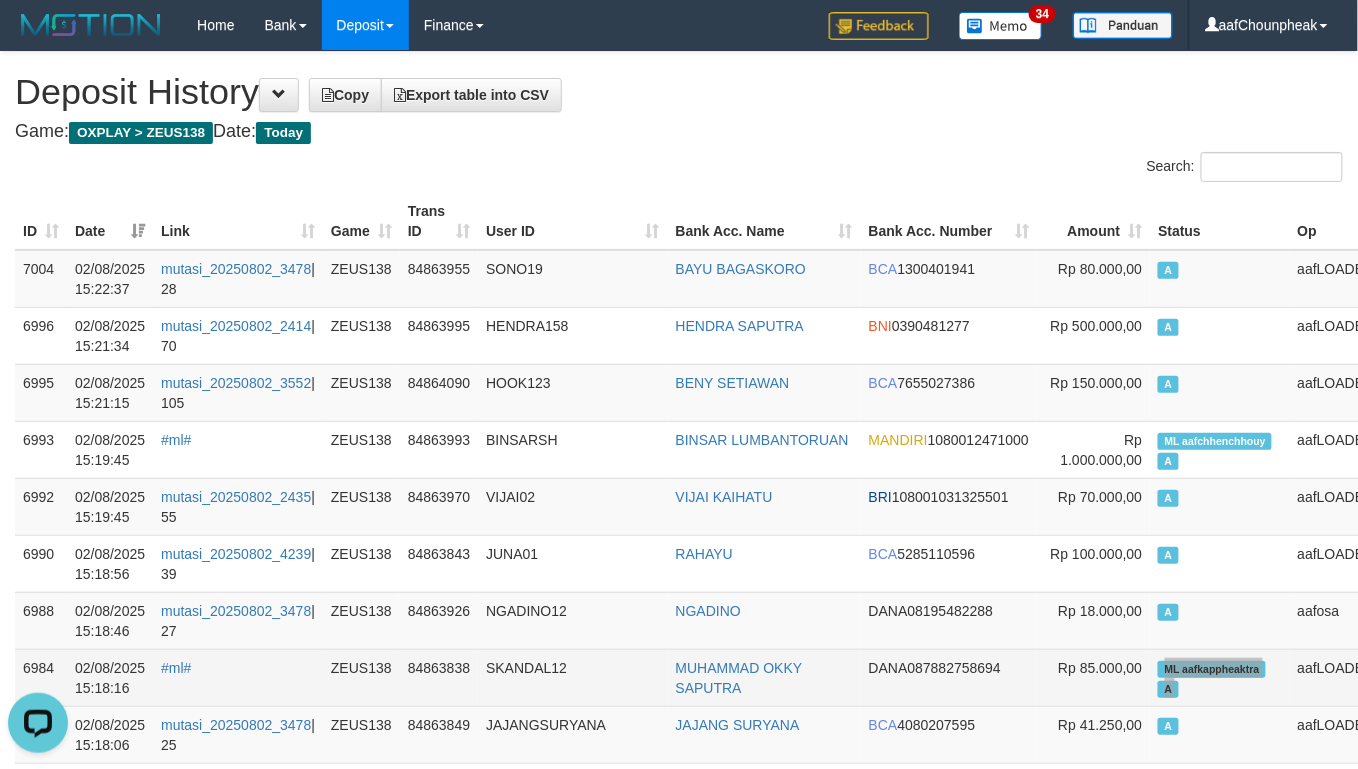 scroll, scrollTop: 1098, scrollLeft: 0, axis: vertical 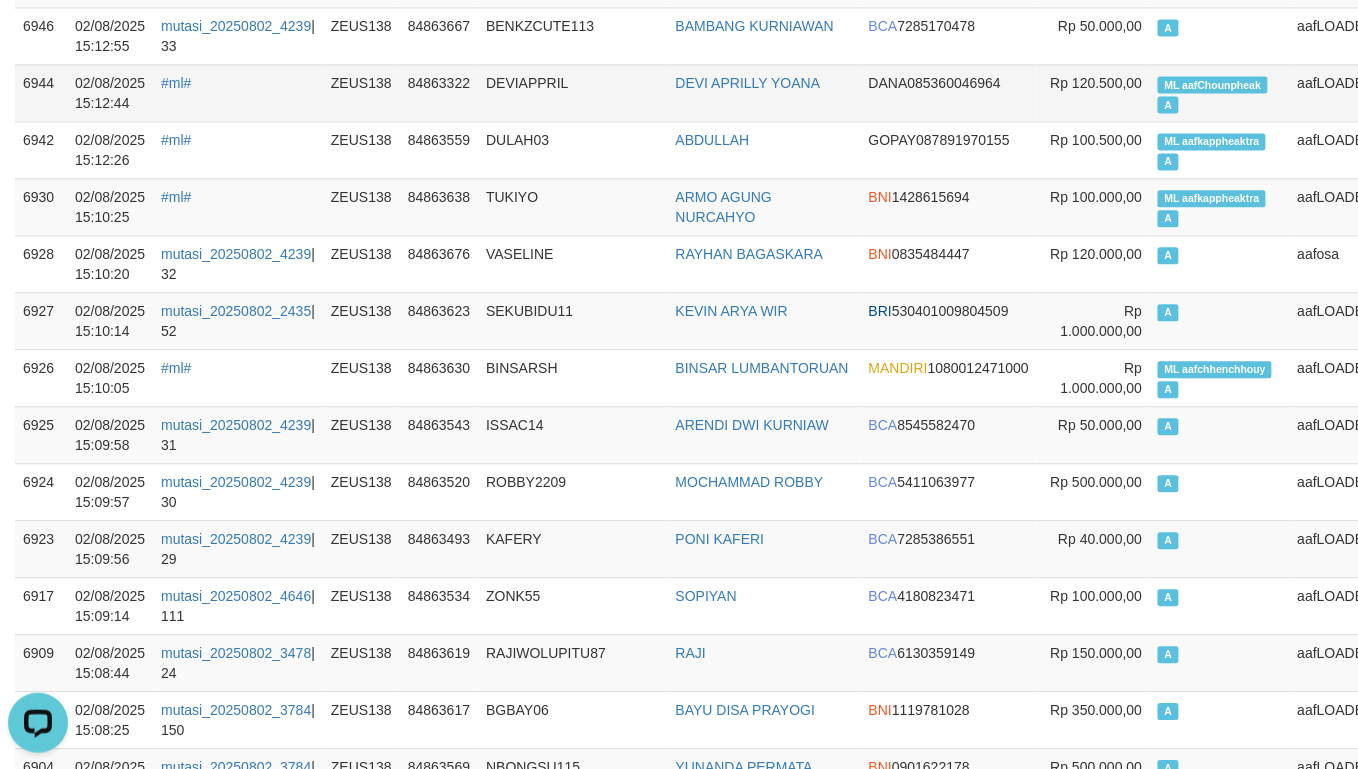 click on "ML aafChounpheak" at bounding box center [1212, 84] 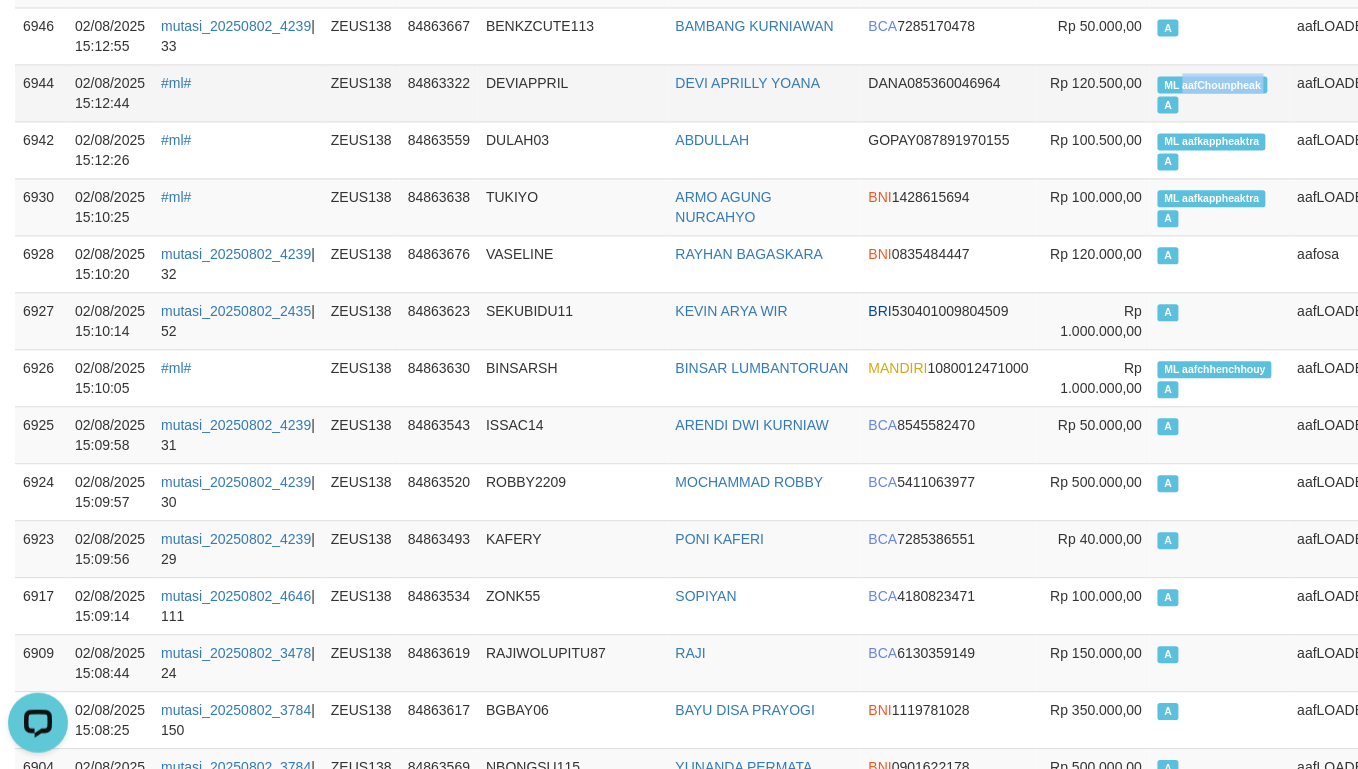 click on "ML aafChounpheak" at bounding box center [1212, 84] 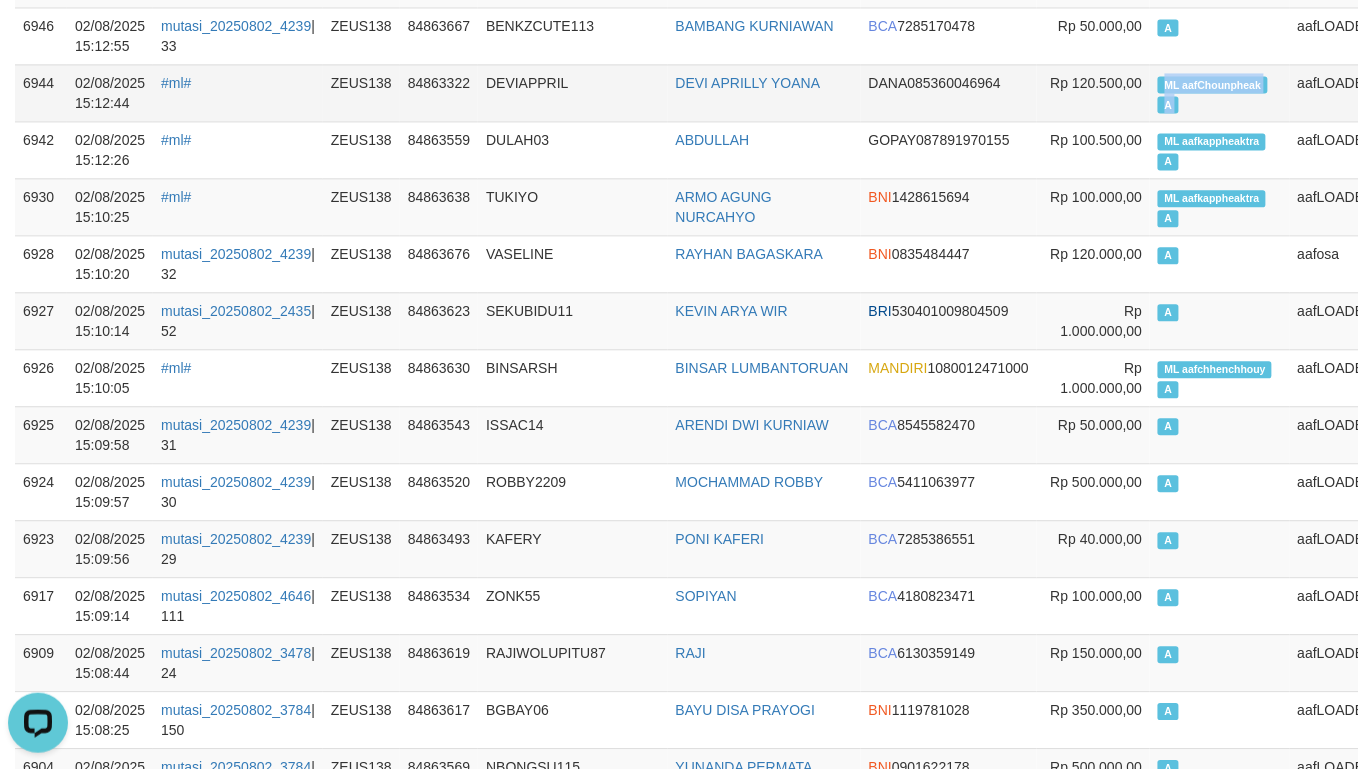 click on "ML aafChounpheak" at bounding box center (1212, 84) 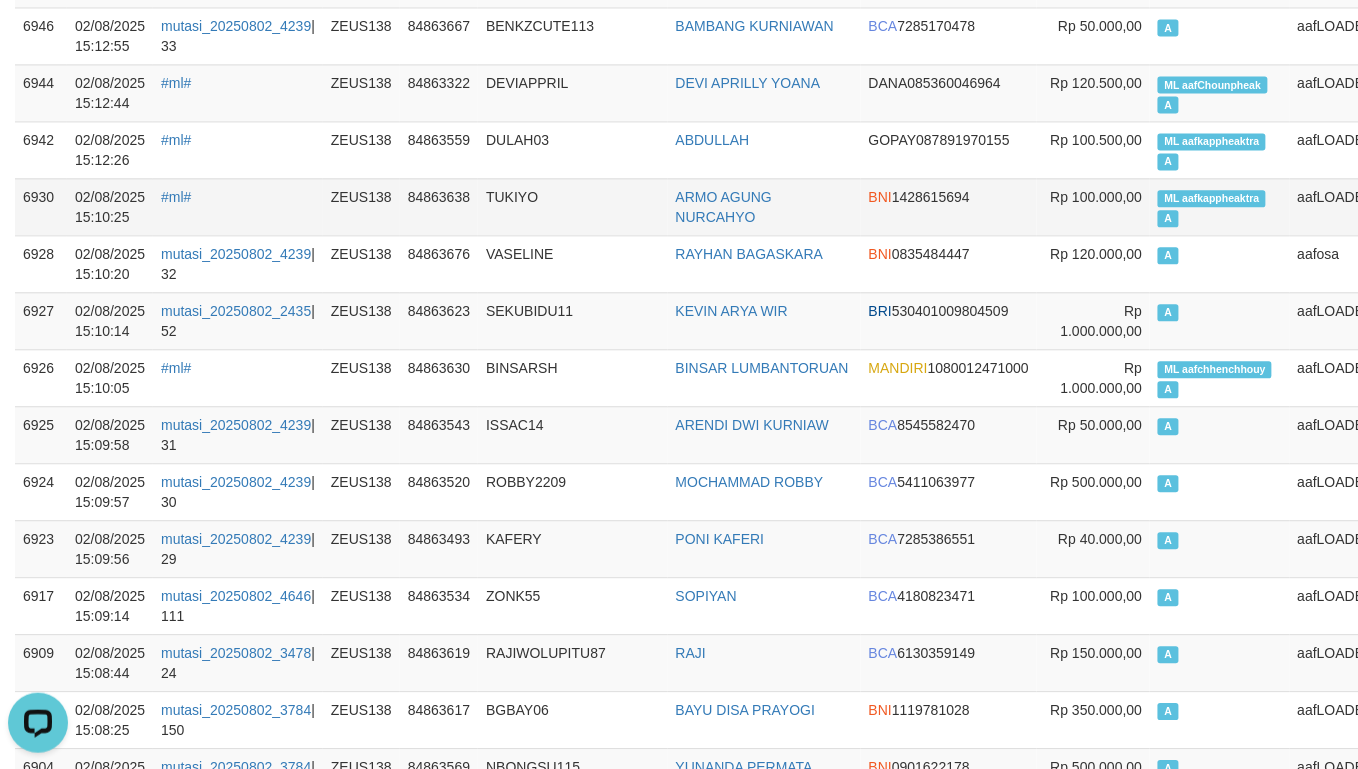click on "ML aafkappheaktra" at bounding box center (1212, 198) 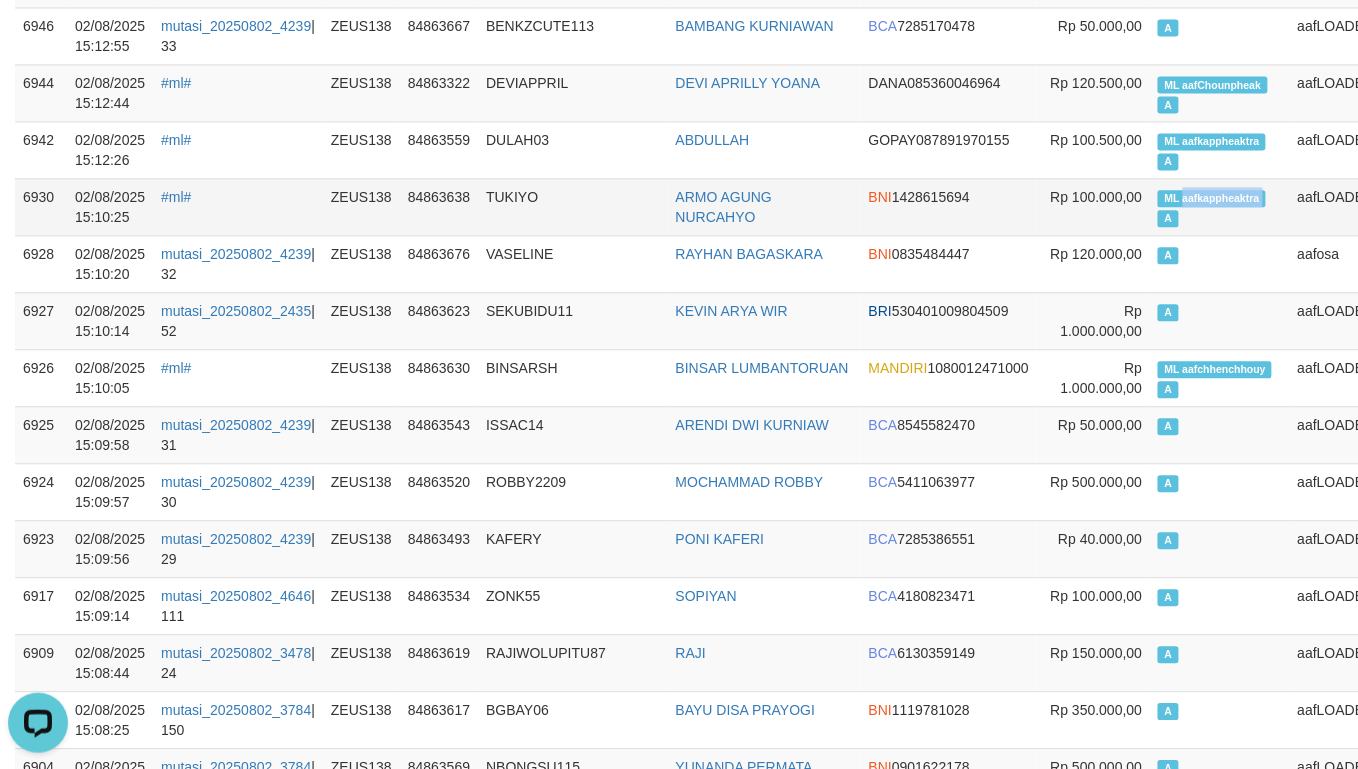click on "ML aafkappheaktra" at bounding box center (1212, 198) 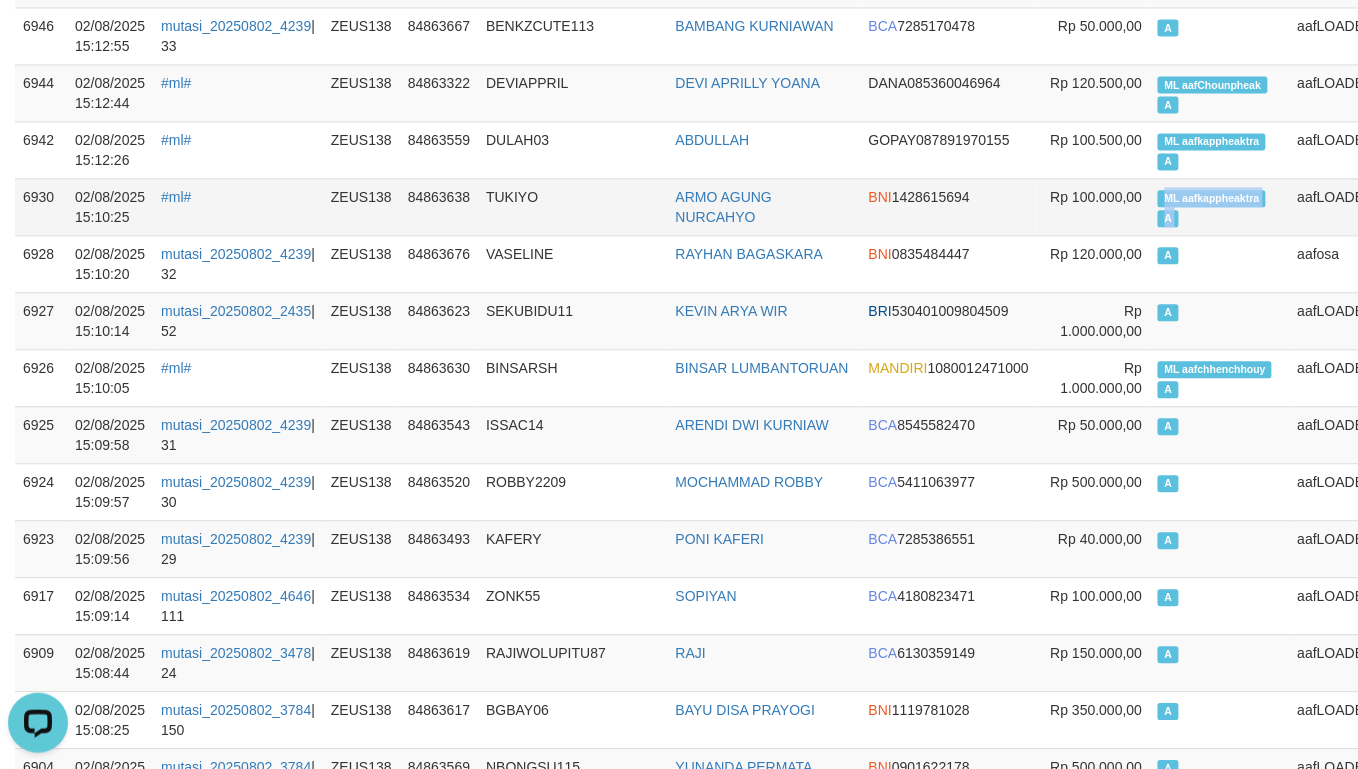 click on "ML aafkappheaktra" at bounding box center [1212, 198] 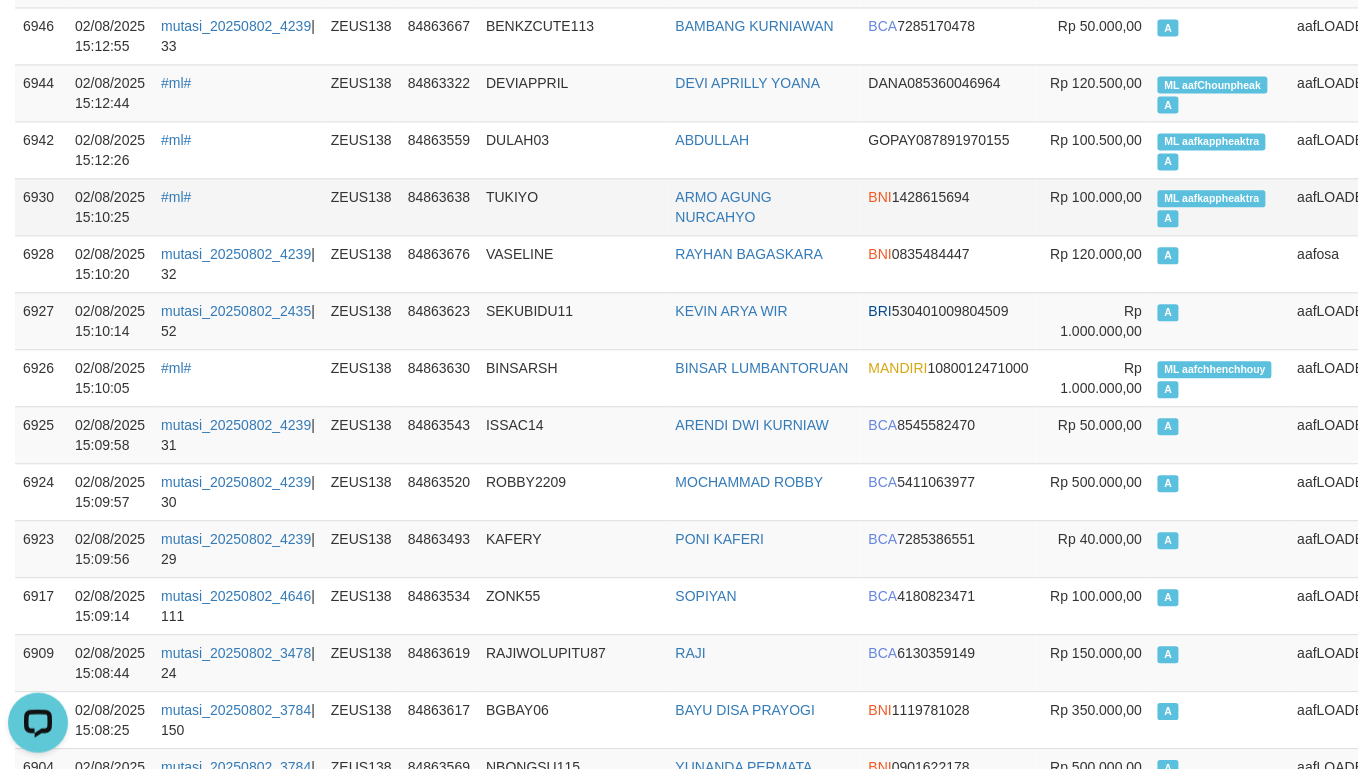 scroll, scrollTop: 4366, scrollLeft: 0, axis: vertical 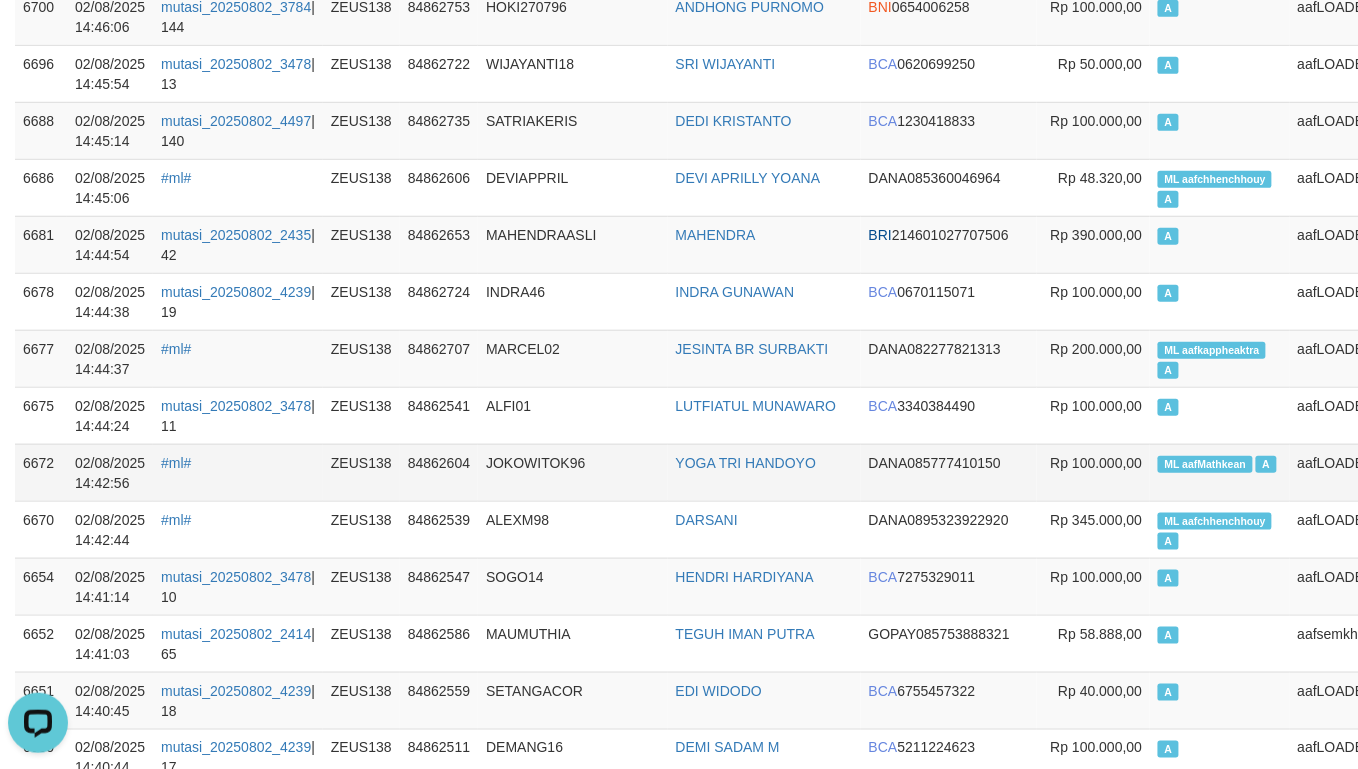 click on "ML aafMathkean   A" at bounding box center (1219, 472) 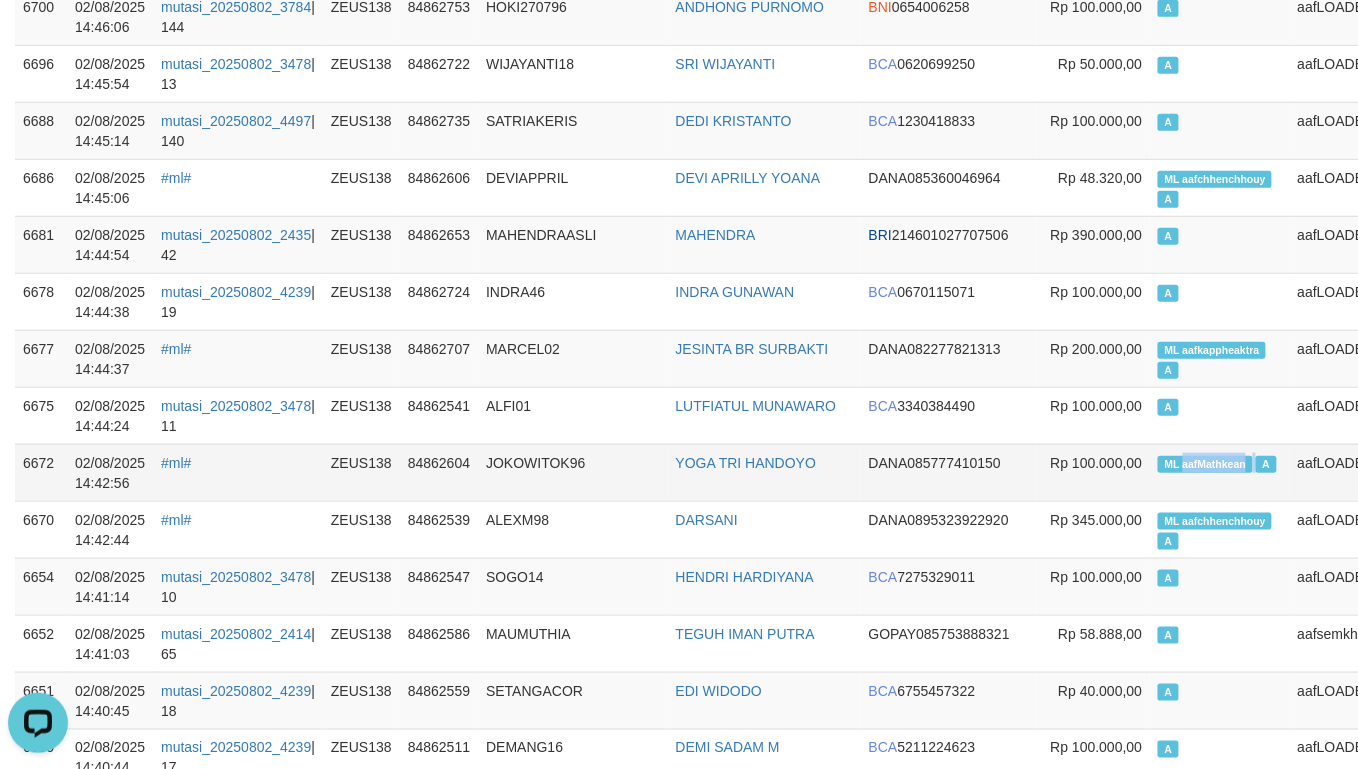 click on "ML aafMathkean   A" at bounding box center [1219, 472] 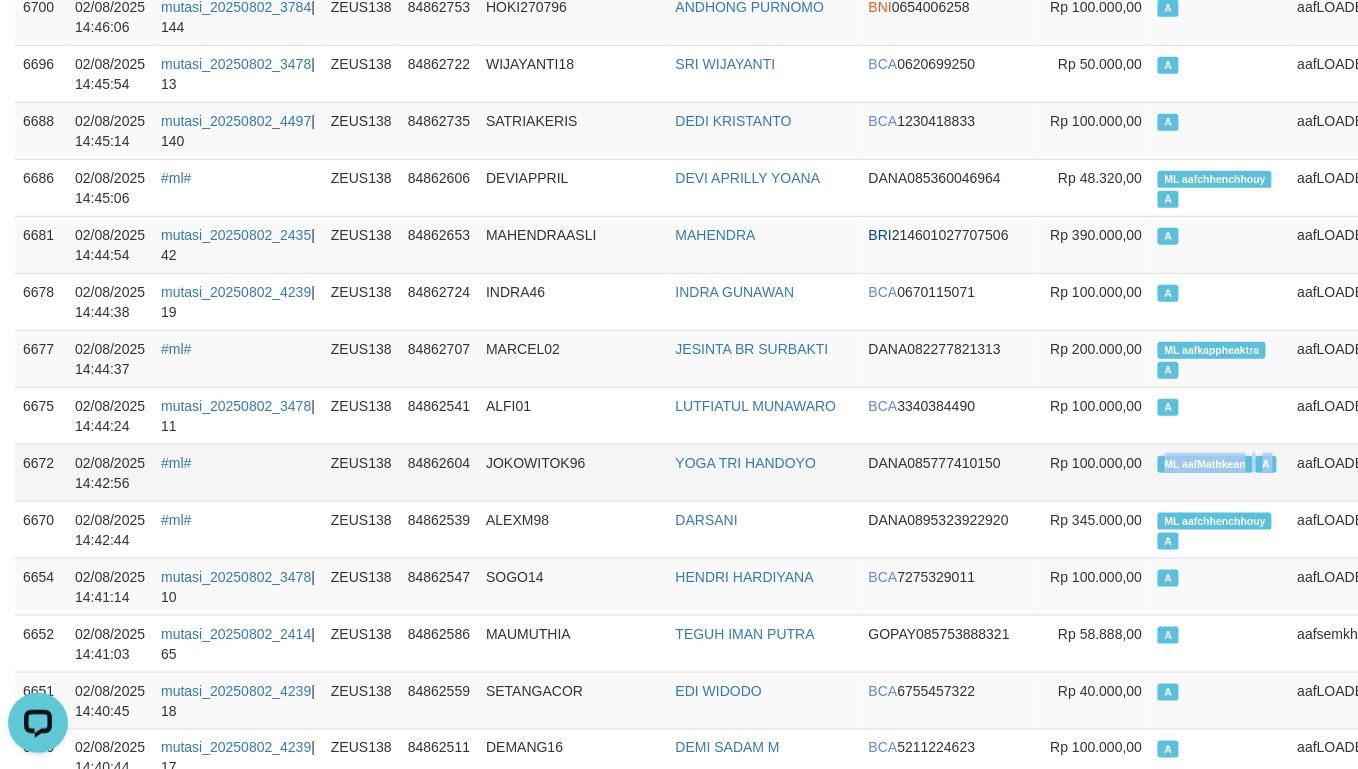 copy on "ML aafMathkean   A" 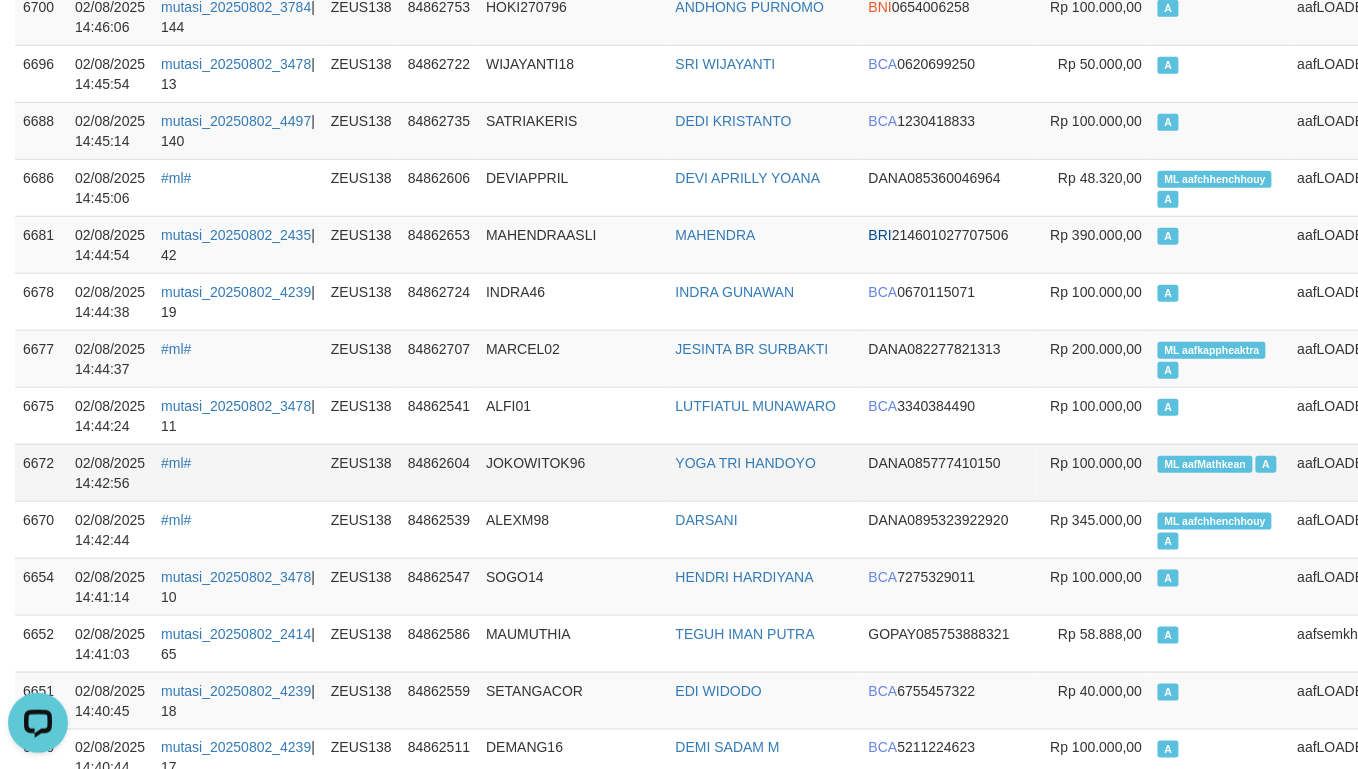 scroll, scrollTop: 9113, scrollLeft: 0, axis: vertical 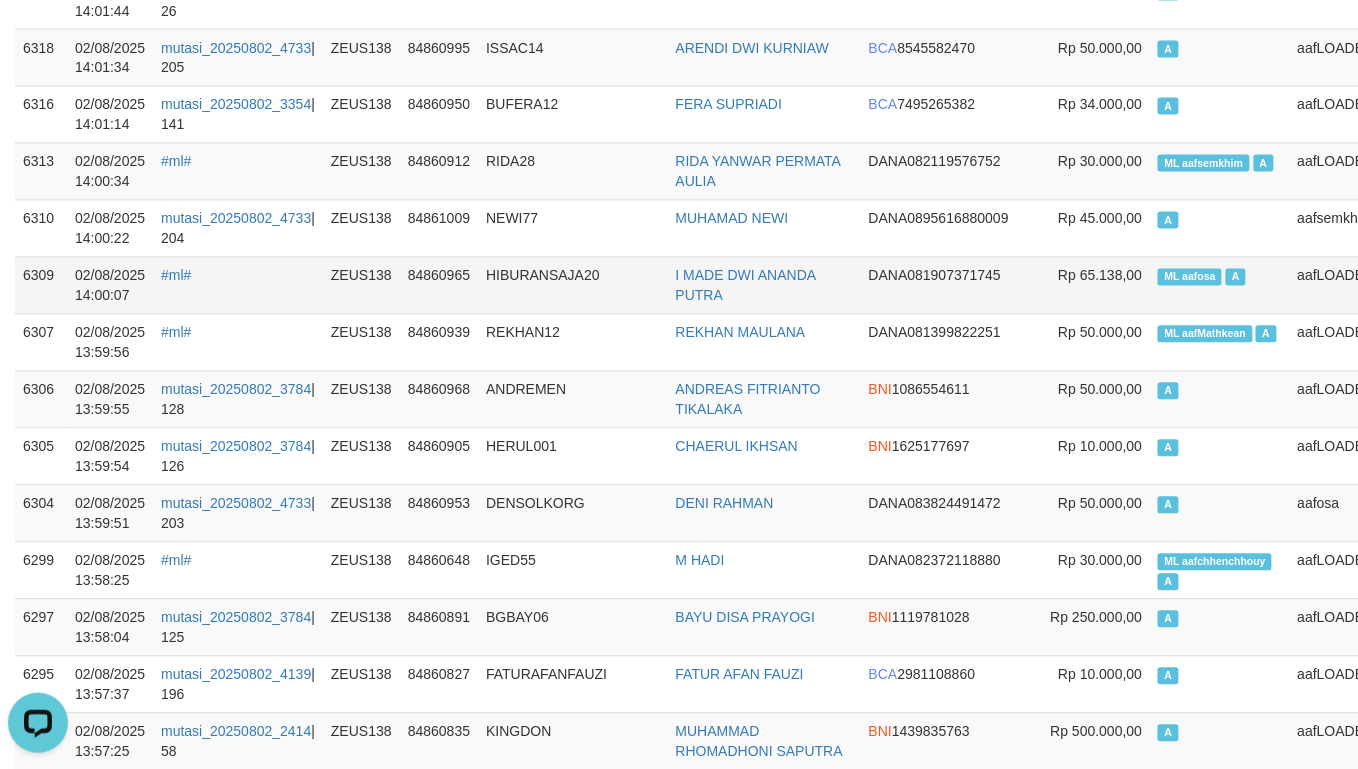 click on "ML aafosa" at bounding box center [1190, 277] 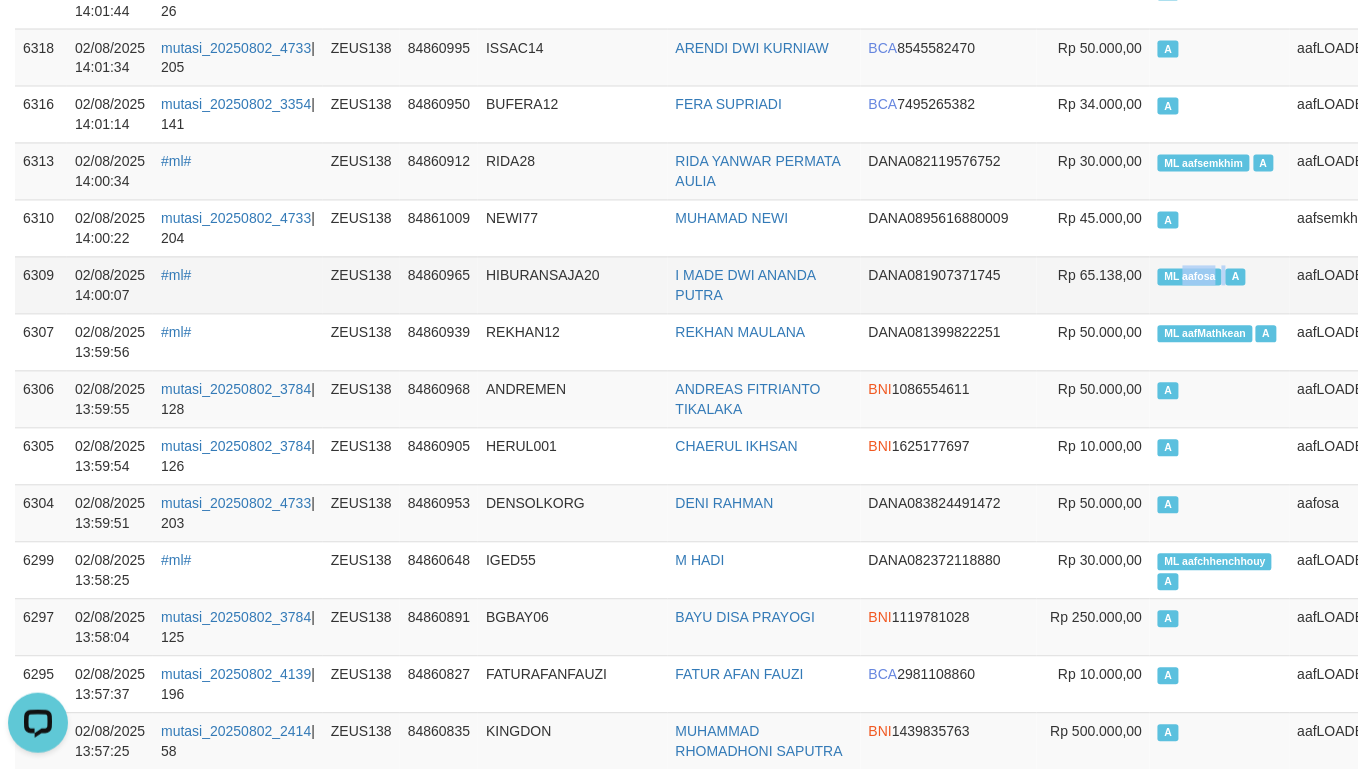 click on "ML aafosa" at bounding box center (1190, 277) 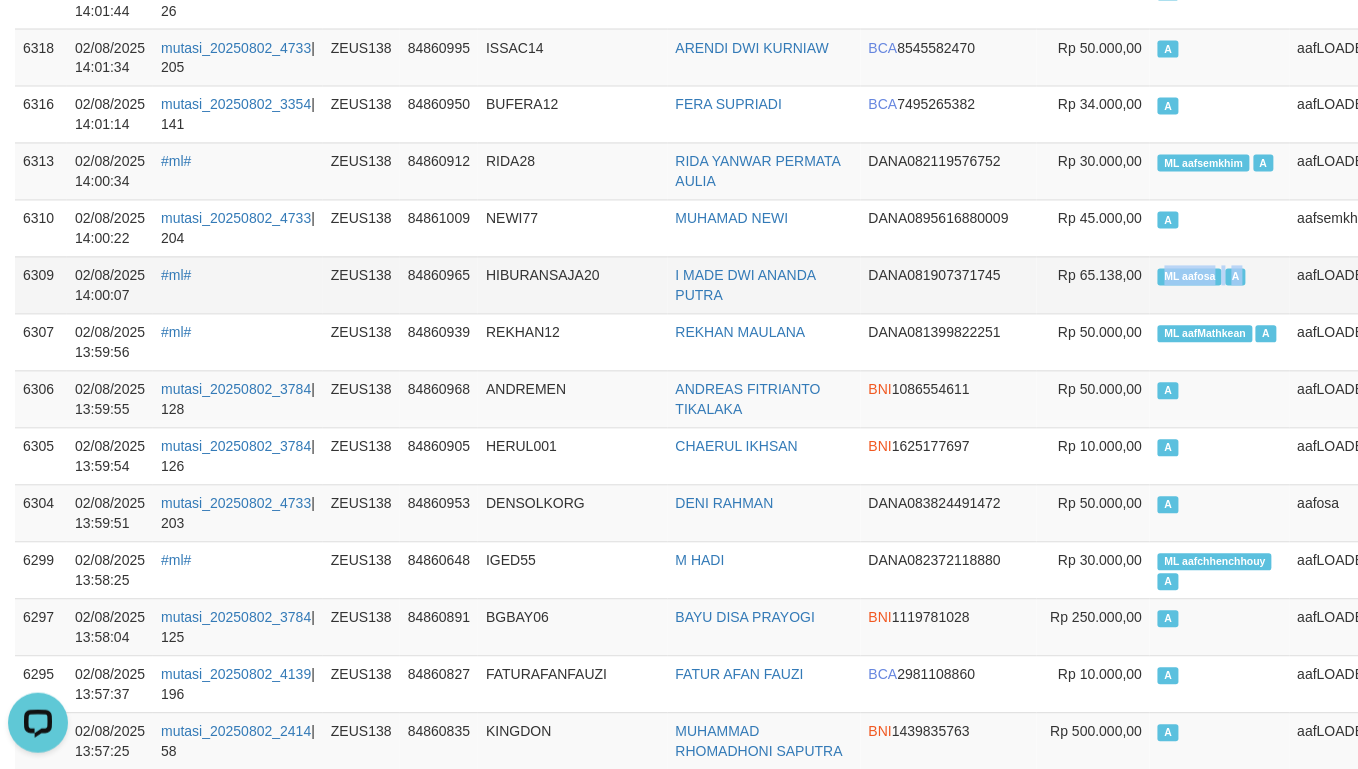 copy on "ML aafosa   A" 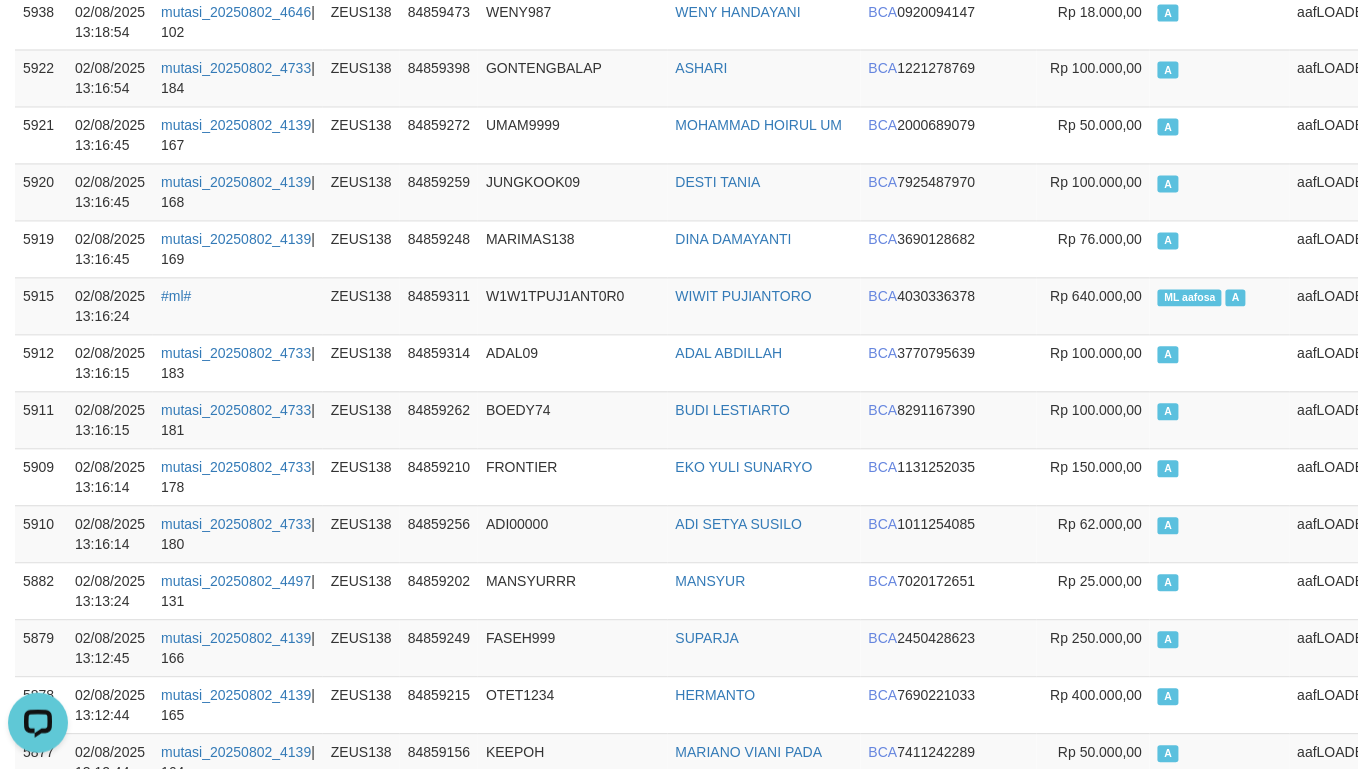 scroll, scrollTop: 17082, scrollLeft: 0, axis: vertical 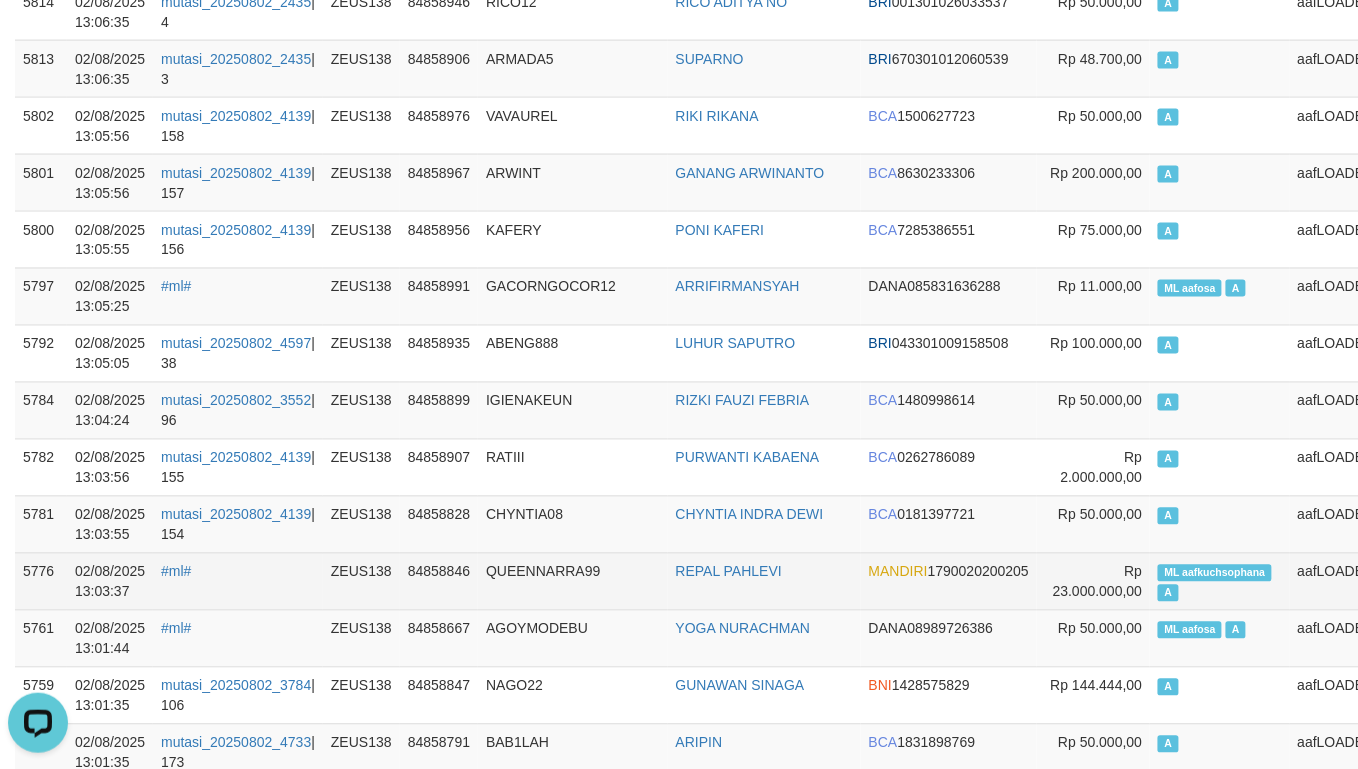 click on "ML aafkuchsophana   A" at bounding box center (1219, 581) 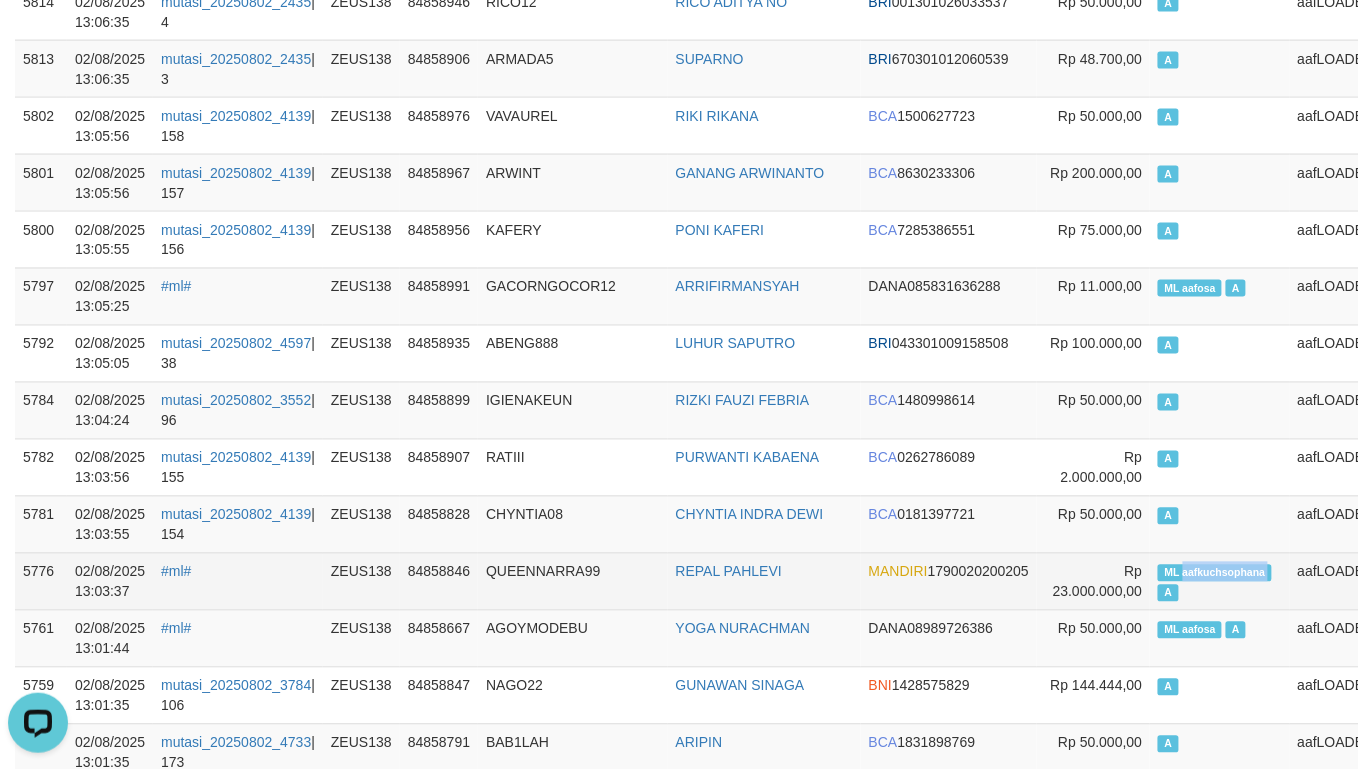click on "ML aafkuchsophana   A" at bounding box center (1219, 581) 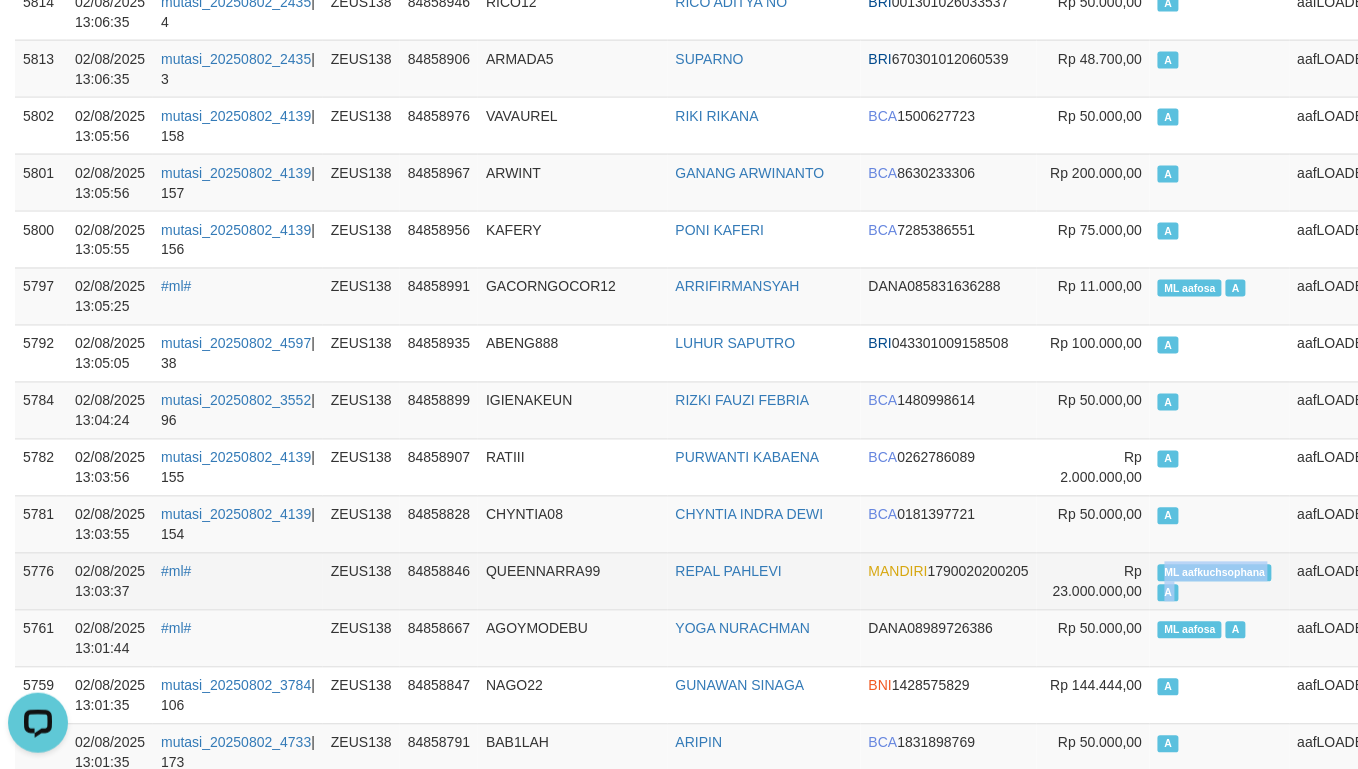 click on "ML aafkuchsophana   A" at bounding box center (1219, 581) 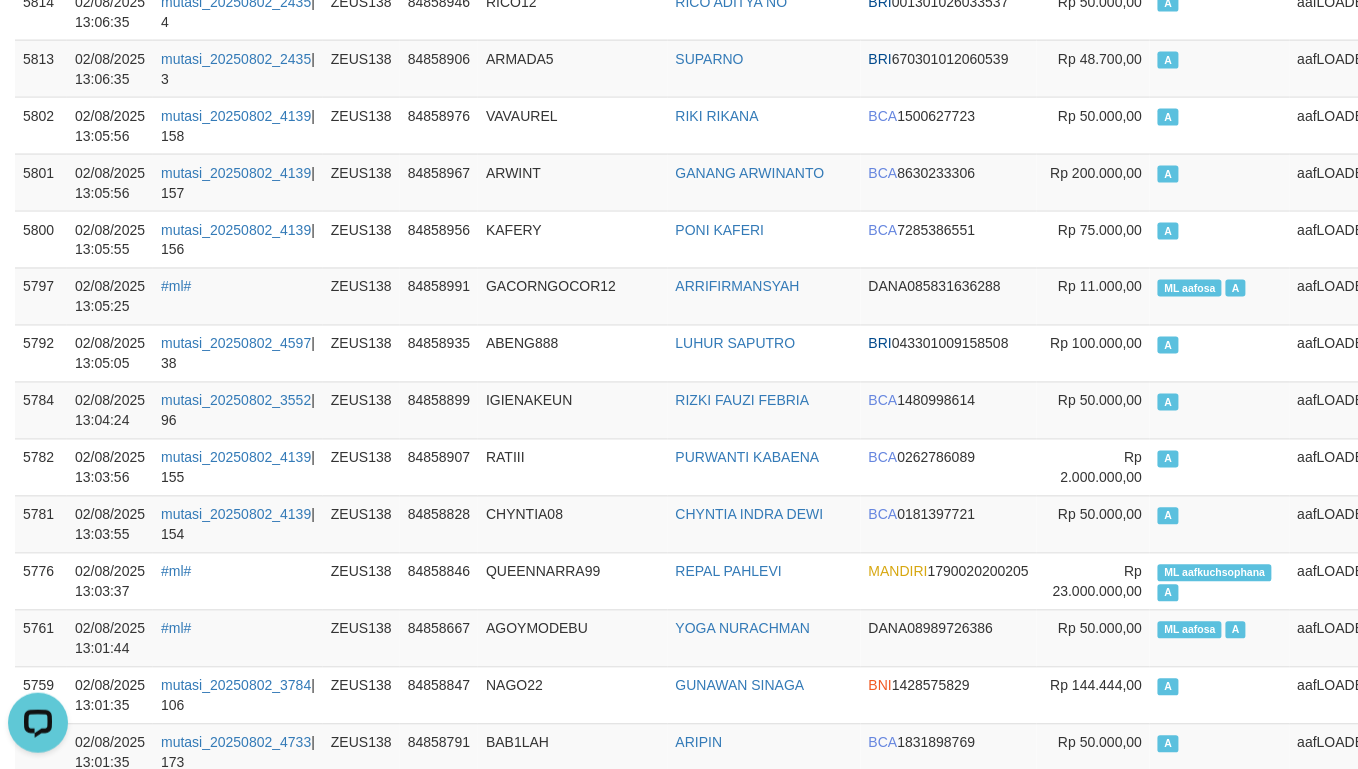 scroll, scrollTop: 29125, scrollLeft: 0, axis: vertical 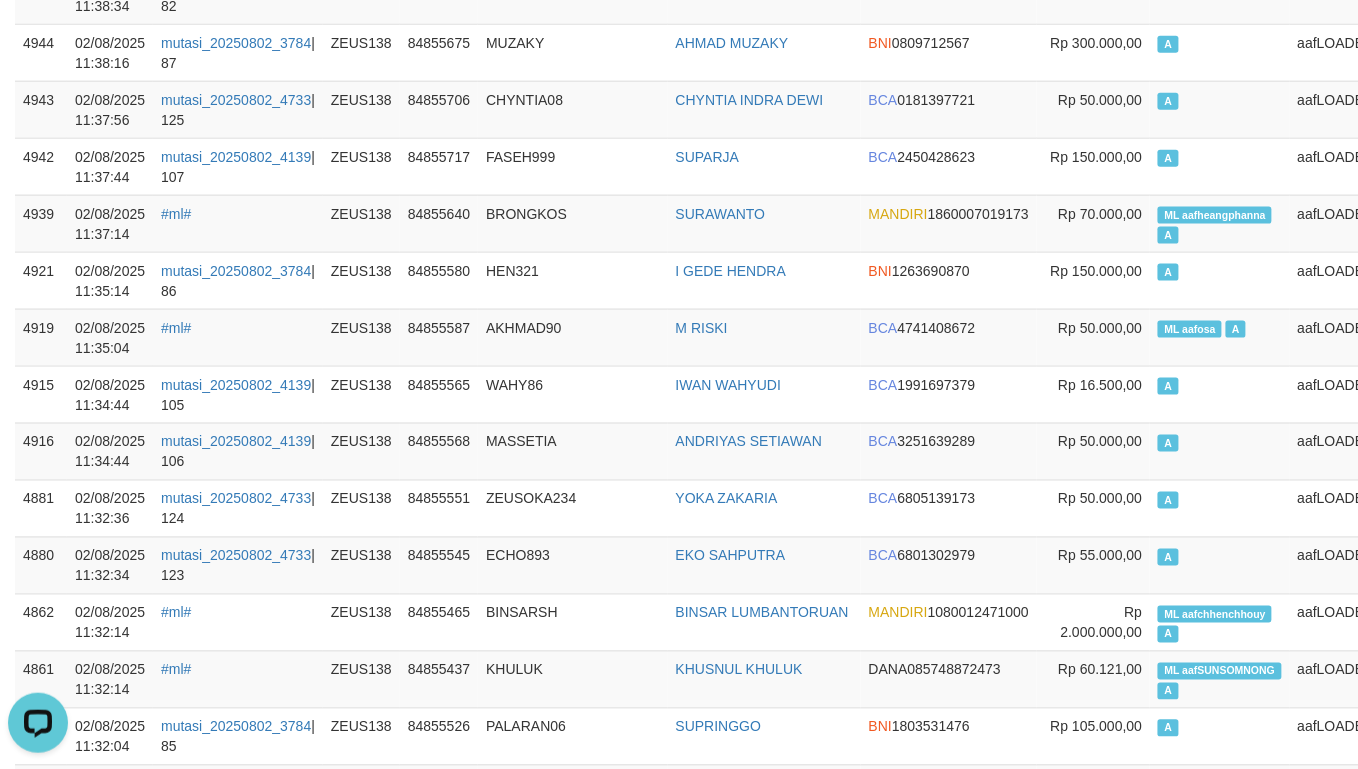 click on "BAWONO8888" at bounding box center [572, -62] 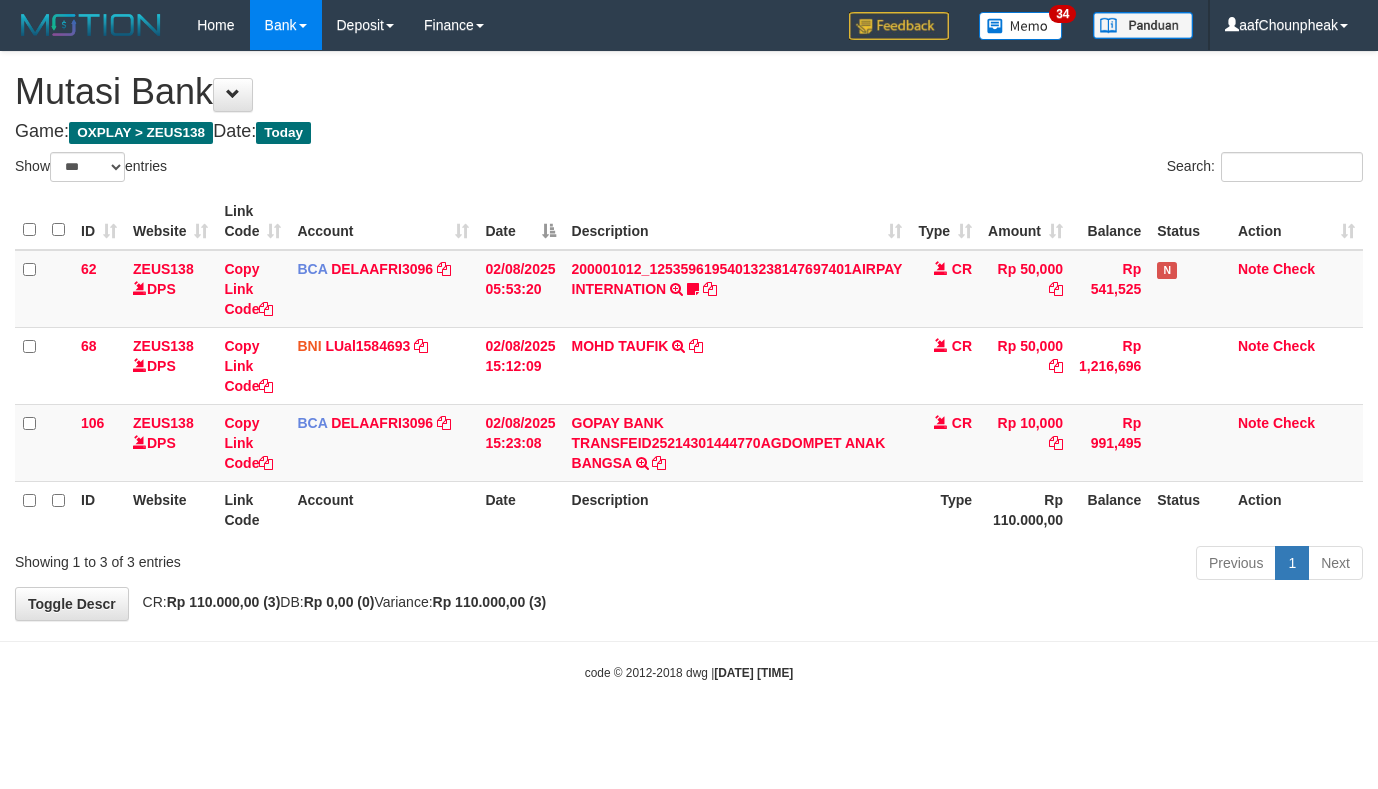 select on "***" 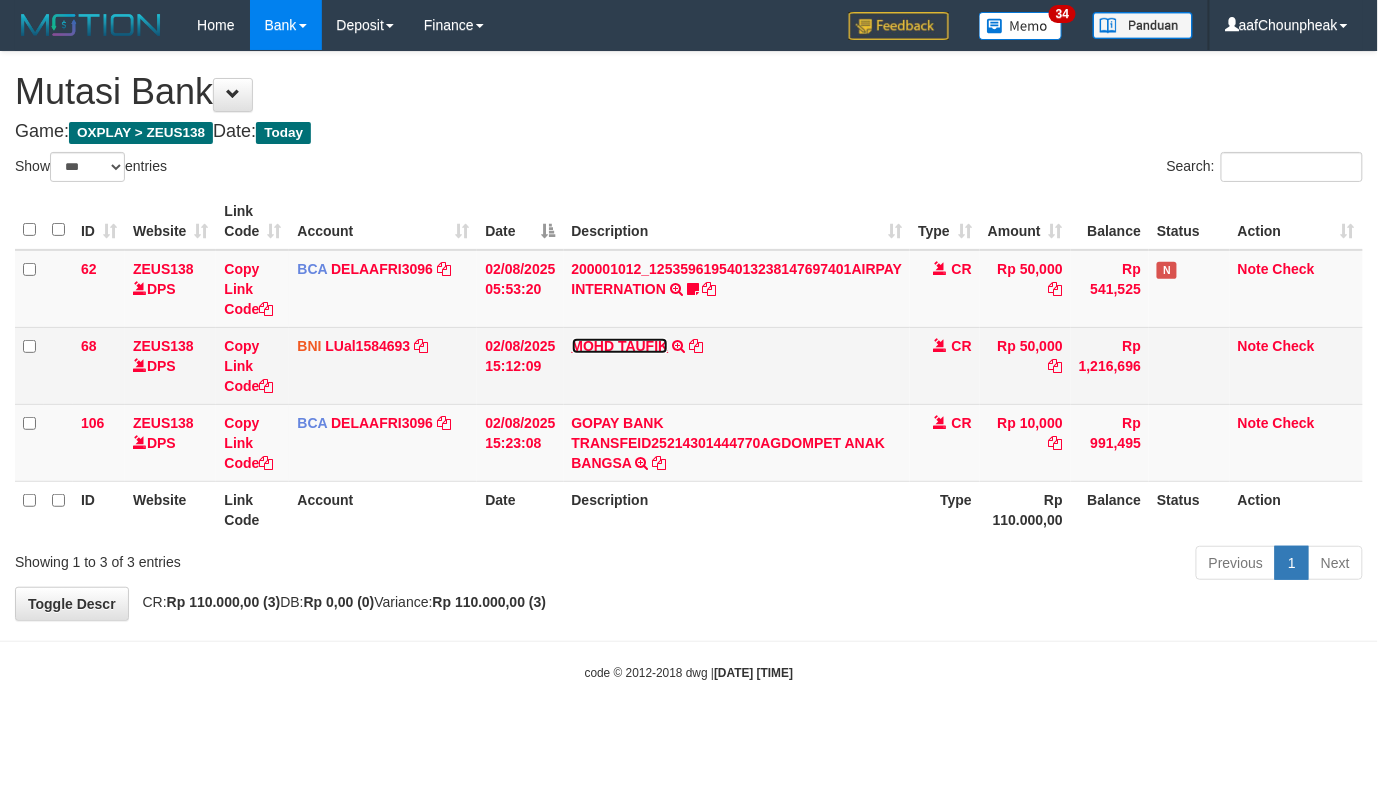 click on "MOHD TAUFIK" at bounding box center (620, 346) 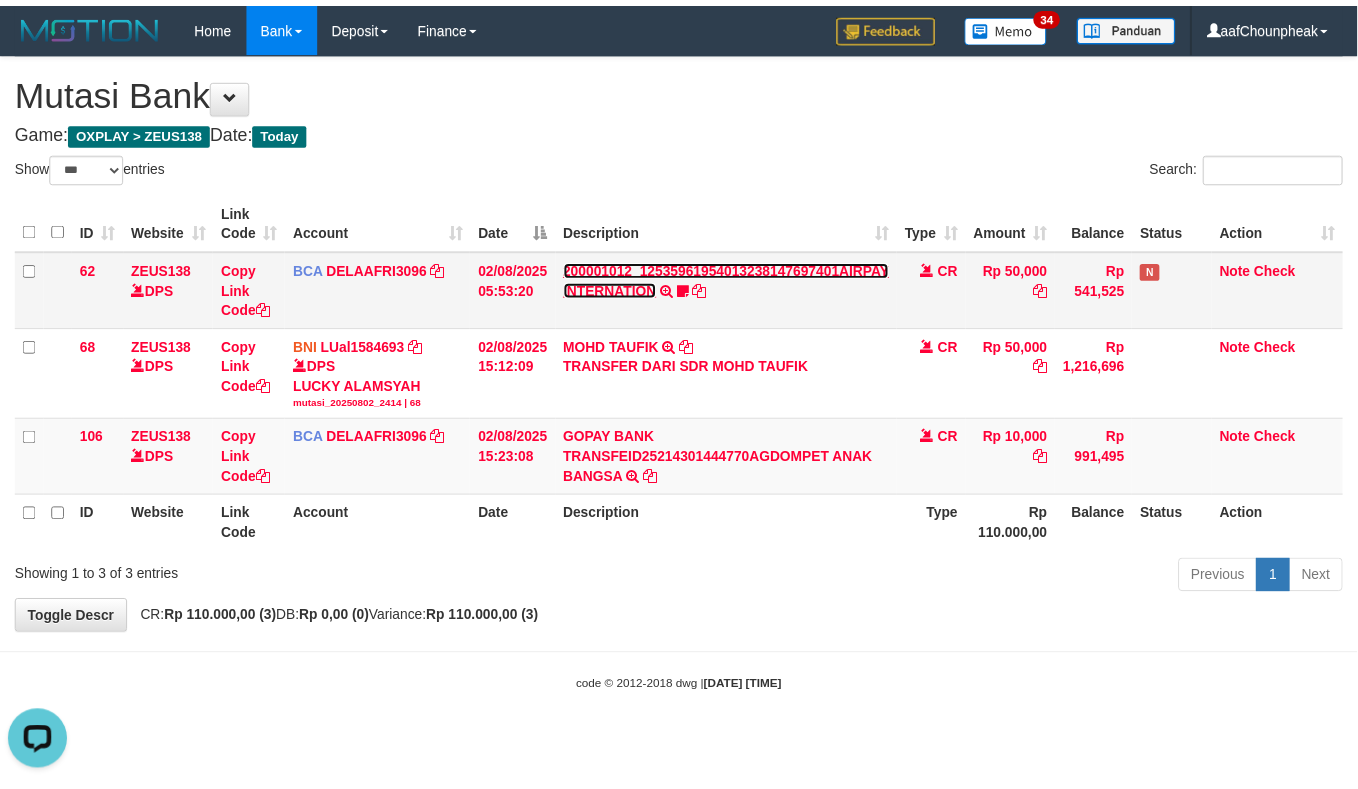 scroll, scrollTop: 0, scrollLeft: 0, axis: both 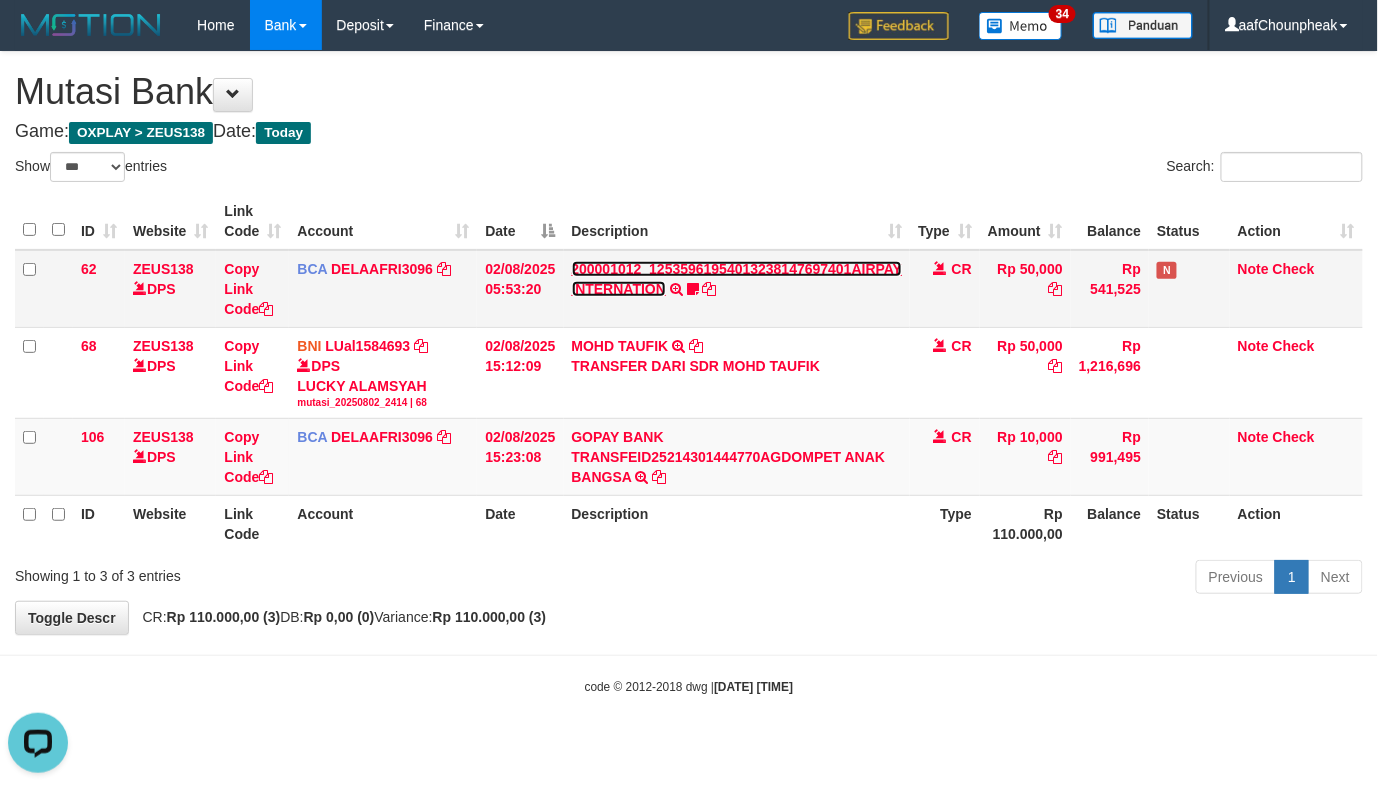 click on "200001012_12535961954013238147697401AIRPAY INTERNATION" at bounding box center (737, 279) 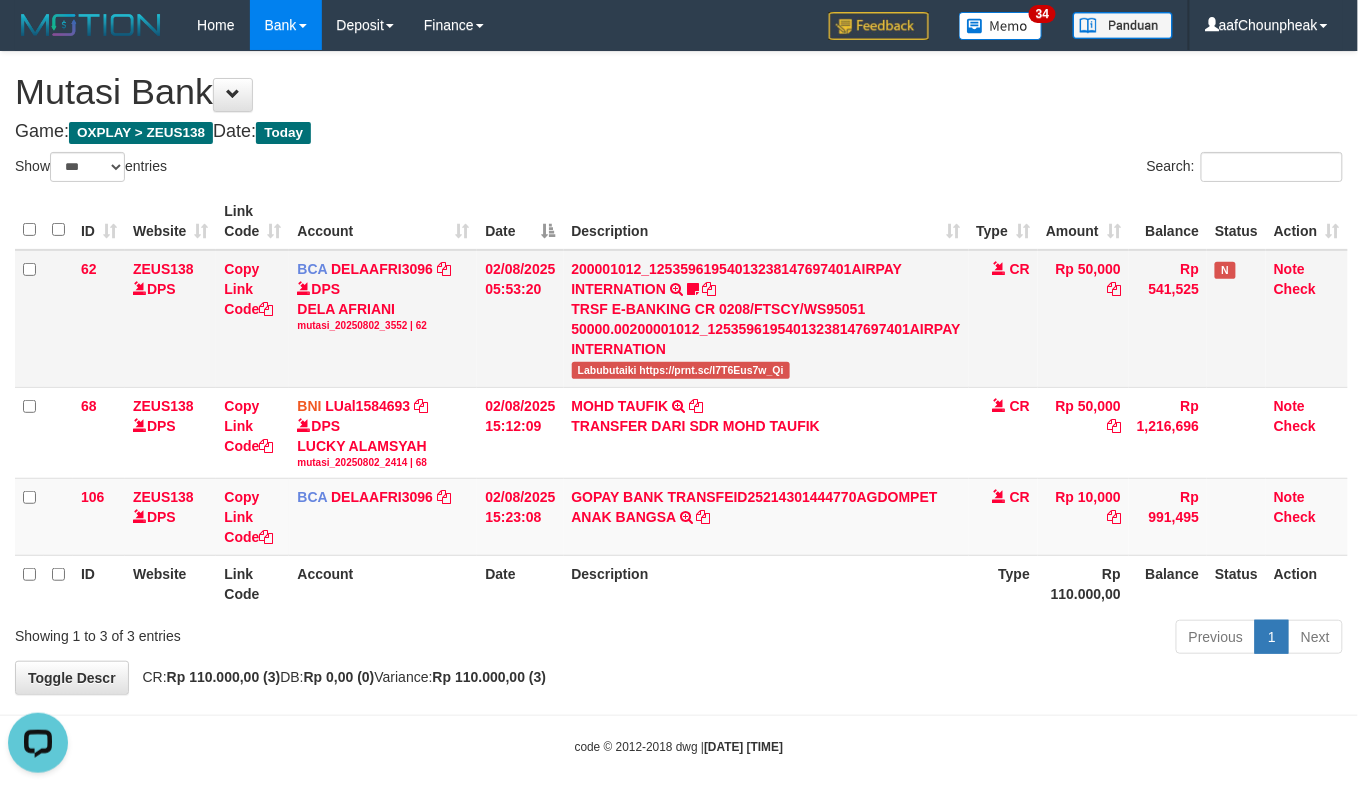 click on "200001012_12535961954013238147697401AIRPAY INTERNATION            TRSF E-BANKING CR 0208/FTSCY/WS95051
50000.00200001012_12535961954013238147697401AIRPAY INTERNATION    Labubutaiki
https://prnt.sc/l7T6Eus7w_Qi" at bounding box center [766, 319] 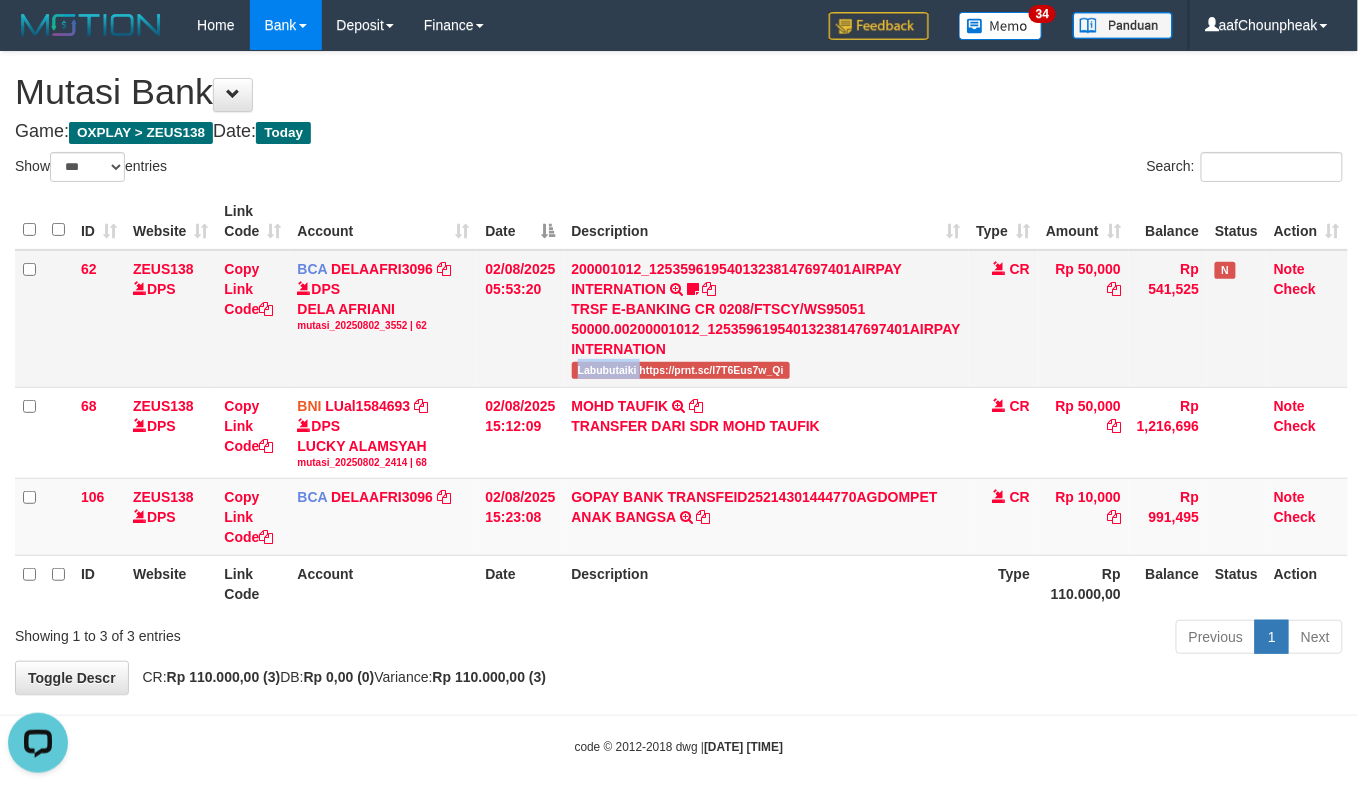 click on "200001012_12535961954013238147697401AIRPAY INTERNATION            TRSF E-BANKING CR 0208/FTSCY/WS95051
50000.00200001012_12535961954013238147697401AIRPAY INTERNATION    Labubutaiki
https://prnt.sc/l7T6Eus7w_Qi" at bounding box center [766, 319] 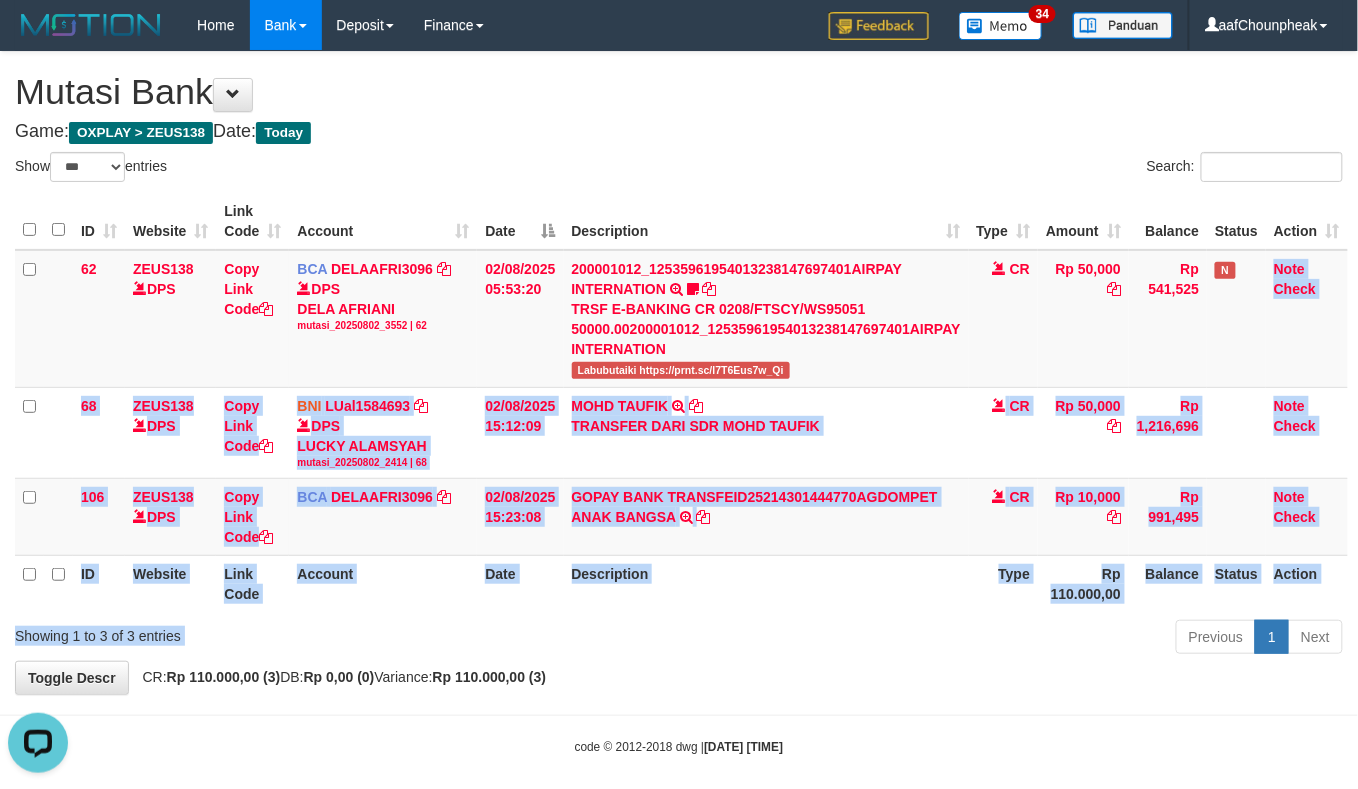 drag, startPoint x: 1078, startPoint y: 594, endPoint x: 1085, endPoint y: 618, distance: 25 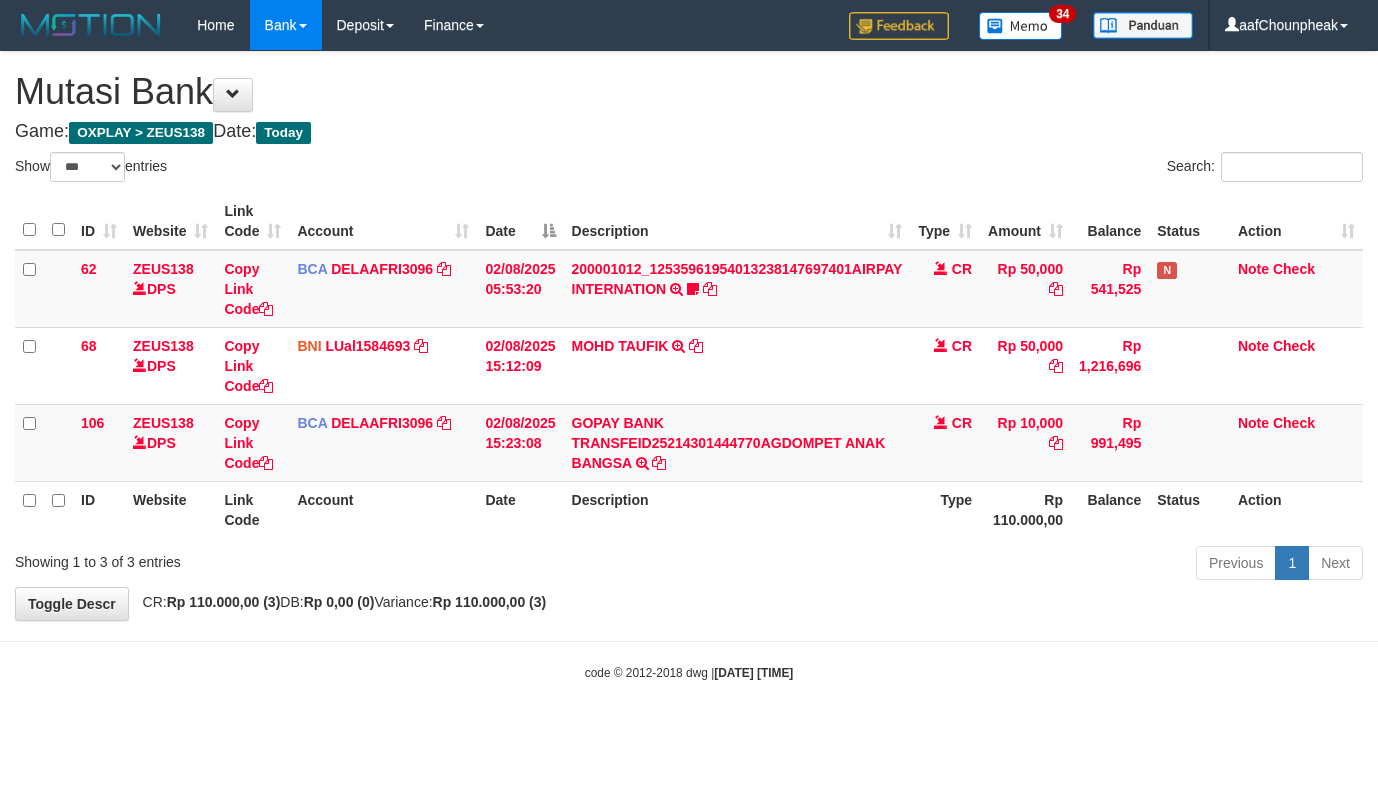 select on "***" 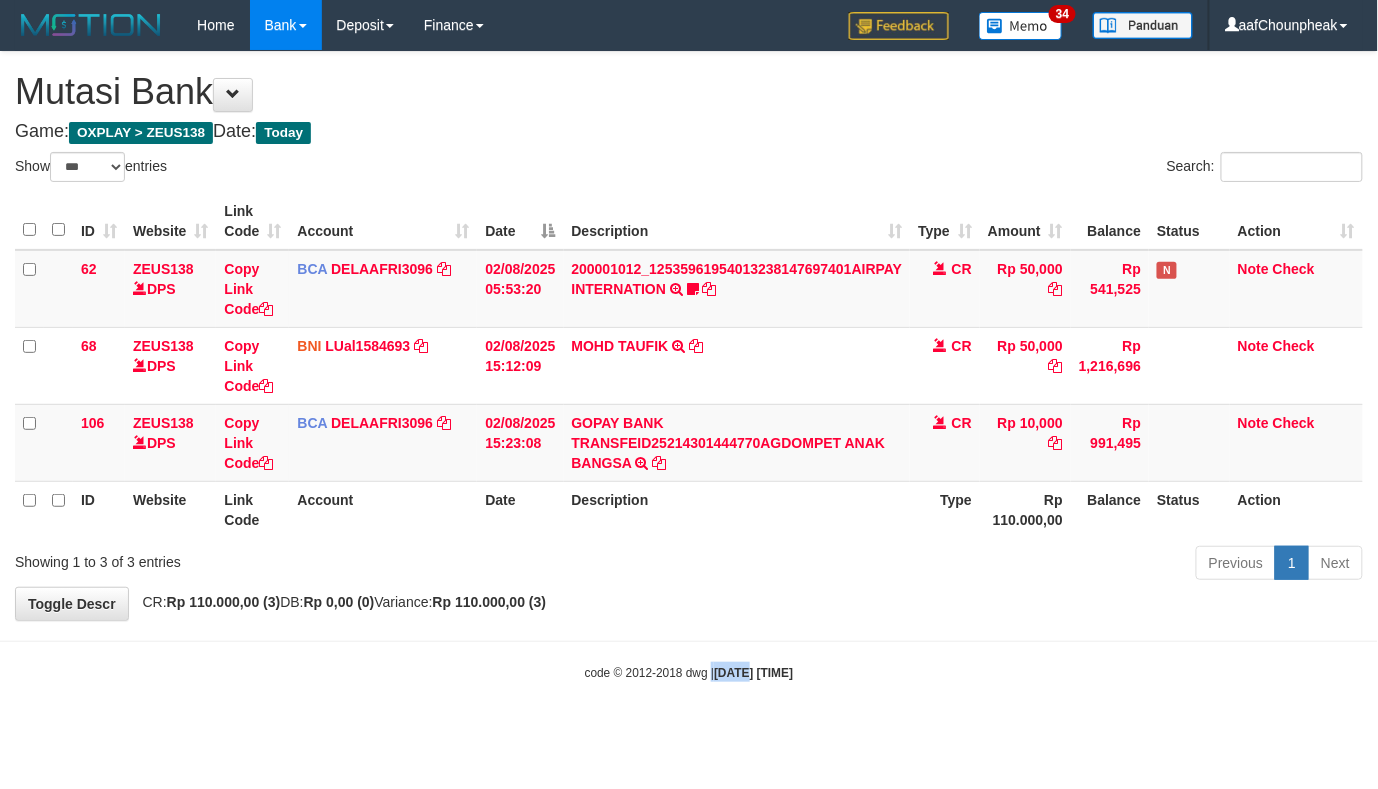 drag, startPoint x: 706, startPoint y: 673, endPoint x: 693, endPoint y: 700, distance: 29.966648 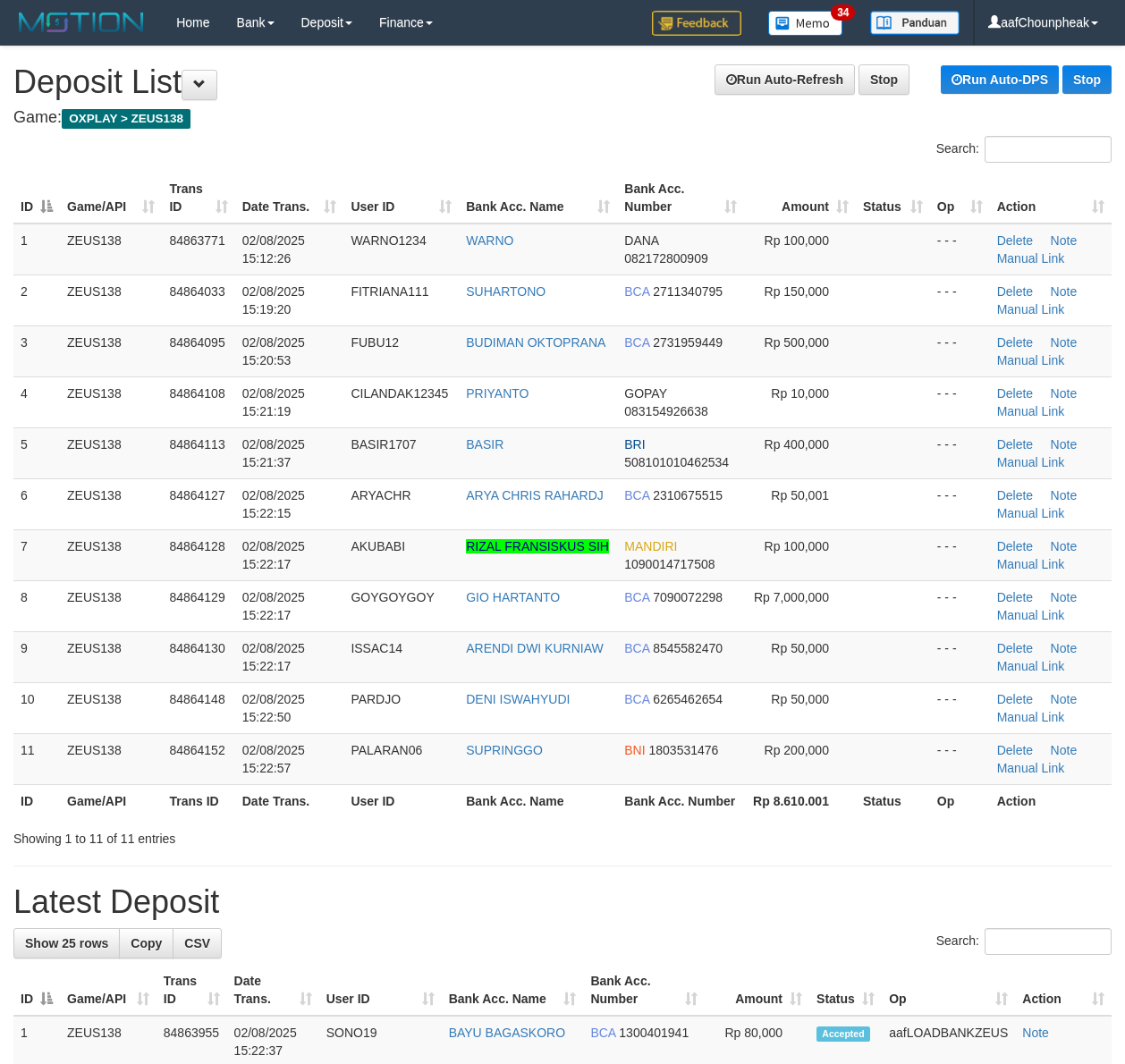 scroll, scrollTop: 0, scrollLeft: 0, axis: both 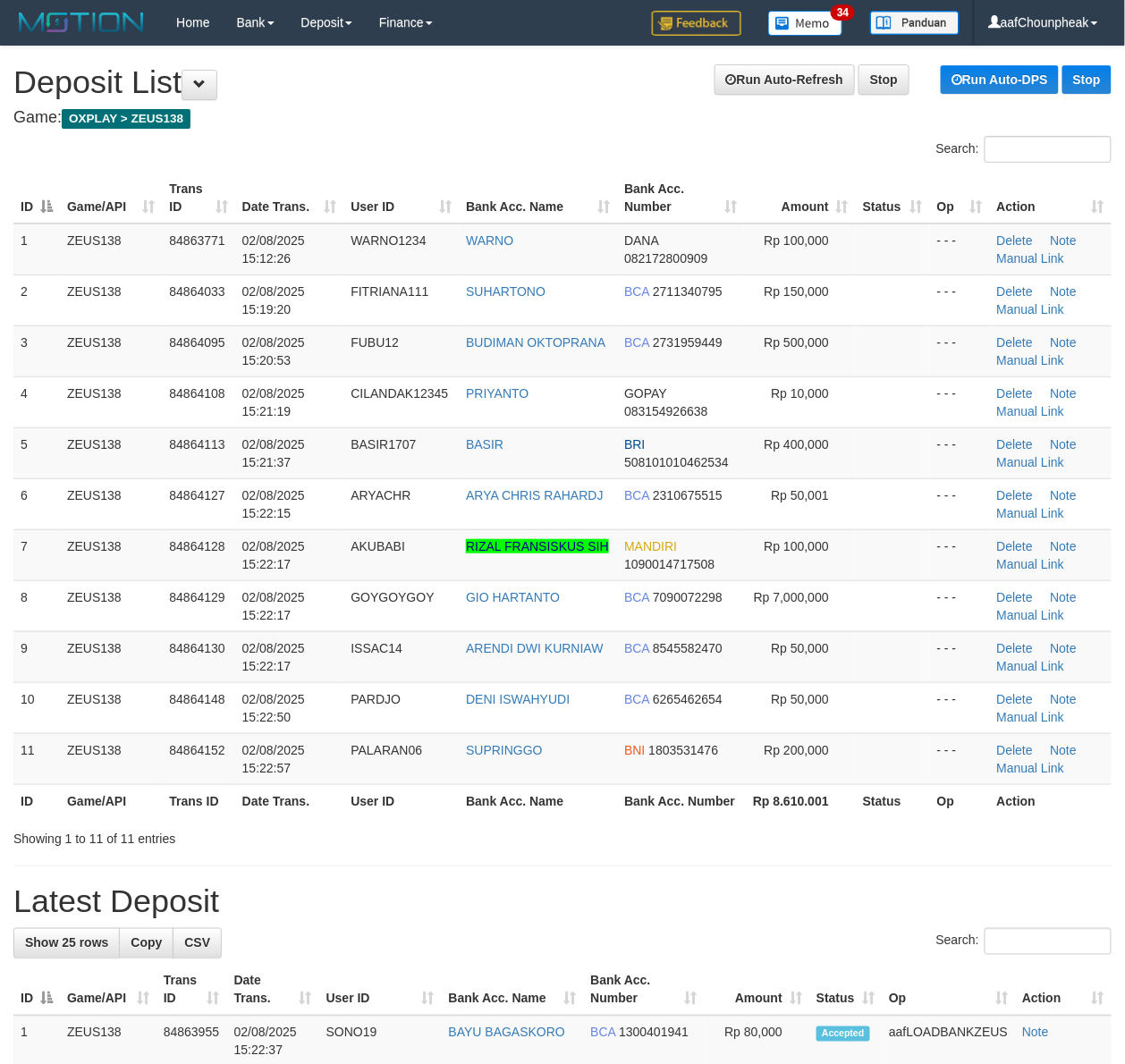 drag, startPoint x: 209, startPoint y: 191, endPoint x: 190, endPoint y: 190, distance: 19.026298 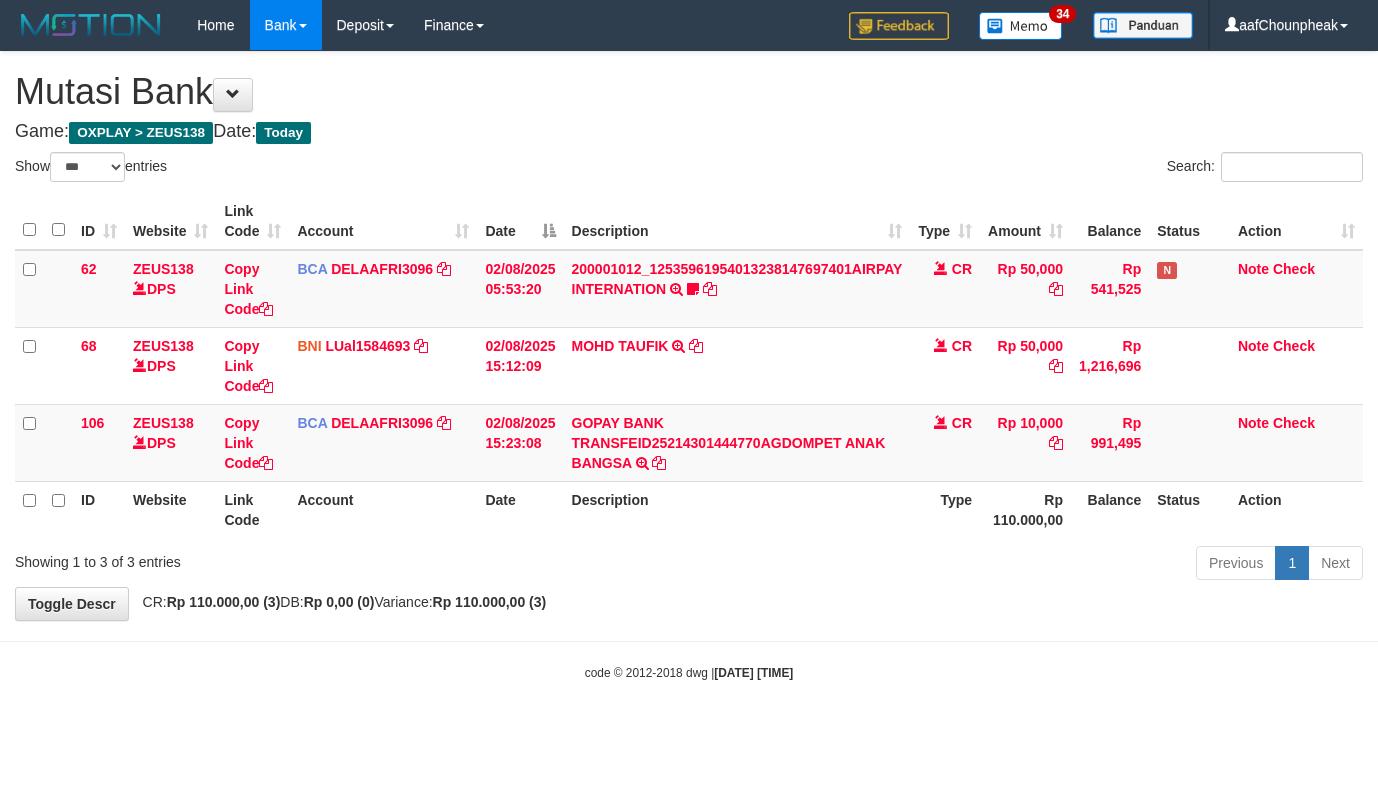 select on "***" 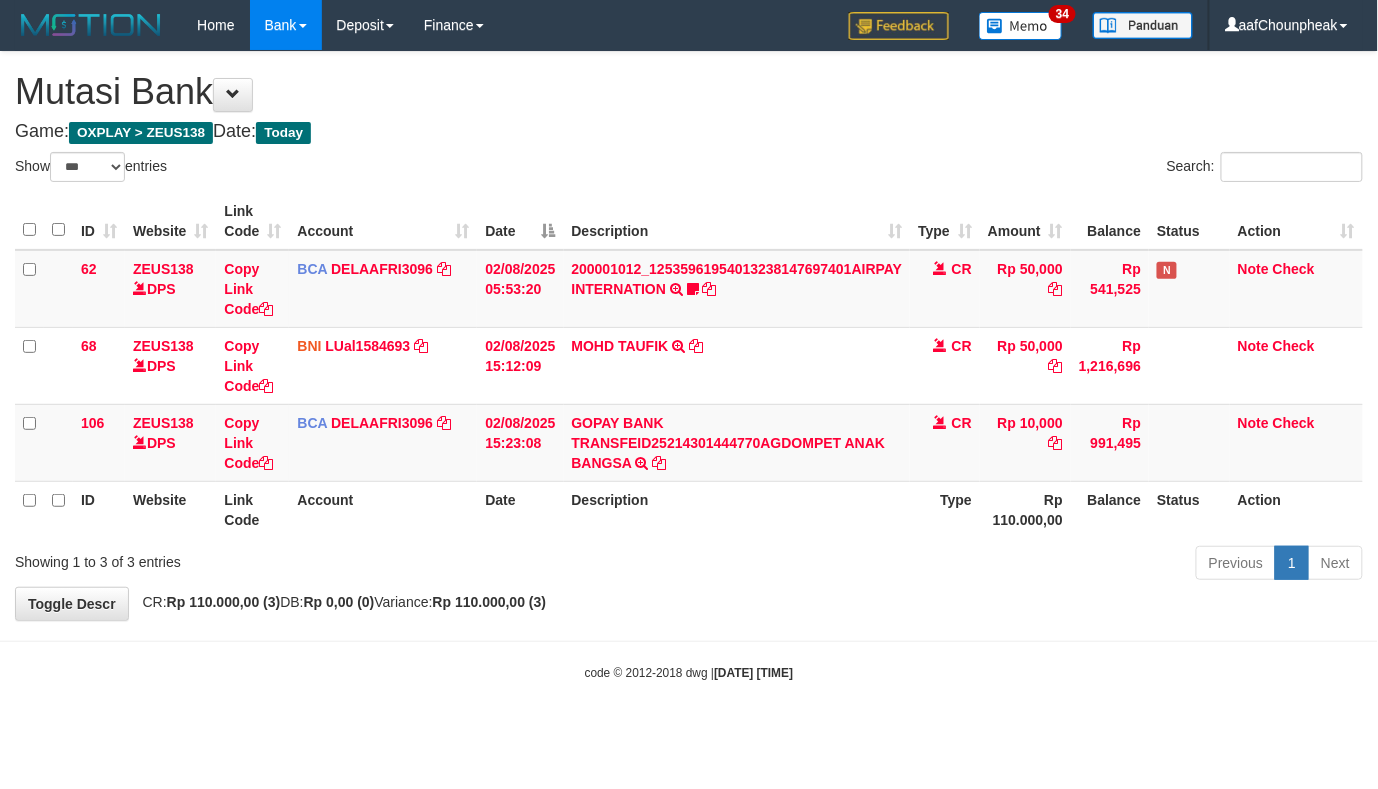 click on "**********" at bounding box center (689, 336) 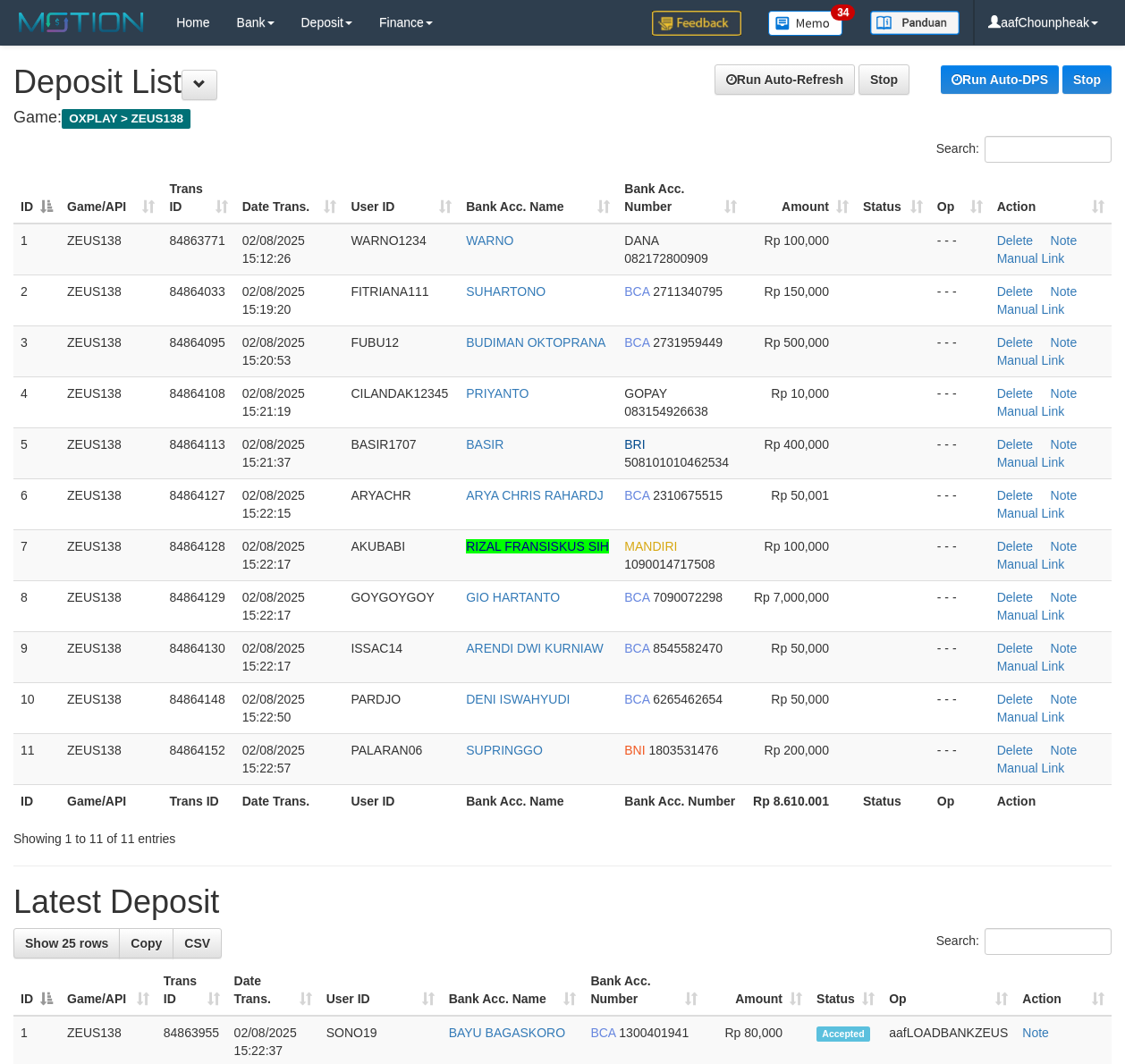scroll, scrollTop: 0, scrollLeft: 0, axis: both 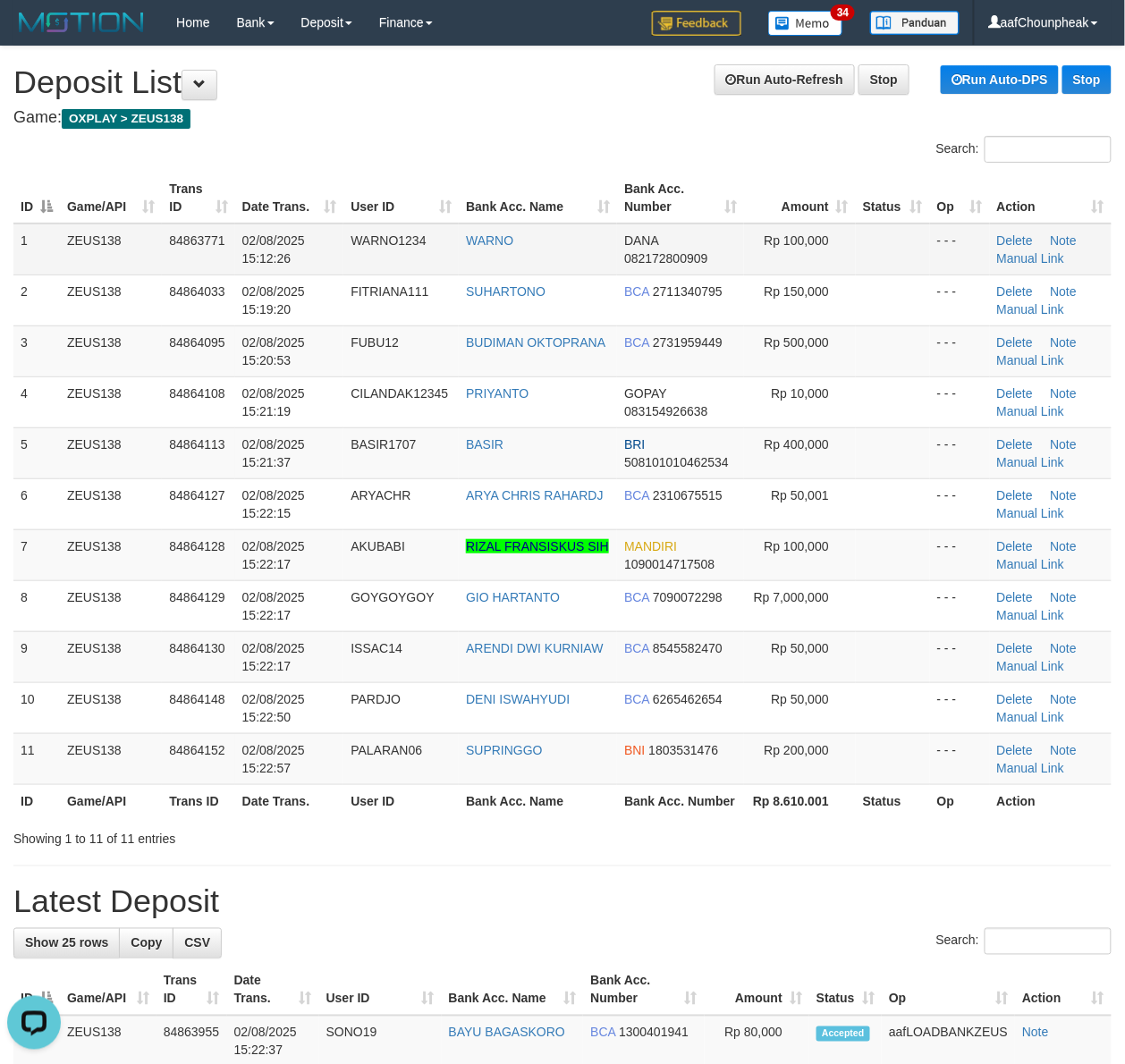 click on "ZEUS138" at bounding box center [111, 249] 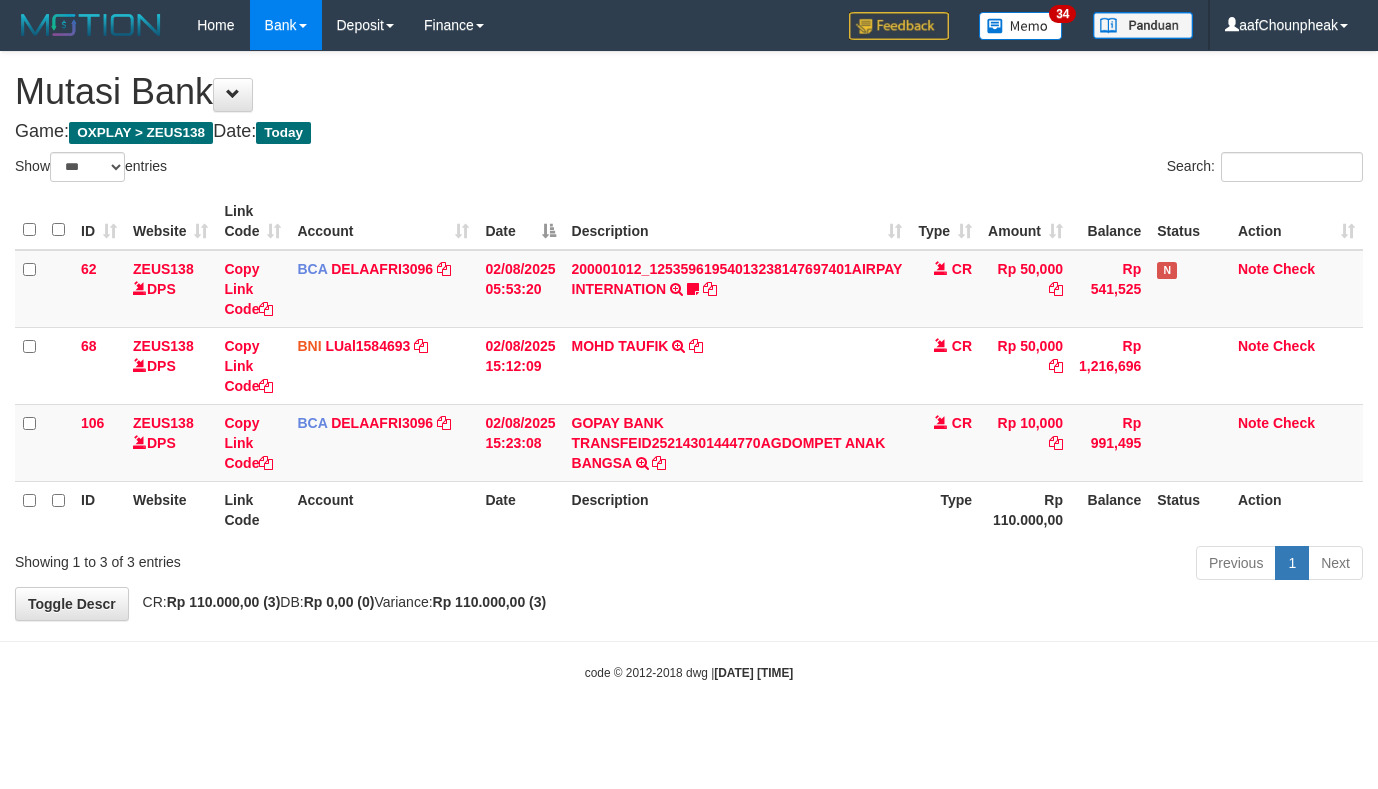 select on "***" 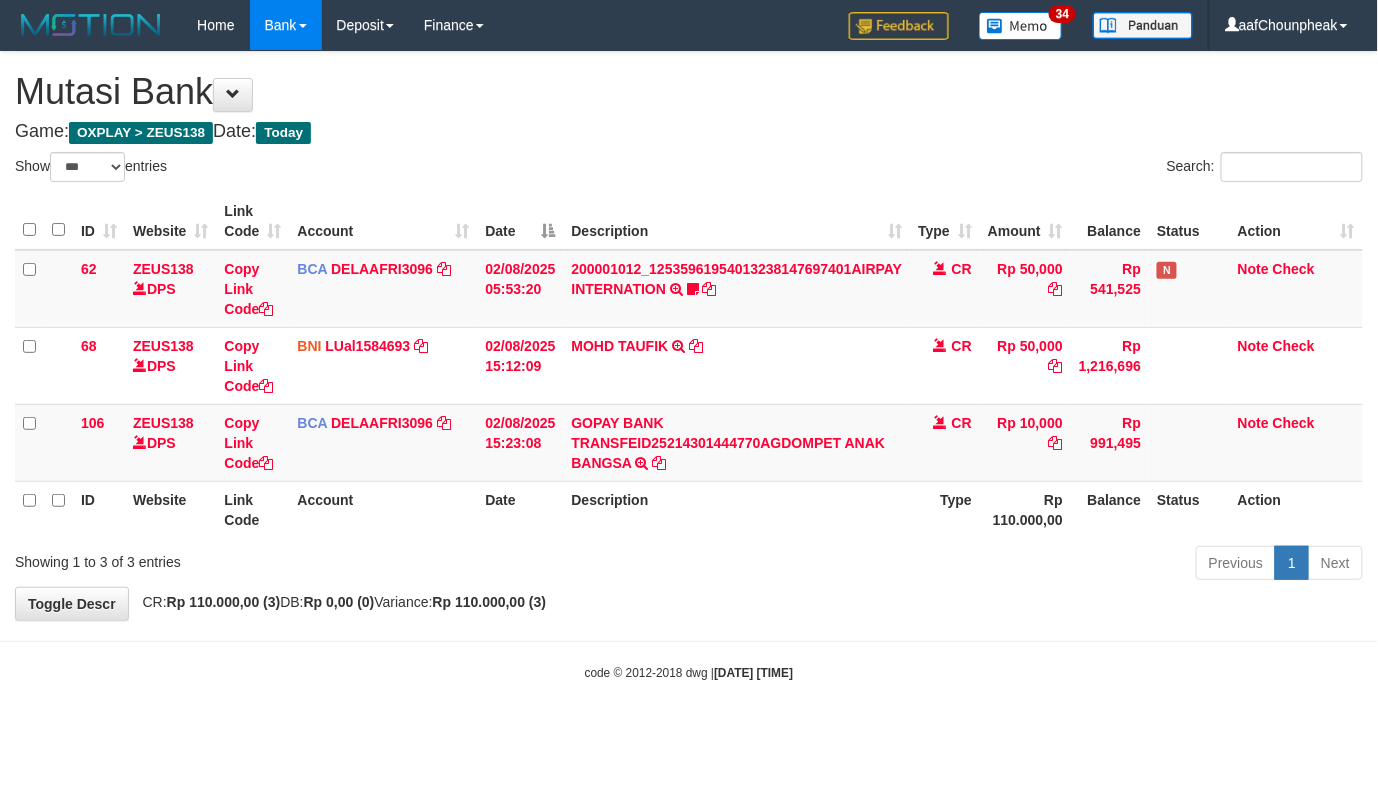 click on "**********" at bounding box center (689, 336) 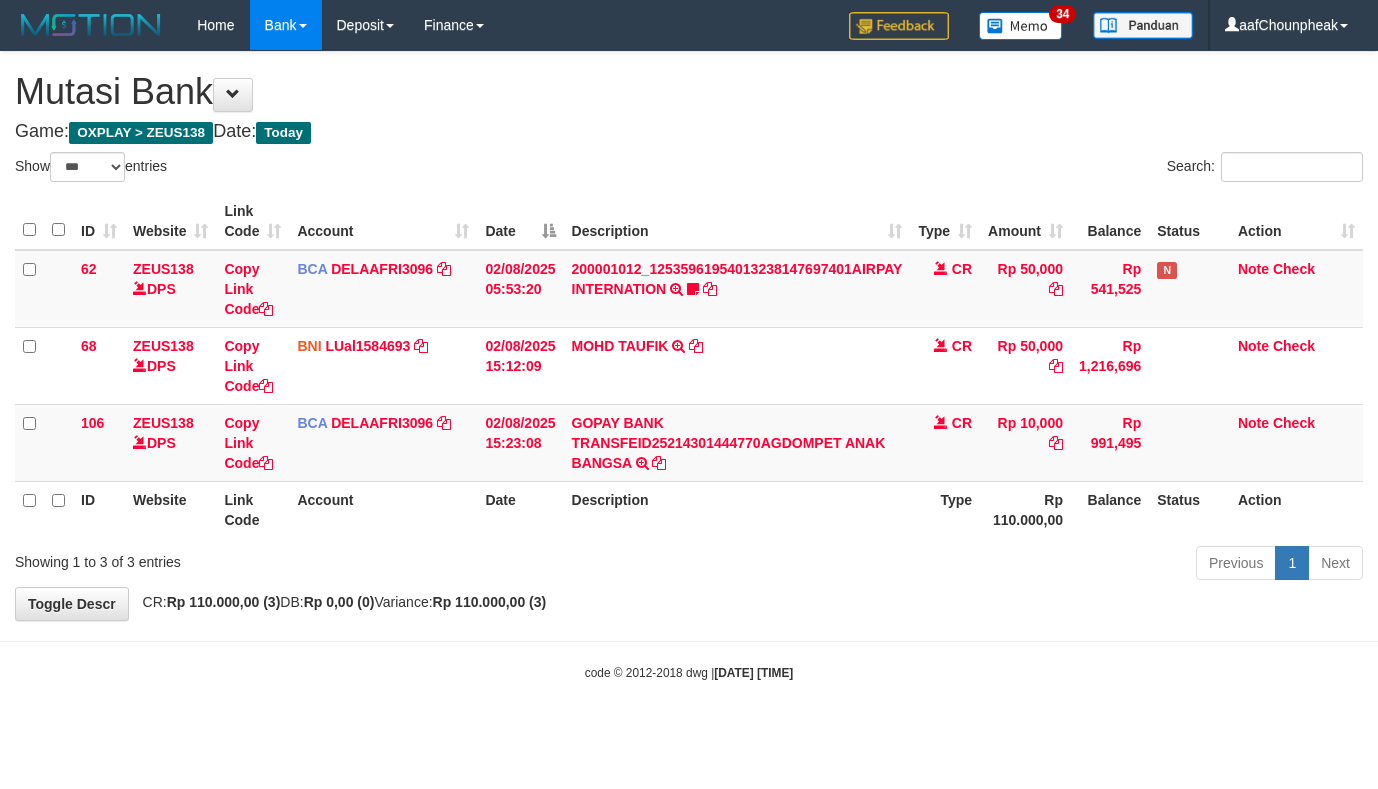select on "***" 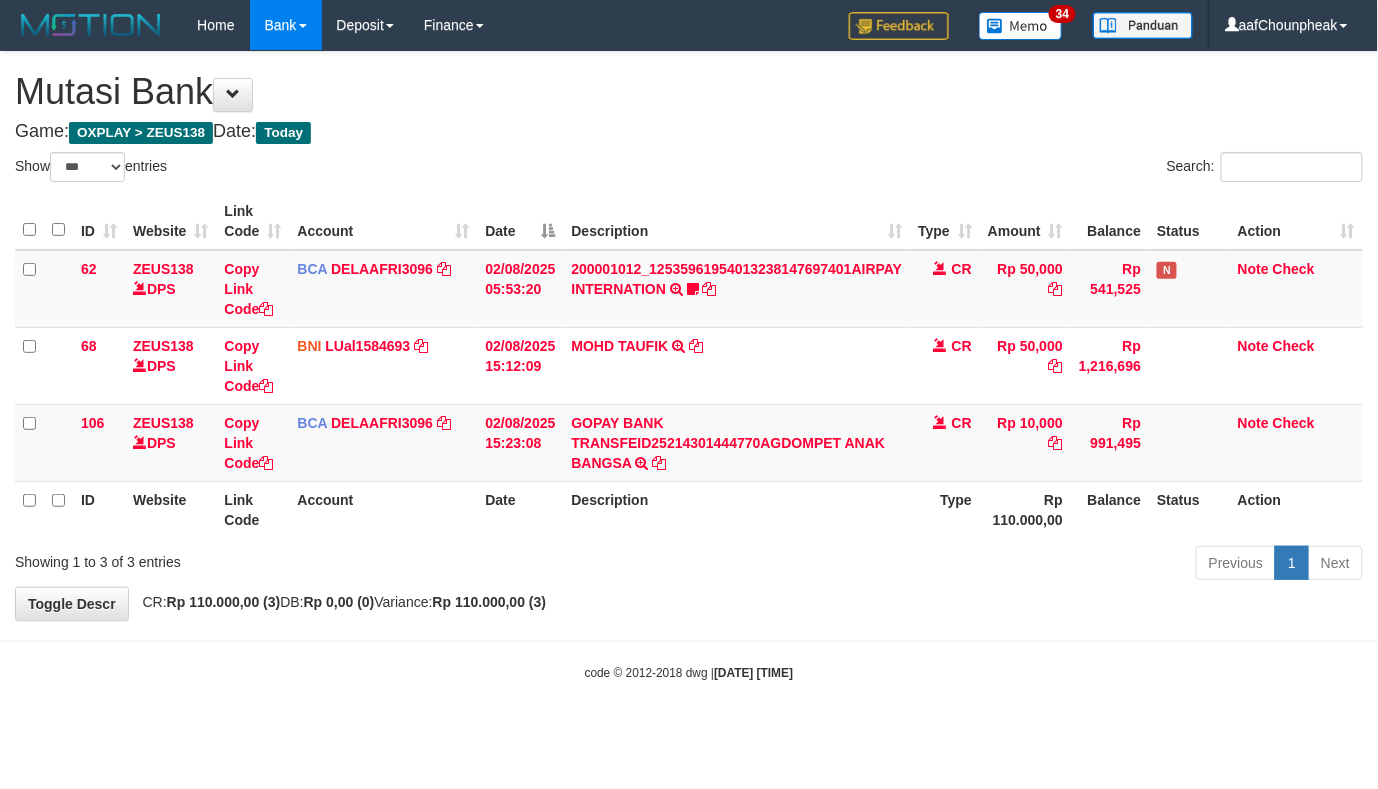 click on "**********" at bounding box center [689, 336] 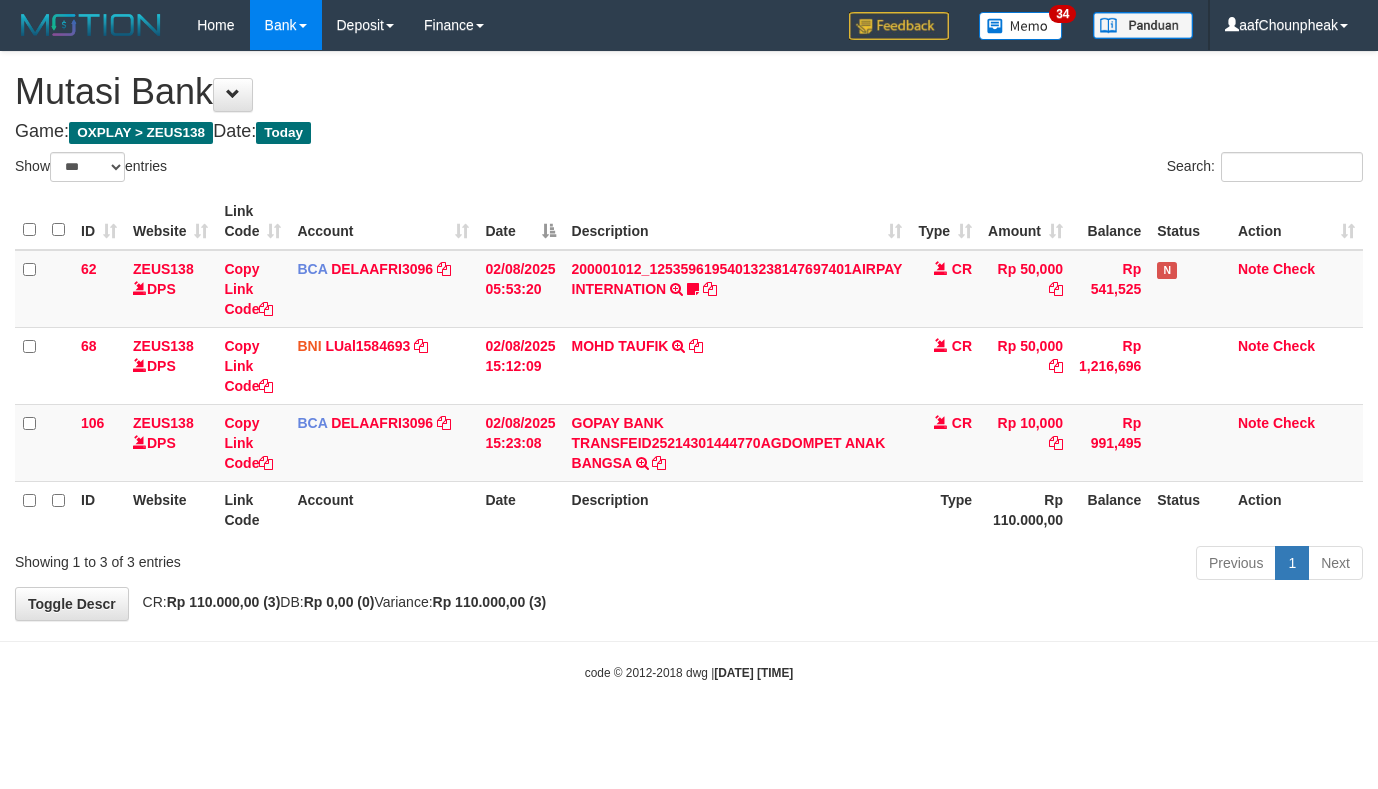 select on "***" 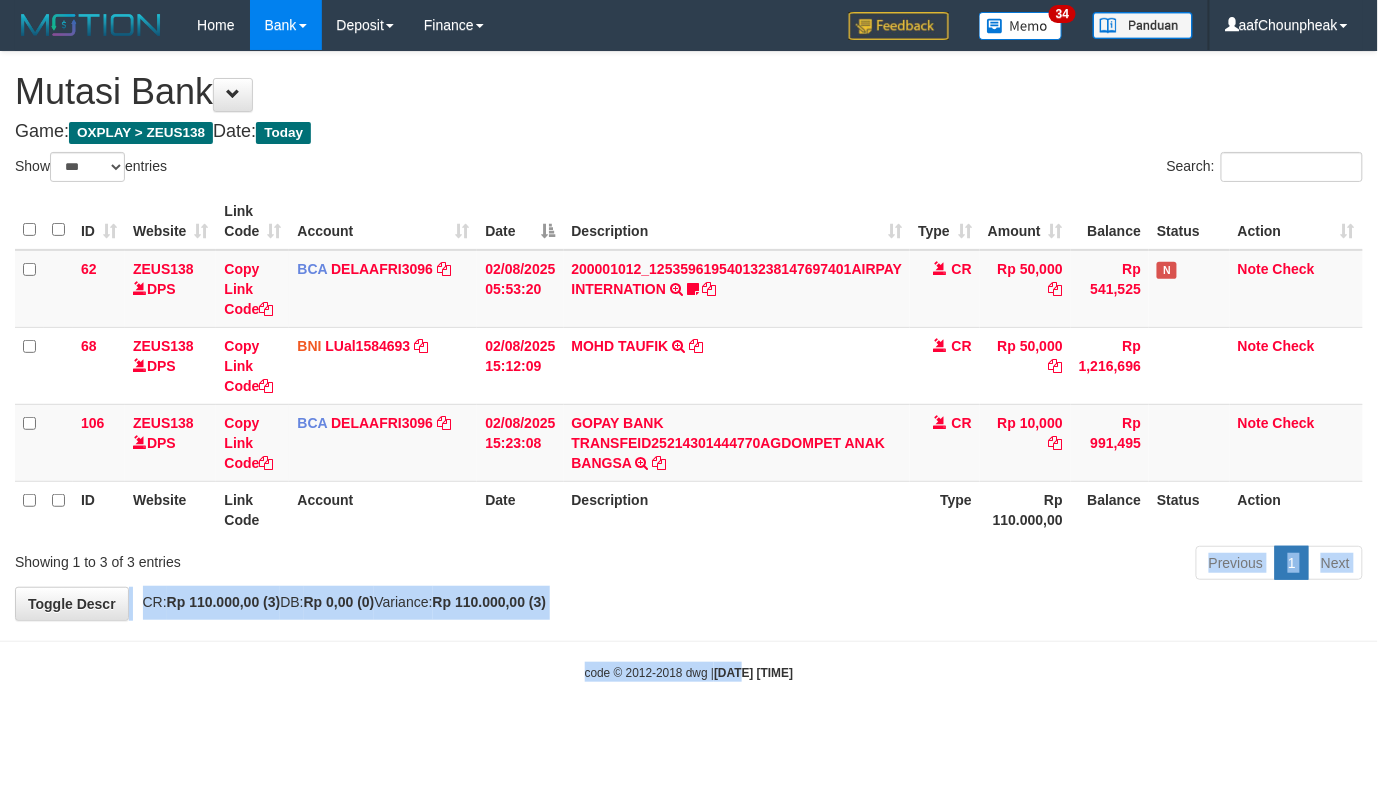 drag, startPoint x: 724, startPoint y: 590, endPoint x: 725, endPoint y: 656, distance: 66.007576 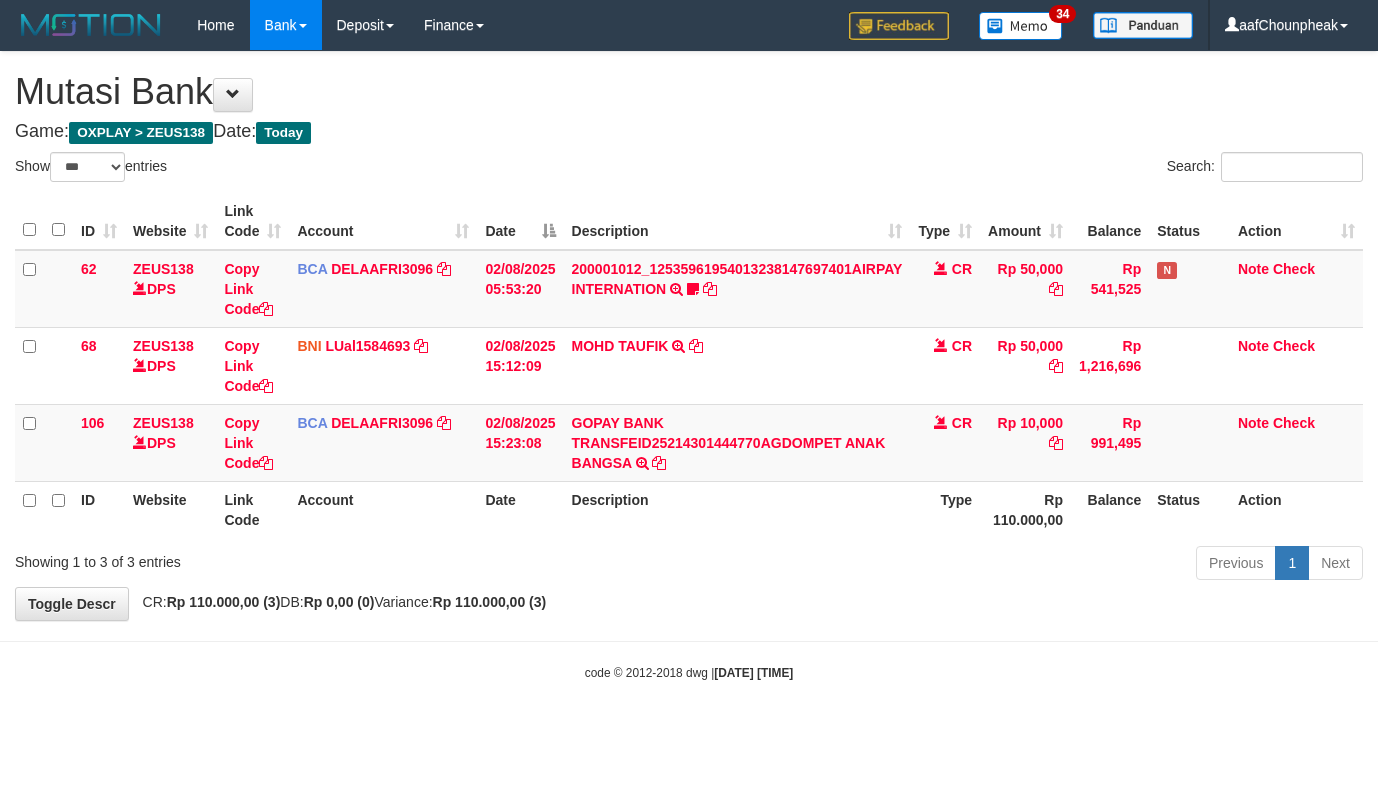select on "***" 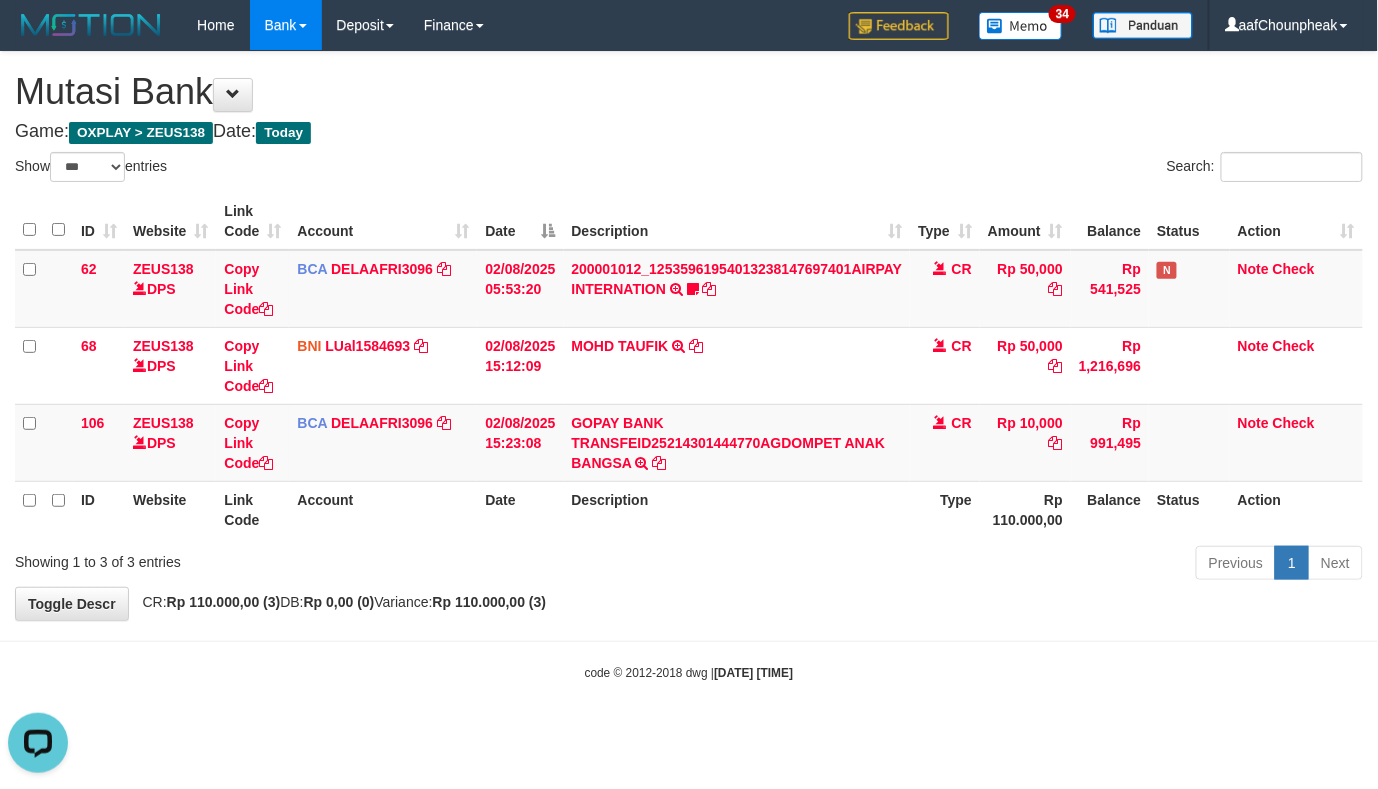 scroll, scrollTop: 0, scrollLeft: 0, axis: both 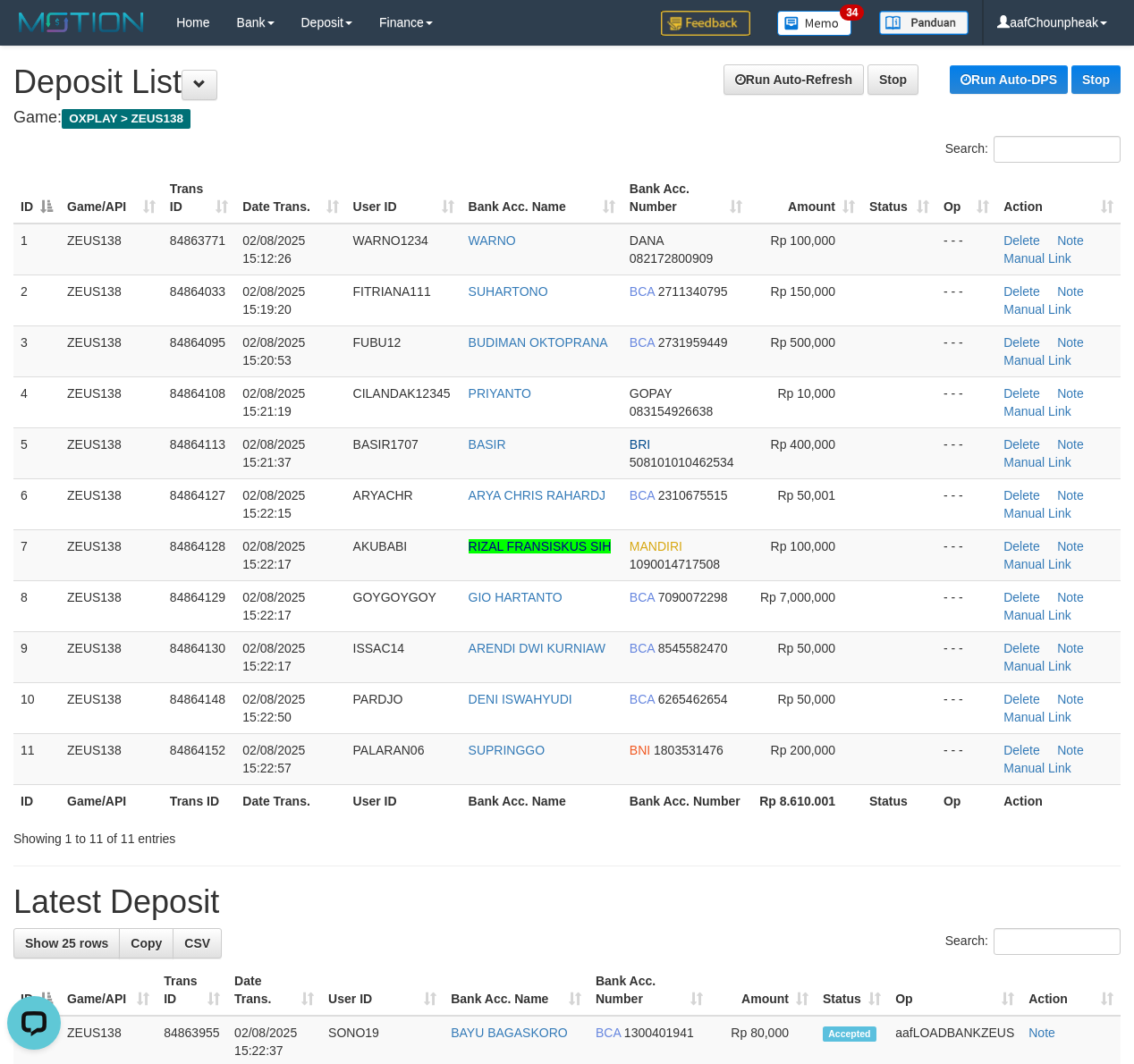 drag, startPoint x: 448, startPoint y: 165, endPoint x: 118, endPoint y: 190, distance: 330.9456 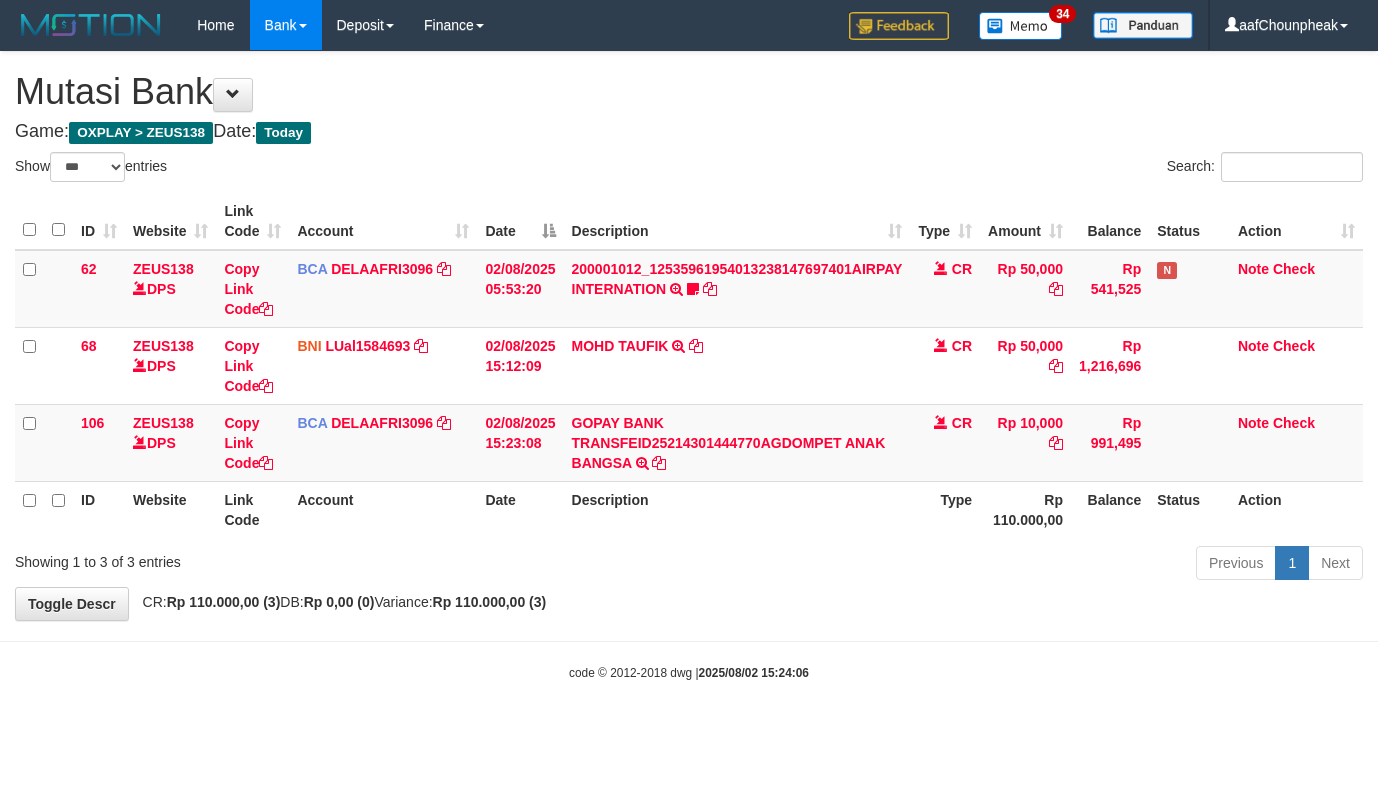 select on "***" 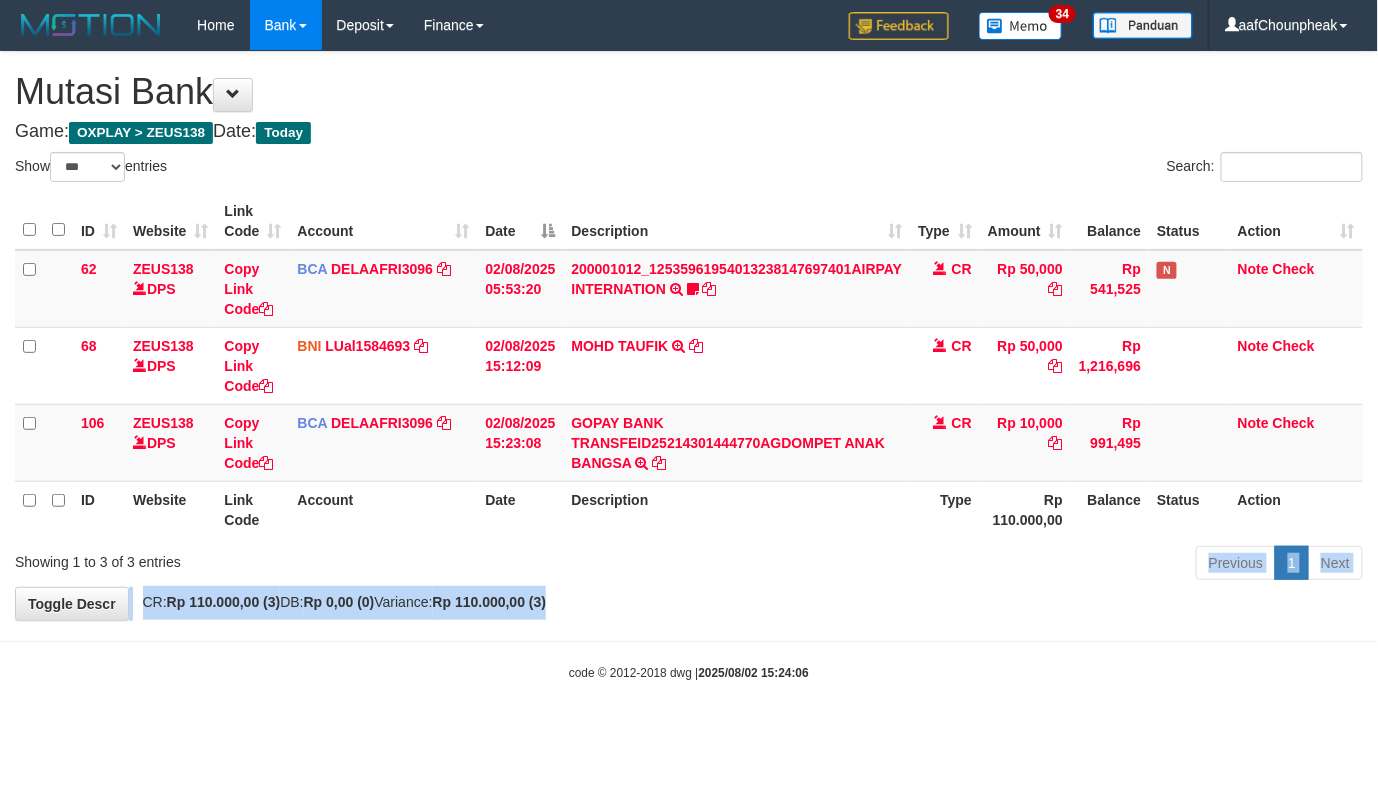 click on "**********" at bounding box center [689, 336] 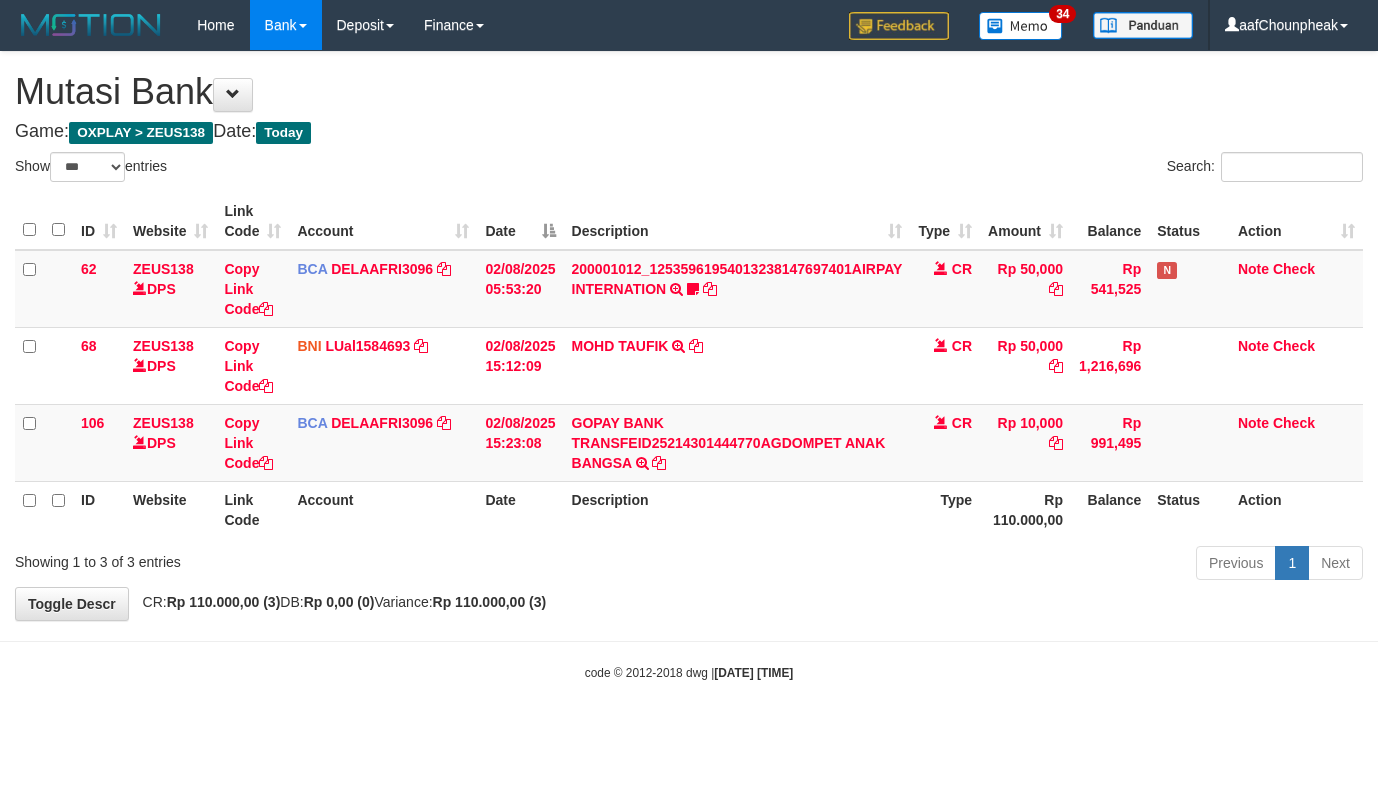 select on "***" 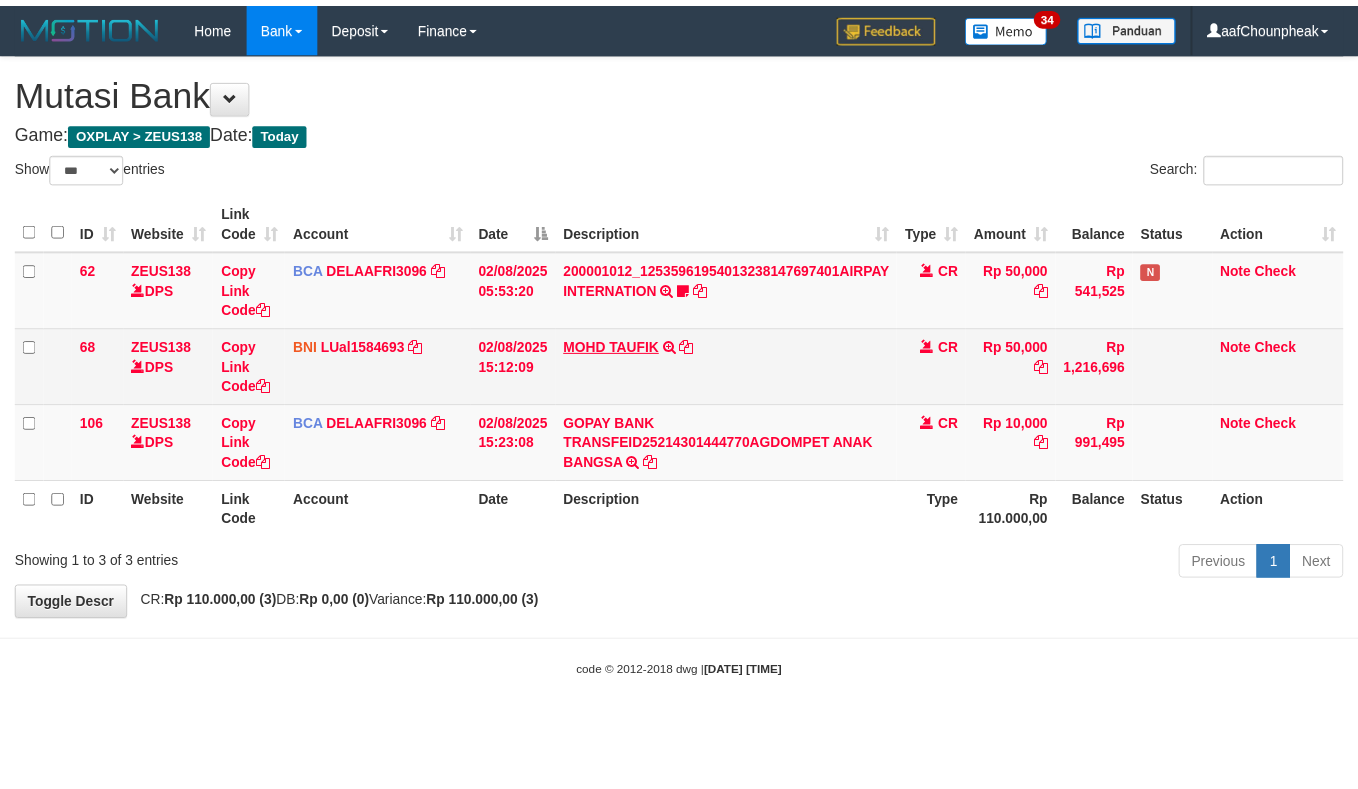 scroll, scrollTop: 0, scrollLeft: 0, axis: both 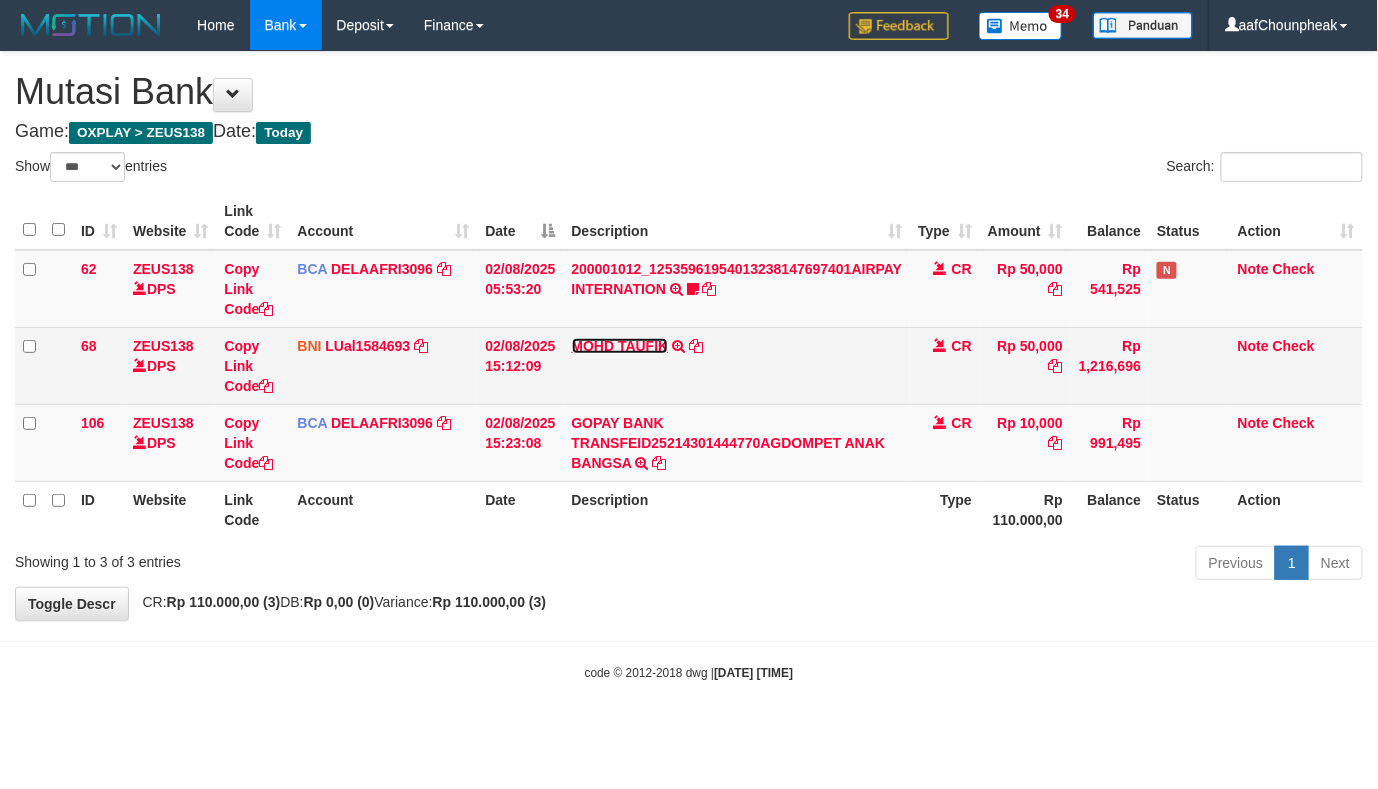 click on "MOHD TAUFIK" at bounding box center [620, 346] 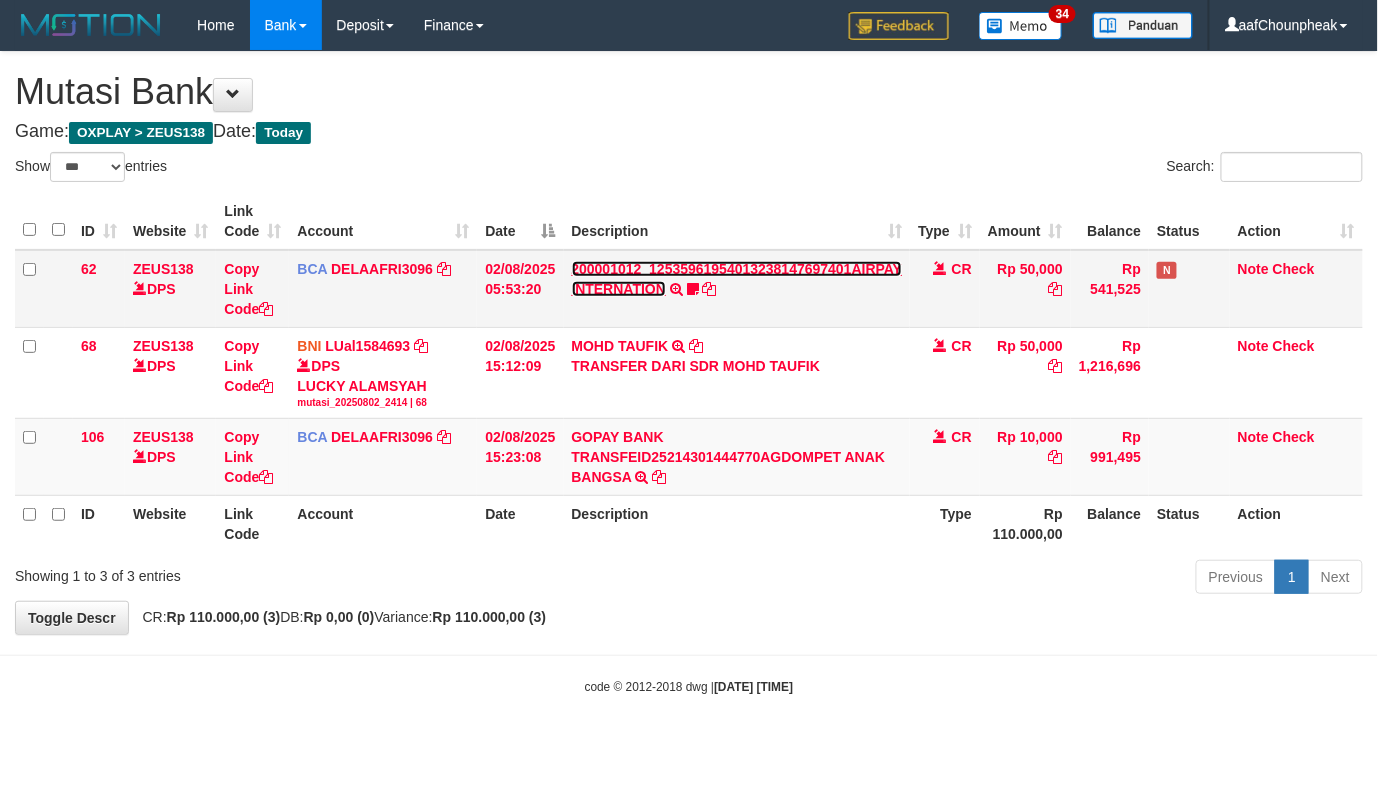 click on "200001012_12535961954013238147697401AIRPAY INTERNATION" at bounding box center (737, 279) 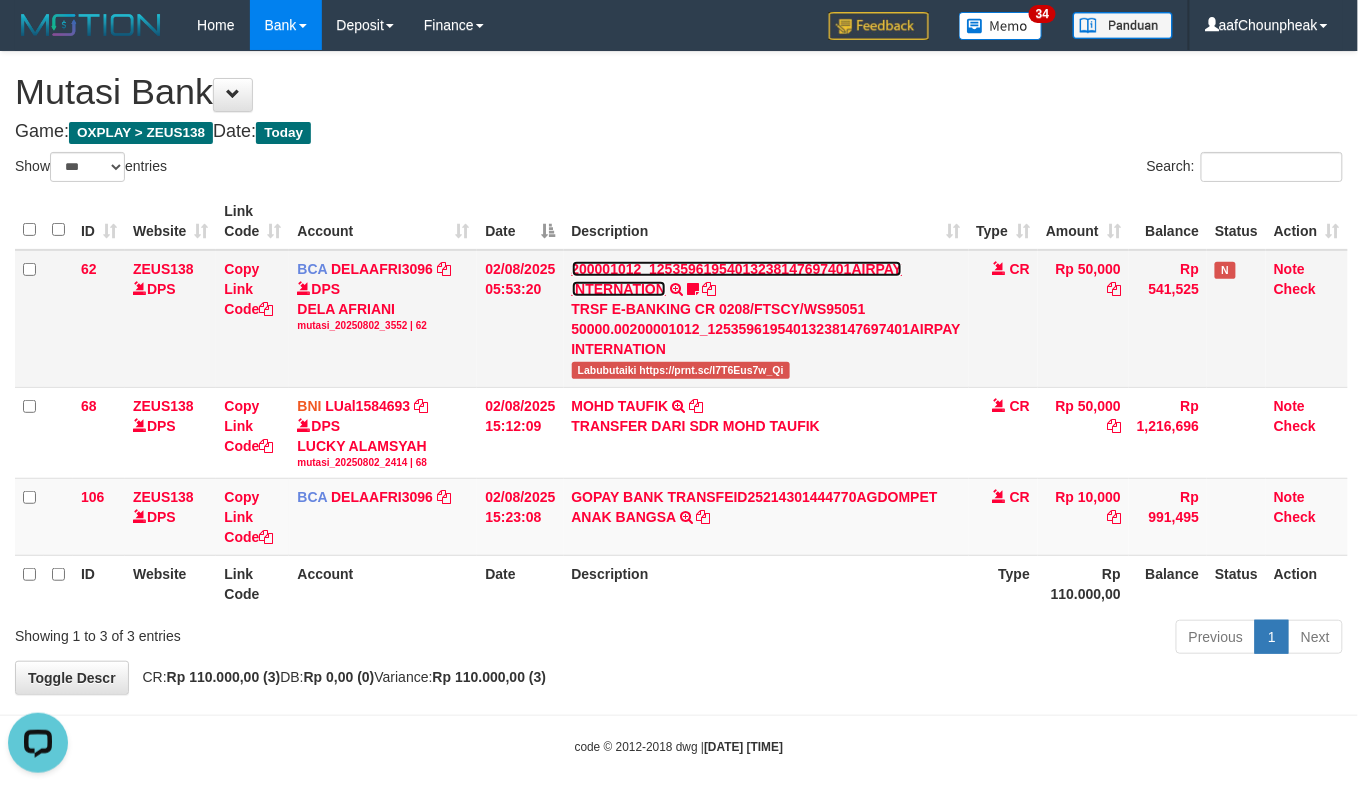 scroll, scrollTop: 0, scrollLeft: 0, axis: both 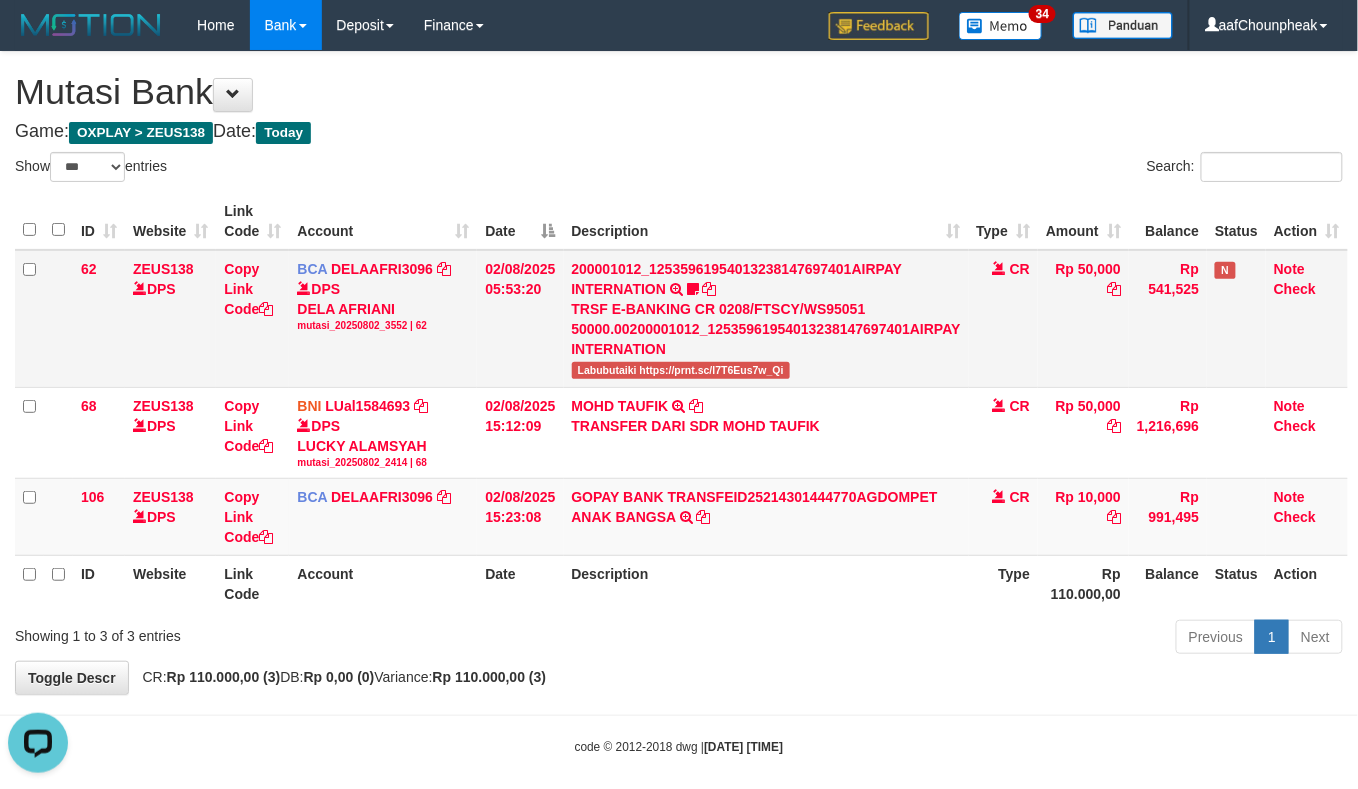 click on "Labubutaiki
https://prnt.sc/l7T6Eus7w_Qi" at bounding box center (681, 370) 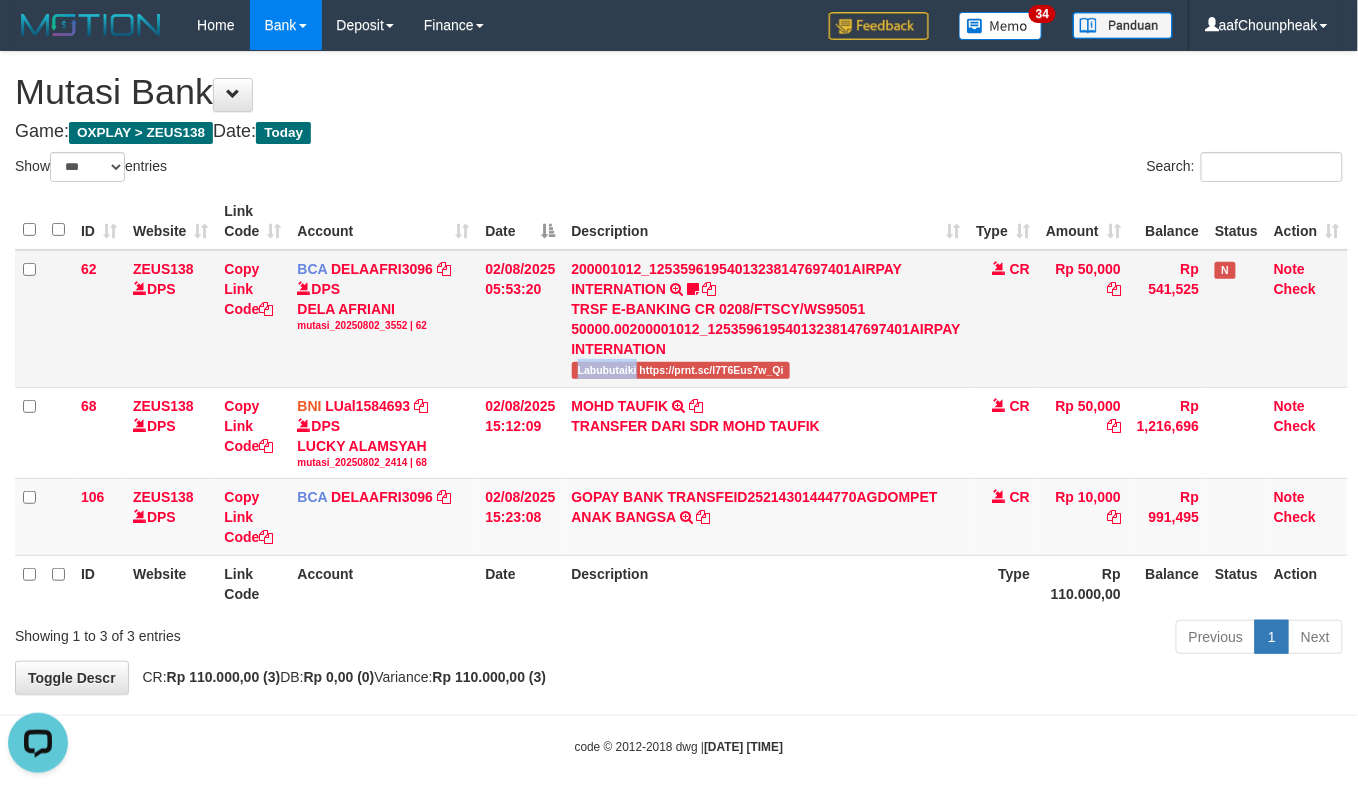 click on "Labubutaiki
https://prnt.sc/l7T6Eus7w_Qi" at bounding box center [681, 370] 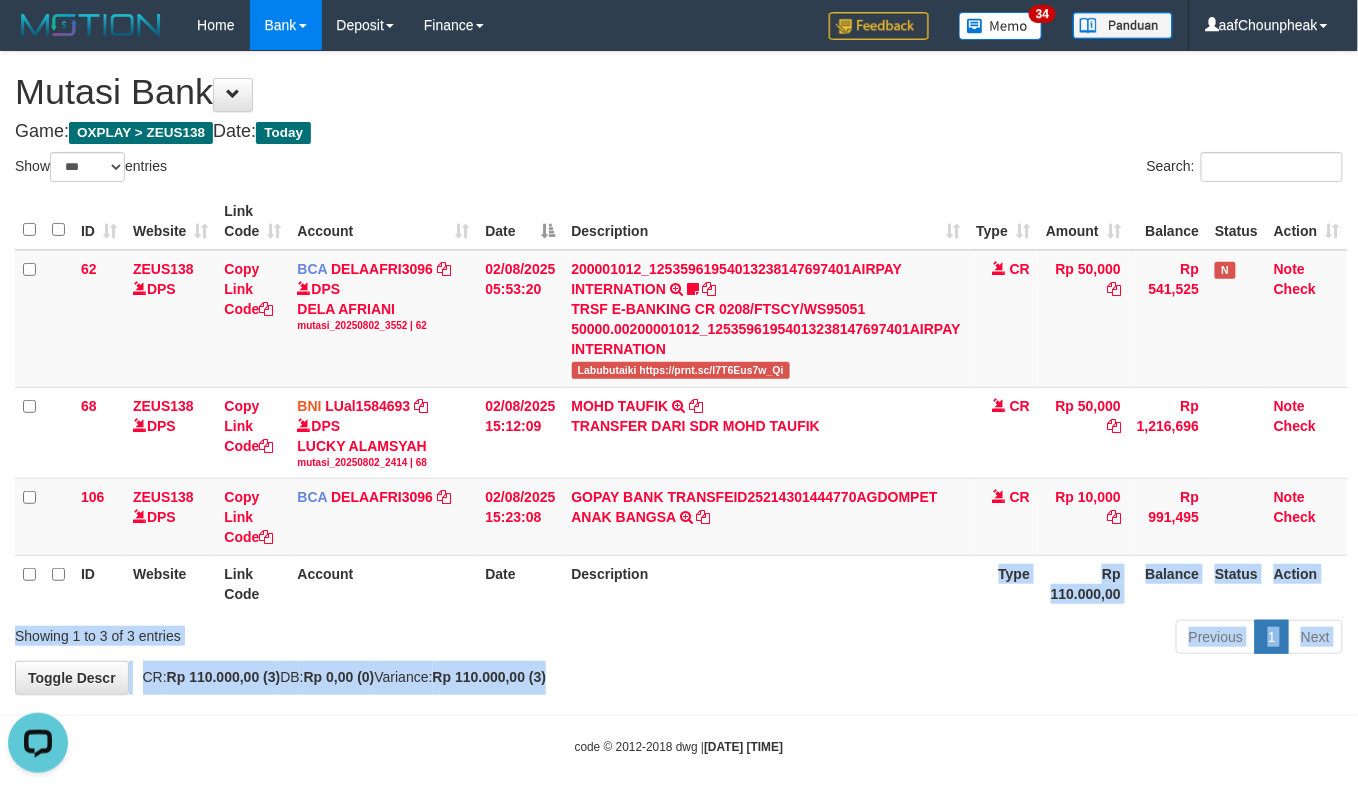 drag, startPoint x: 829, startPoint y: 608, endPoint x: 837, endPoint y: 669, distance: 61.522354 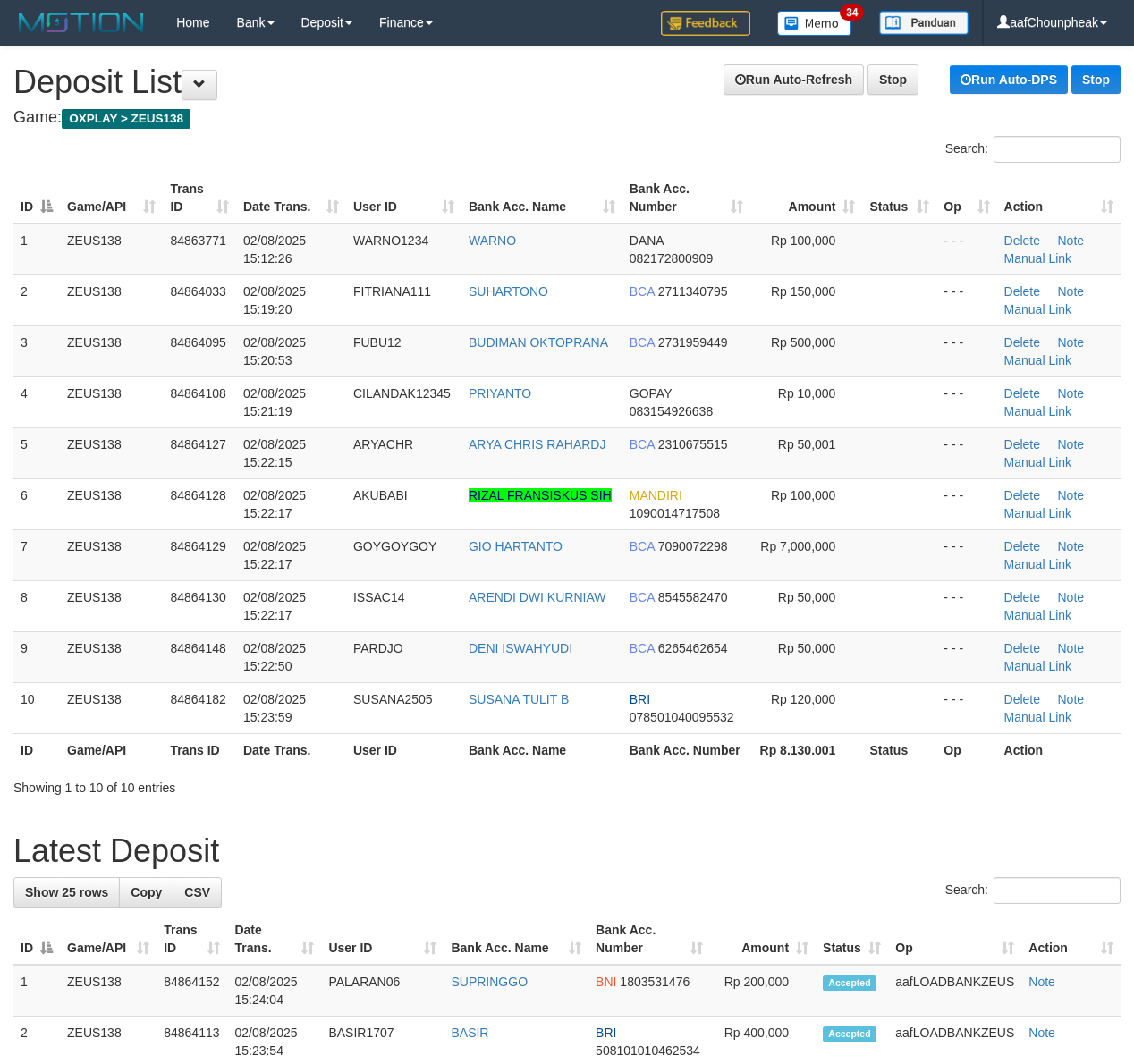 scroll, scrollTop: 0, scrollLeft: 0, axis: both 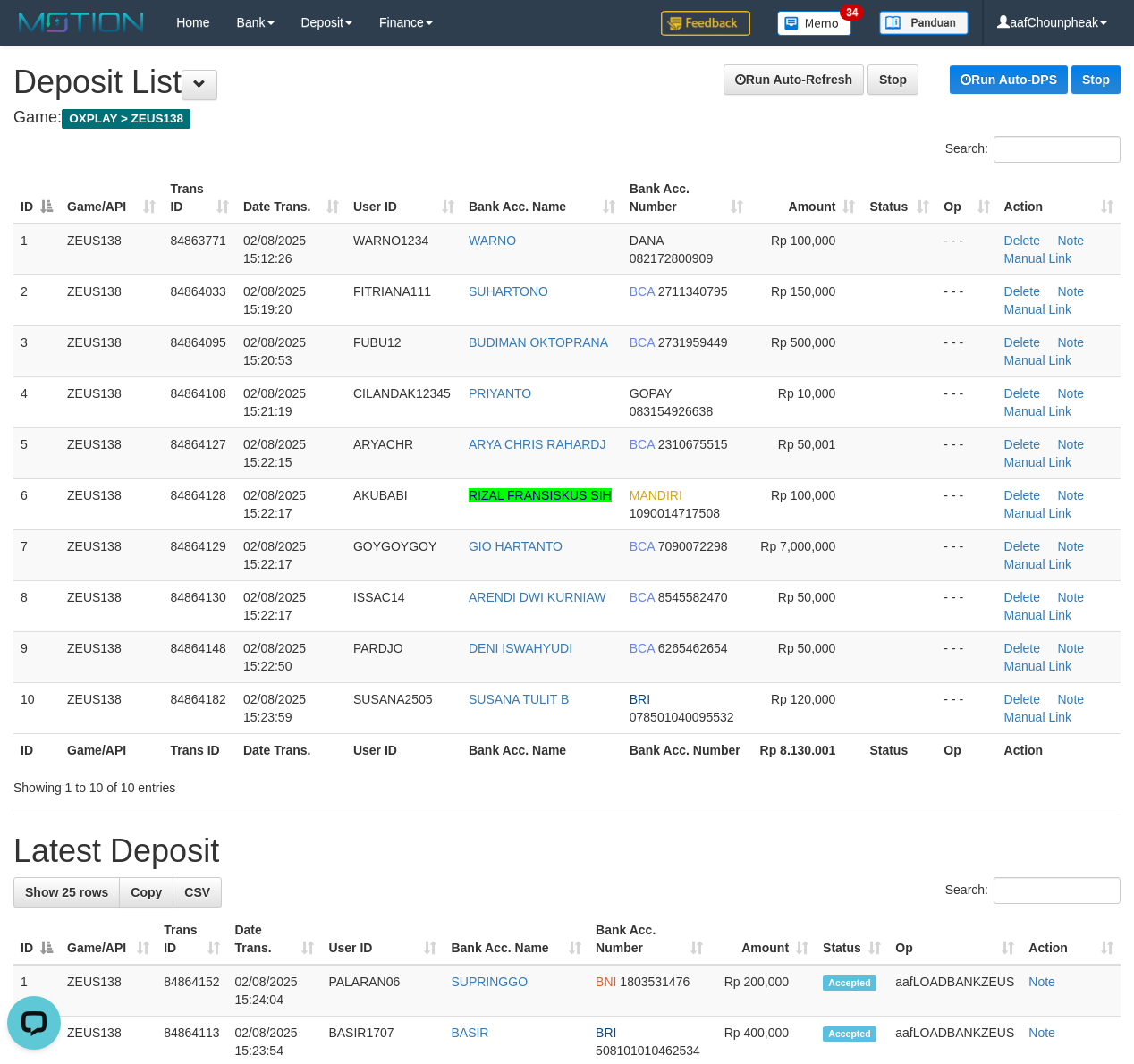 click on "ID Game/API Trans ID Date Trans. User ID Bank Acc. Name Bank Acc. Number Amount Status Op Action" at bounding box center (567, 198) 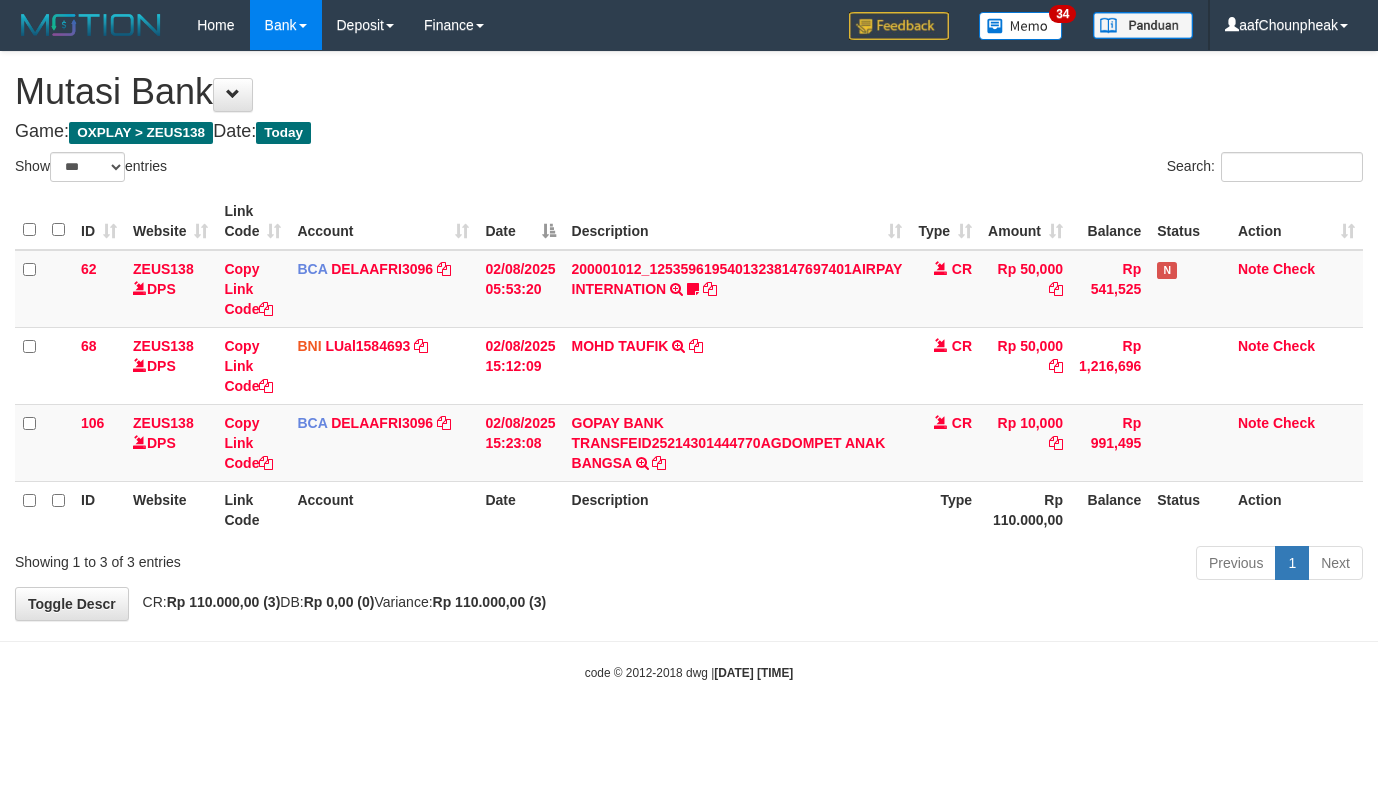 select on "***" 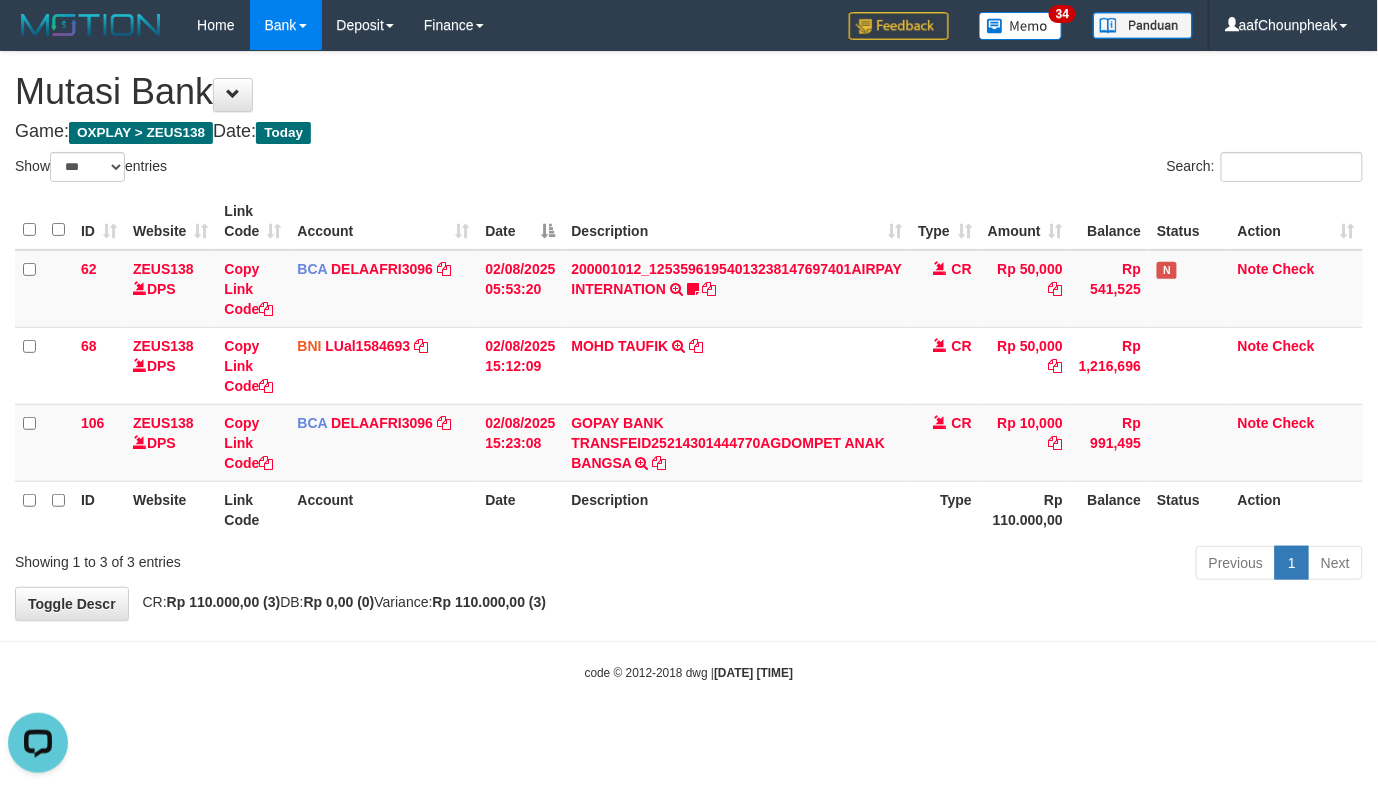 scroll, scrollTop: 0, scrollLeft: 0, axis: both 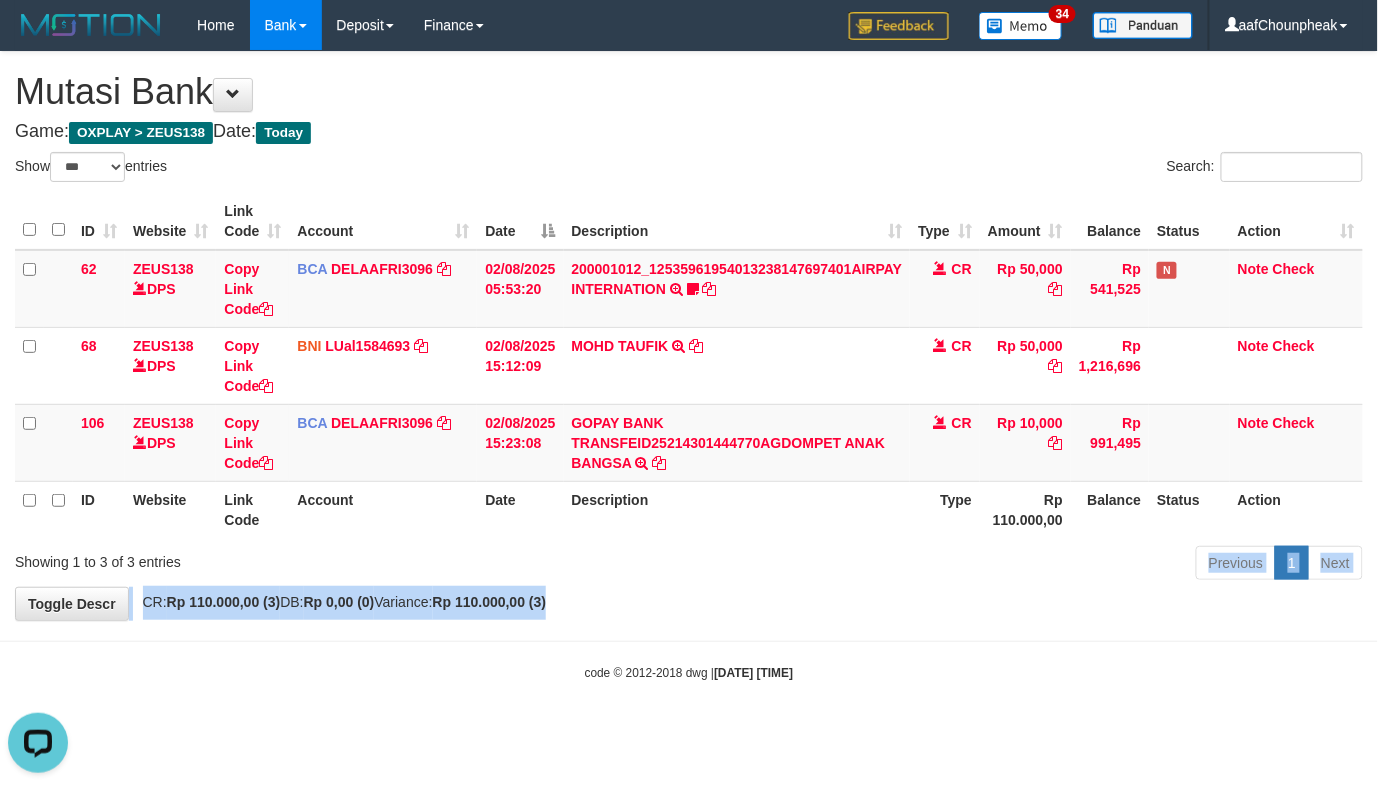 drag, startPoint x: 836, startPoint y: 585, endPoint x: 893, endPoint y: 632, distance: 73.87828 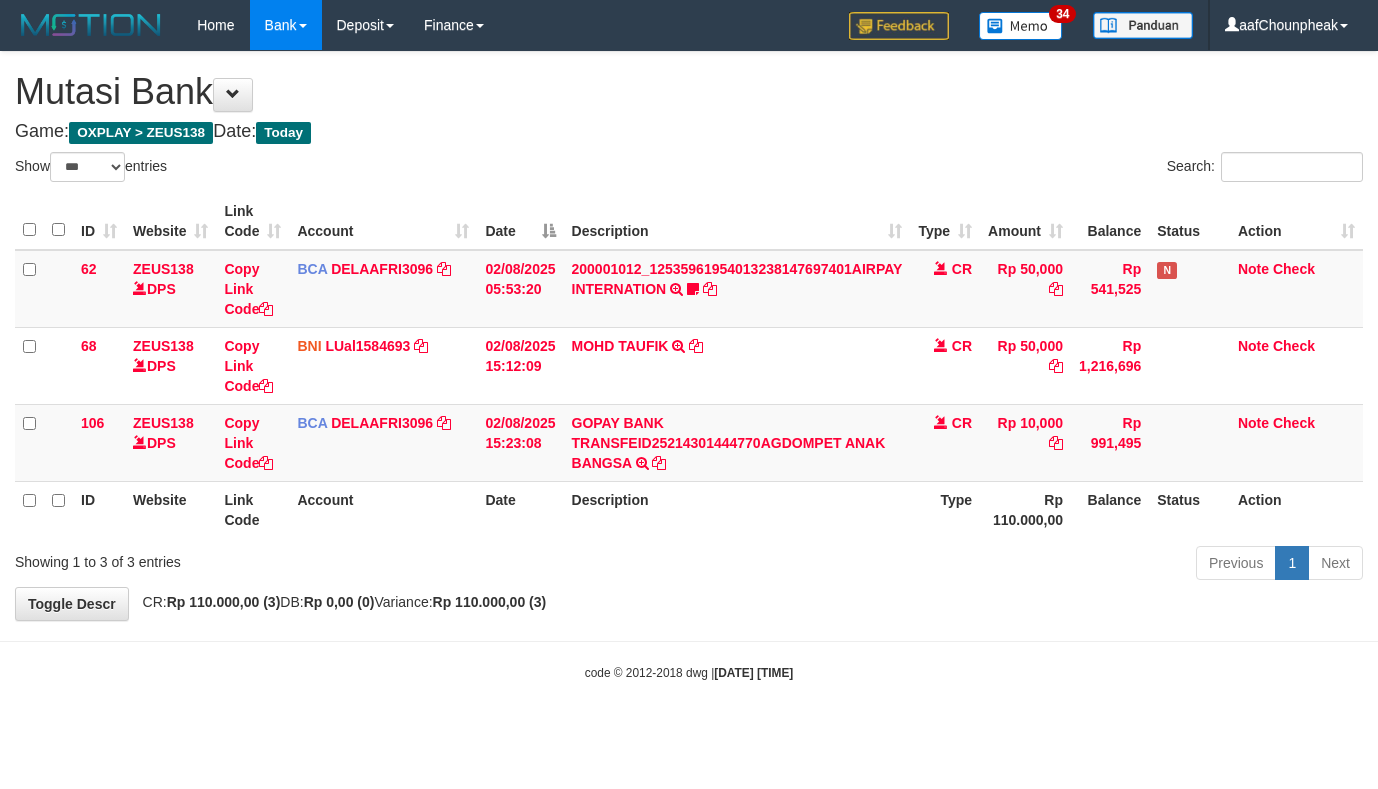 select on "***" 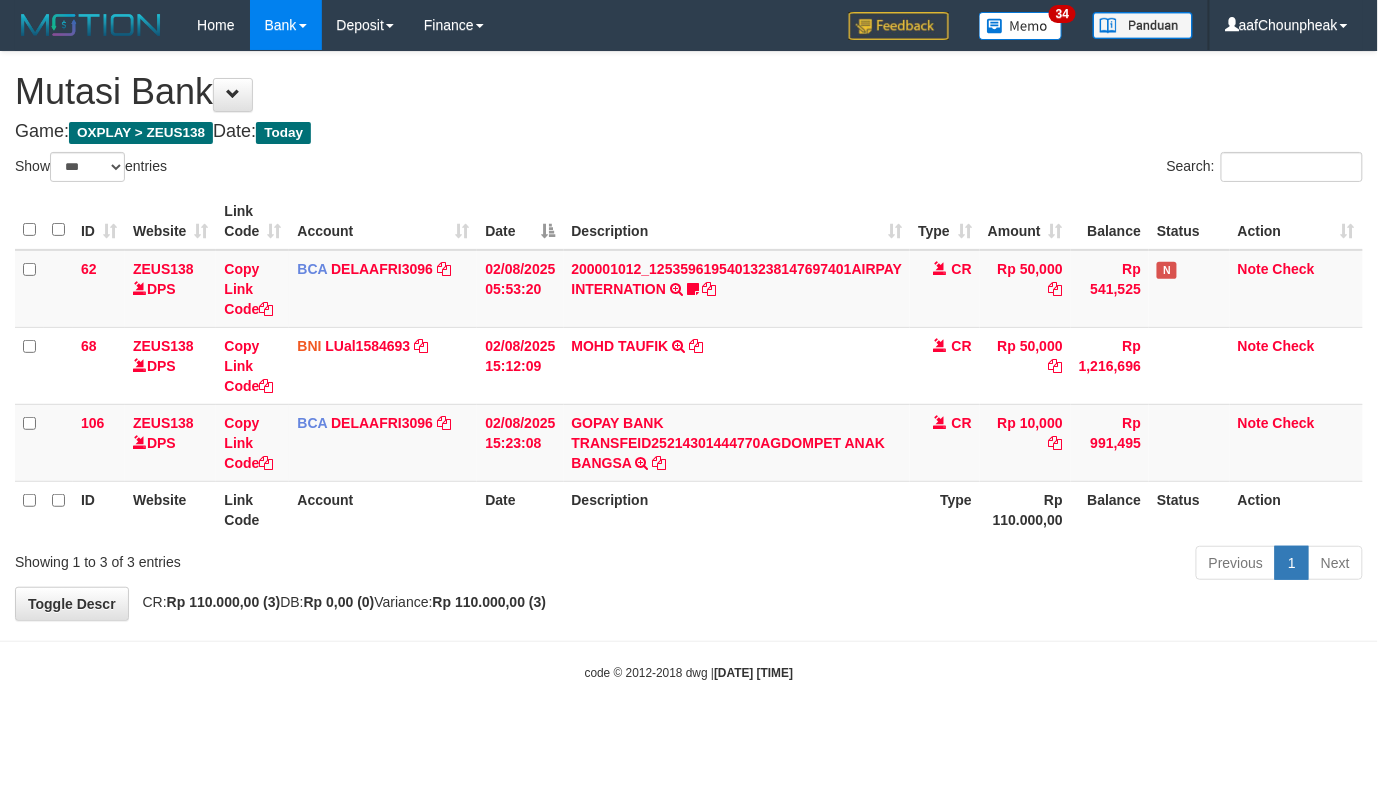 drag, startPoint x: 893, startPoint y: 661, endPoint x: 890, endPoint y: 676, distance: 15.297058 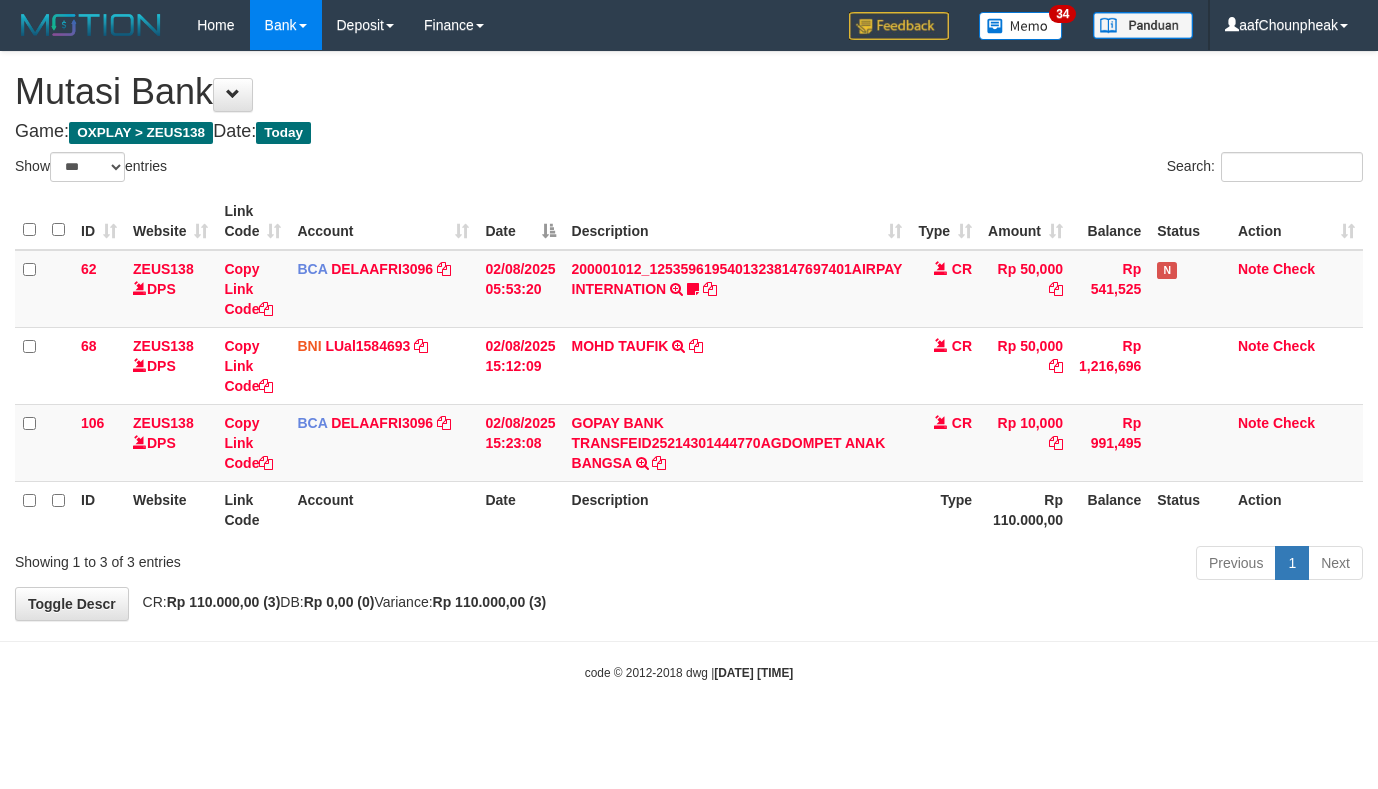 select on "***" 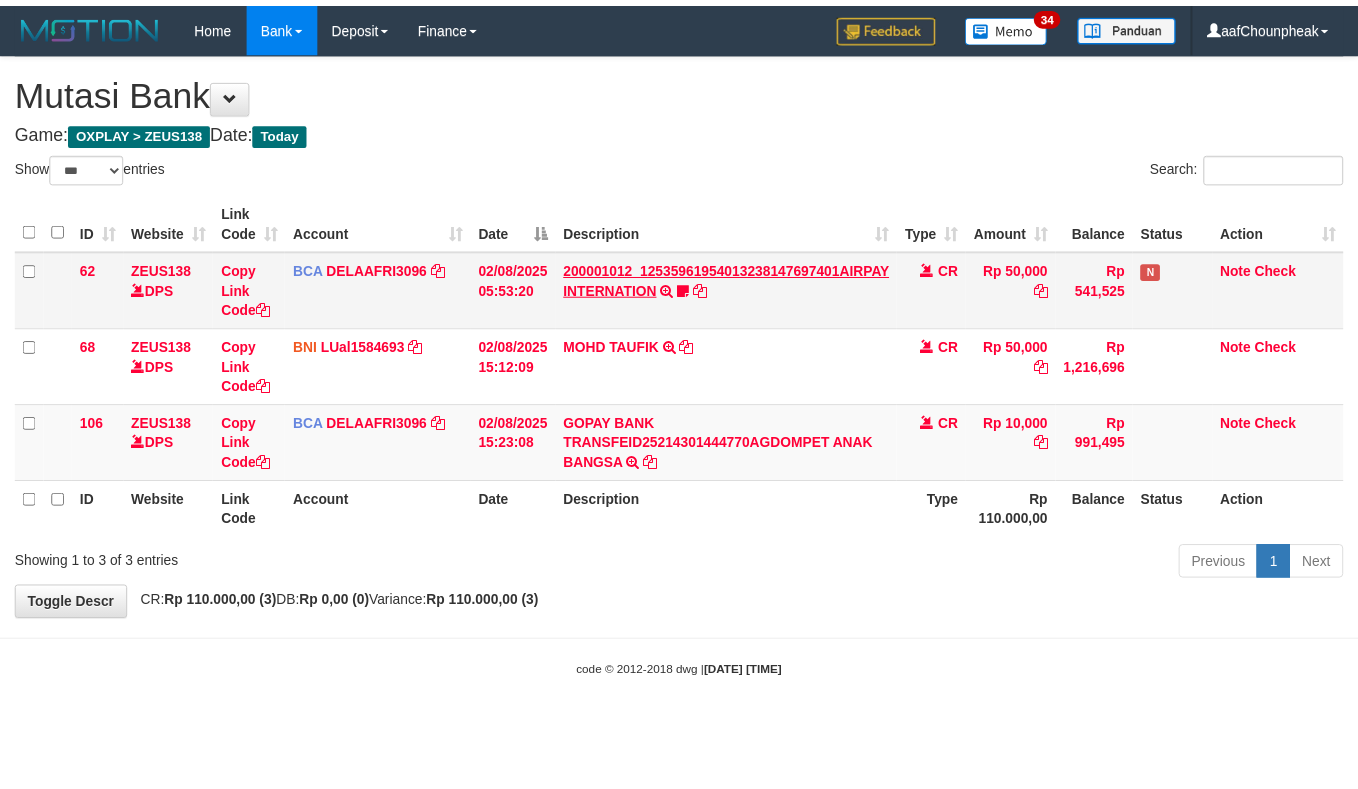 scroll, scrollTop: 0, scrollLeft: 0, axis: both 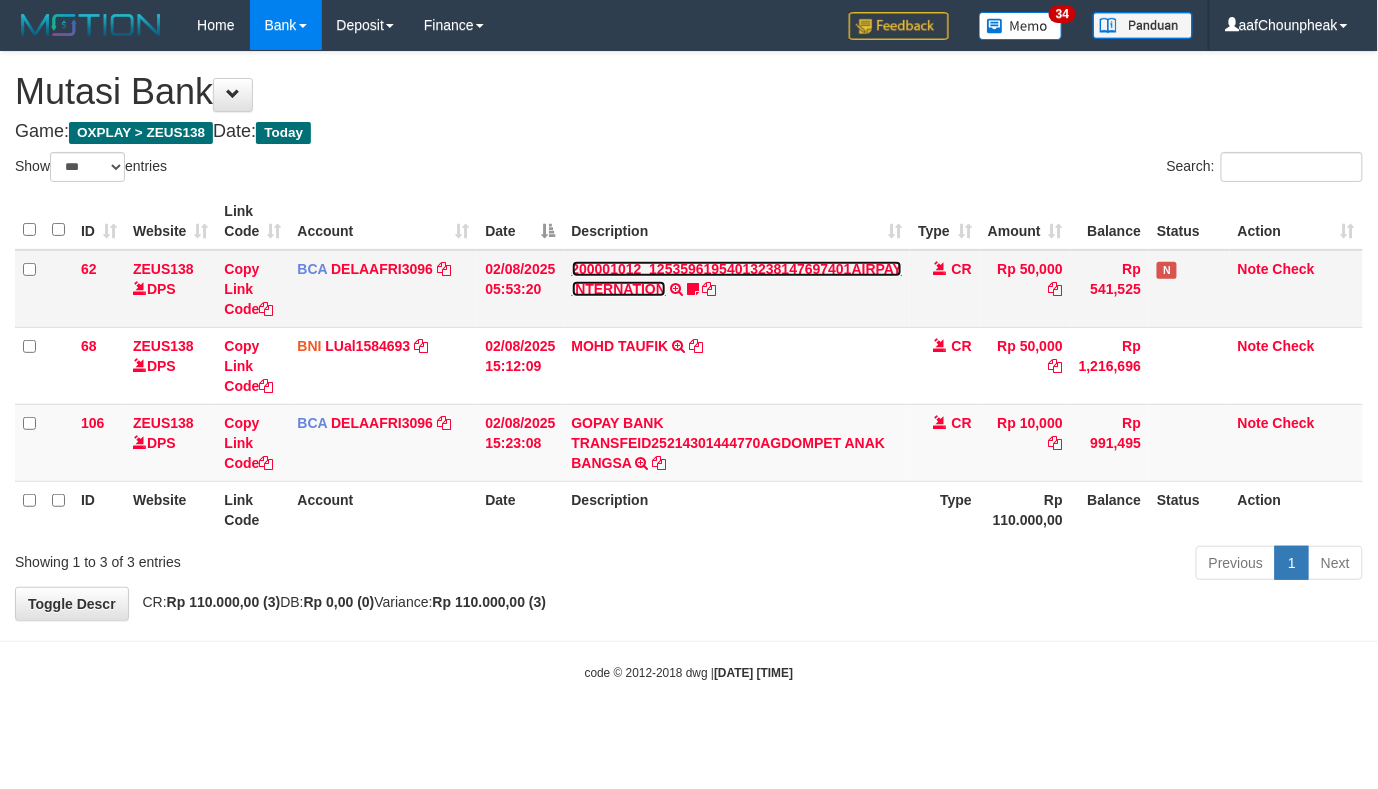 click on "200001012_12535961954013238147697401AIRPAY INTERNATION" at bounding box center [737, 279] 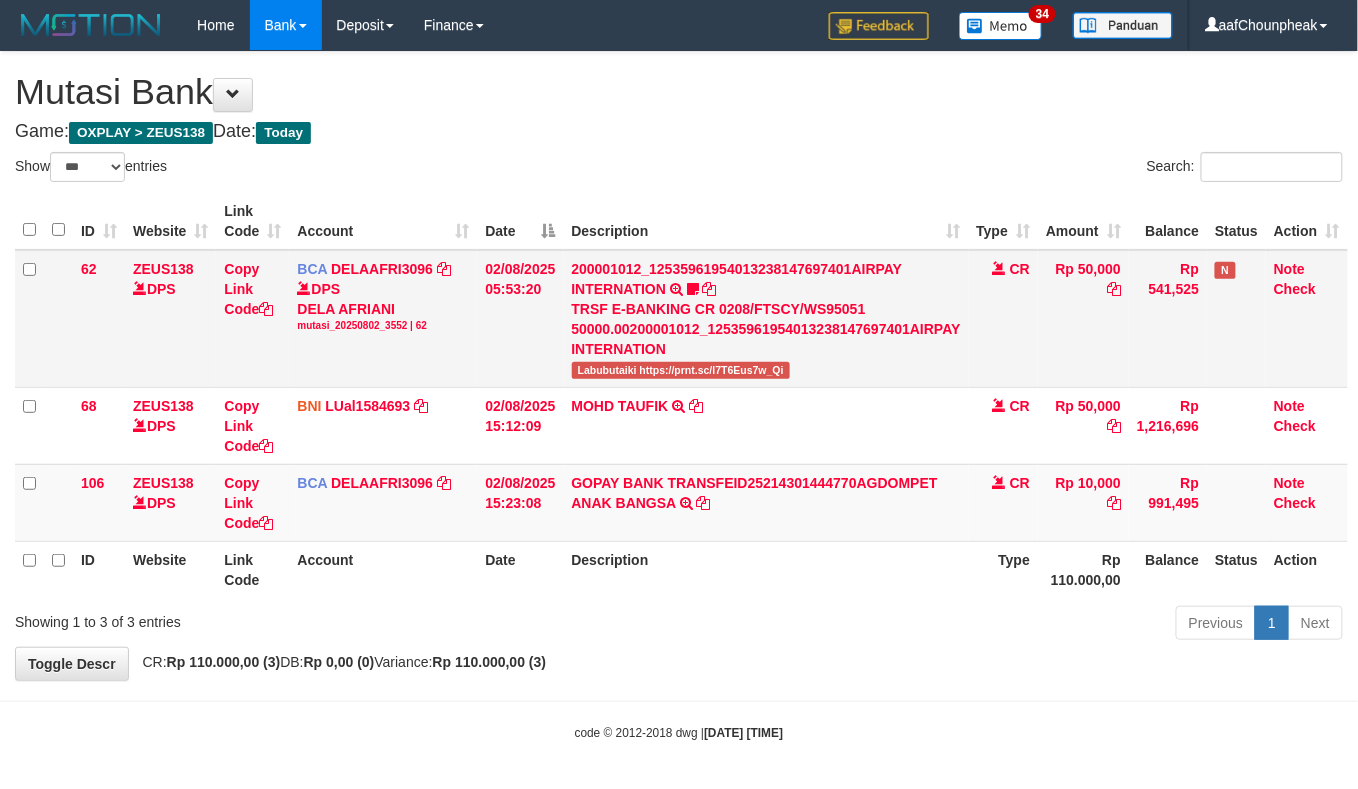 click on "Labubutaiki
https://prnt.sc/l7T6Eus7w_Qi" at bounding box center (681, 370) 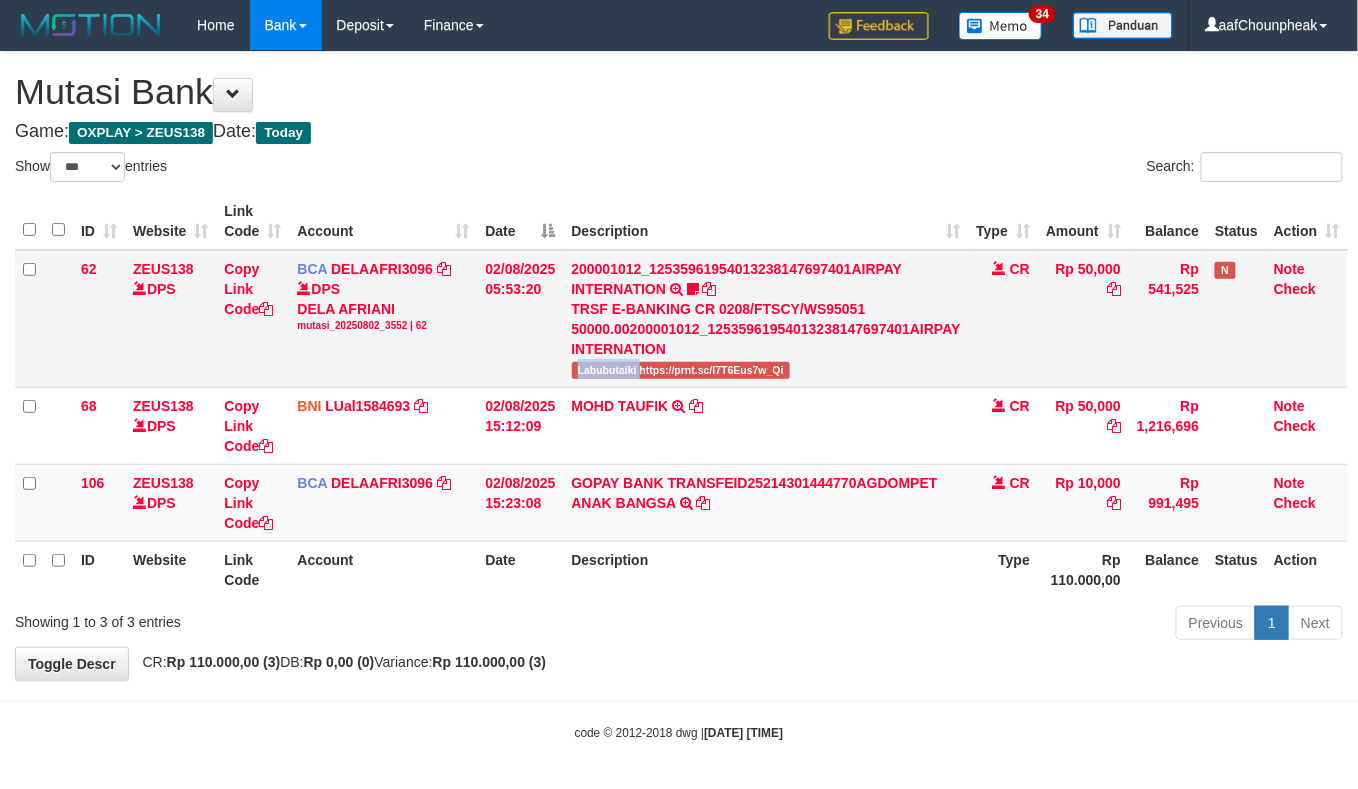 click on "Labubutaiki
https://prnt.sc/l7T6Eus7w_Qi" at bounding box center (681, 370) 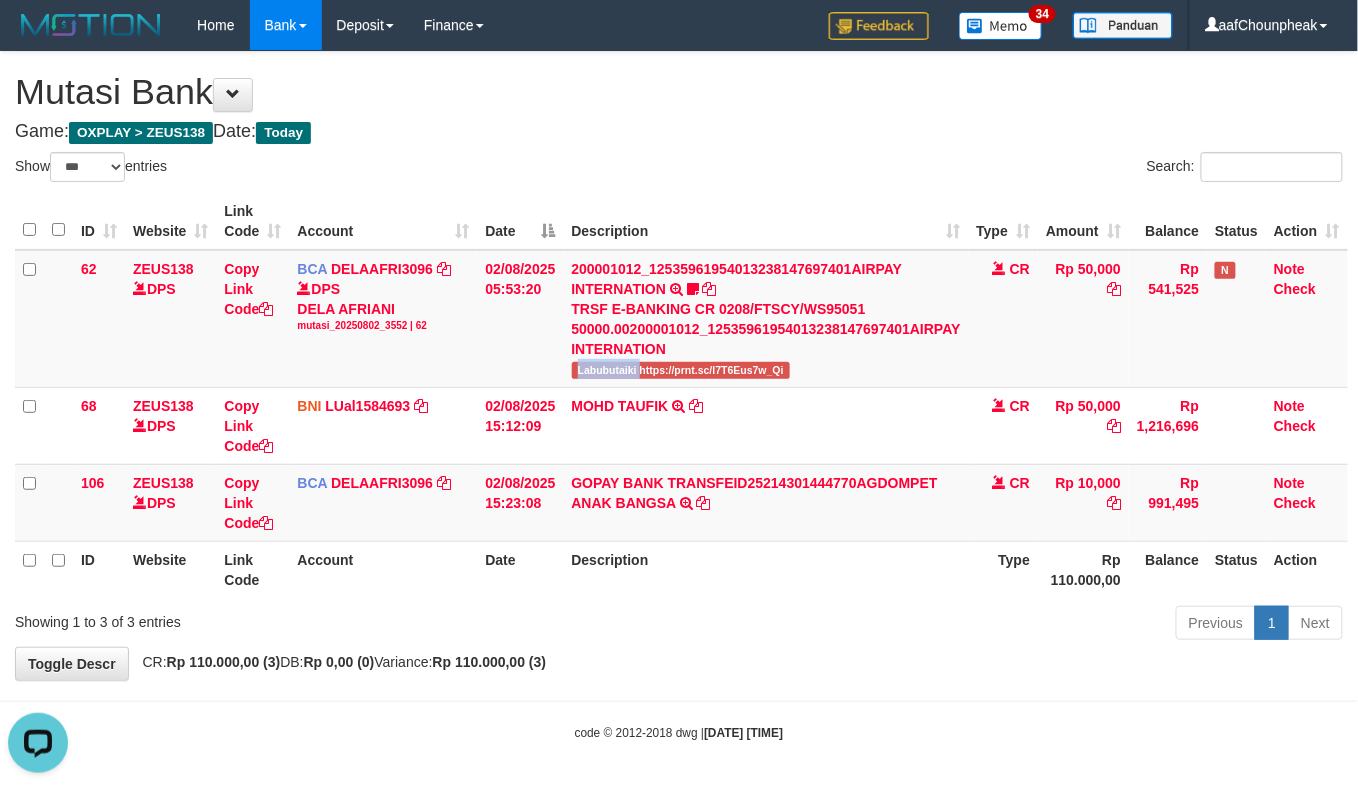 scroll, scrollTop: 0, scrollLeft: 0, axis: both 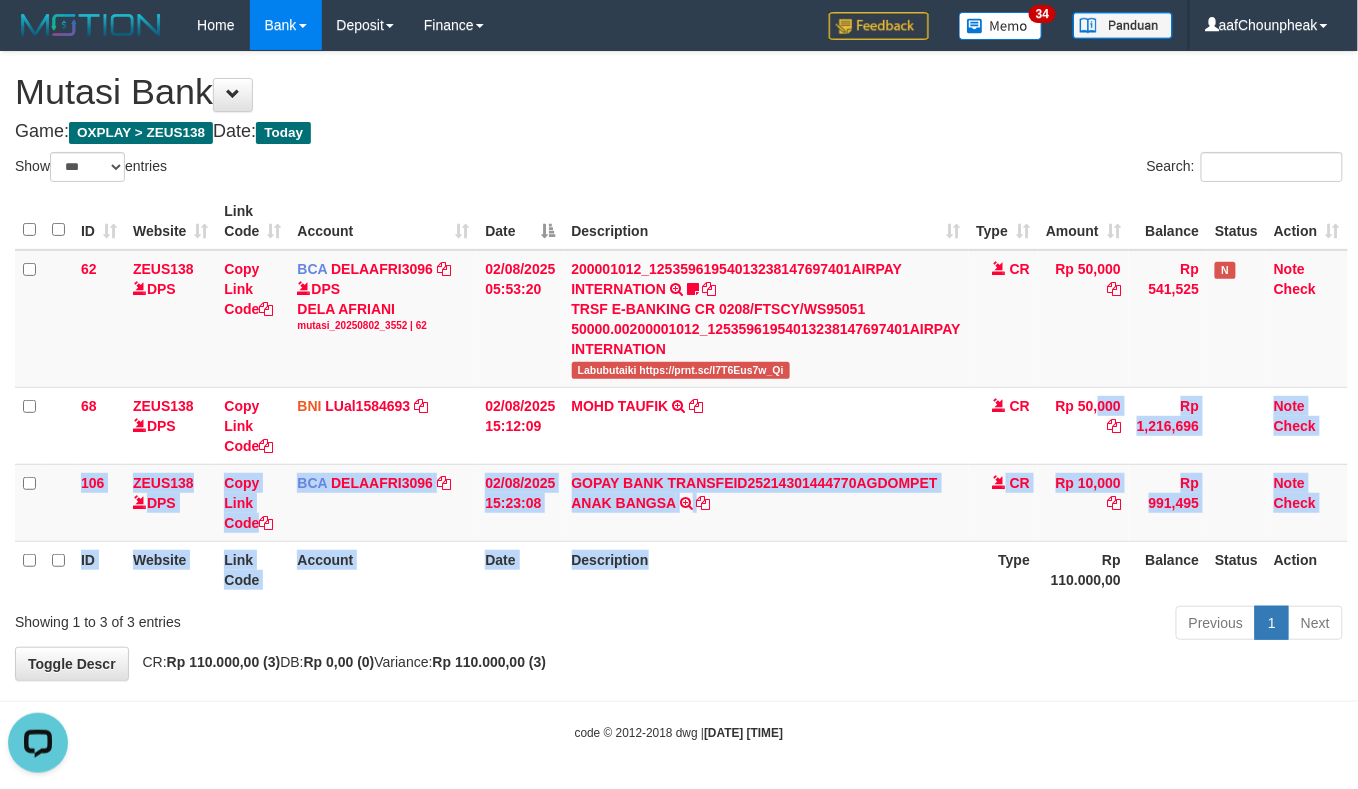 drag, startPoint x: 958, startPoint y: 565, endPoint x: 970, endPoint y: 589, distance: 26.832815 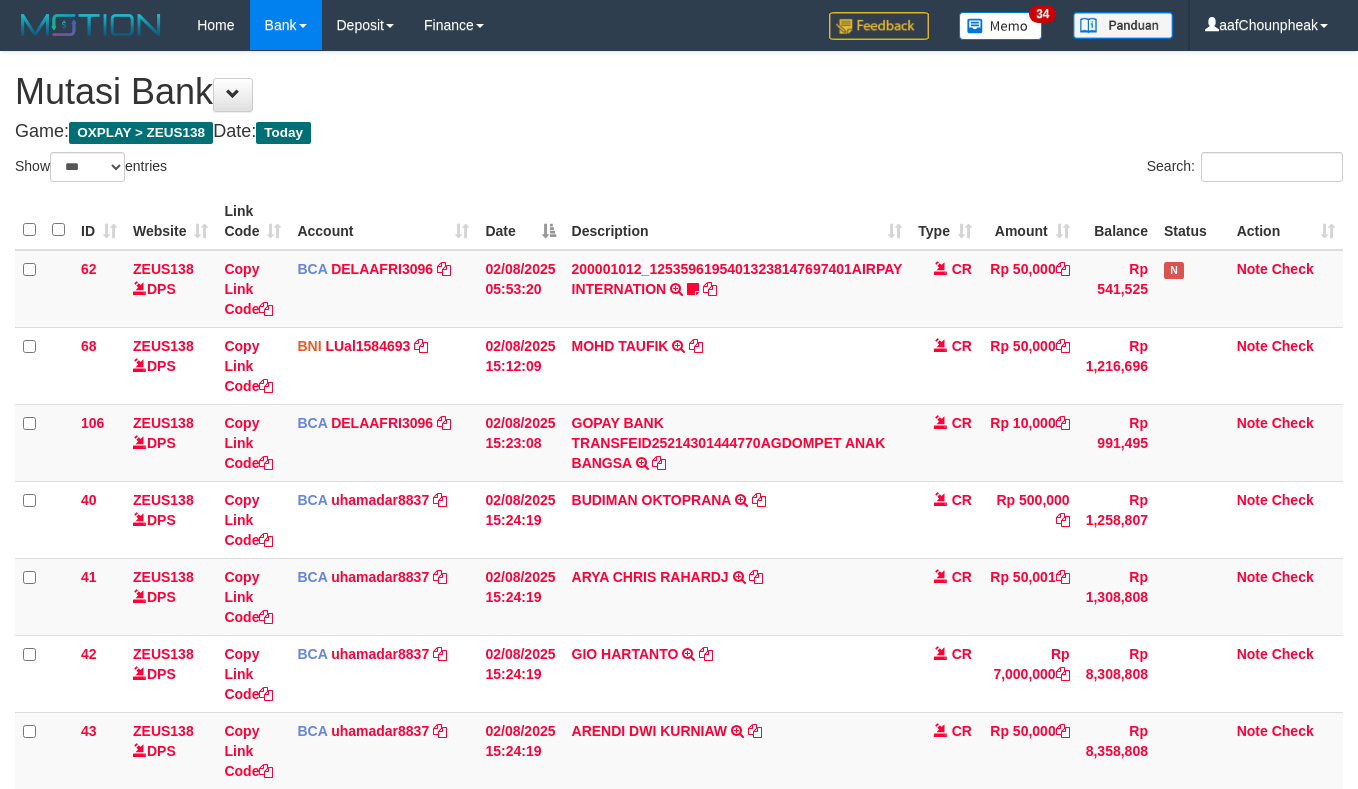 select on "***" 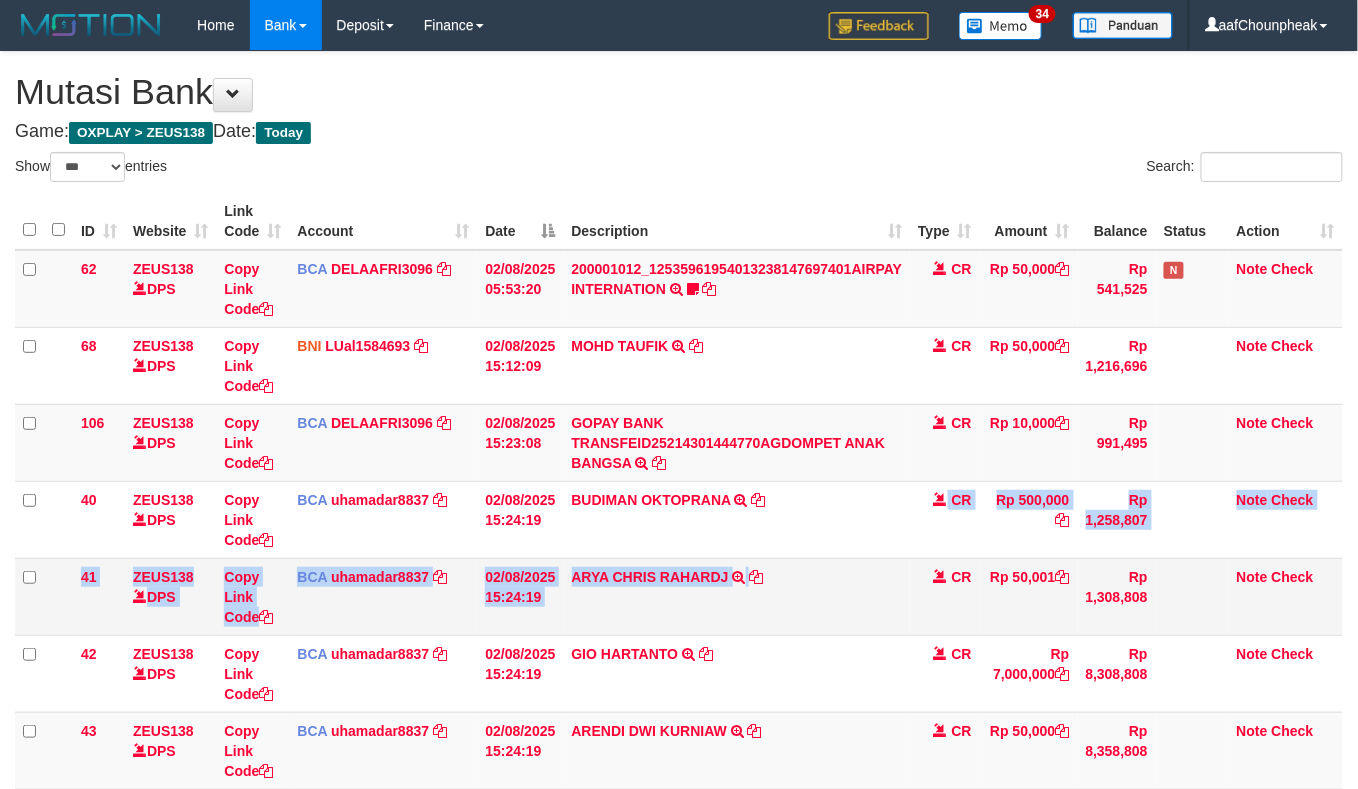 click on "62
ZEUS138    DPS
Copy Link Code
BCA
DELAAFRI3096
DPS
[FIRST] [LAST]
mutasi_20250802_3552 | 62
mutasi_20250802_3552 | 62
02/08/2025 05:53:20
200001012_12535961954013238147697401AIRPAY INTERNATION            TRSF E-BANKING CR 0208/FTSCY/WS95051
50000.00200001012_12535961954013238147697401AIRPAY INTERNATION    Labubutaiki
https://prnt.sc/l7T6Eus7w_Qi
CR
Rp 50,000
Rp 541,525
N
Note
Check
68
ZEUS138    DPS
Copy Link Code
BNI
LUal1584693" at bounding box center (679, 520) 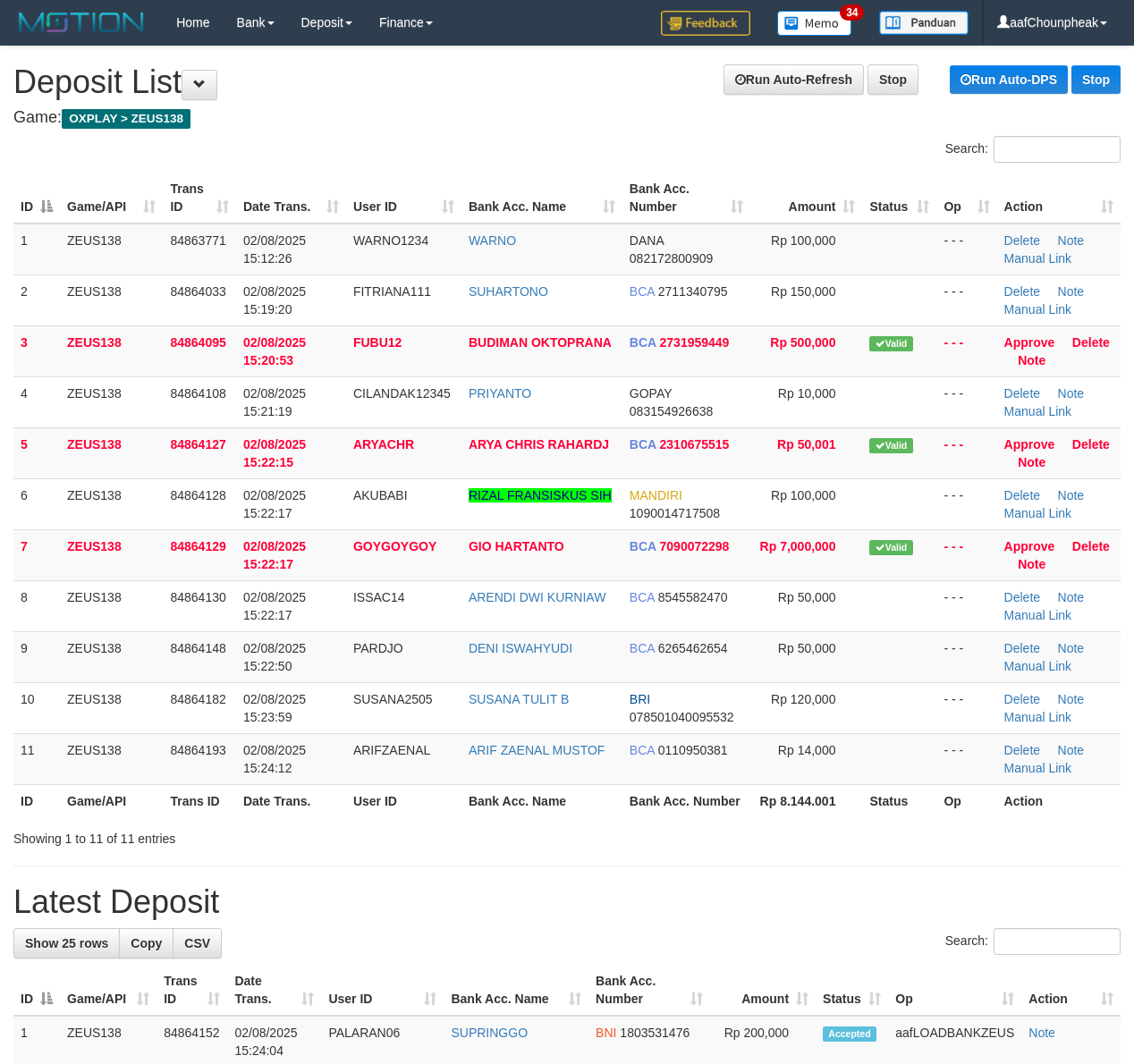 scroll, scrollTop: 0, scrollLeft: 0, axis: both 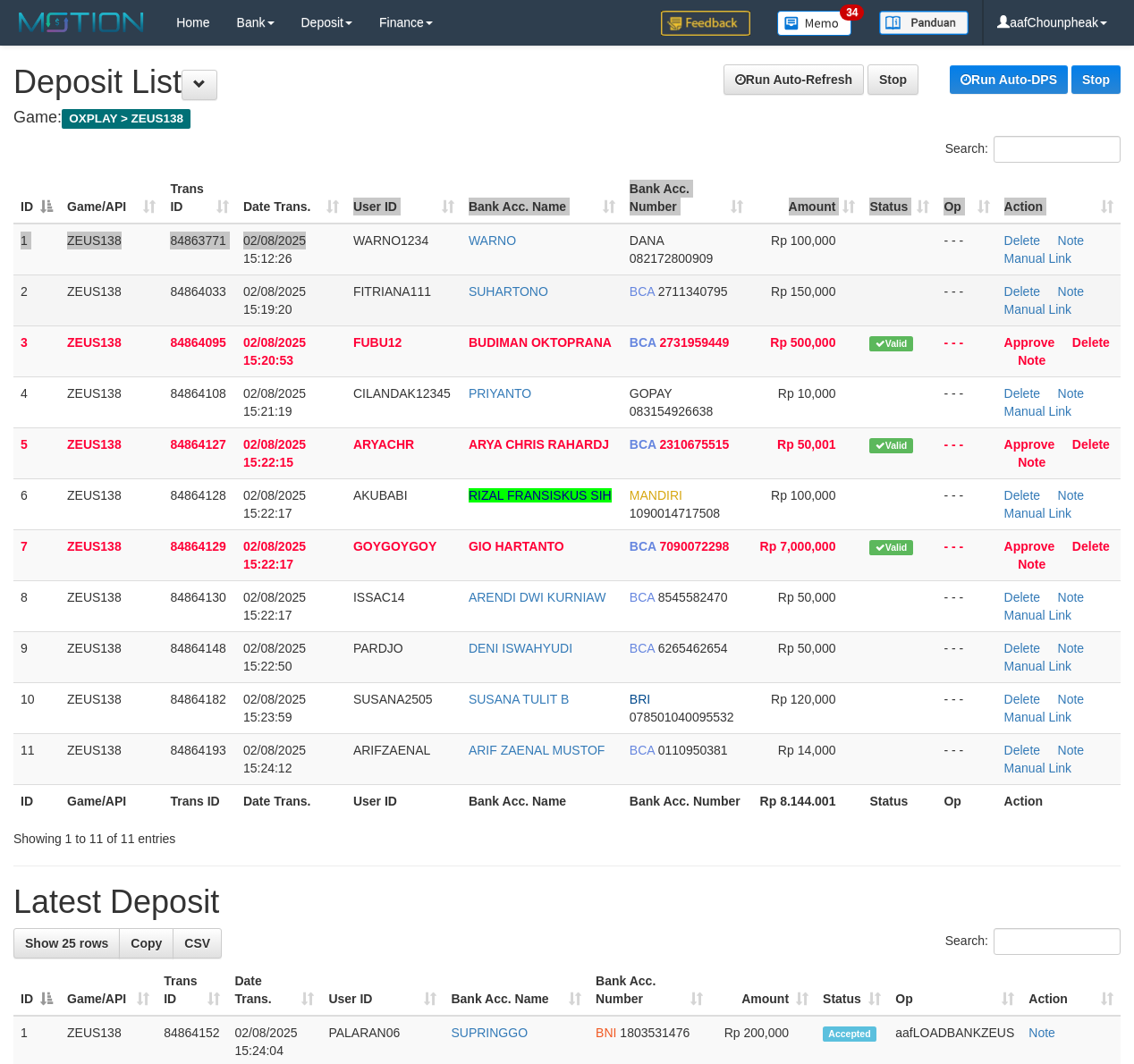 drag, startPoint x: 333, startPoint y: 231, endPoint x: 447, endPoint y: 324, distance: 147.1224 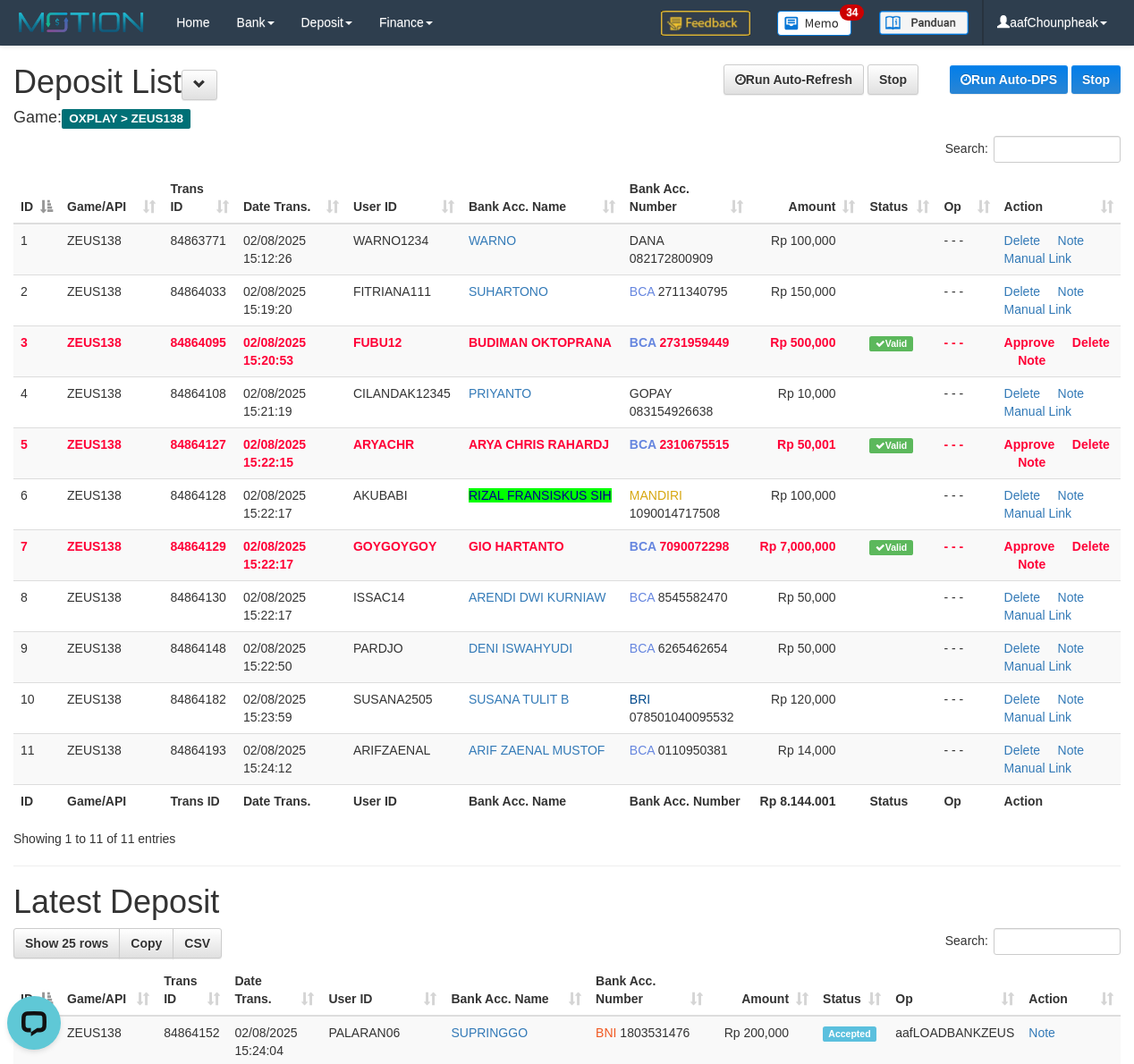 scroll, scrollTop: 0, scrollLeft: 0, axis: both 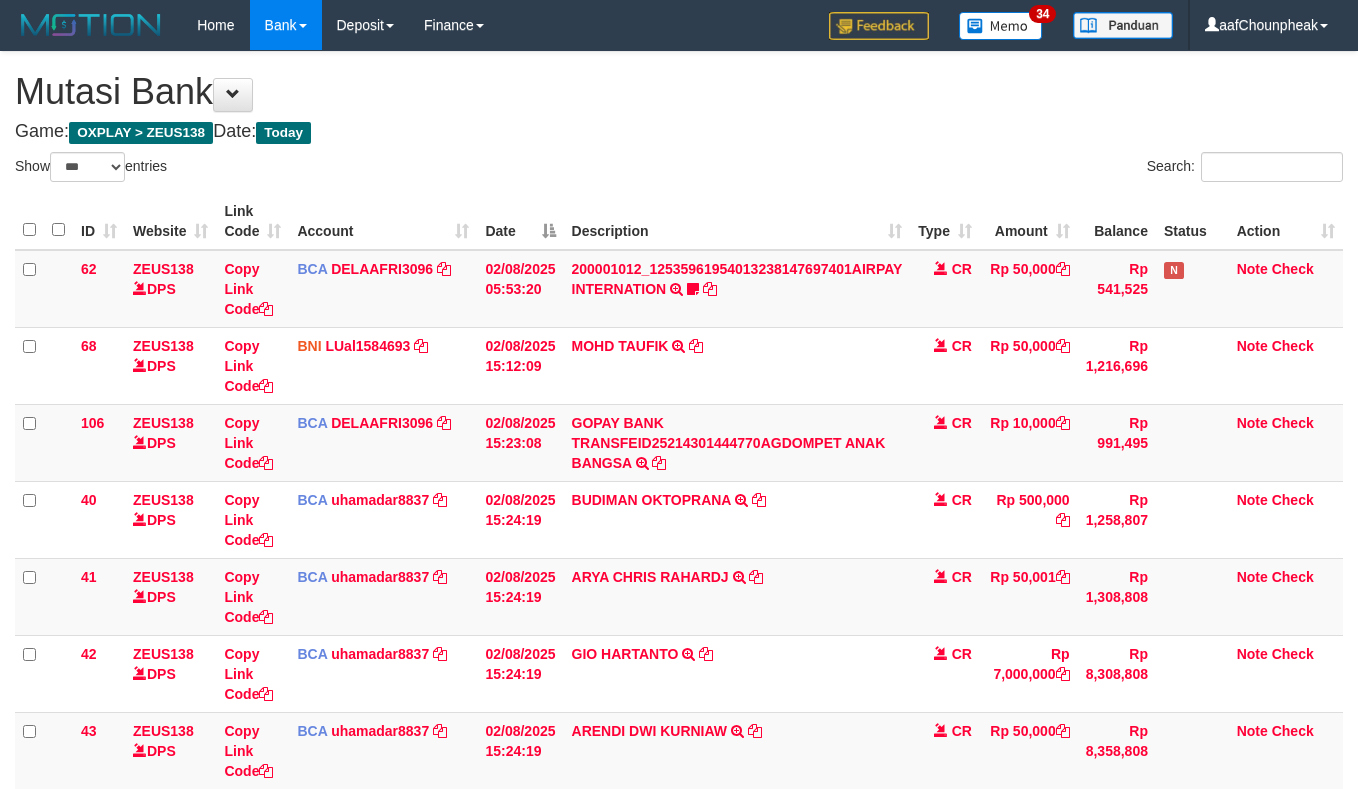 select on "***" 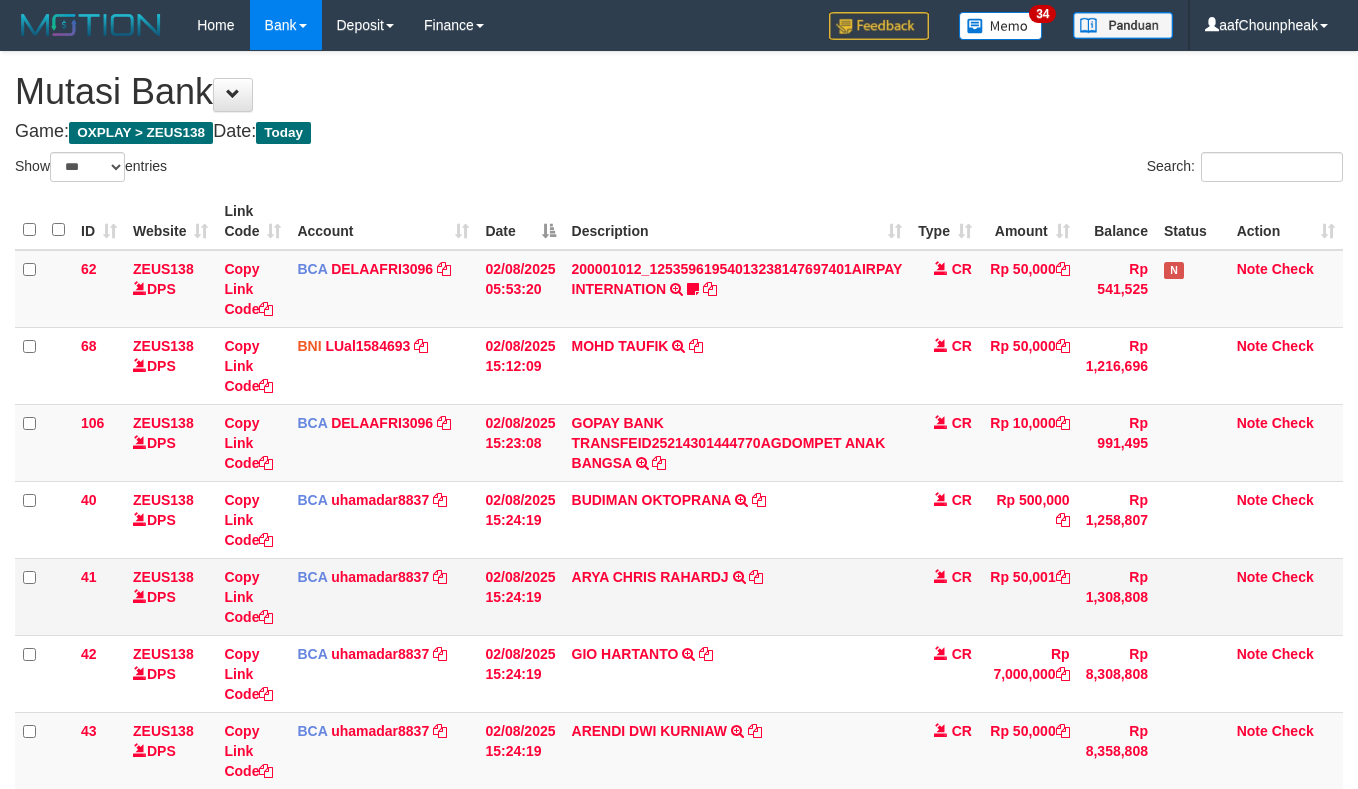 scroll, scrollTop: 0, scrollLeft: 0, axis: both 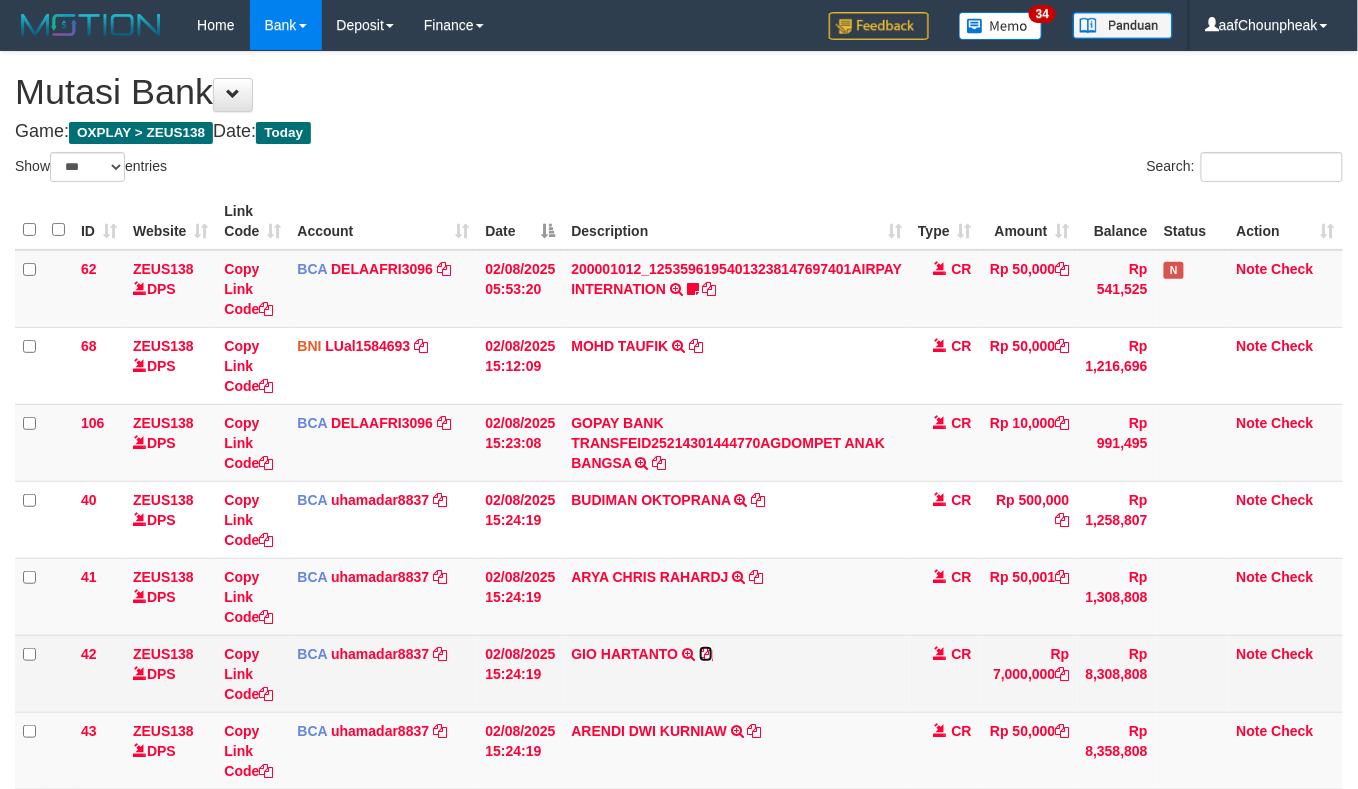 click at bounding box center [706, 654] 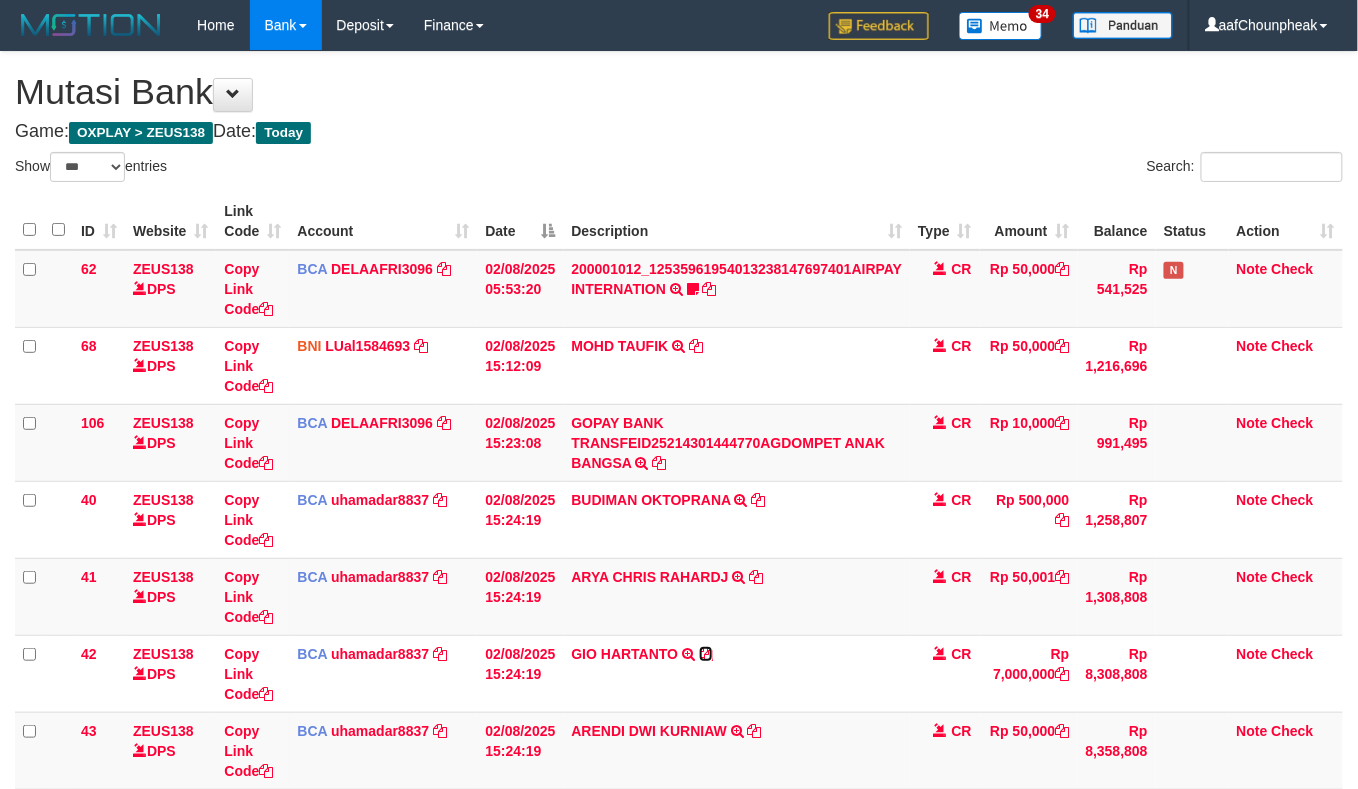 drag, startPoint x: 709, startPoint y: 653, endPoint x: 1362, endPoint y: 600, distance: 655.14734 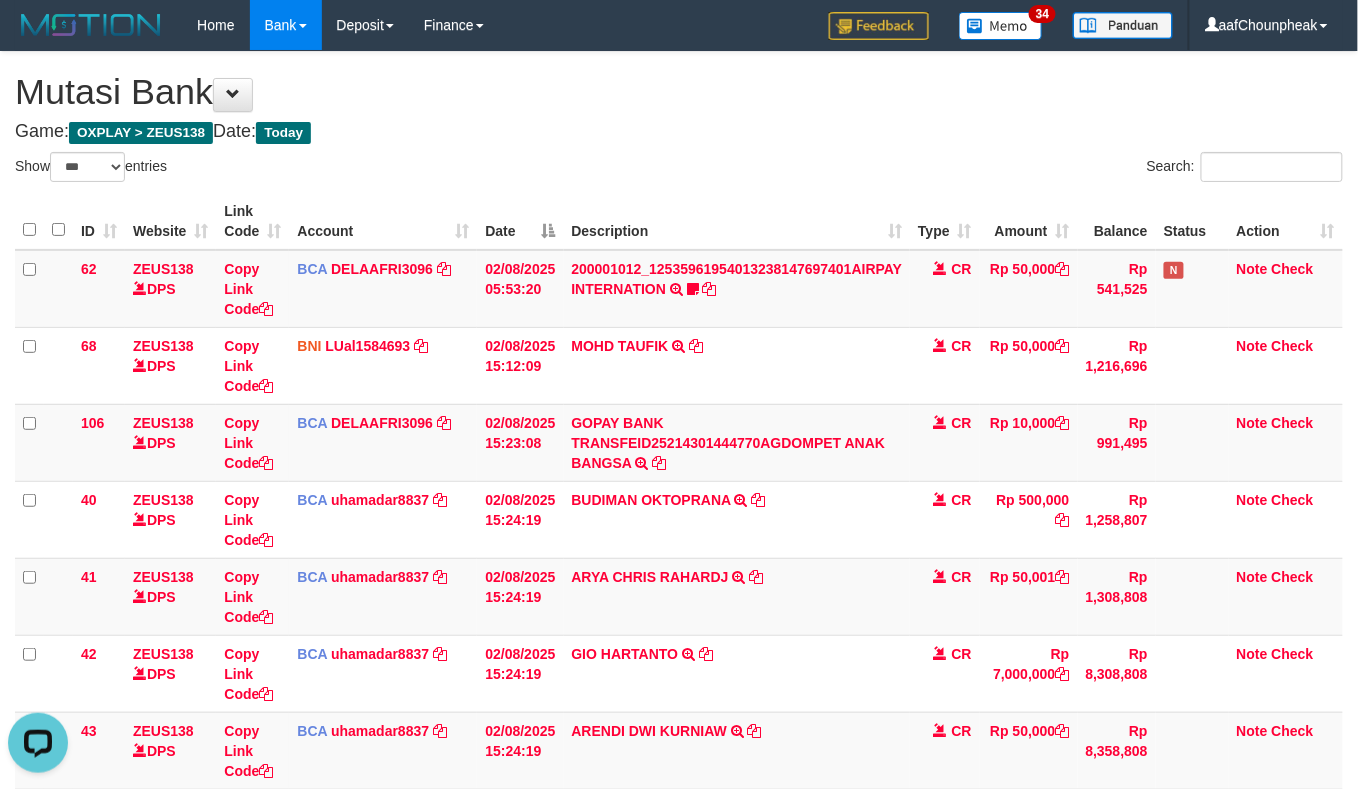 scroll, scrollTop: 0, scrollLeft: 0, axis: both 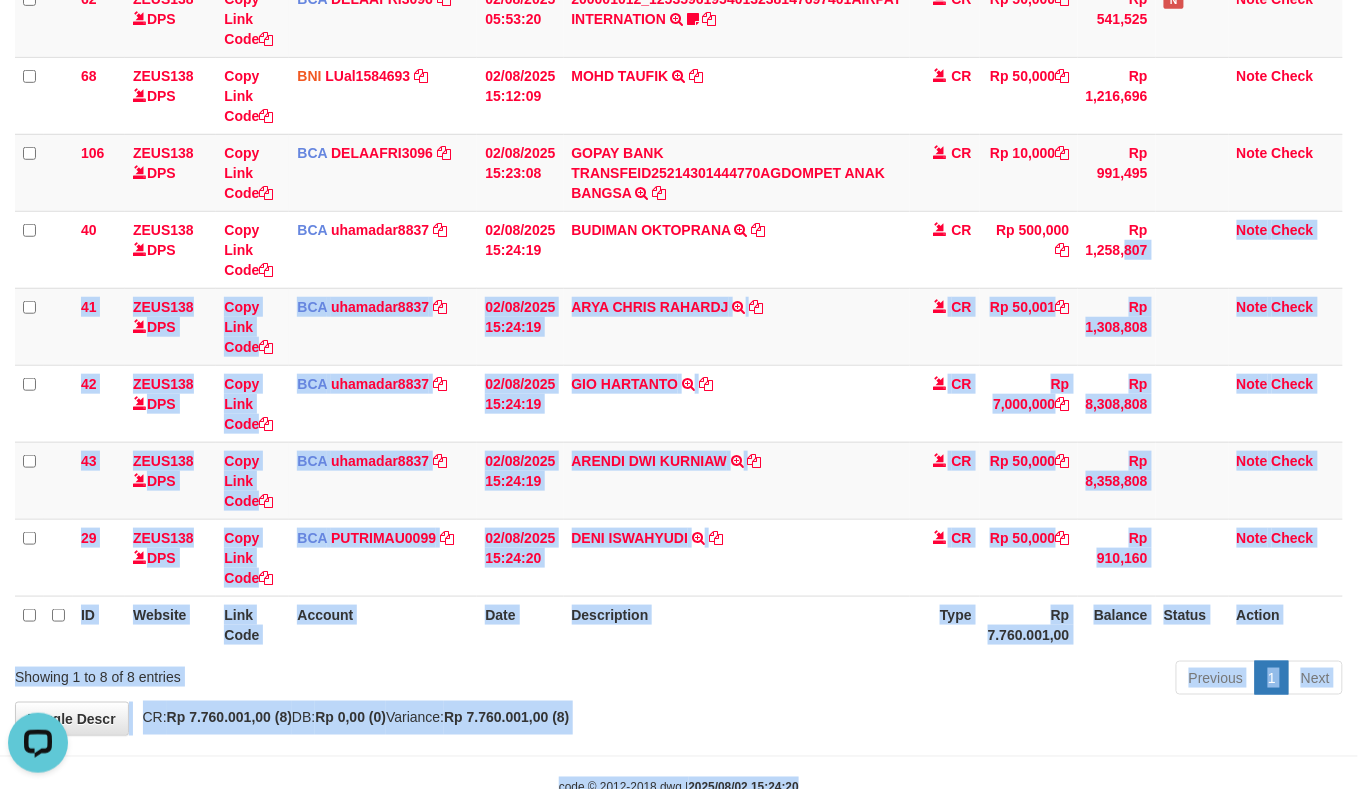 drag, startPoint x: 1033, startPoint y: 822, endPoint x: 1034, endPoint y: 834, distance: 12.0415945 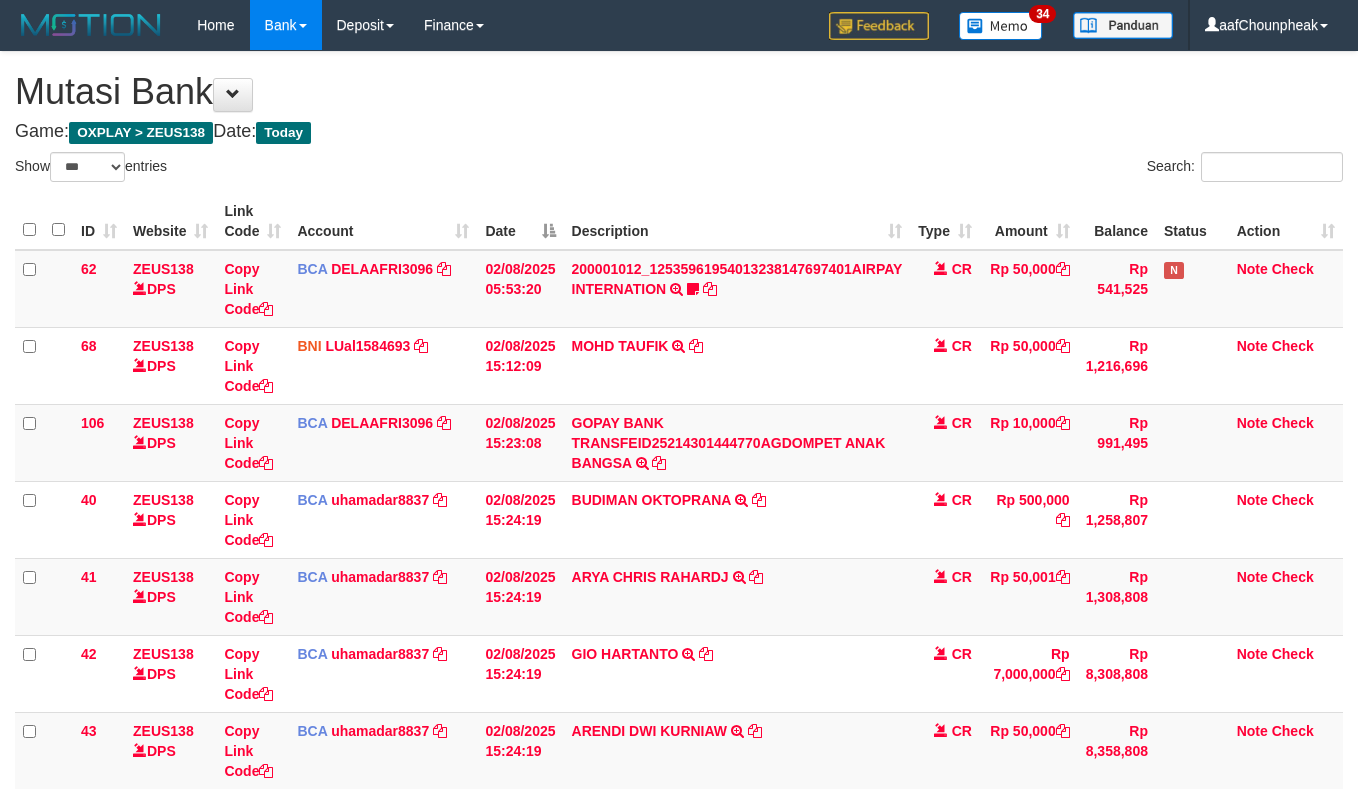 select on "***" 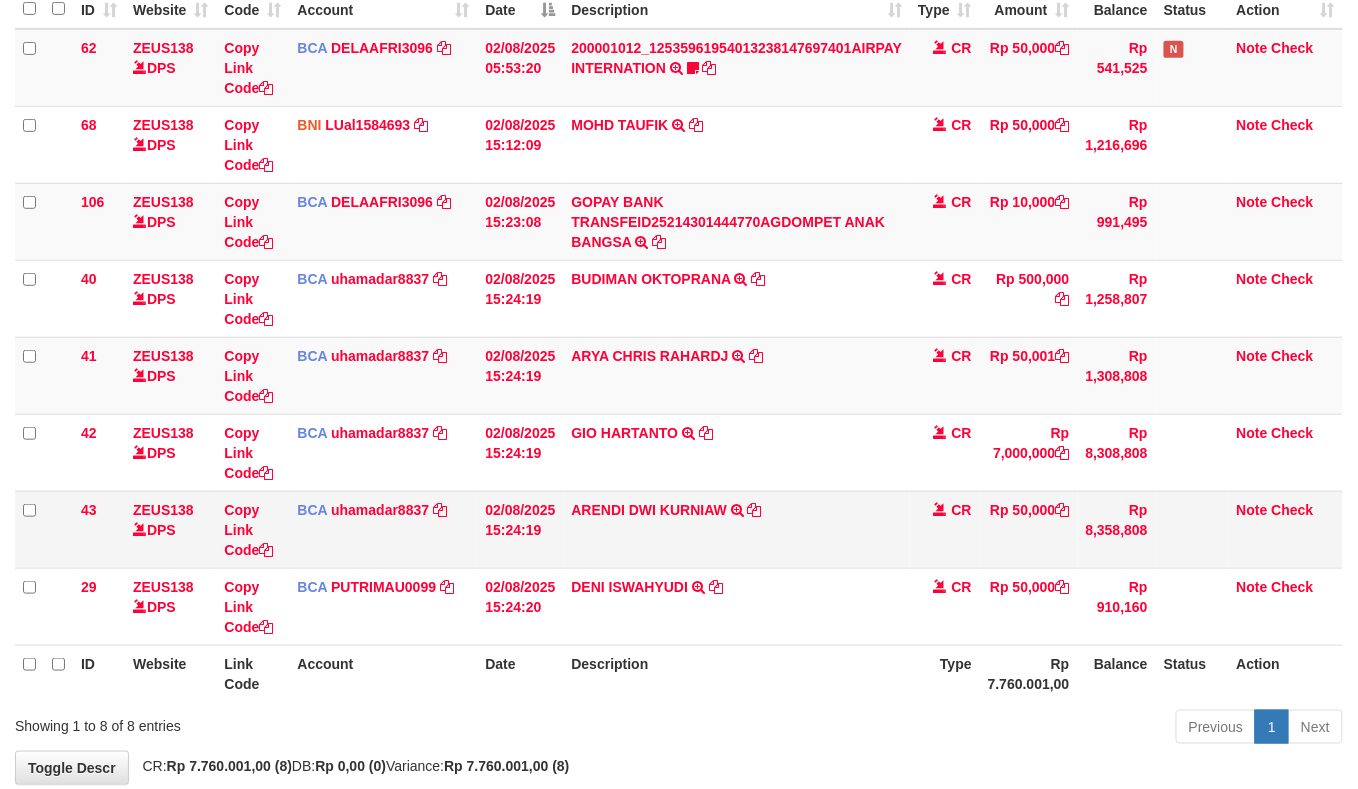 scroll, scrollTop: 332, scrollLeft: 0, axis: vertical 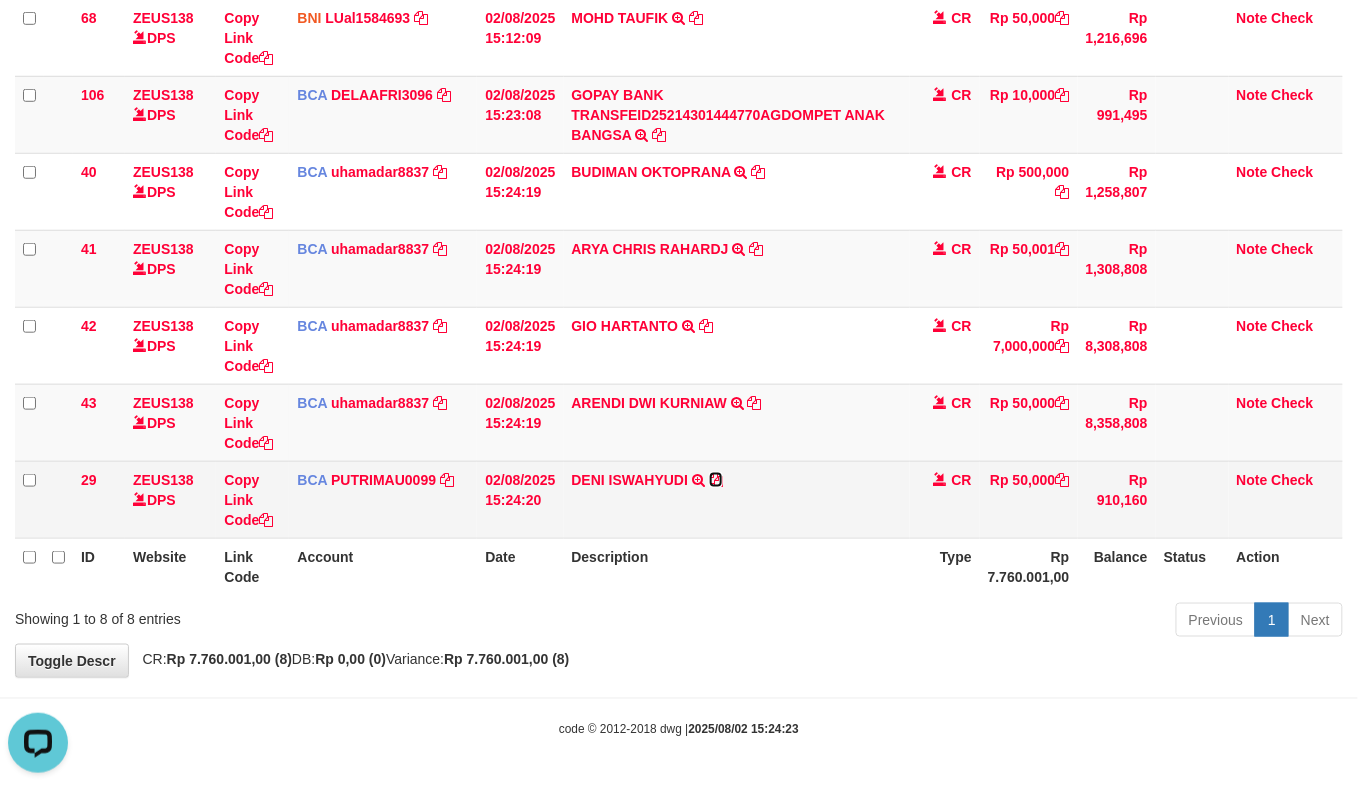 click at bounding box center [716, 480] 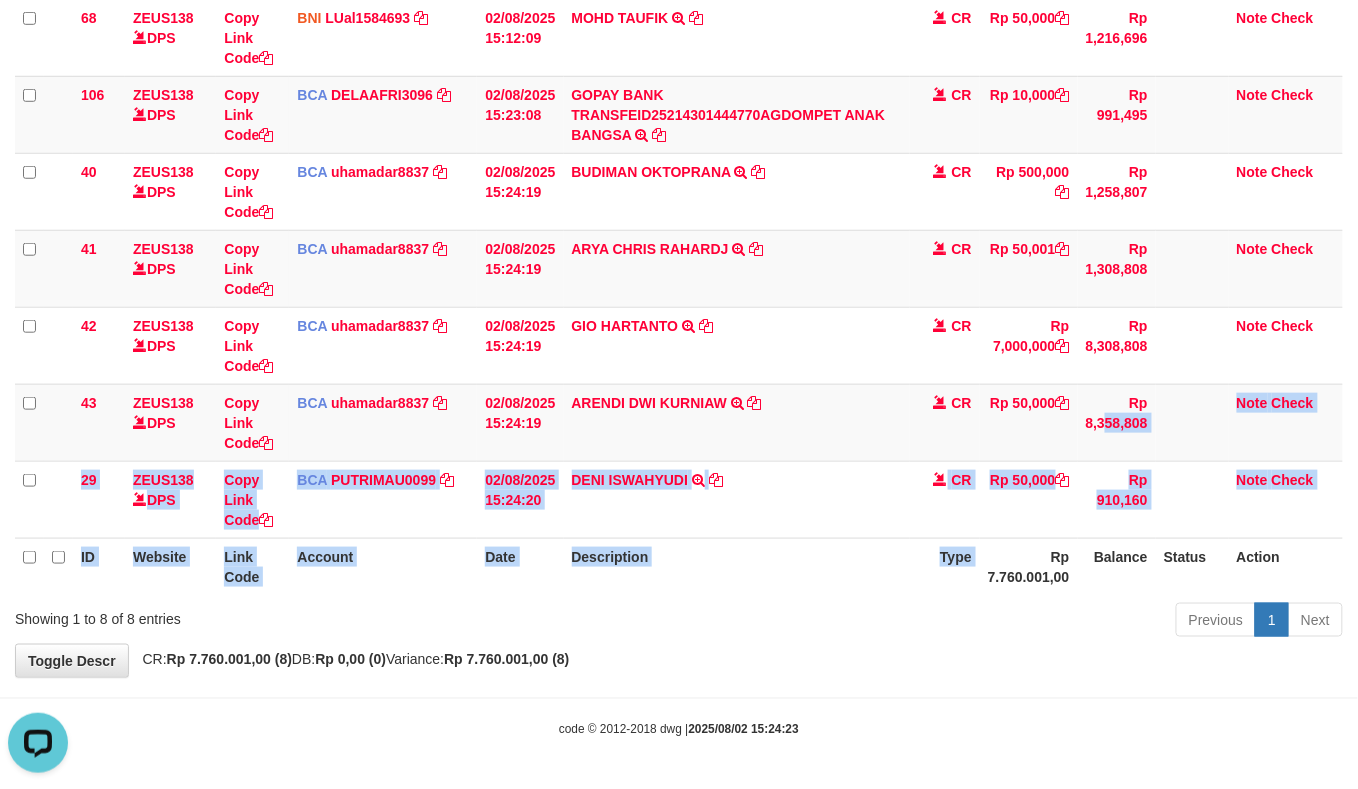 drag, startPoint x: 1017, startPoint y: 517, endPoint x: 1000, endPoint y: 549, distance: 36.23534 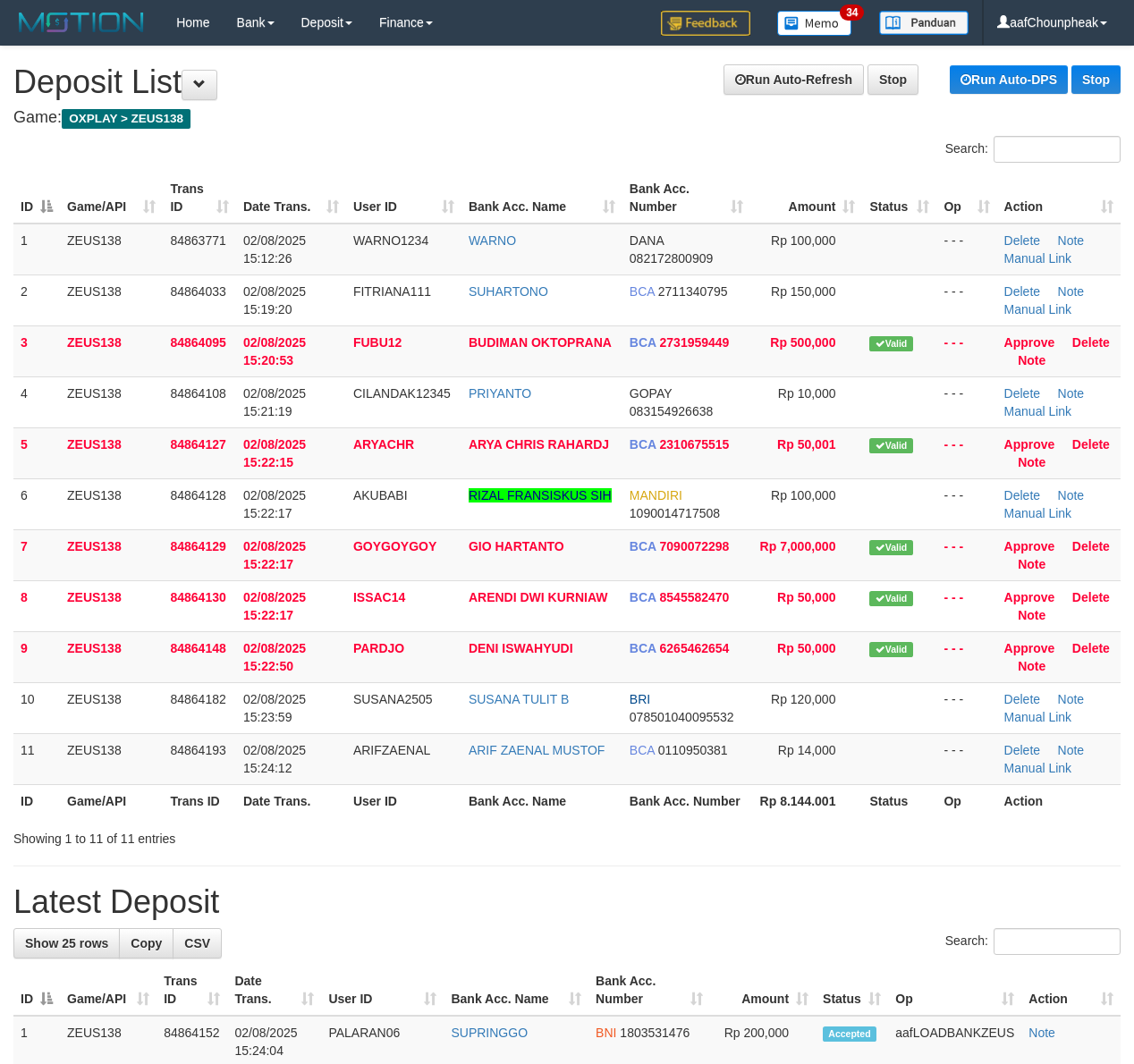 scroll, scrollTop: 0, scrollLeft: 0, axis: both 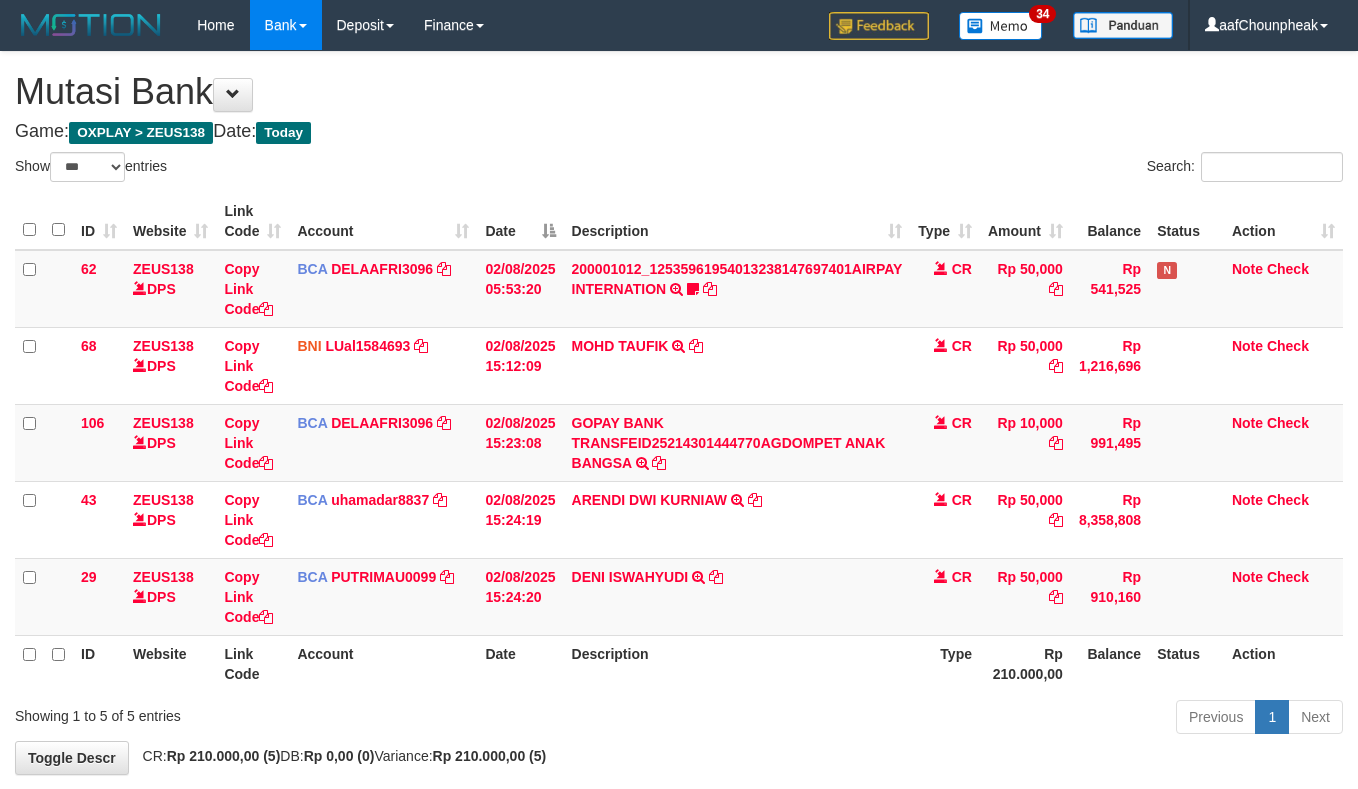 select on "***" 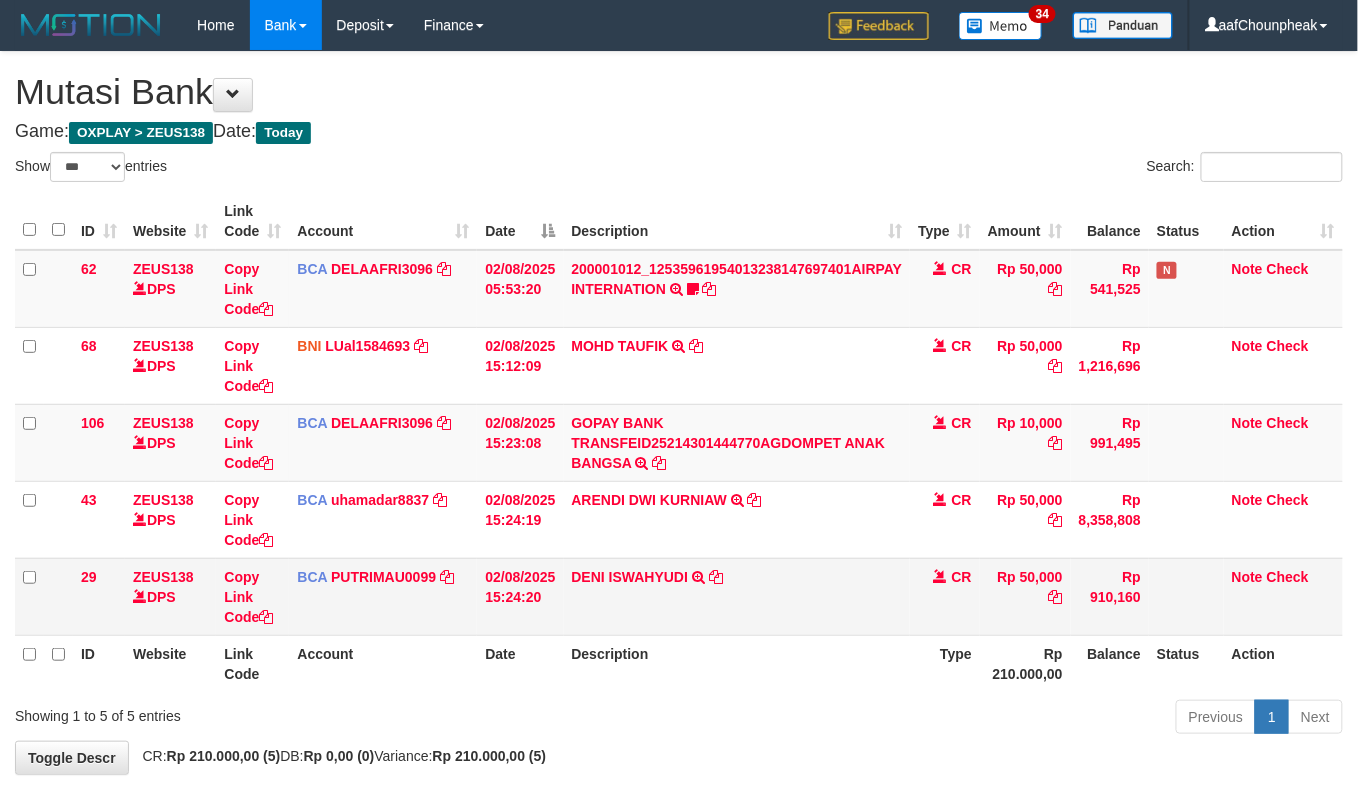 scroll, scrollTop: 100, scrollLeft: 0, axis: vertical 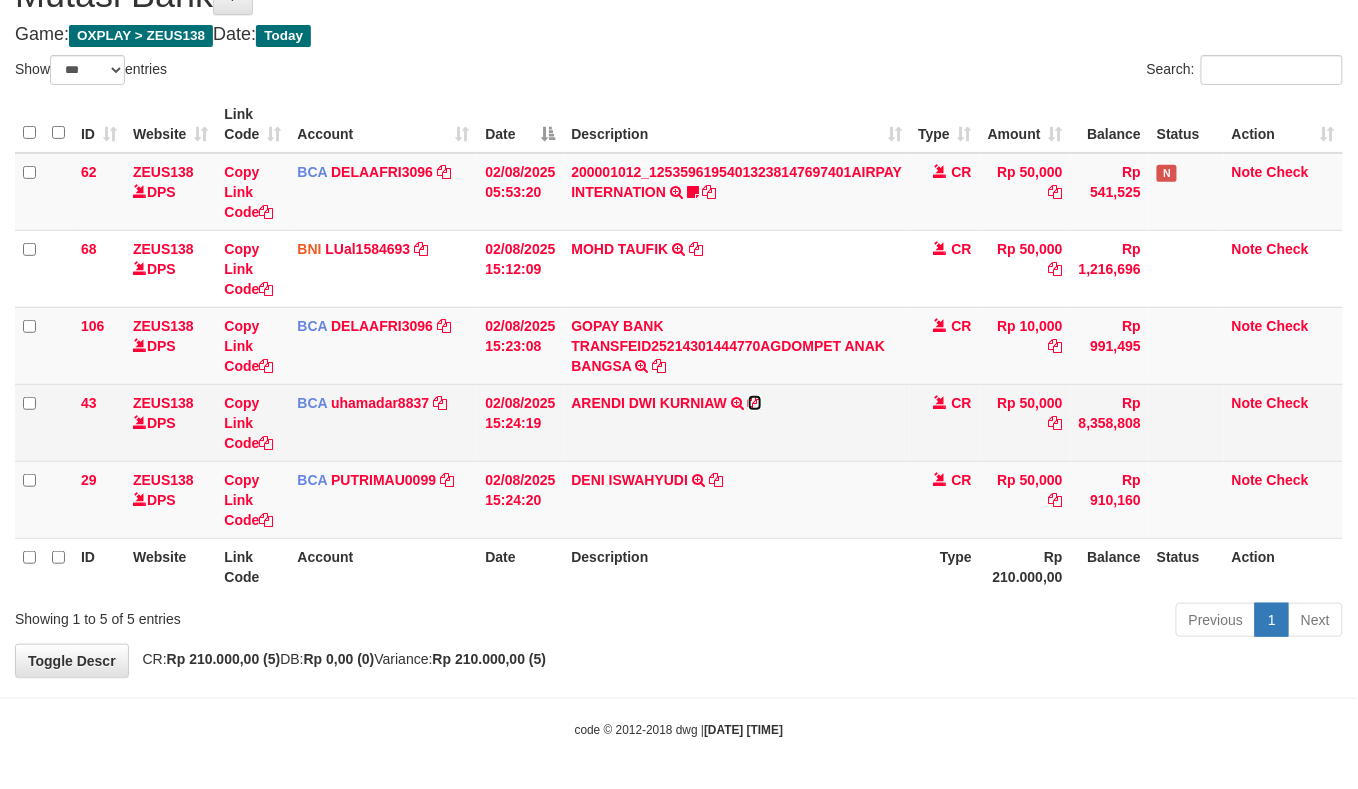 drag, startPoint x: 753, startPoint y: 397, endPoint x: 844, endPoint y: 396, distance: 91.00549 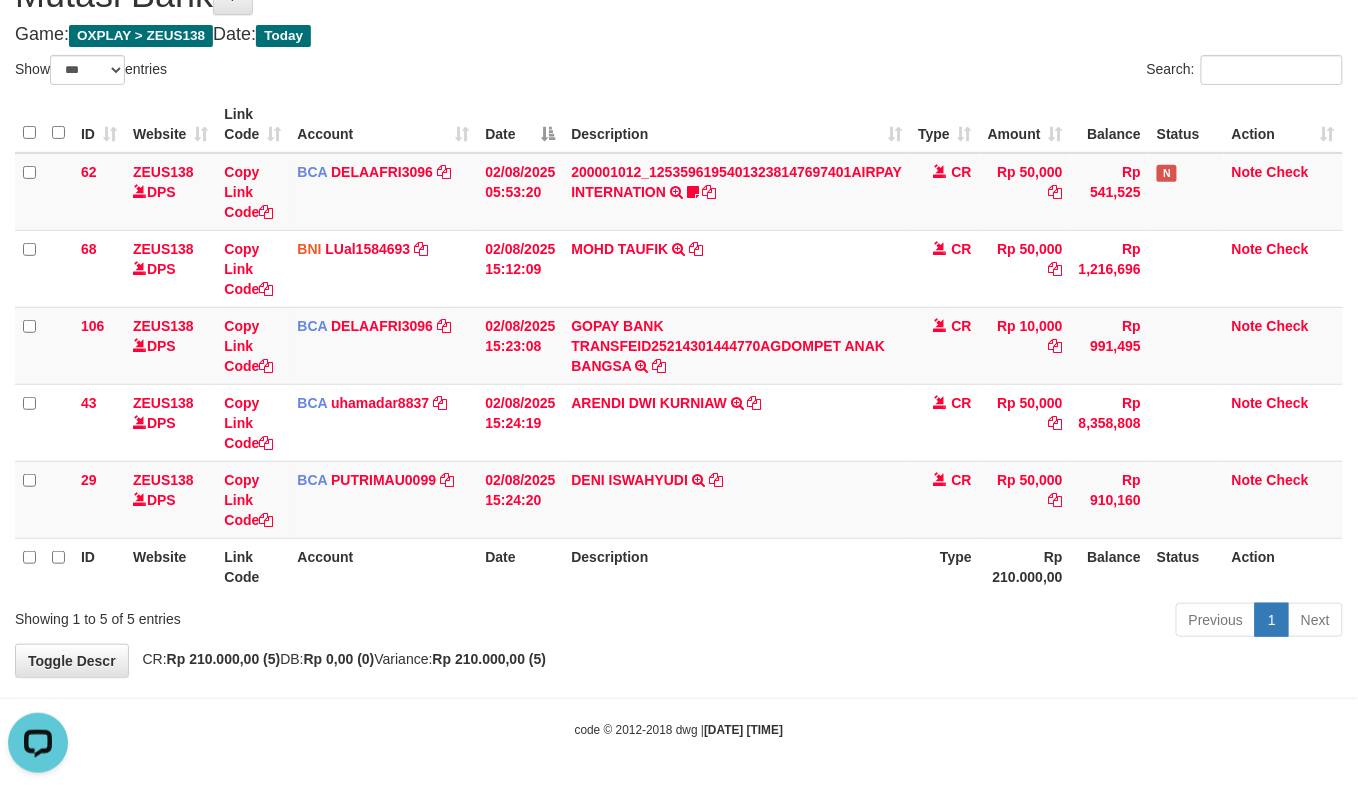 scroll, scrollTop: 0, scrollLeft: 0, axis: both 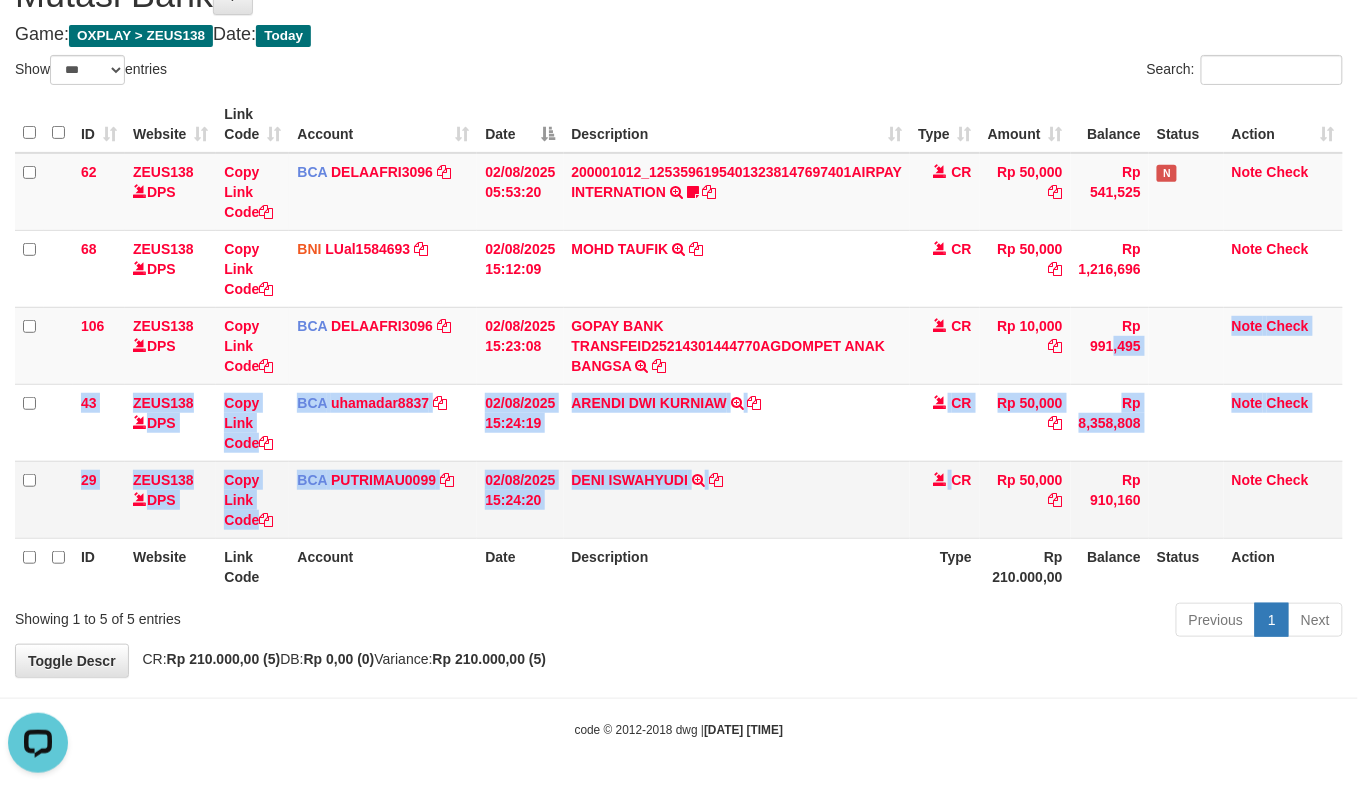 drag, startPoint x: 953, startPoint y: 490, endPoint x: 953, endPoint y: 508, distance: 18 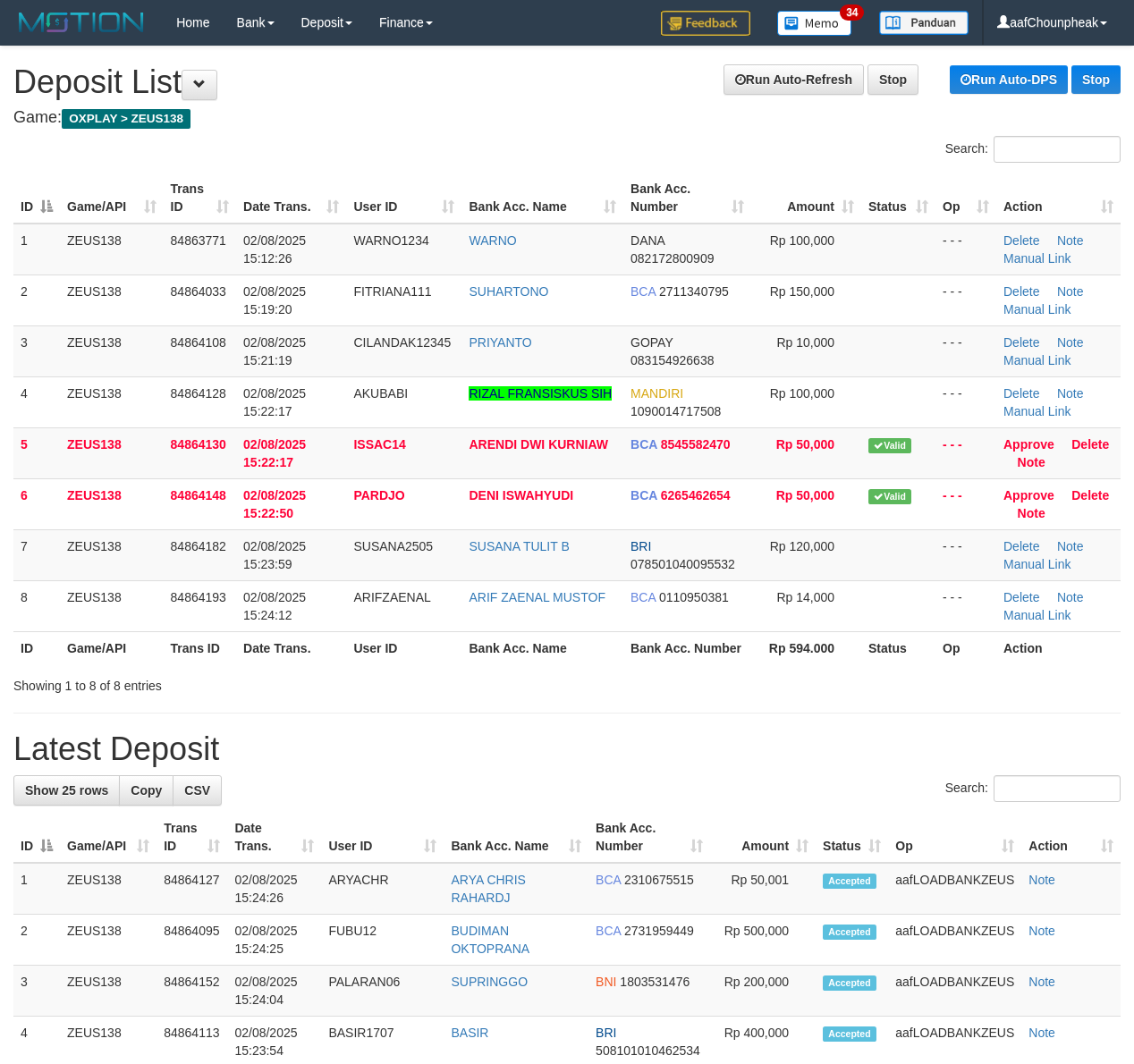 scroll, scrollTop: 0, scrollLeft: 0, axis: both 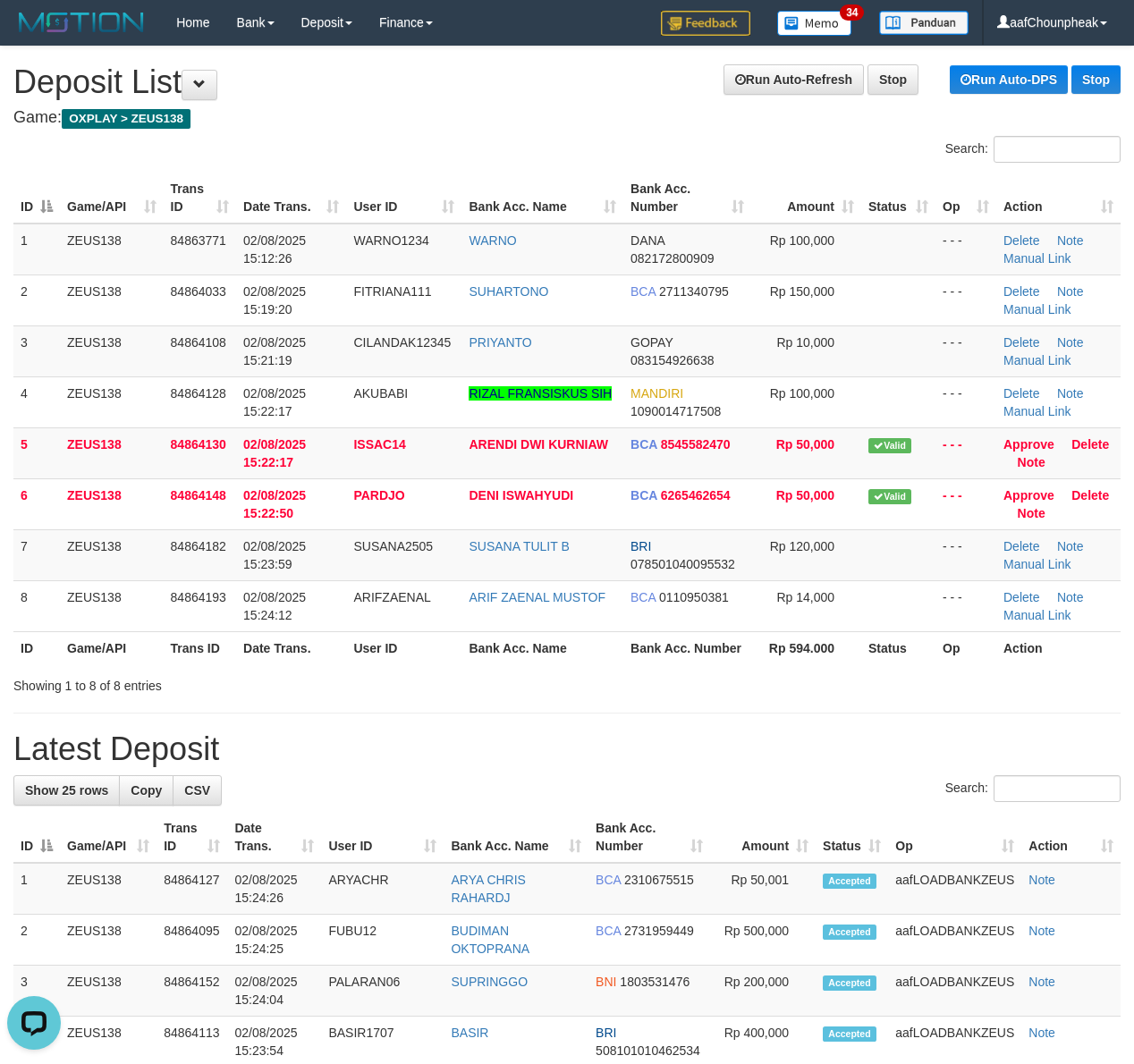 drag, startPoint x: 367, startPoint y: 180, endPoint x: 395, endPoint y: 197, distance: 32.756679 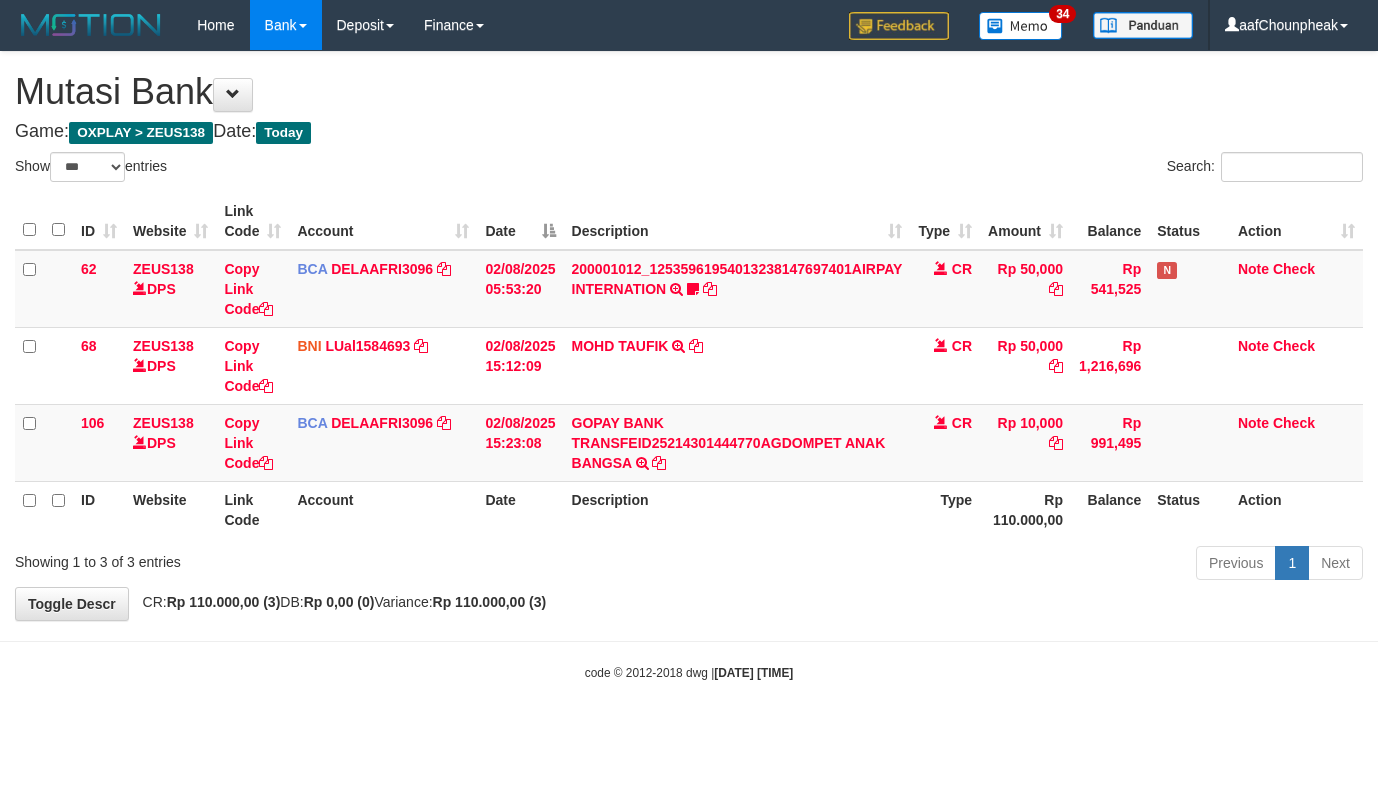 select on "***" 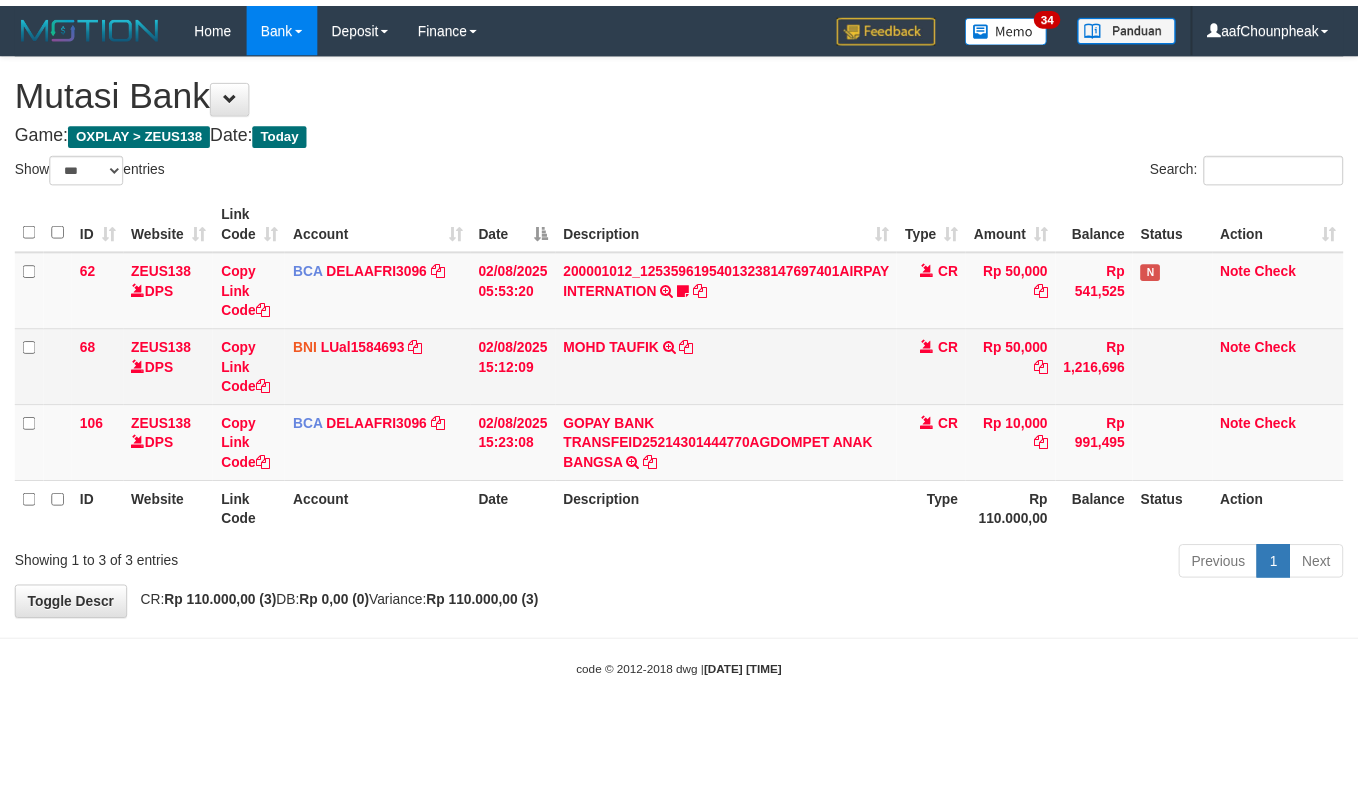 scroll, scrollTop: 0, scrollLeft: 0, axis: both 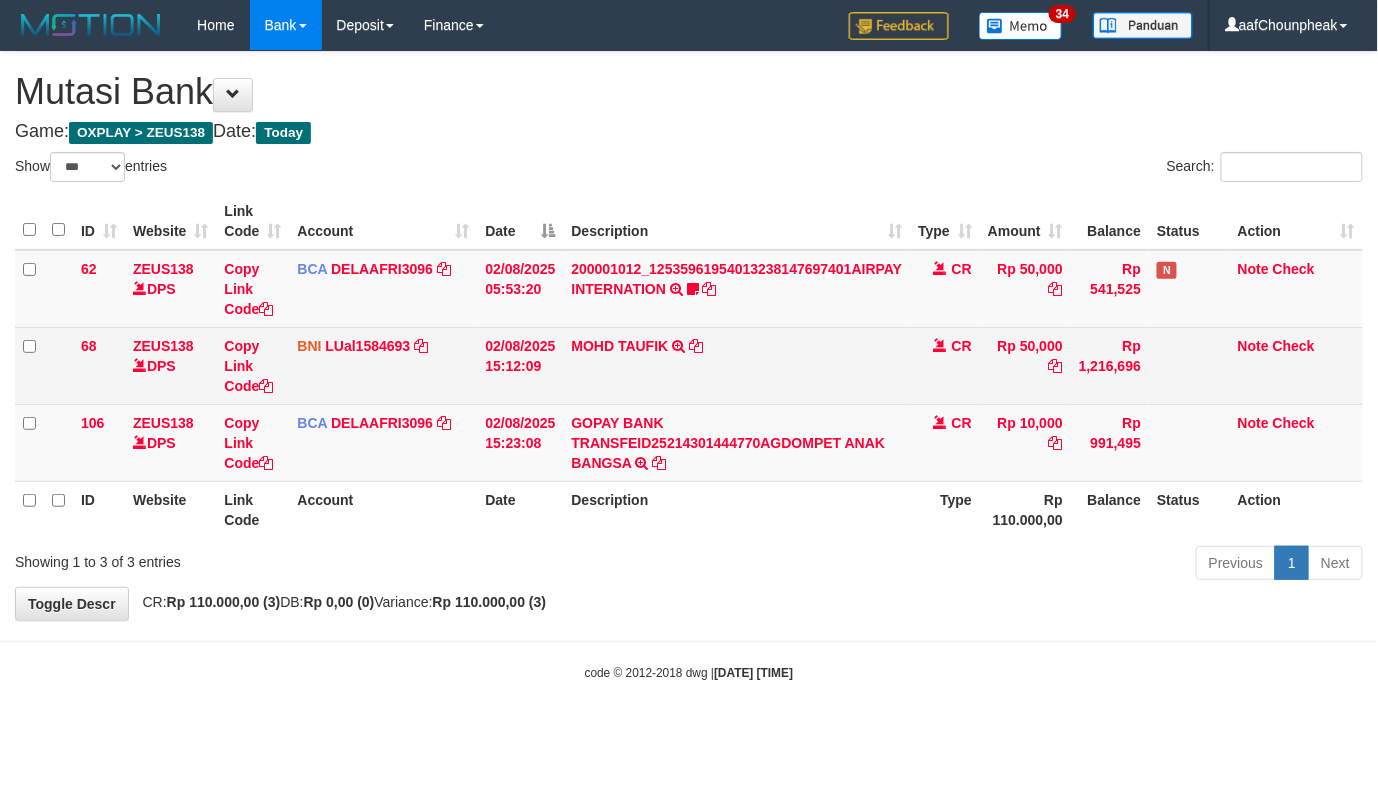 click on "MOHD TAUFIK         TRANSFER DARI SDR MOHD TAUFIK" at bounding box center (737, 365) 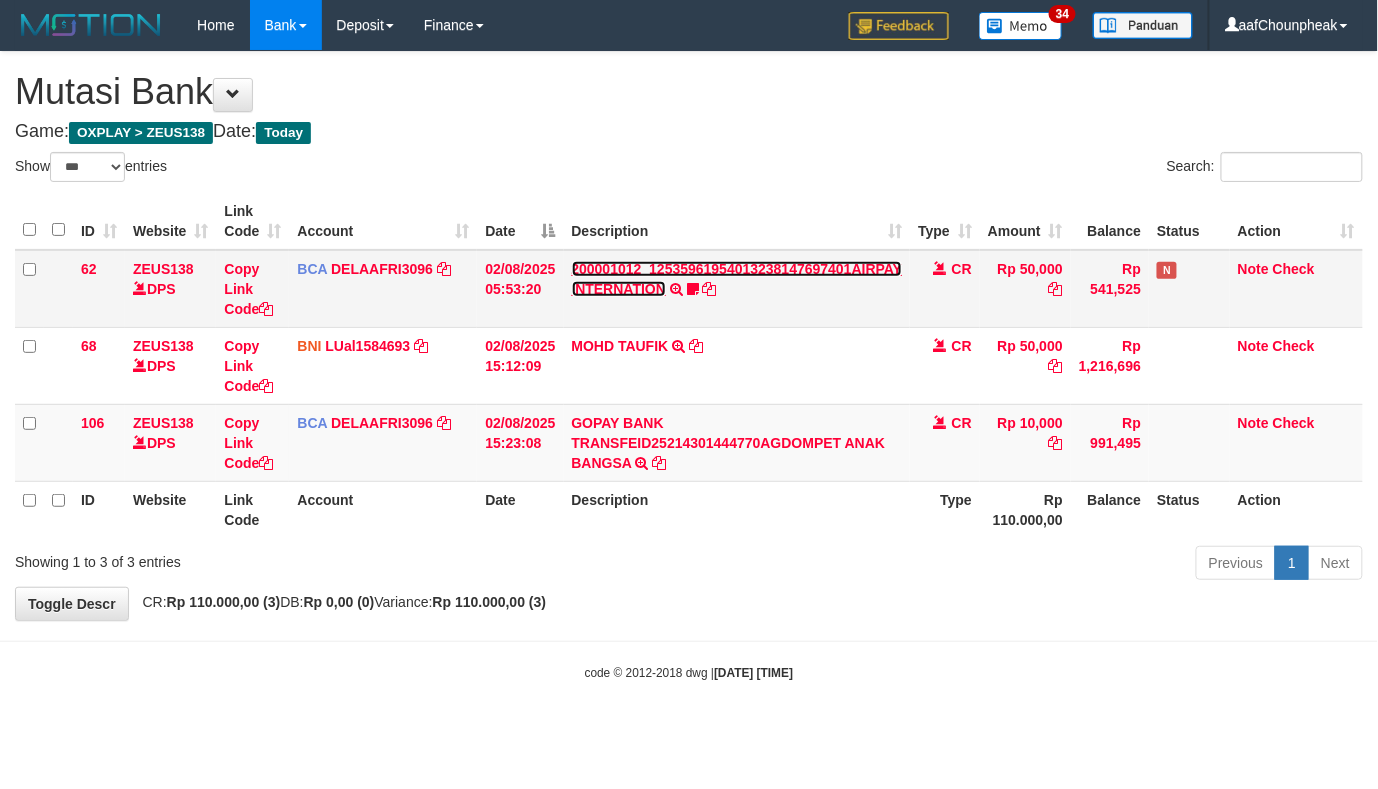 click on "200001012_12535961954013238147697401AIRPAY INTERNATION" at bounding box center [737, 279] 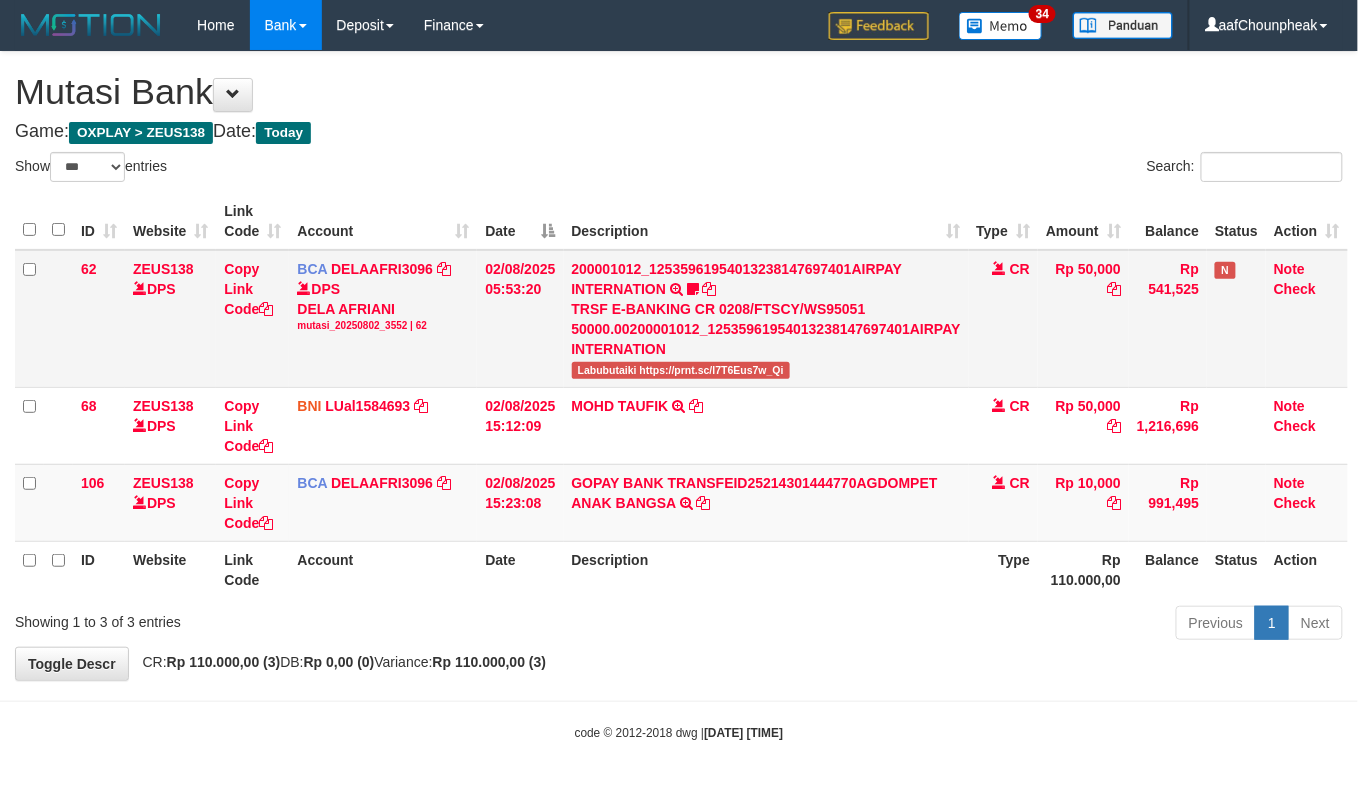 click on "Labubutaiki
https://prnt.sc/l7T6Eus7w_Qi" at bounding box center (681, 370) 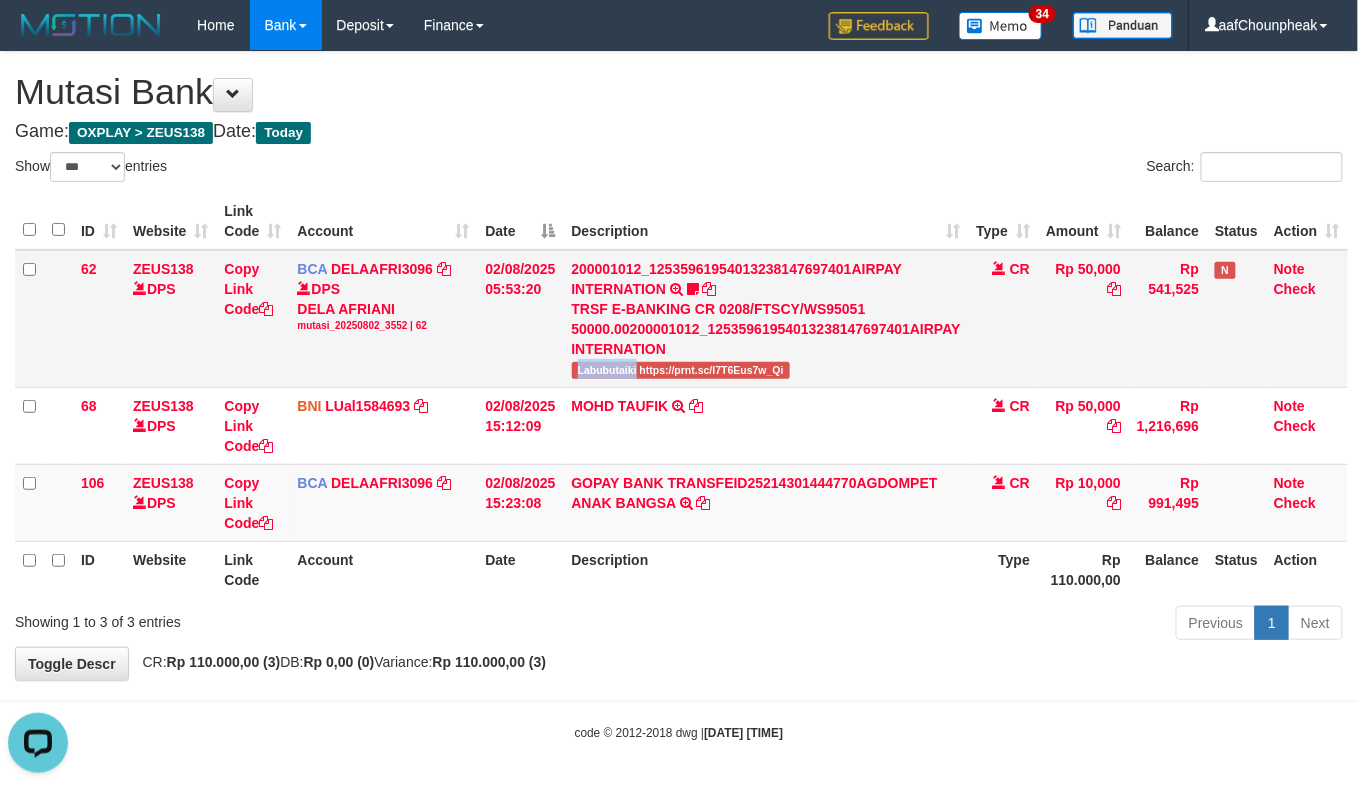 scroll, scrollTop: 0, scrollLeft: 0, axis: both 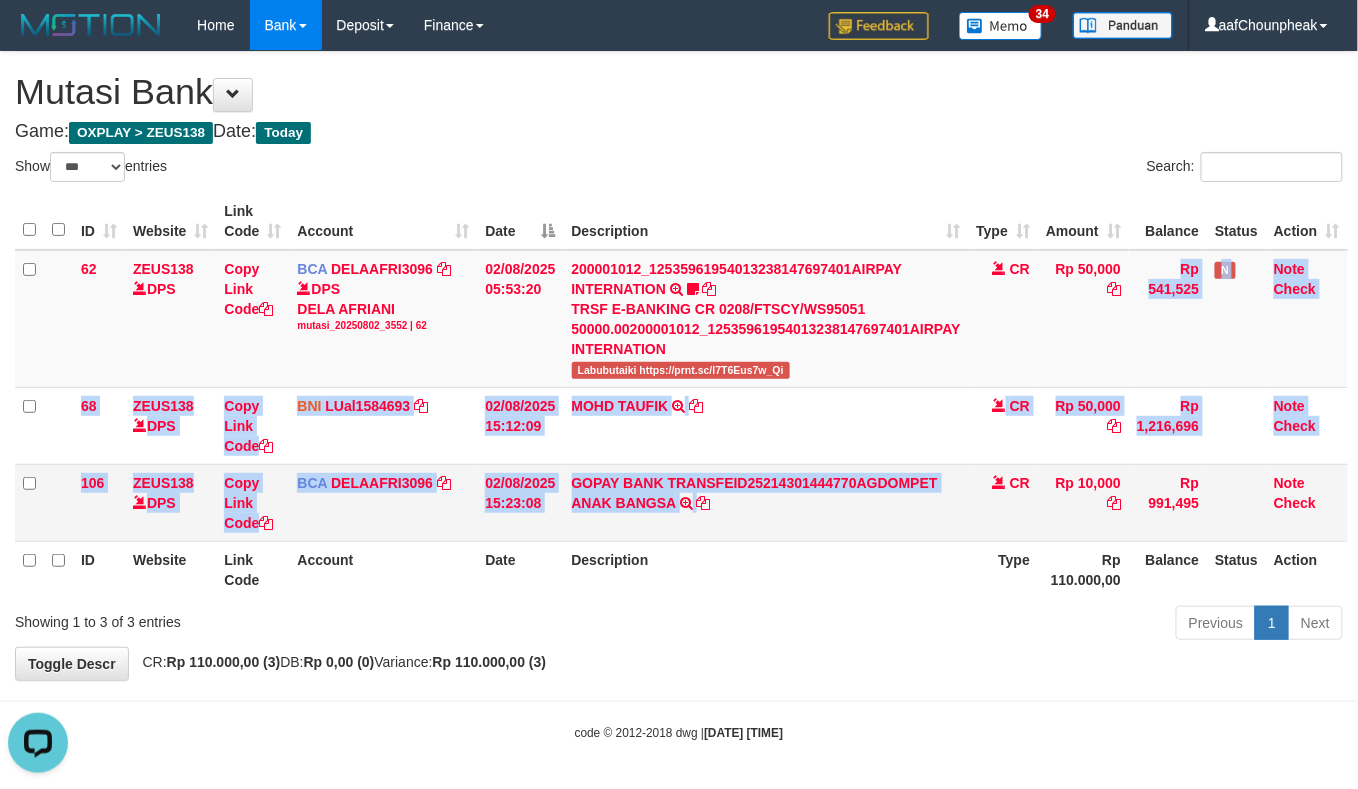 drag, startPoint x: 1000, startPoint y: 484, endPoint x: 1005, endPoint y: 493, distance: 10.29563 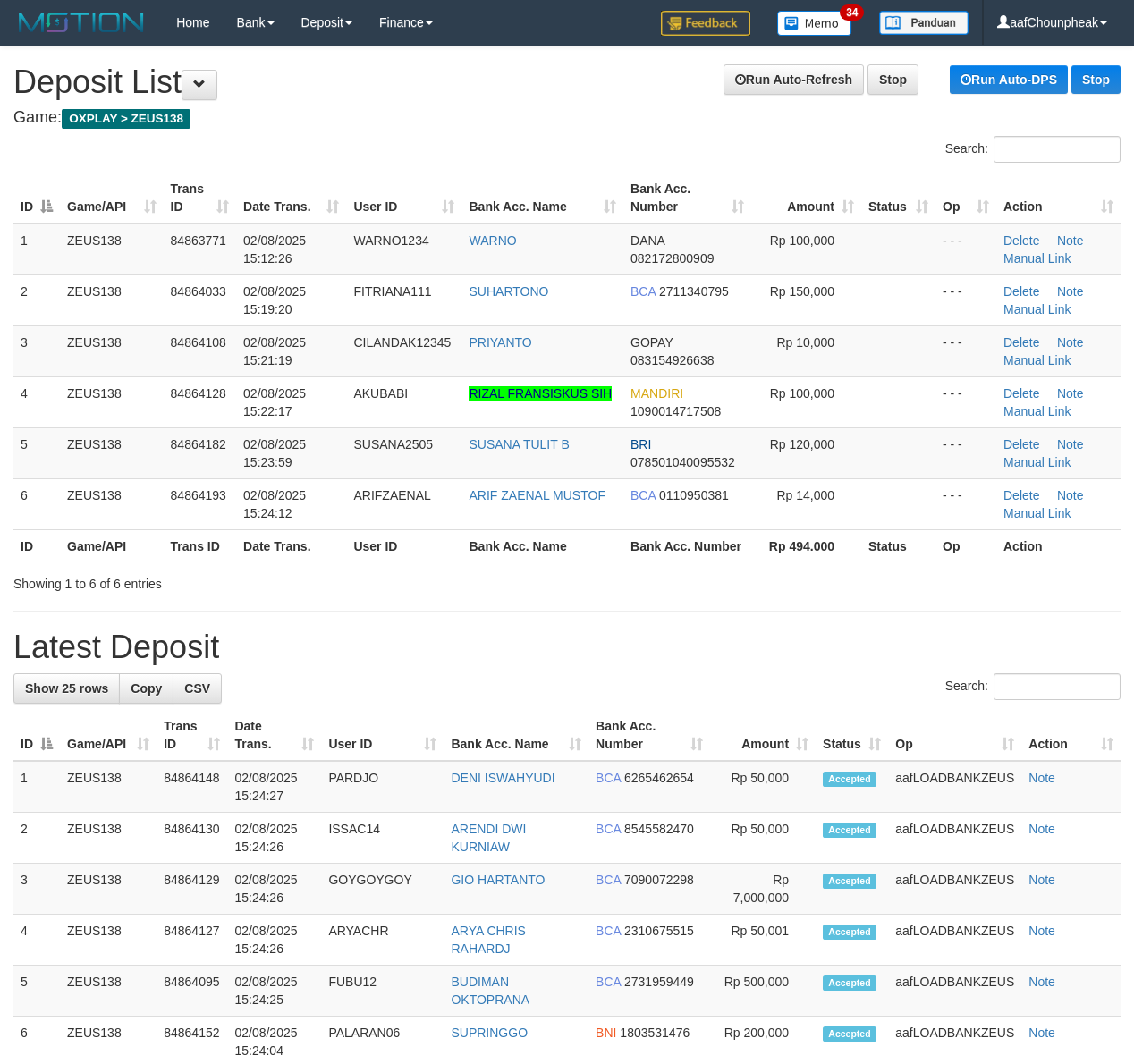 scroll, scrollTop: 0, scrollLeft: 0, axis: both 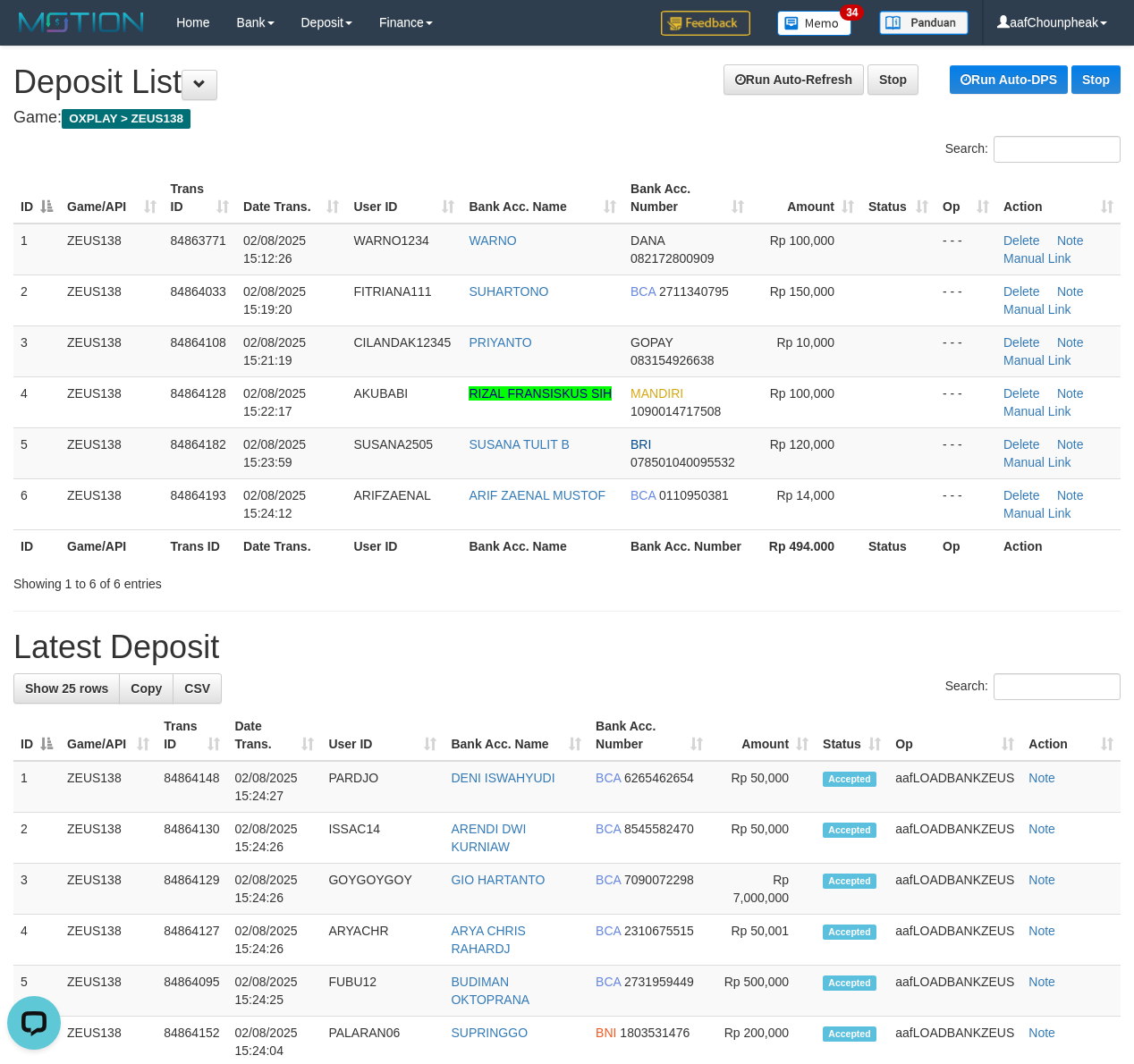 click on "ID Game/API Trans ID Date Trans. User ID Bank Acc. Name Bank Acc. Number Amount Status Op Action" at bounding box center (567, 198) 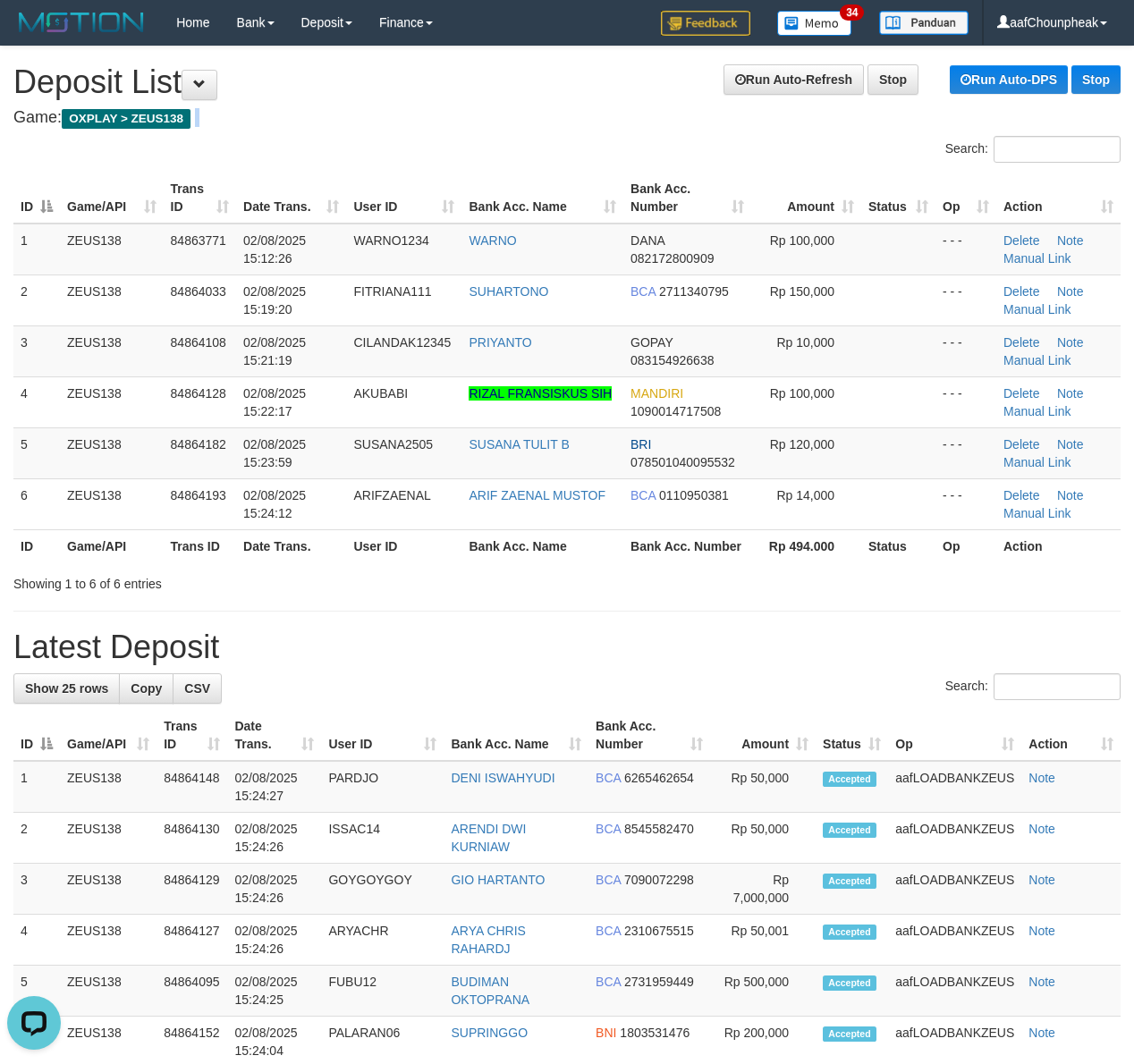 drag, startPoint x: 204, startPoint y: 125, endPoint x: 1, endPoint y: 125, distance: 203 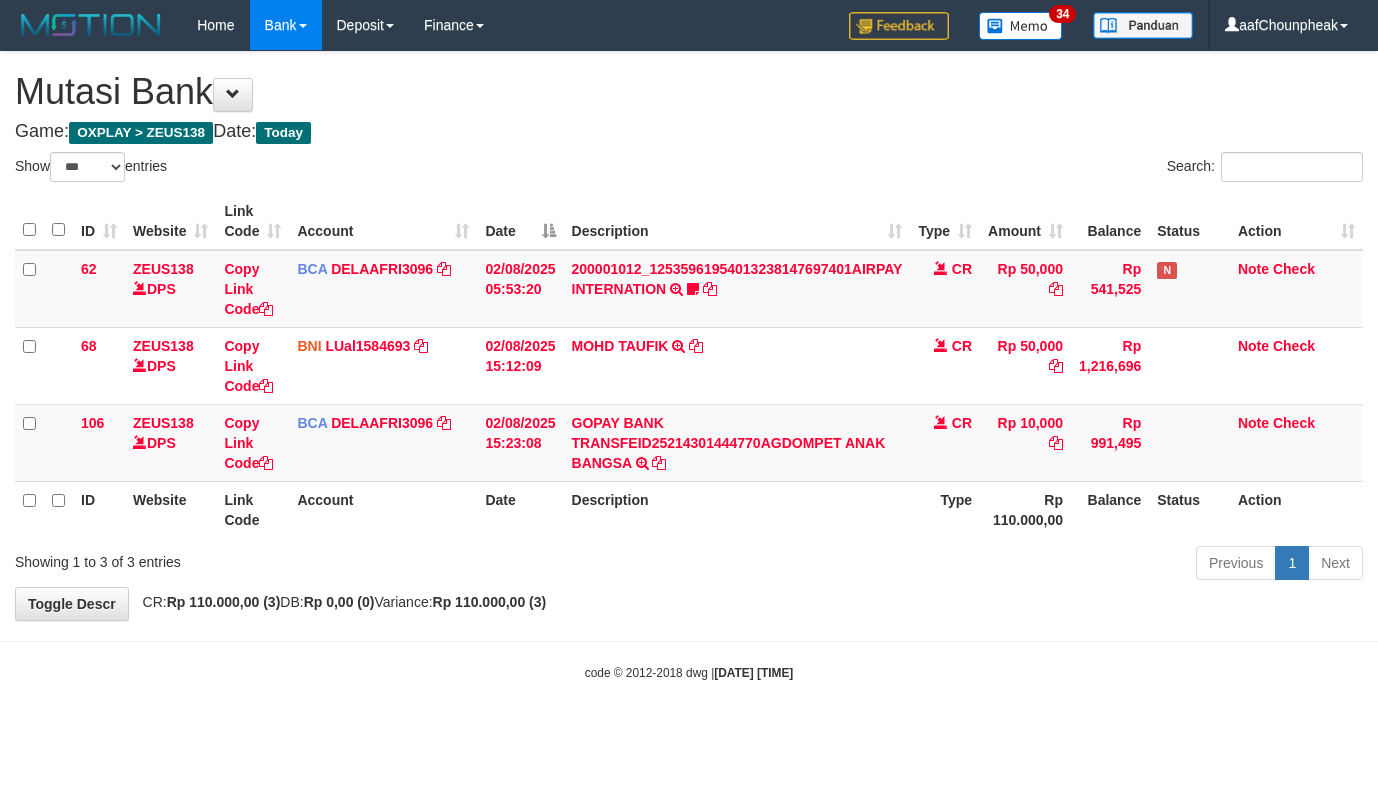 select on "***" 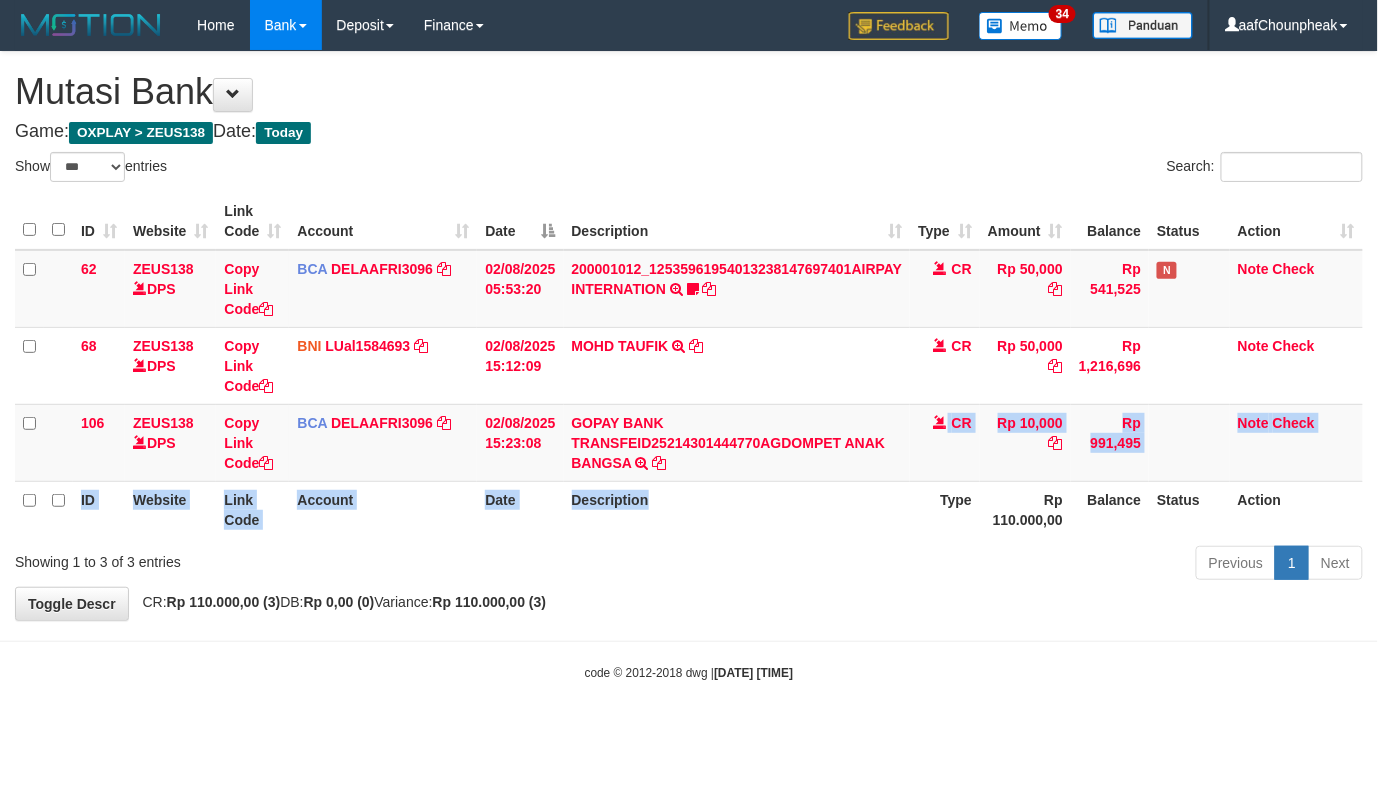 drag, startPoint x: 802, startPoint y: 494, endPoint x: 802, endPoint y: 521, distance: 27 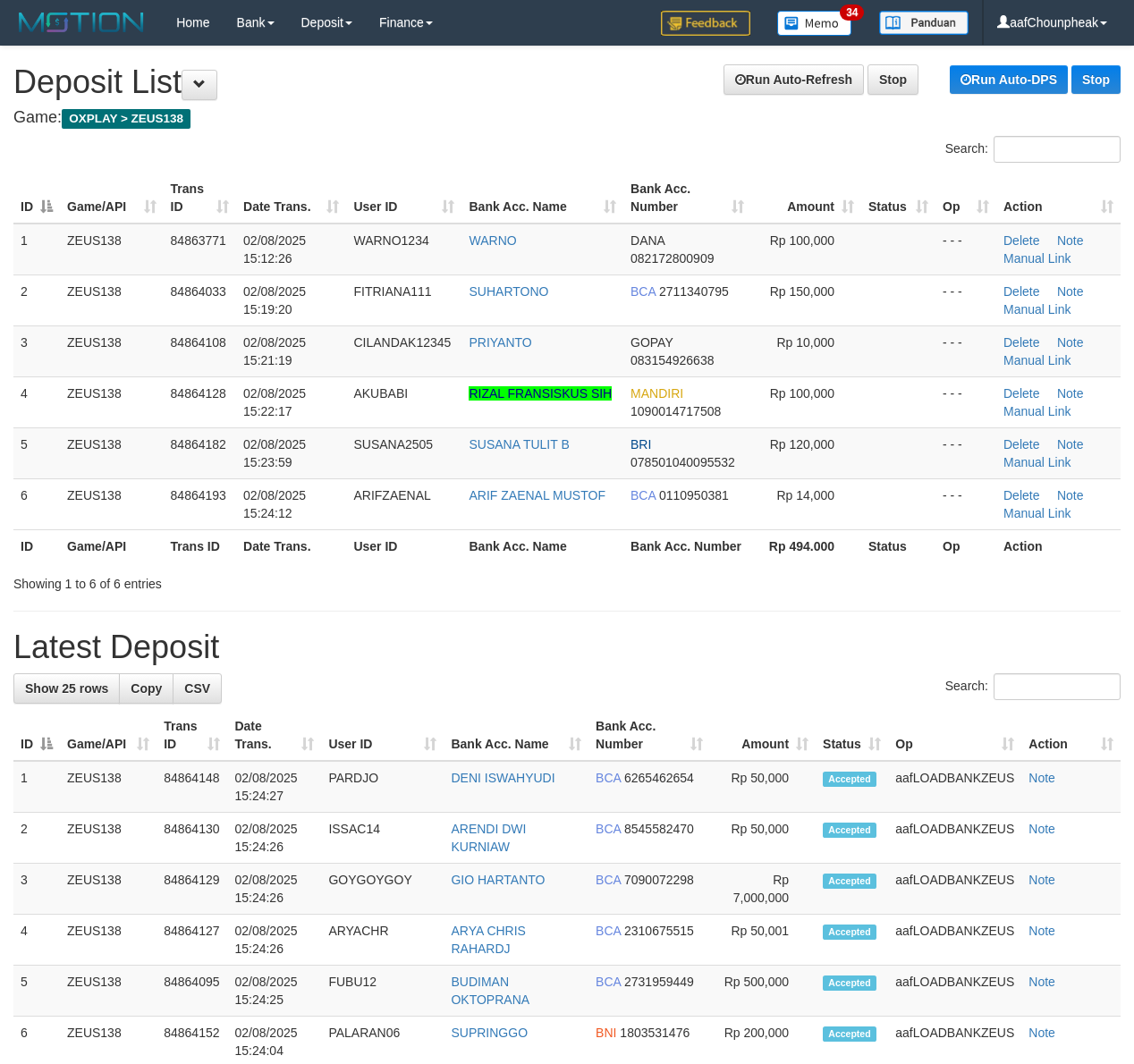scroll, scrollTop: 0, scrollLeft: 0, axis: both 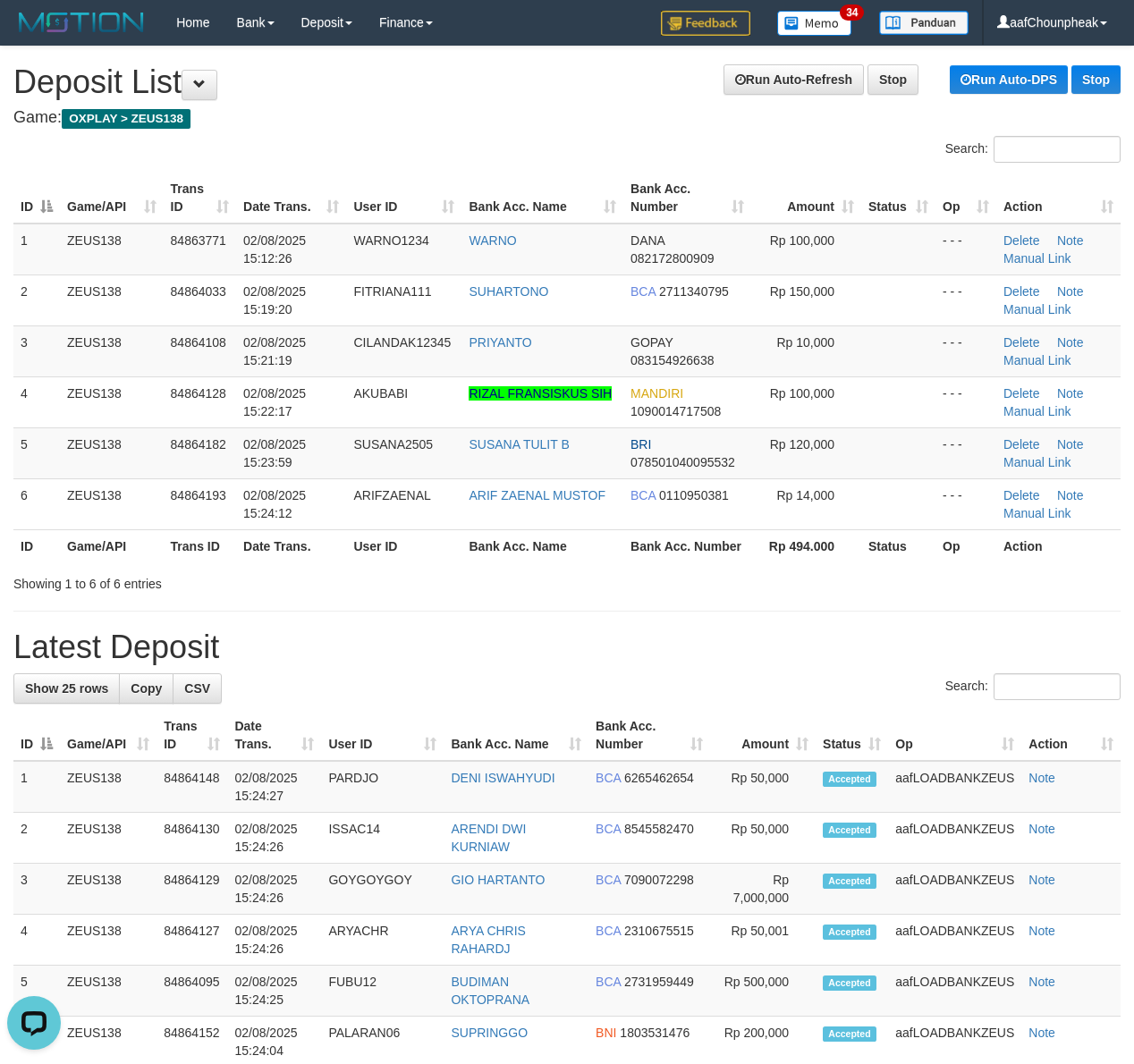 click on "**********" at bounding box center [567, 1101] 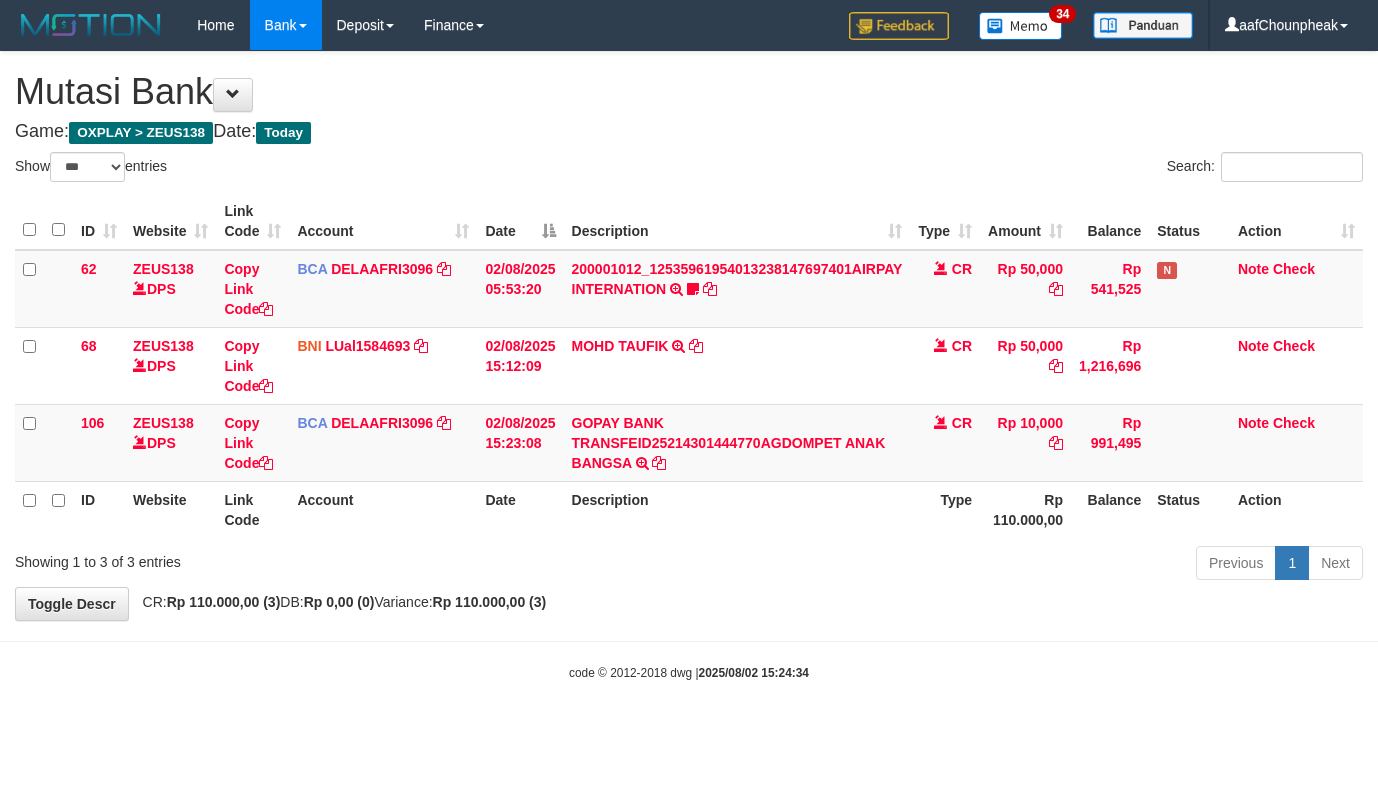 select on "***" 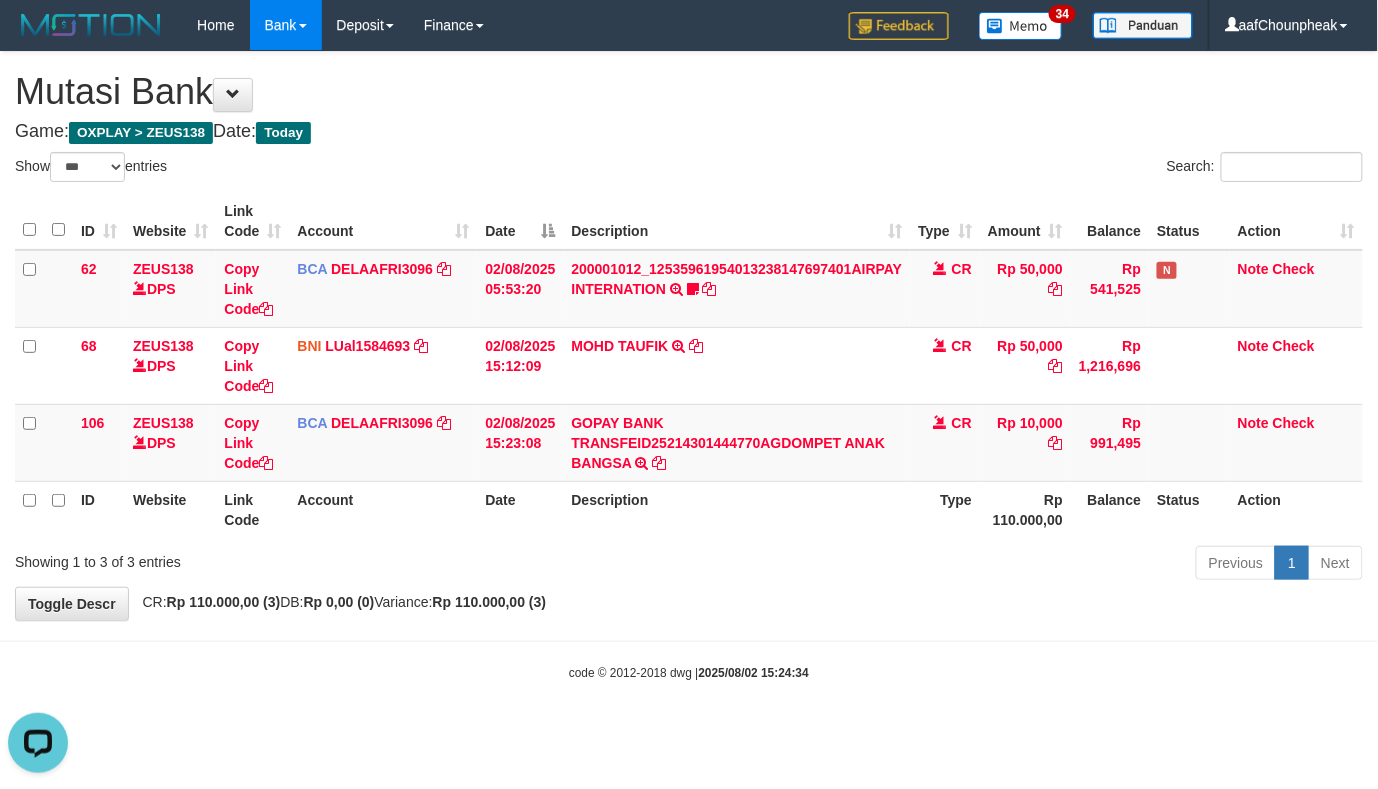 scroll, scrollTop: 0, scrollLeft: 0, axis: both 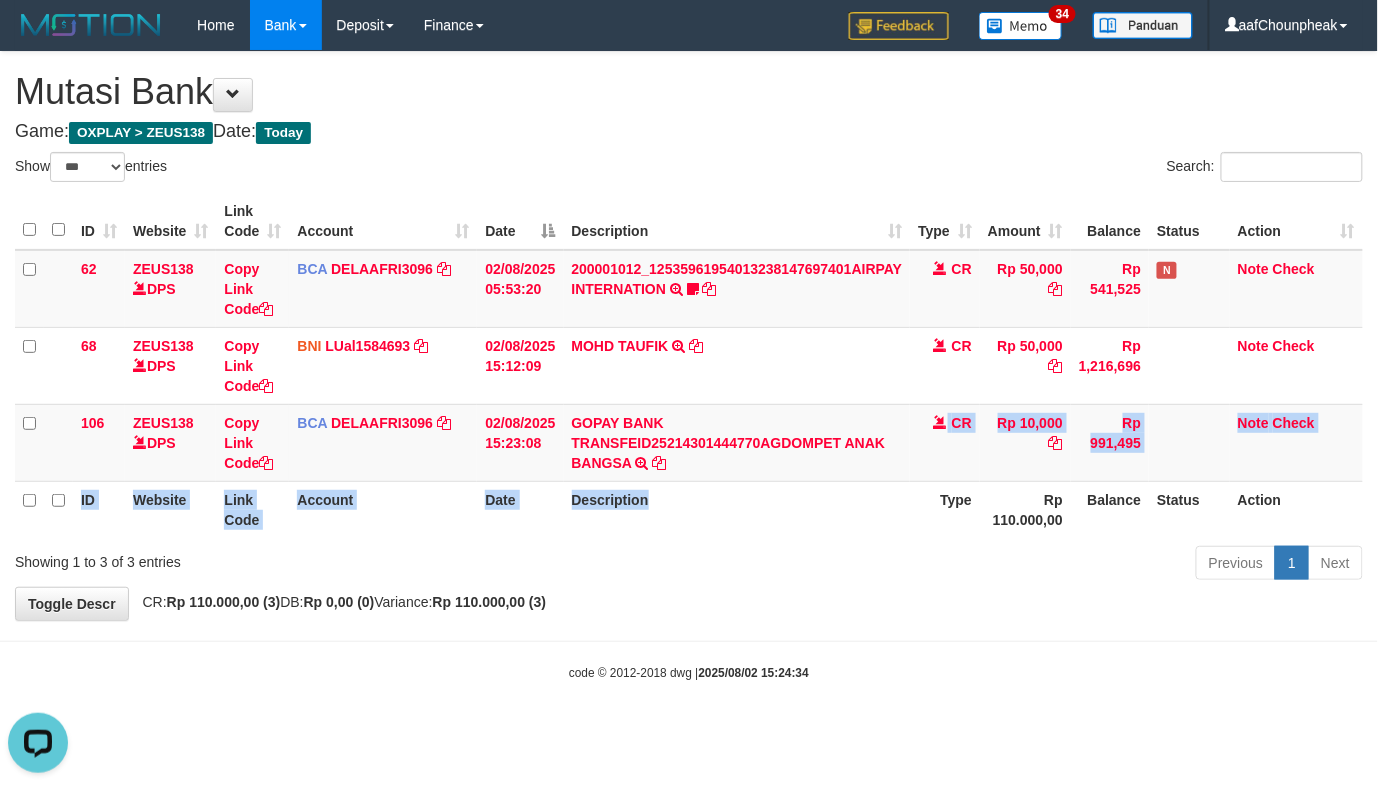 drag, startPoint x: 722, startPoint y: 525, endPoint x: 717, endPoint y: 537, distance: 13 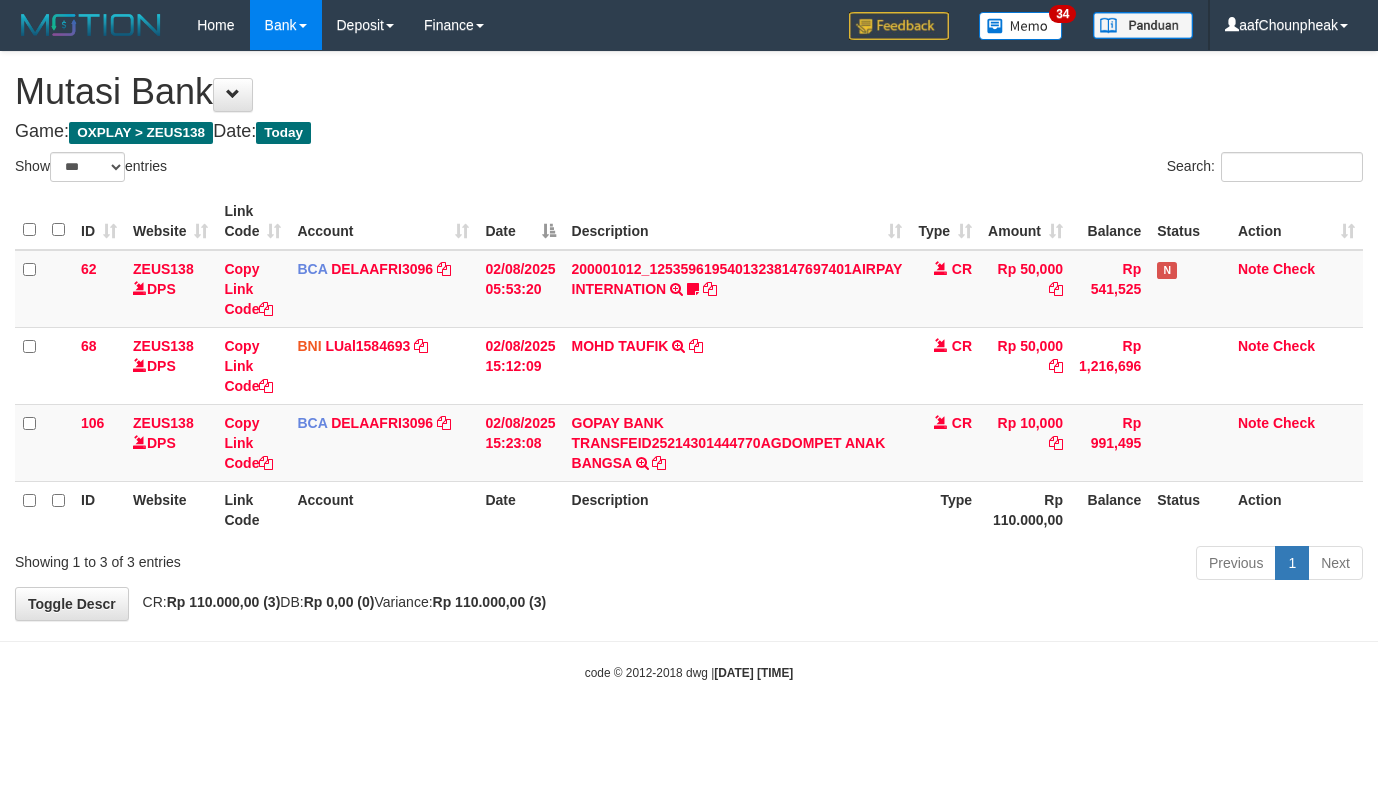 select on "***" 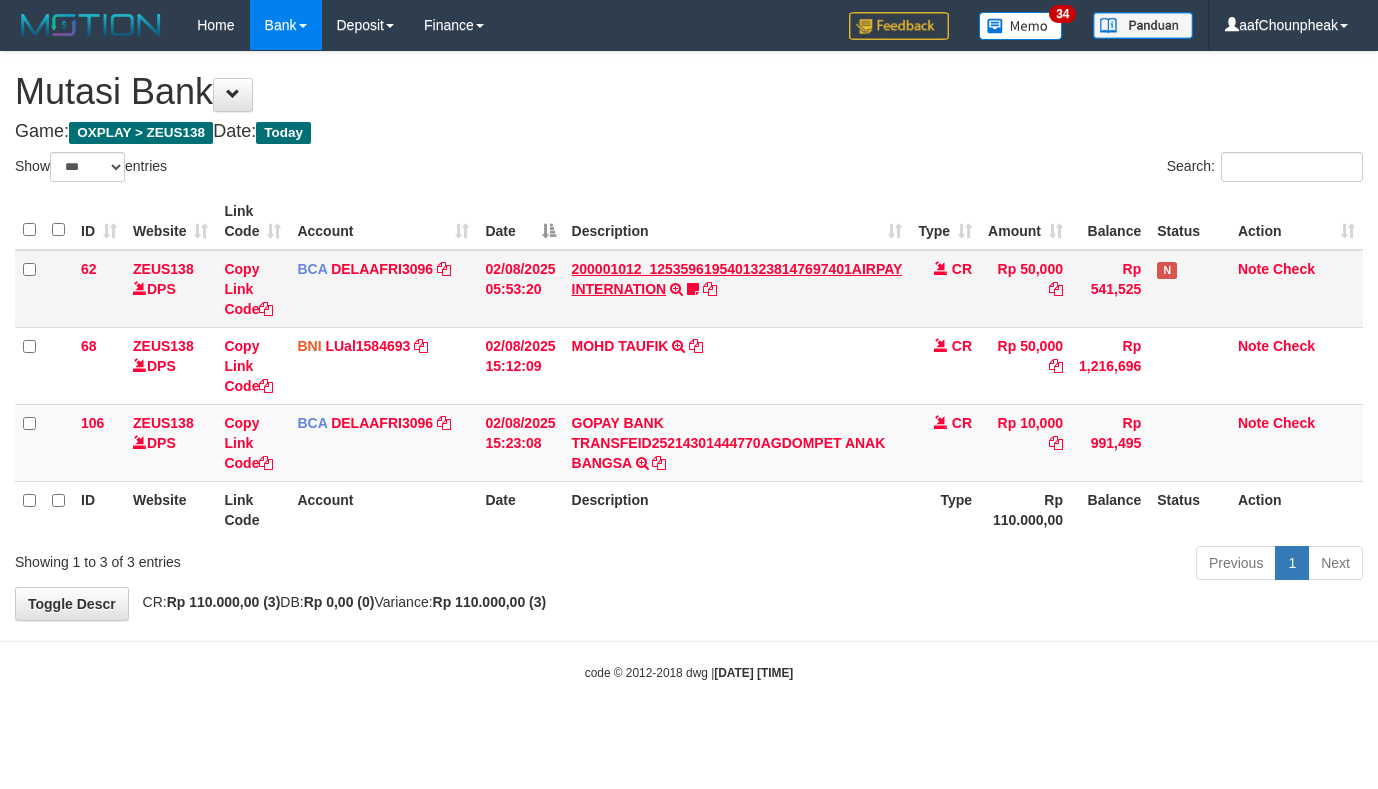 scroll, scrollTop: 0, scrollLeft: 0, axis: both 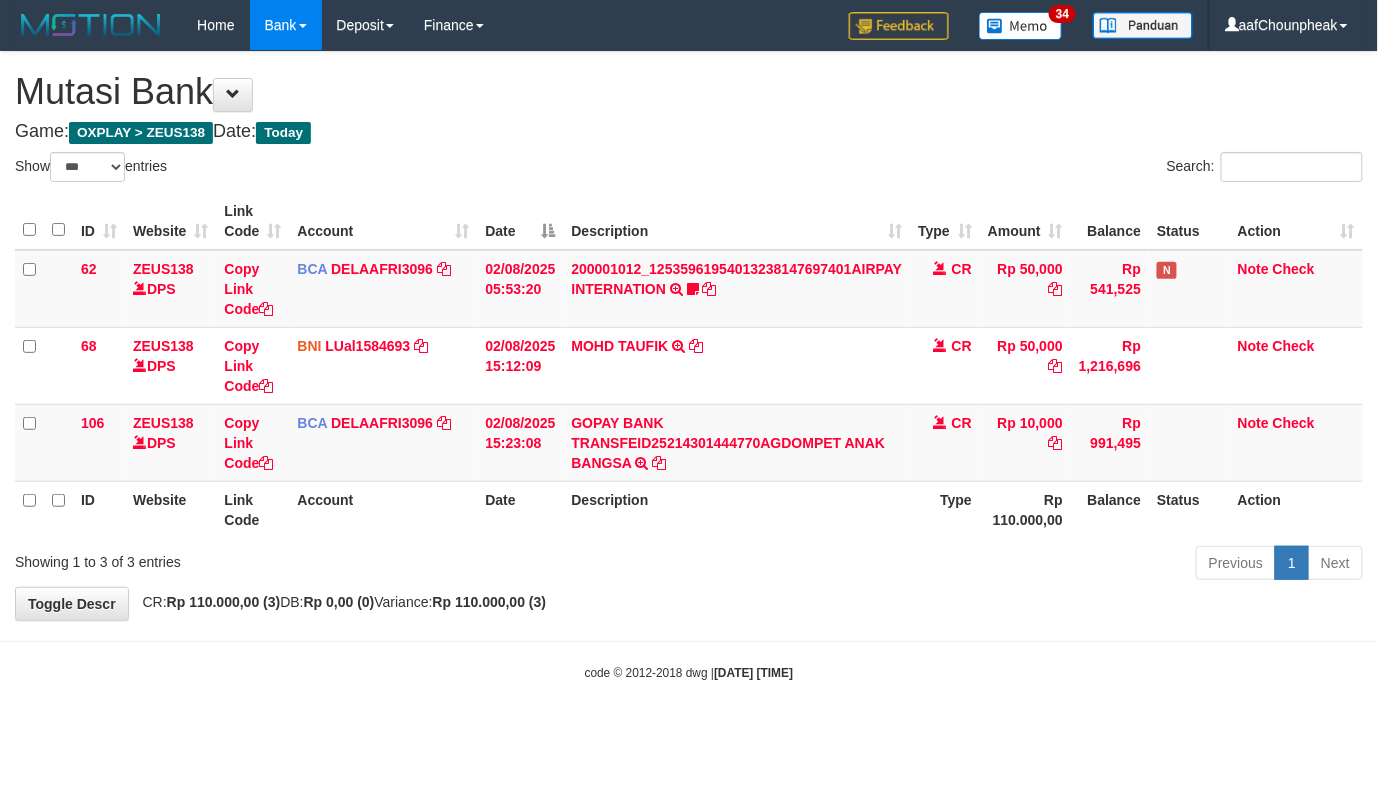 click on "Previous 1 Next" at bounding box center [976, 565] 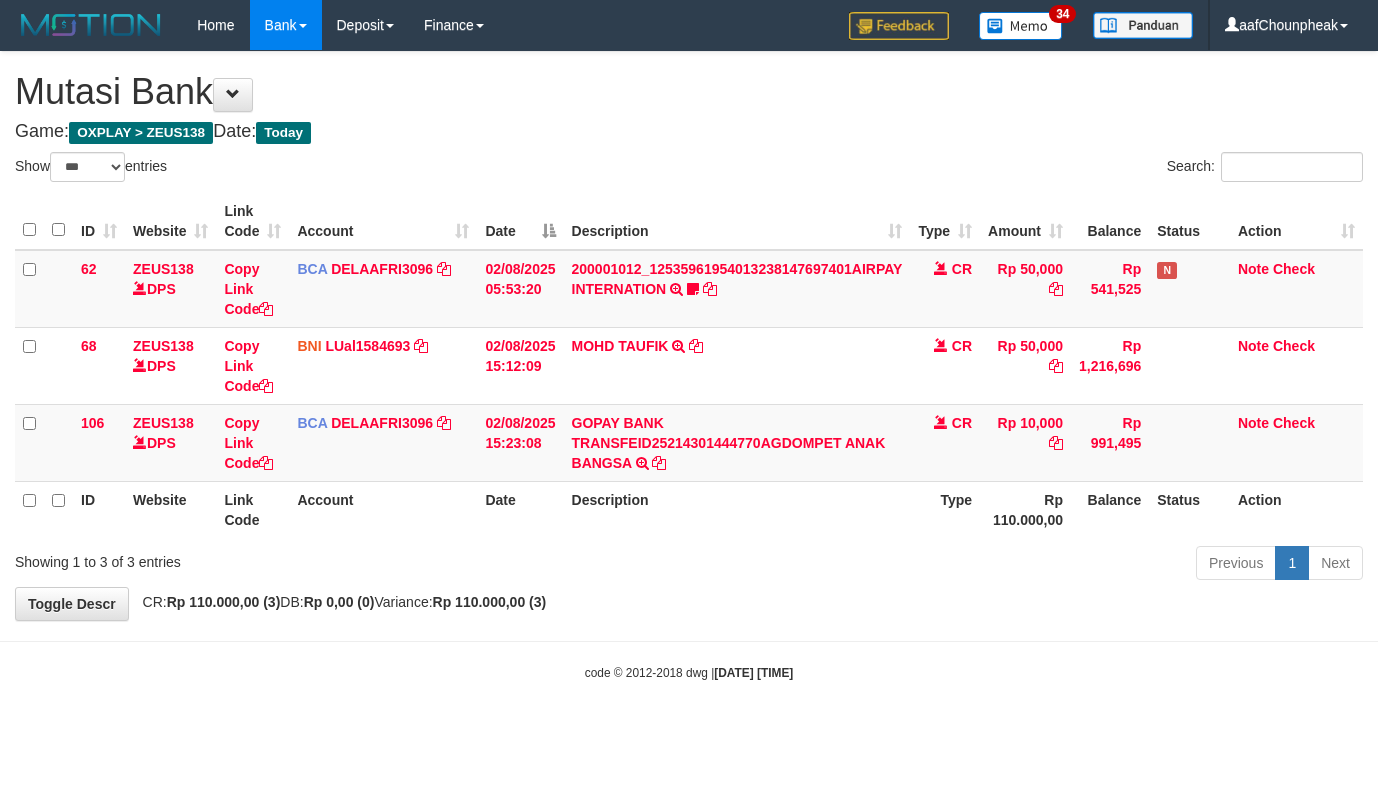 select on "***" 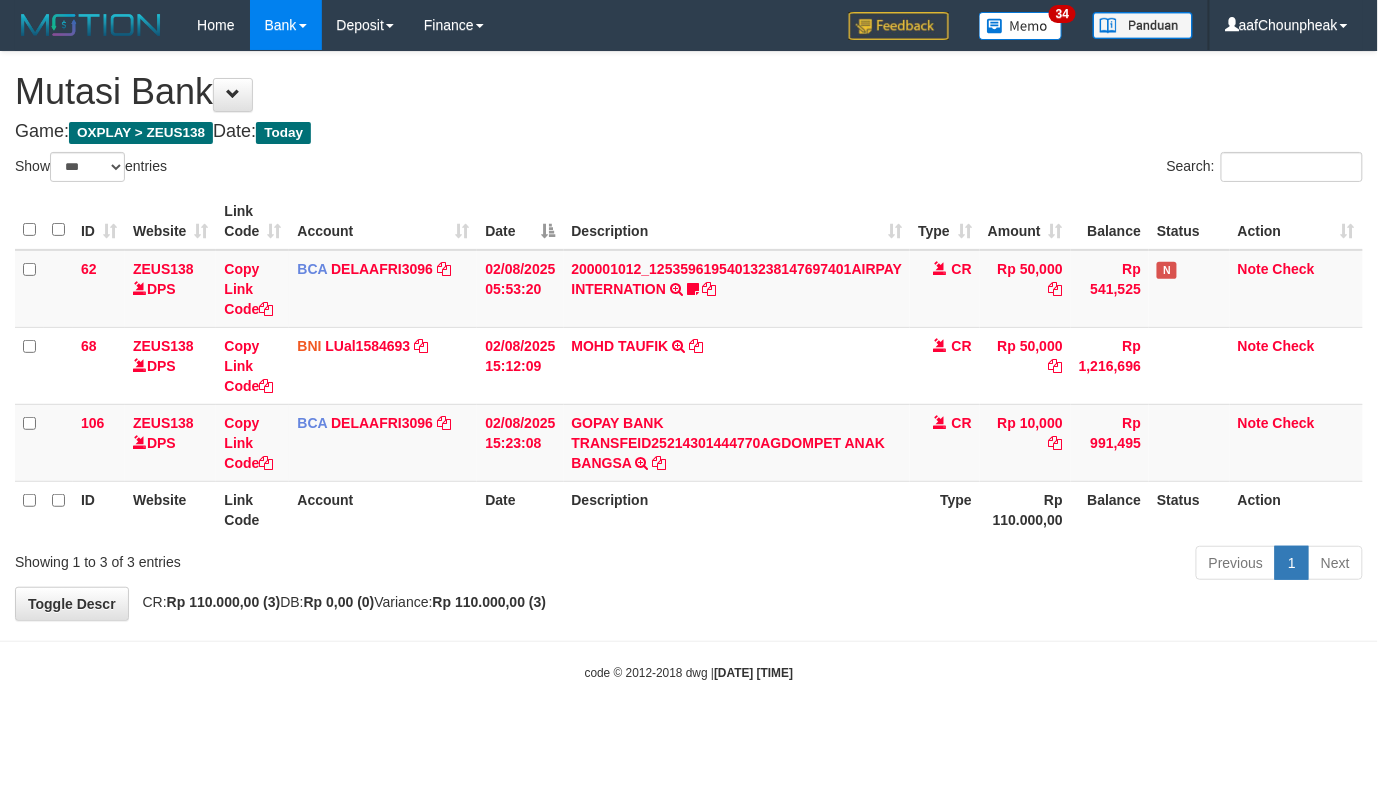 click on "Previous 1 Next" at bounding box center [976, 565] 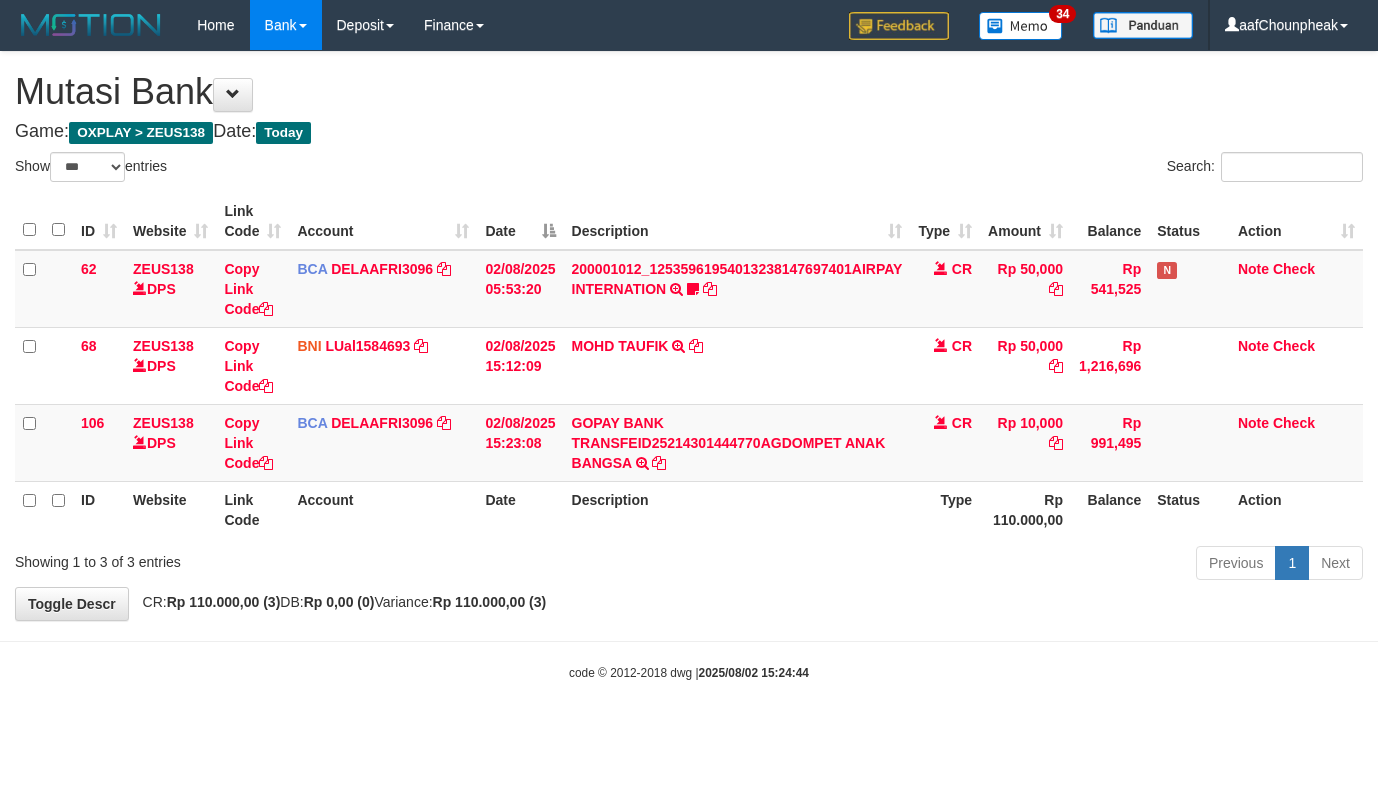 select on "***" 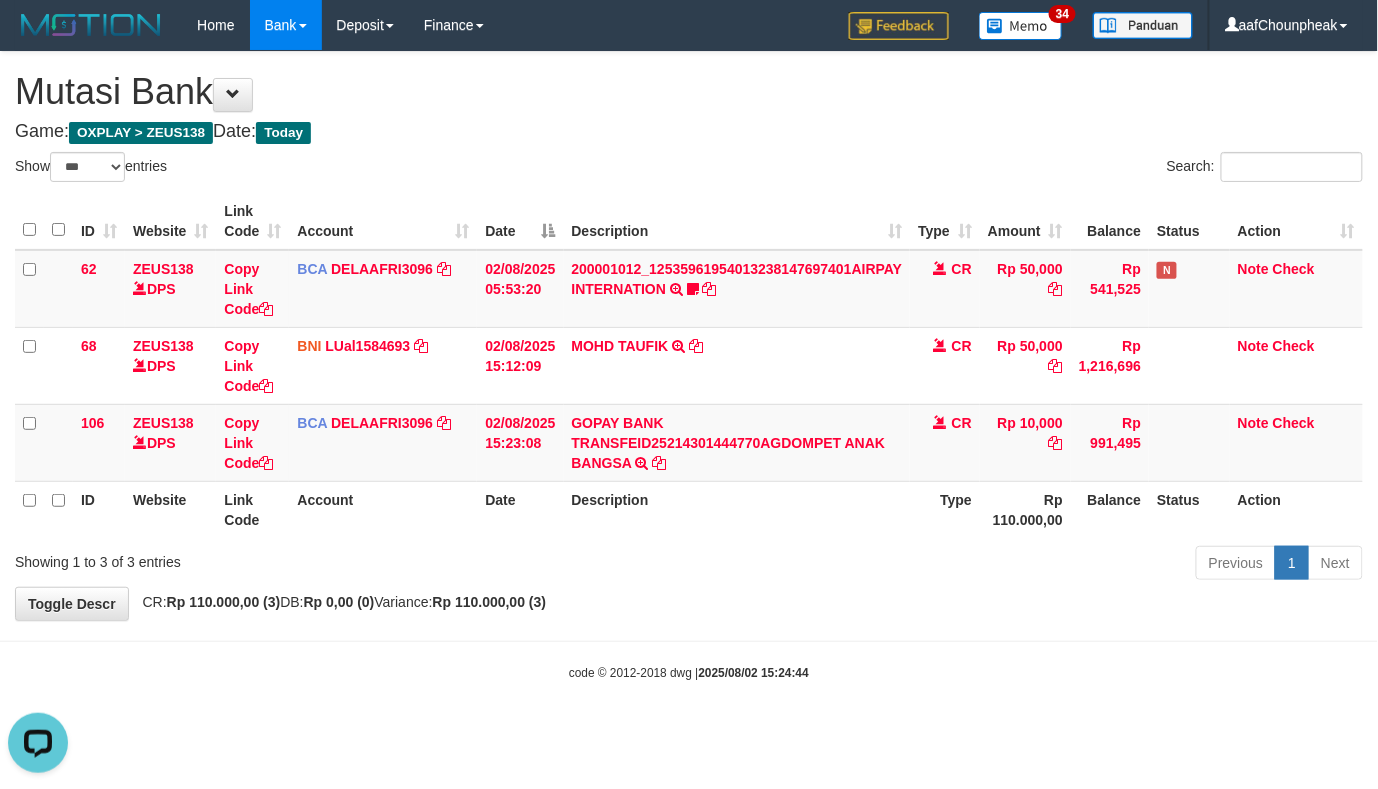 scroll, scrollTop: 0, scrollLeft: 0, axis: both 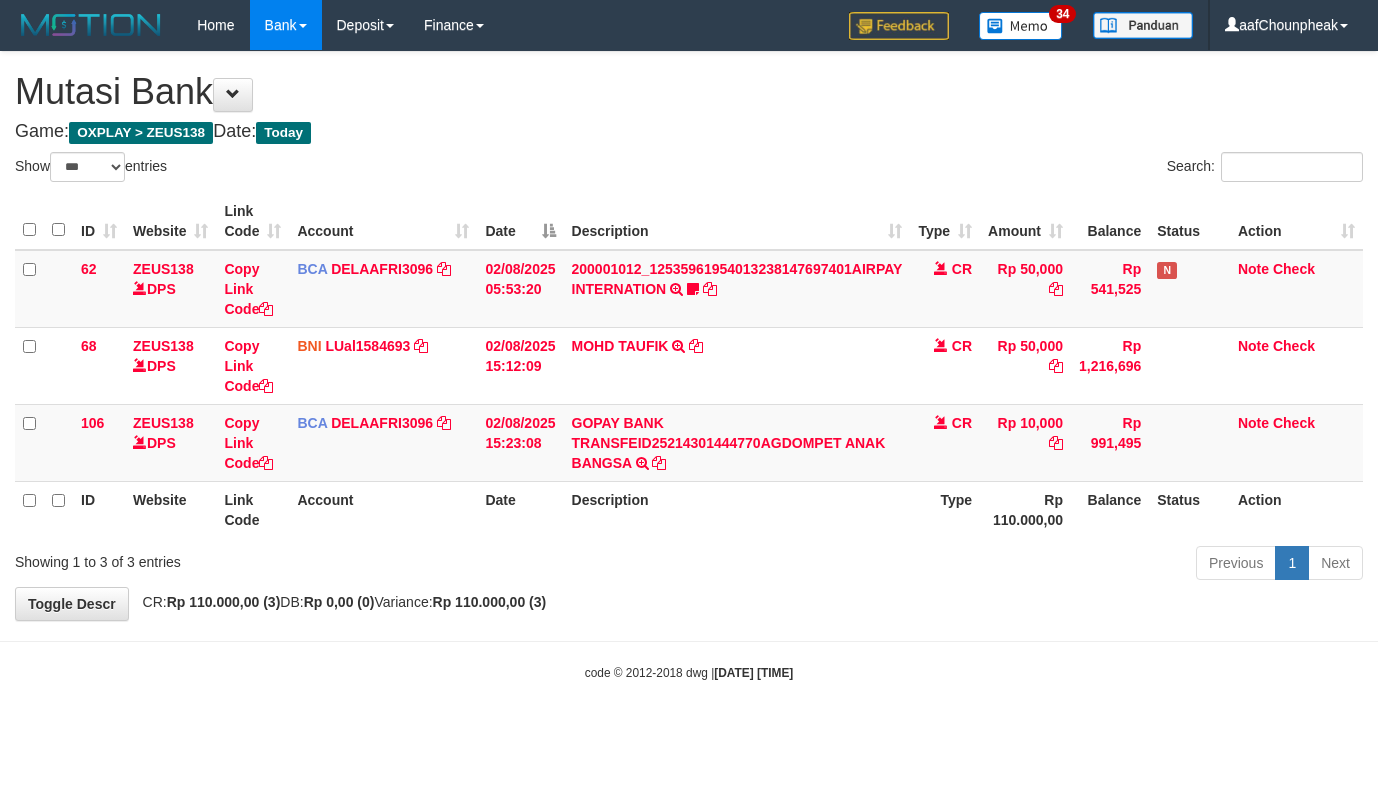 select on "***" 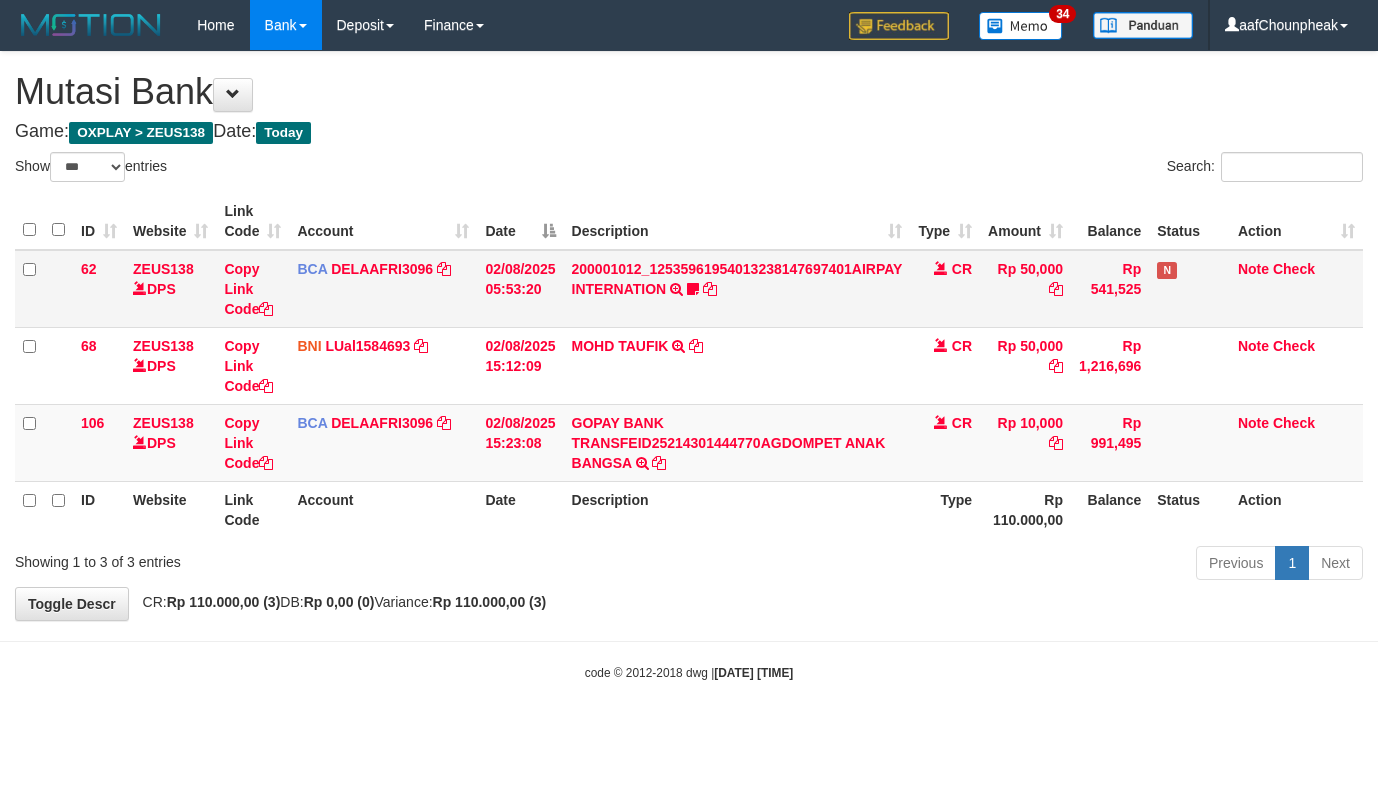 scroll, scrollTop: 0, scrollLeft: 0, axis: both 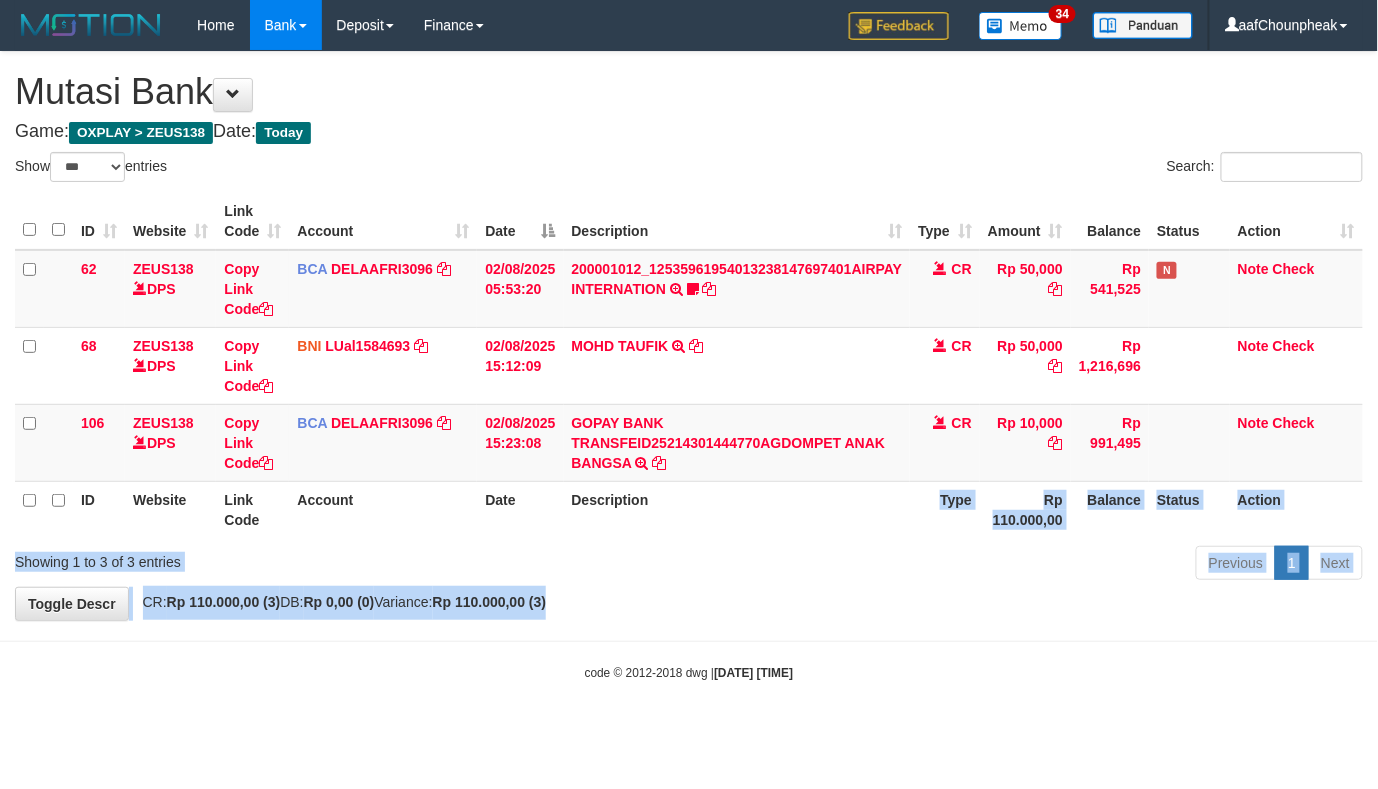 drag, startPoint x: 702, startPoint y: 498, endPoint x: 713, endPoint y: 589, distance: 91.66242 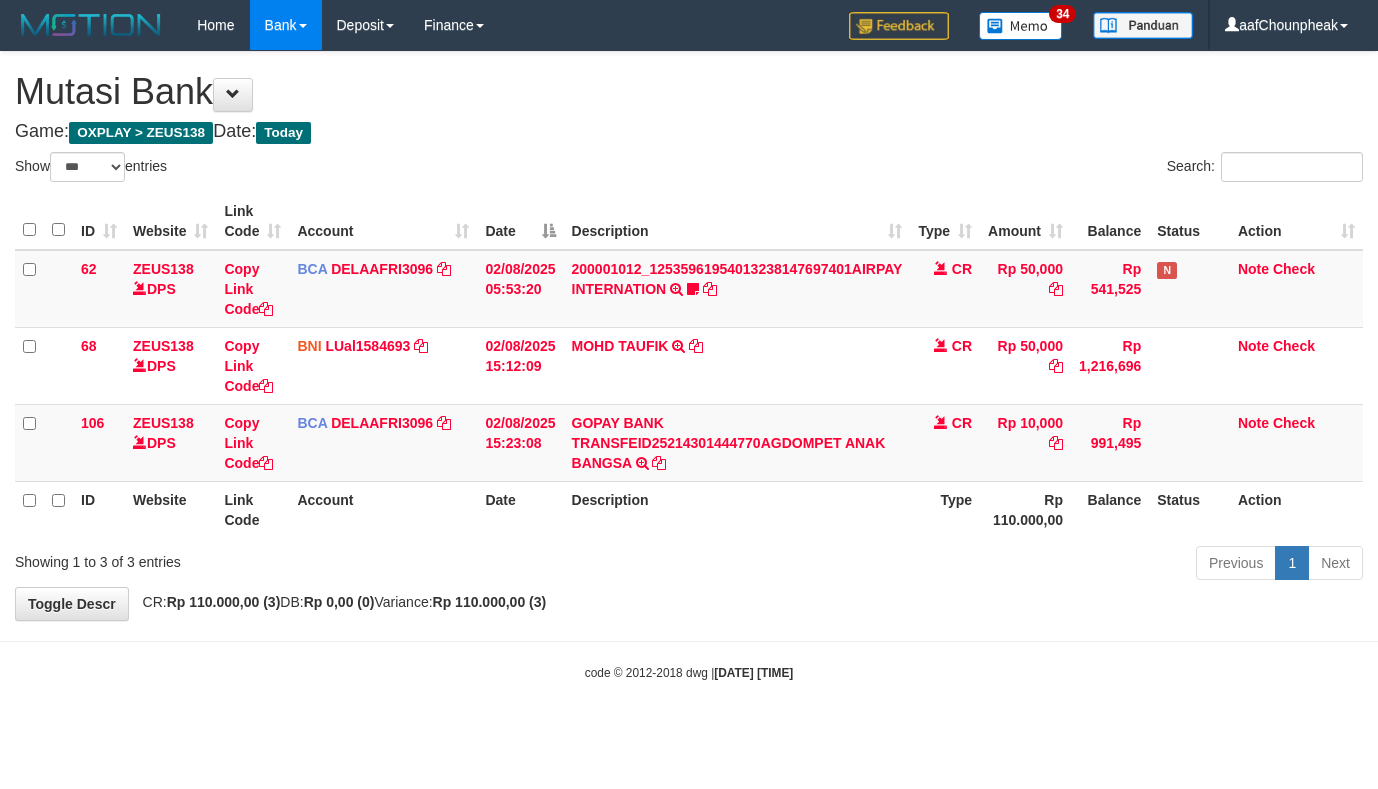 select on "***" 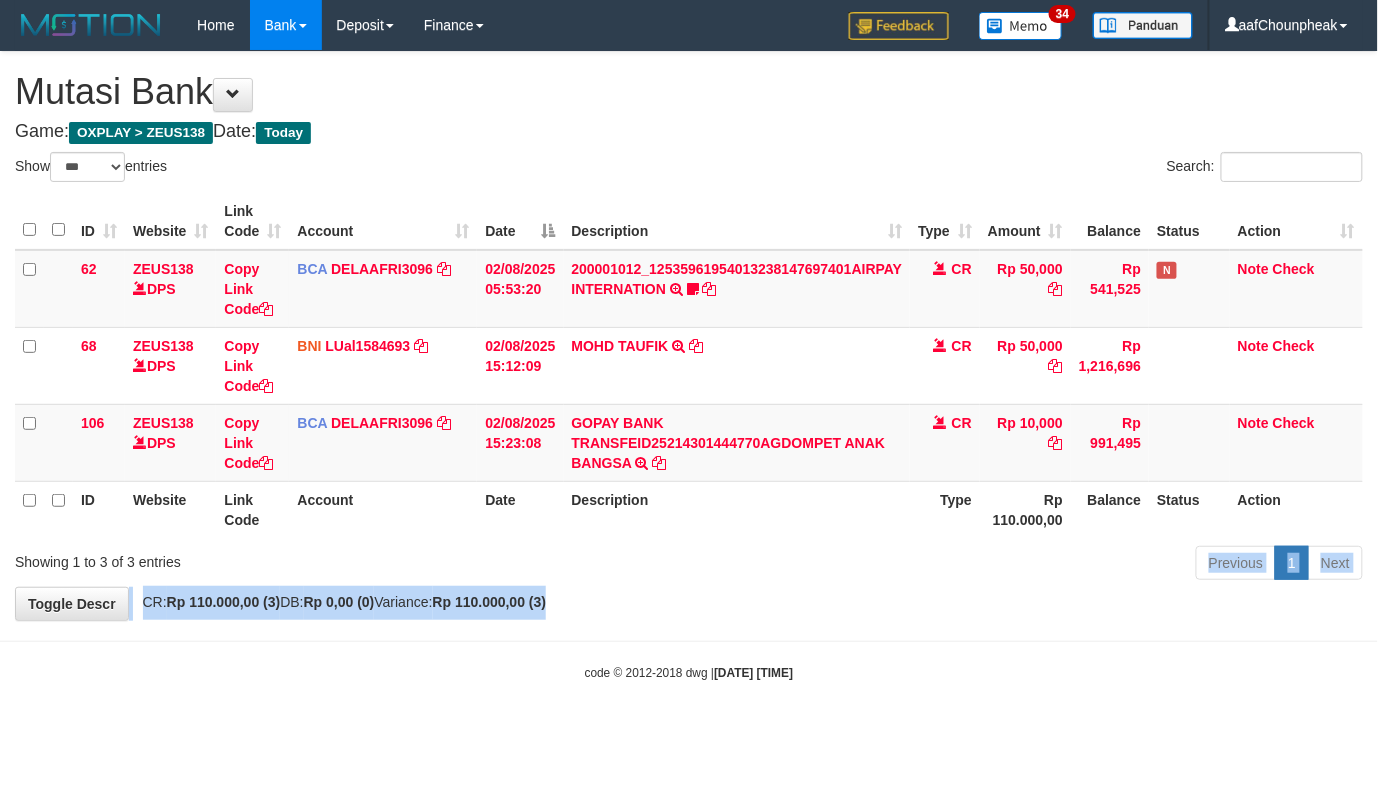 click on "**********" at bounding box center [689, 336] 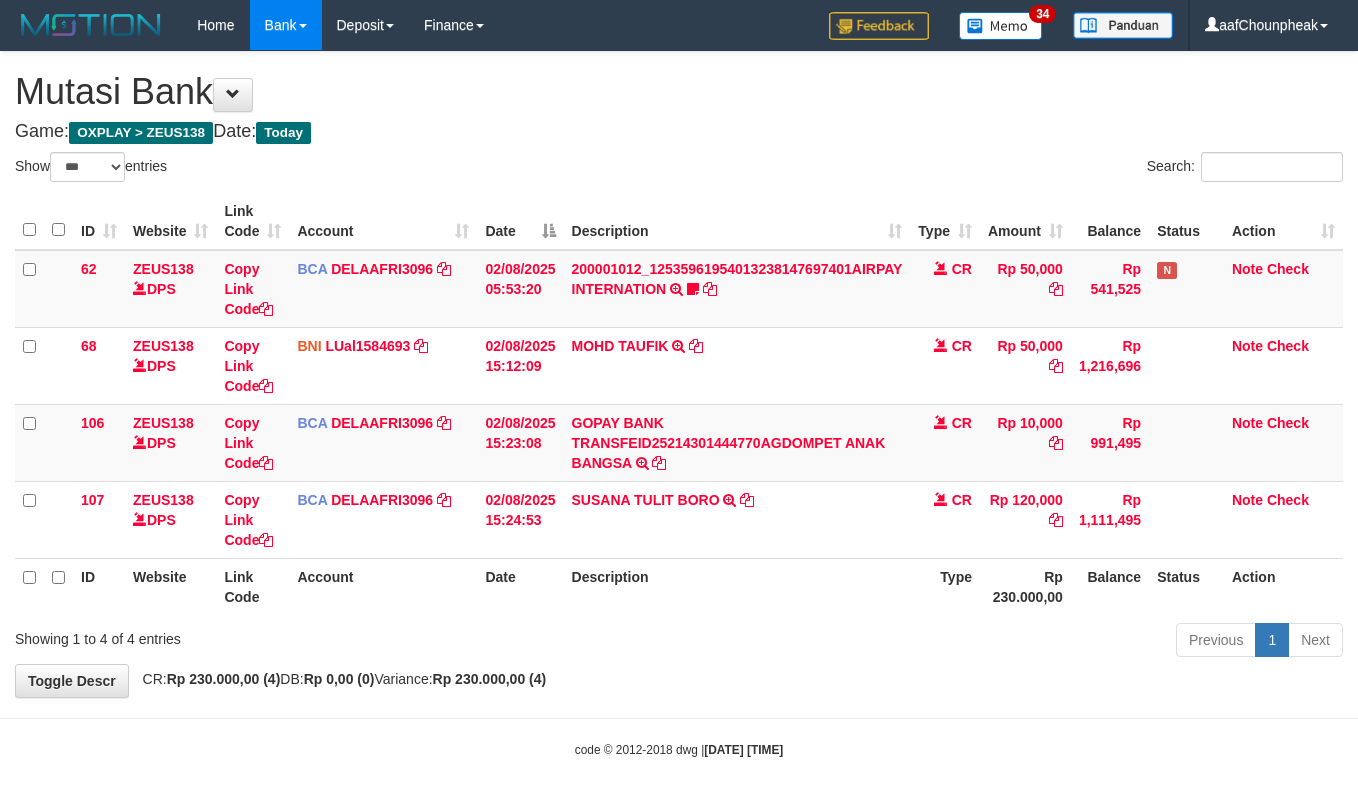 select on "***" 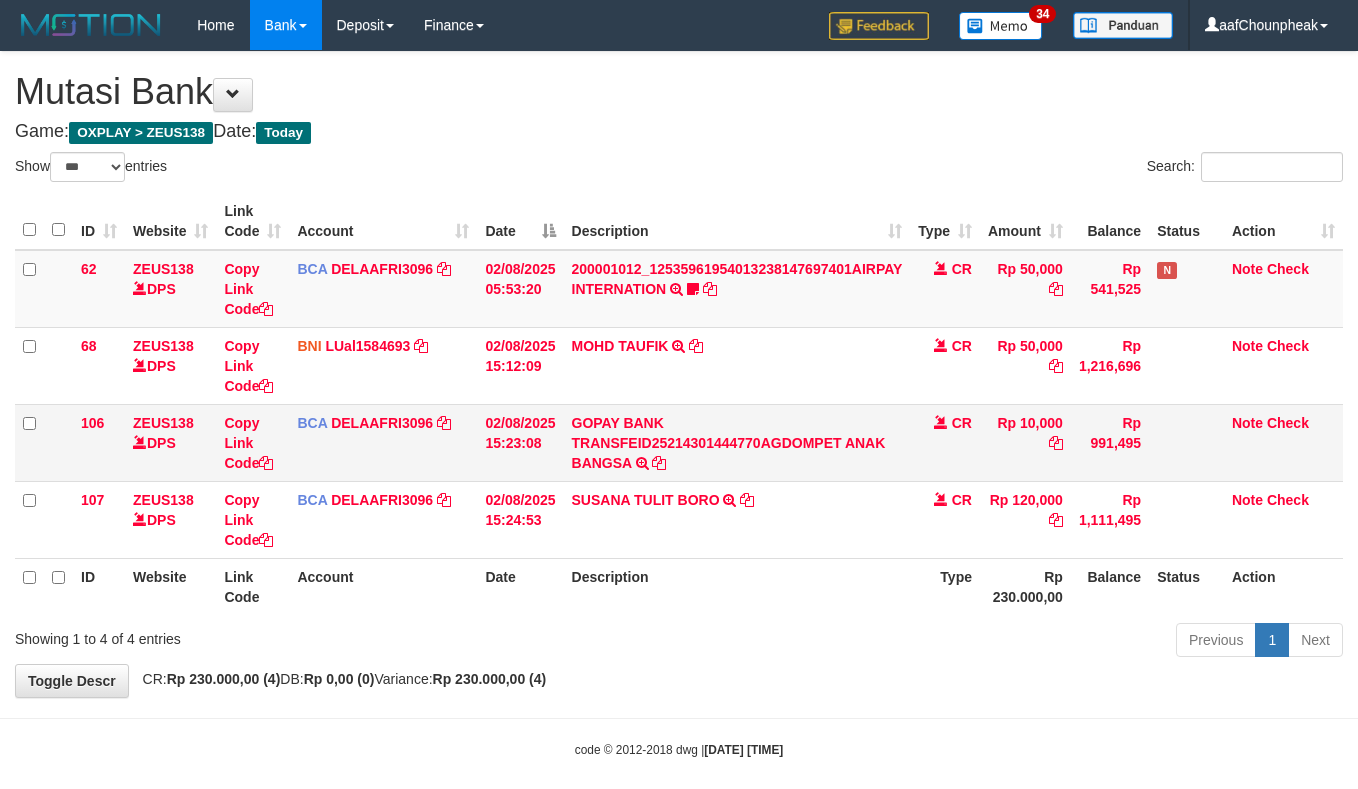 scroll, scrollTop: 0, scrollLeft: 0, axis: both 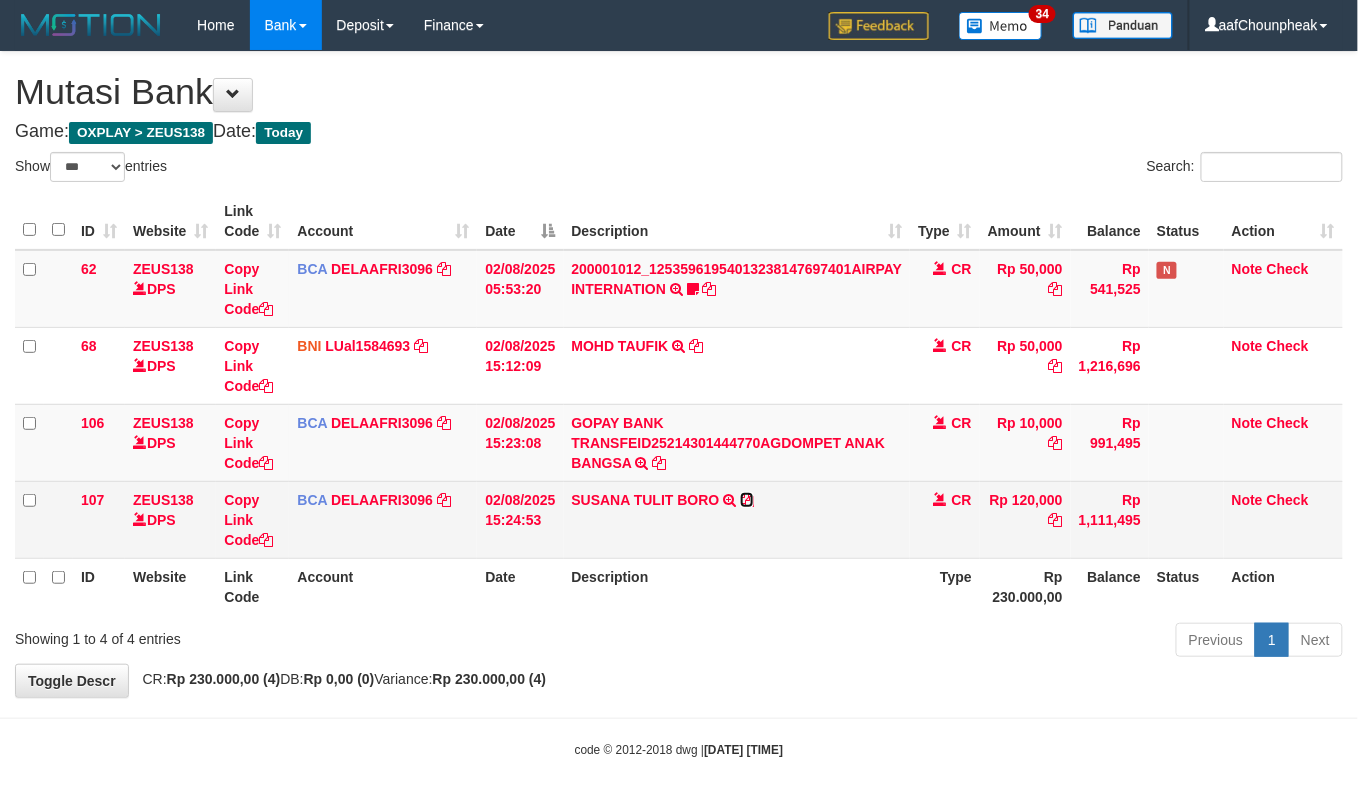 click at bounding box center [747, 500] 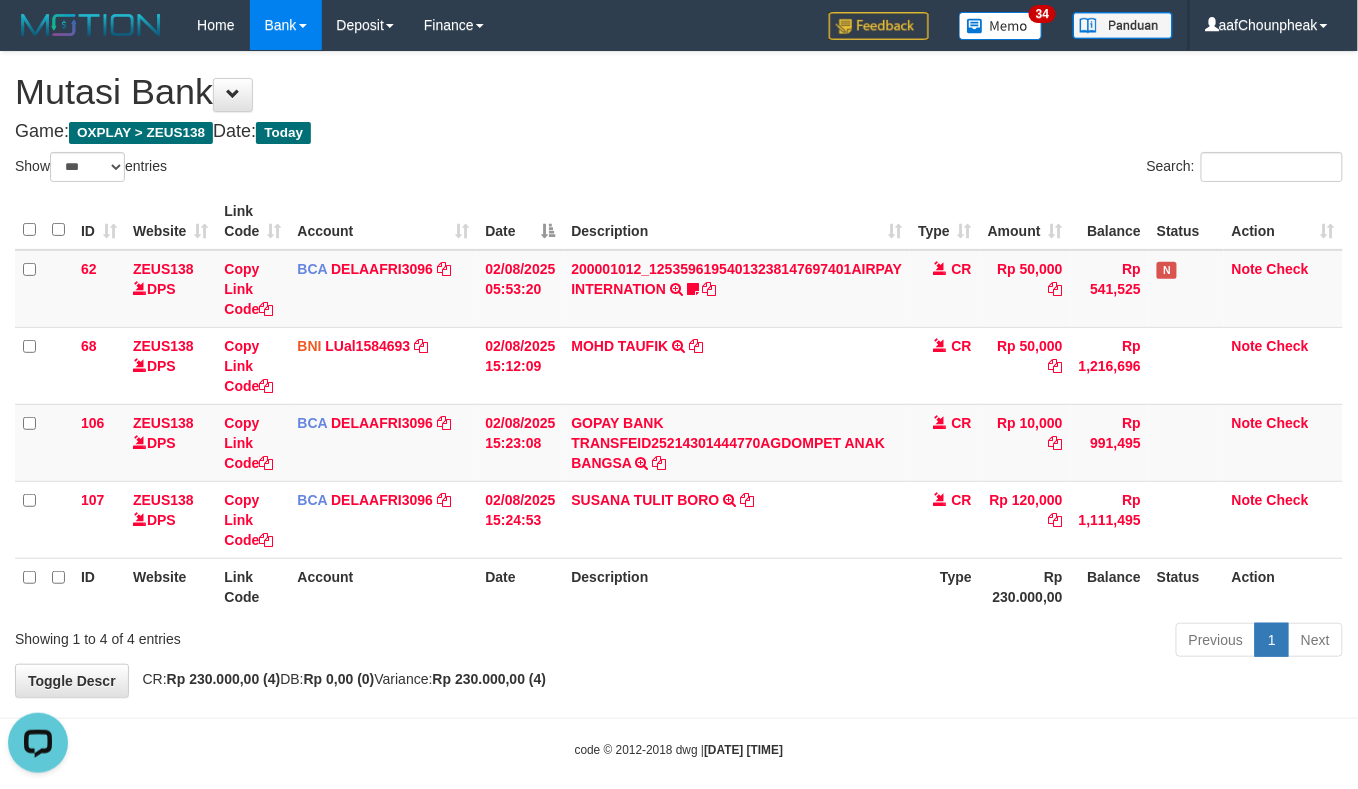 scroll, scrollTop: 0, scrollLeft: 0, axis: both 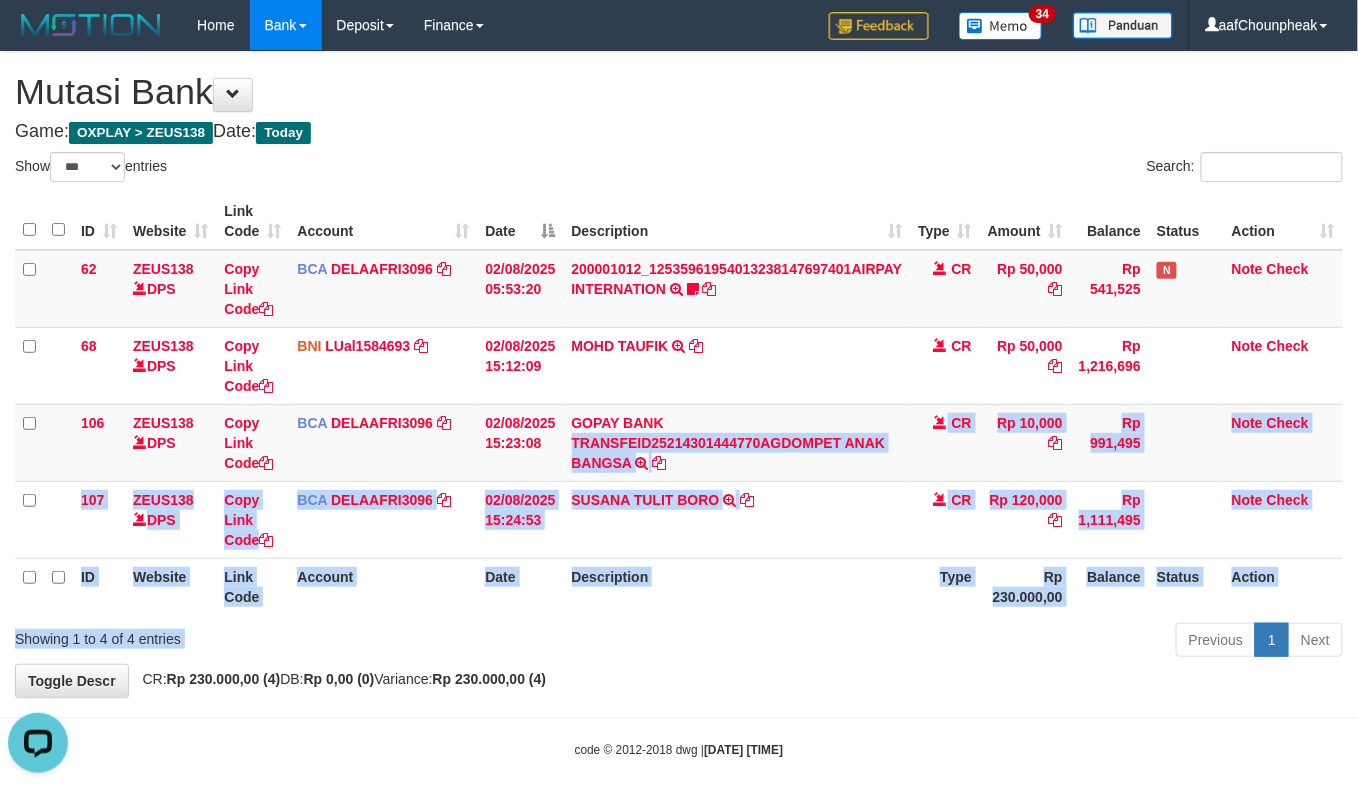 drag, startPoint x: 738, startPoint y: 605, endPoint x: 737, endPoint y: 621, distance: 16.03122 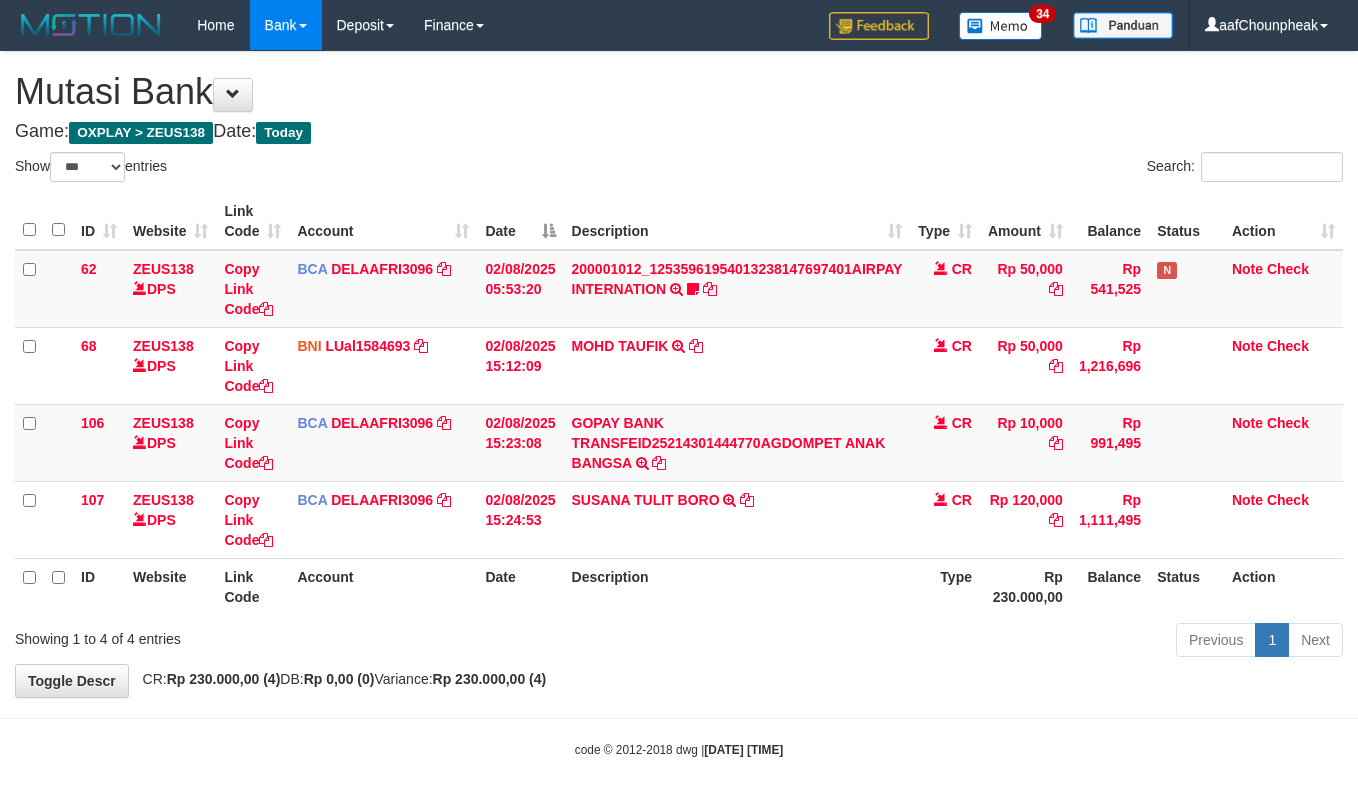 select on "***" 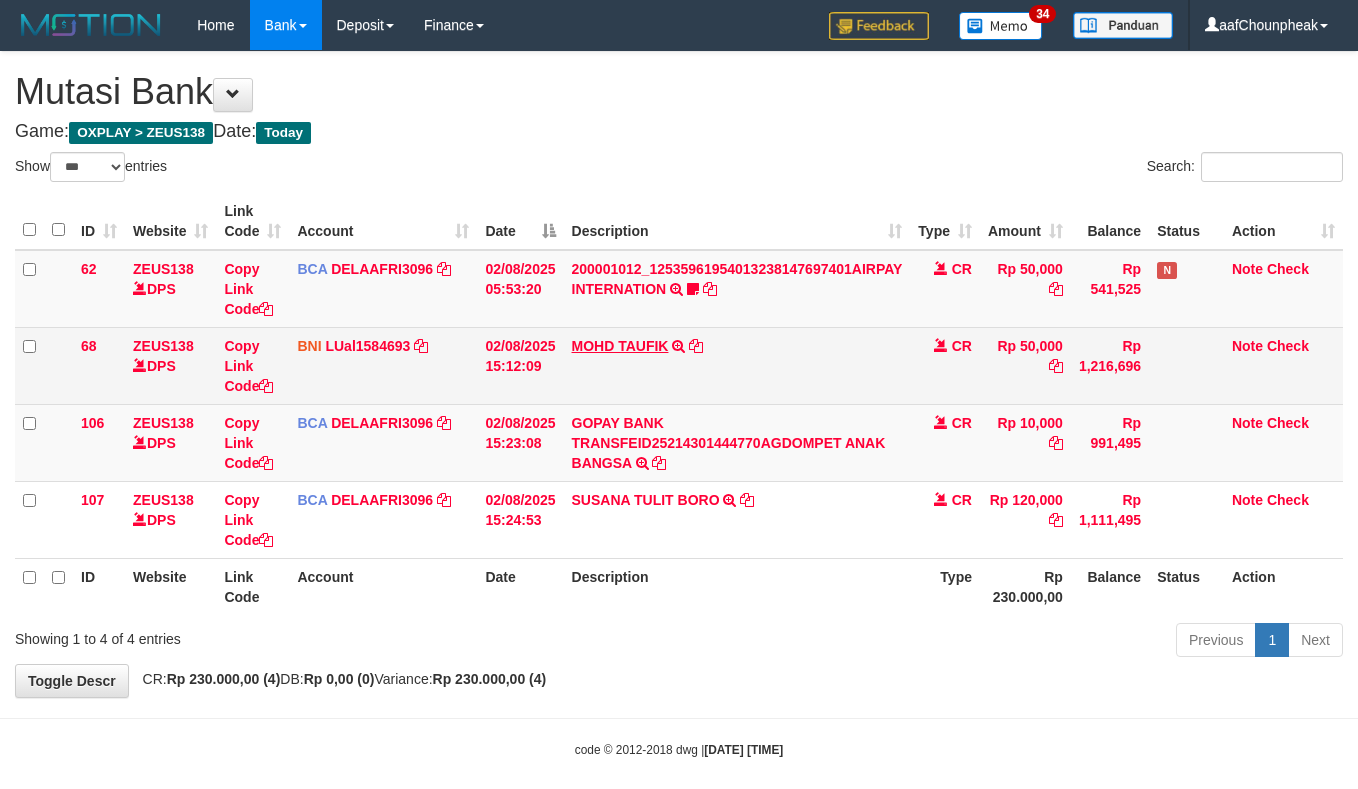 scroll, scrollTop: 0, scrollLeft: 0, axis: both 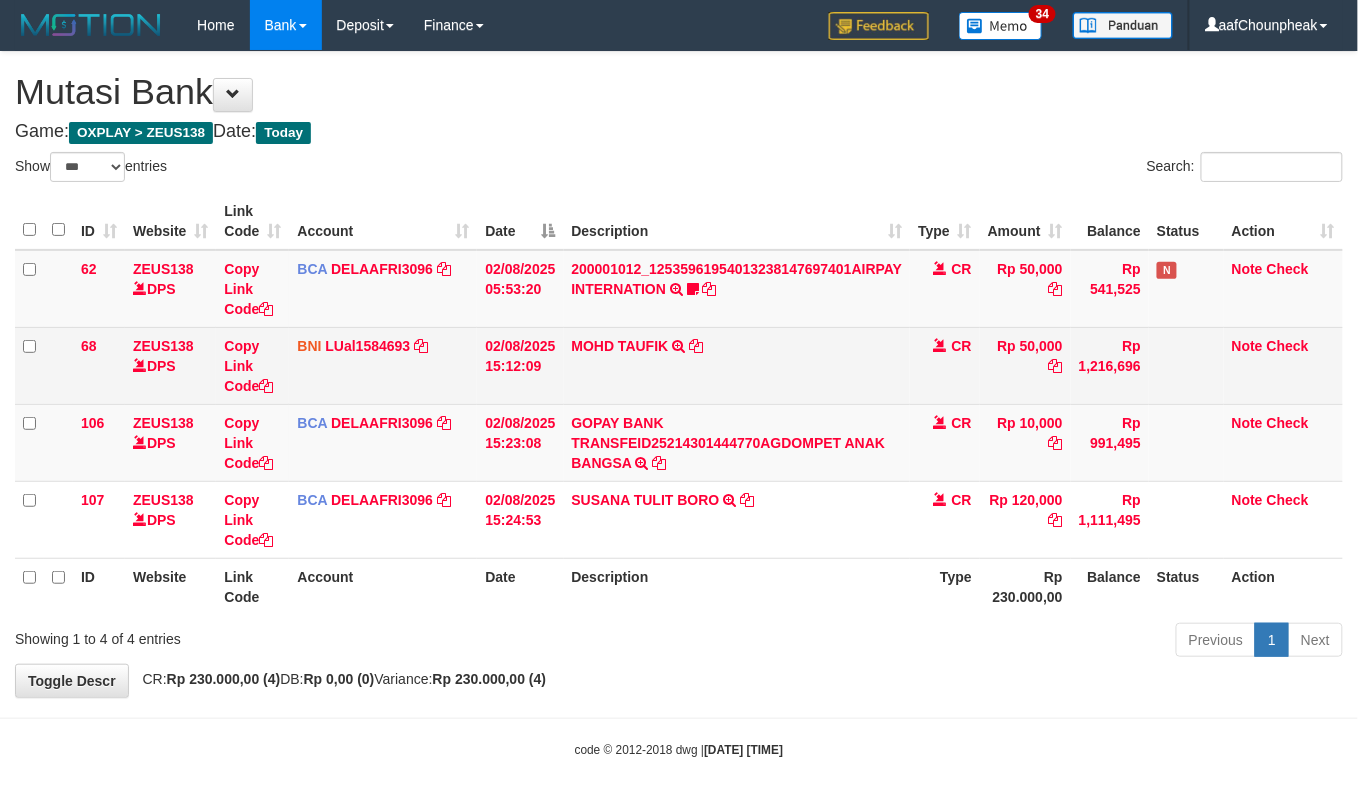 click on "MOHD TAUFIK         TRANSFER DARI SDR MOHD TAUFIK" at bounding box center (737, 365) 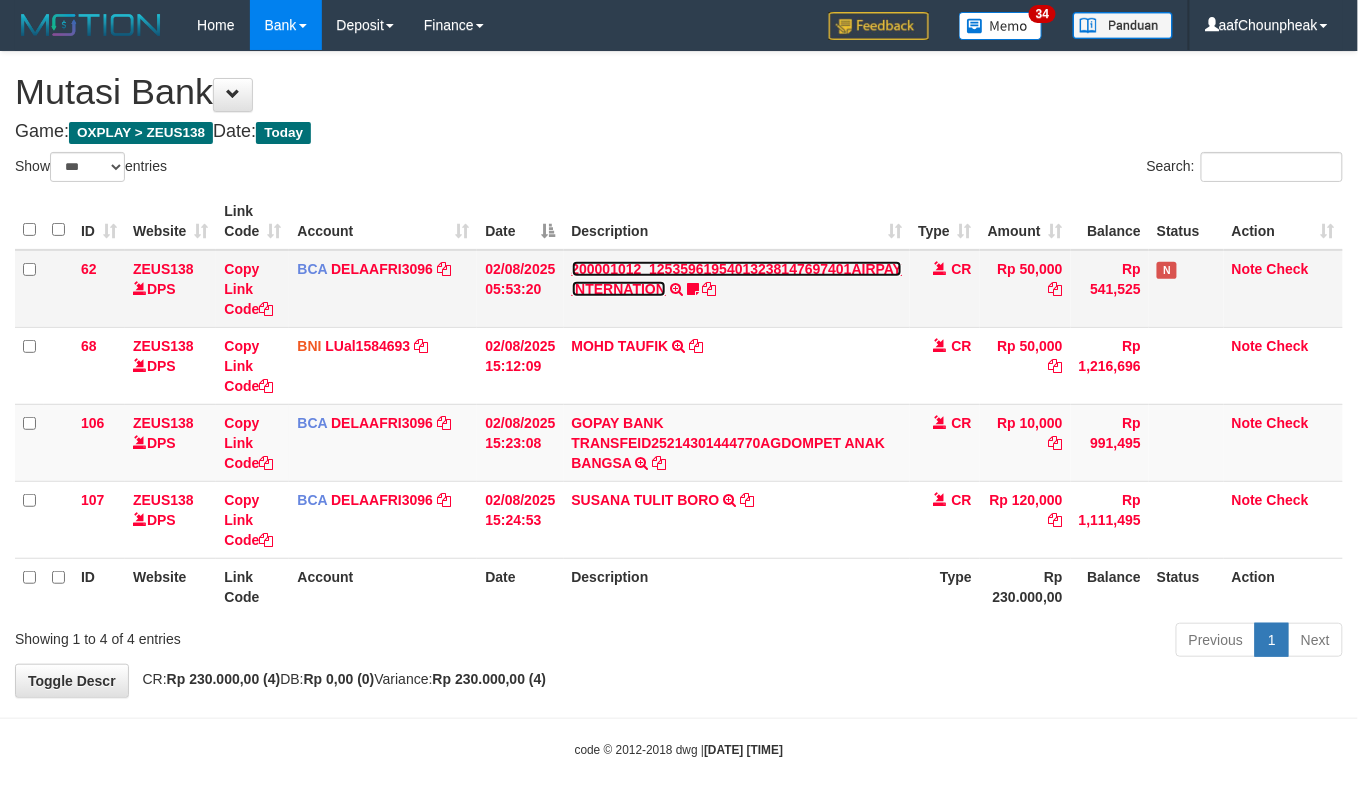 click on "200001012_12535961954013238147697401AIRPAY INTERNATION" at bounding box center [737, 279] 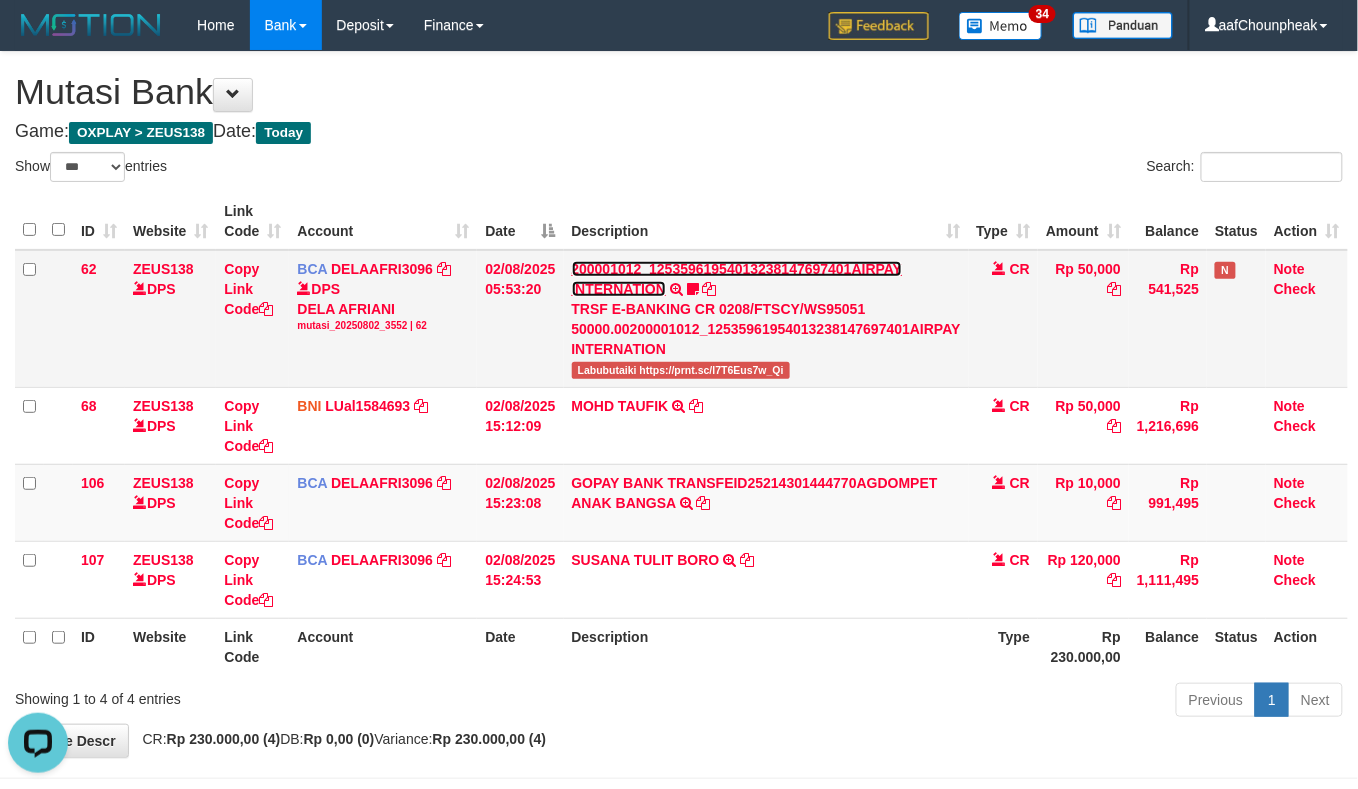 scroll, scrollTop: 0, scrollLeft: 0, axis: both 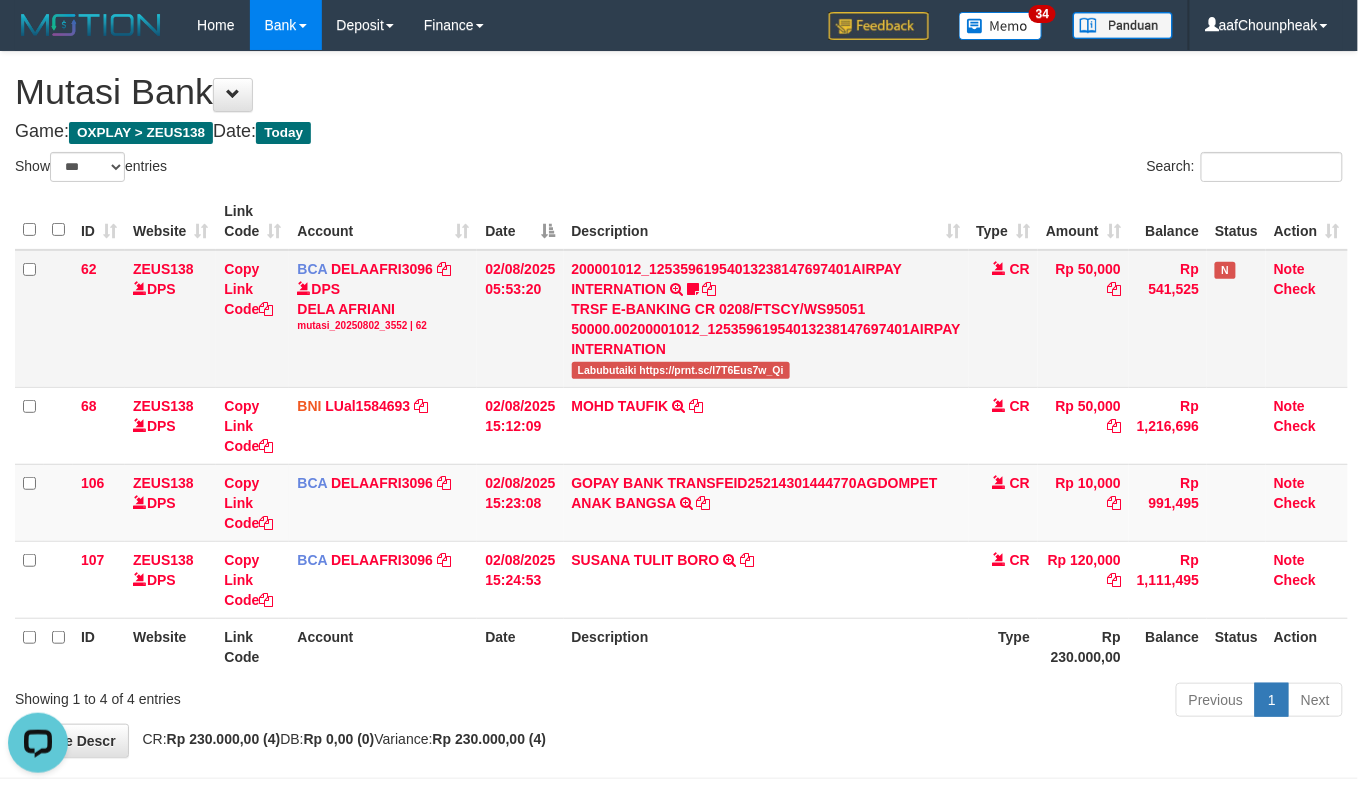click on "Labubutaiki
https://prnt.sc/l7T6Eus7w_Qi" at bounding box center (681, 370) 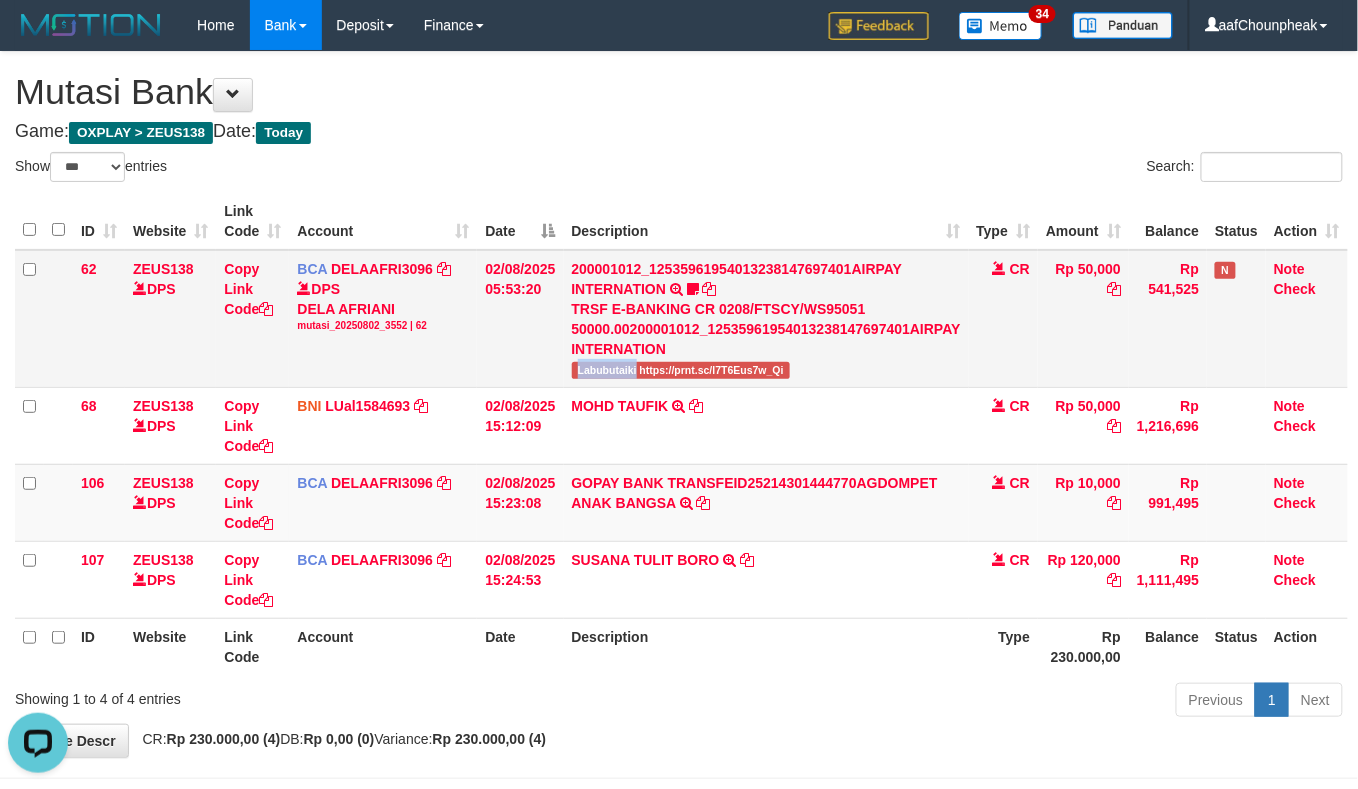 click on "Labubutaiki
https://prnt.sc/l7T6Eus7w_Qi" at bounding box center [681, 370] 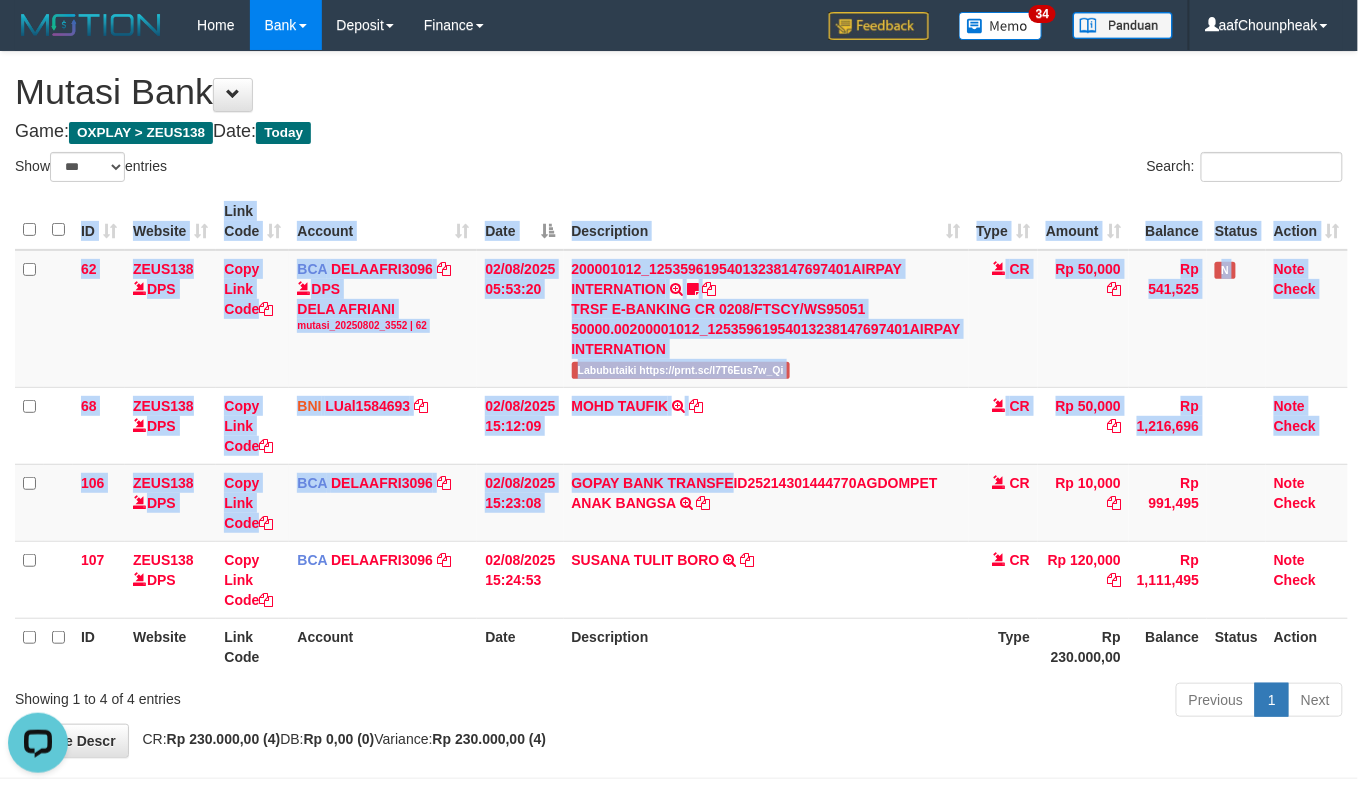 drag, startPoint x: 637, startPoint y: 650, endPoint x: 640, endPoint y: 680, distance: 30.149628 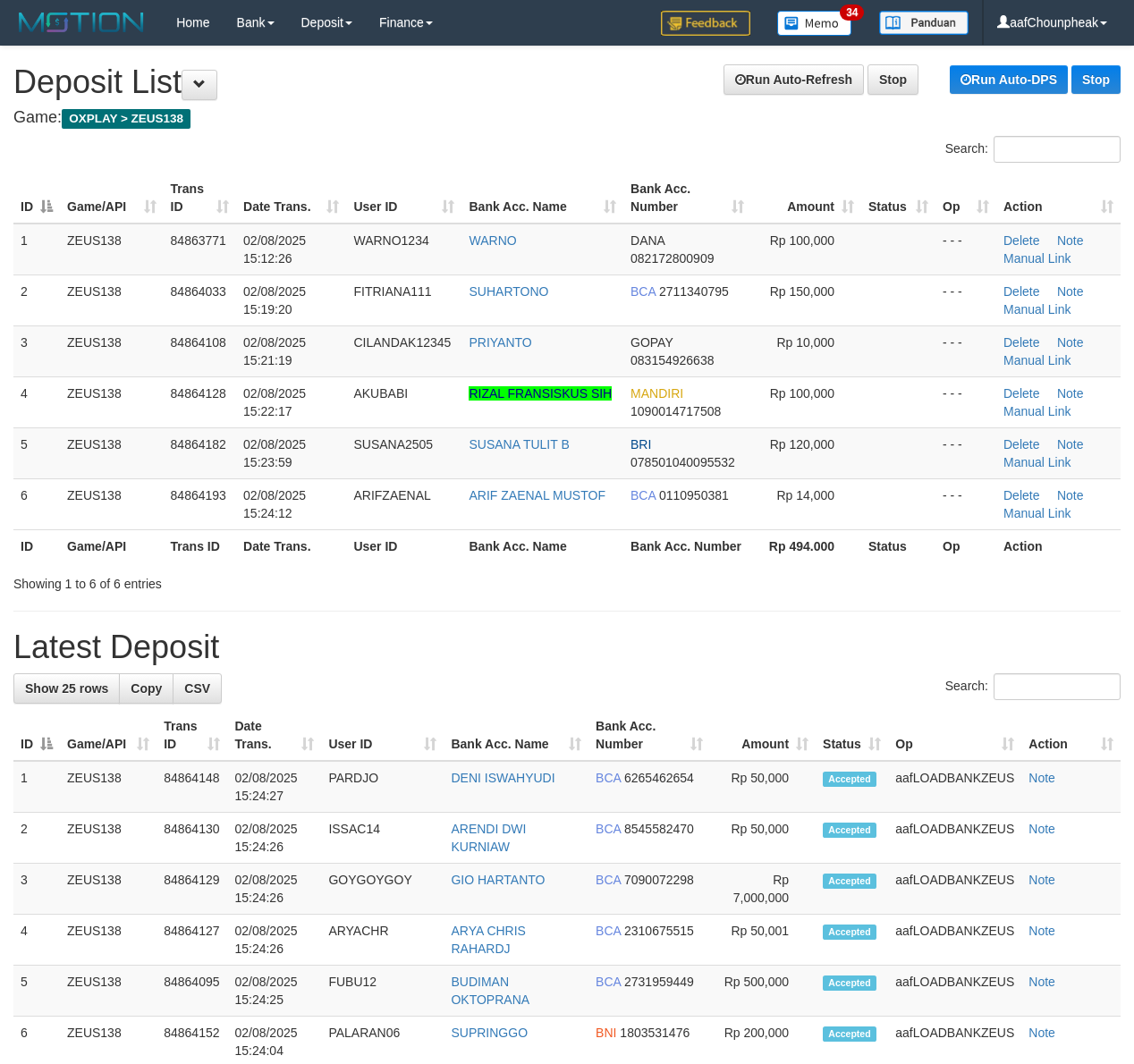 scroll, scrollTop: 0, scrollLeft: 0, axis: both 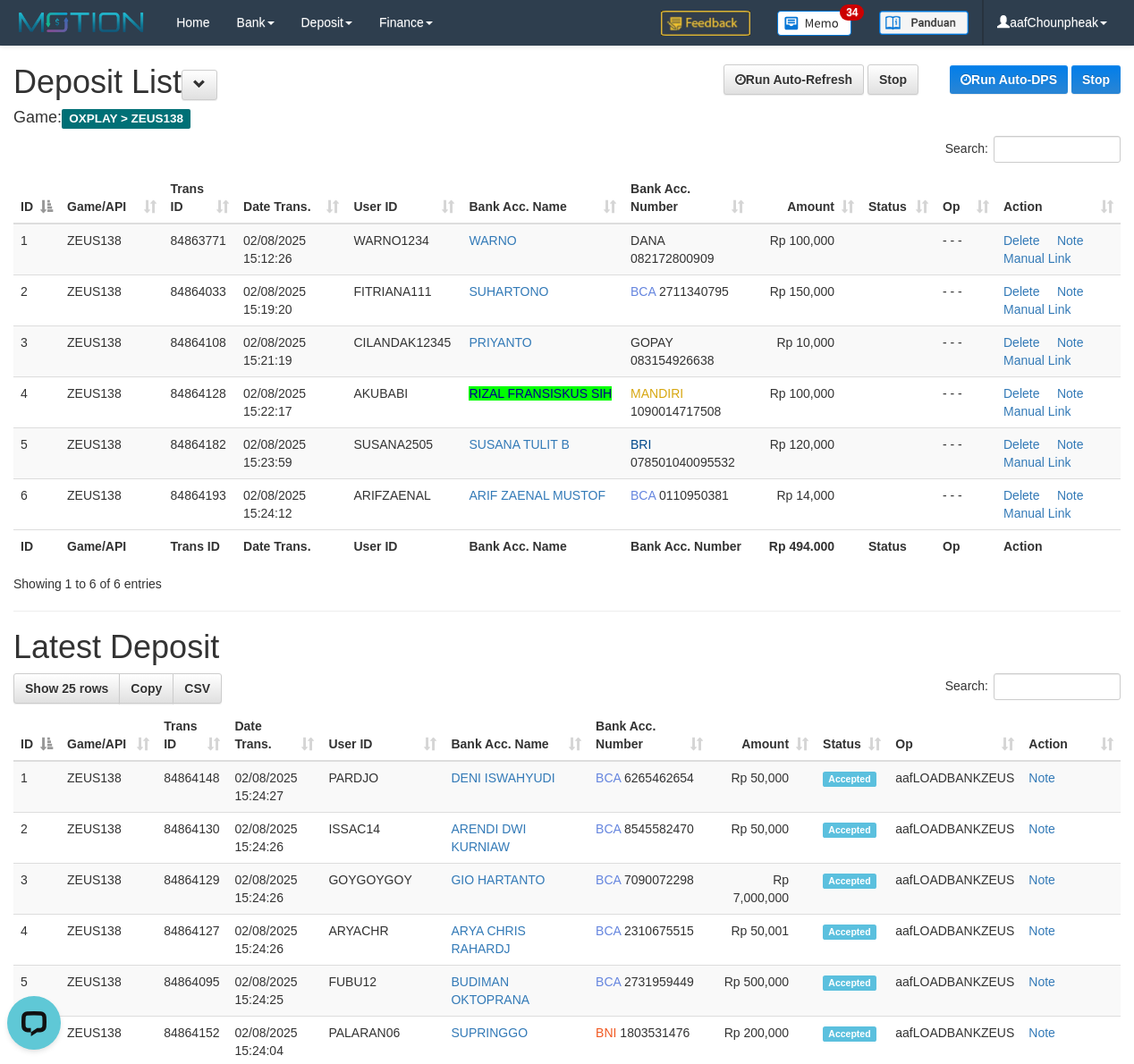 drag, startPoint x: 216, startPoint y: 222, endPoint x: 269, endPoint y: 175, distance: 70.837843 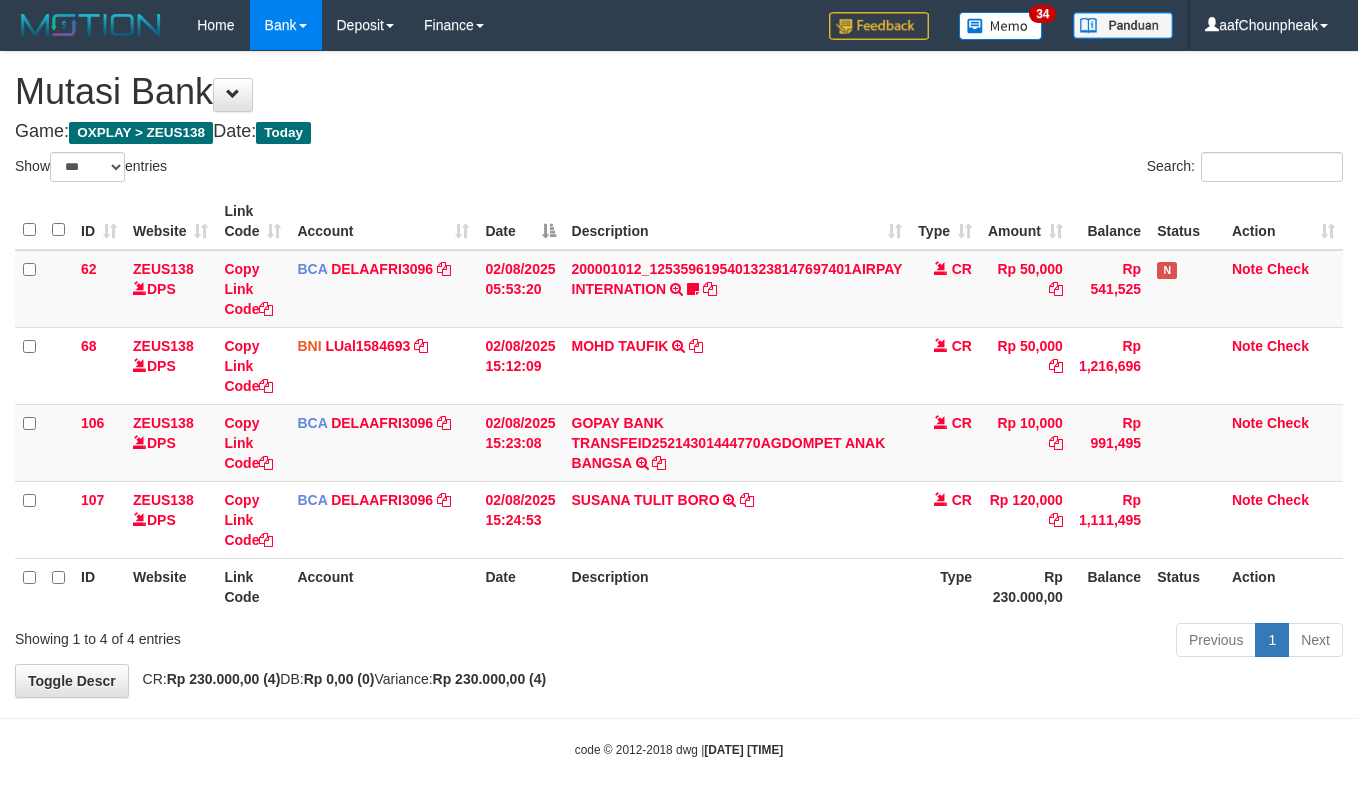 select on "***" 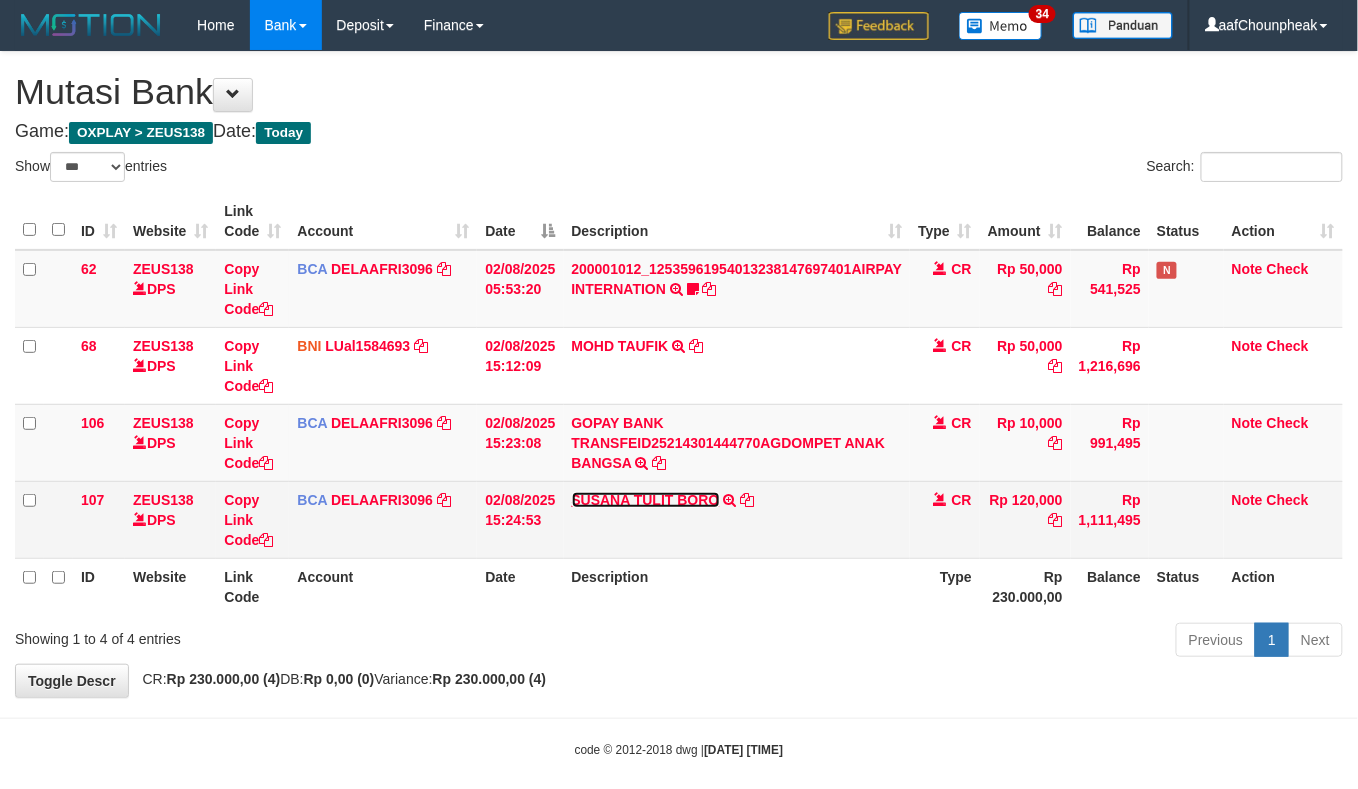 click on "SUSANA TULIT BORO" at bounding box center [646, 500] 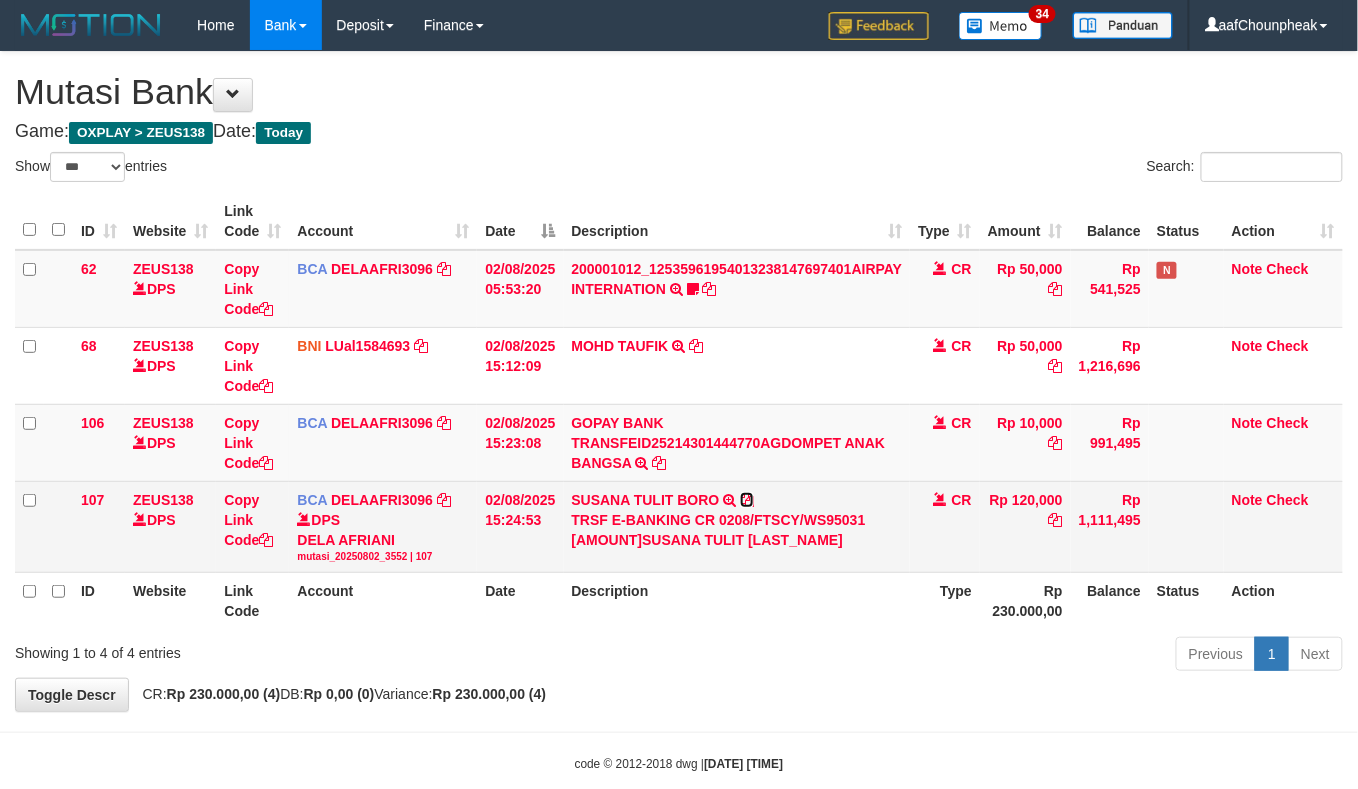 click at bounding box center (747, 500) 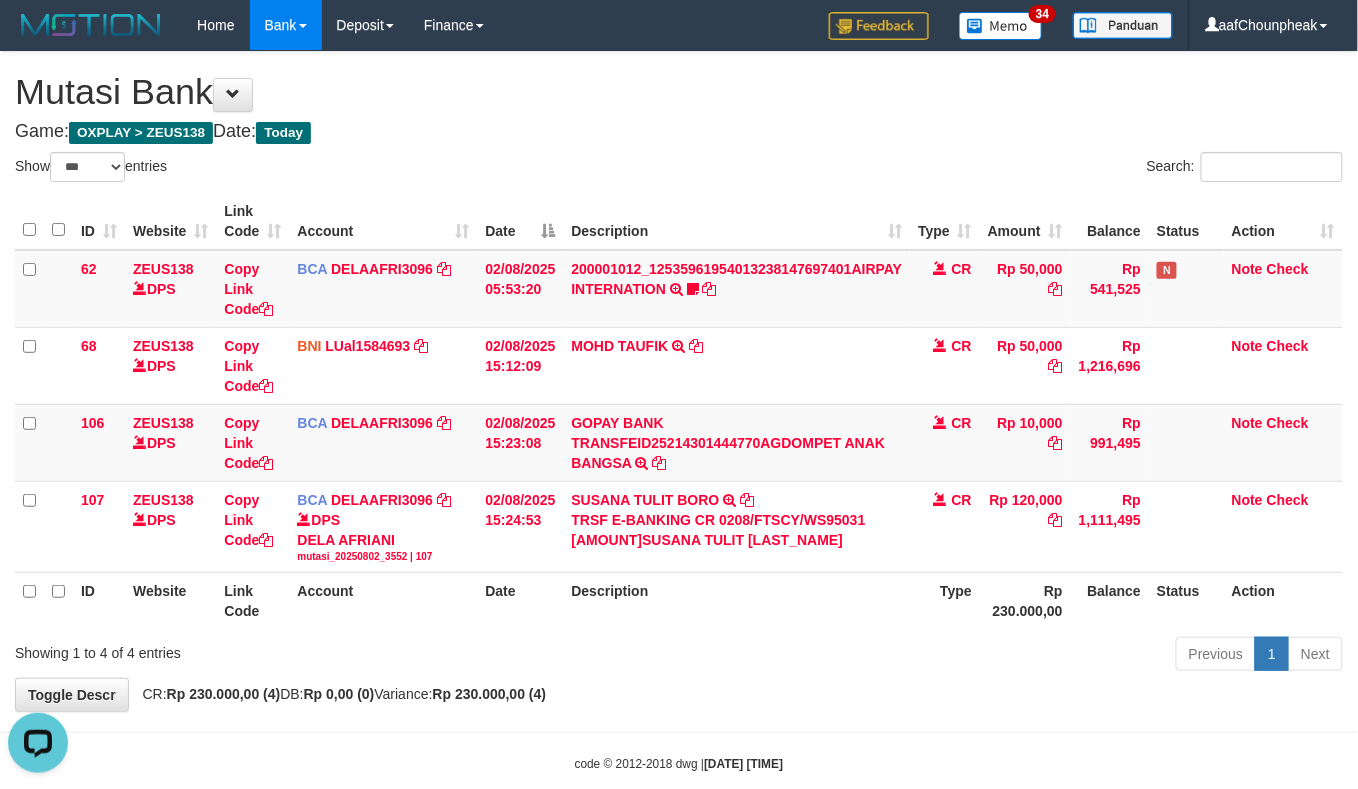 scroll, scrollTop: 0, scrollLeft: 0, axis: both 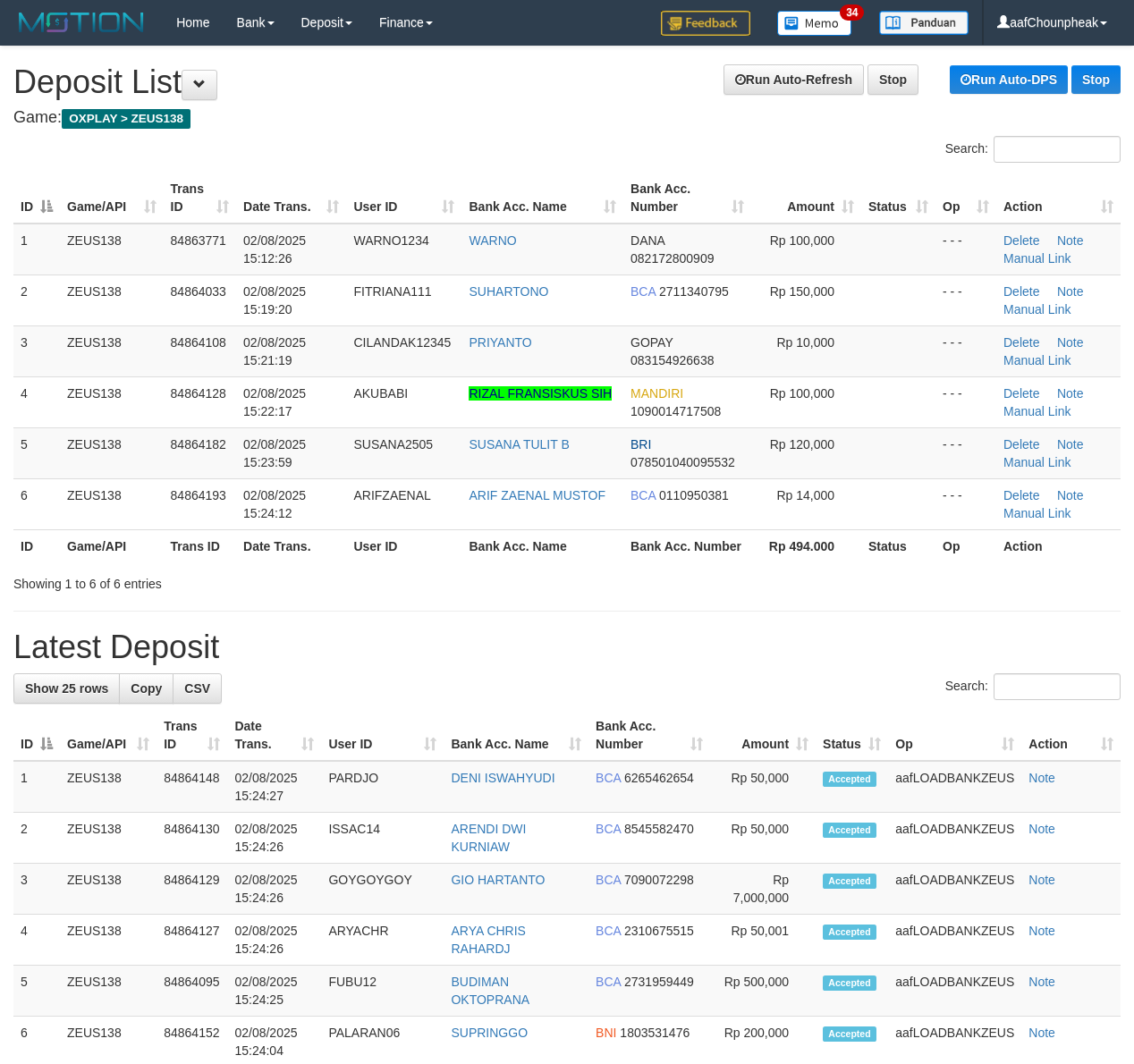 drag, startPoint x: 519, startPoint y: 152, endPoint x: 484, endPoint y: 123, distance: 45.453273 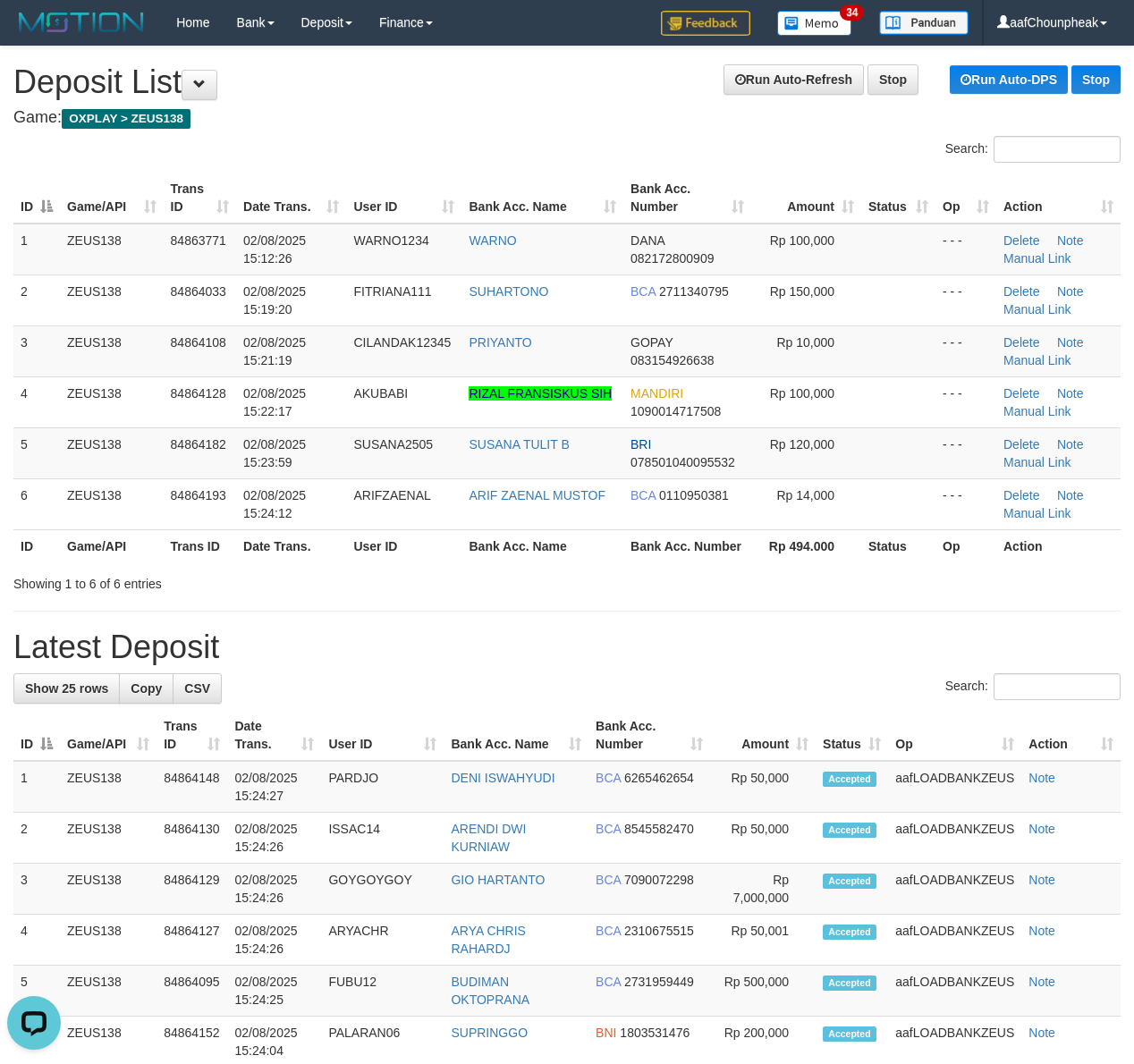 scroll, scrollTop: 0, scrollLeft: 0, axis: both 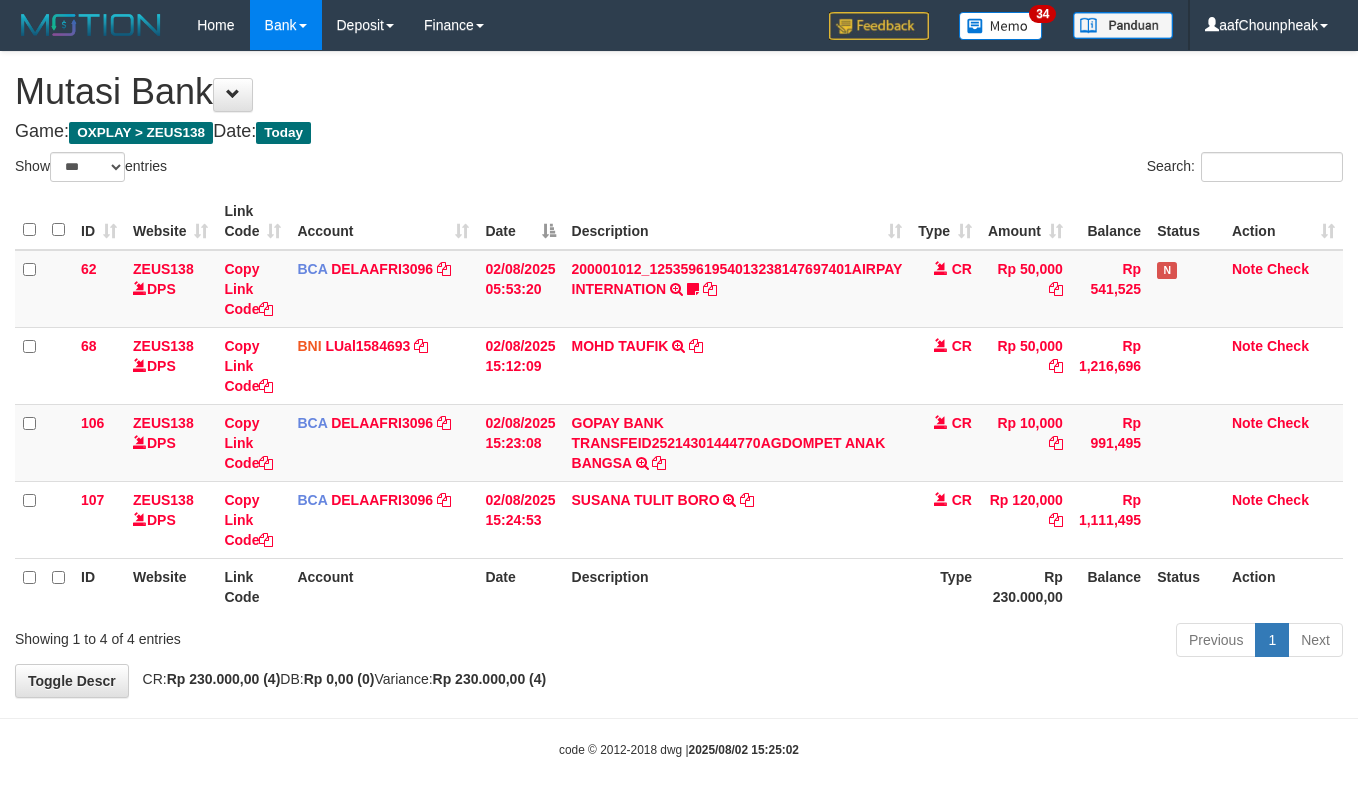 select on "***" 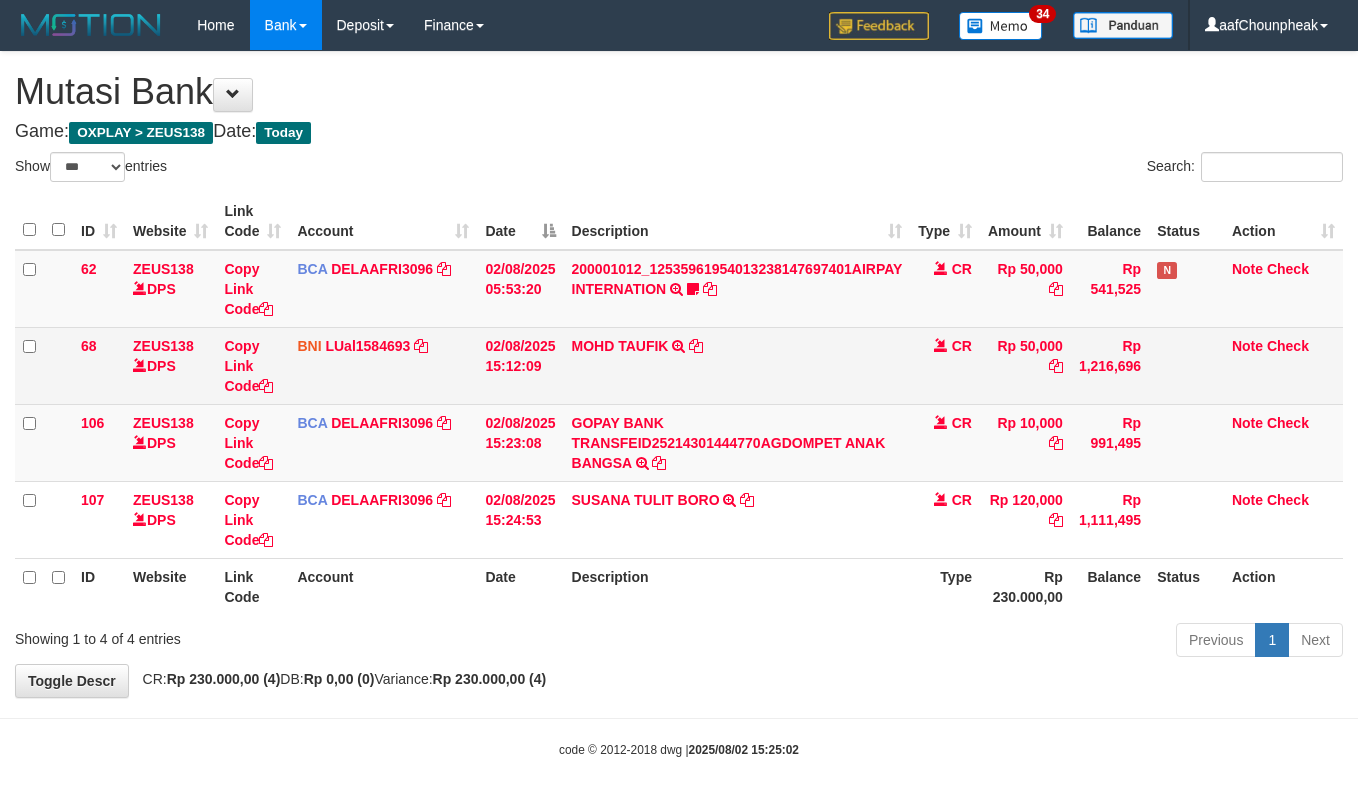 scroll, scrollTop: 0, scrollLeft: 0, axis: both 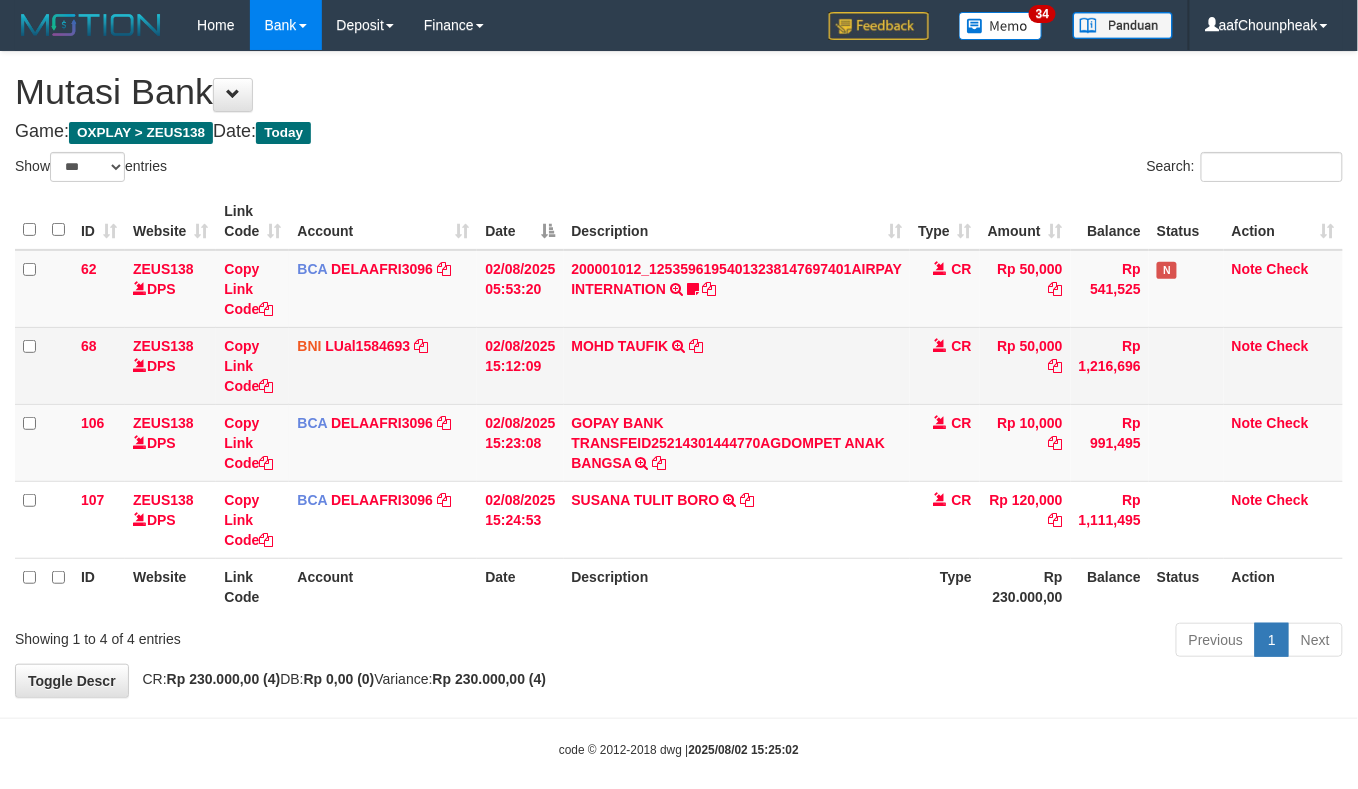 click on "MOHD TAUFIK         TRANSFER DARI SDR MOHD TAUFIK" at bounding box center [737, 365] 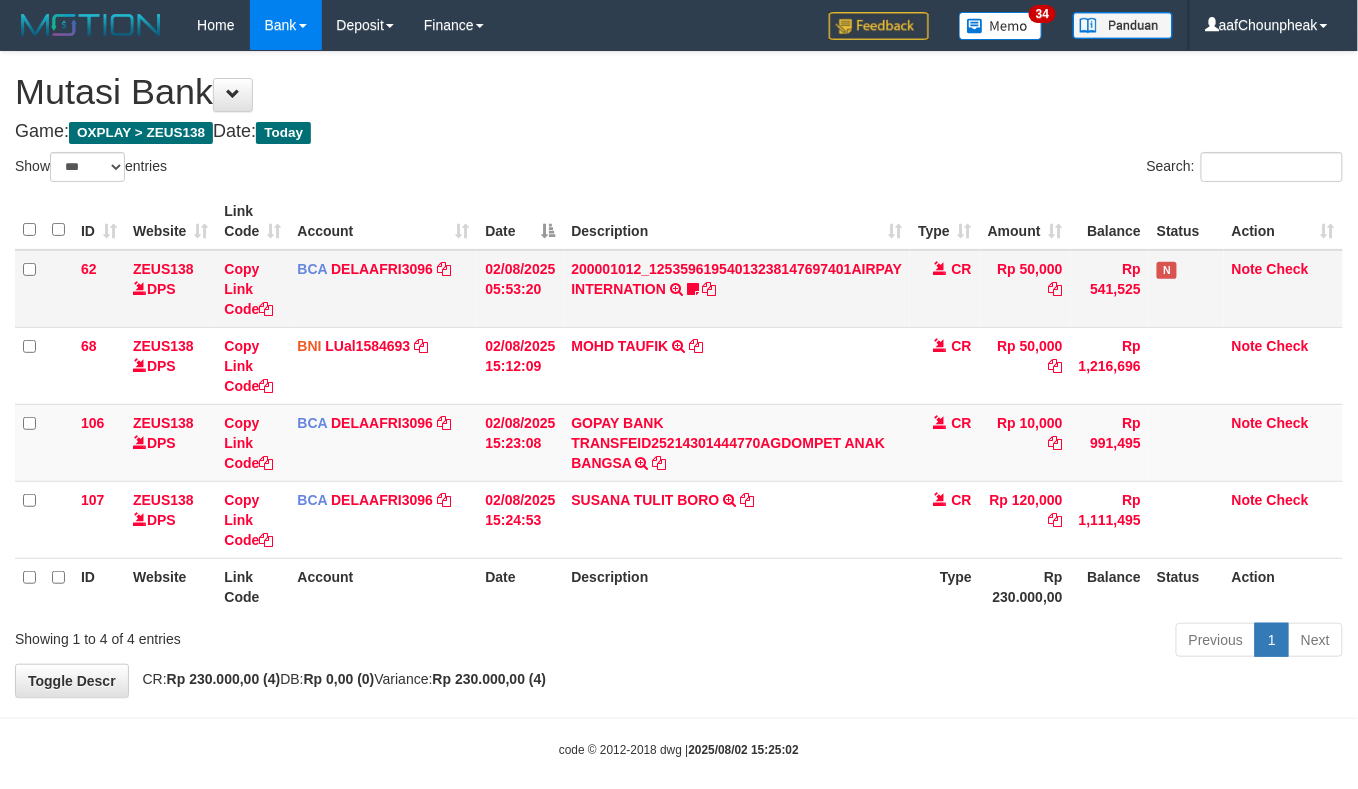 click on "200001012_12535961954013238147697401AIRPAY INTERNATION            TRSF E-BANKING CR 0208/FTSCY/WS95051
50000.00200001012_12535961954013238147697401AIRPAY INTERNATION    Labubutaiki
https://prnt.sc/l7T6Eus7w_Qi" at bounding box center [737, 289] 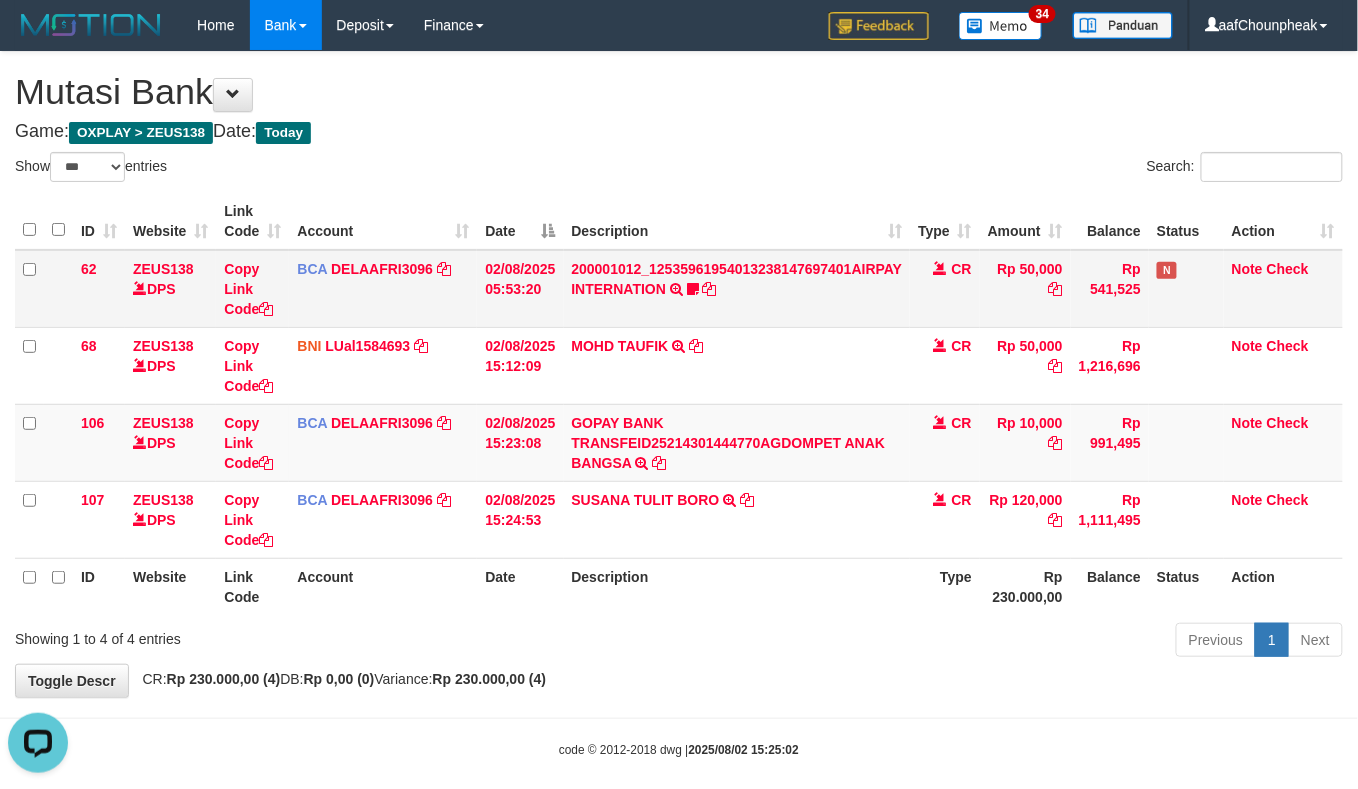 scroll, scrollTop: 0, scrollLeft: 0, axis: both 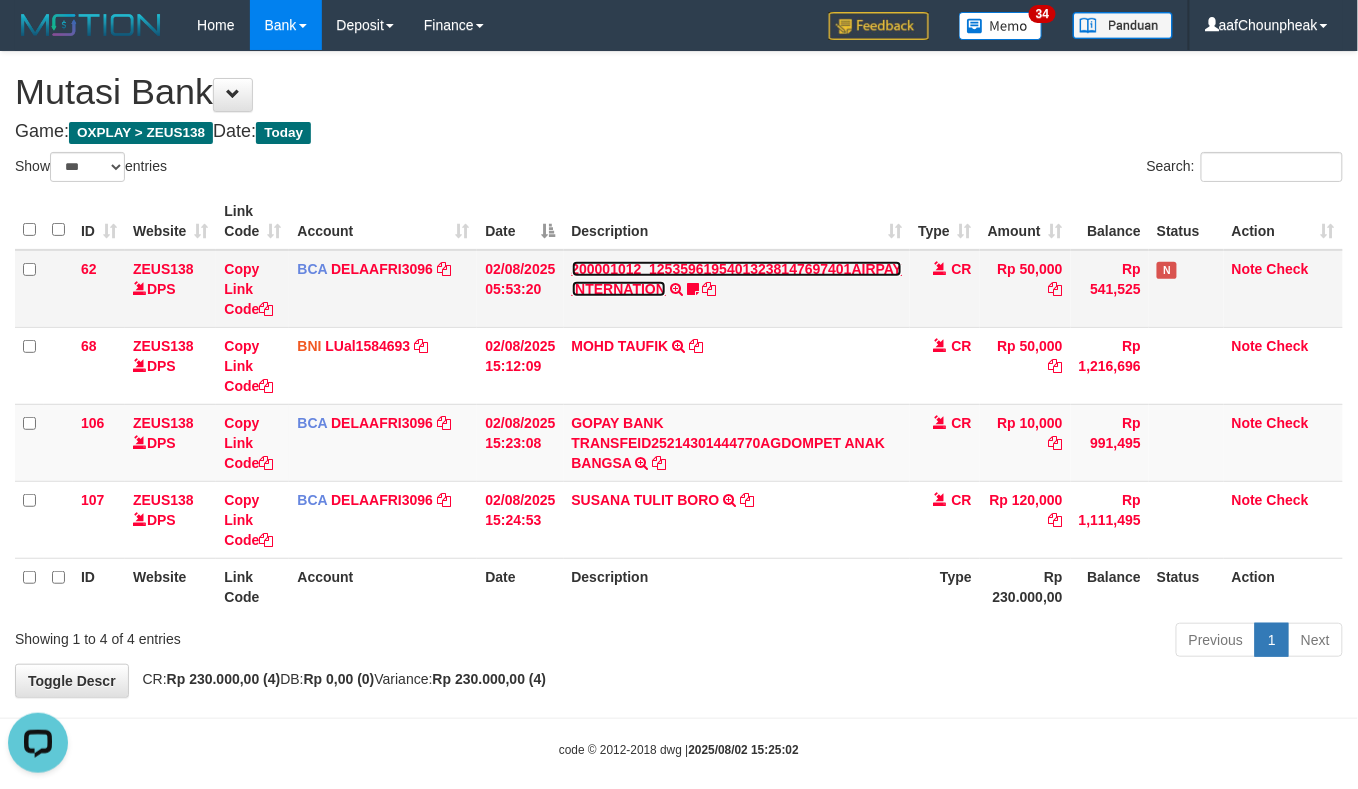click on "200001012_12535961954013238147697401AIRPAY INTERNATION" at bounding box center [737, 279] 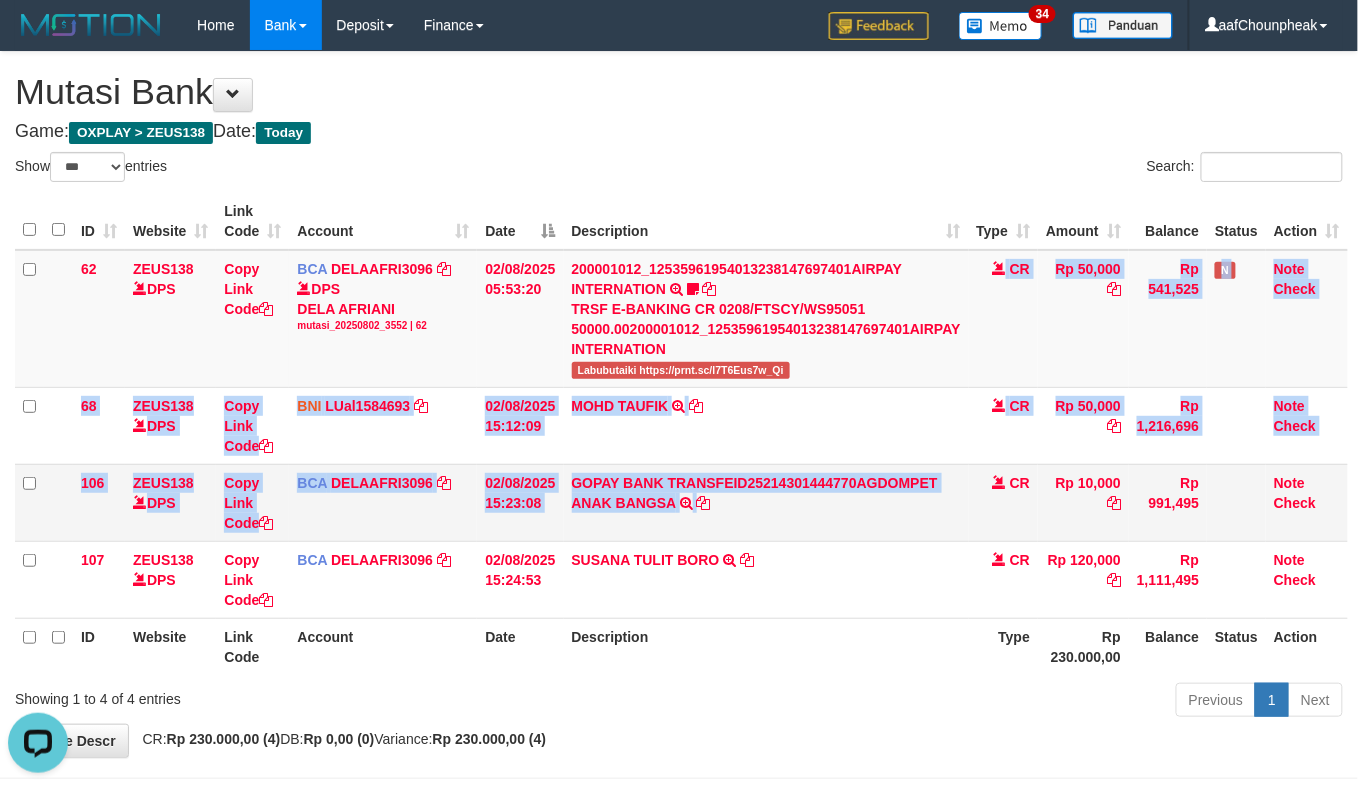 click on "62
ZEUS138    DPS
Copy Link Code
BCA
DELAAFRI3096
DPS
DELA AFRIANI
mutasi_20250802_3552 | 62
mutasi_20250802_3552 | 62
02/08/2025 05:53:20
200001012_12535961954013238147697401AIRPAY INTERNATION            TRSF E-BANKING CR 0208/FTSCY/WS95051
50000.00200001012_12535961954013238147697401AIRPAY INTERNATION    Labubutaiki
https://prnt.sc/l7T6Eus7w_Qi
CR
Rp 50,000
Rp 541,525
N
Note
Check
68
ZEUS138    DPS
Copy Link Code
BNI
LUal1584693
DPS" at bounding box center (681, 434) 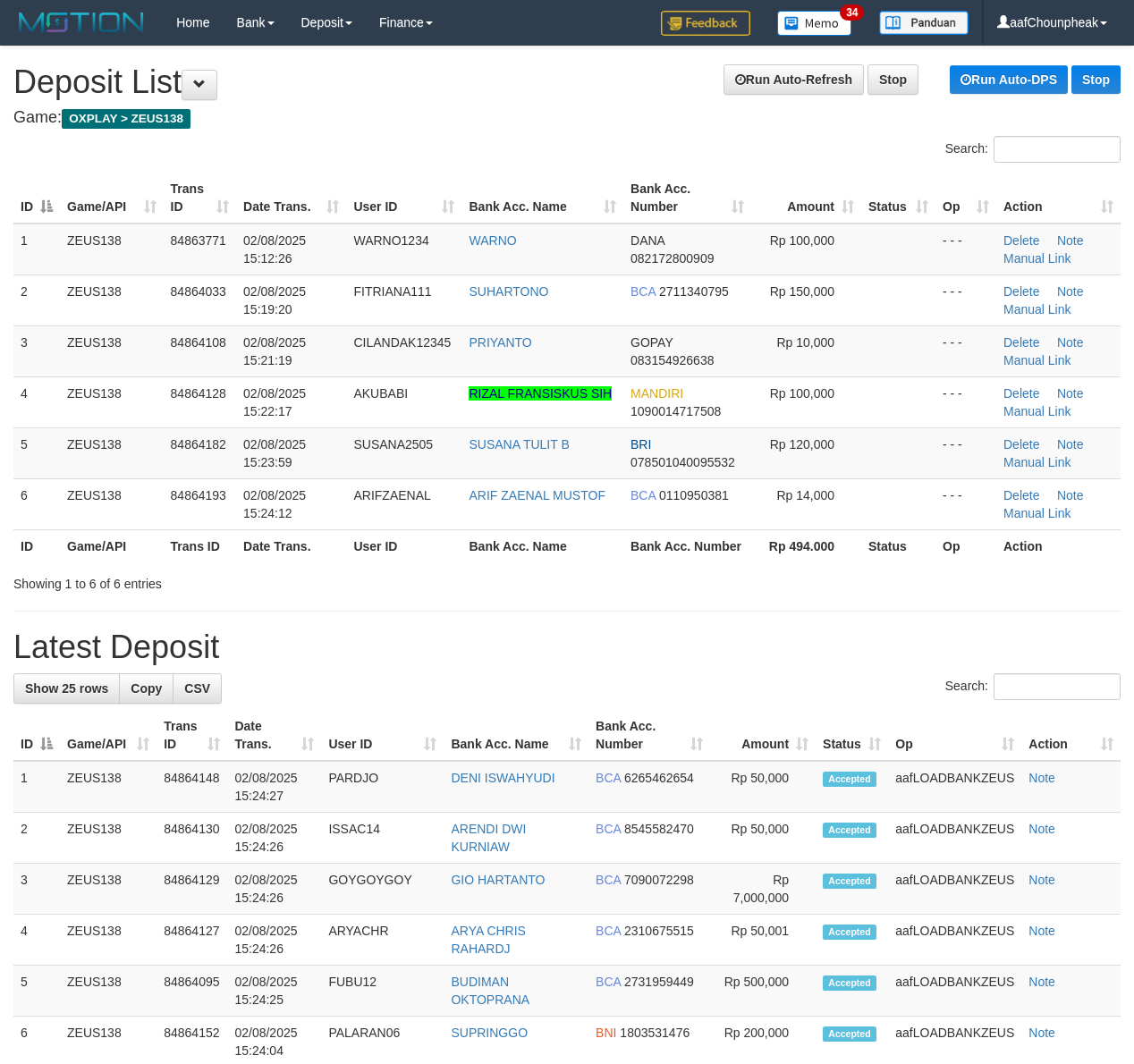 scroll, scrollTop: 0, scrollLeft: 0, axis: both 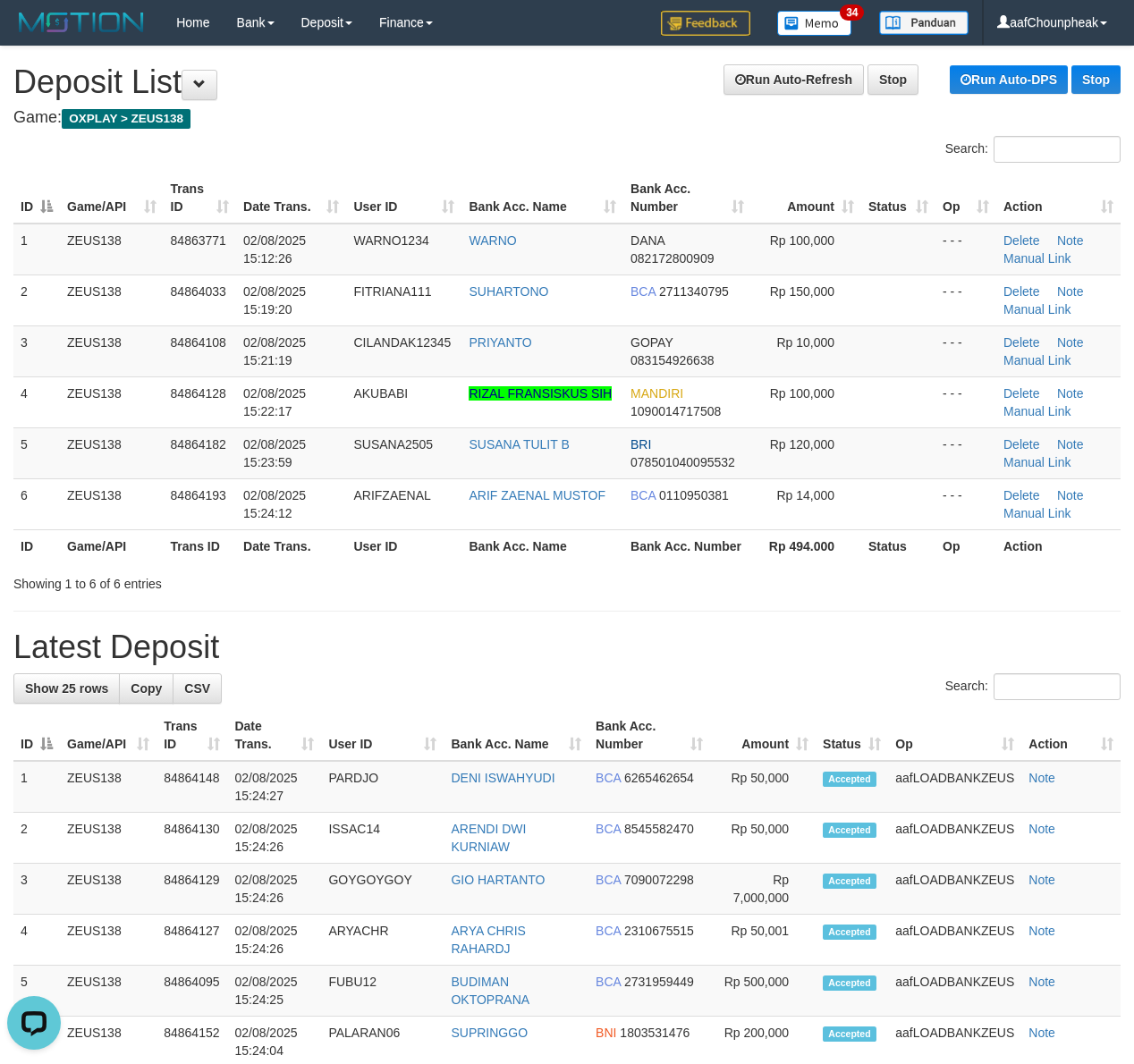 drag, startPoint x: 559, startPoint y: 200, endPoint x: 541, endPoint y: 173, distance: 32.44996 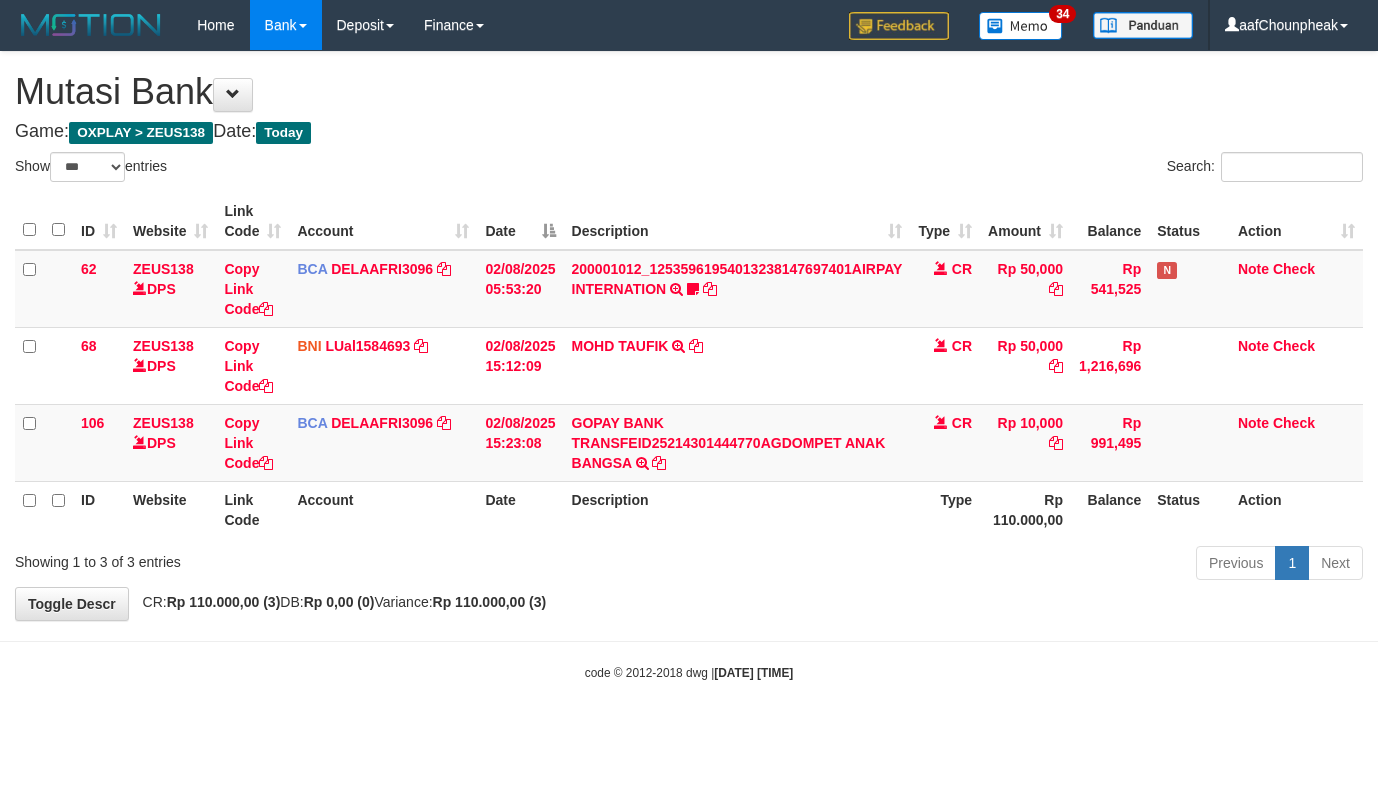 select on "***" 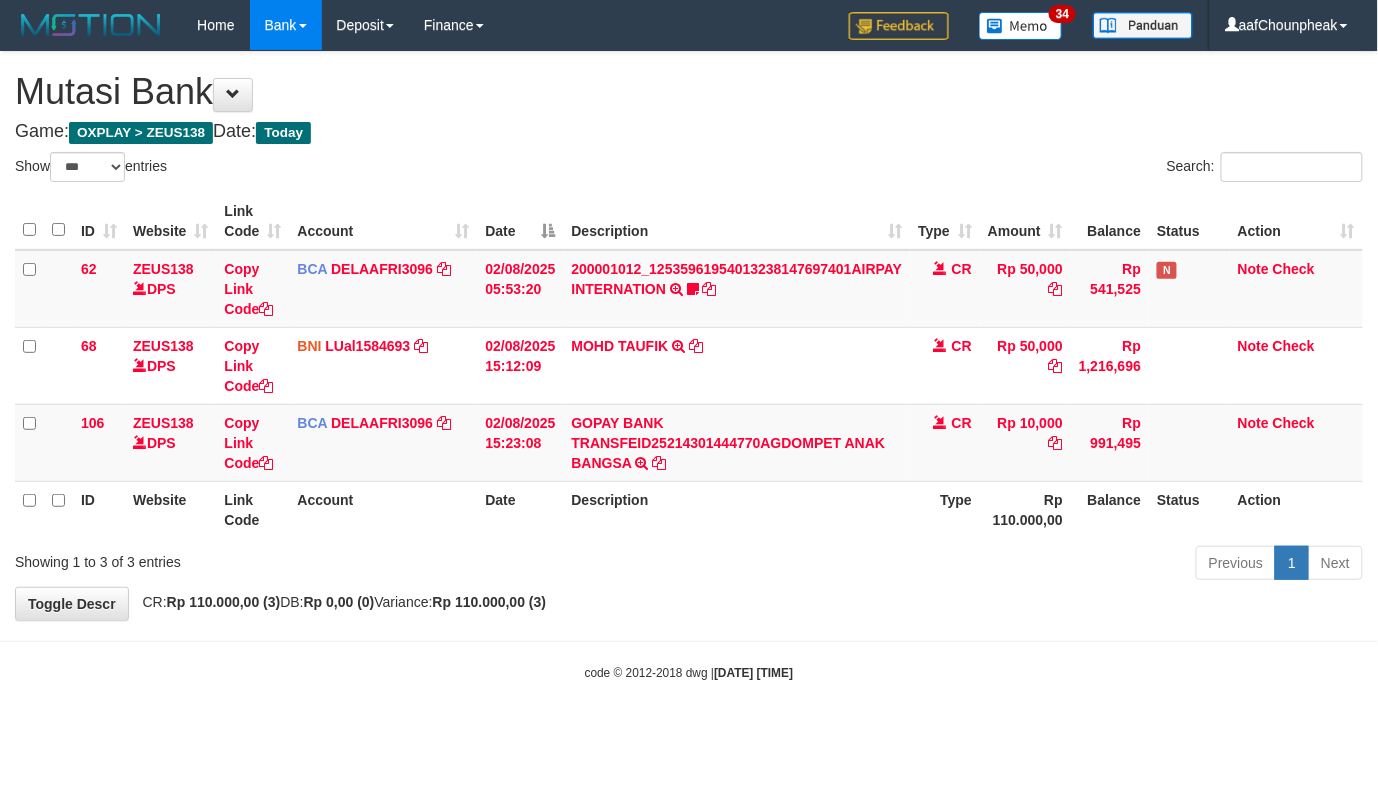 click on "Toggle navigation
Home
Bank
Account List
Mutasi Bank
Search
Note Mutasi
Deposit
DPS List
History
Finance
Financial Data
aafChounpheak
My Profile
Log Out
34" at bounding box center [689, 366] 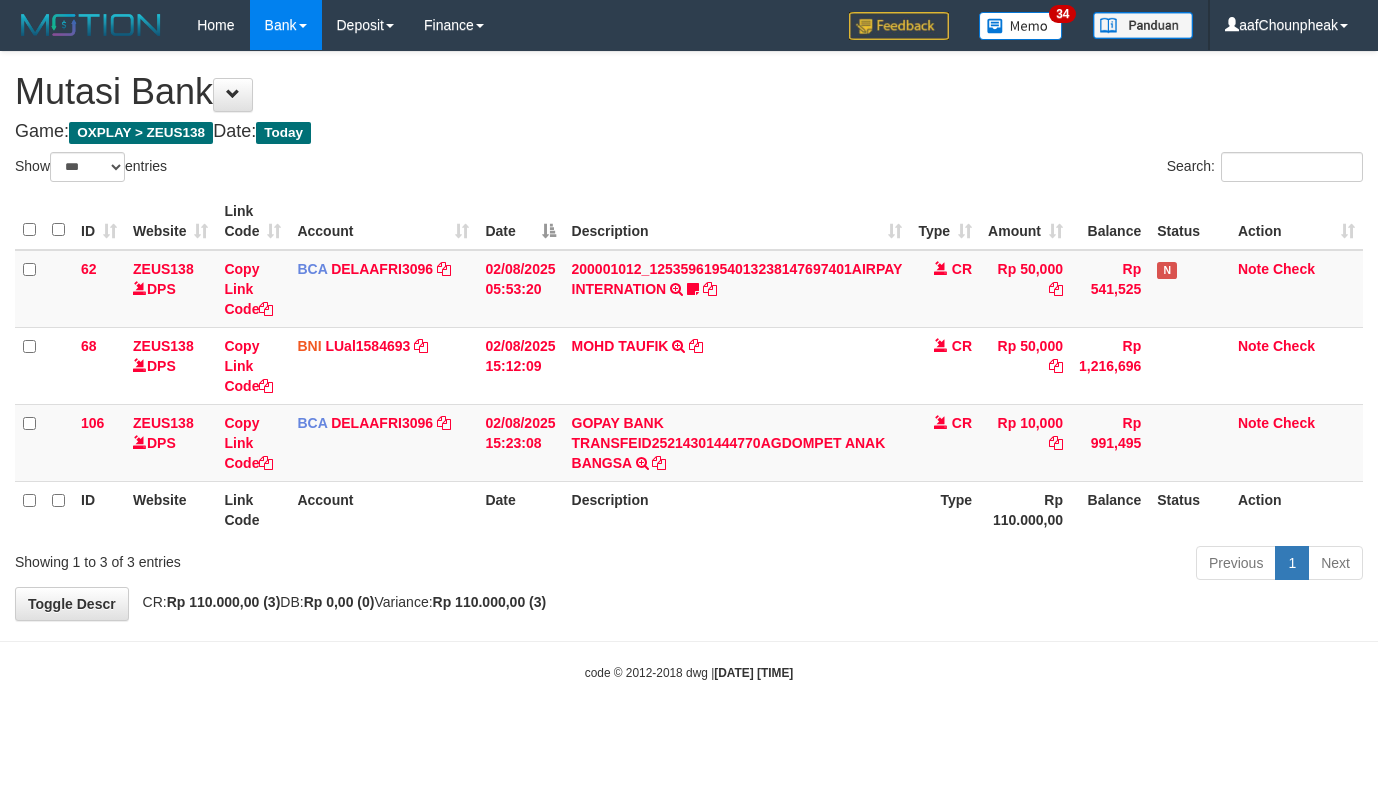 select on "***" 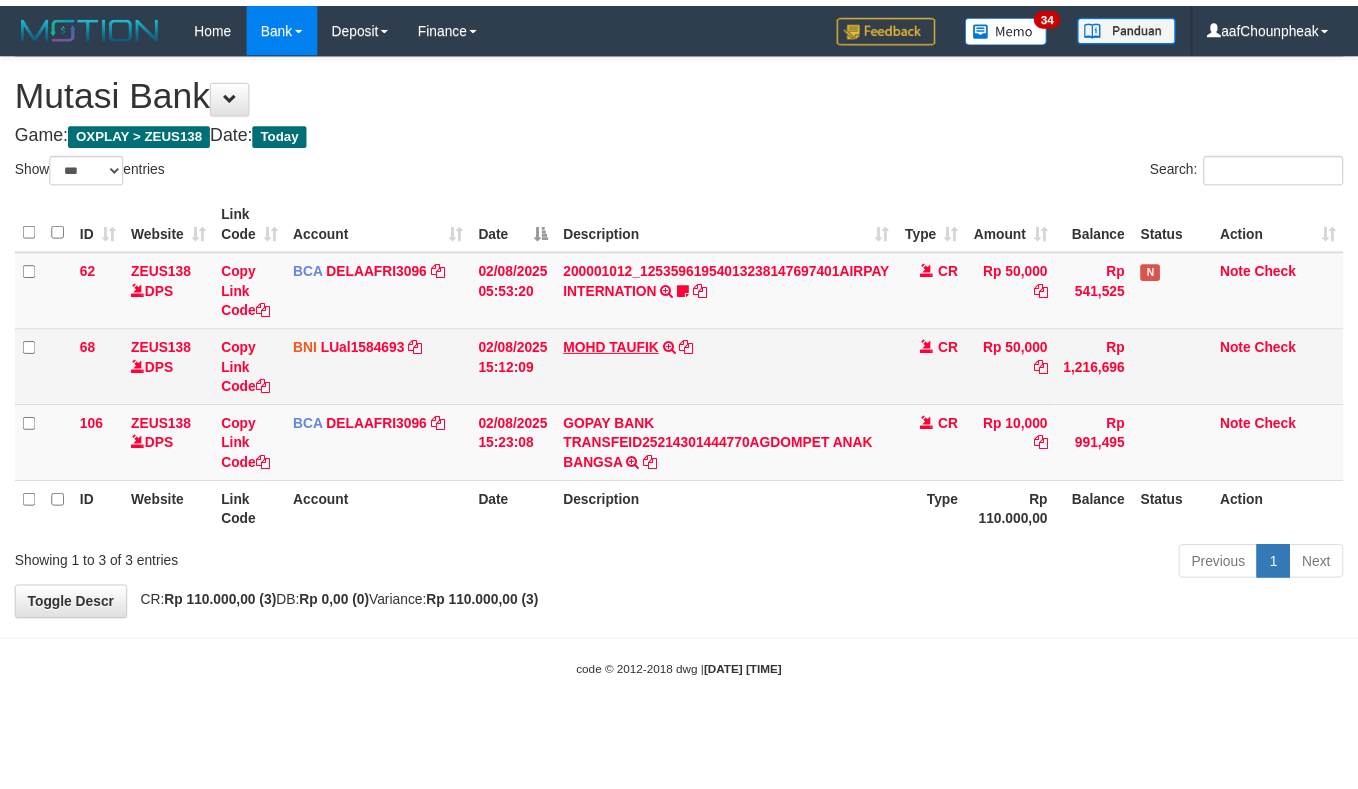 scroll, scrollTop: 0, scrollLeft: 0, axis: both 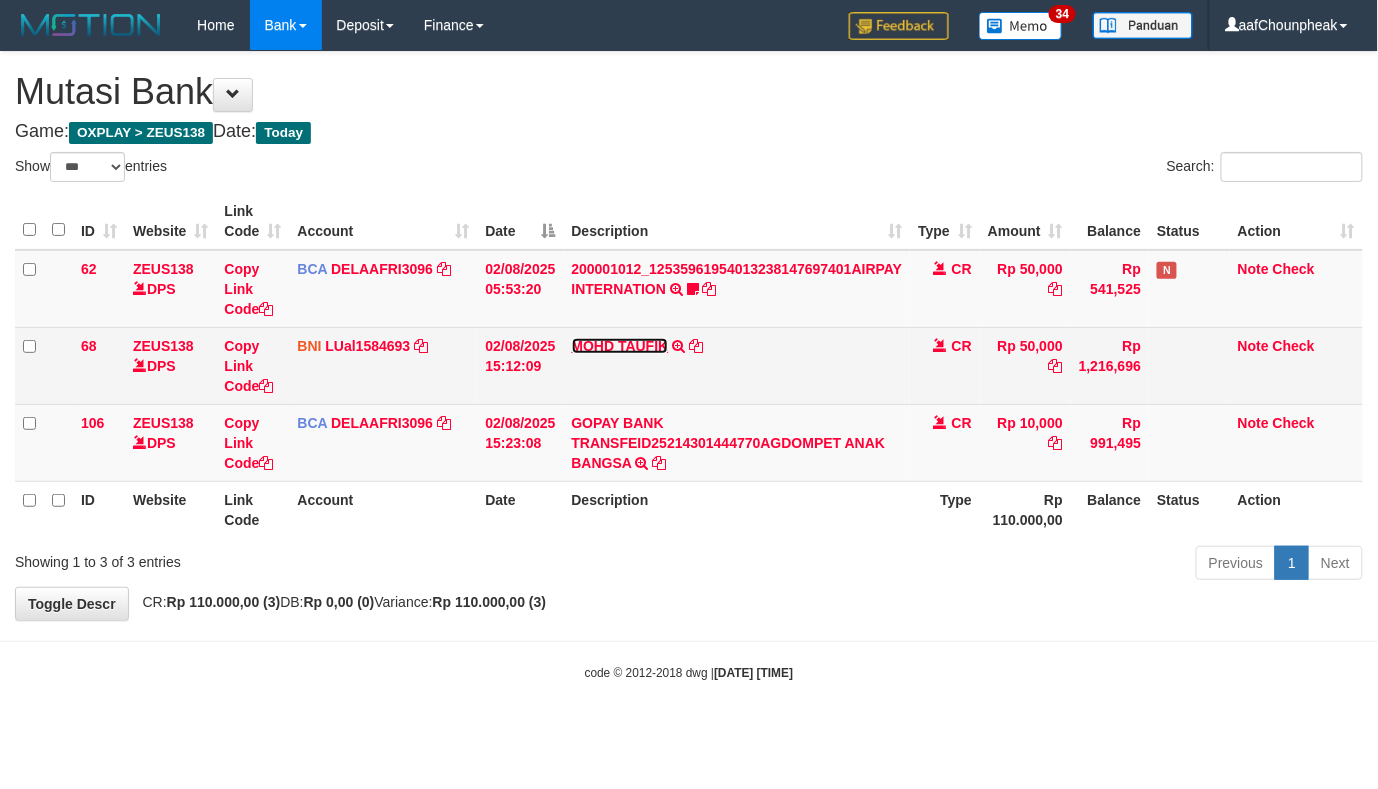 click on "MOHD TAUFIK" at bounding box center [620, 346] 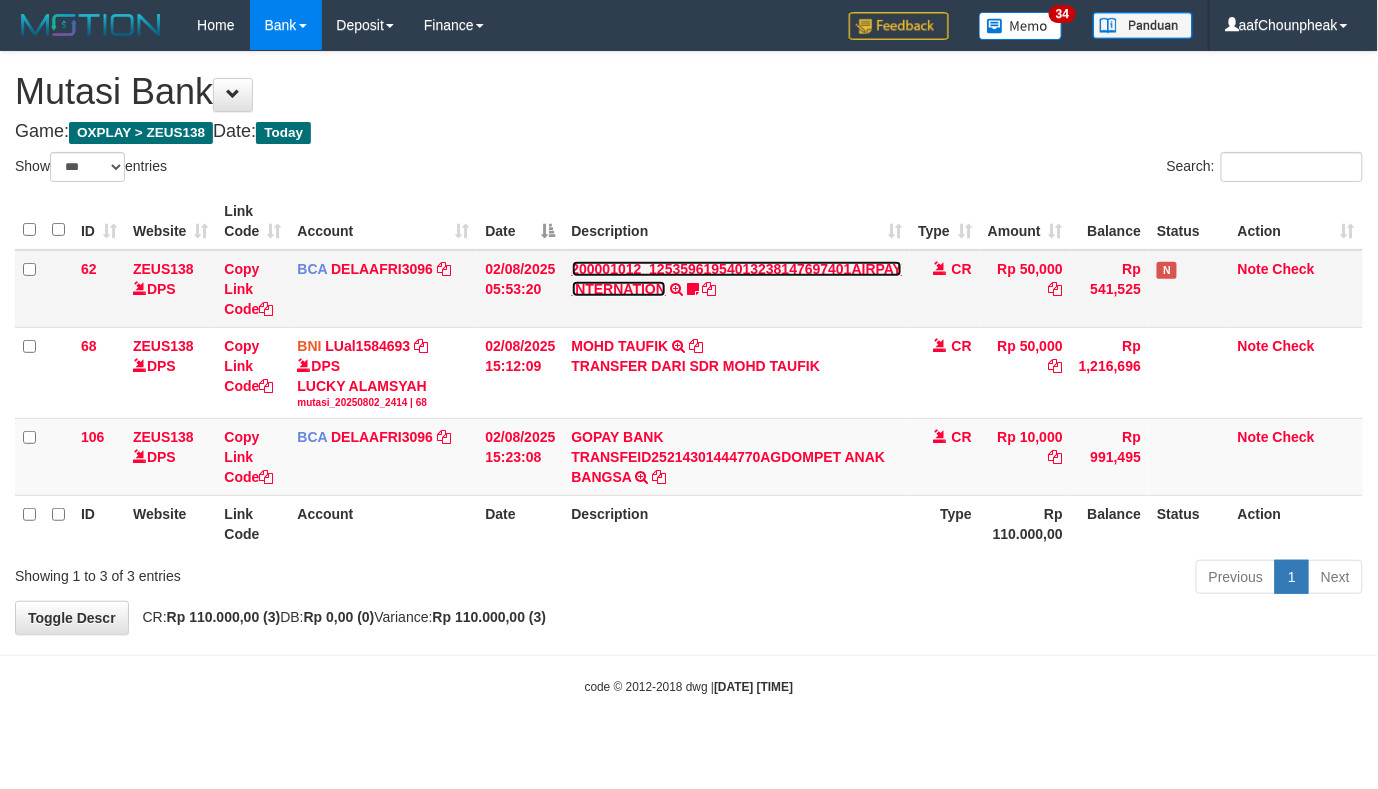 click on "200001012_12535961954013238147697401AIRPAY INTERNATION" at bounding box center (737, 279) 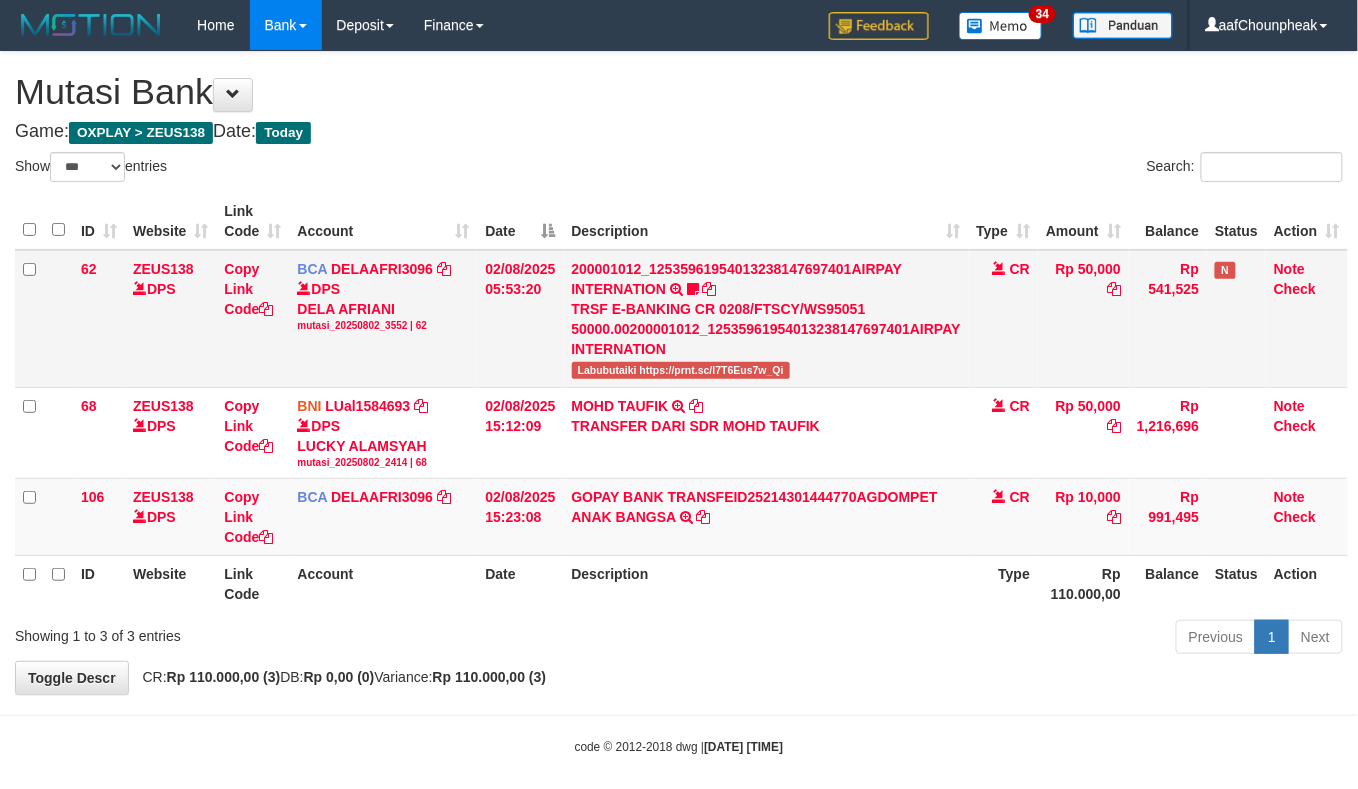 click on "Labubutaiki
https://prnt.sc/l7T6Eus7w_Qi" at bounding box center (681, 370) 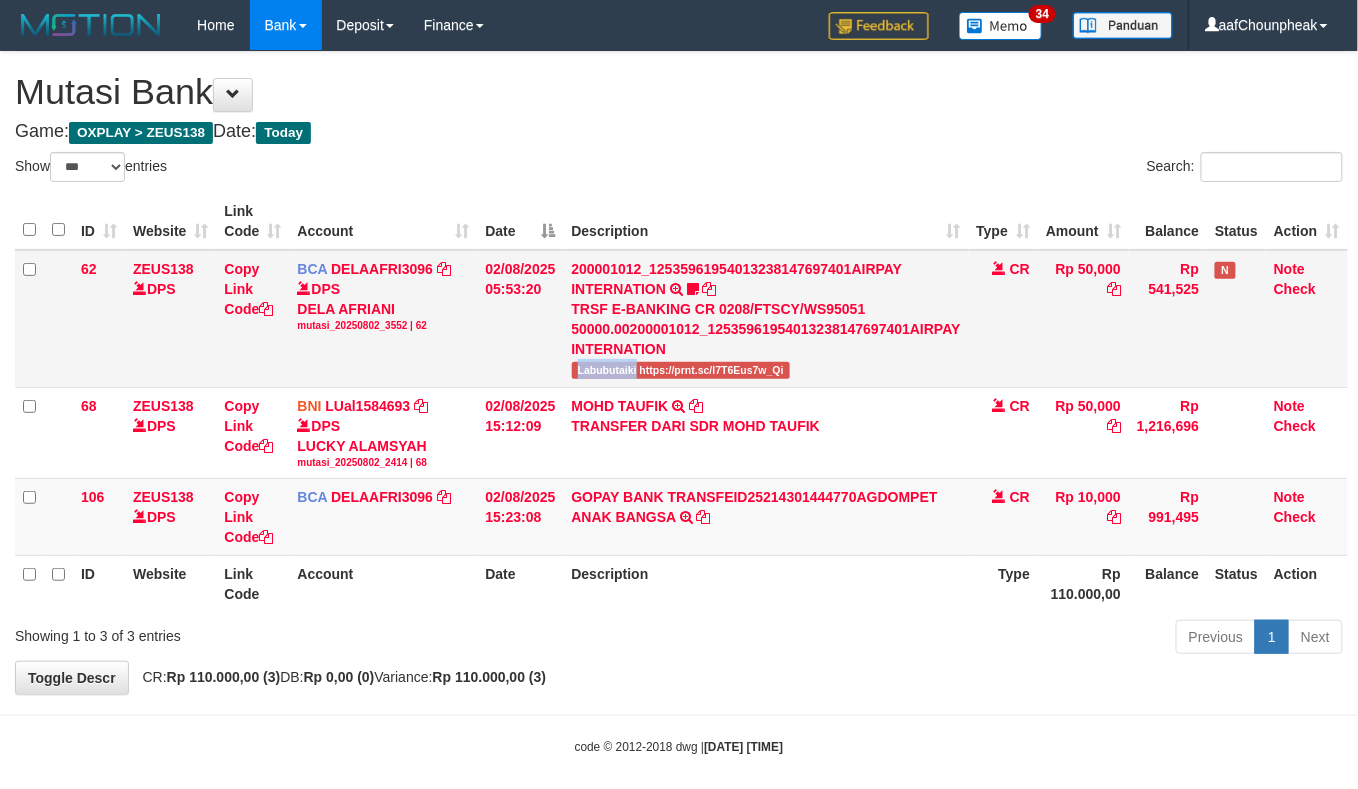 click on "Labubutaiki
https://prnt.sc/l7T6Eus7w_Qi" at bounding box center [681, 370] 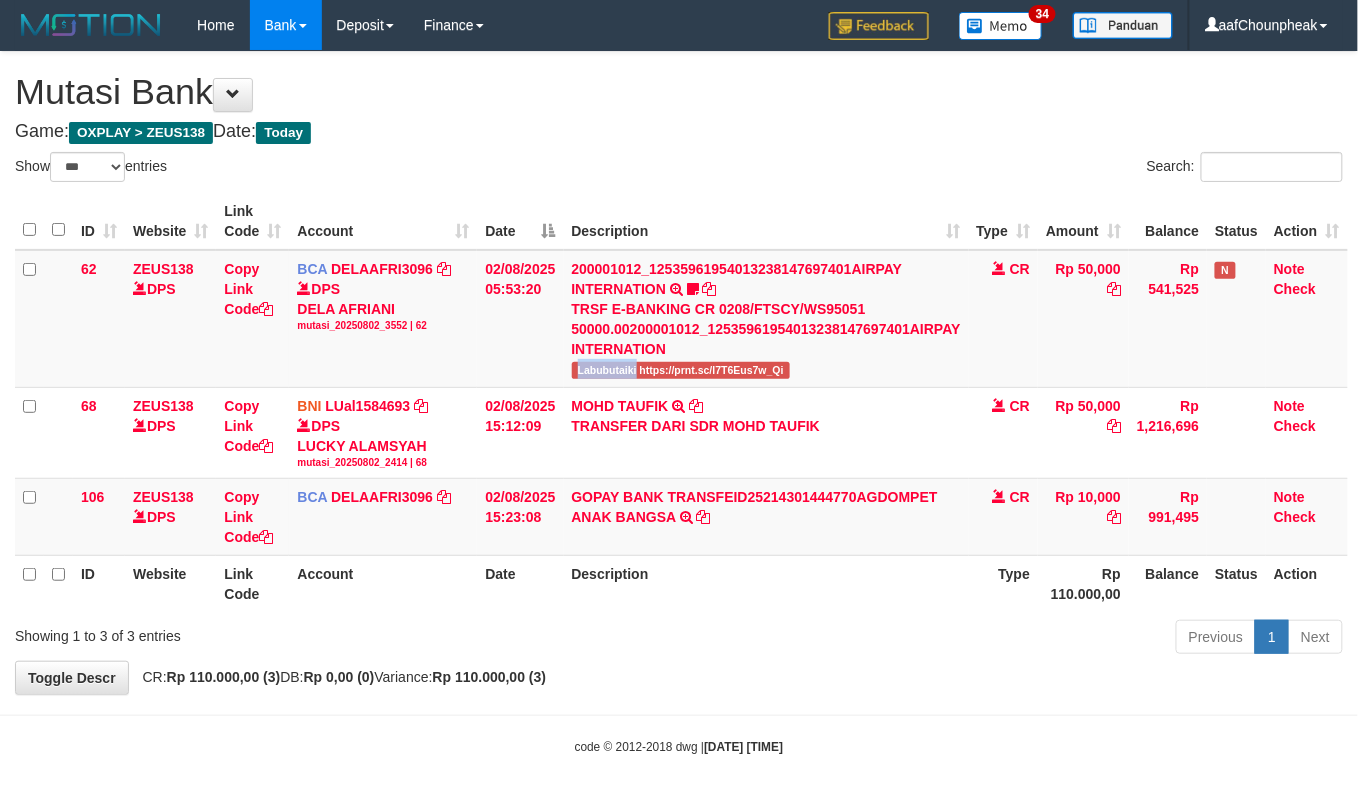 copy on "Labubutaiki" 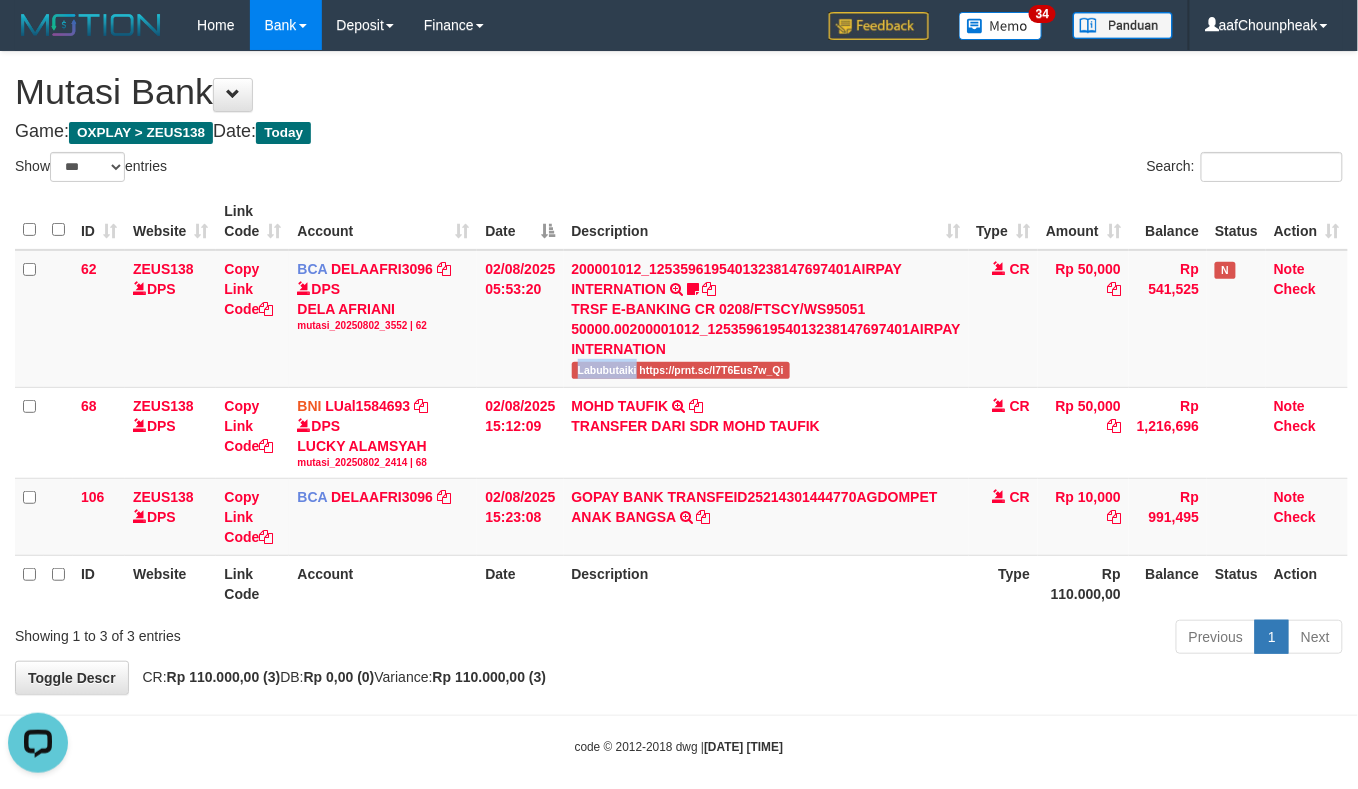 scroll, scrollTop: 0, scrollLeft: 0, axis: both 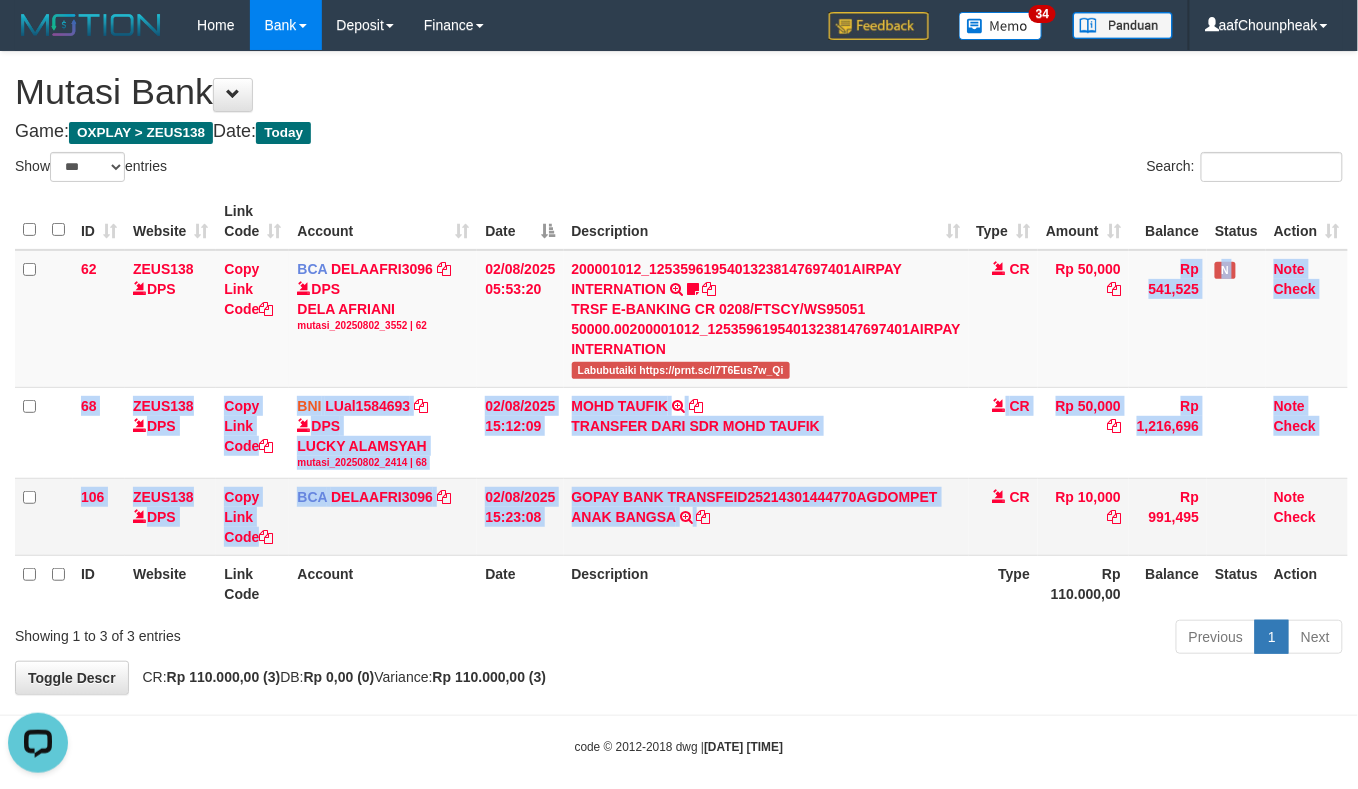 drag, startPoint x: 976, startPoint y: 501, endPoint x: 972, endPoint y: 544, distance: 43.185646 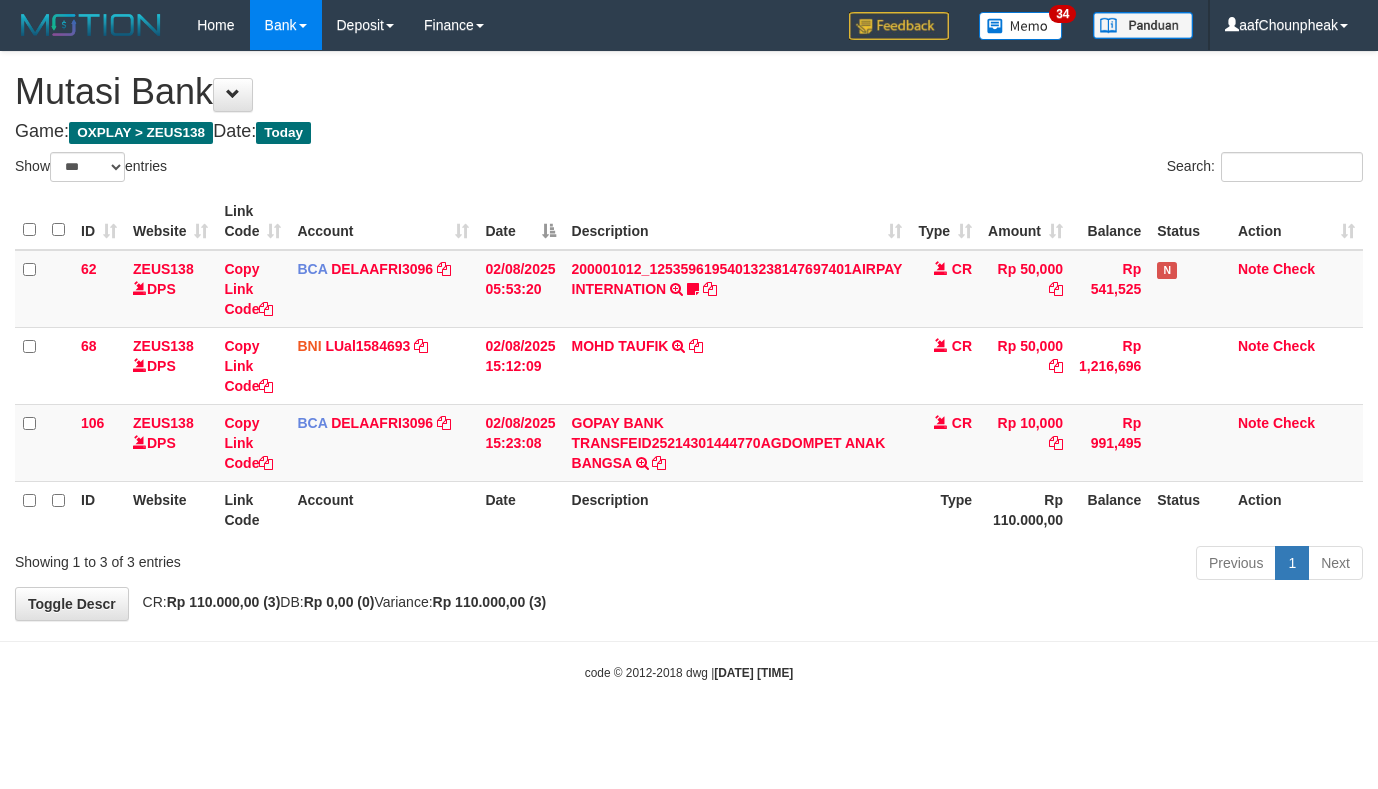 select on "***" 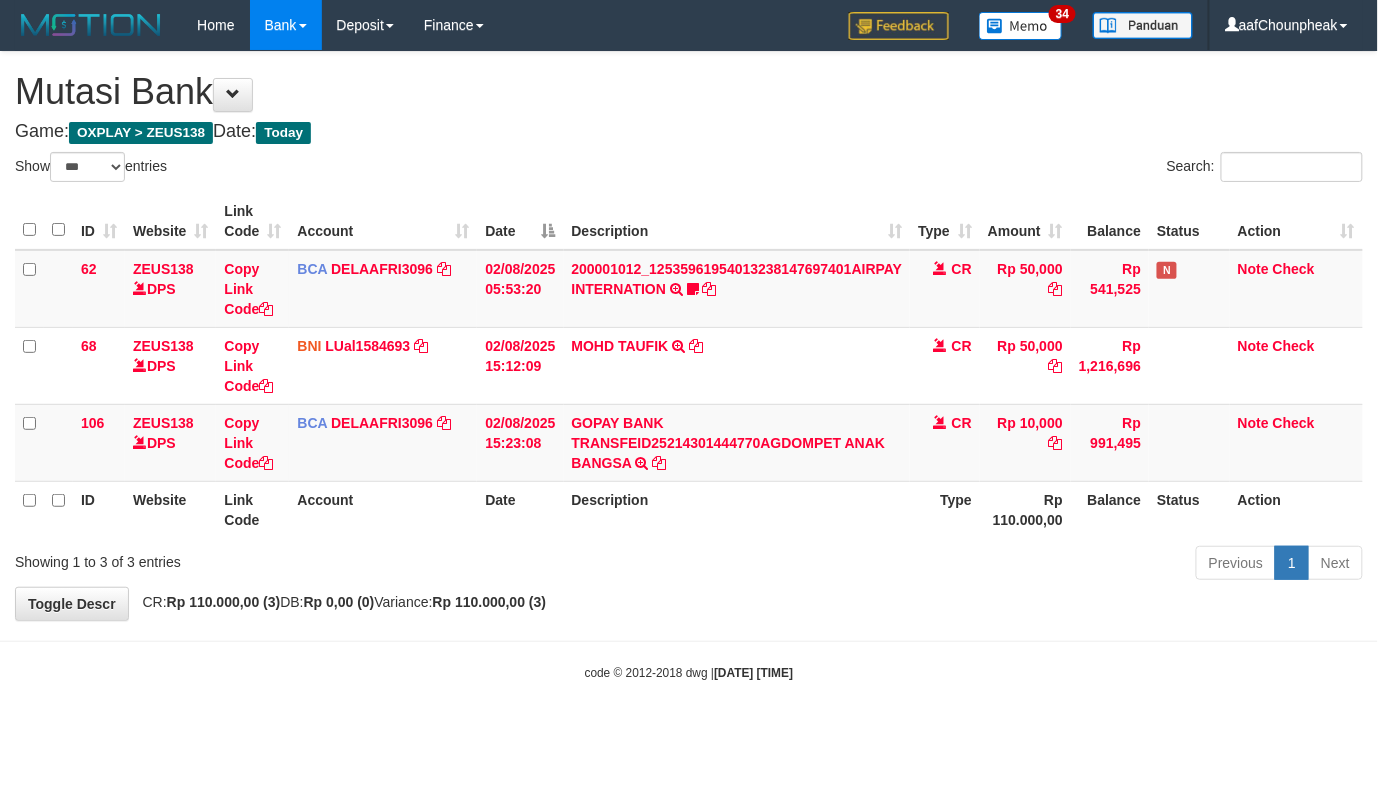 click on "Previous 1 Next" at bounding box center [976, 565] 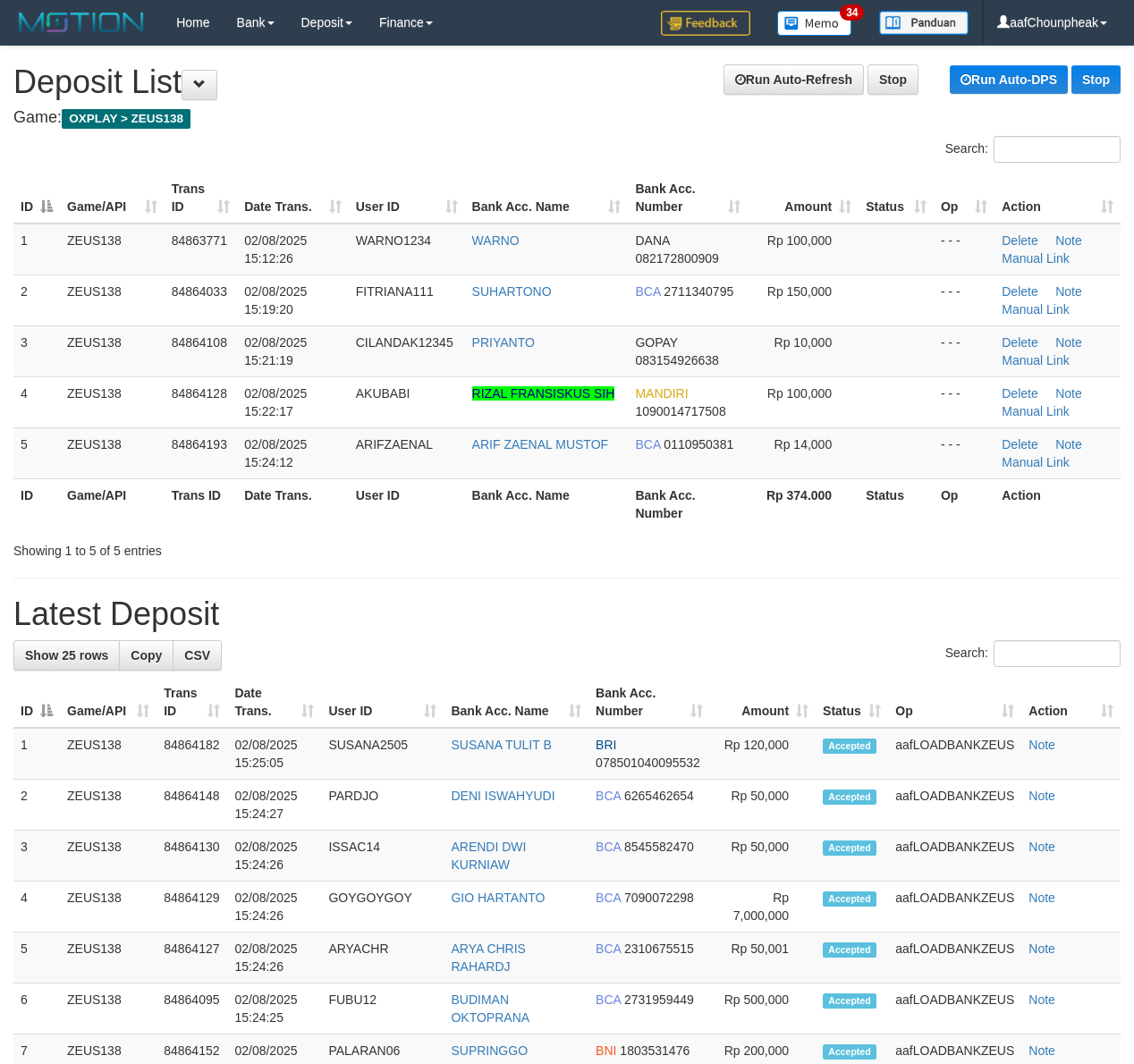 scroll, scrollTop: 0, scrollLeft: 0, axis: both 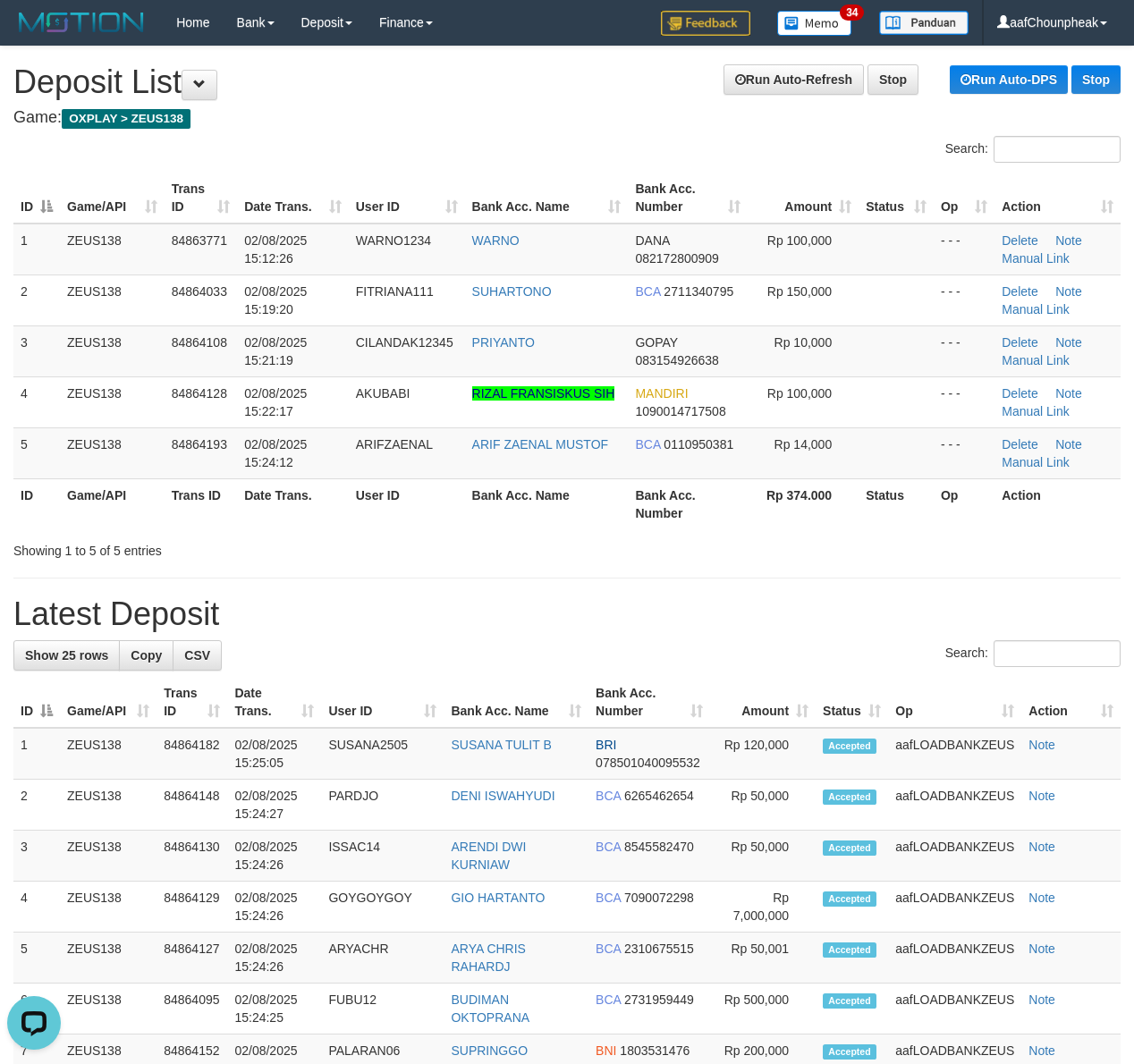 click on "Run Auto-Refresh
Stop
Run Auto-DPS
Stop
Deposit List" at bounding box center [567, 82] 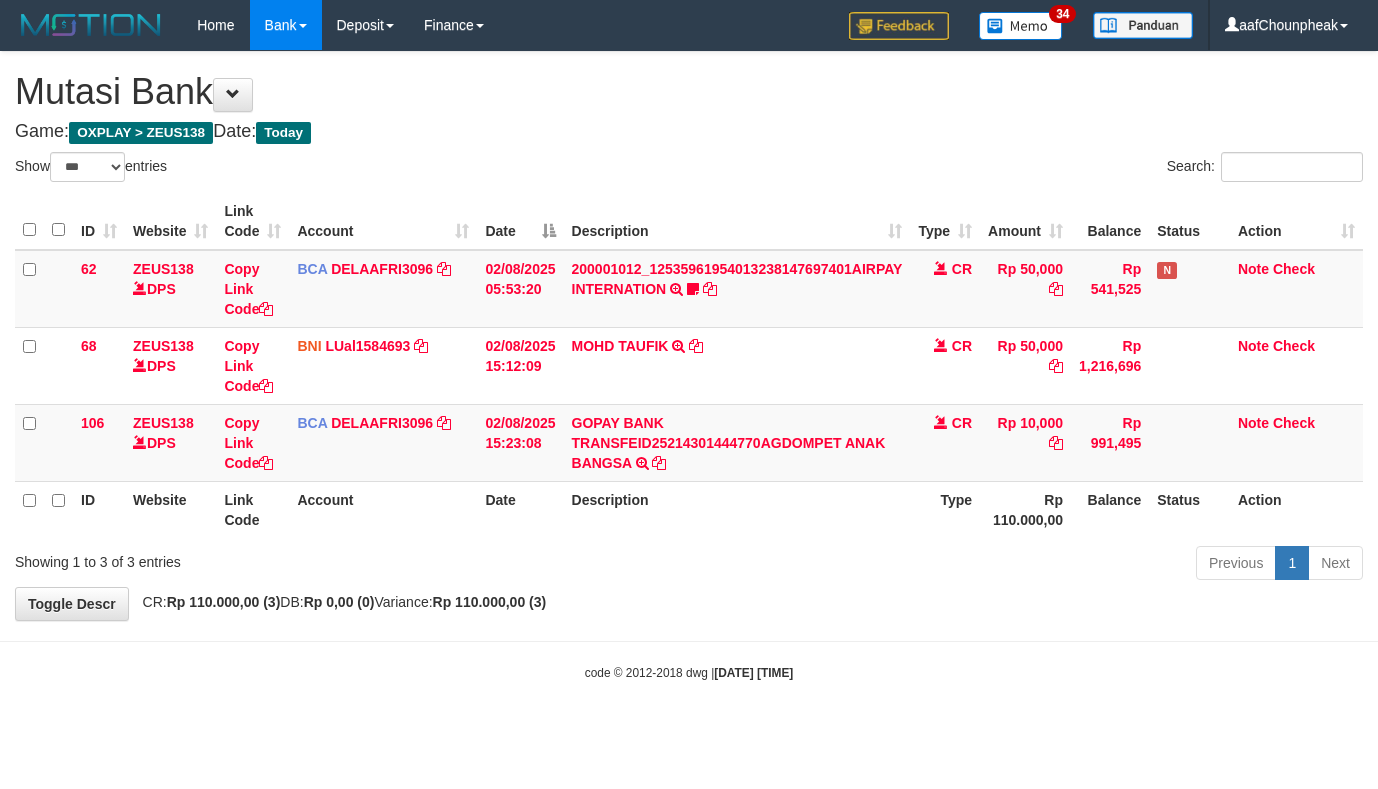 select on "***" 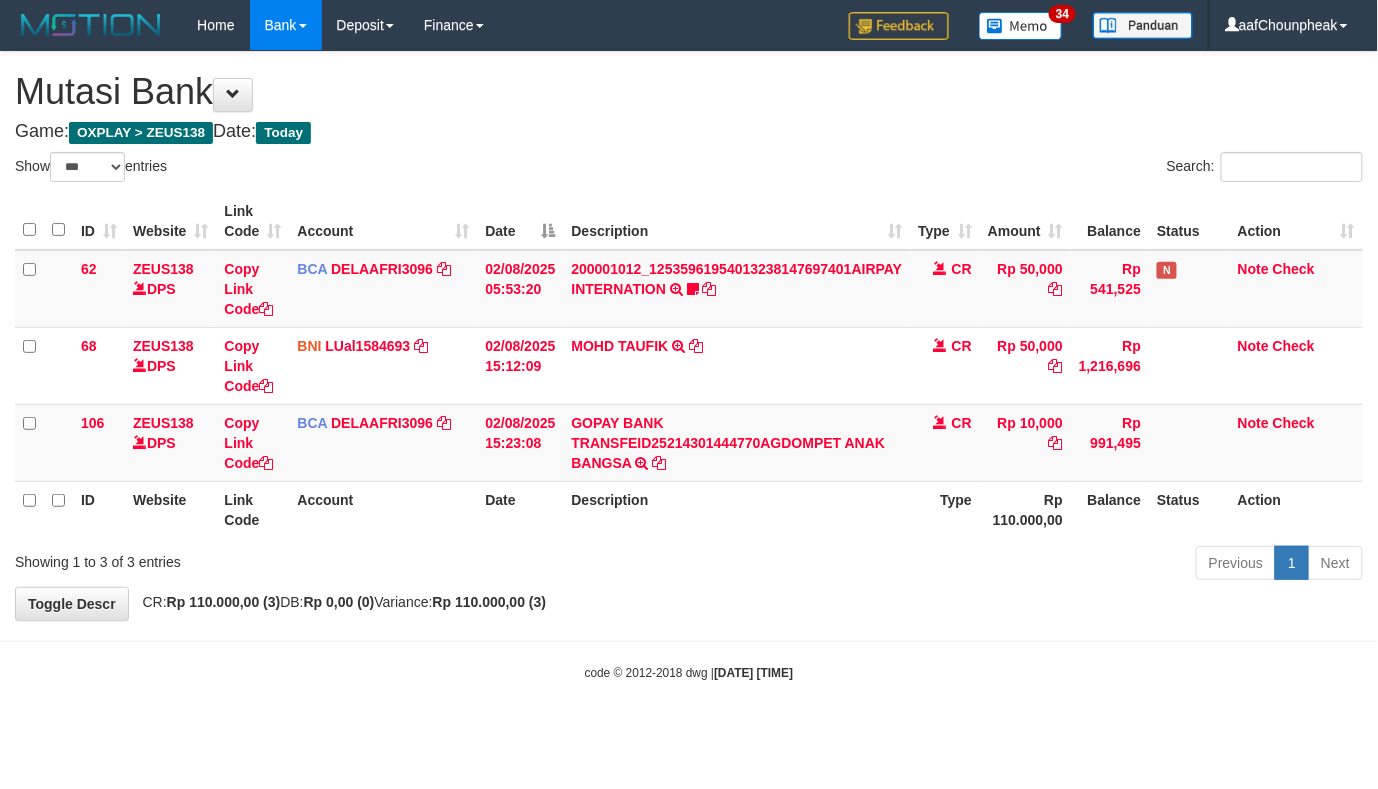 click on "Previous 1 Next" at bounding box center (976, 565) 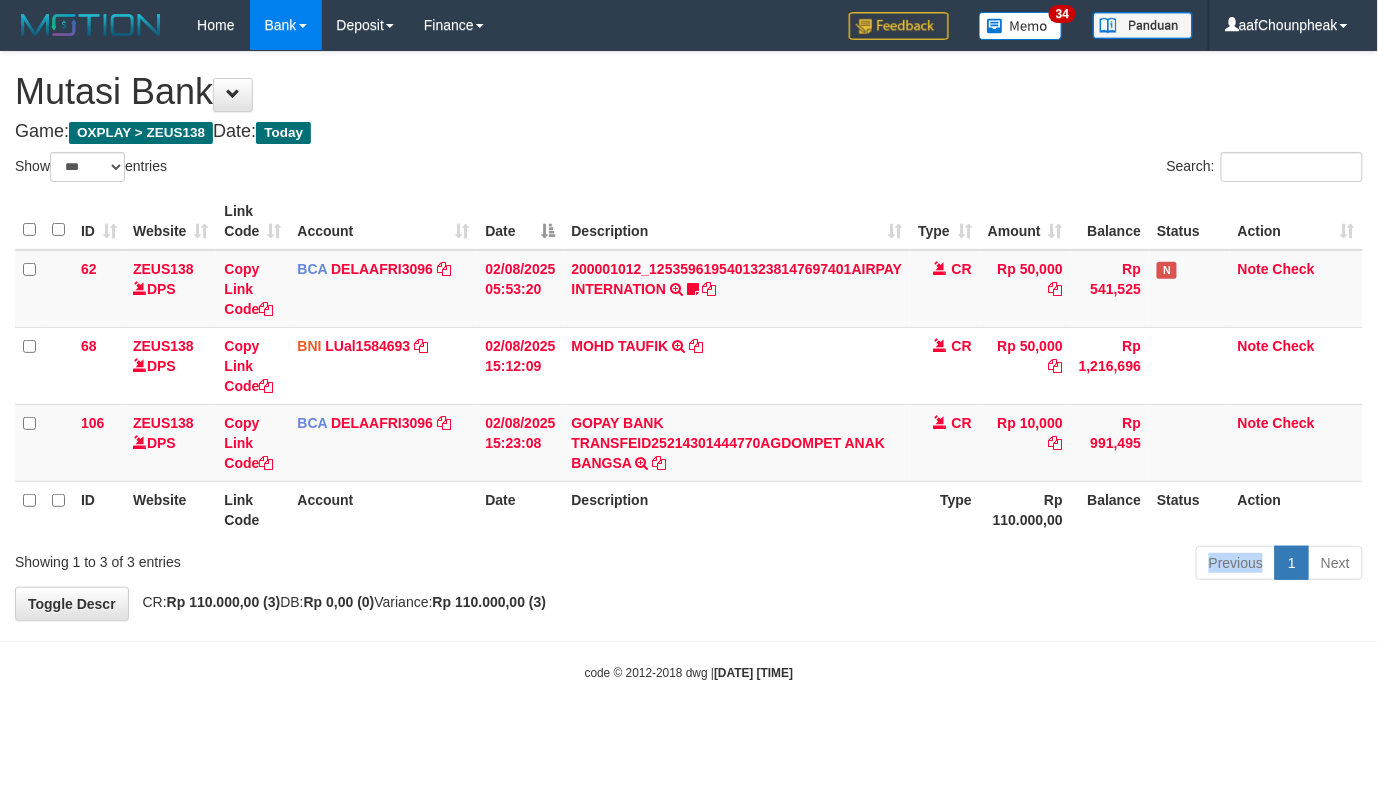click on "Previous 1 Next" at bounding box center [976, 565] 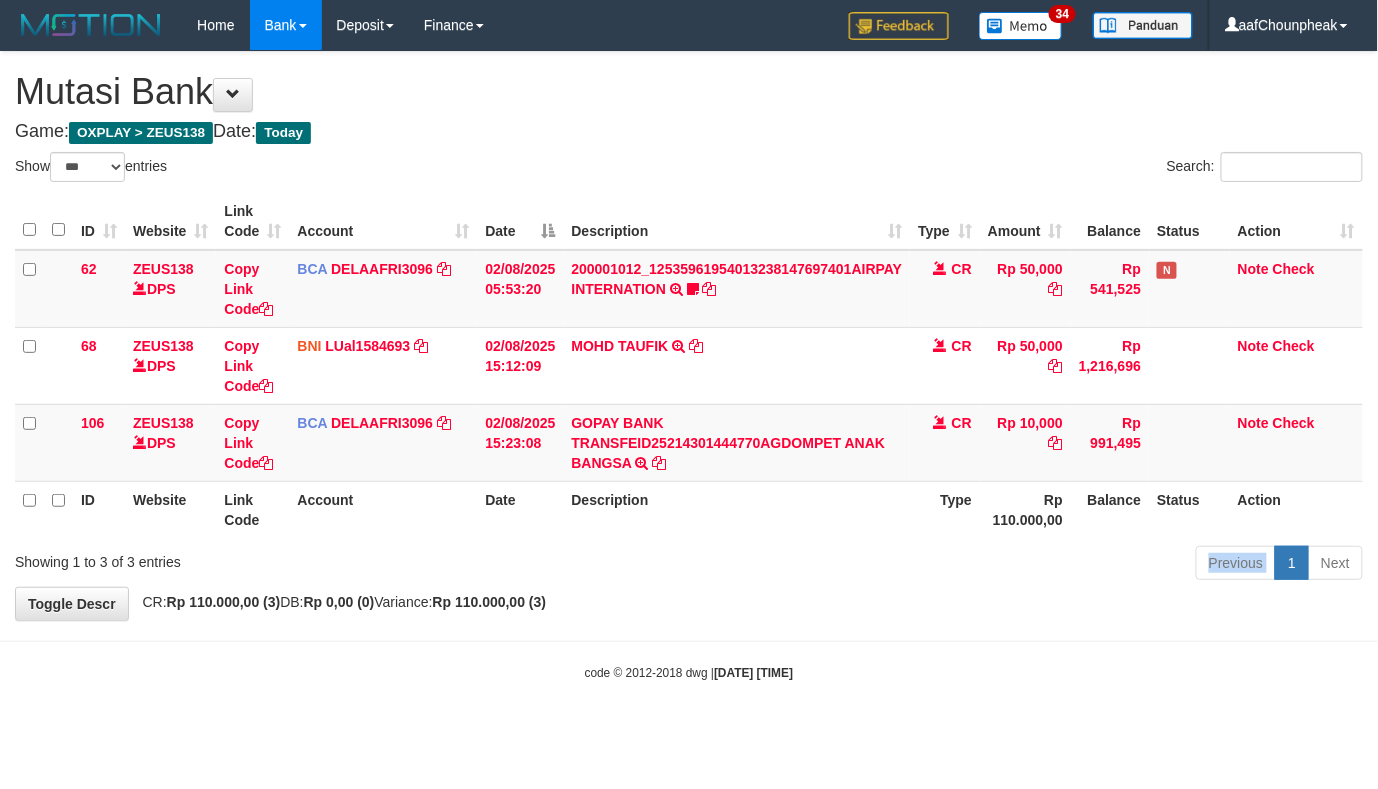click on "Previous 1 Next" at bounding box center (976, 565) 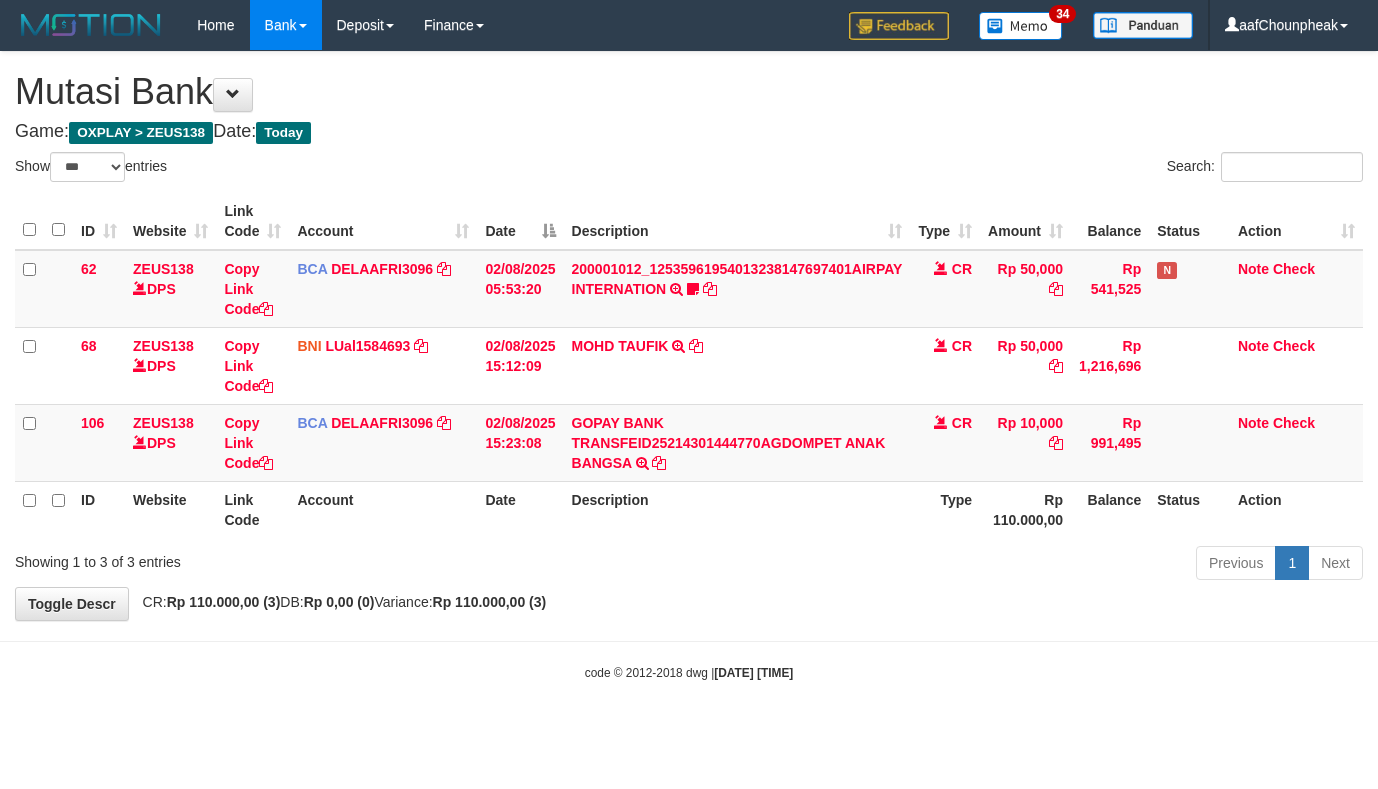 select on "***" 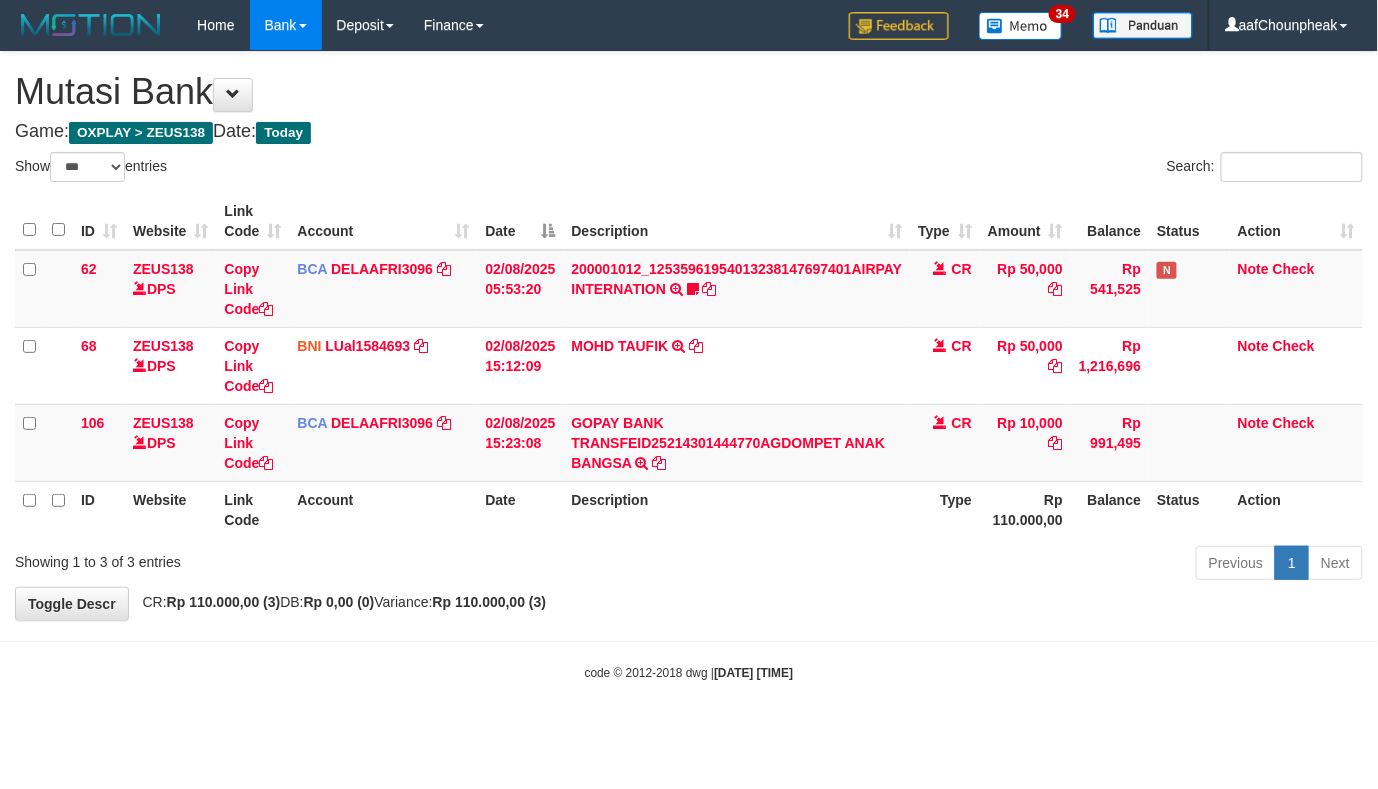 click on "Previous 1 Next" at bounding box center (976, 565) 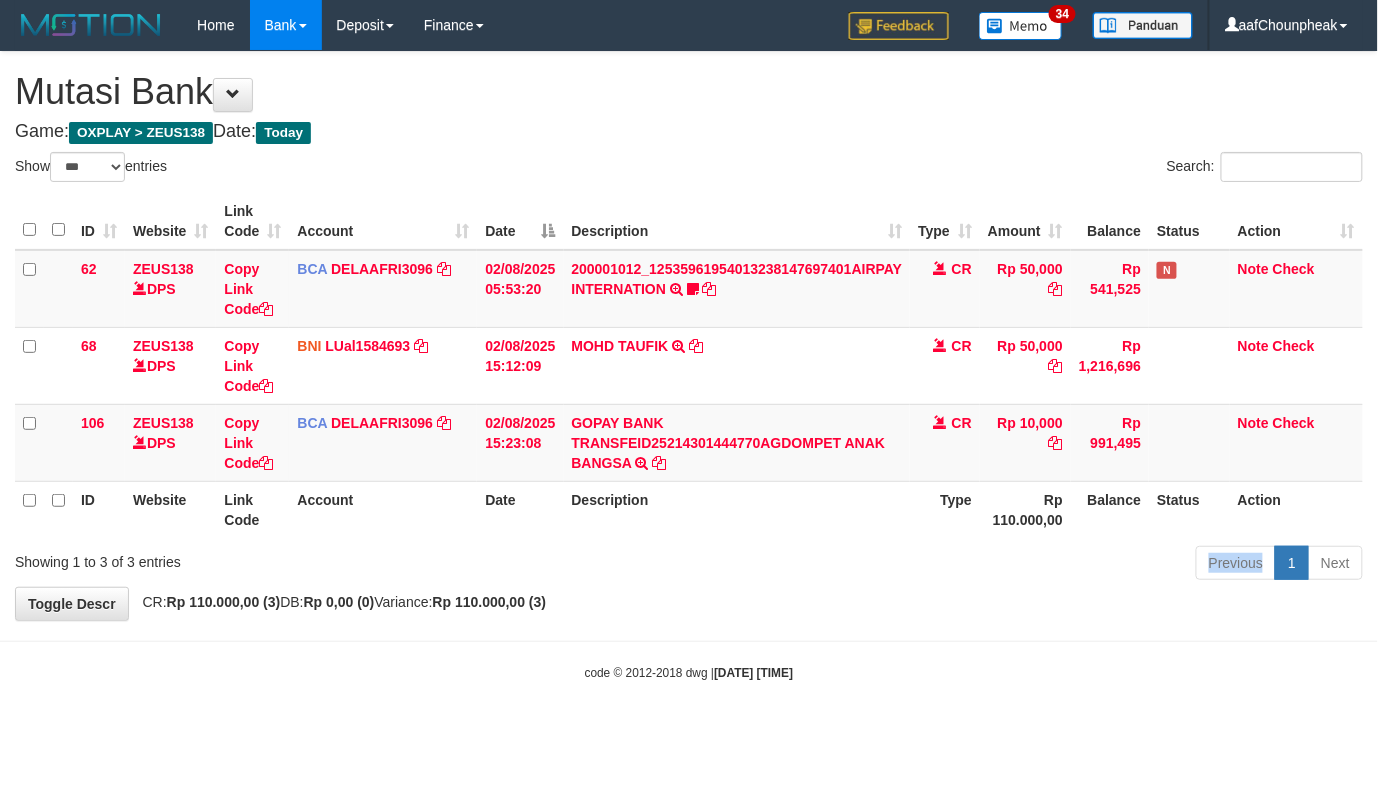 click on "Previous 1 Next" at bounding box center [976, 565] 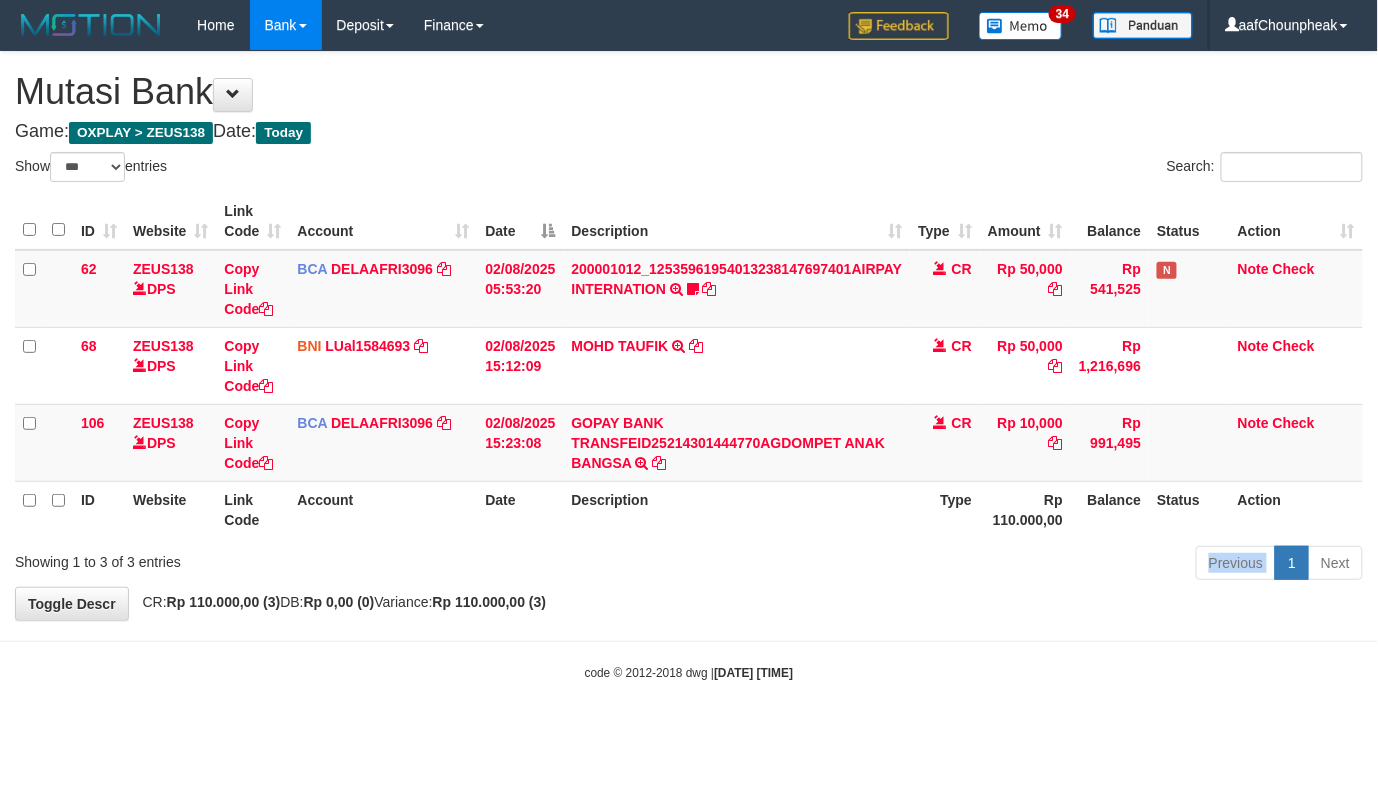 drag, startPoint x: 709, startPoint y: 570, endPoint x: 732, endPoint y: 573, distance: 23.194826 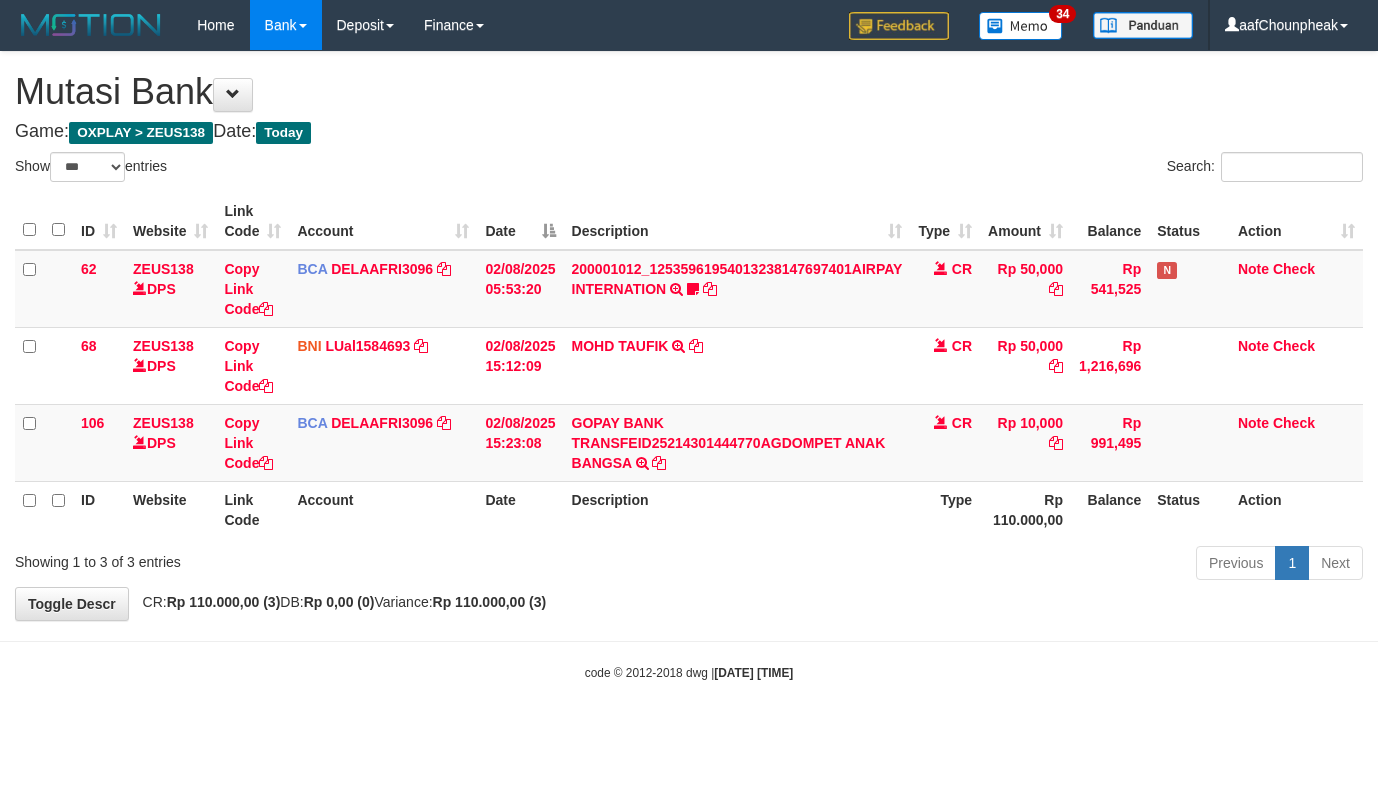 select on "***" 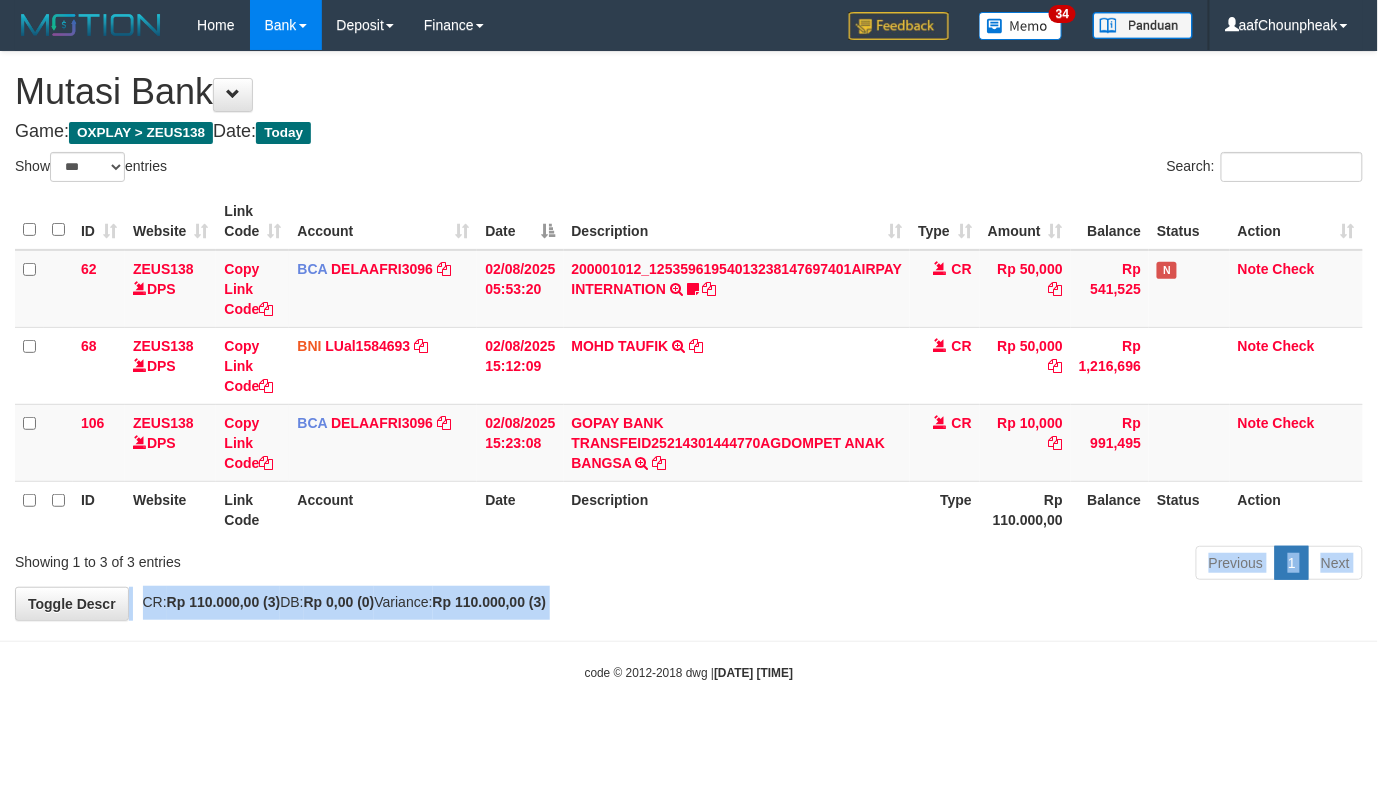 drag, startPoint x: 697, startPoint y: 604, endPoint x: 698, endPoint y: 633, distance: 29.017237 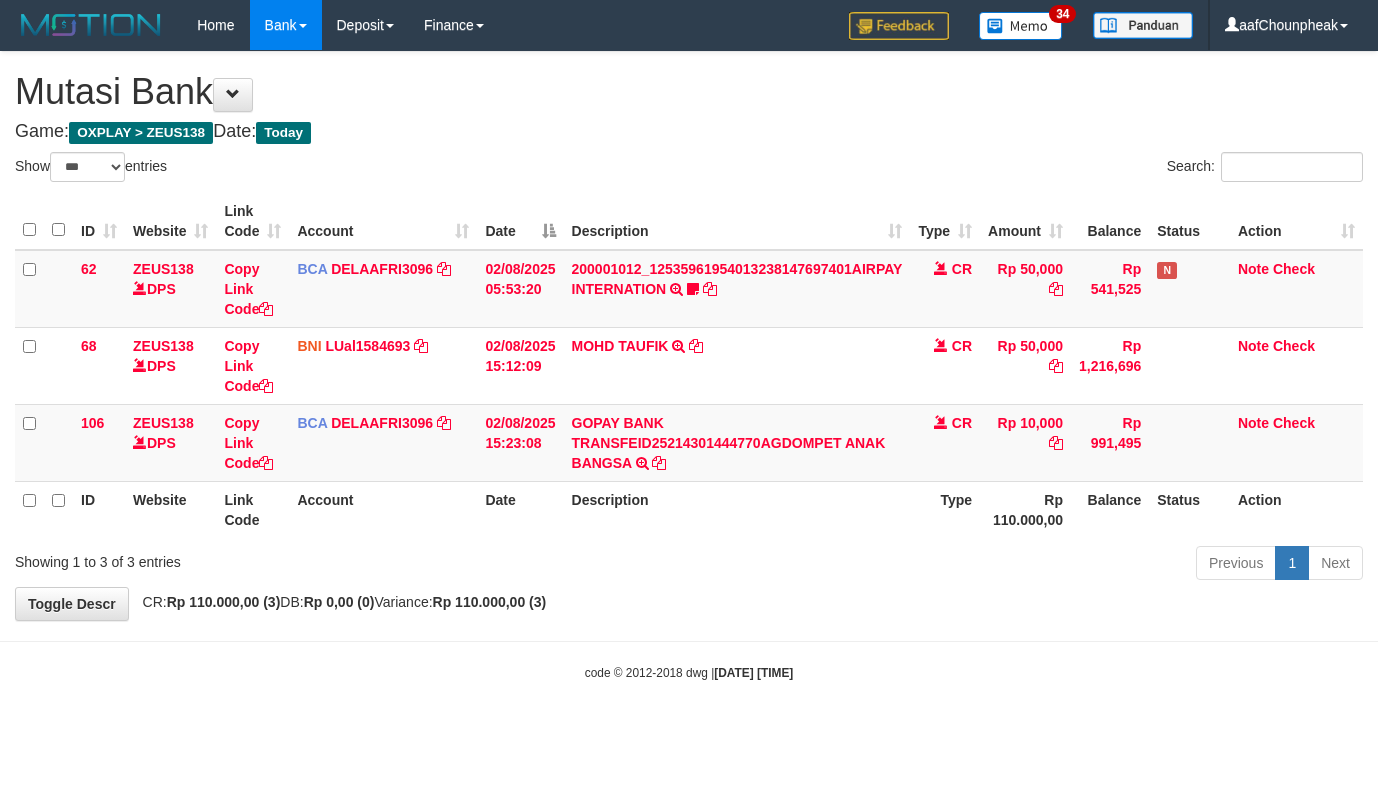 select on "***" 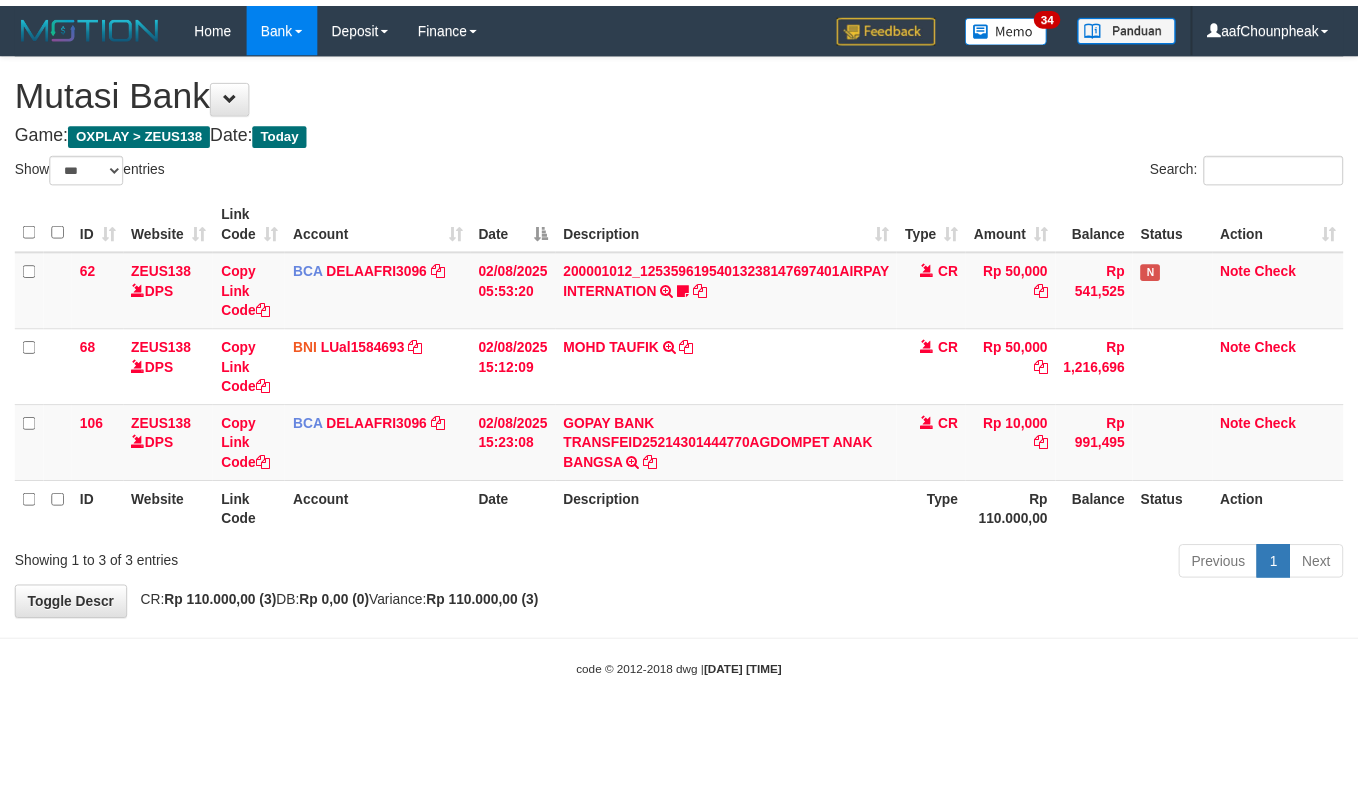 scroll, scrollTop: 0, scrollLeft: 0, axis: both 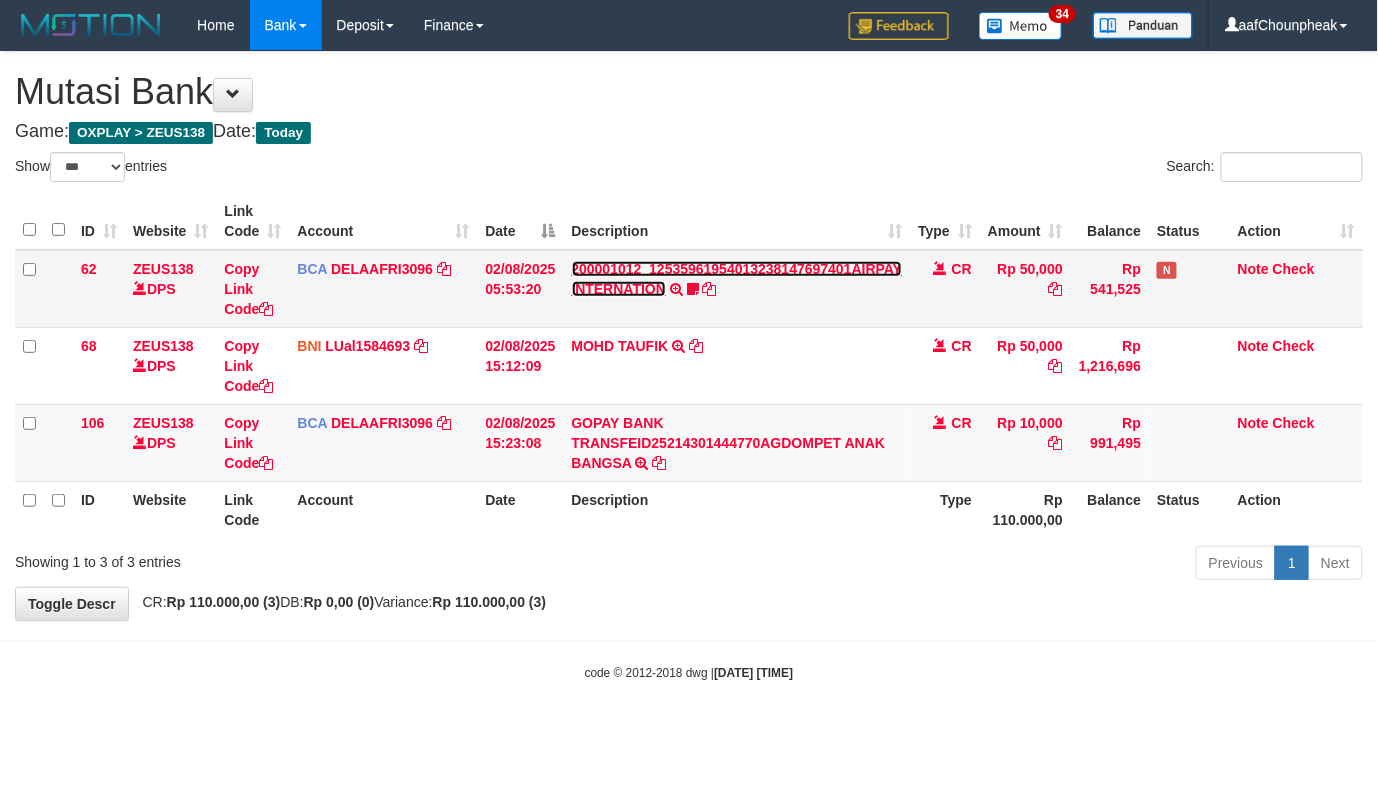 click on "200001012_12535961954013238147697401AIRPAY INTERNATION" at bounding box center (737, 279) 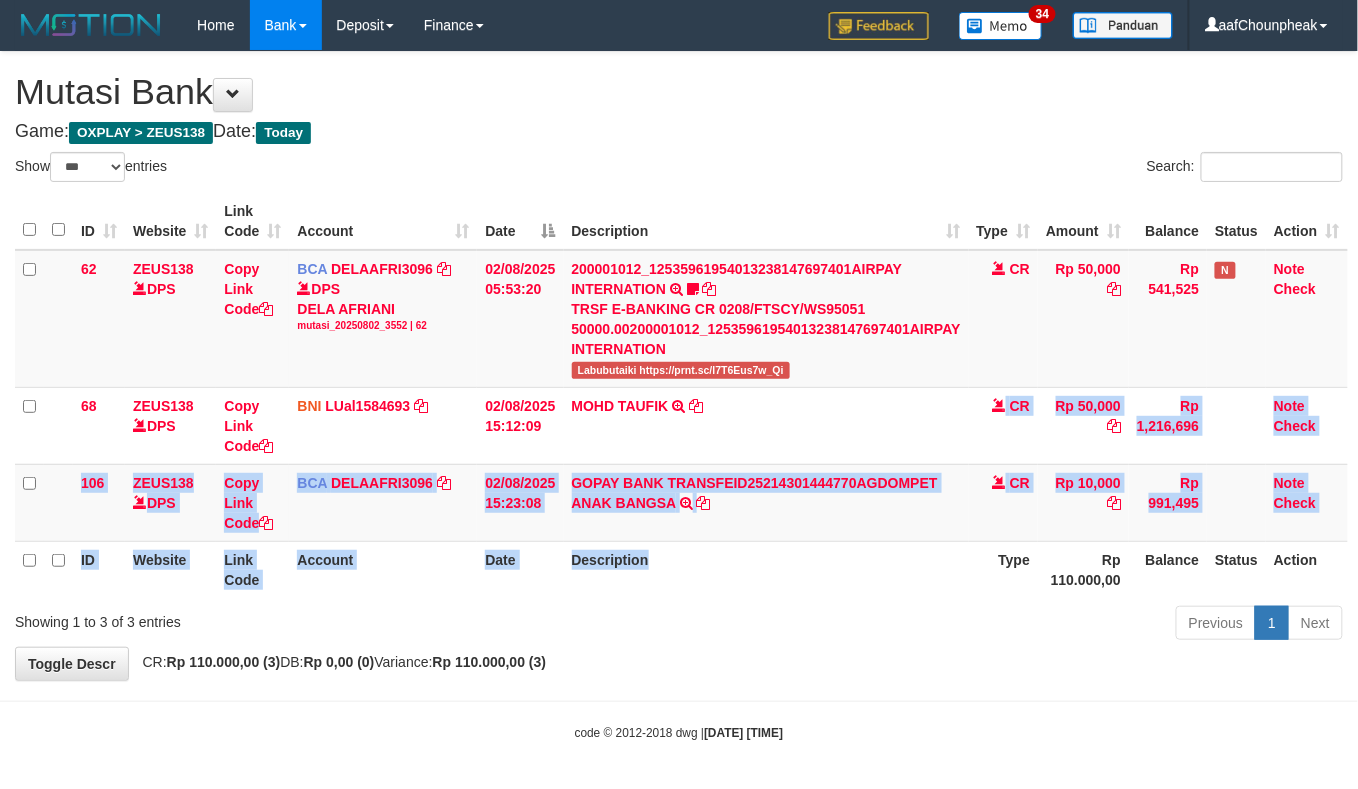 drag, startPoint x: 768, startPoint y: 538, endPoint x: 793, endPoint y: 585, distance: 53.235325 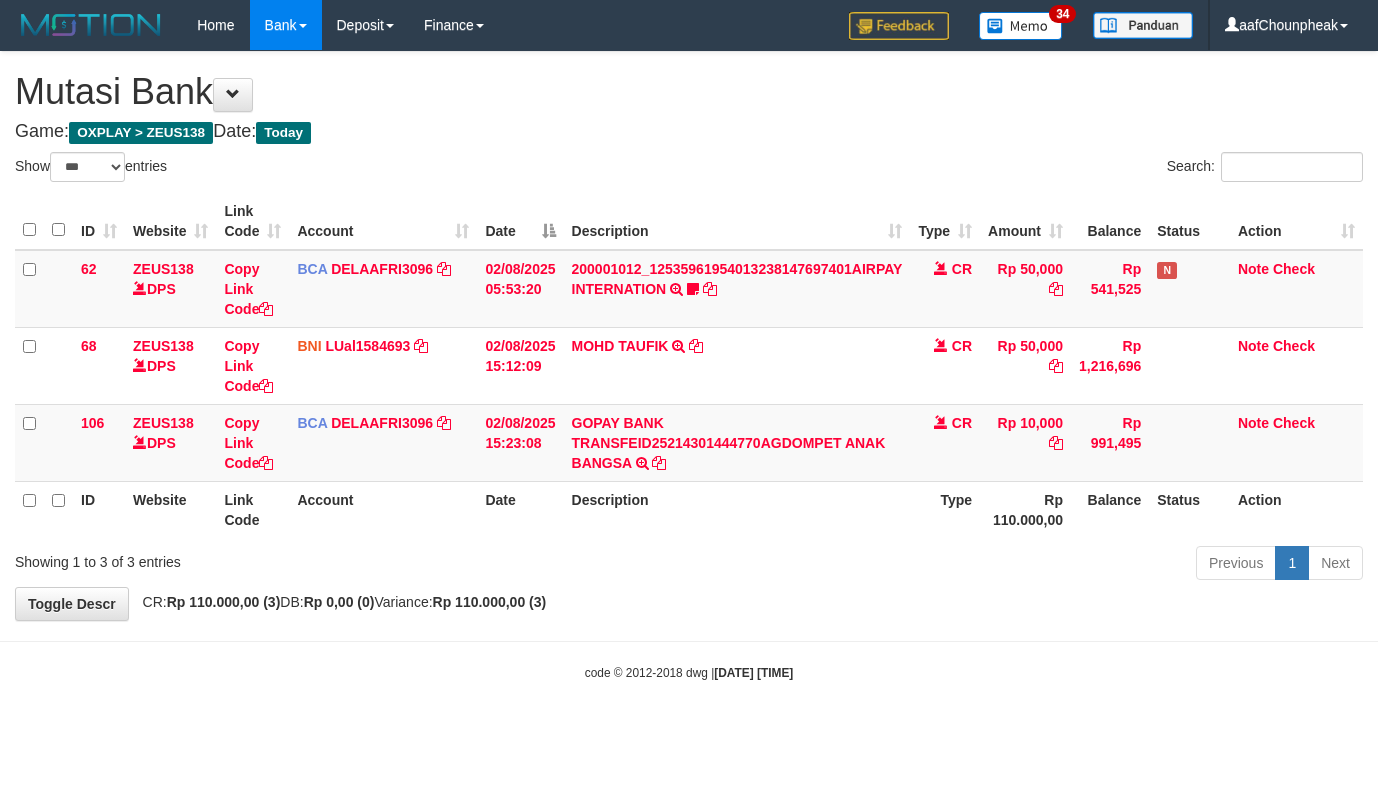 select on "***" 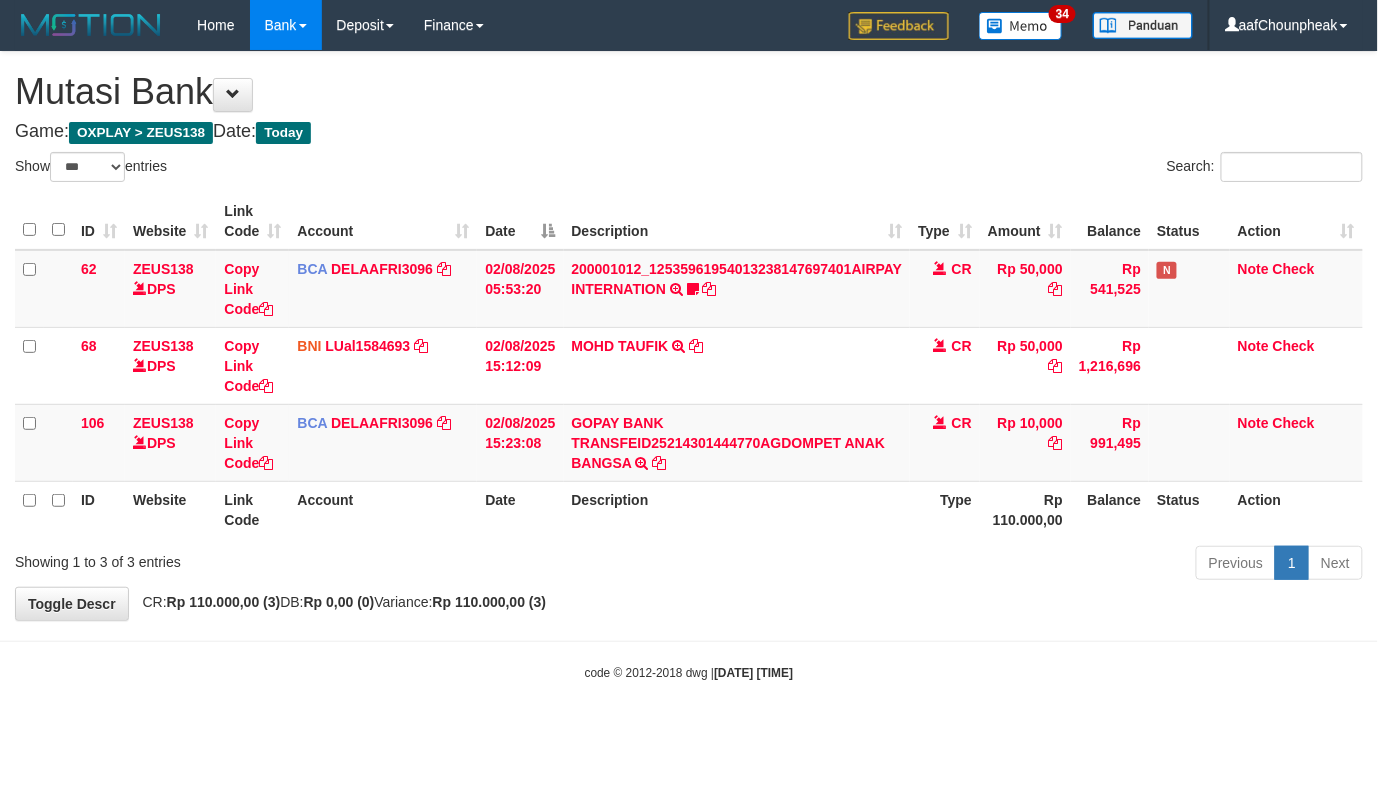click on "Previous 1 Next" at bounding box center (976, 565) 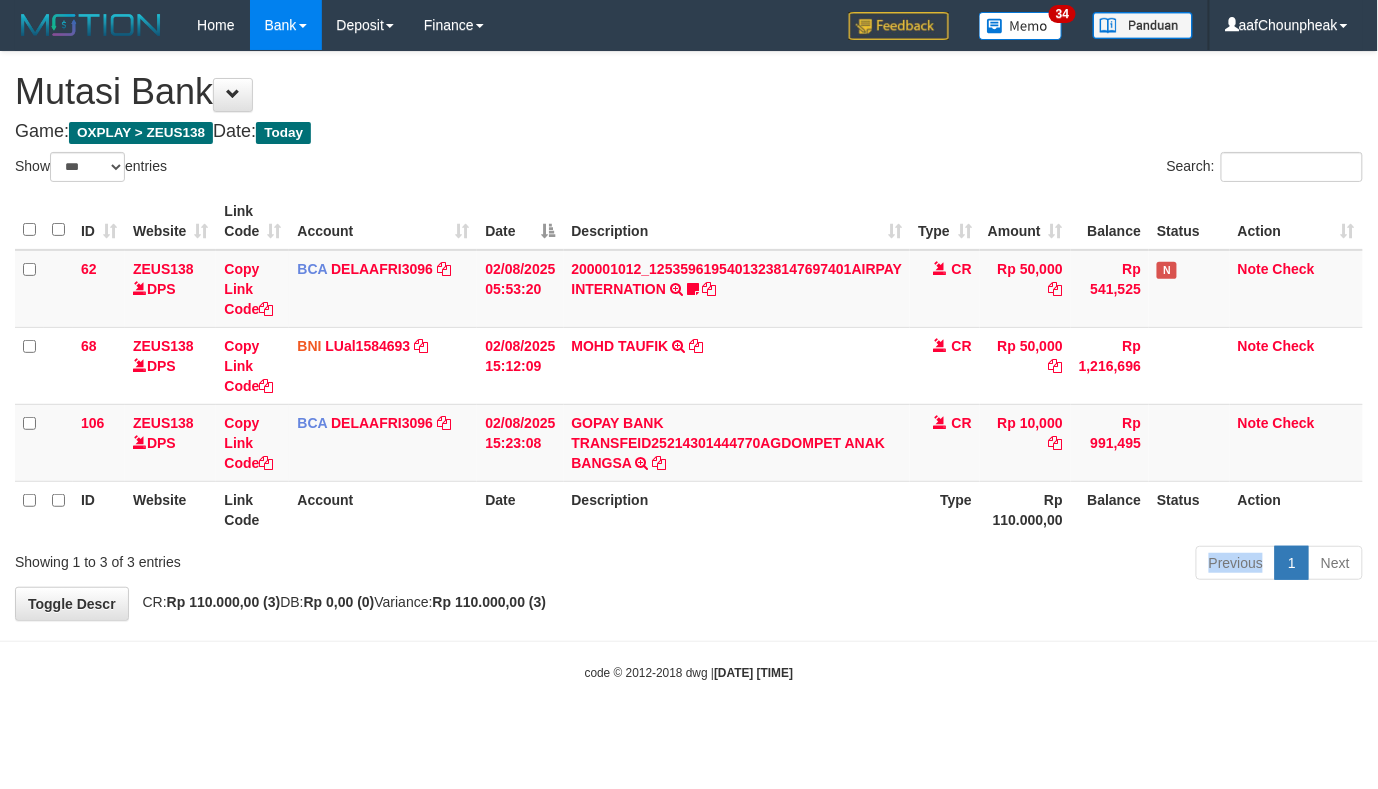 click on "Previous 1 Next" at bounding box center (976, 565) 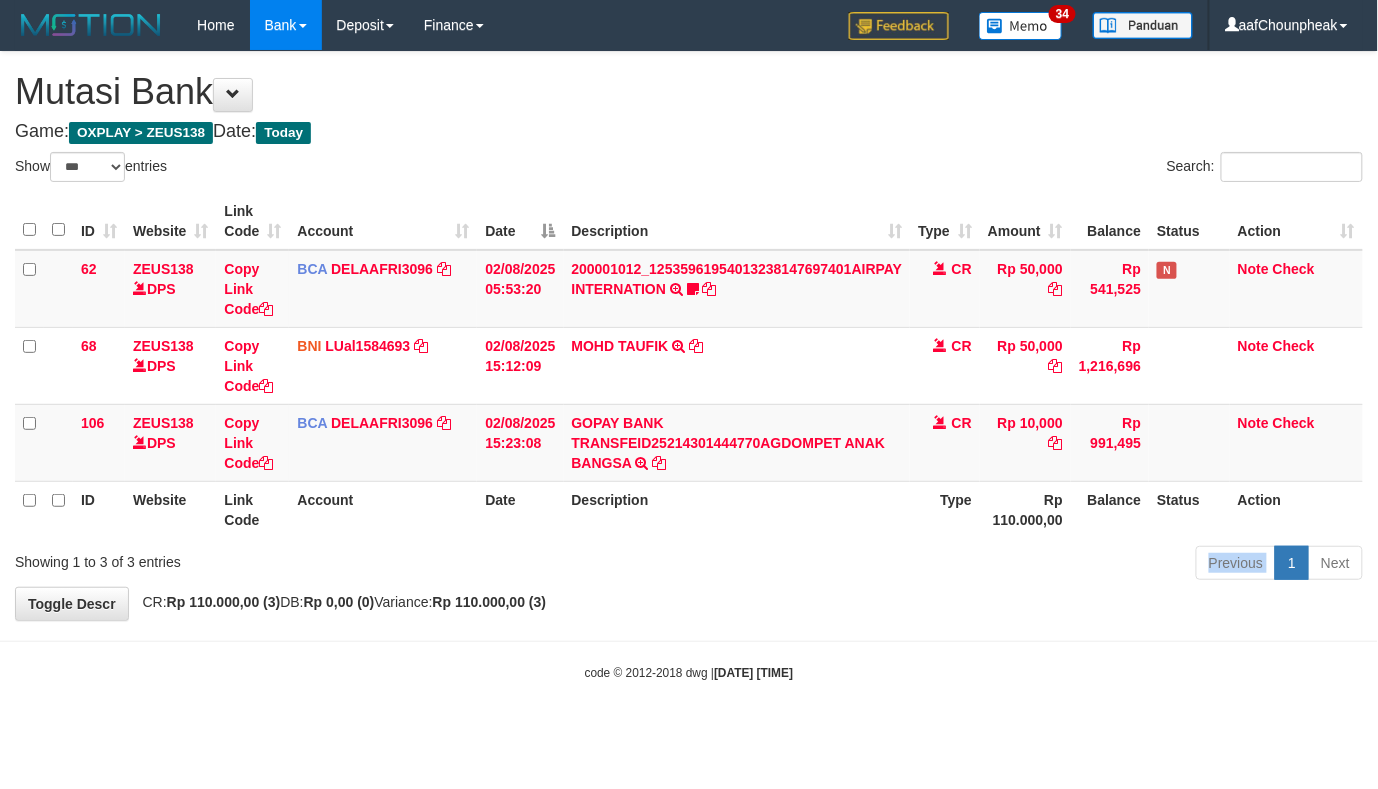click on "Previous 1 Next" at bounding box center (976, 565) 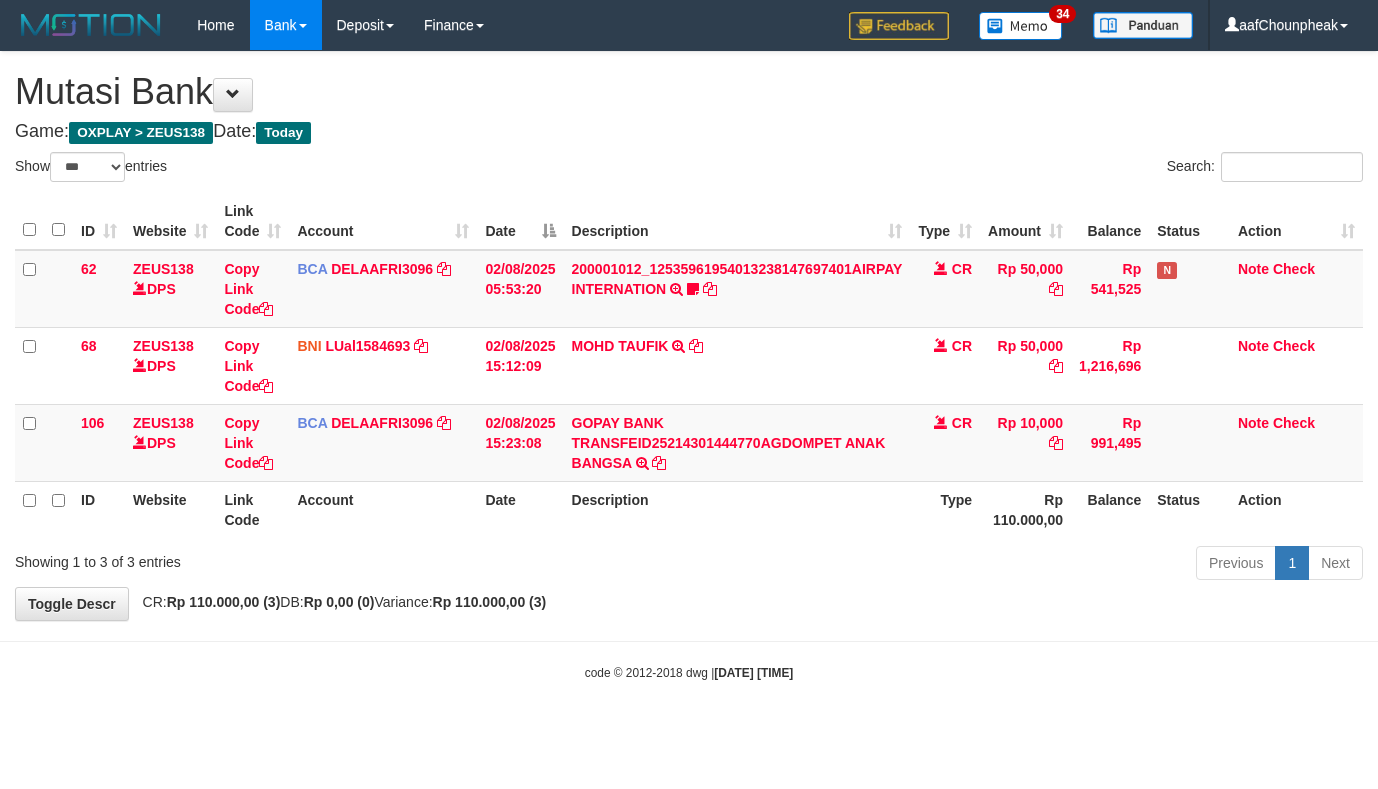 select on "***" 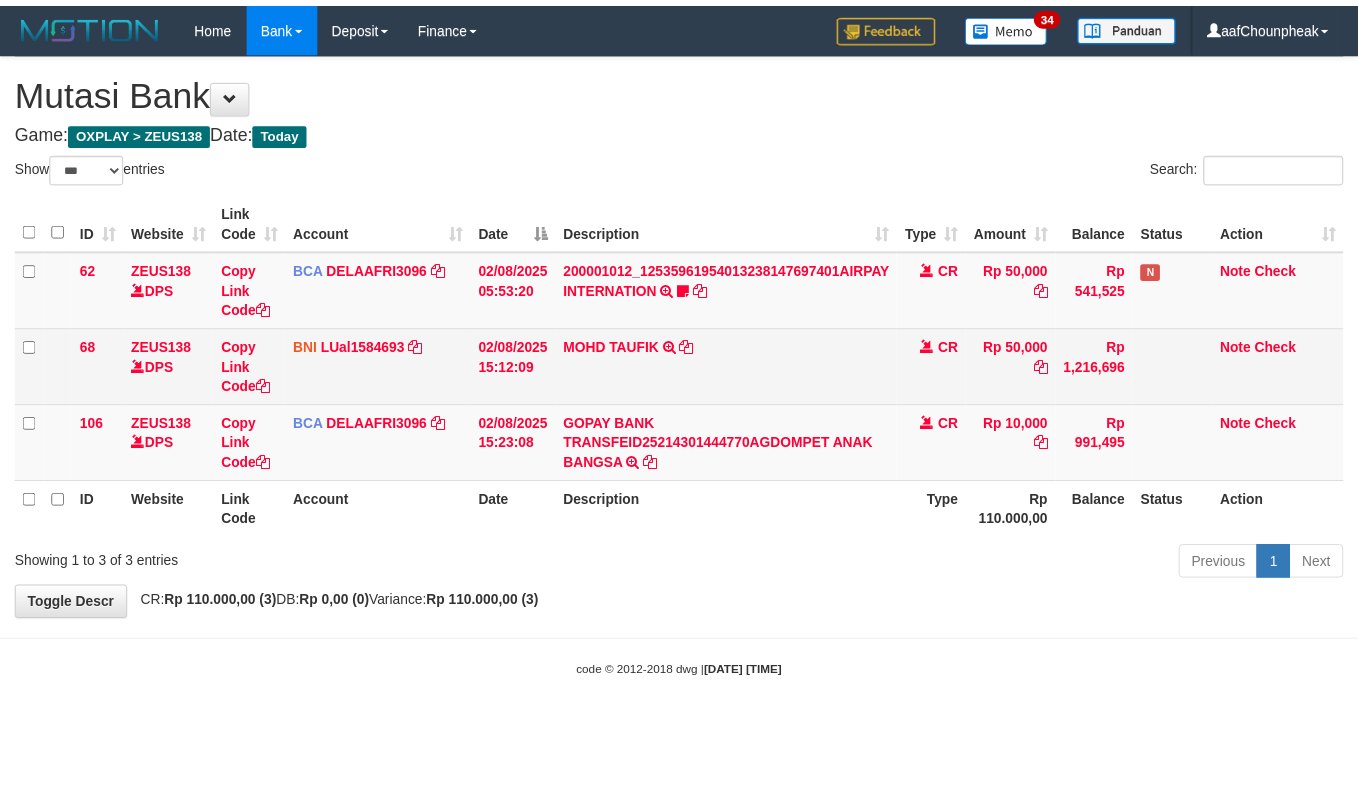scroll, scrollTop: 0, scrollLeft: 0, axis: both 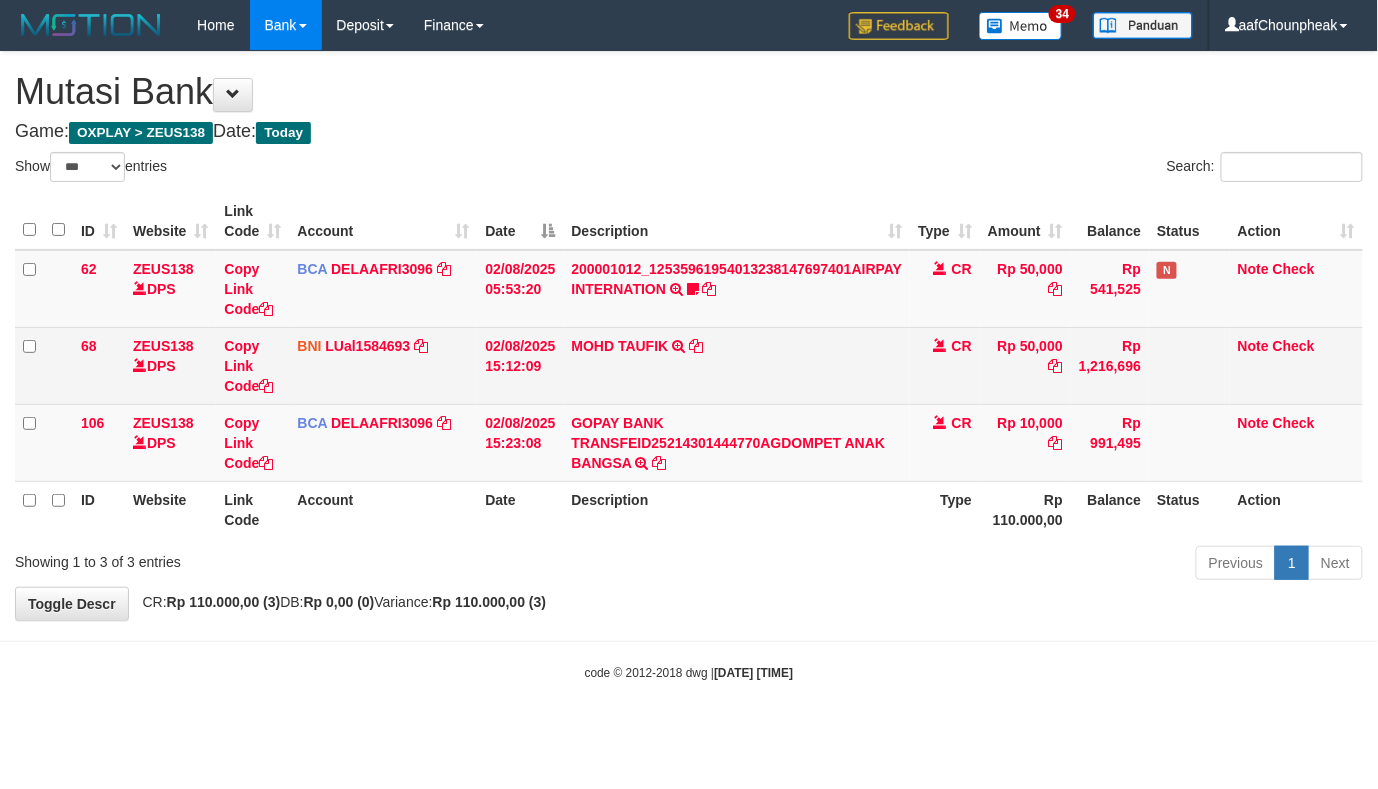 click on "MOHD TAUFIK         TRANSFER DARI SDR MOHD TAUFIK" at bounding box center (737, 365) 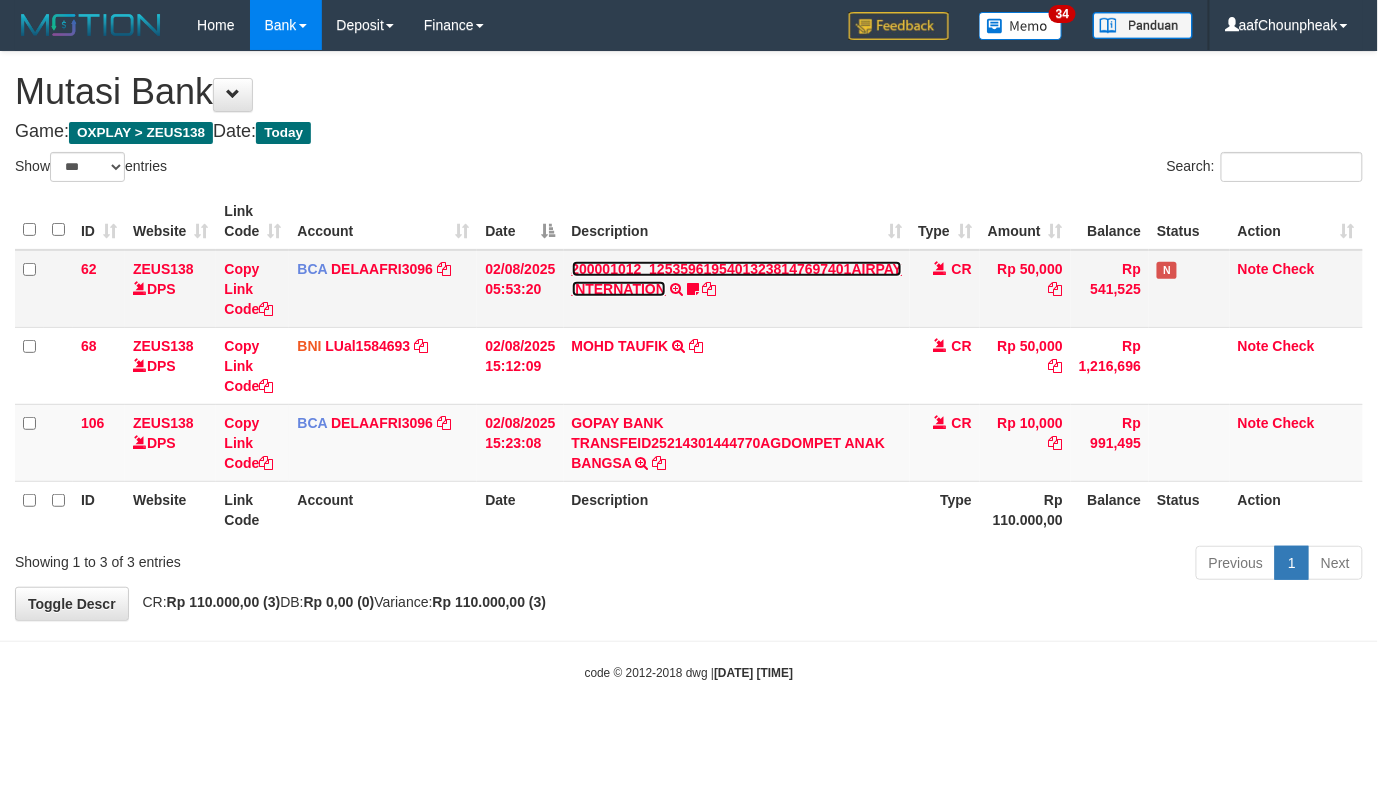 click on "200001012_12535961954013238147697401AIRPAY INTERNATION" at bounding box center [737, 279] 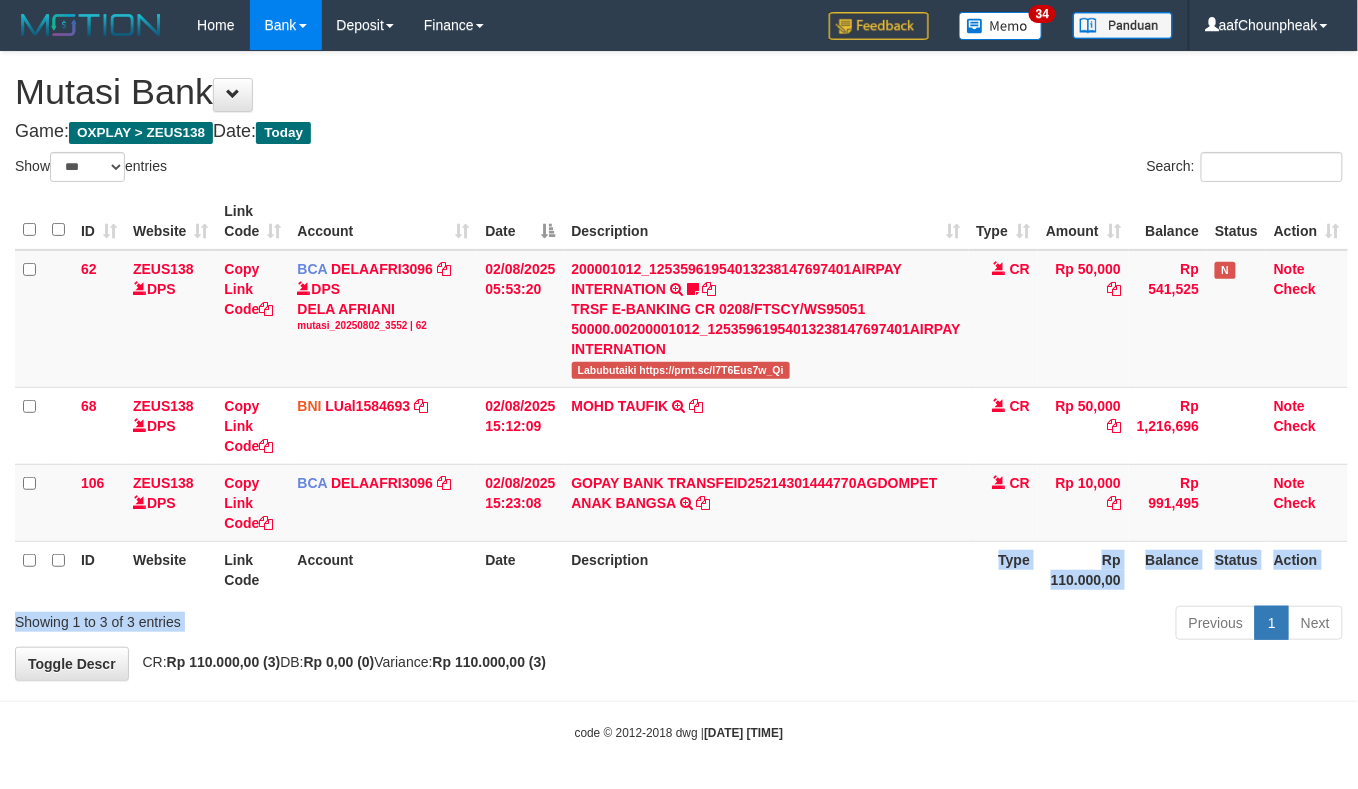 click on "Show  ** ** ** ***  entries Search:
ID Website Link Code Account Date Description Type Amount Balance Status Action
62
ZEUS138    DPS
Copy Link Code
BCA
DELAAFRI3096
DPS
DELA AFRIANI
mutasi_20250802_3552 | 62
mutasi_20250802_3552 | 62
02/08/2025 05:53:20
200001012_12535961954013238147697401AIRPAY INTERNATION            TRSF E-BANKING CR 0208/FTSCY/WS95051
50000.00200001012_12535961954013238147697401AIRPAY INTERNATION    Labubutaiki
https://prnt.sc/l7T6Eus7w_Qi
CR
Rp 50,000
Rp 541,525
N
Note
Check
68
ZEUS138" at bounding box center [679, 399] 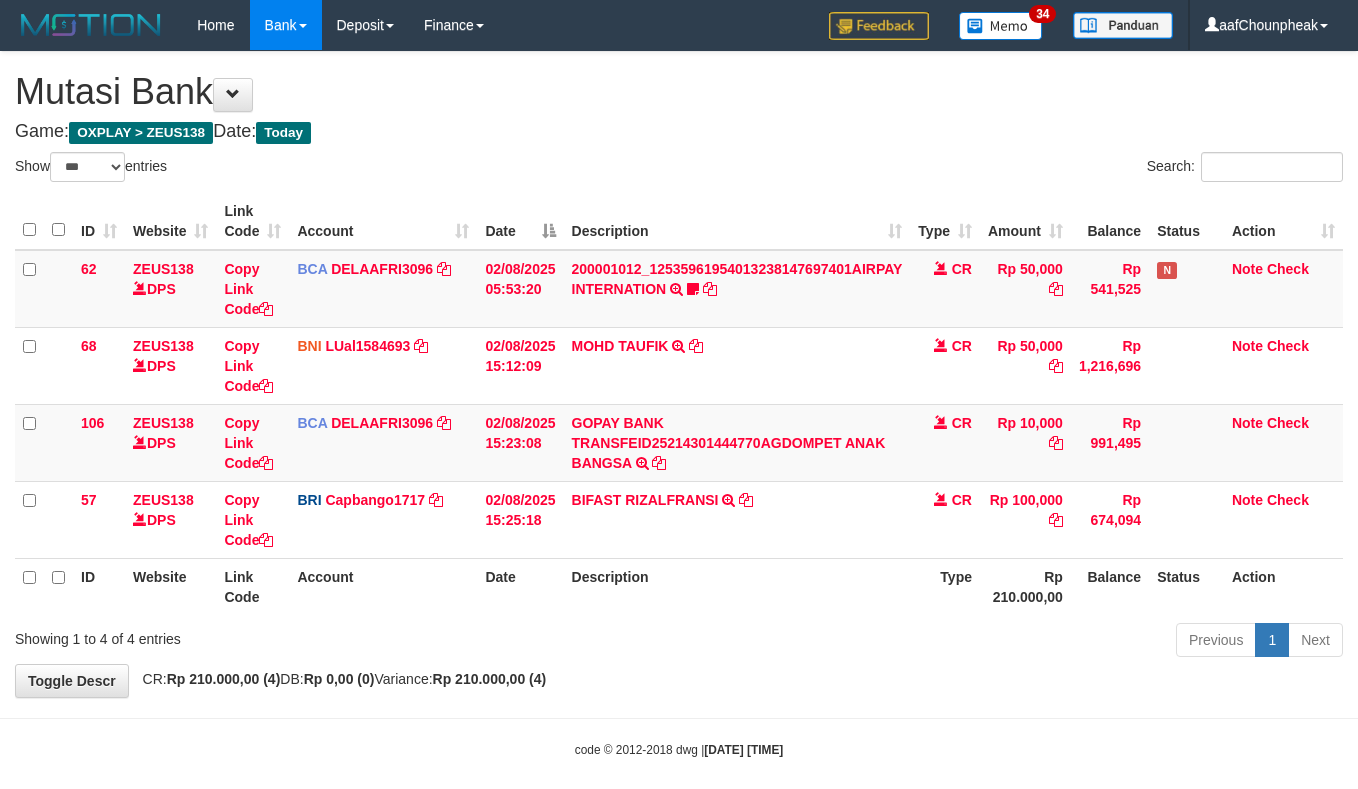 select on "***" 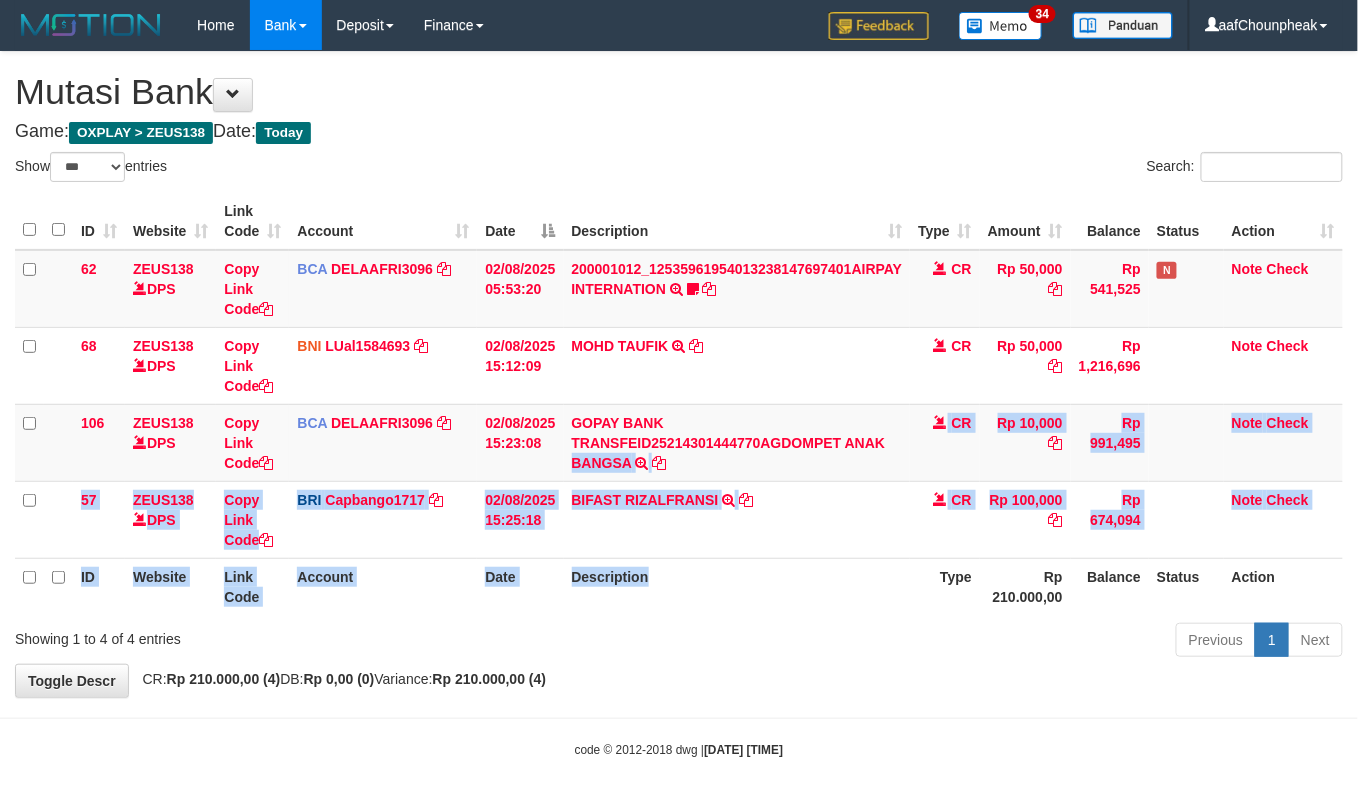 click on "ID Website Link Code Account Date Description Type Amount Balance Status Action
62
ZEUS138    DPS
Copy Link Code
BCA
DELAAFRI3096
DPS
[FIRST] [LAST]
mutasi_[DATE]_3552 | 62
mutasi_[DATE]_3552 | 62
[DATE] [TIME]
200001012_12535961954013238147697401AIRPAY INTERNATION            TRSF E-BANKING CR 0208/FTSCY/WS95051
50000.00200001012_12535961954013238147697401AIRPAY INTERNATION    Labubutaiki
https://prnt.sc/l7T6Eus7w_Qi
CR
Rp 50,000
Rp 541,525
N
Note
Check
68
ZEUS138    DPS
BNI" at bounding box center (679, 404) 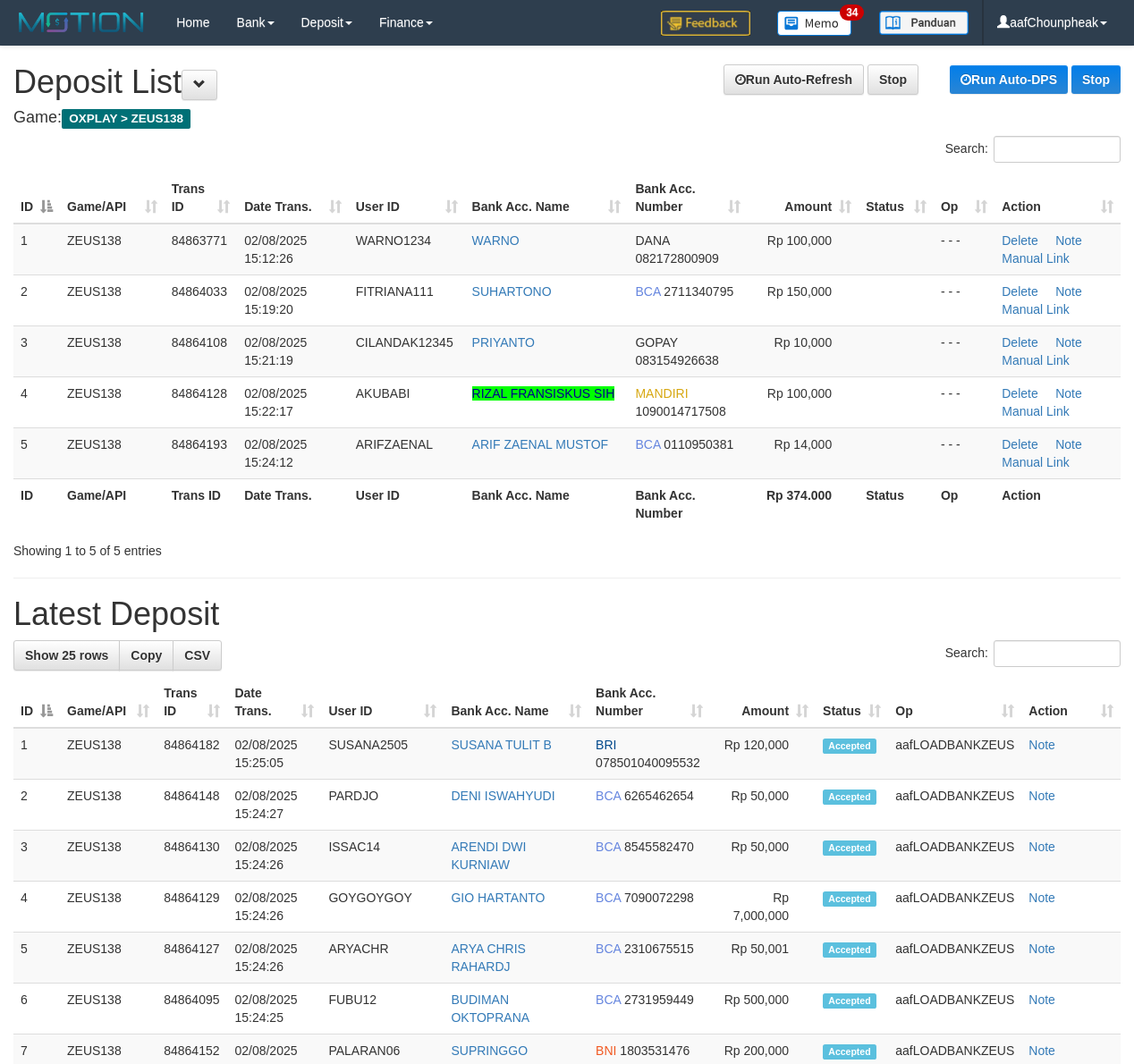 scroll, scrollTop: 0, scrollLeft: 0, axis: both 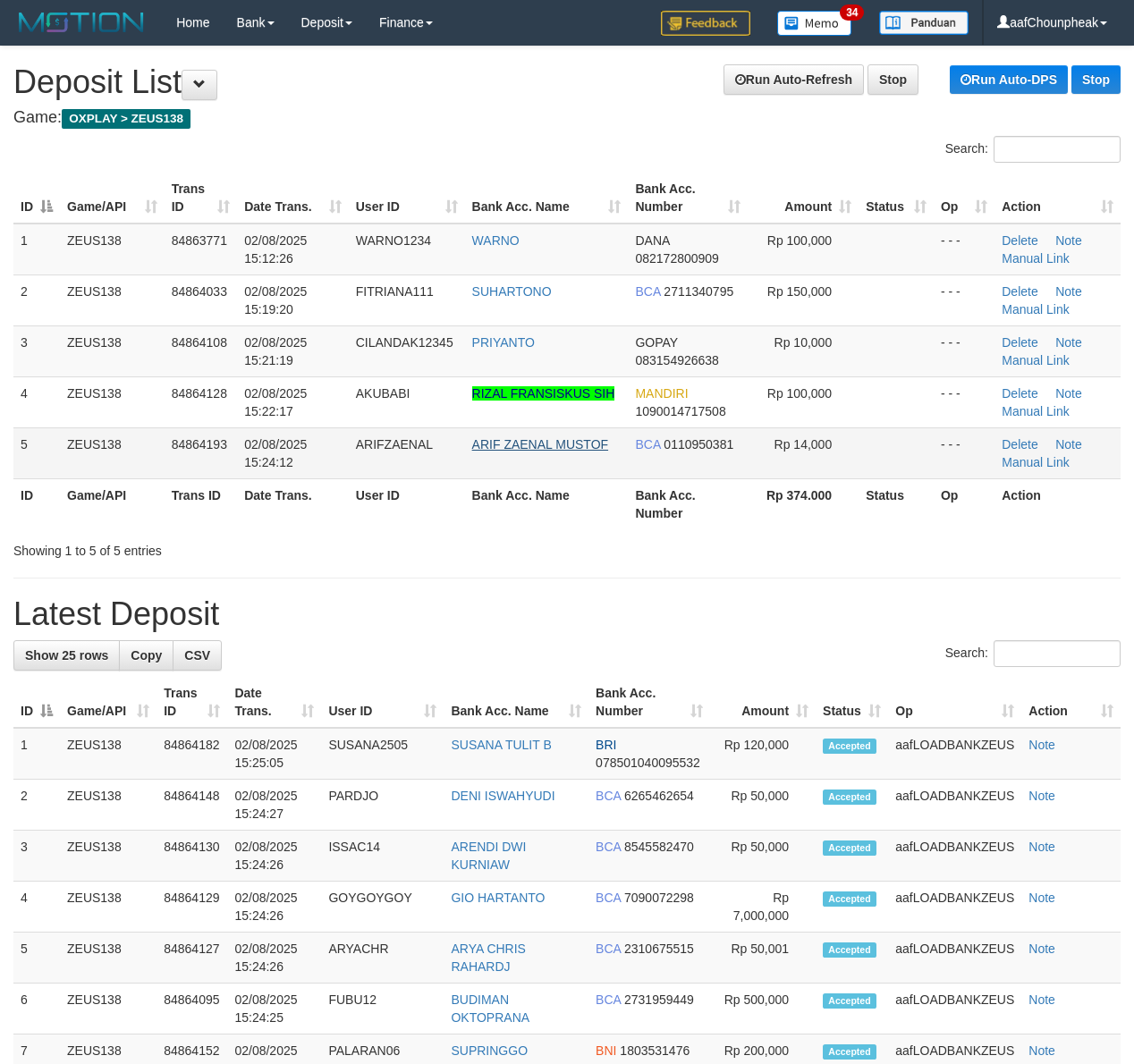 drag, startPoint x: 520, startPoint y: 180, endPoint x: 517, endPoint y: 241, distance: 61.073726 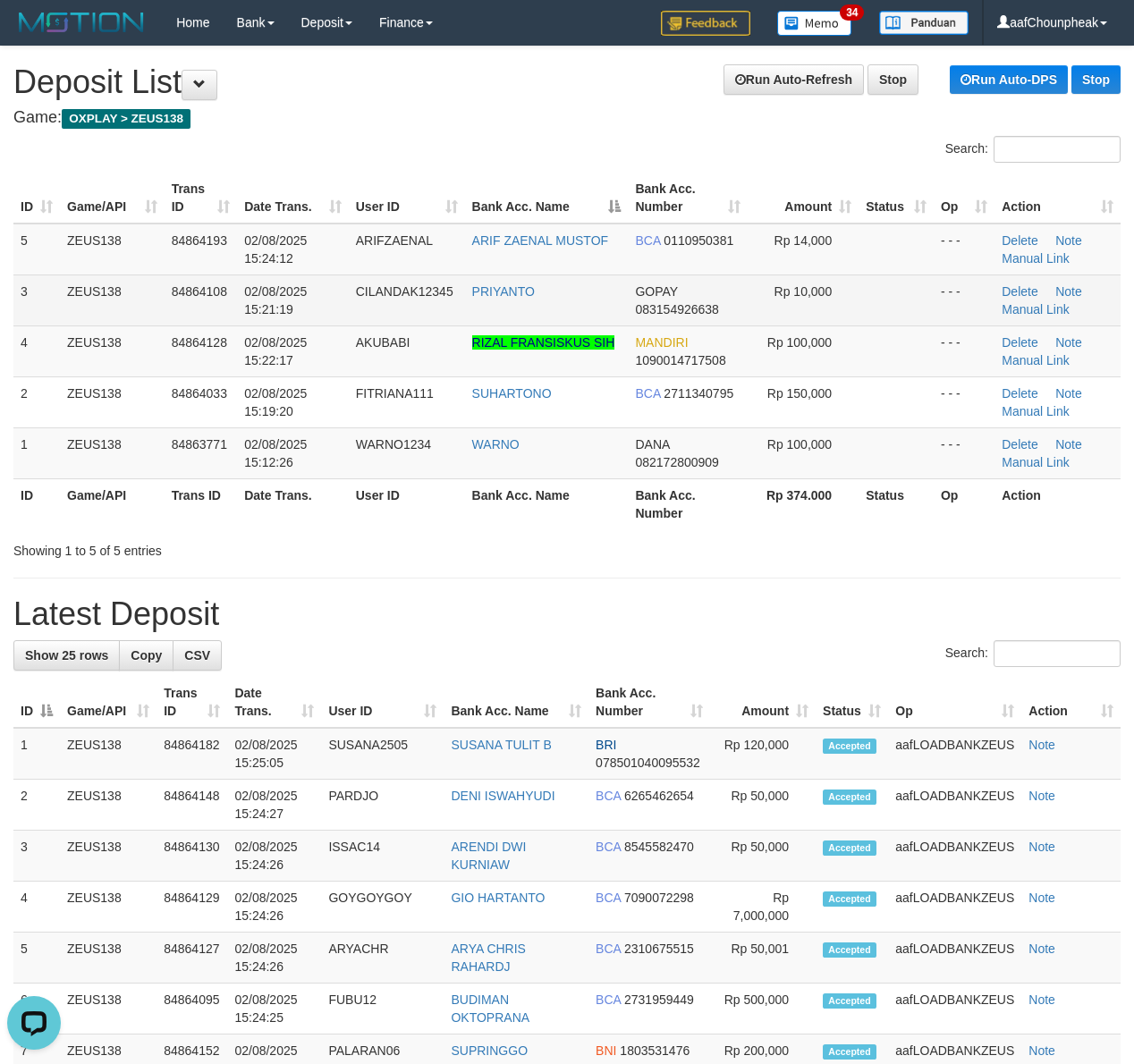 scroll, scrollTop: 0, scrollLeft: 0, axis: both 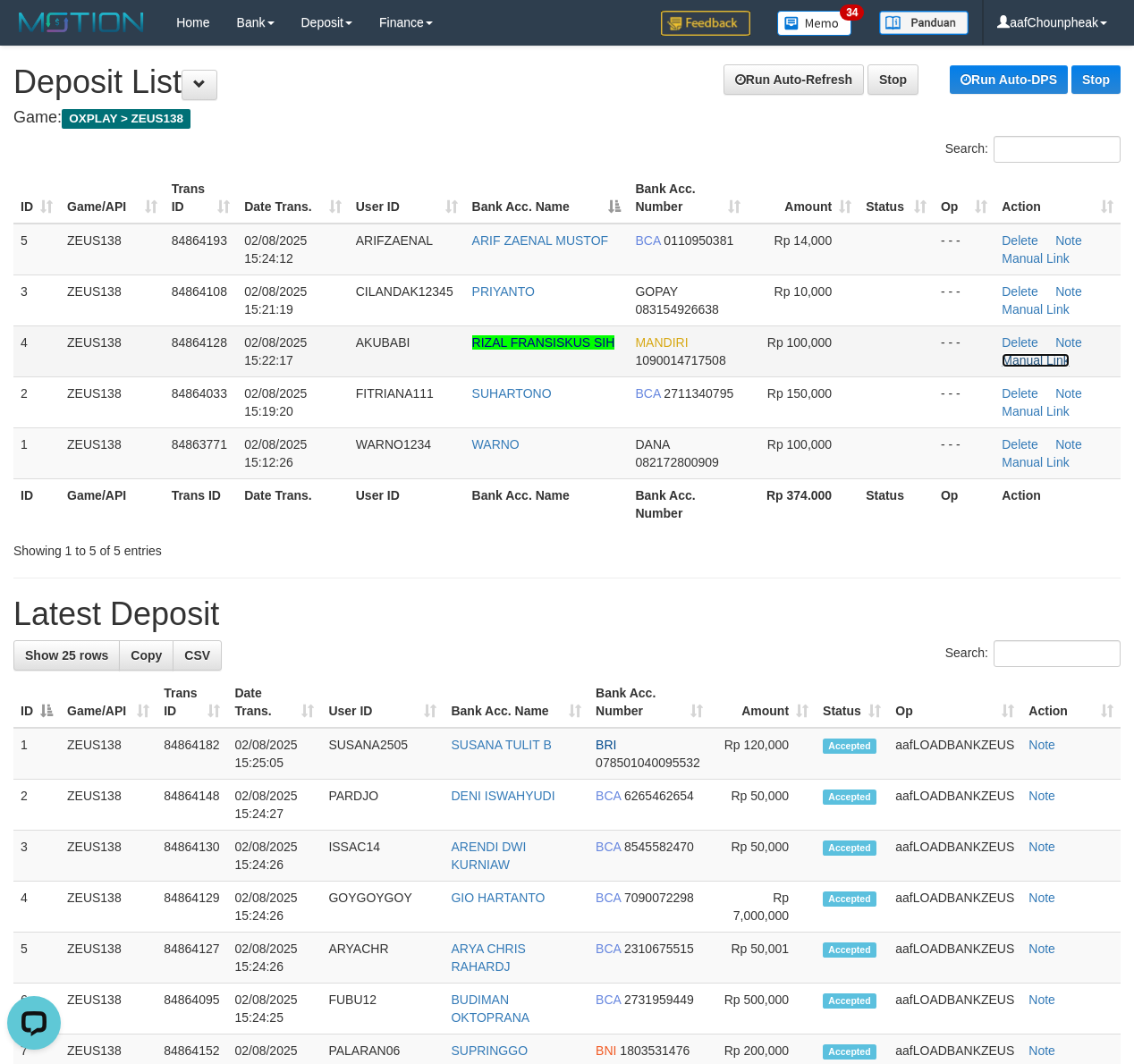 click on "Manual Link" at bounding box center (1036, 360) 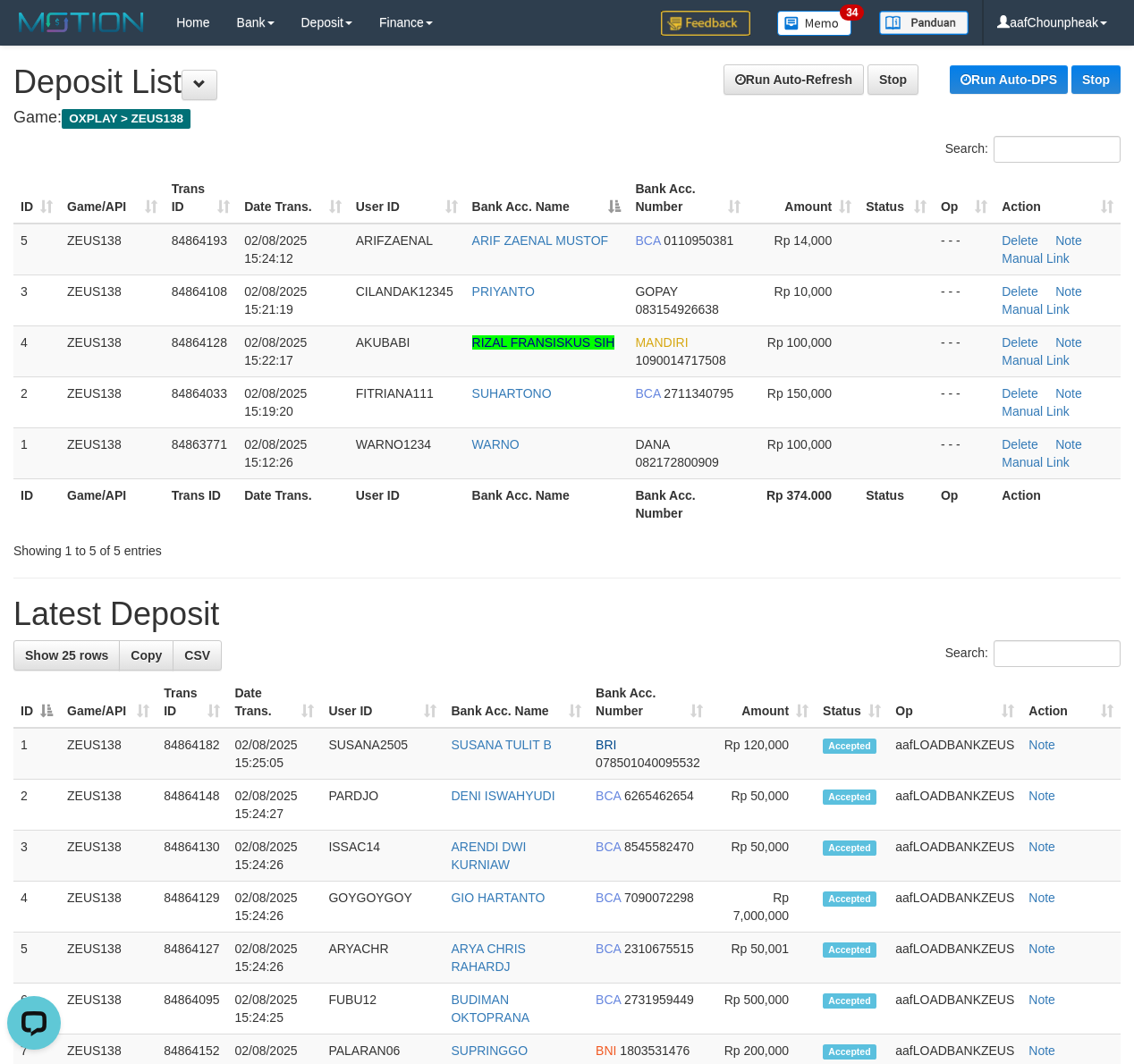 drag, startPoint x: 442, startPoint y: 104, endPoint x: 206, endPoint y: 113, distance: 236.17155 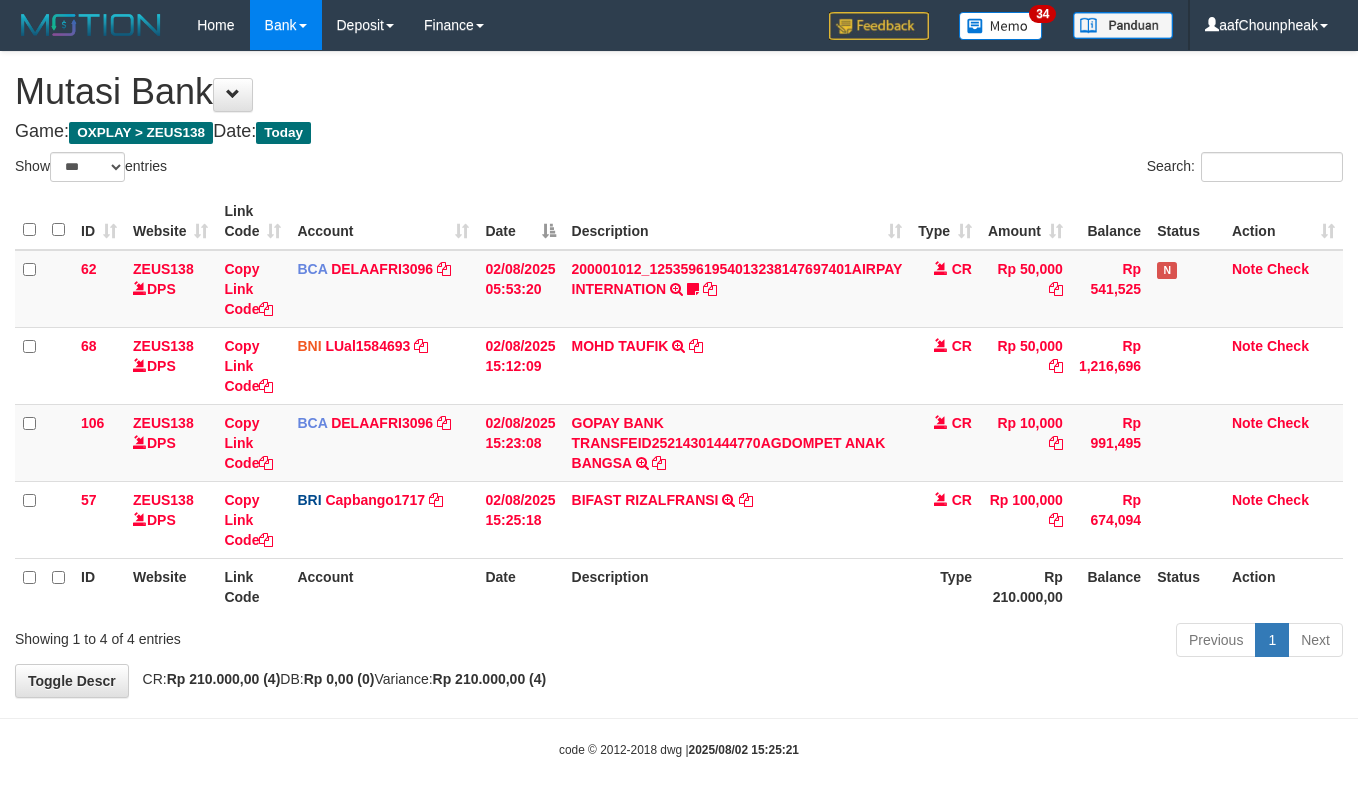 select on "***" 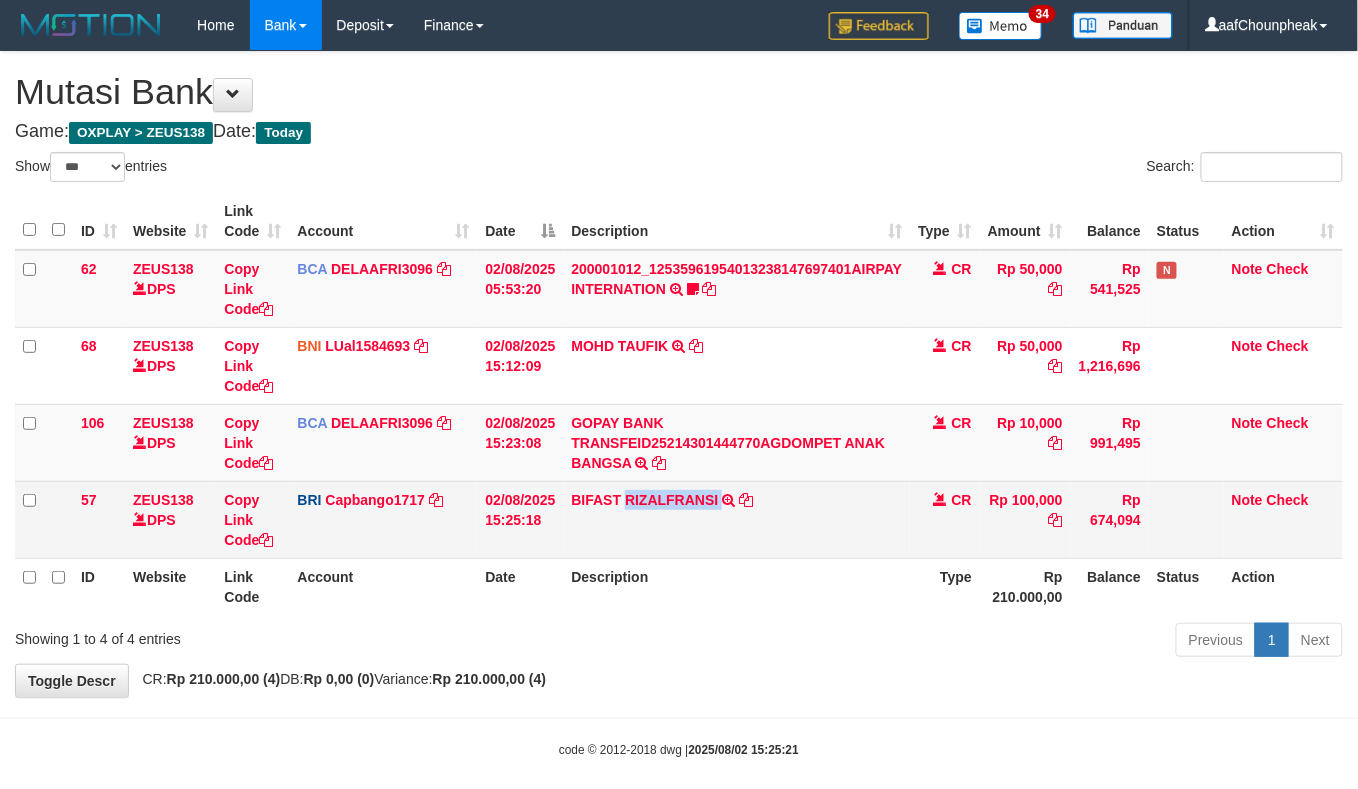 copy on "[LAST]" 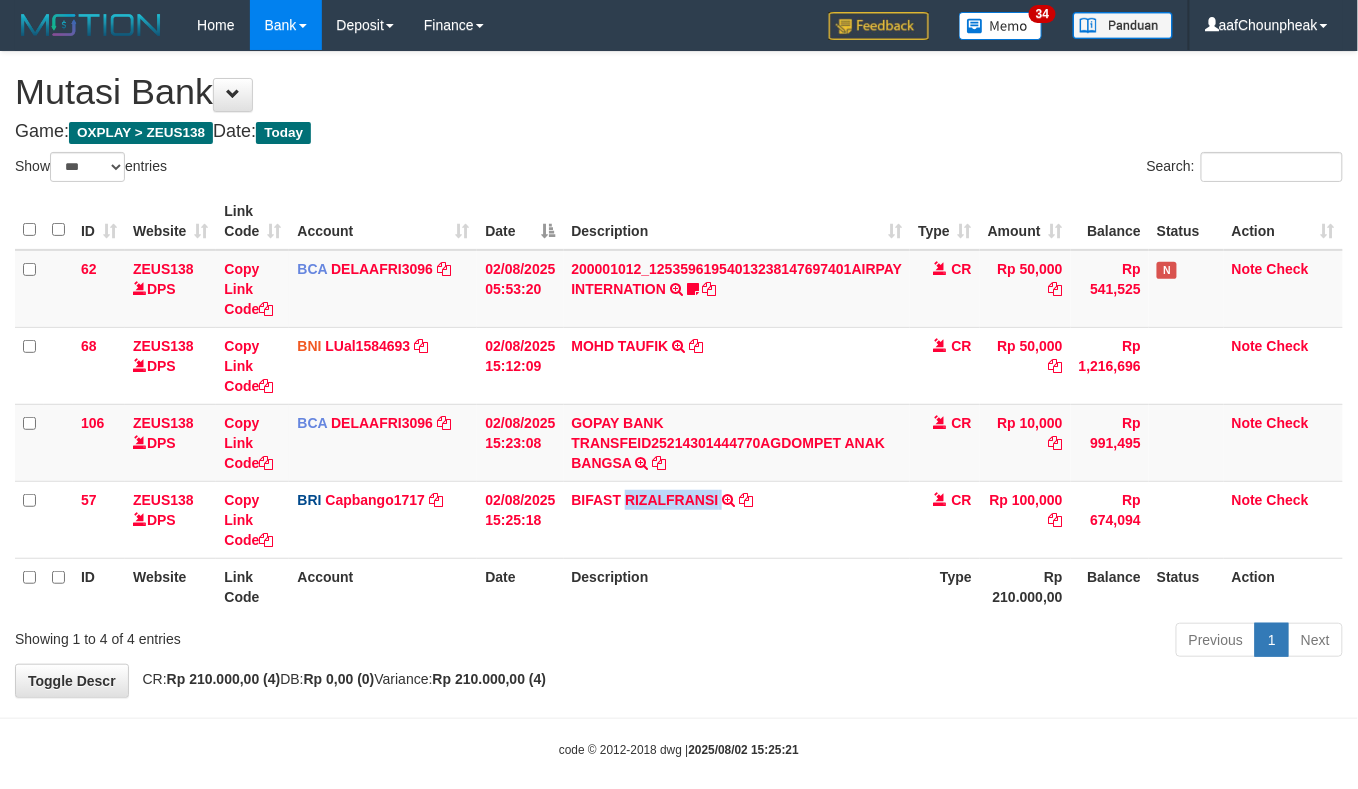 drag, startPoint x: 628, startPoint y: 489, endPoint x: 1373, endPoint y: 472, distance: 745.1939 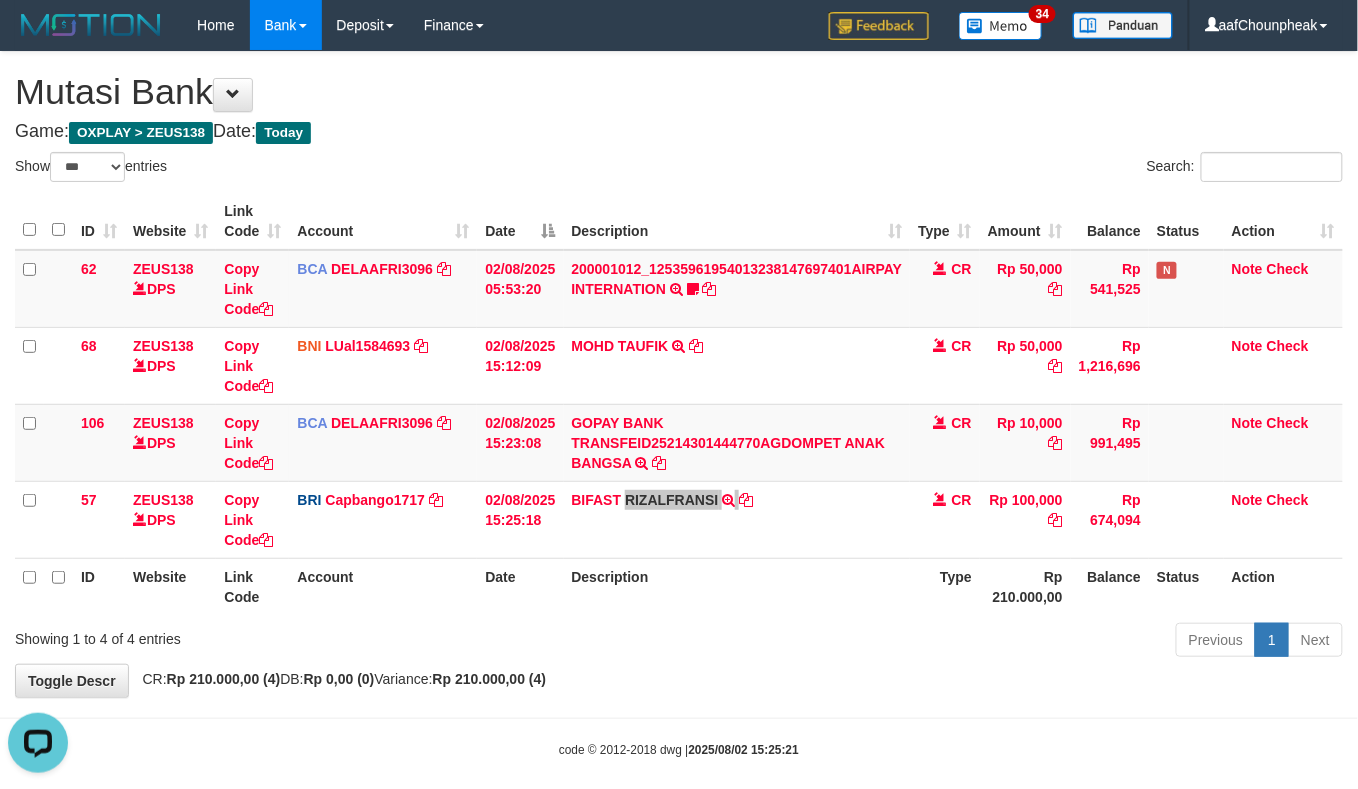 scroll, scrollTop: 0, scrollLeft: 0, axis: both 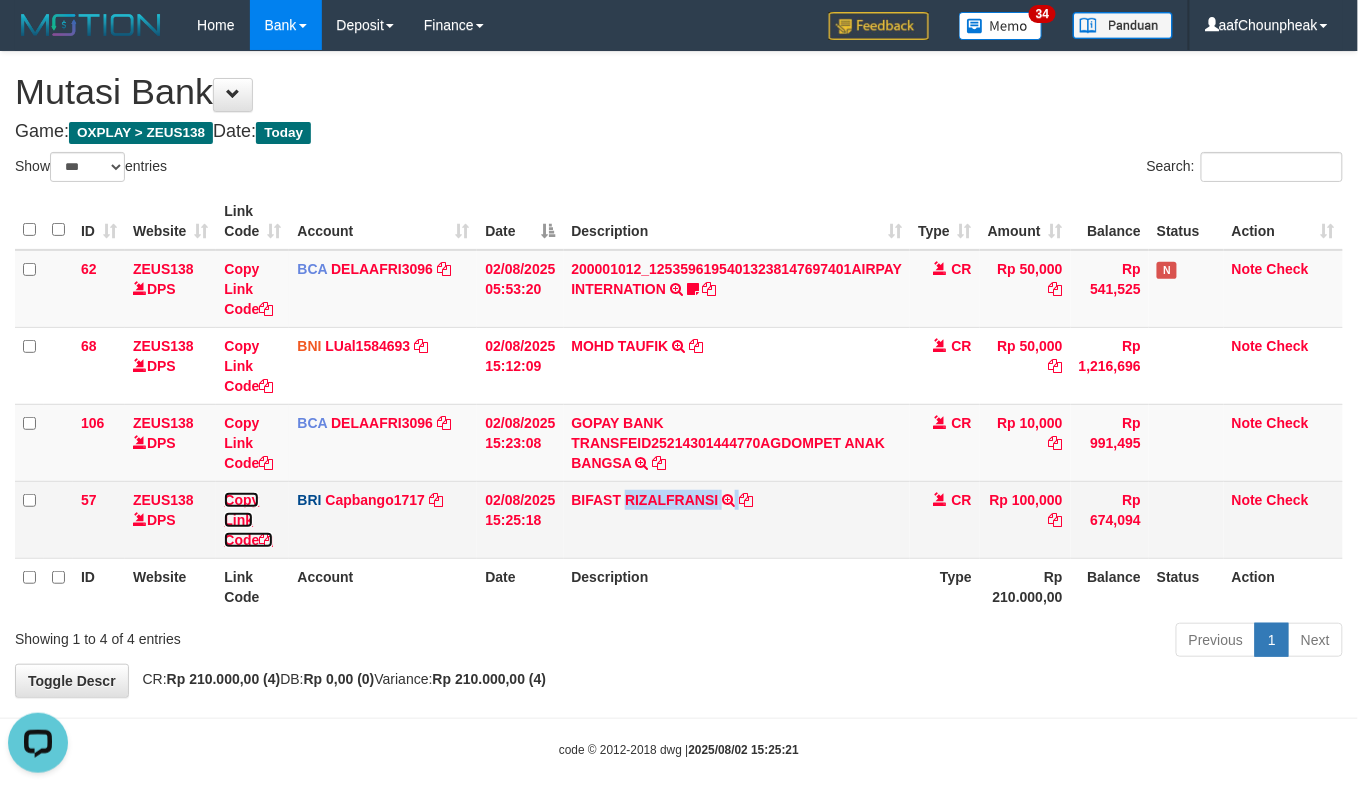 drag, startPoint x: 250, startPoint y: 542, endPoint x: 441, endPoint y: 550, distance: 191.16747 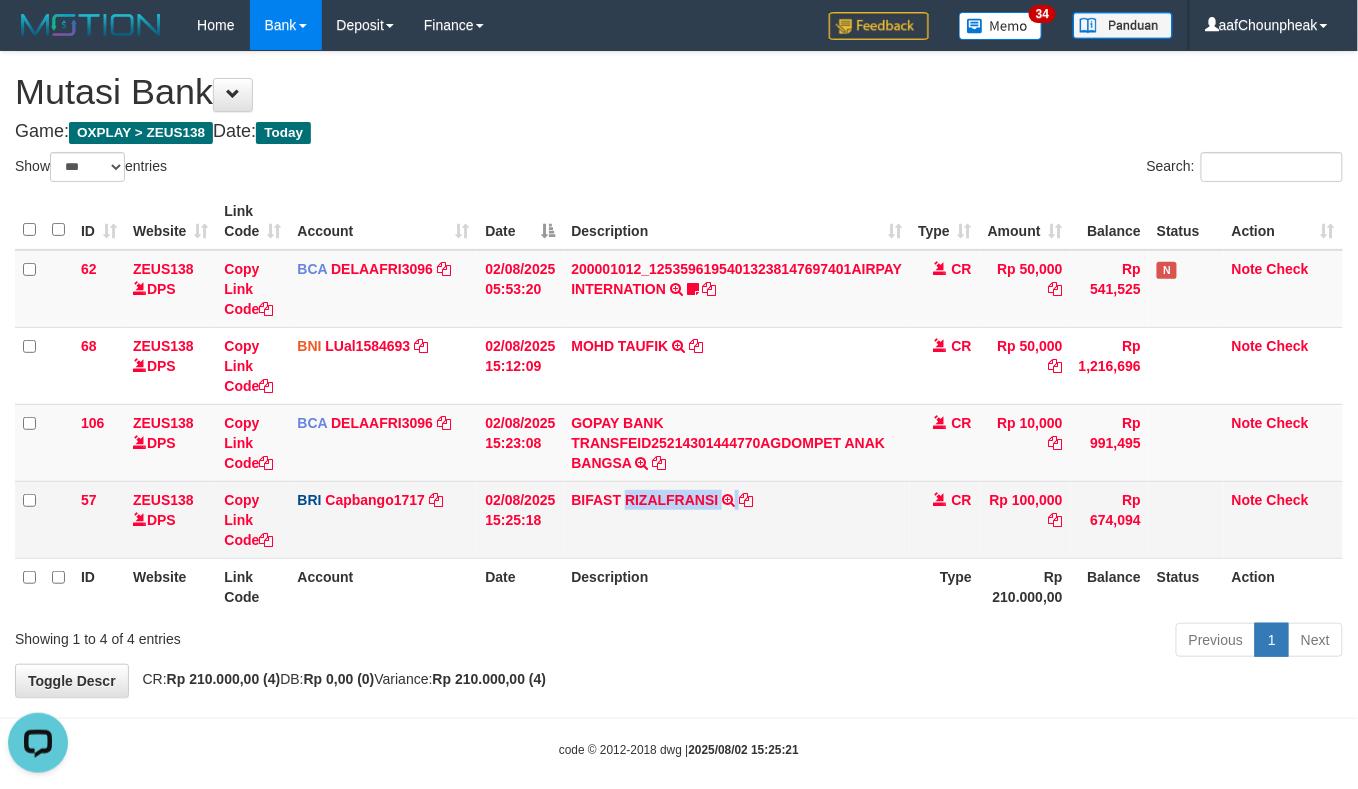 copy on "[LAST]" 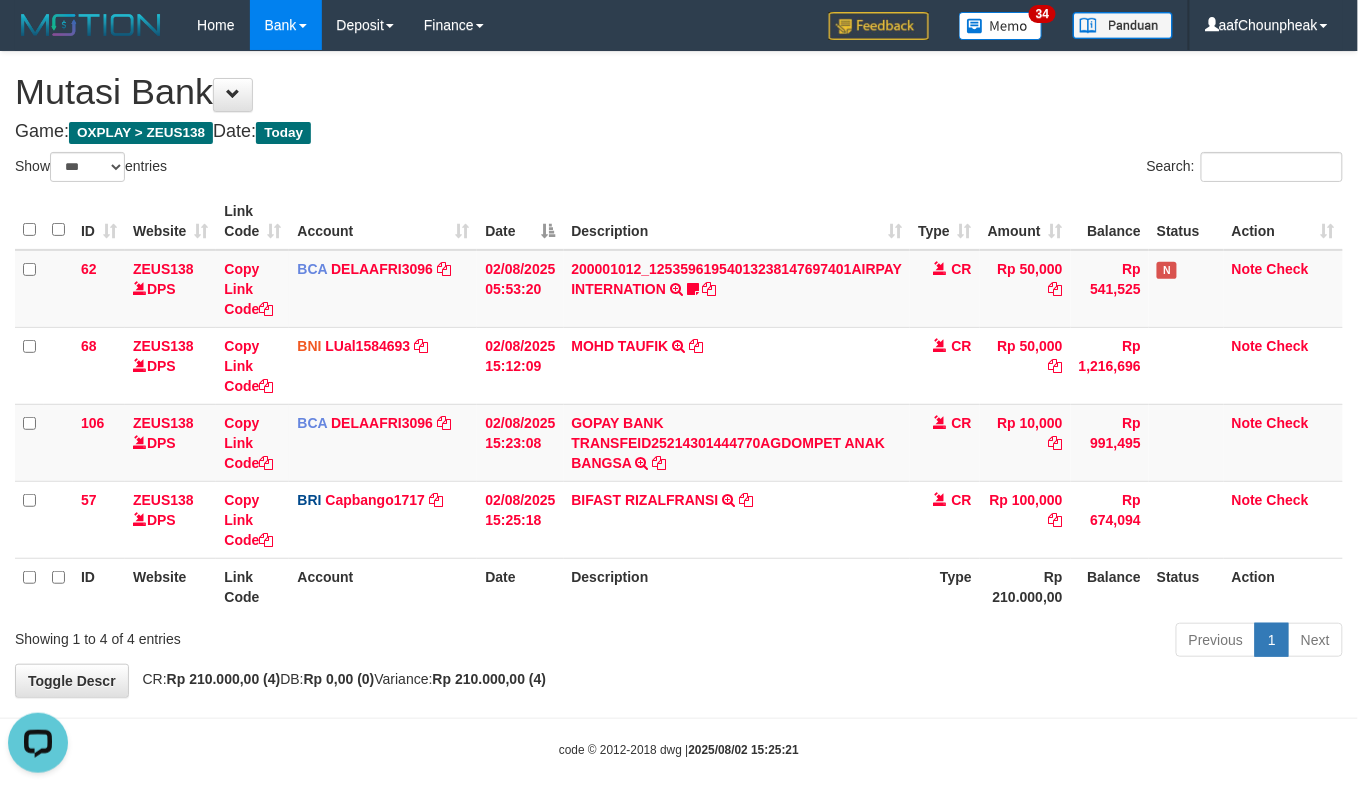scroll, scrollTop: 252, scrollLeft: 0, axis: vertical 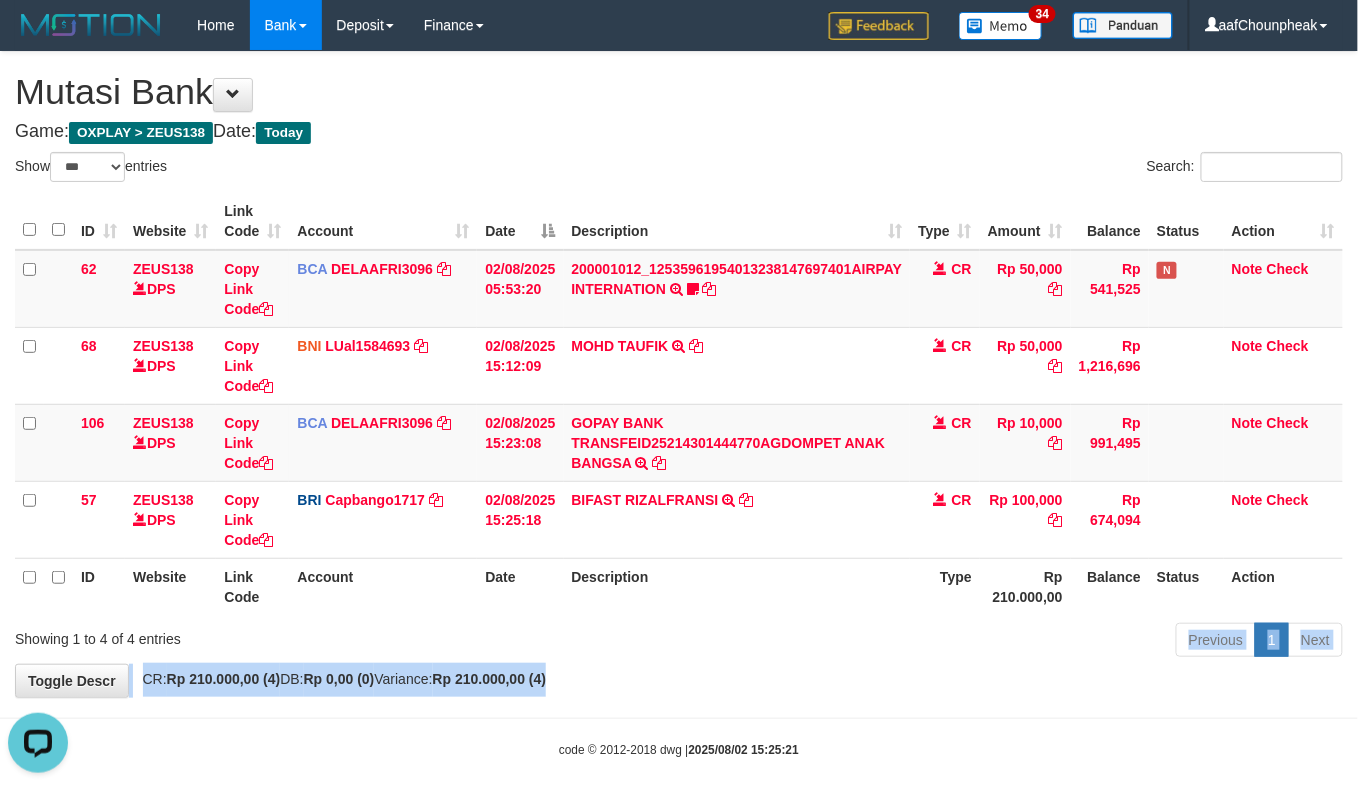 click on "**********" at bounding box center [679, 374] 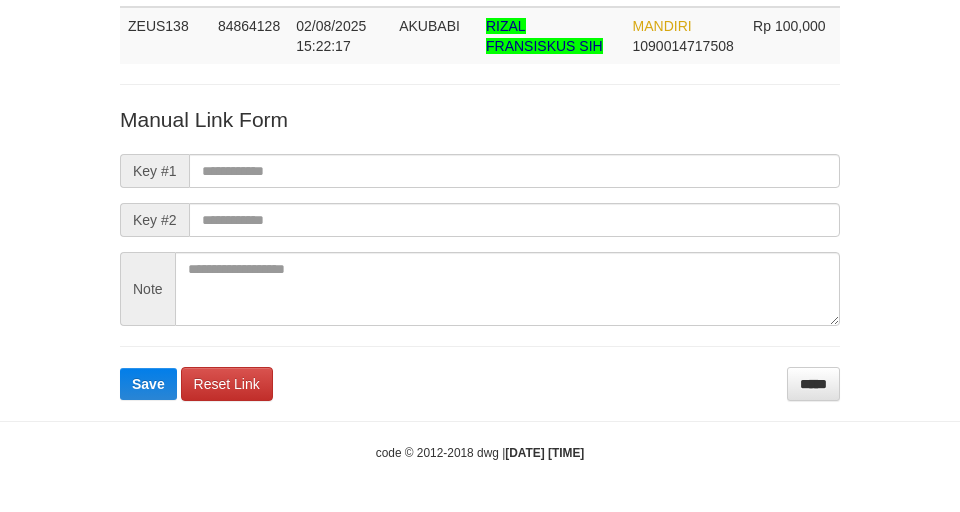 scroll, scrollTop: 146, scrollLeft: 0, axis: vertical 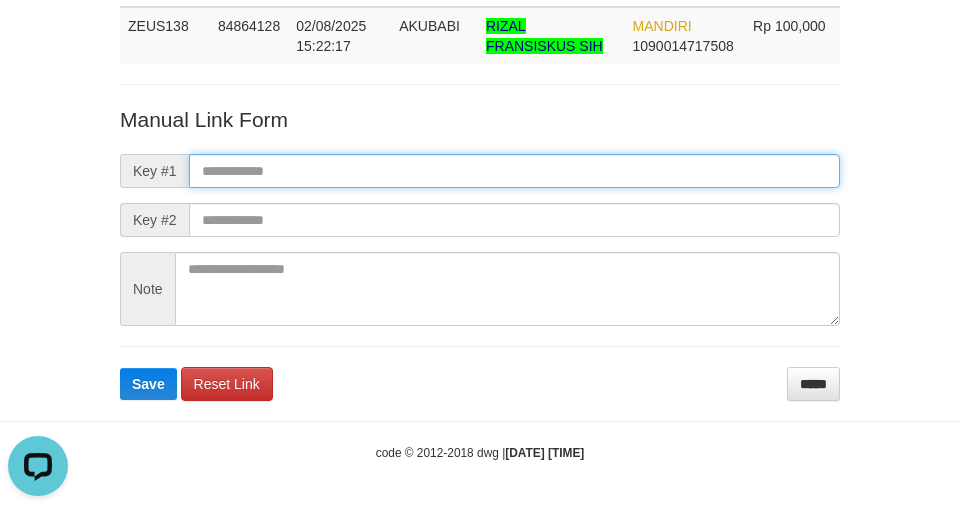 paste on "**********" 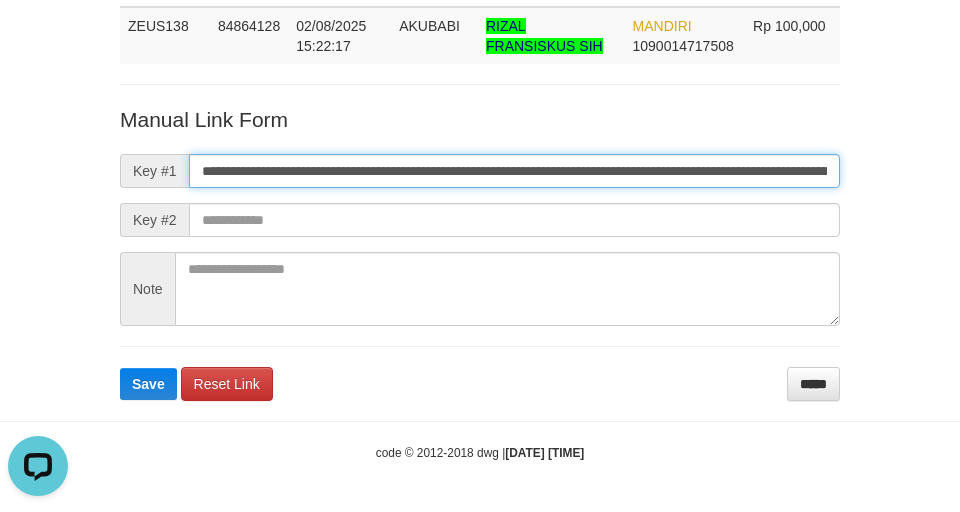 click on "**********" at bounding box center (514, 171) 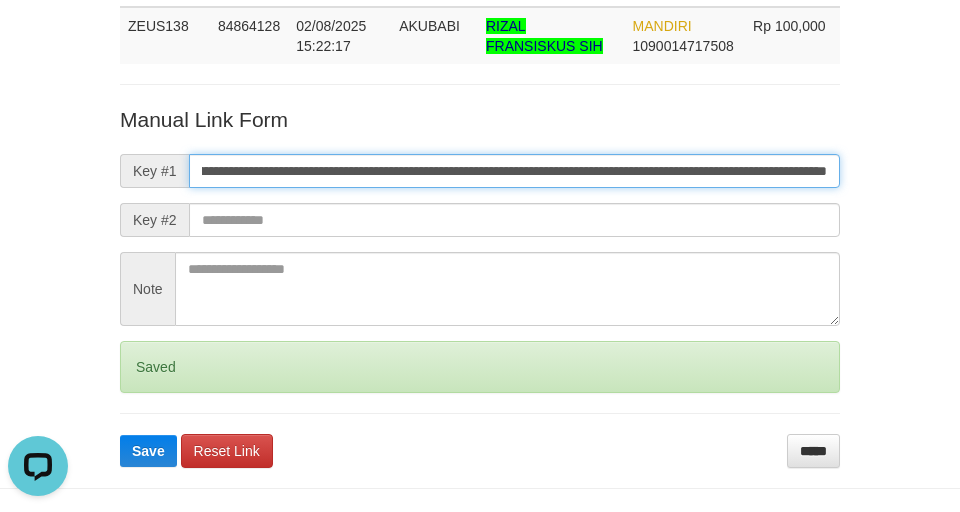 click on "Save" at bounding box center (148, 451) 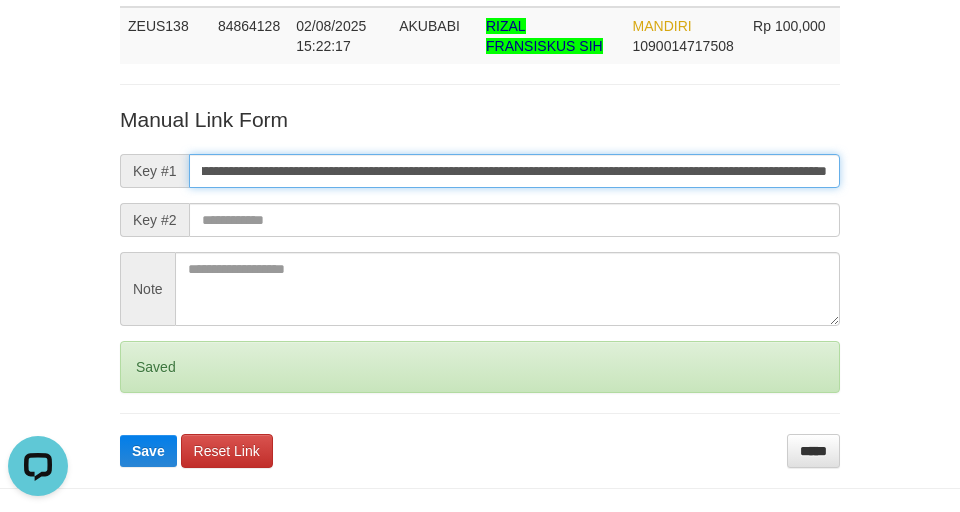 click on "**********" at bounding box center [514, 171] 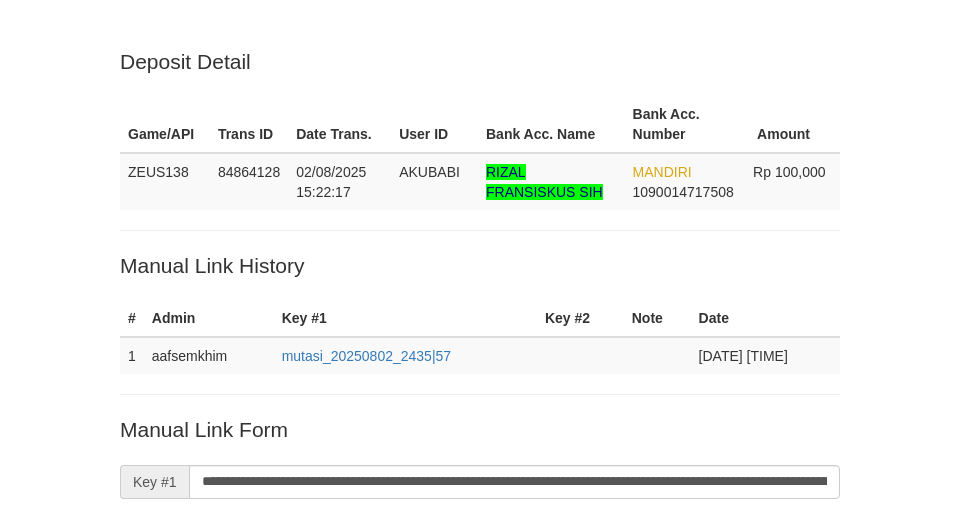 scroll, scrollTop: 425, scrollLeft: 0, axis: vertical 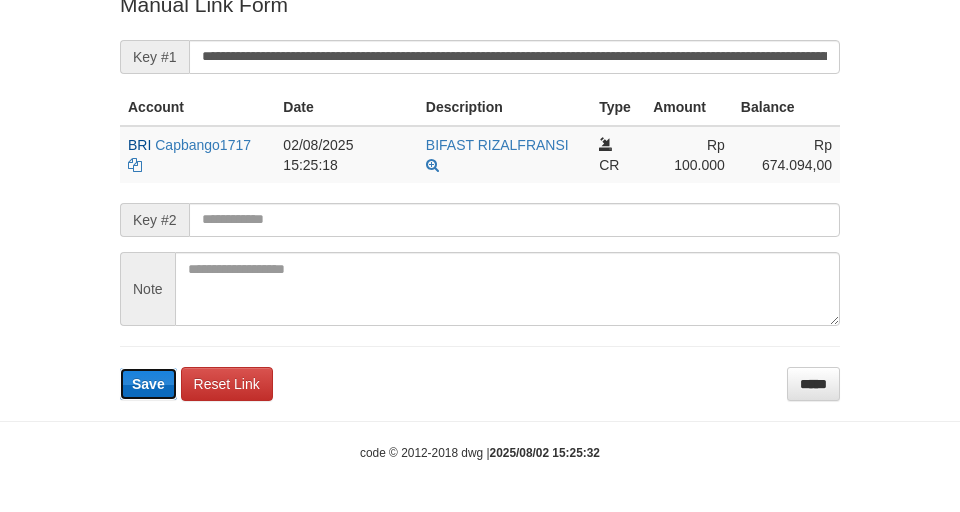 type 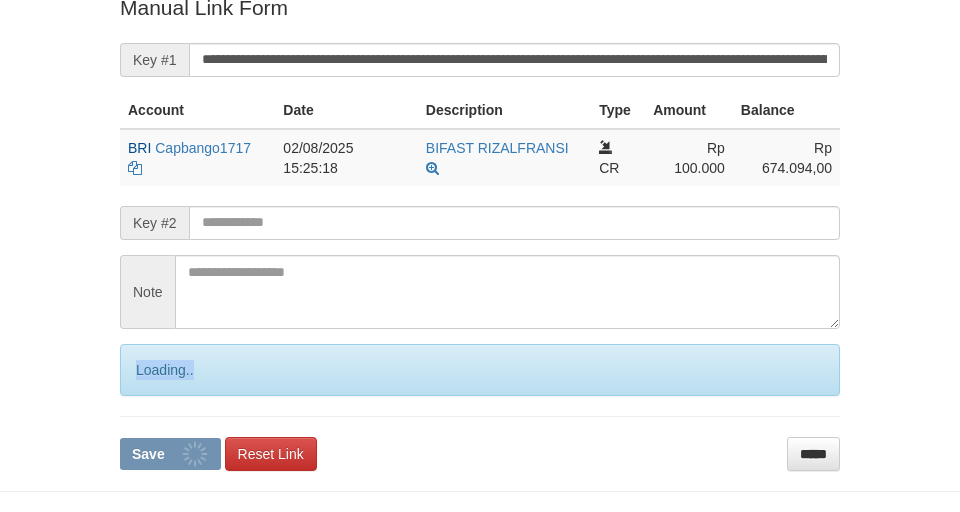 click on "Loading.." at bounding box center (480, 370) 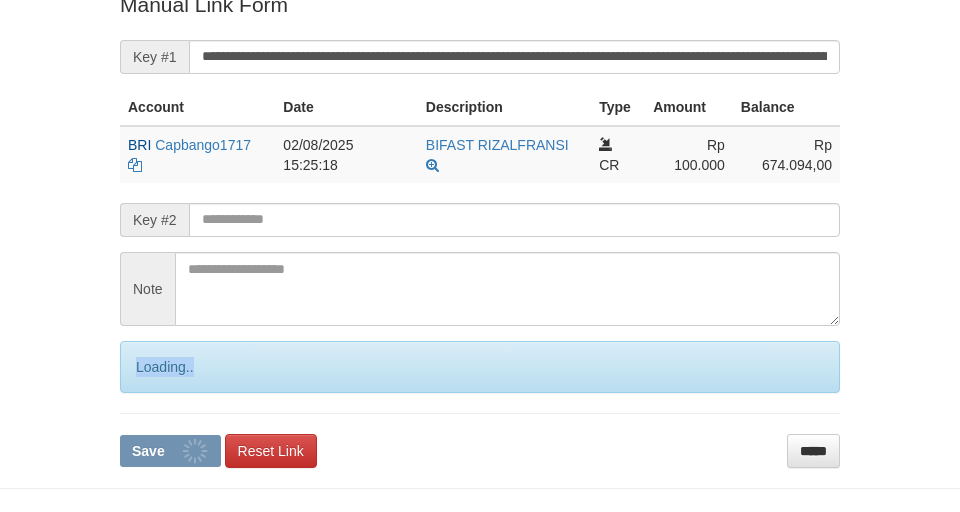 click on "Loading.." at bounding box center (480, 367) 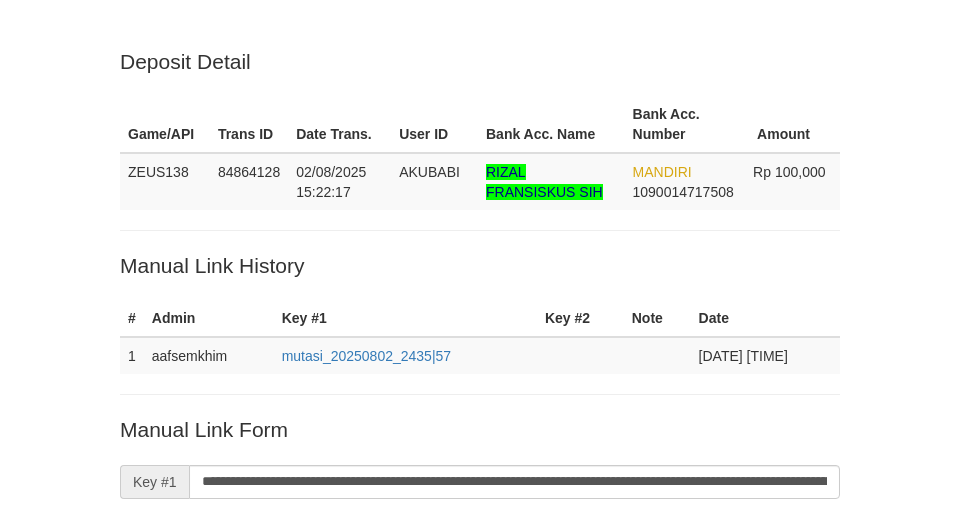 scroll, scrollTop: 422, scrollLeft: 0, axis: vertical 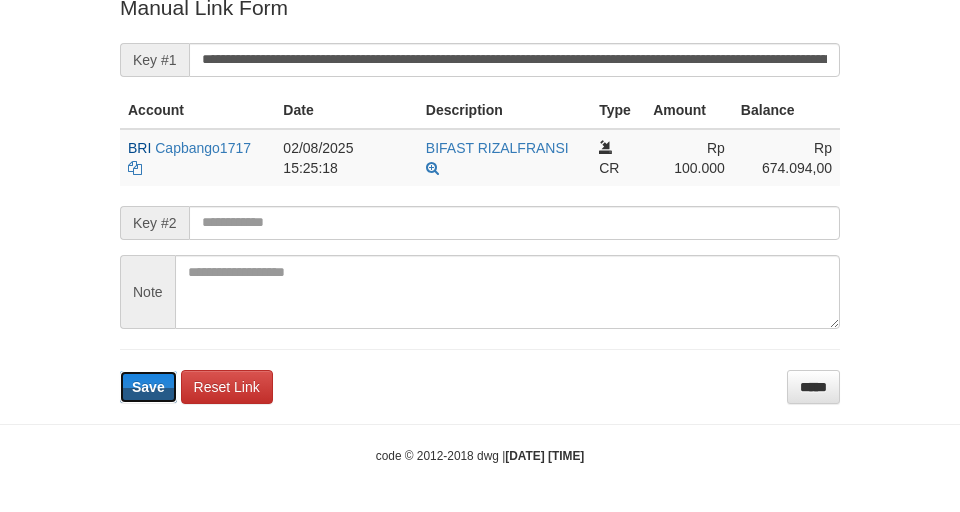 click on "Save" at bounding box center [148, 387] 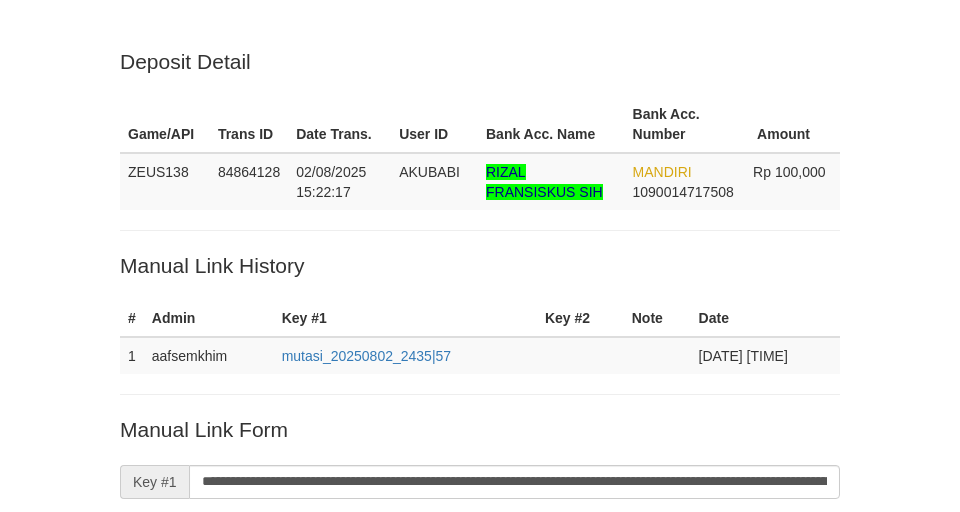 click on "Loading.." at bounding box center (480, 792) 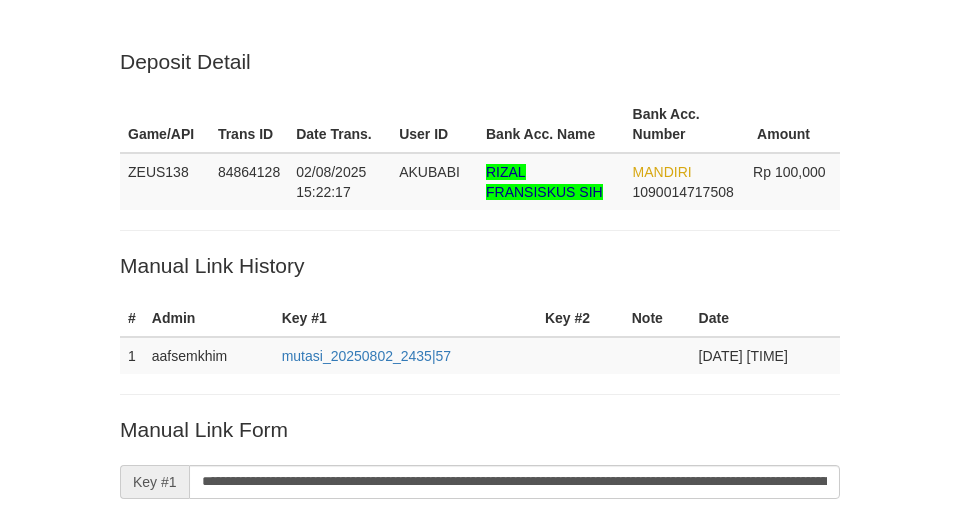 scroll, scrollTop: 422, scrollLeft: 0, axis: vertical 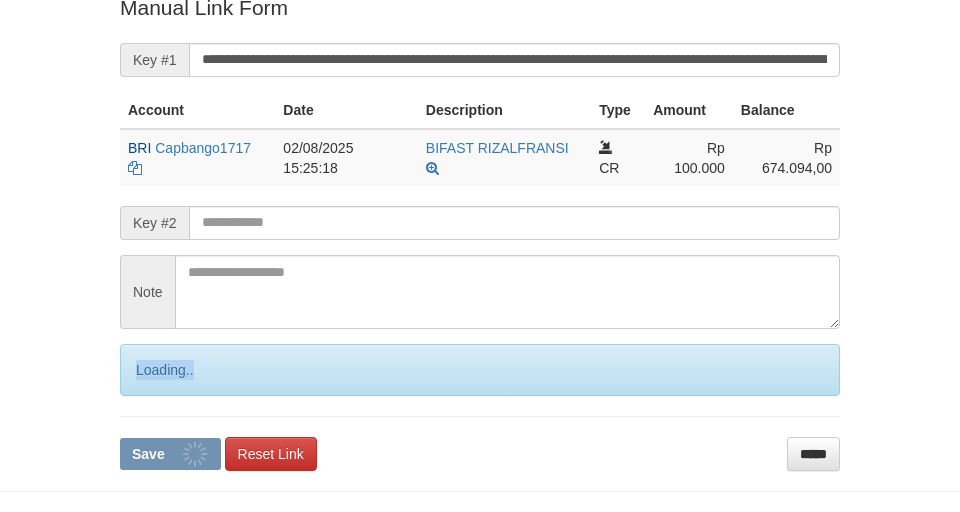 click on "Loading.." at bounding box center (480, 370) 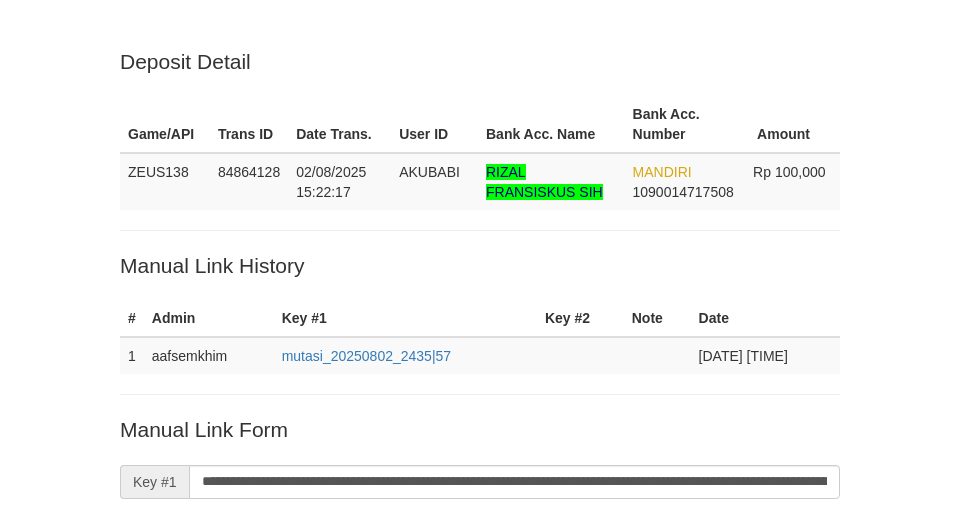 click on "Loading.." at bounding box center (480, 792) 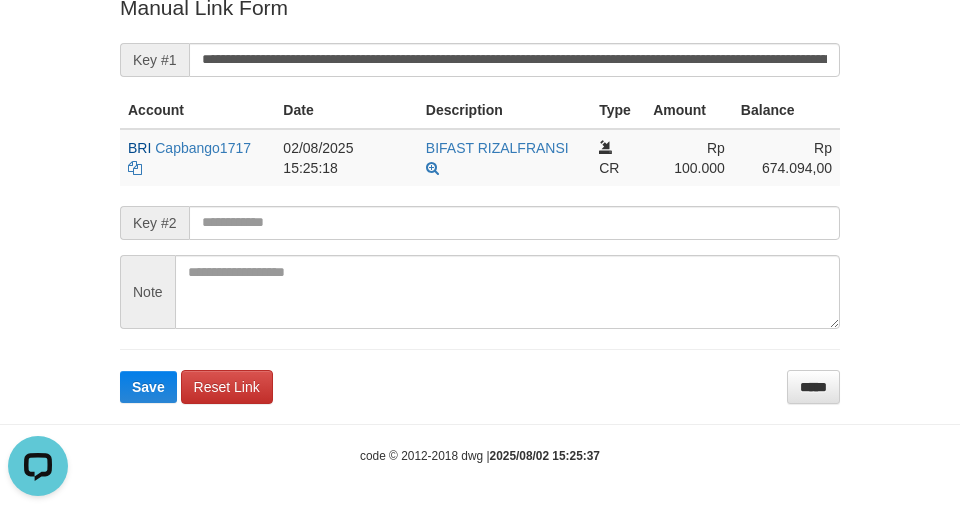 scroll, scrollTop: 0, scrollLeft: 0, axis: both 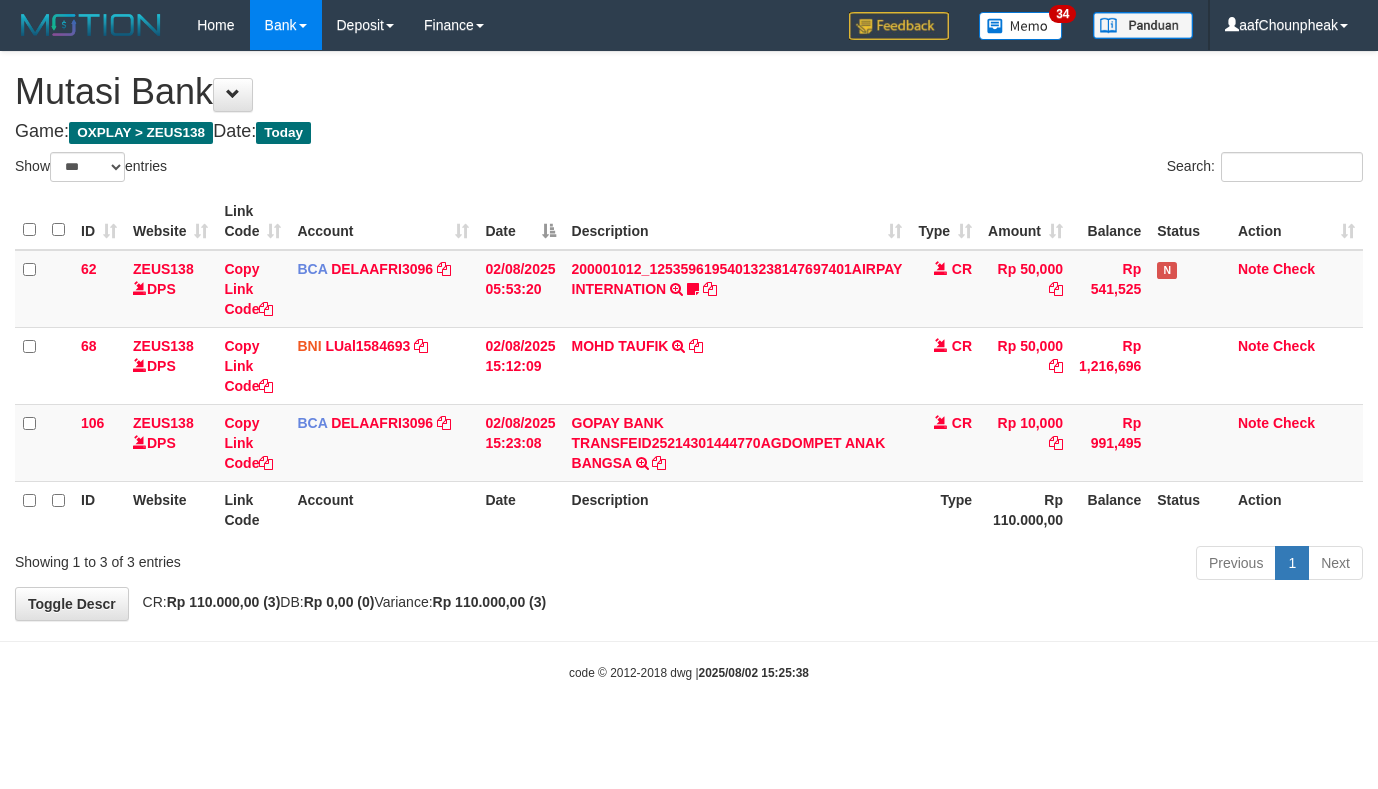 select on "***" 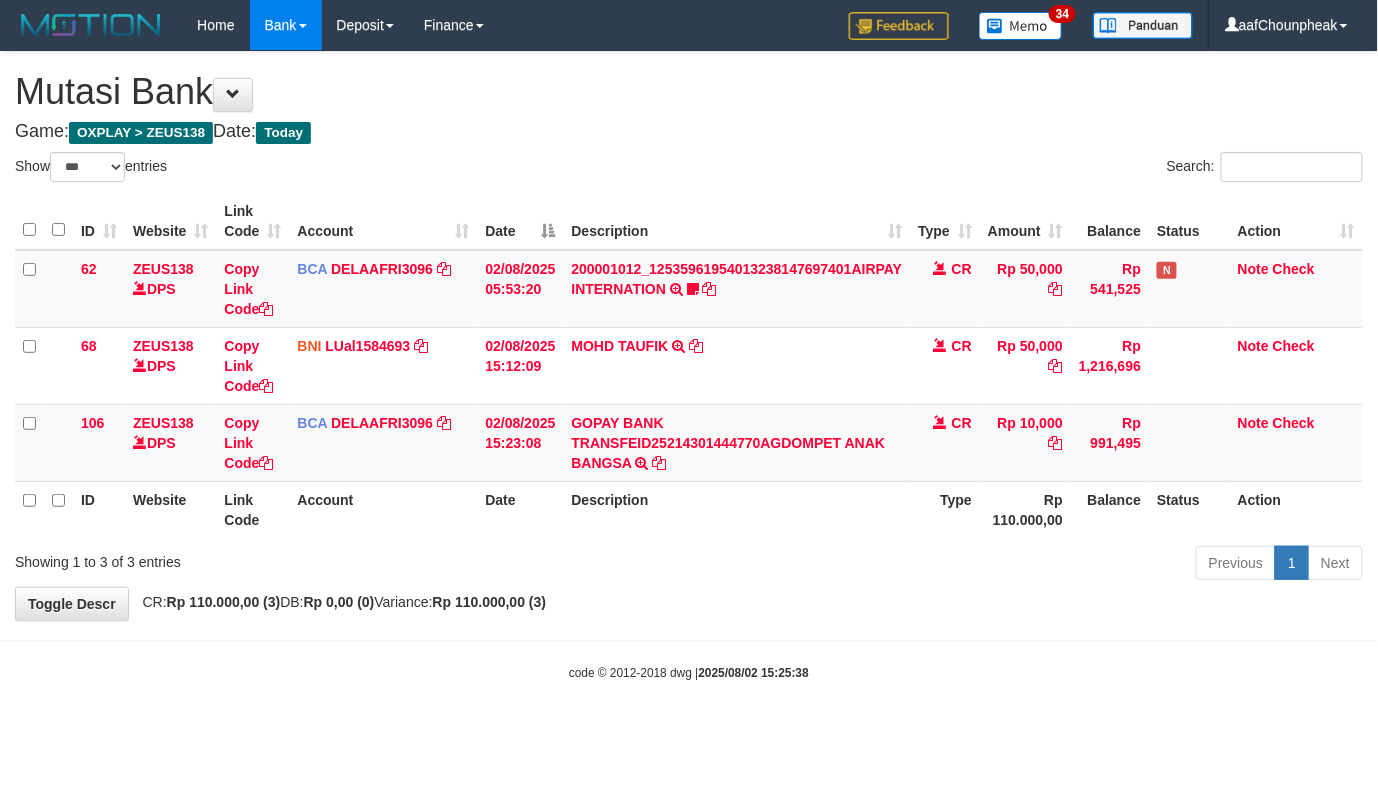 click on "Toggle navigation
Home
Bank
Account List
Mutasi Bank
Search
Note Mutasi
Deposit
DPS List
History
Finance
Financial Data
aafChounpheak
My Profile
Log Out
34" at bounding box center (689, 366) 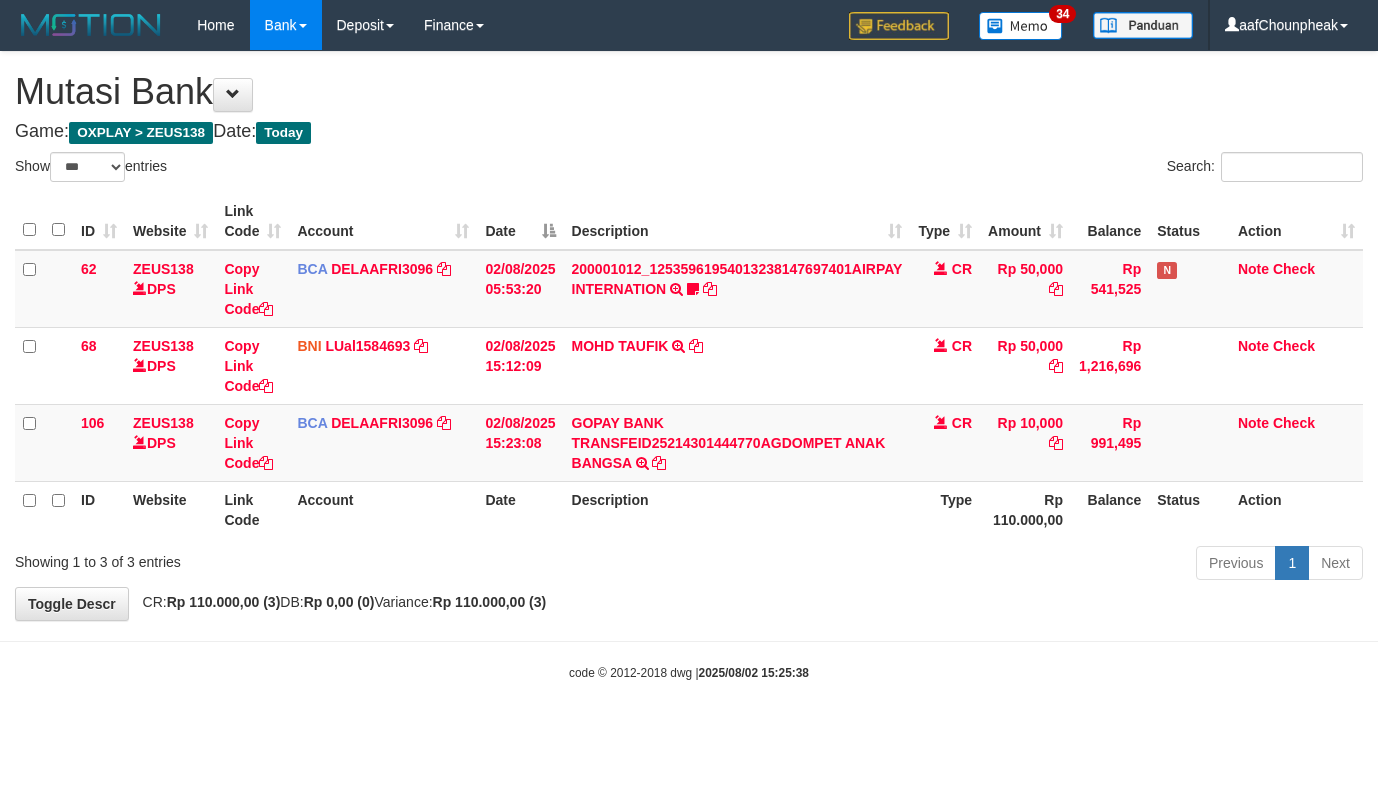 select on "***" 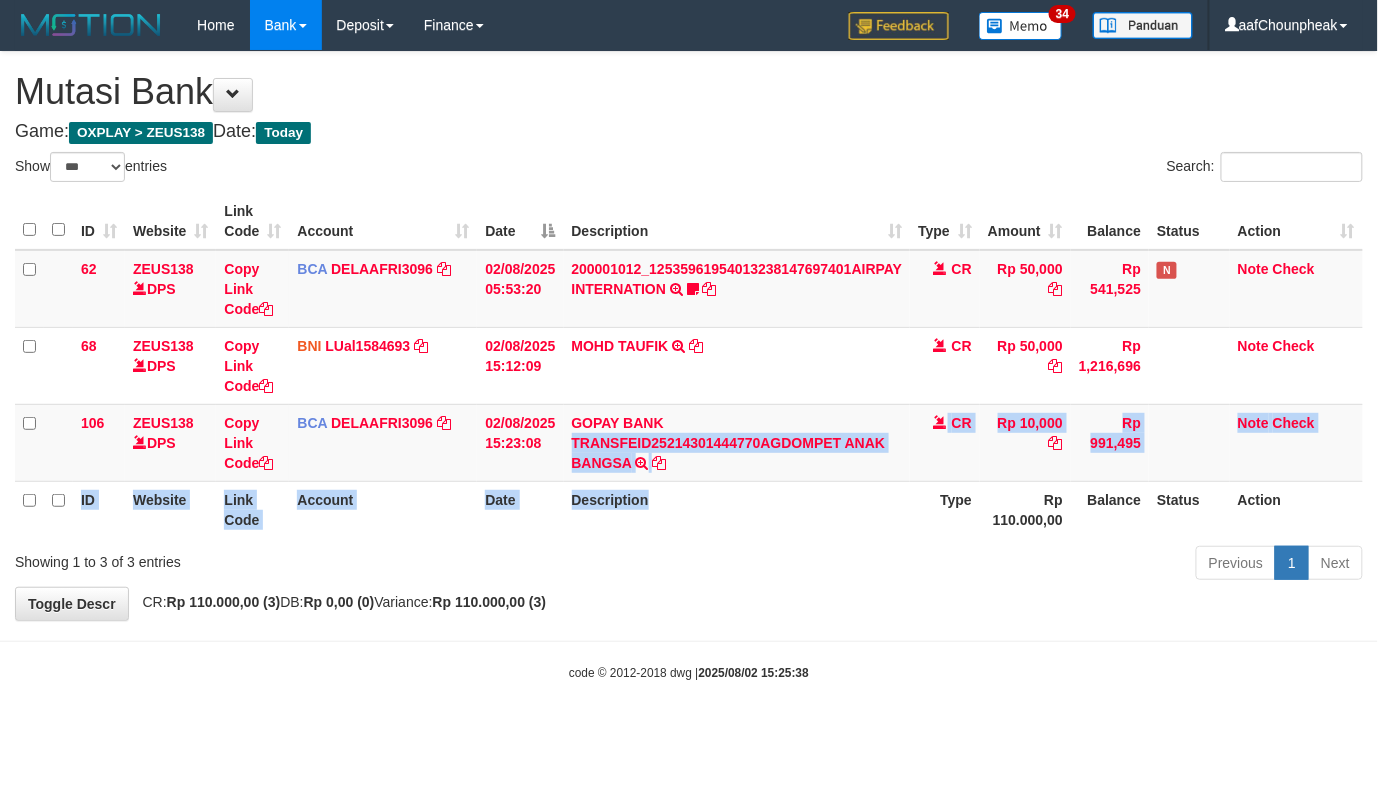 click on "ID Website Link Code Account Date Description Type Amount Balance Status Action
62
ZEUS138    DPS
Copy Link Code
BCA
DELAAFRI3096
DPS
DELA AFRIANI
mutasi_20250802_3552 | 62
mutasi_20250802_3552 | 62
02/08/2025 05:53:20
200001012_12535961954013238147697401AIRPAY INTERNATION            TRSF E-BANKING CR 0208/FTSCY/WS95051
50000.00200001012_12535961954013238147697401AIRPAY INTERNATION    Labubutaiki
https://prnt.sc/l7T6Eus7w_Qi
CR
Rp 50,000
Rp 541,525
N
Note
Check
68
ZEUS138    DPS" at bounding box center [689, 365] 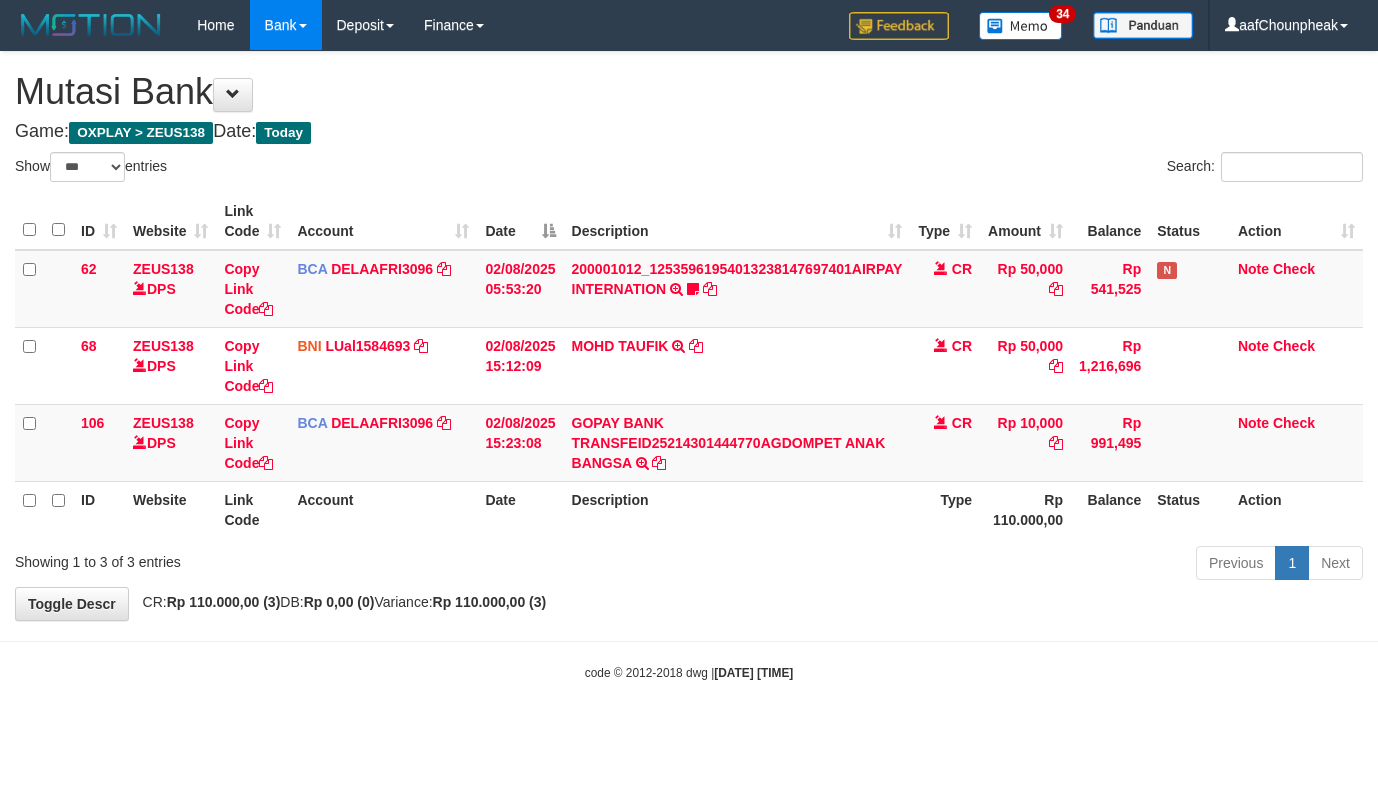 select on "***" 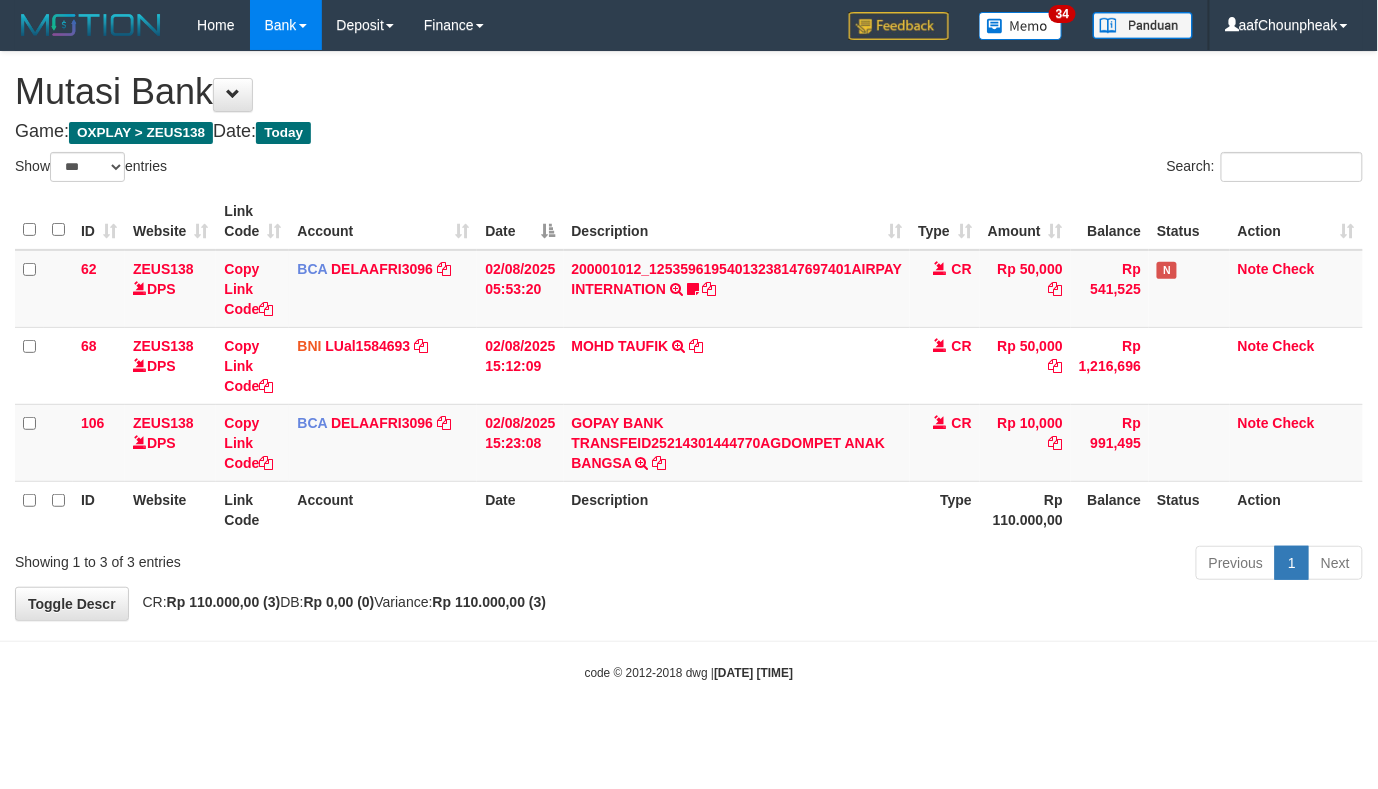 drag, startPoint x: 889, startPoint y: 553, endPoint x: 910, endPoint y: 649, distance: 98.270035 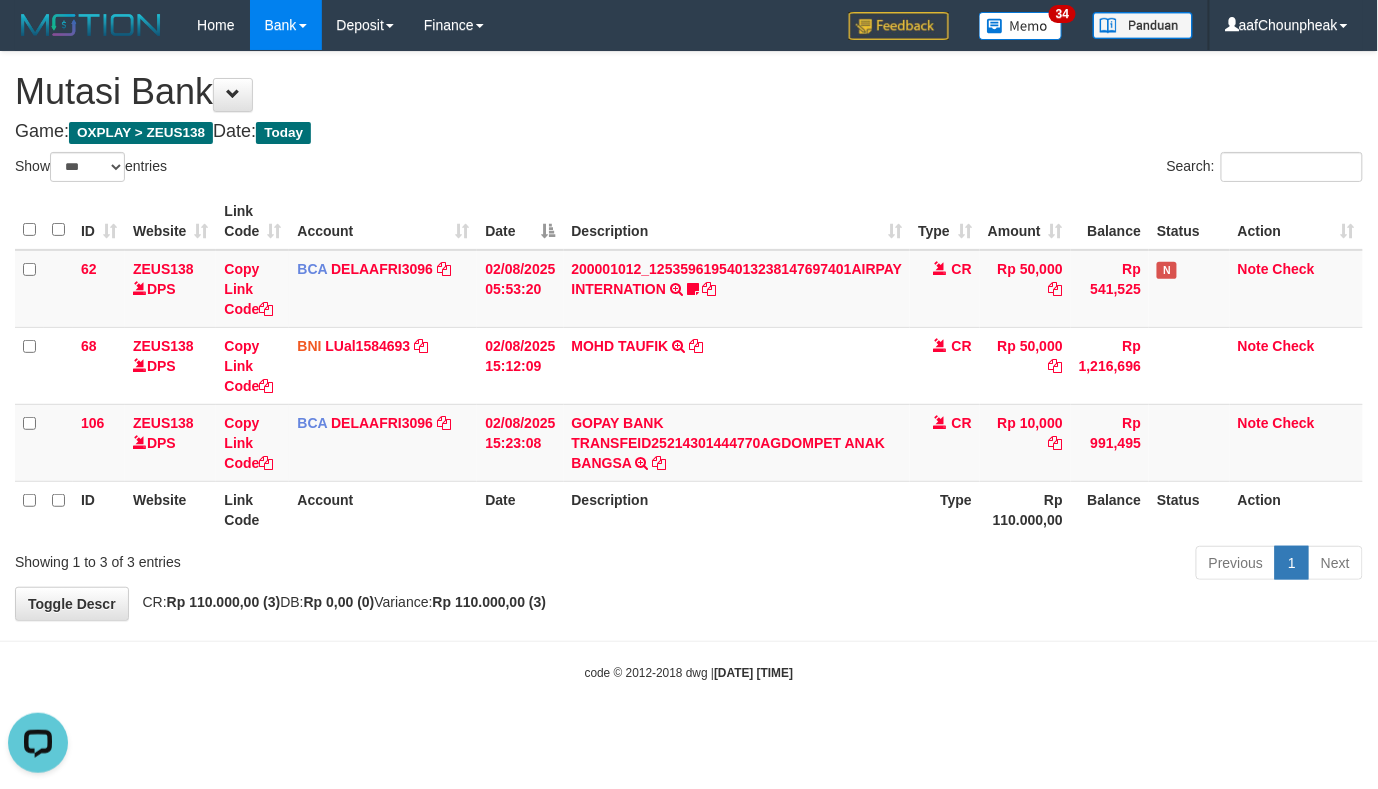 scroll, scrollTop: 0, scrollLeft: 0, axis: both 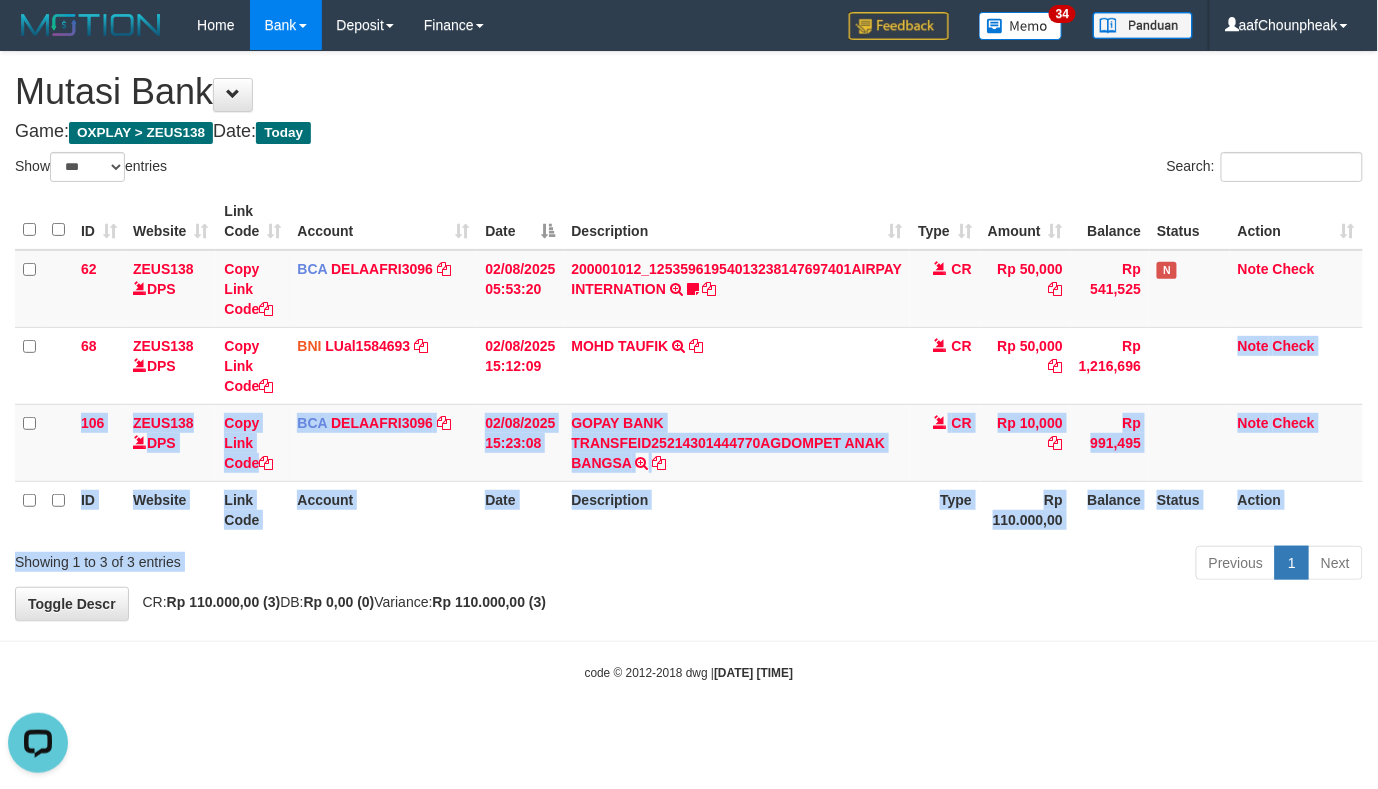 drag, startPoint x: 918, startPoint y: 568, endPoint x: 960, endPoint y: 600, distance: 52.801514 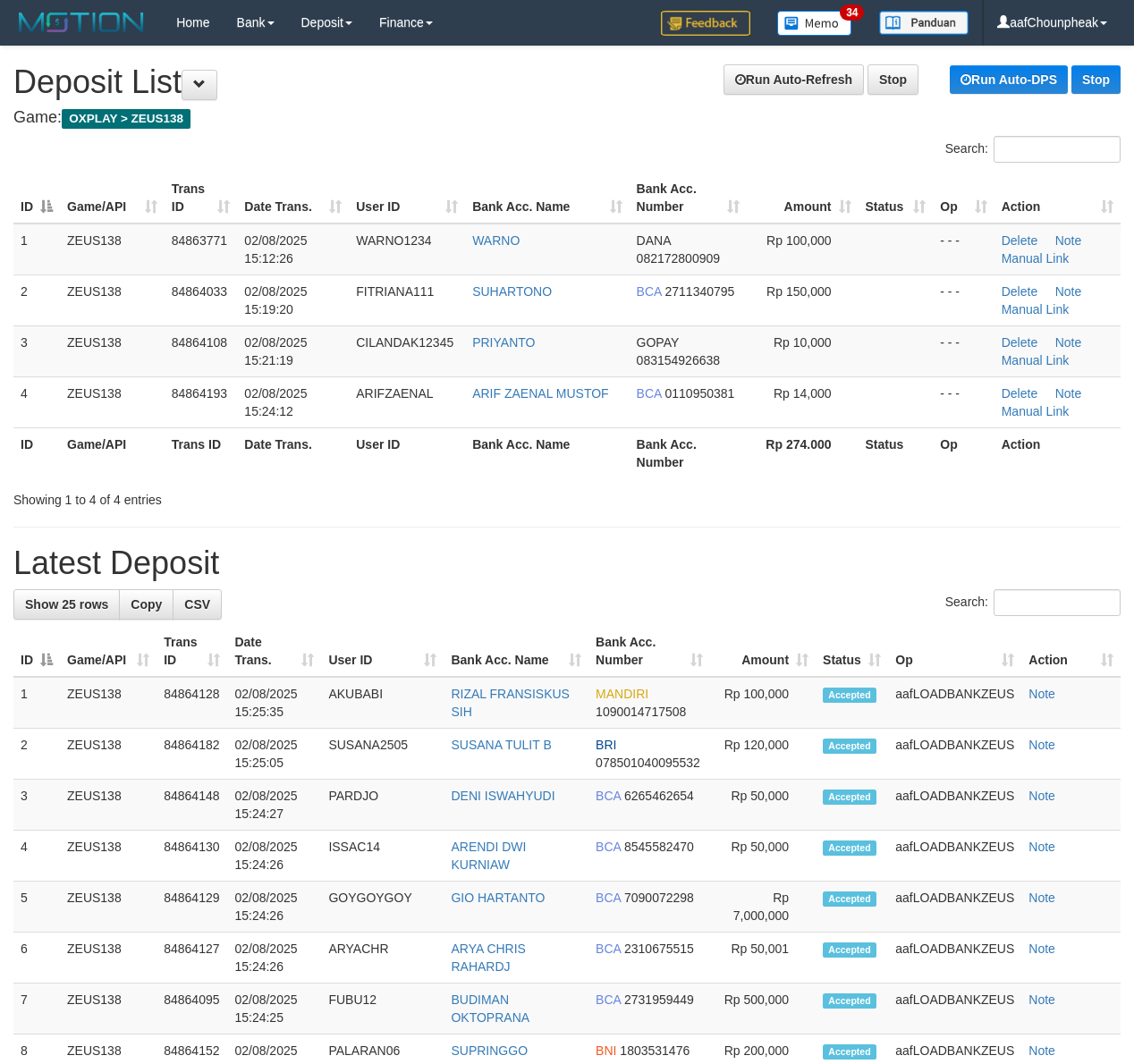 scroll, scrollTop: 0, scrollLeft: 0, axis: both 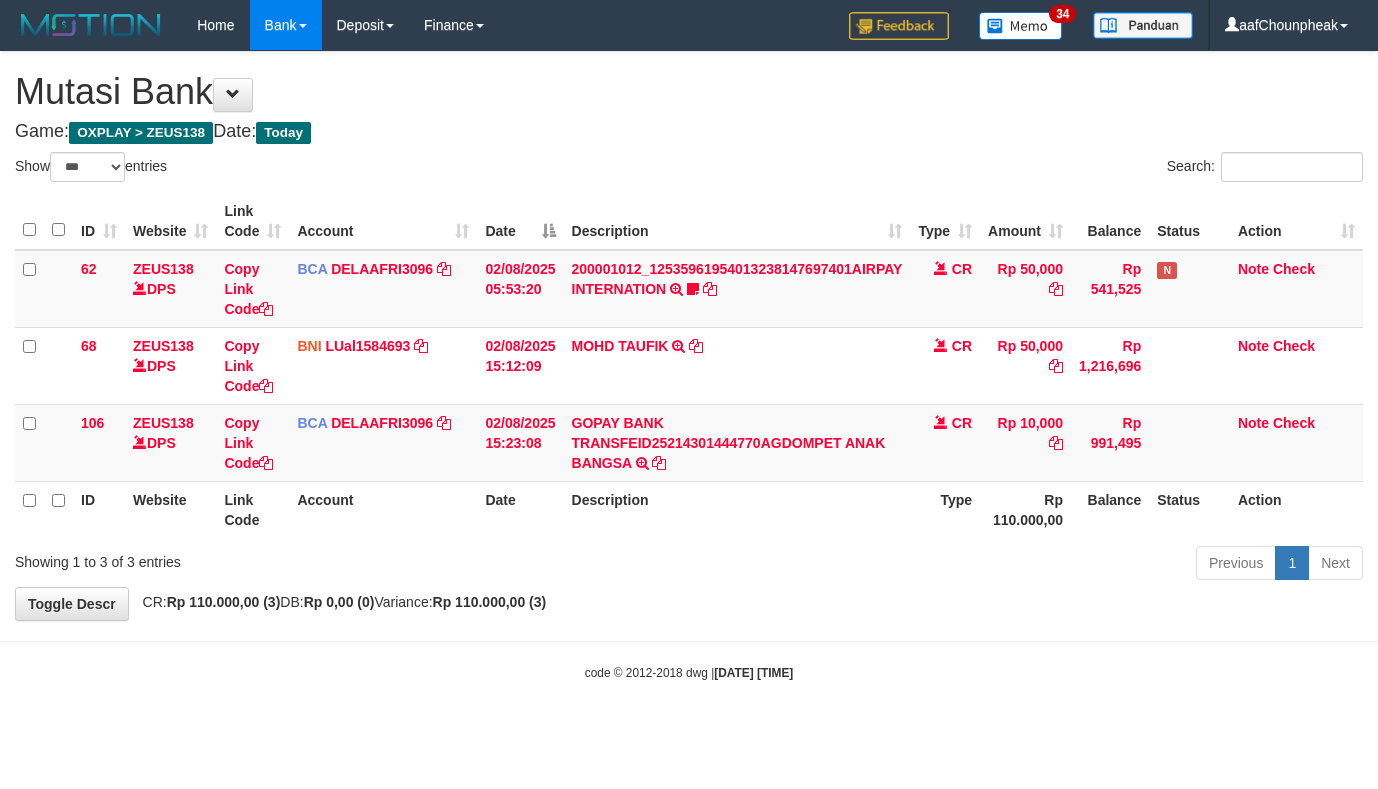 select on "***" 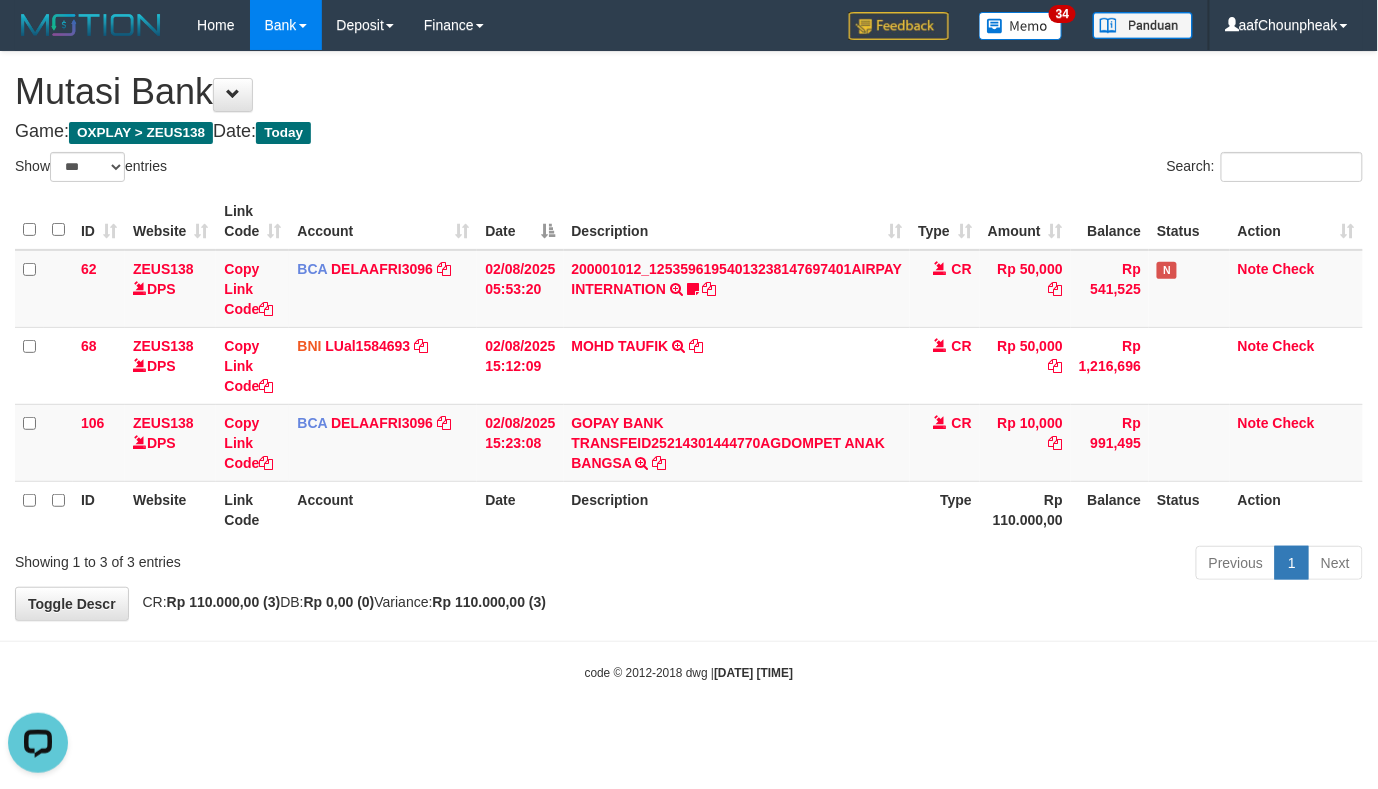 scroll, scrollTop: 0, scrollLeft: 0, axis: both 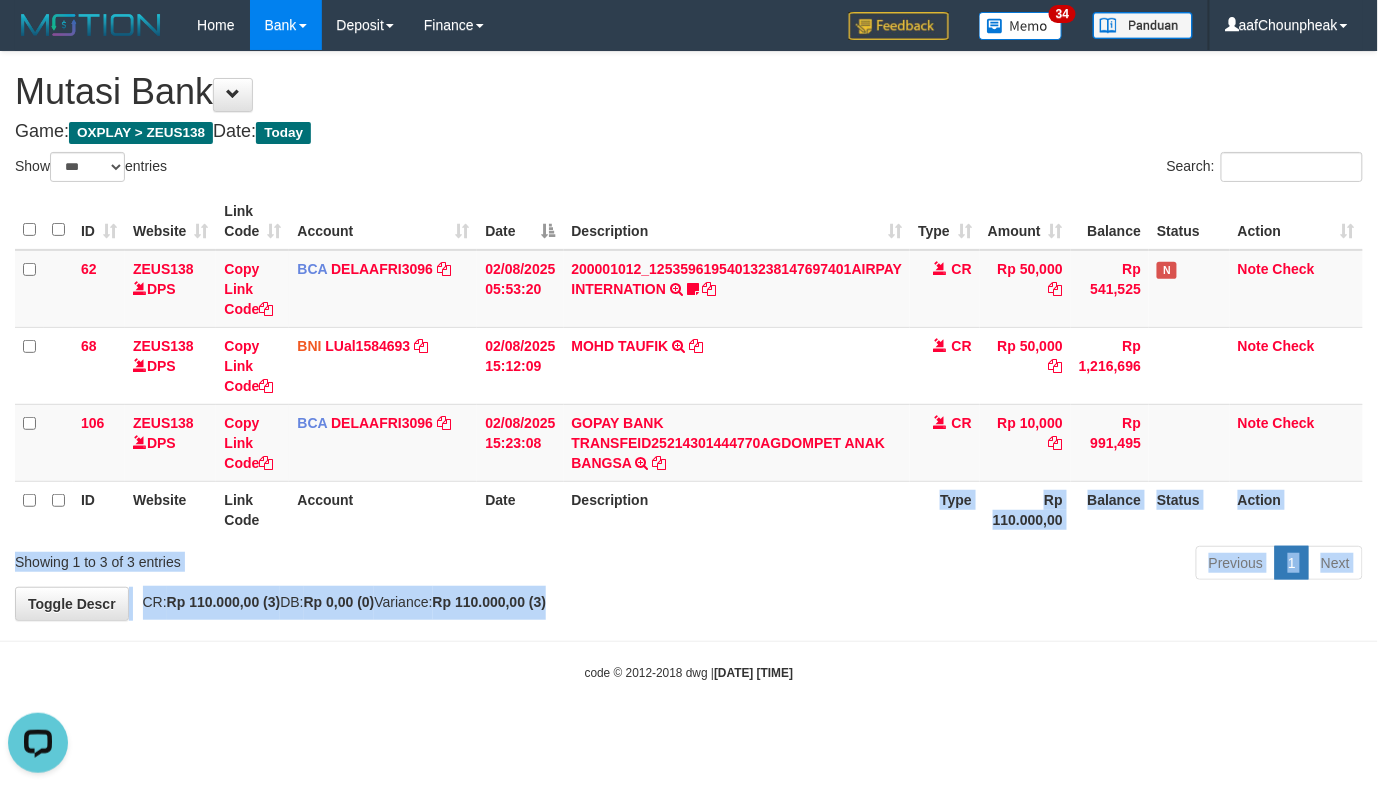 drag, startPoint x: 789, startPoint y: 594, endPoint x: 470, endPoint y: 640, distance: 322.29956 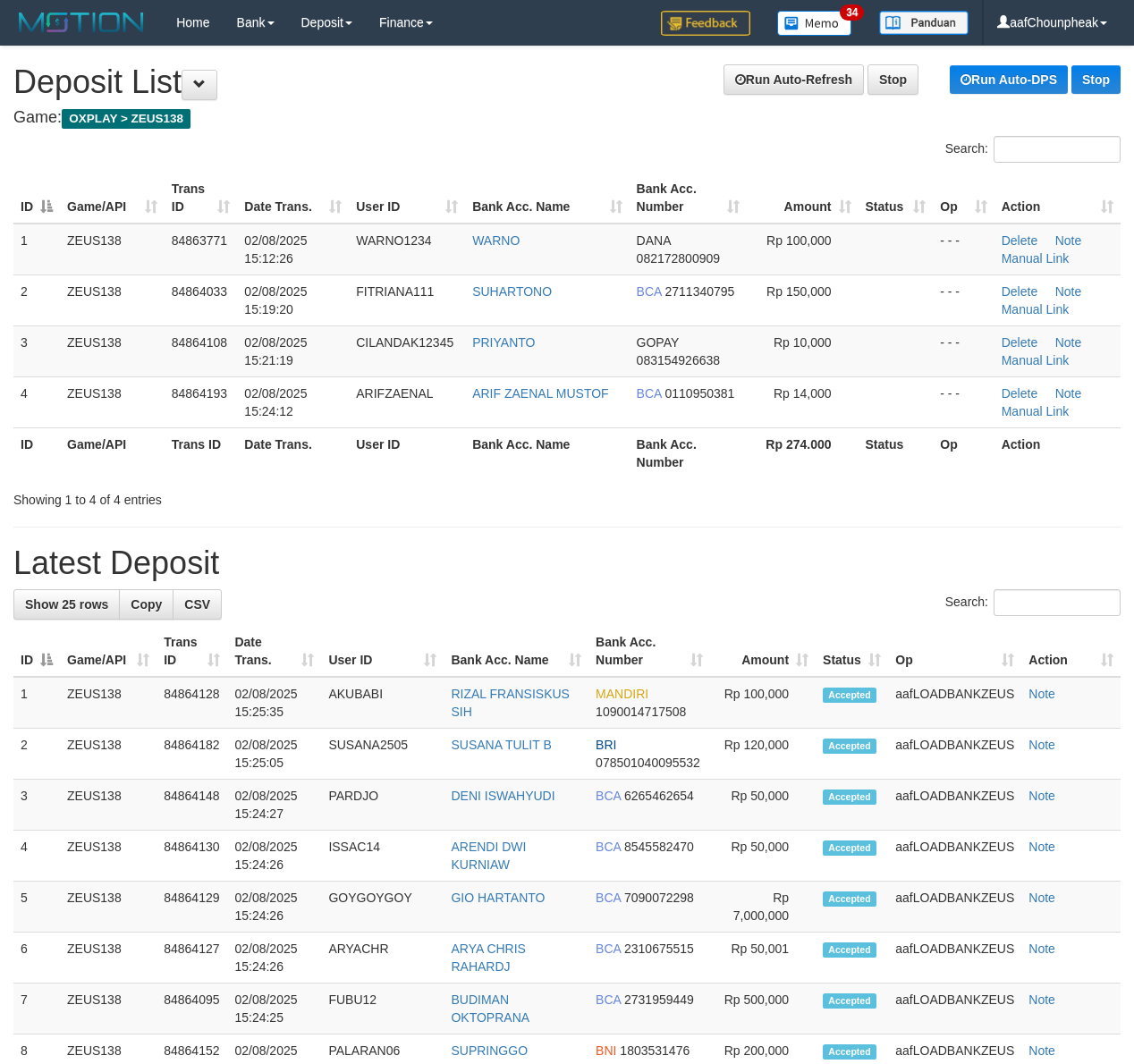 scroll, scrollTop: 0, scrollLeft: 0, axis: both 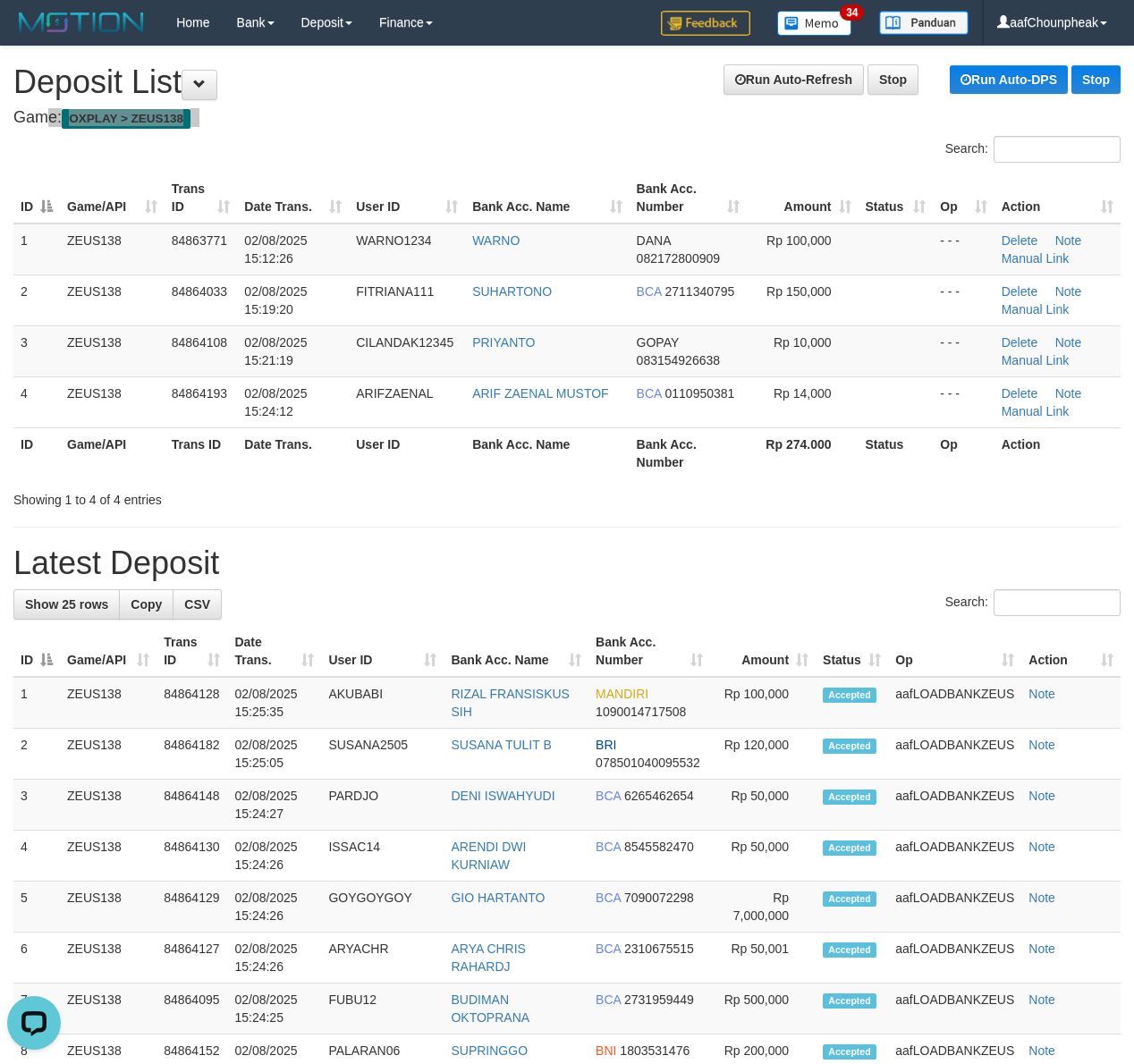 click on "**********" at bounding box center (567, 1059) 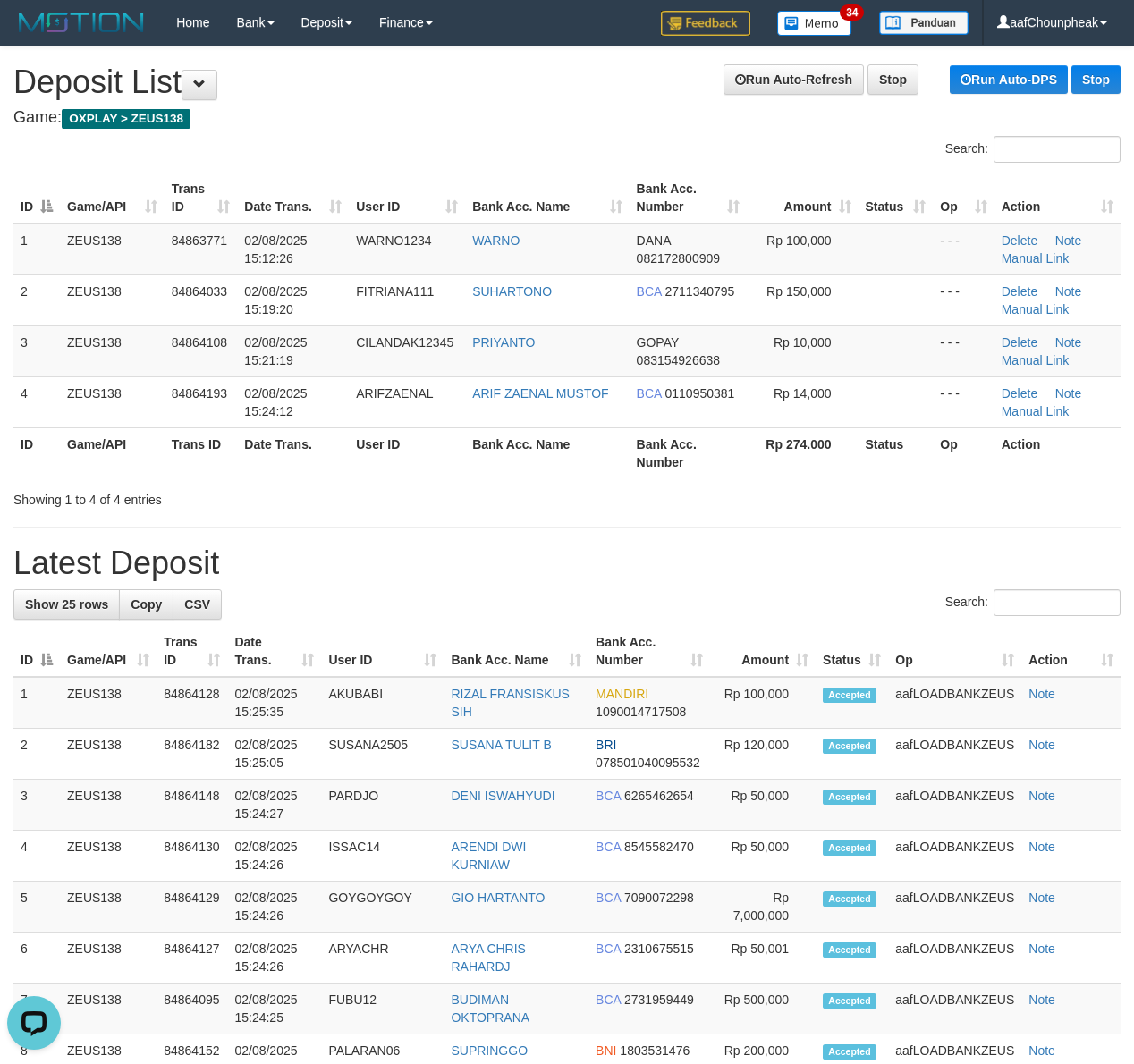 drag, startPoint x: 541, startPoint y: 139, endPoint x: 7, endPoint y: 151, distance: 534.13481 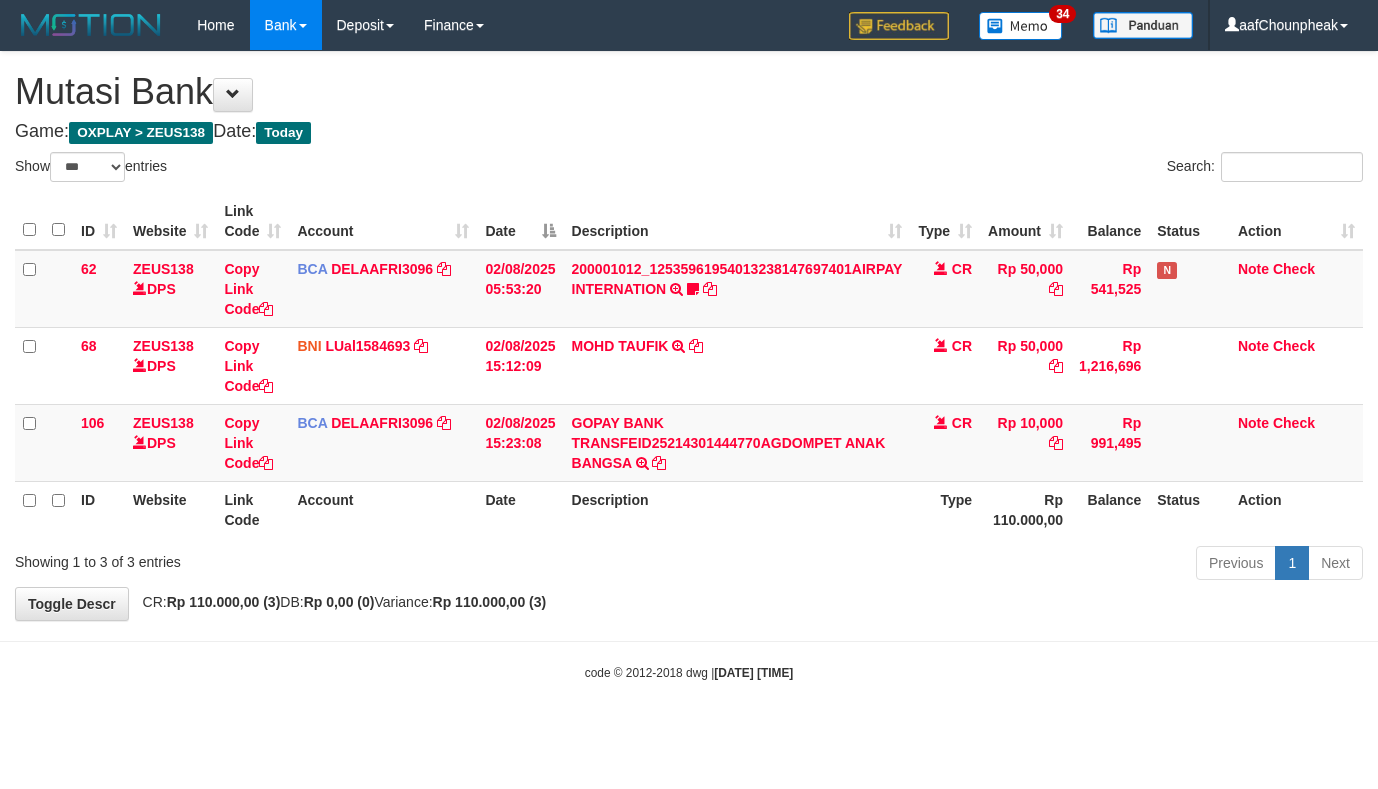 select on "***" 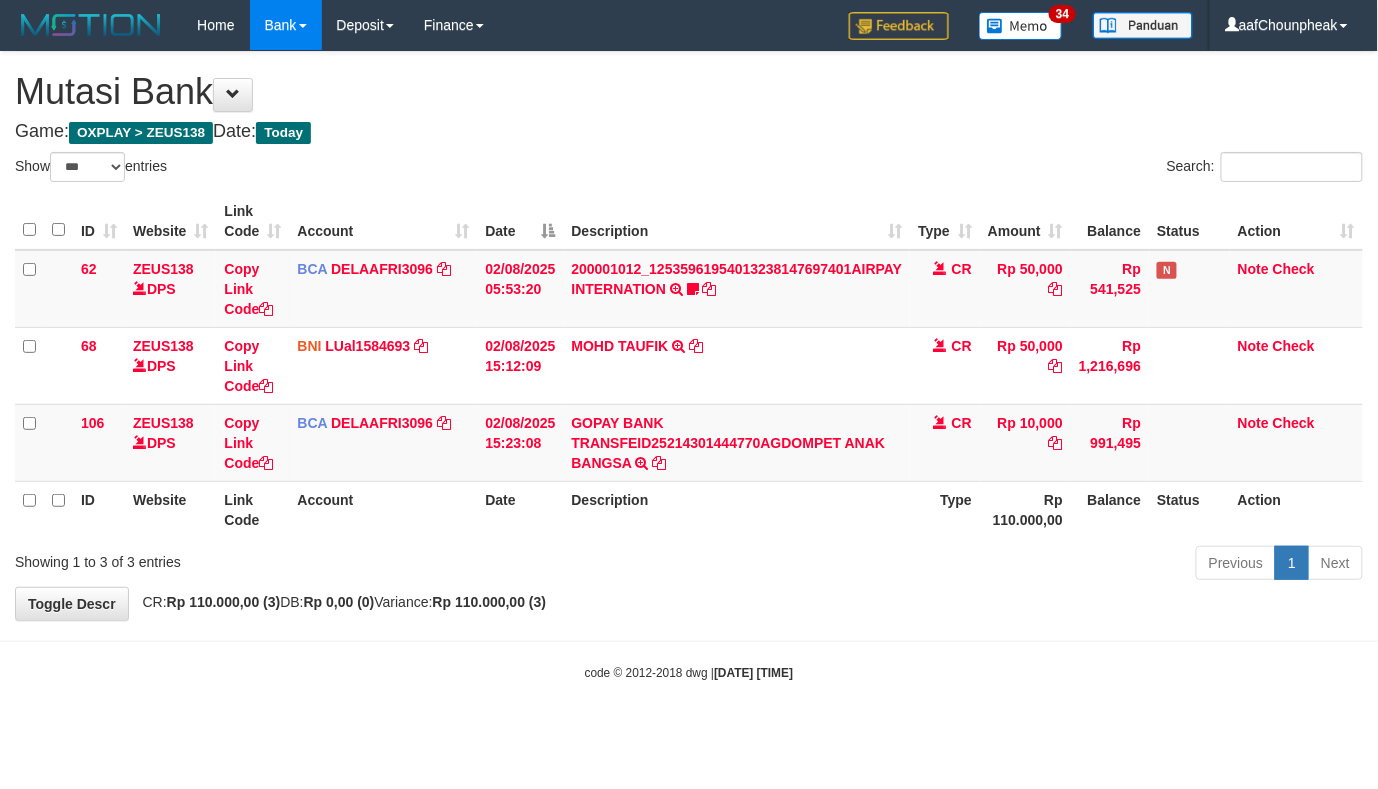 click on "Toggle navigation
Home
Bank
Account List
Mutasi Bank
Search
Note Mutasi
Deposit
DPS List
History
Finance
Financial Data
aafChounpheak
My Profile
Log Out
34" at bounding box center [689, 366] 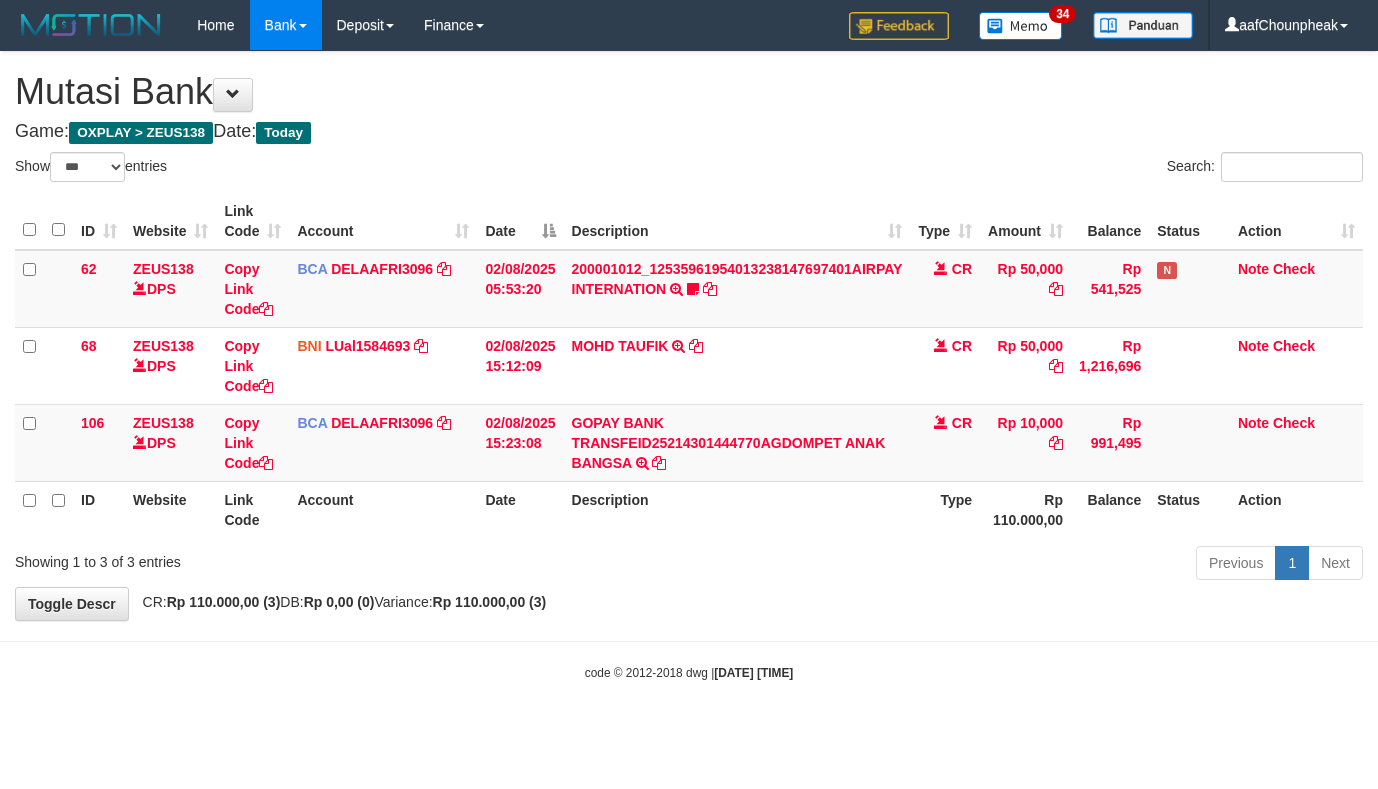 select on "***" 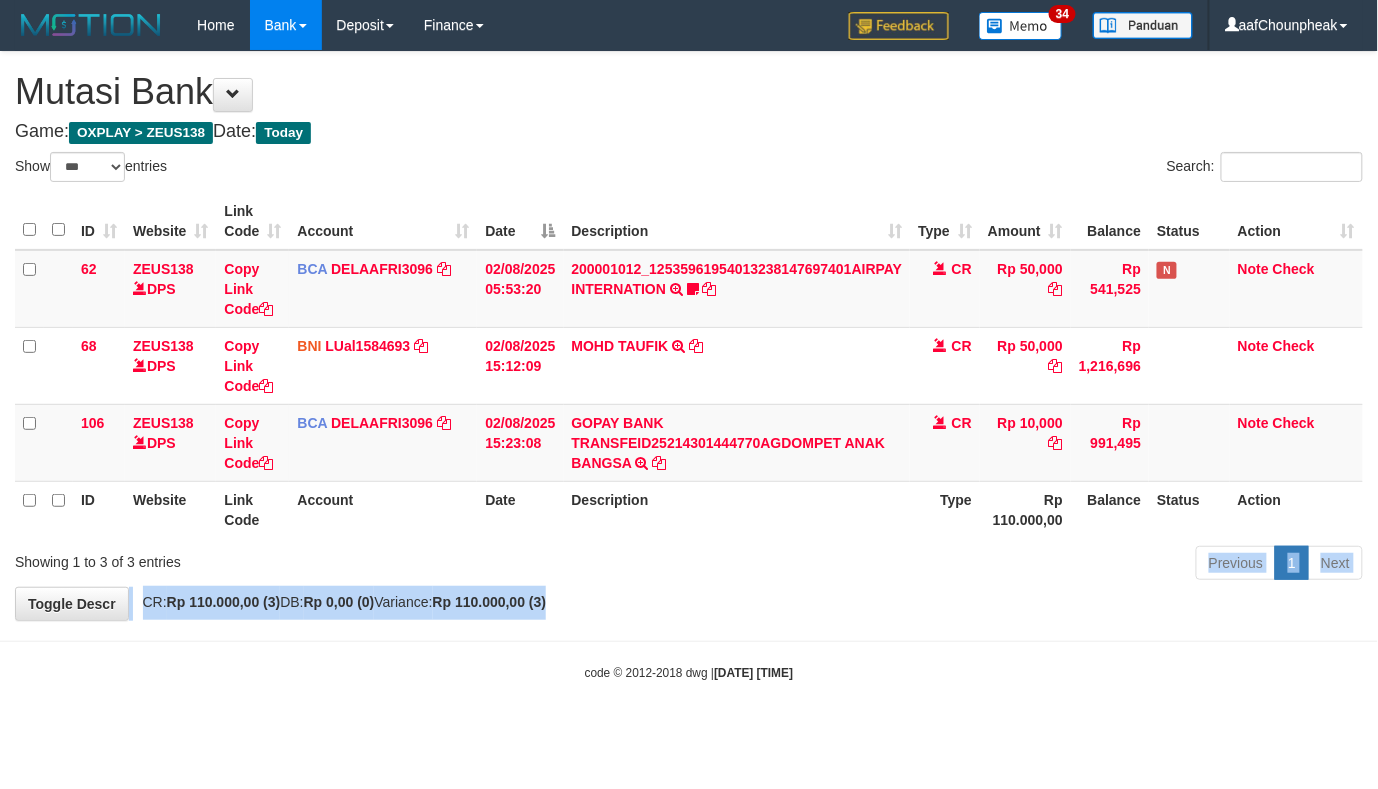 click on "**********" at bounding box center [689, 336] 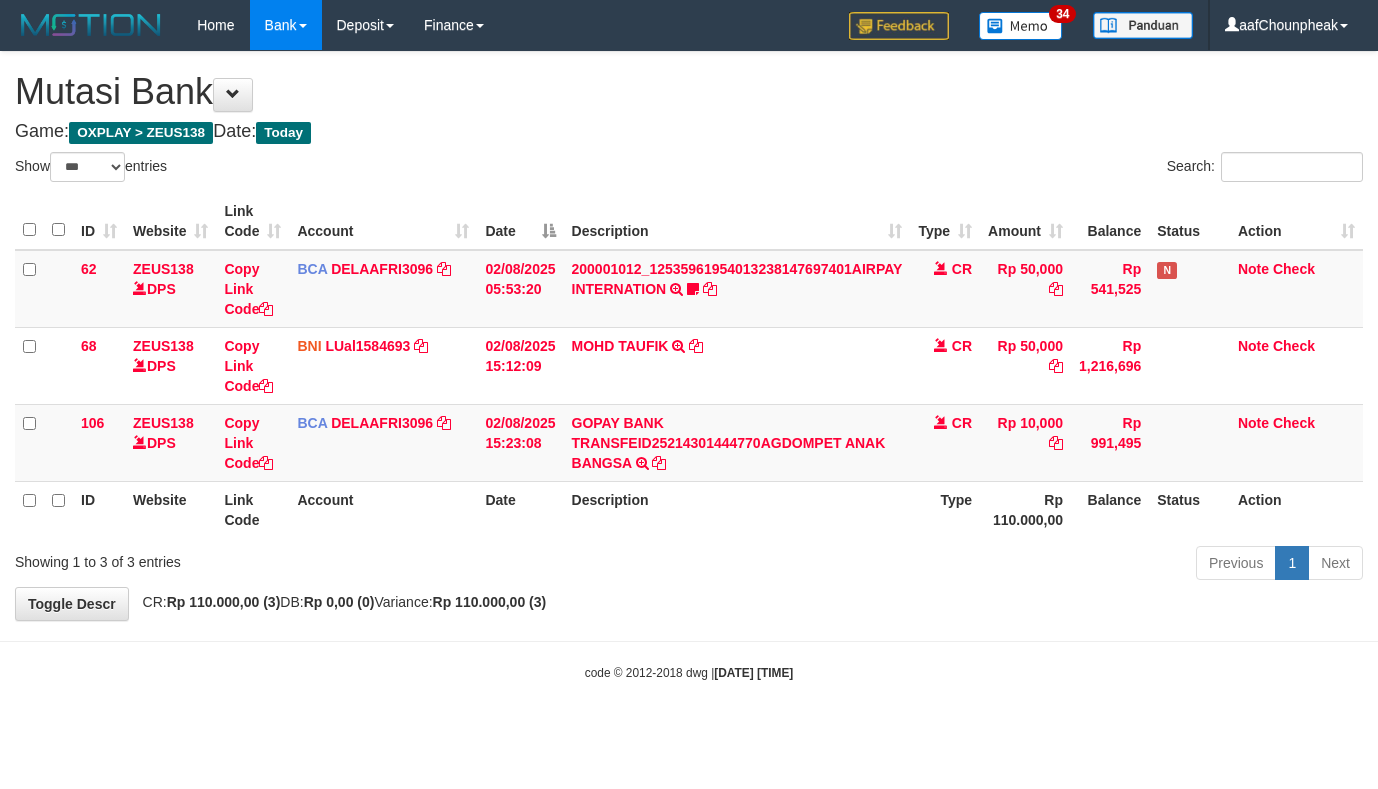 select on "***" 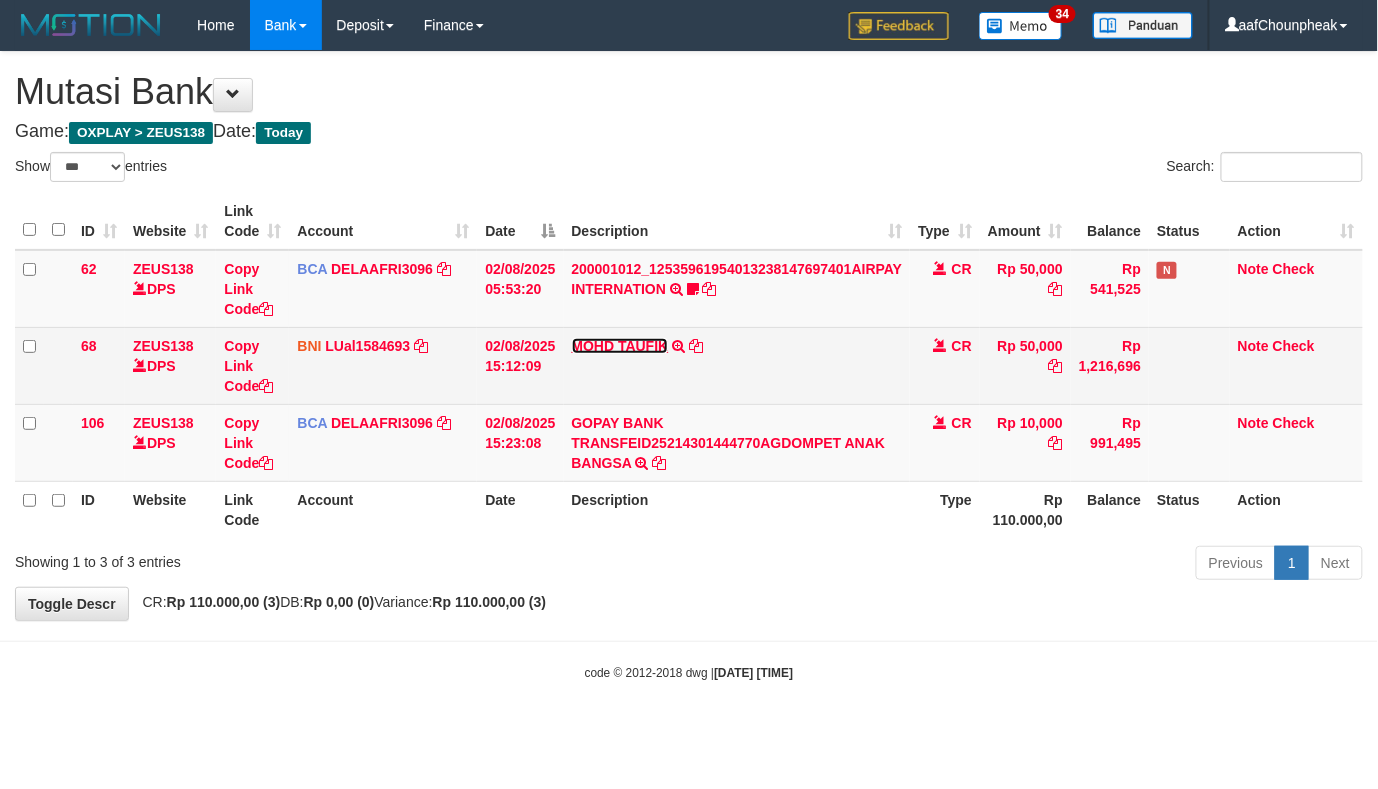 click on "MOHD TAUFIK" at bounding box center (620, 346) 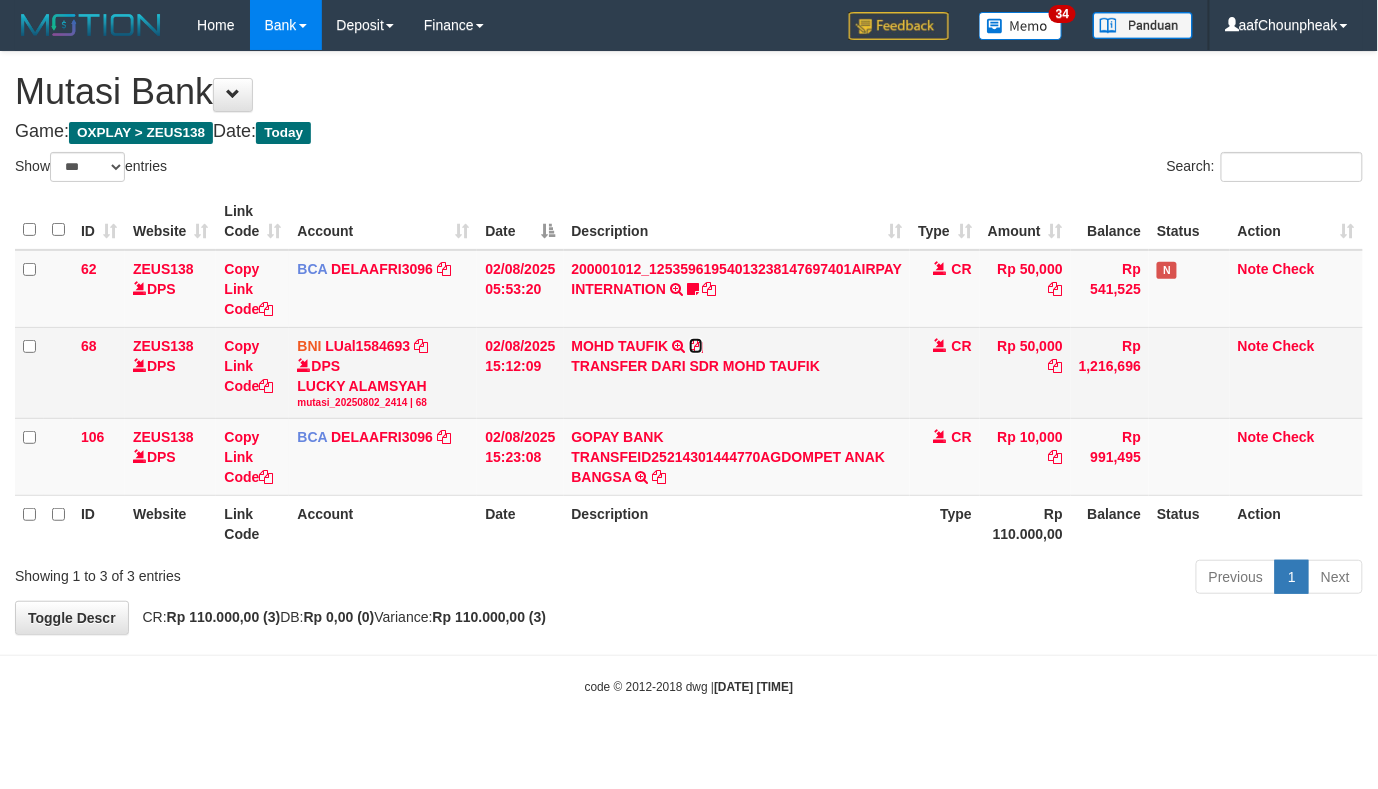 click at bounding box center (696, 346) 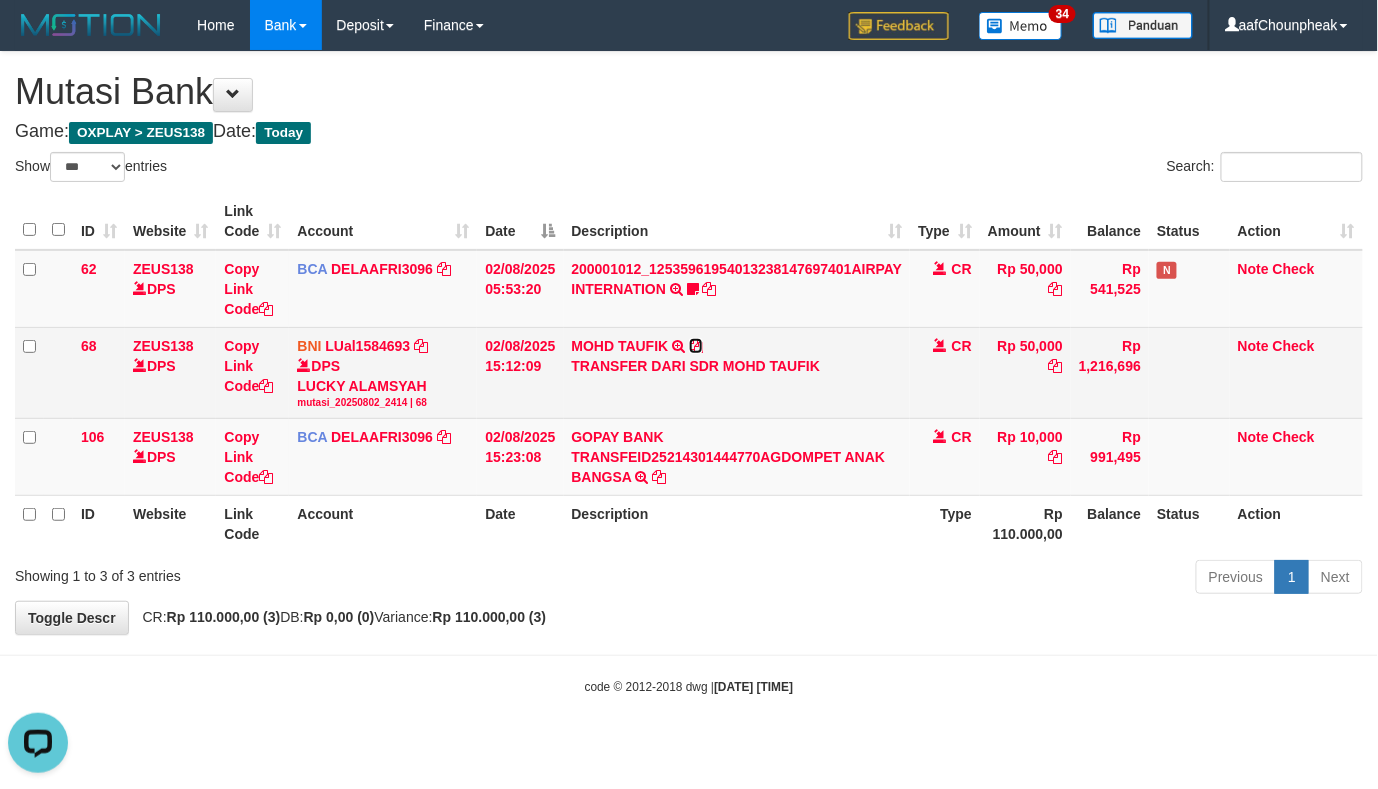 scroll, scrollTop: 0, scrollLeft: 0, axis: both 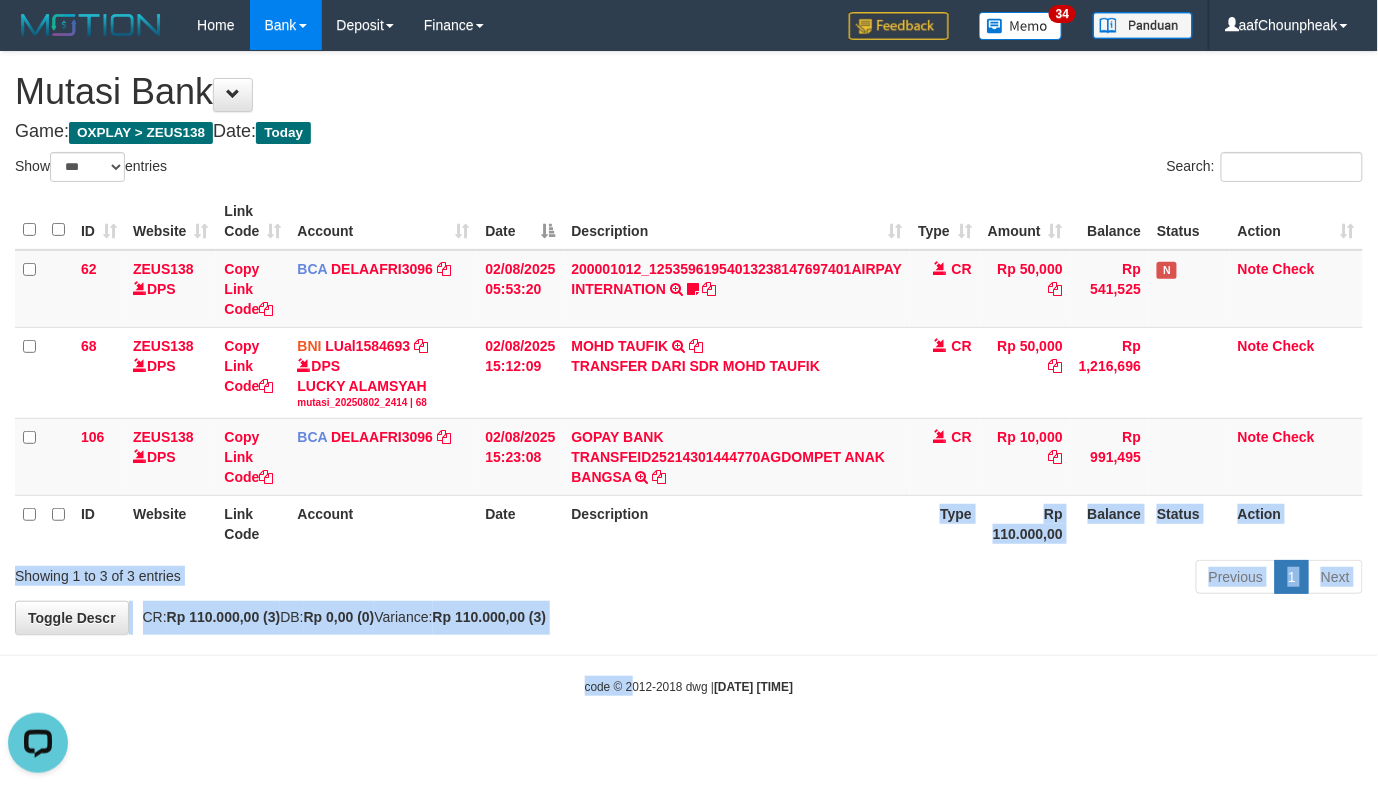 drag, startPoint x: 612, startPoint y: 749, endPoint x: 616, endPoint y: 773, distance: 24.33105 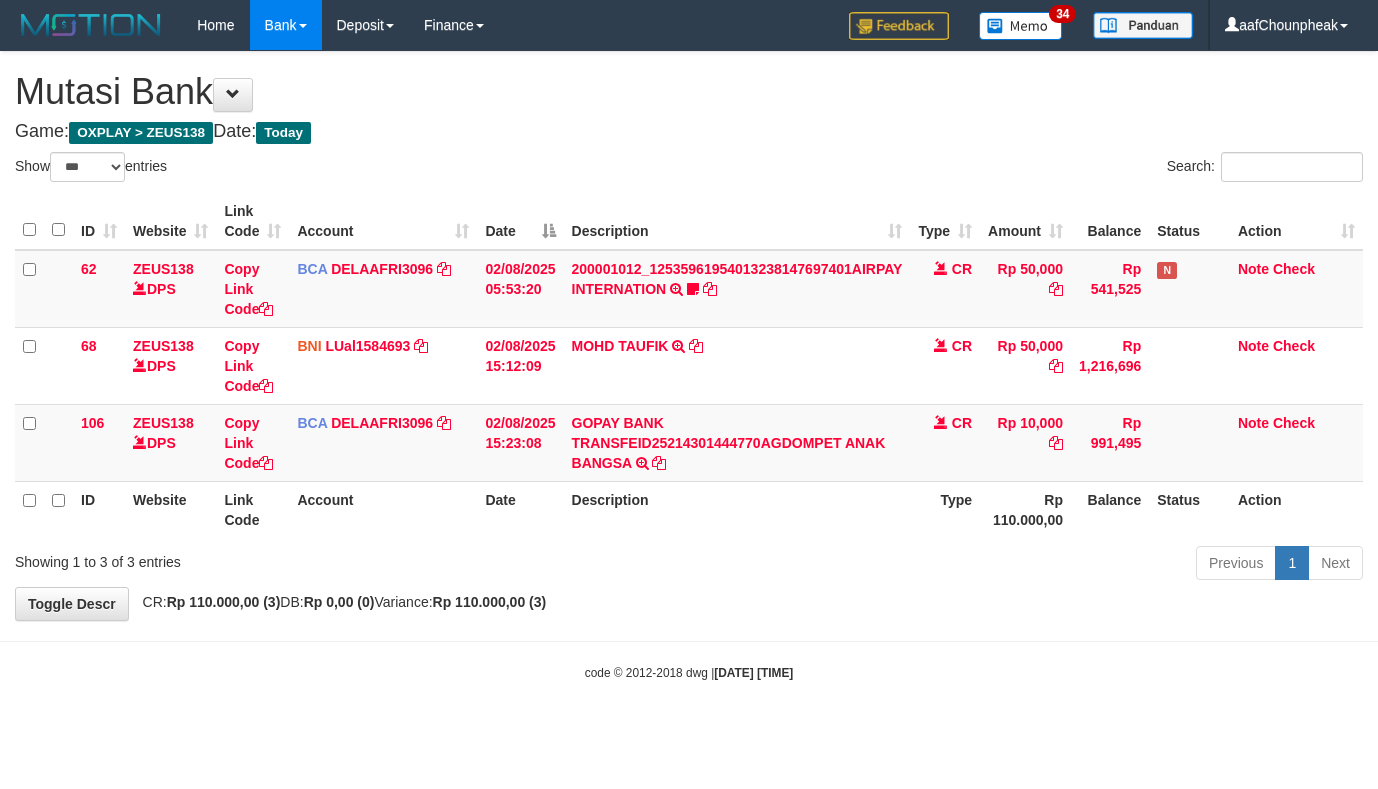 select on "***" 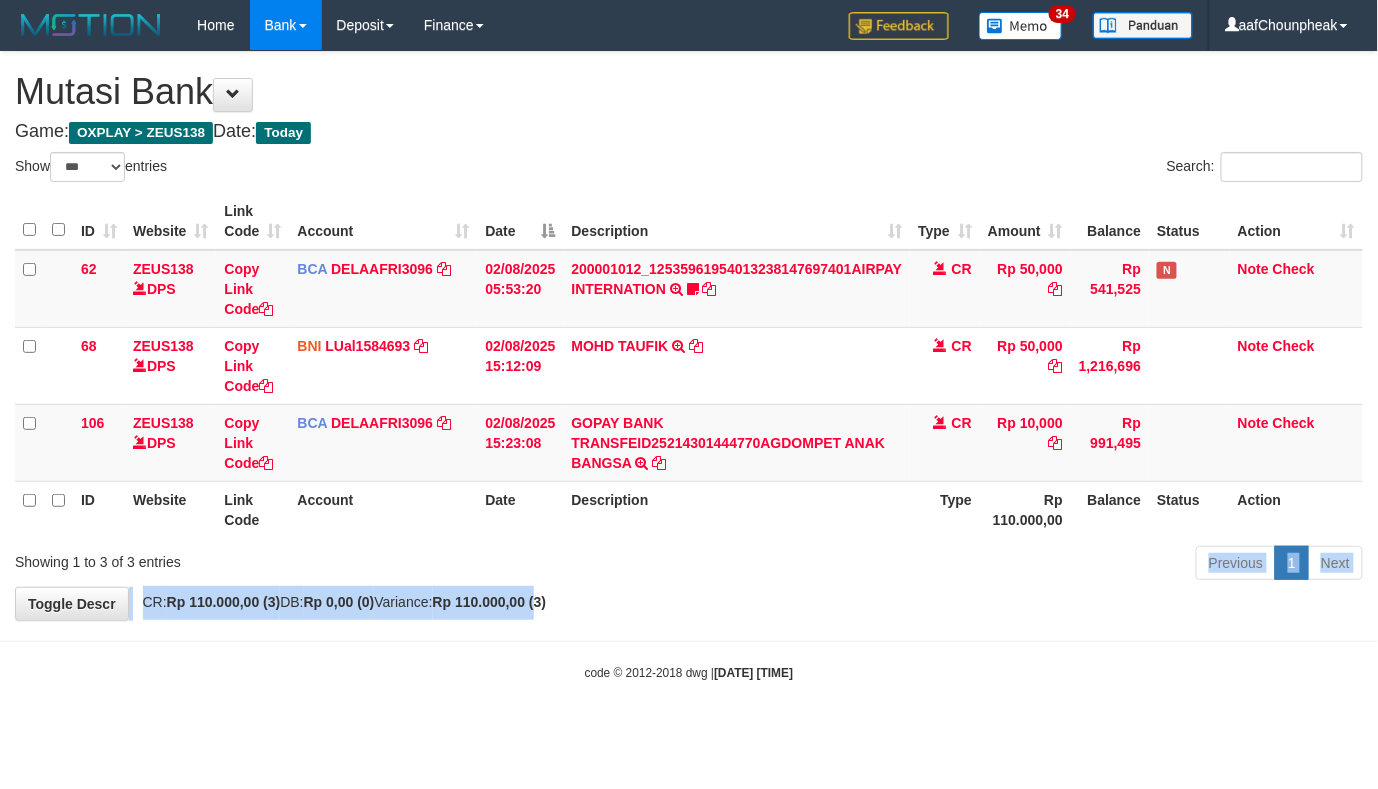 click on "**********" at bounding box center [689, 336] 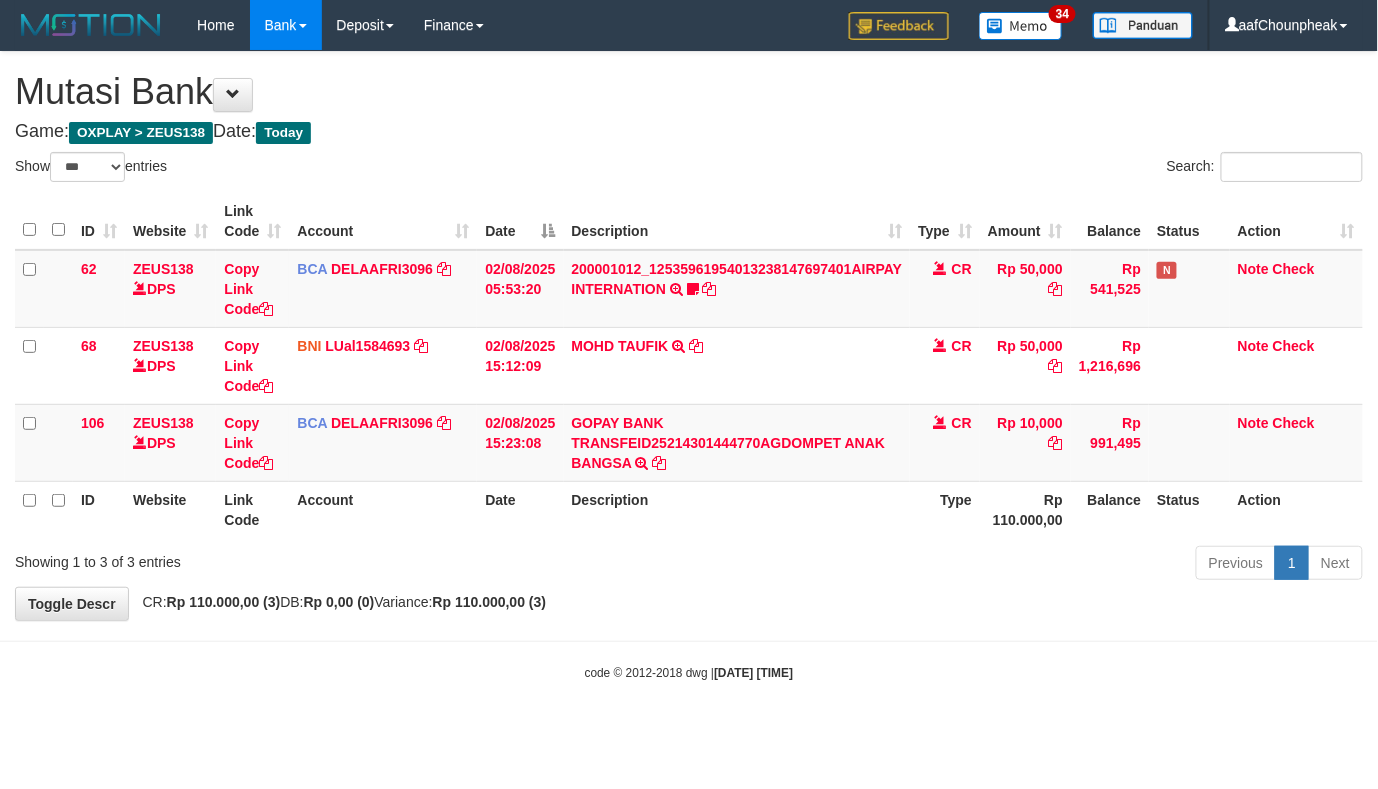 drag, startPoint x: 610, startPoint y: 612, endPoint x: 640, endPoint y: 632, distance: 36.05551 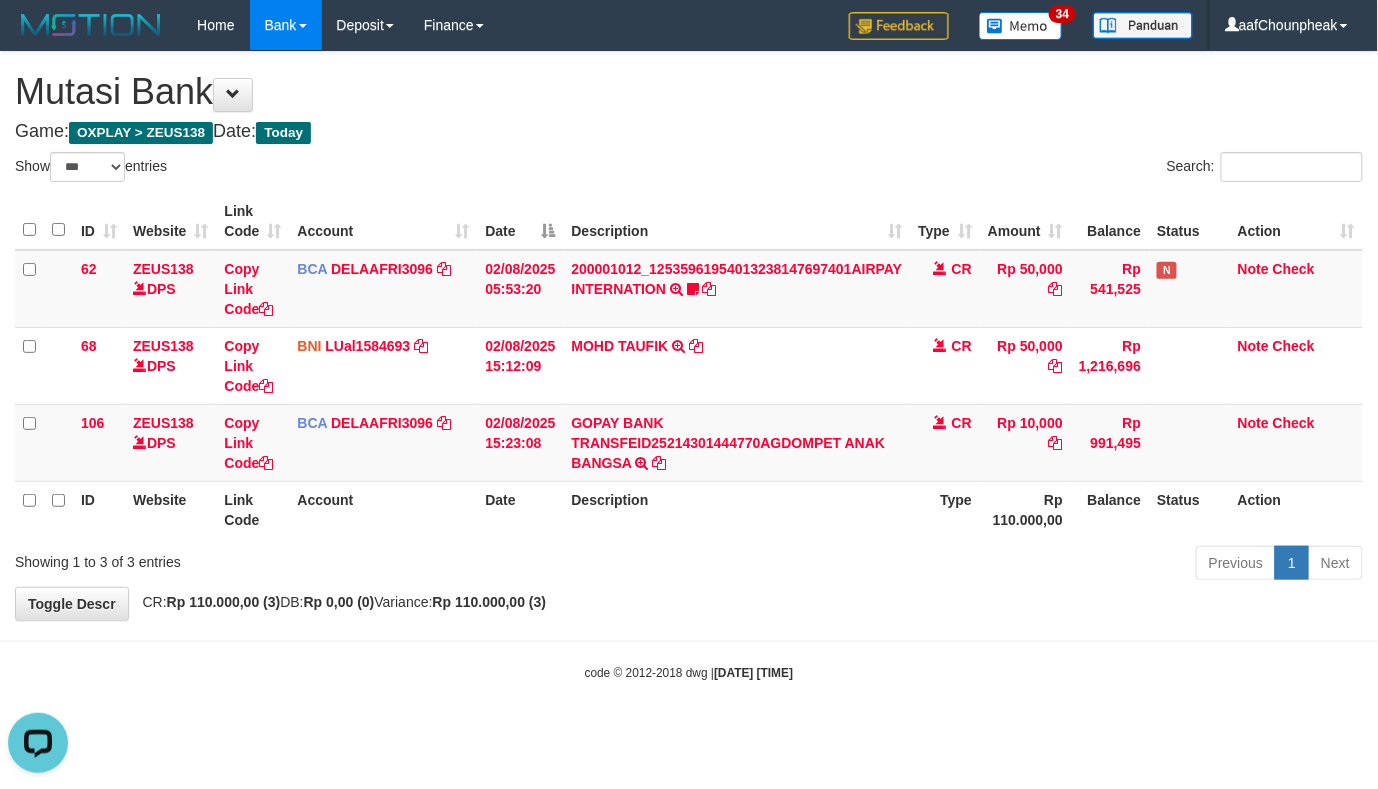 scroll, scrollTop: 0, scrollLeft: 0, axis: both 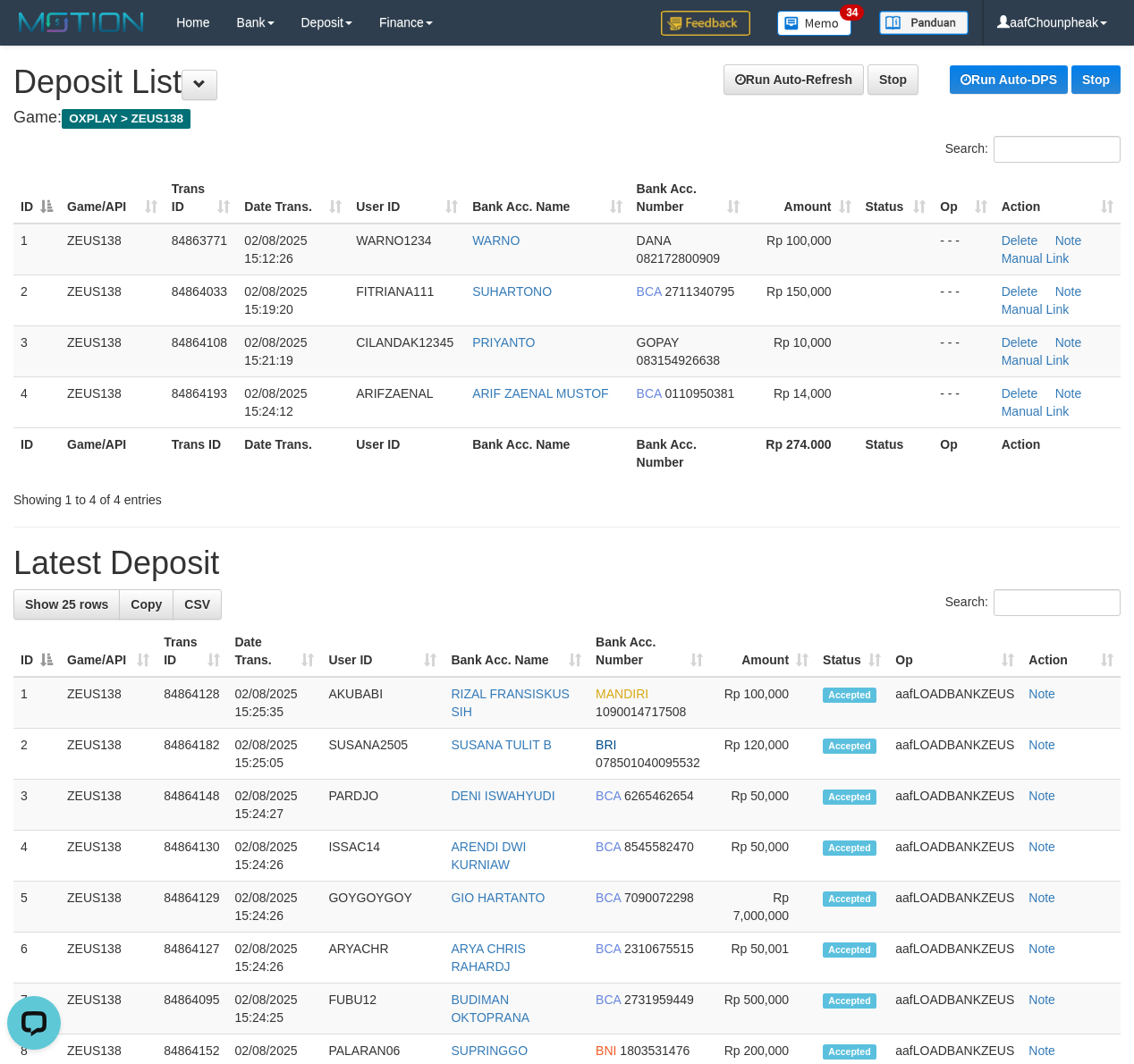 click on "ID Game/API Trans ID Date Trans. User ID Bank Acc. Name Bank Acc. Number Amount Status Op Action
1
ZEUS138
84863771
02/08/2025 15:12:26
WARNO1234
WARNO
DANA
082172800909
Rp 100,000
- - -
Delete
Note
Manual Link
2
ZEUS138
84864033
02/08/2025 15:19:20
FITRIANA111
SUHARTONO
BCA
2711340795
Rp 150,000
- - -
Delete Note" at bounding box center (567, 325) 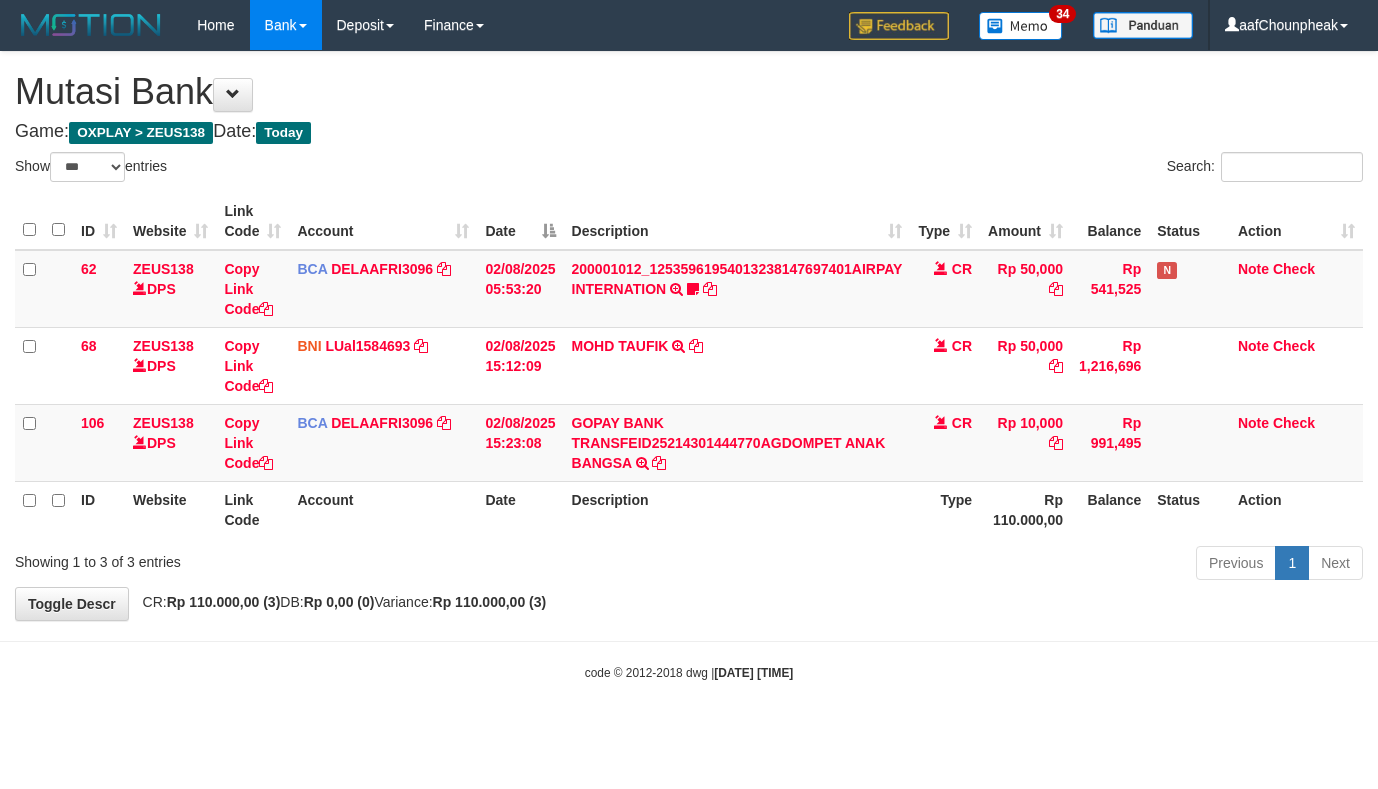 select on "***" 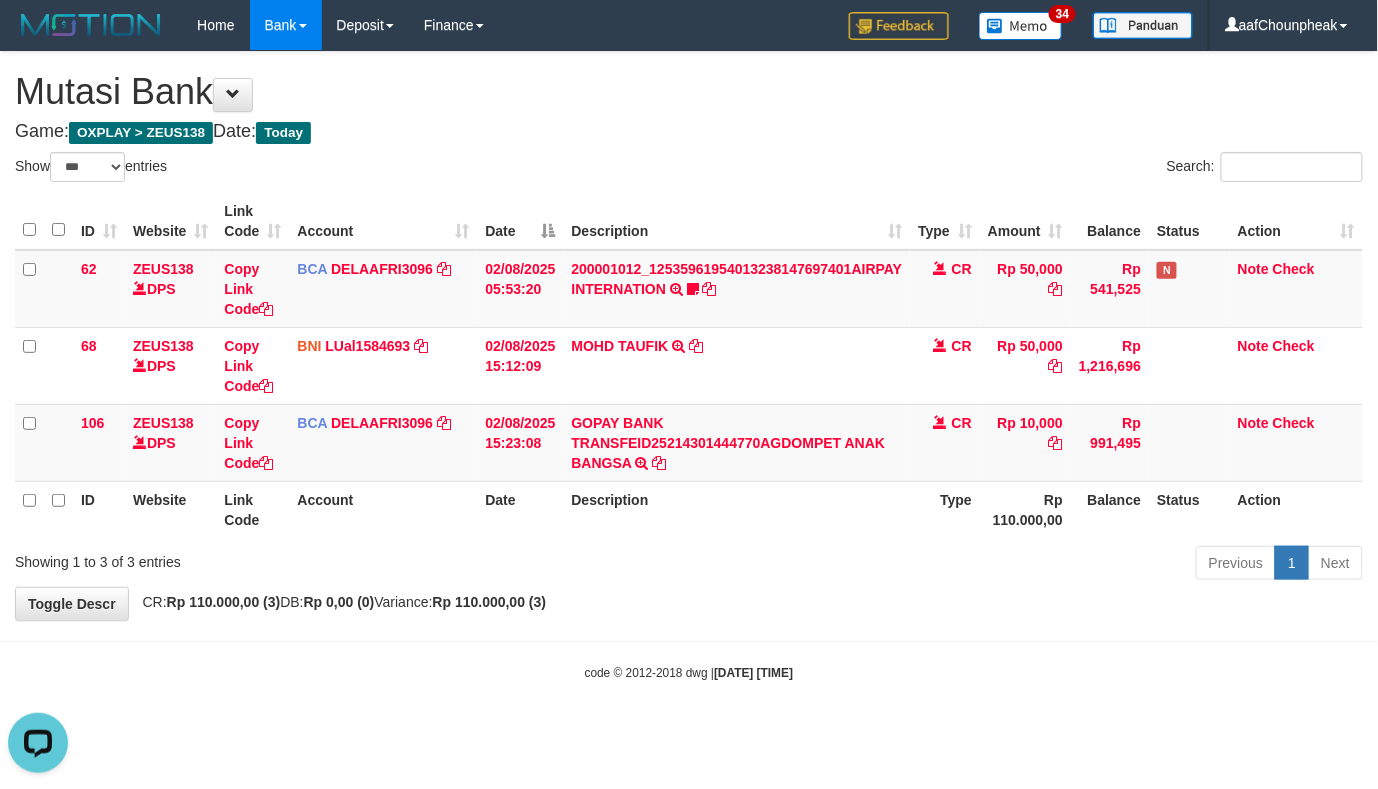 click on "Previous 1 Next" at bounding box center [976, 565] 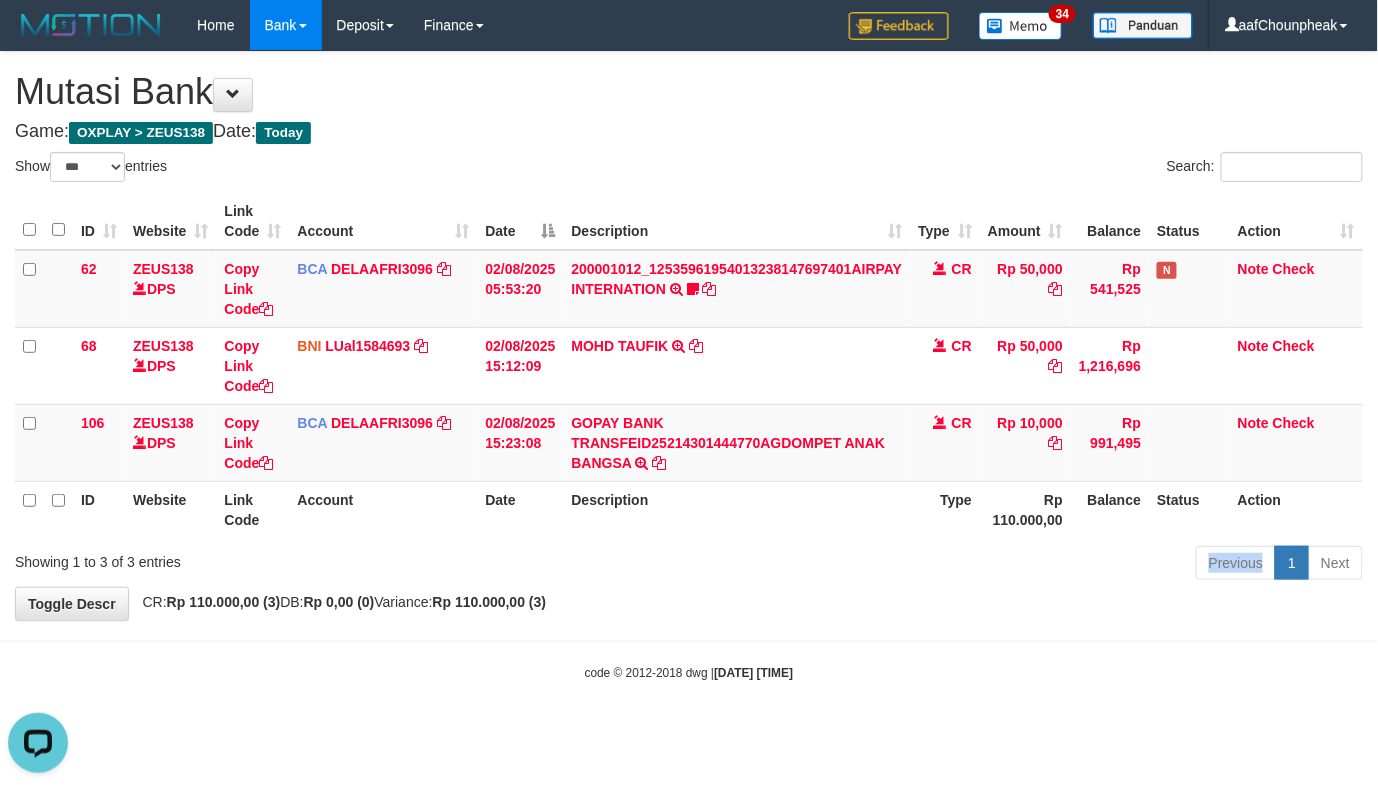 click on "Previous 1 Next" at bounding box center [976, 565] 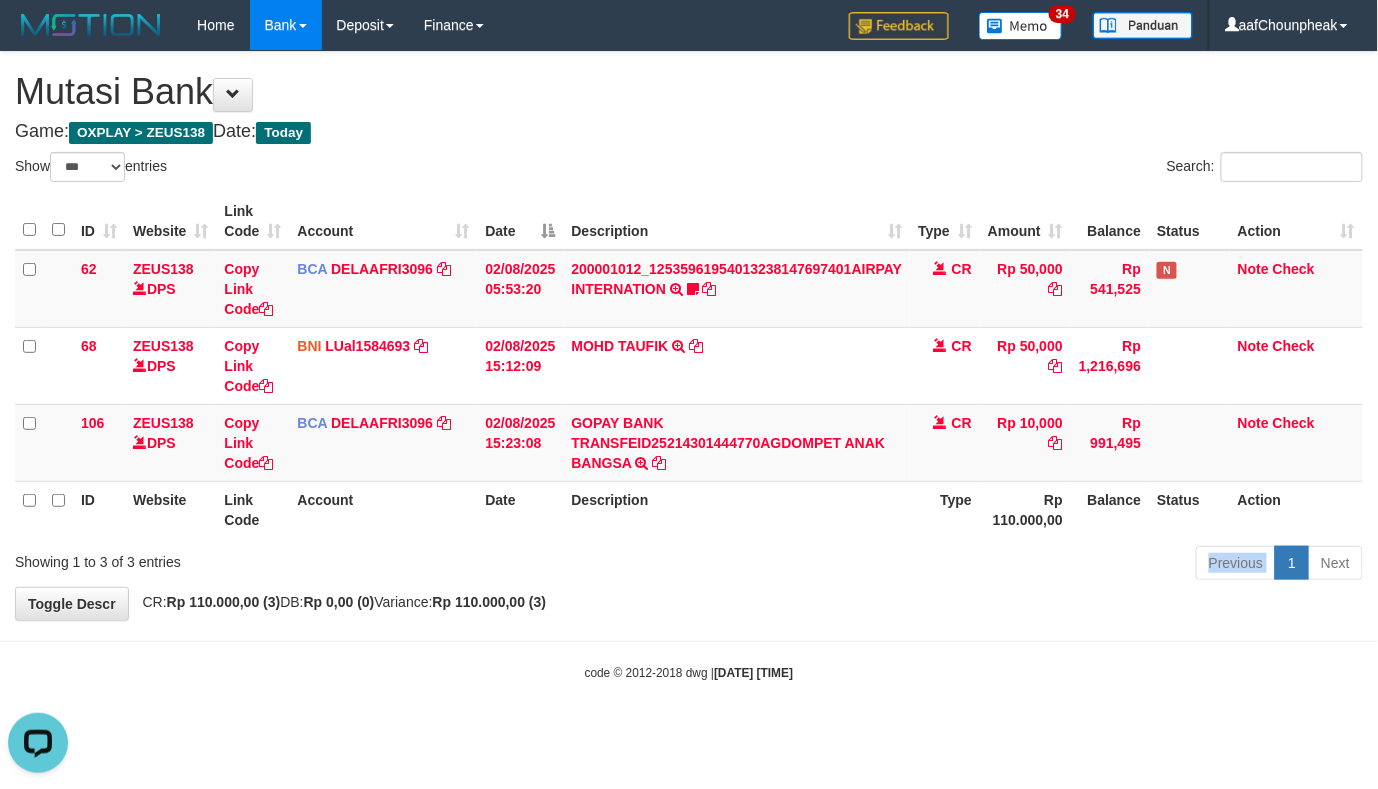 click on "Previous 1 Next" at bounding box center [976, 565] 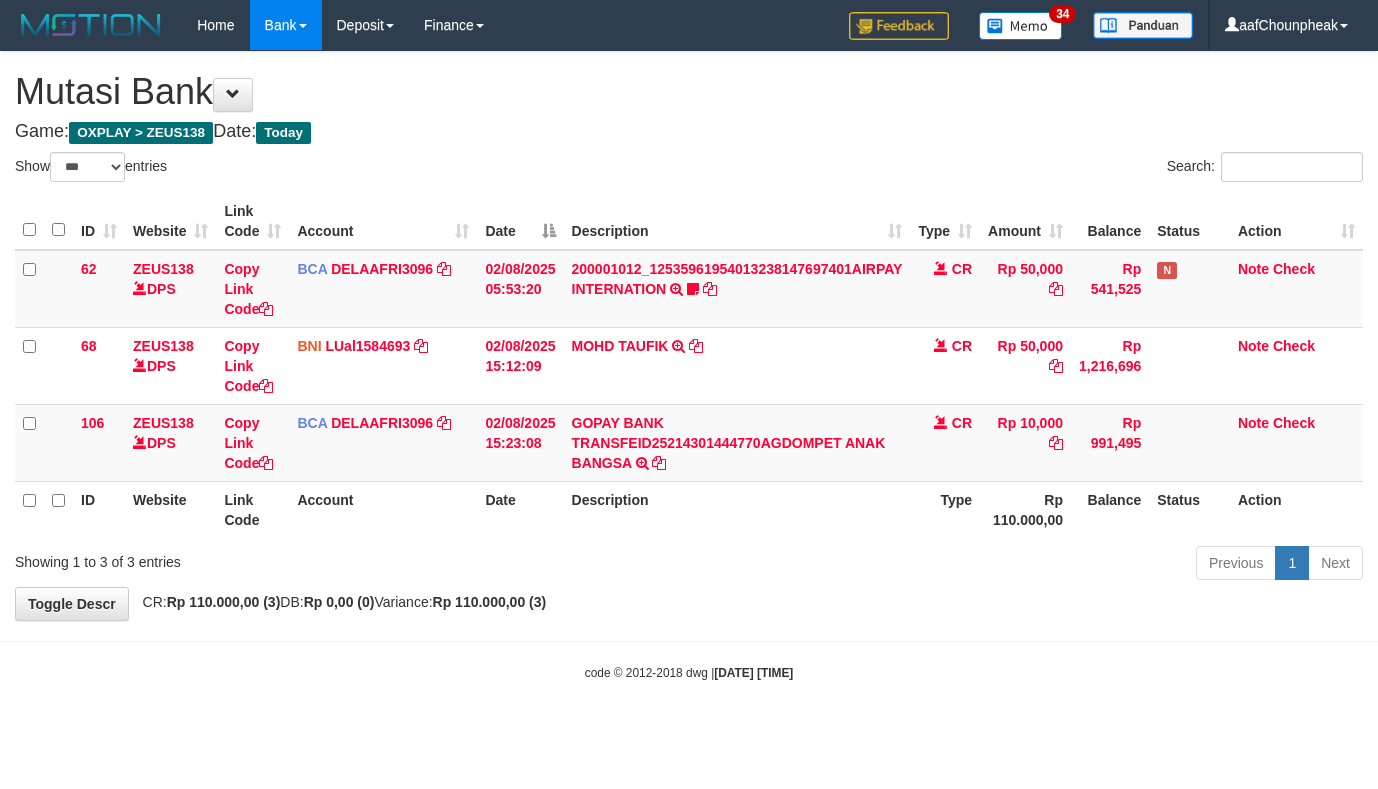 select on "***" 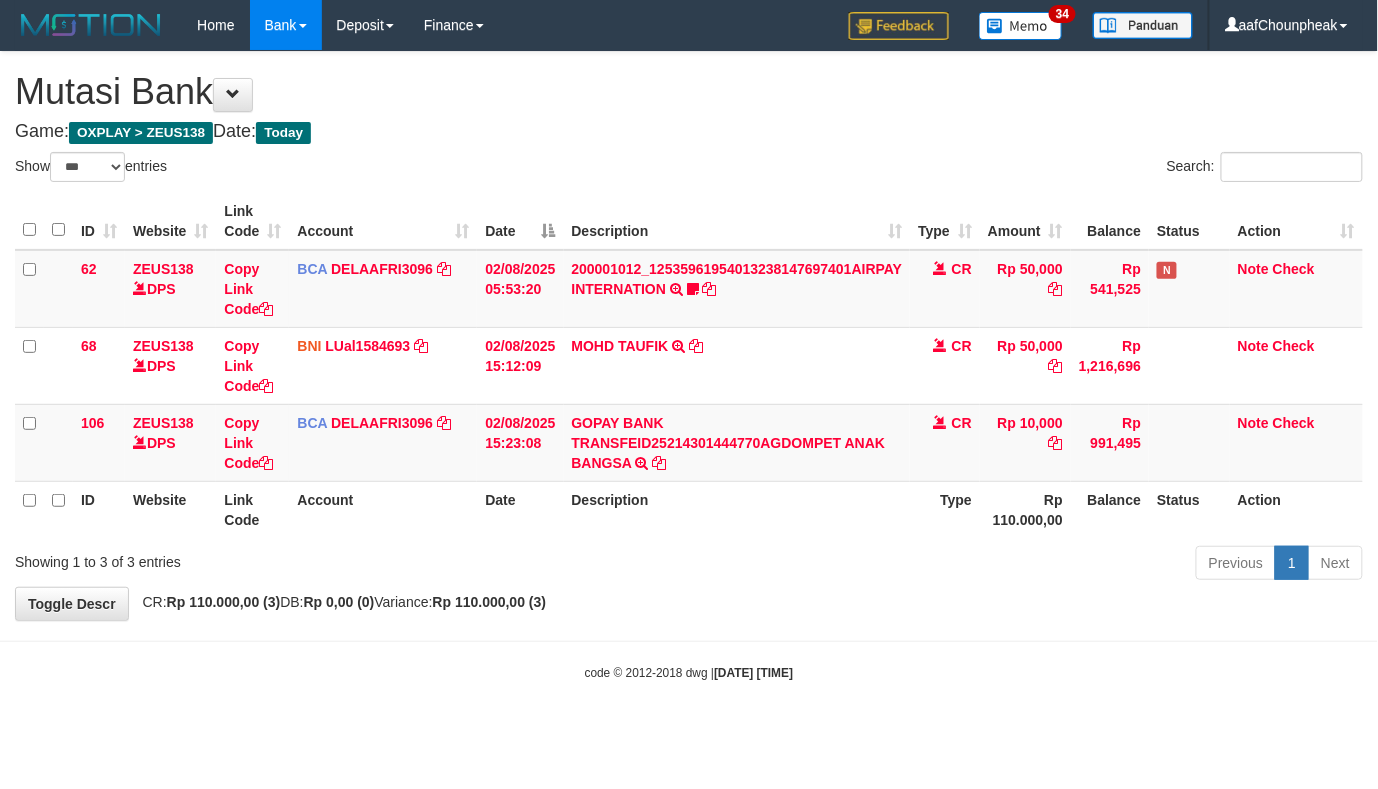 click on "**********" at bounding box center [689, 336] 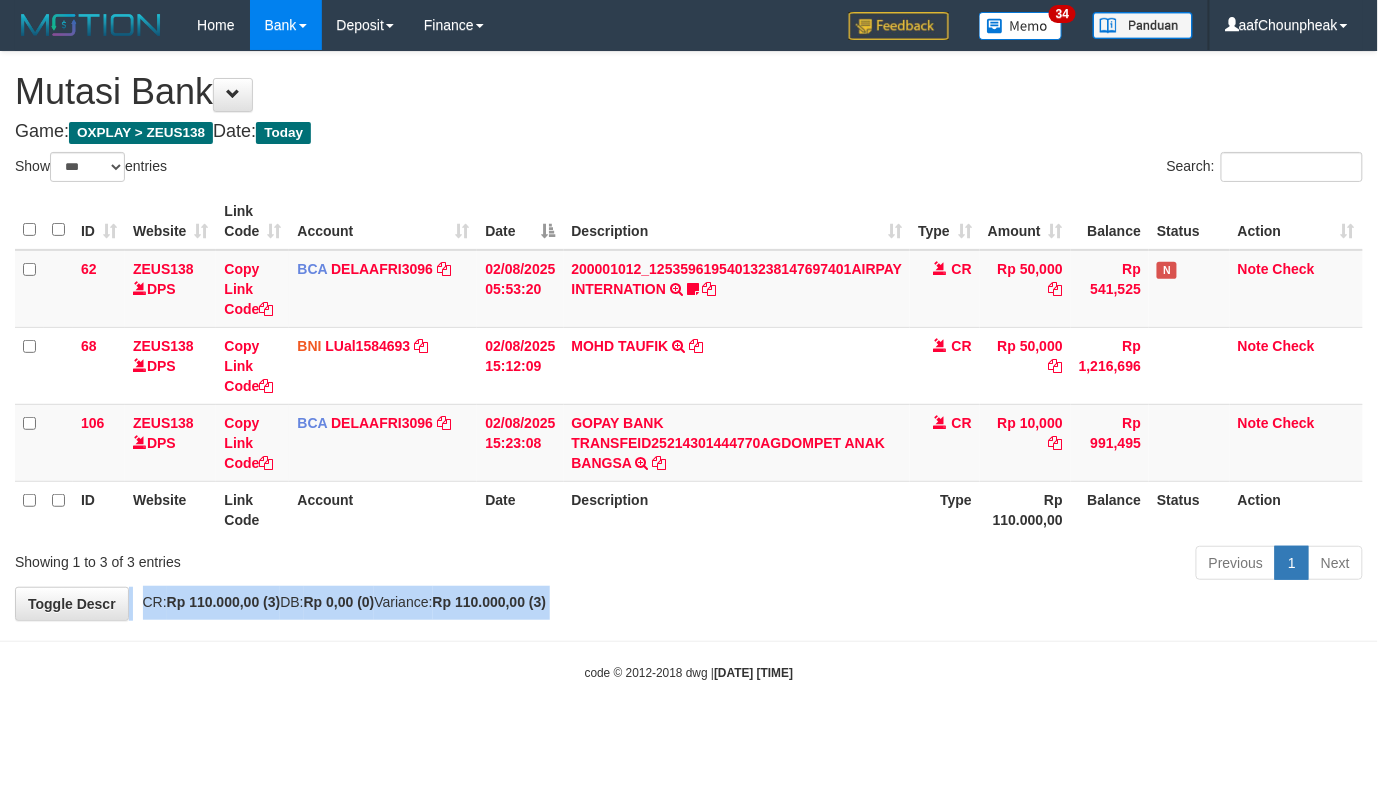 click on "**********" at bounding box center [689, 336] 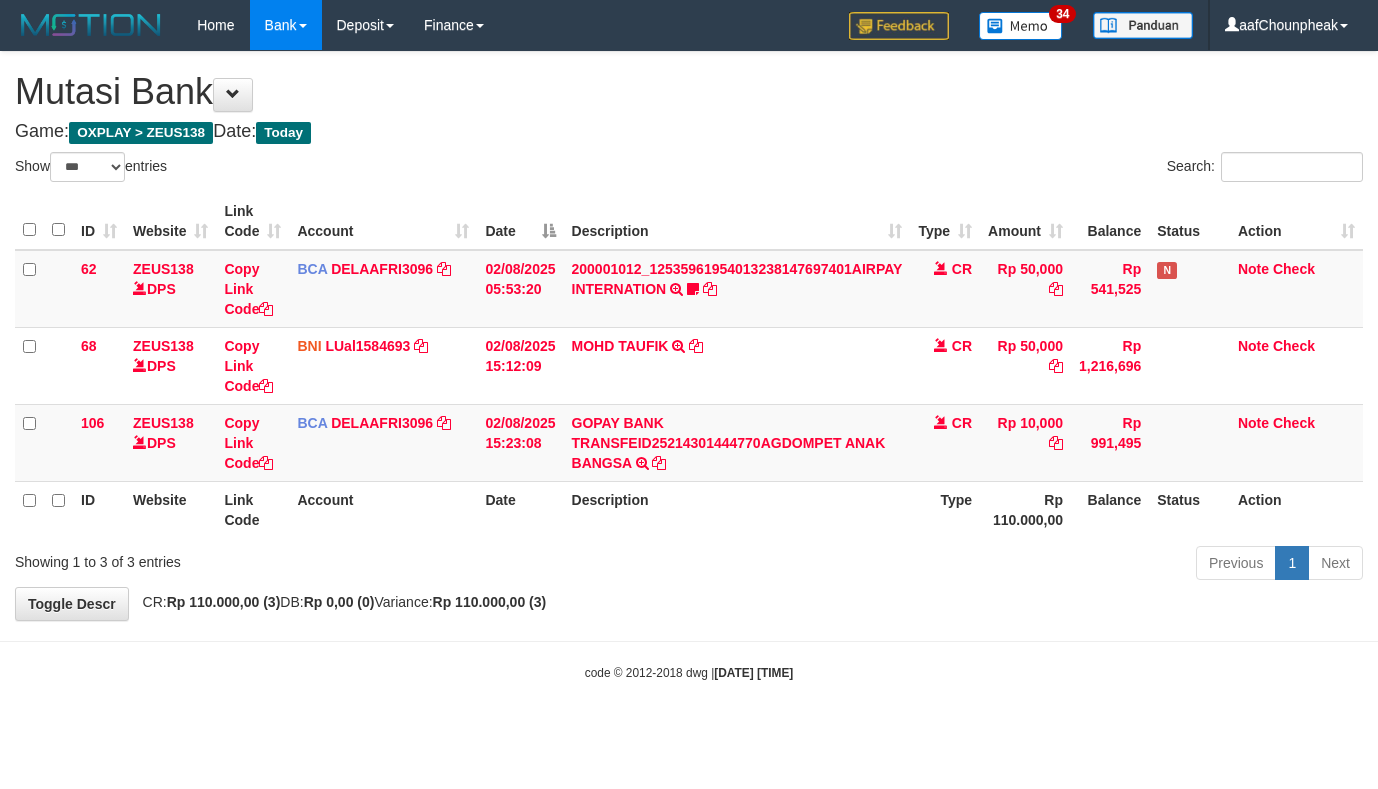 select on "***" 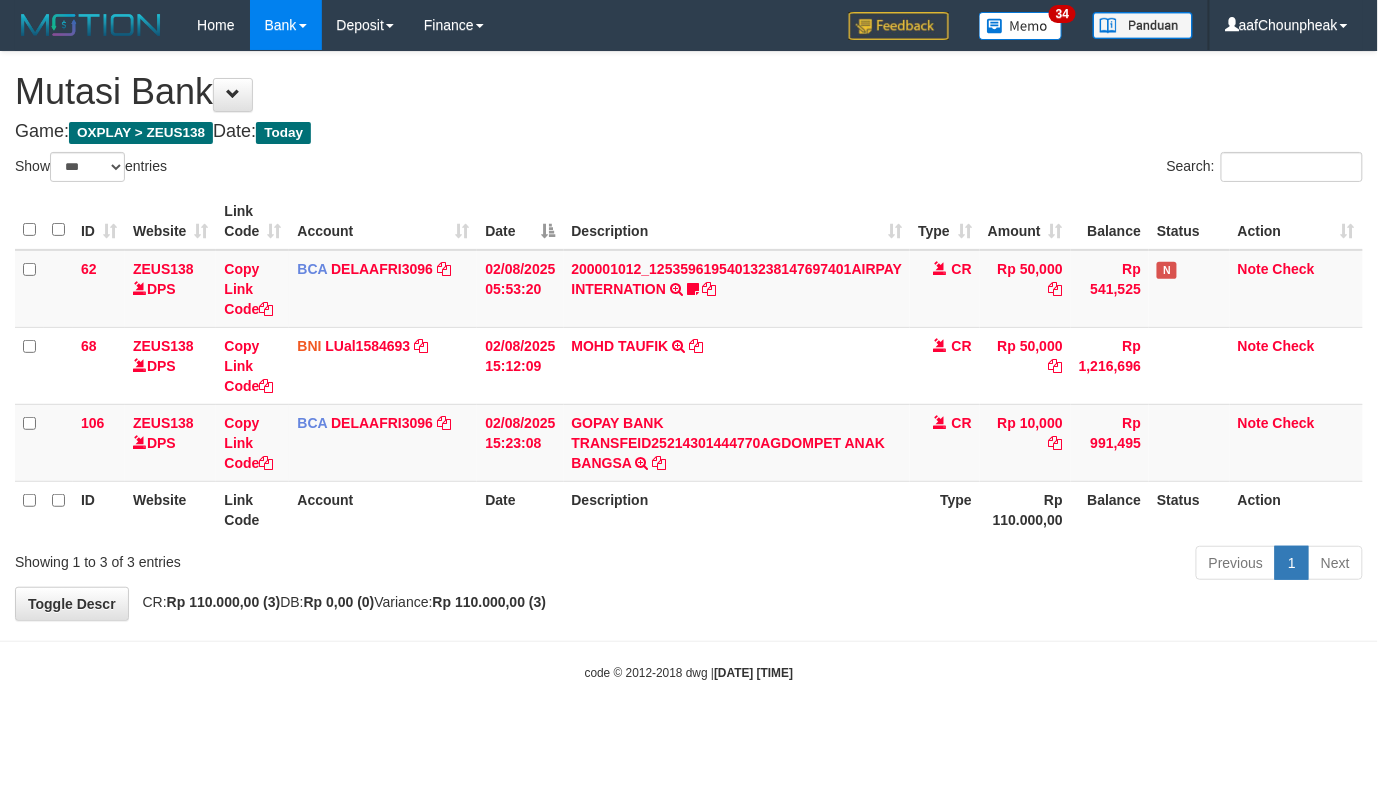 click on "**********" at bounding box center [689, 336] 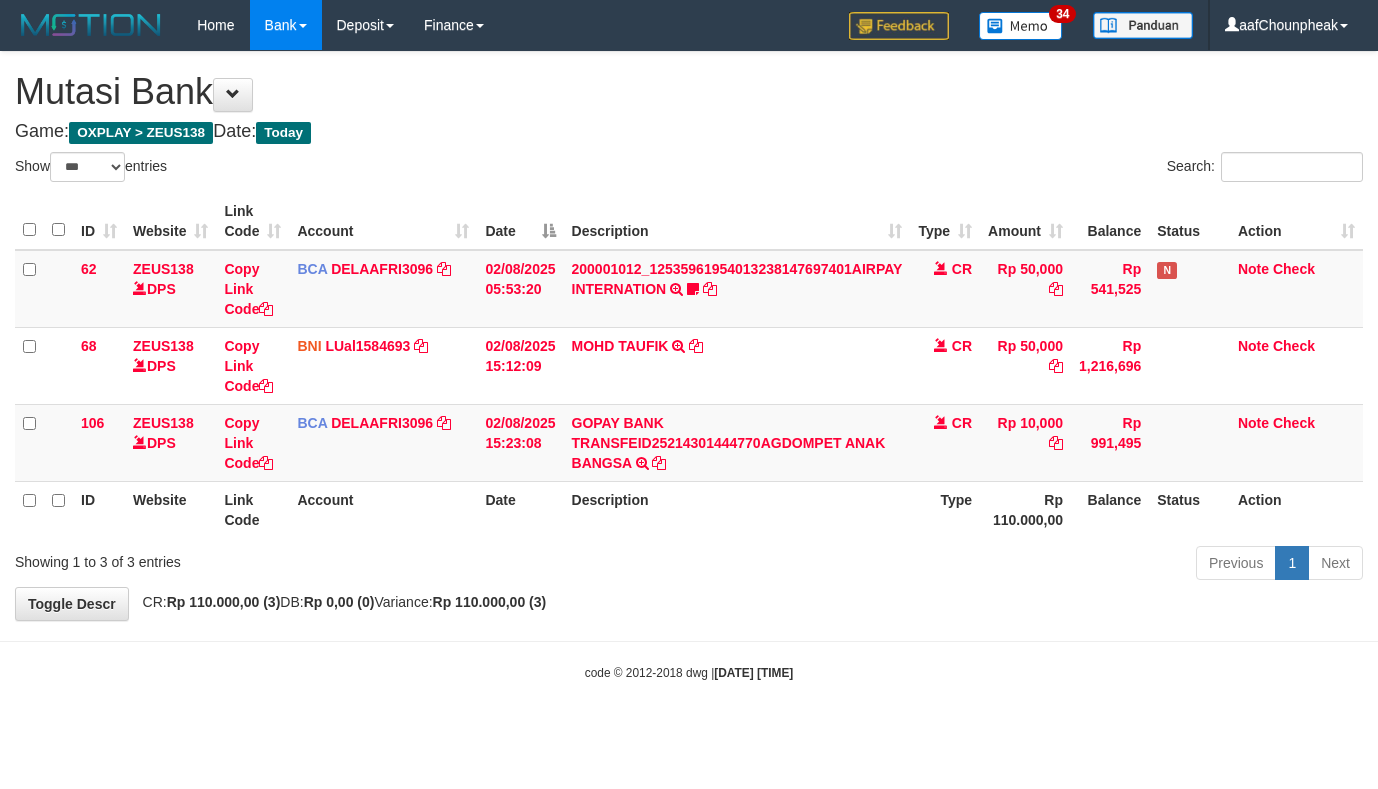 select on "***" 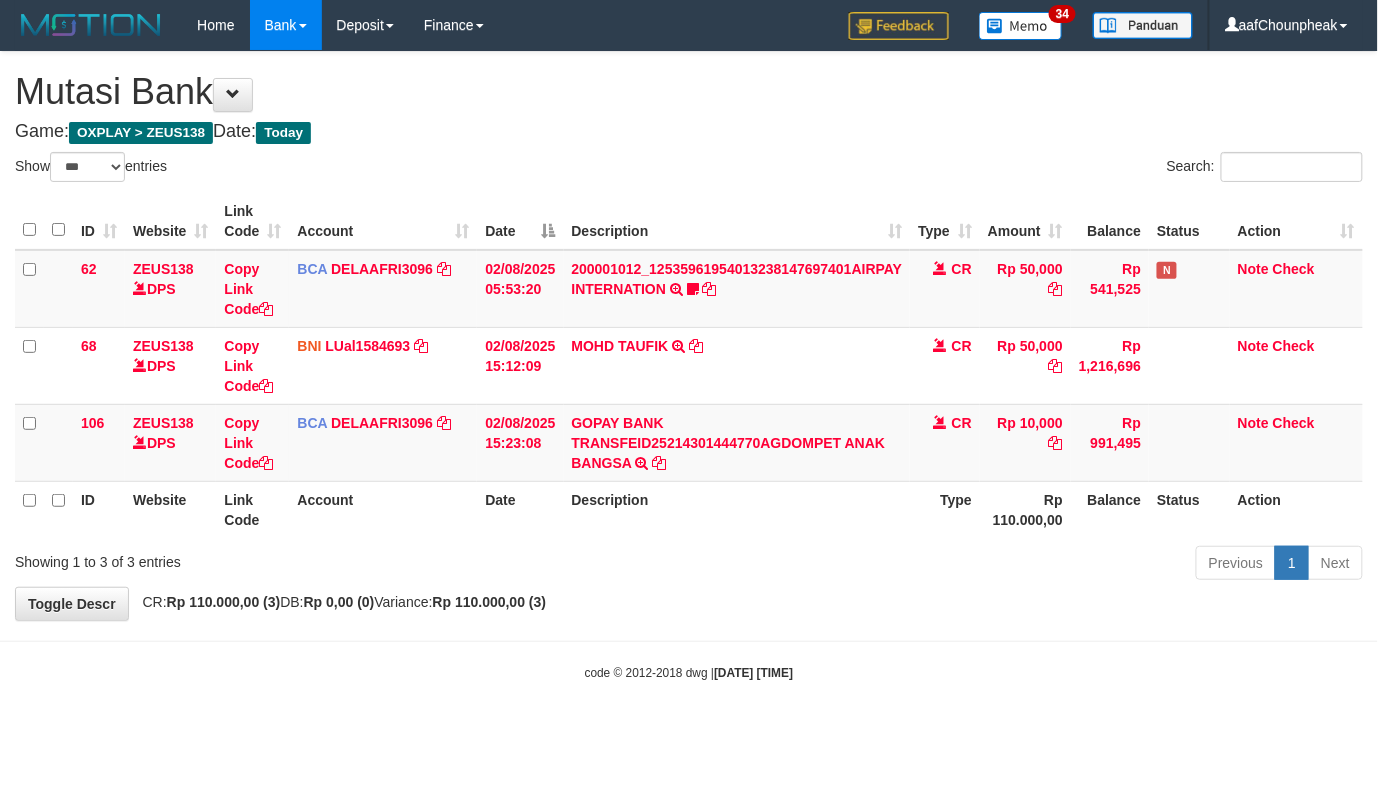 click on "**********" at bounding box center (689, 336) 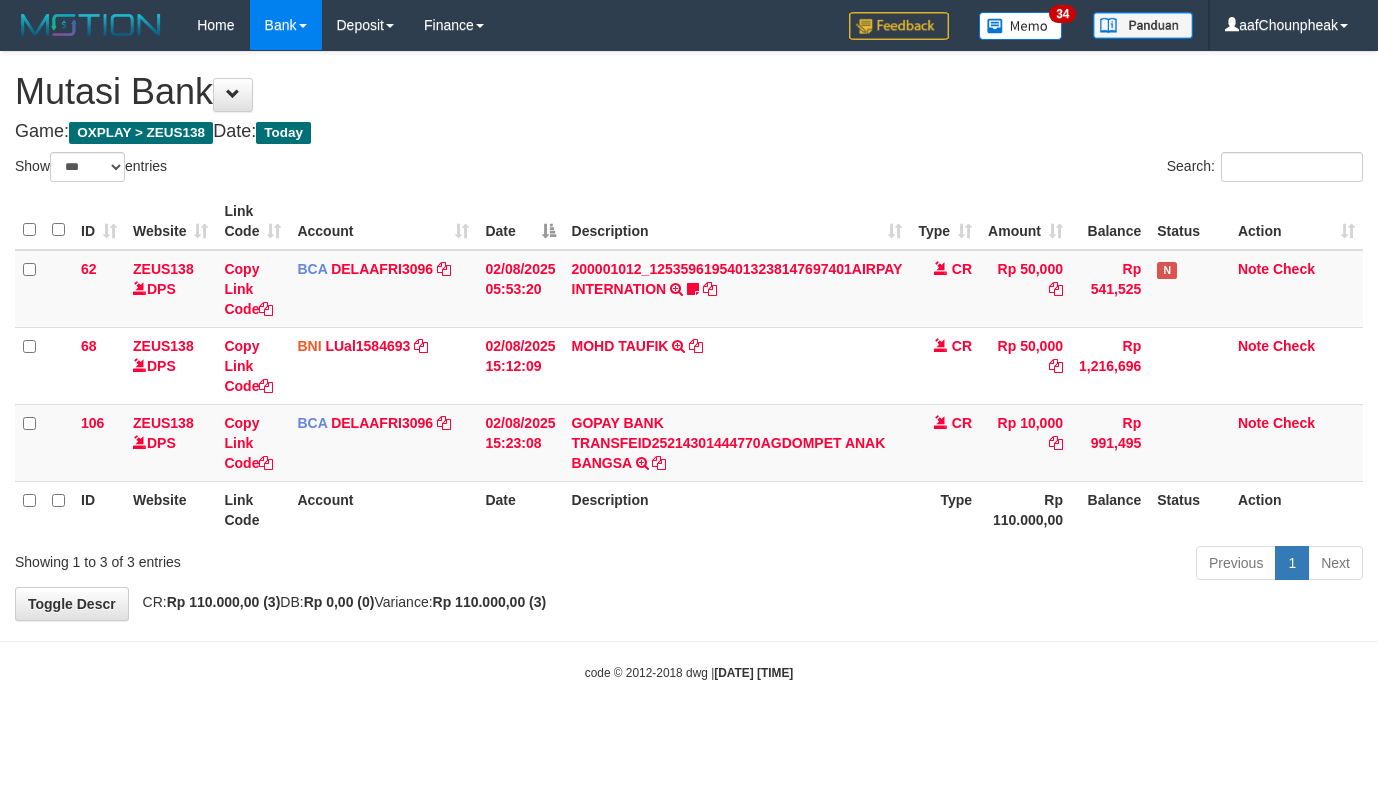 select on "***" 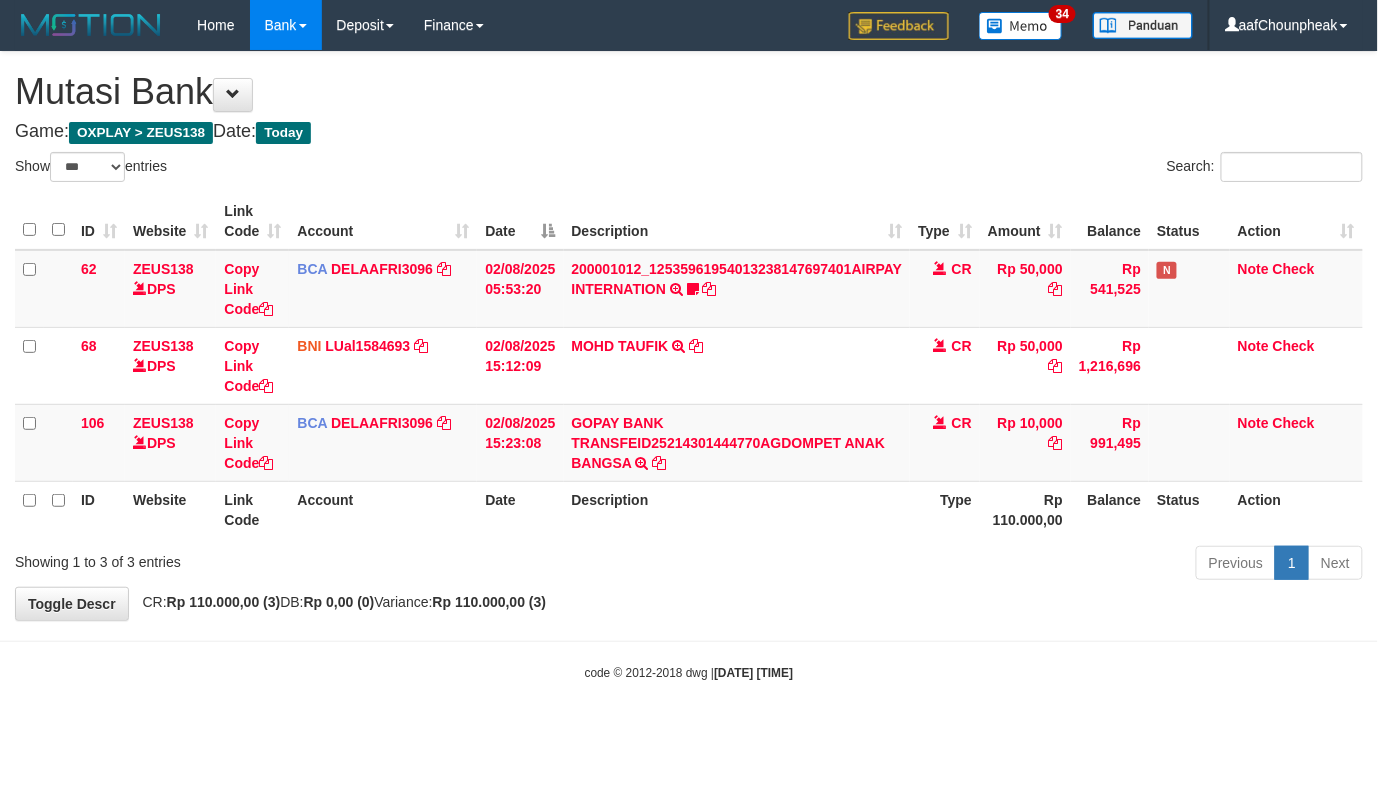 drag, startPoint x: 0, startPoint y: 0, endPoint x: 774, endPoint y: 624, distance: 994.2092 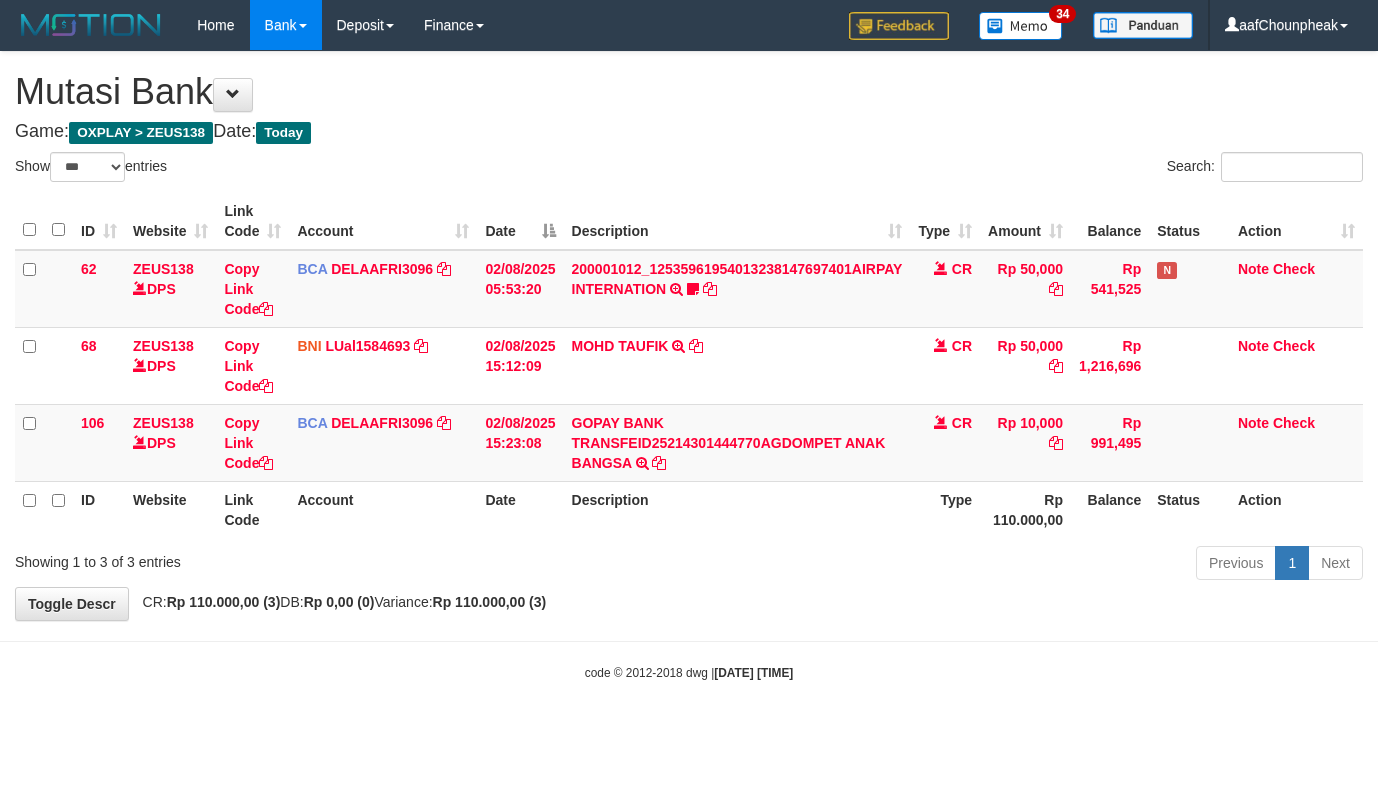 select on "***" 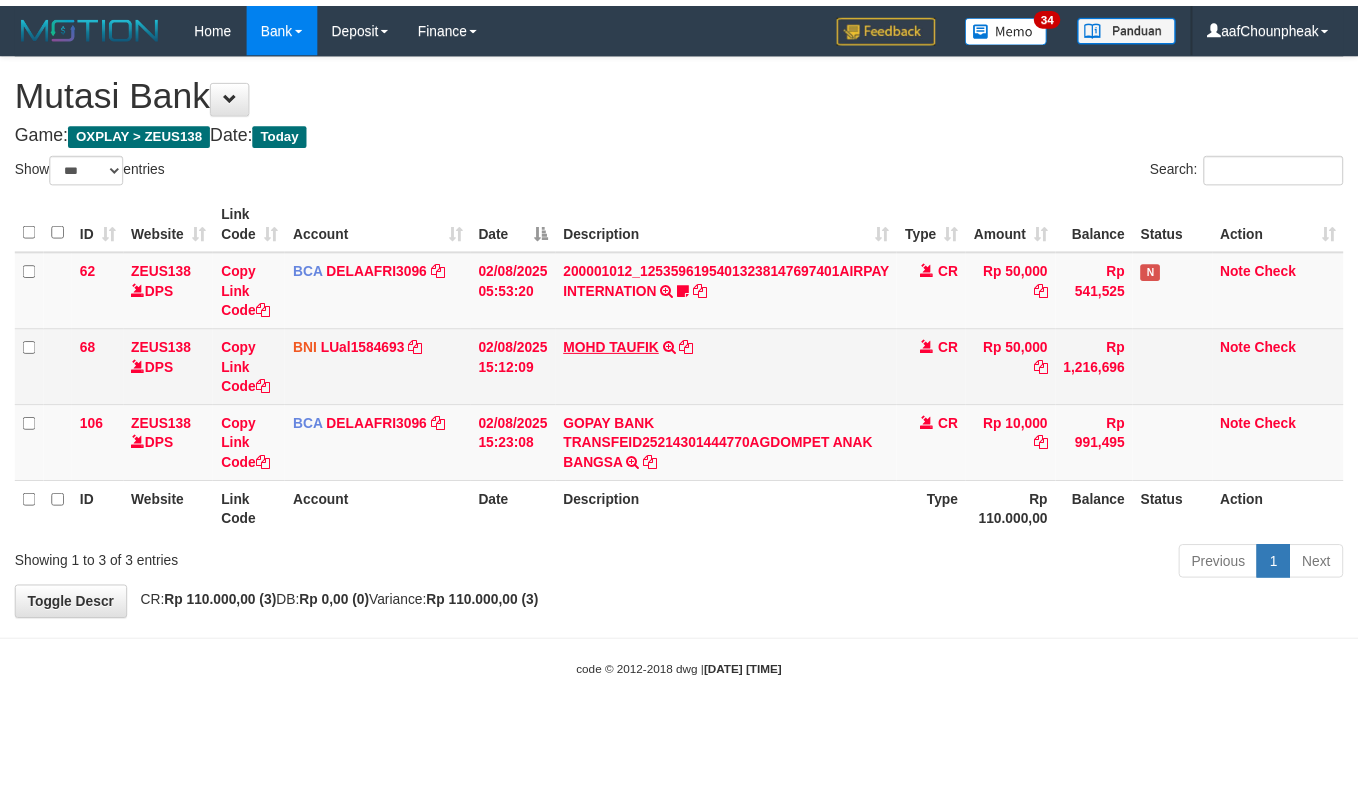 scroll, scrollTop: 0, scrollLeft: 0, axis: both 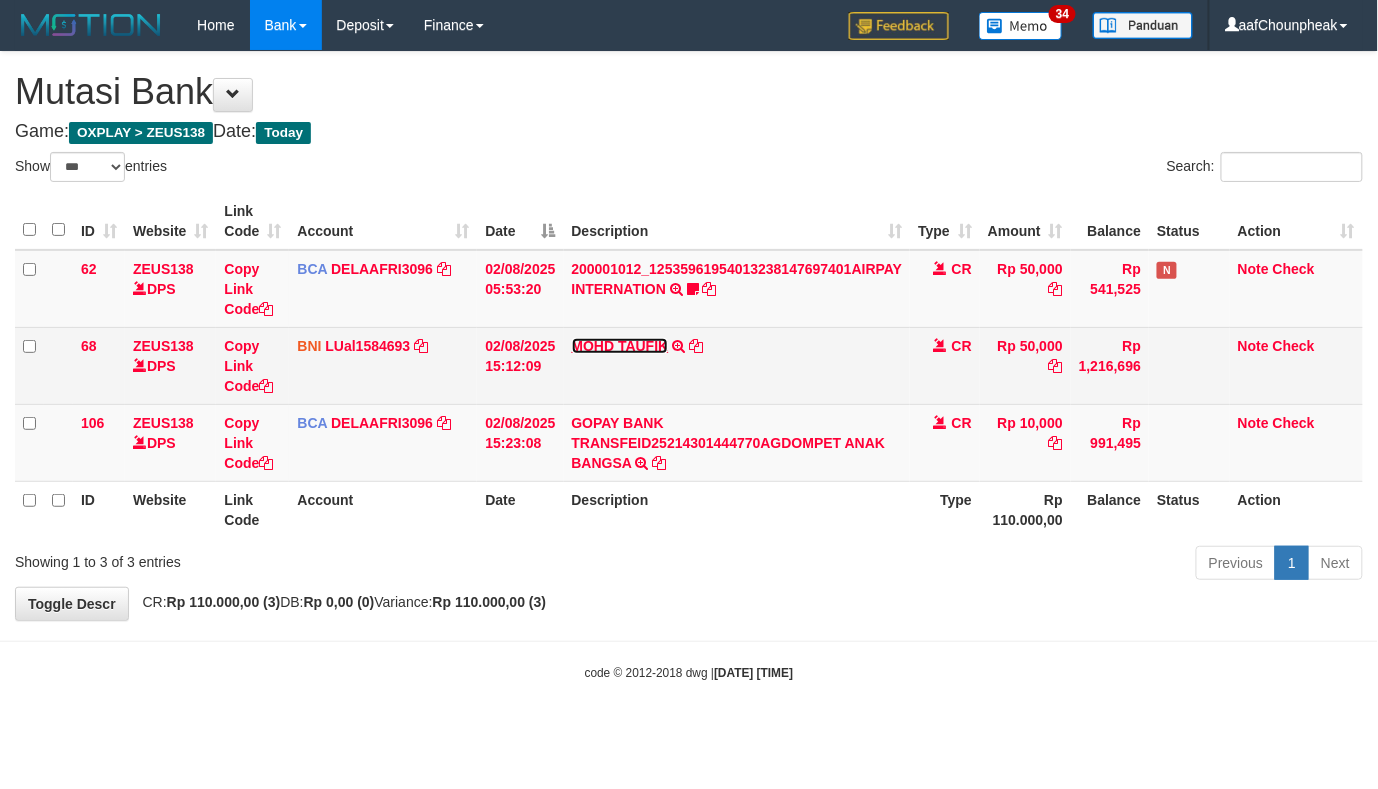 click on "MOHD TAUFIK" at bounding box center [620, 346] 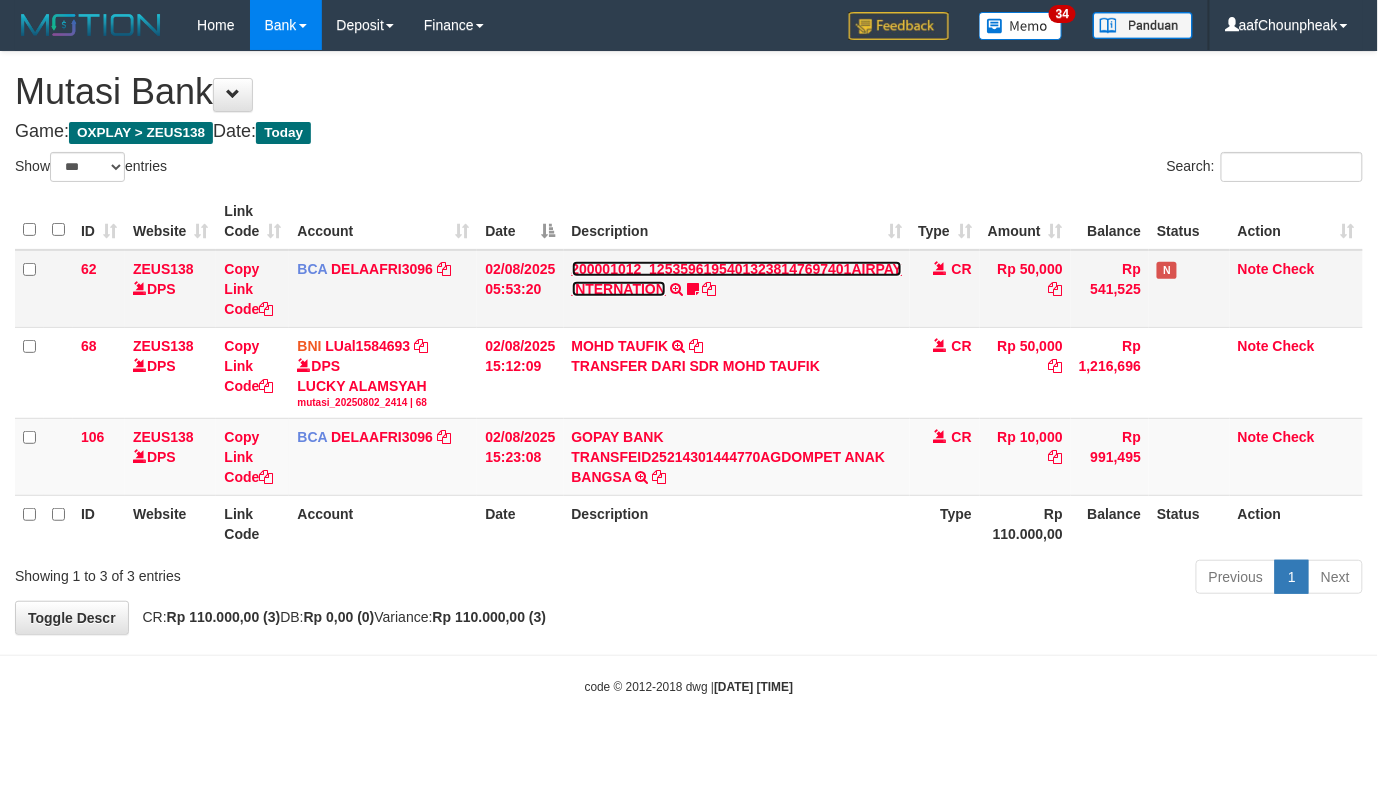click on "200001012_12535961954013238147697401AIRPAY INTERNATION" at bounding box center (737, 279) 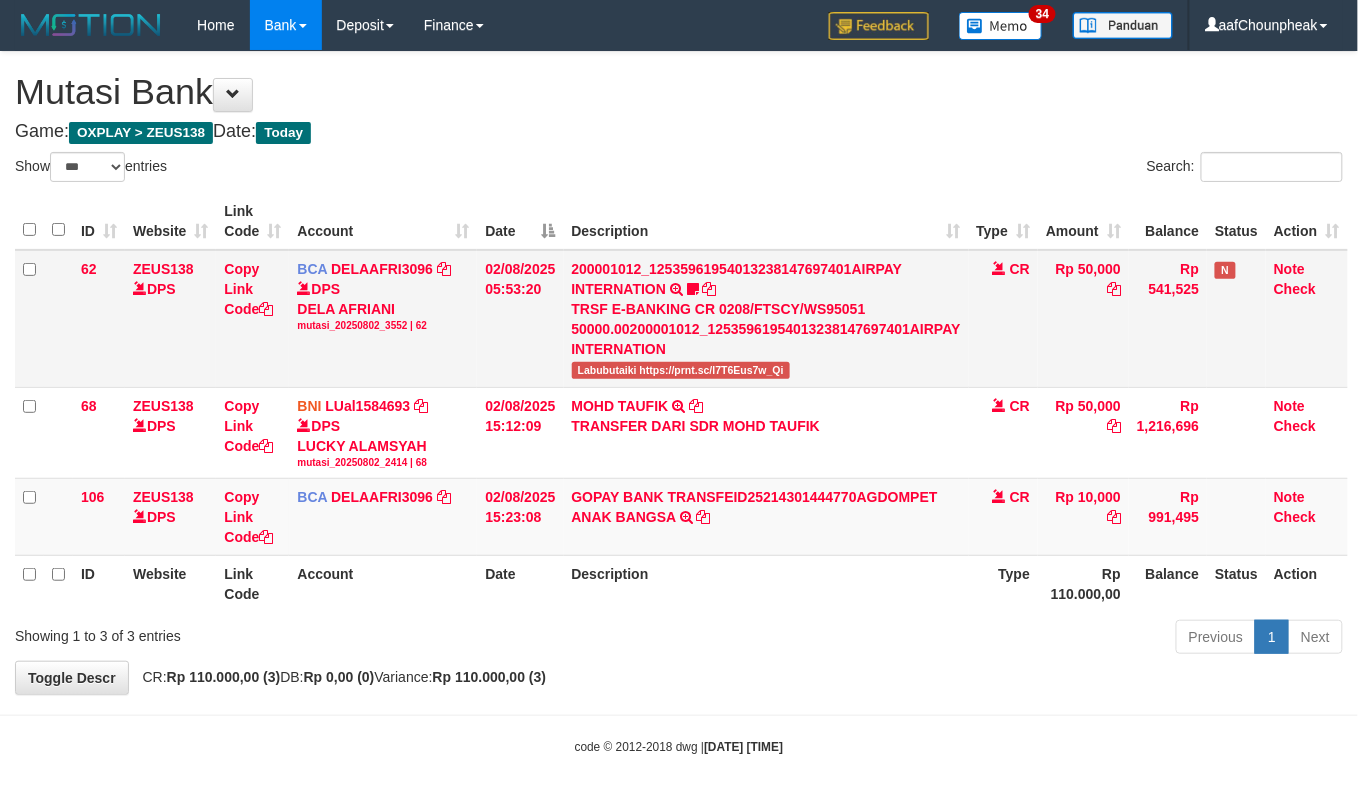 click on "Labubutaiki
https://prnt.sc/l7T6Eus7w_Qi" at bounding box center [681, 370] 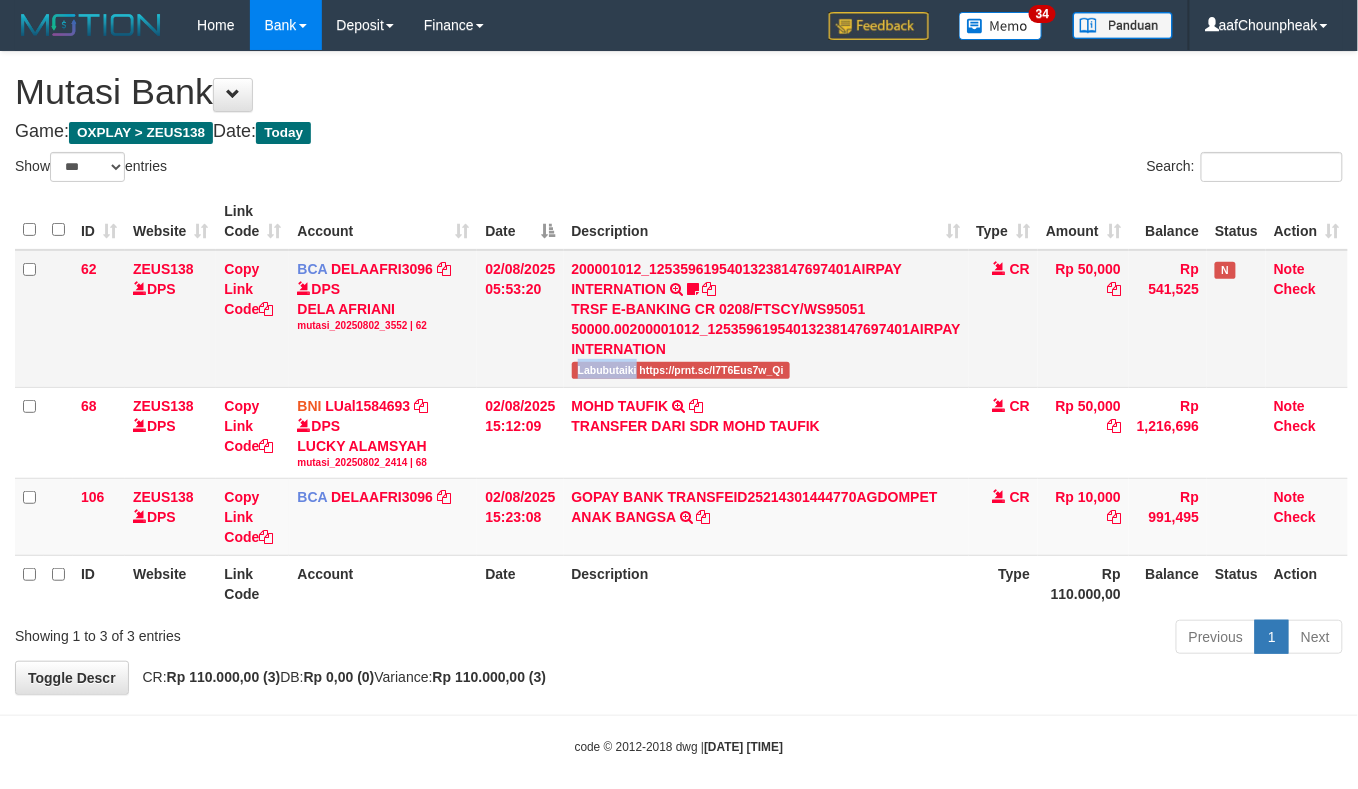 click on "Labubutaiki
https://prnt.sc/l7T6Eus7w_Qi" at bounding box center (681, 370) 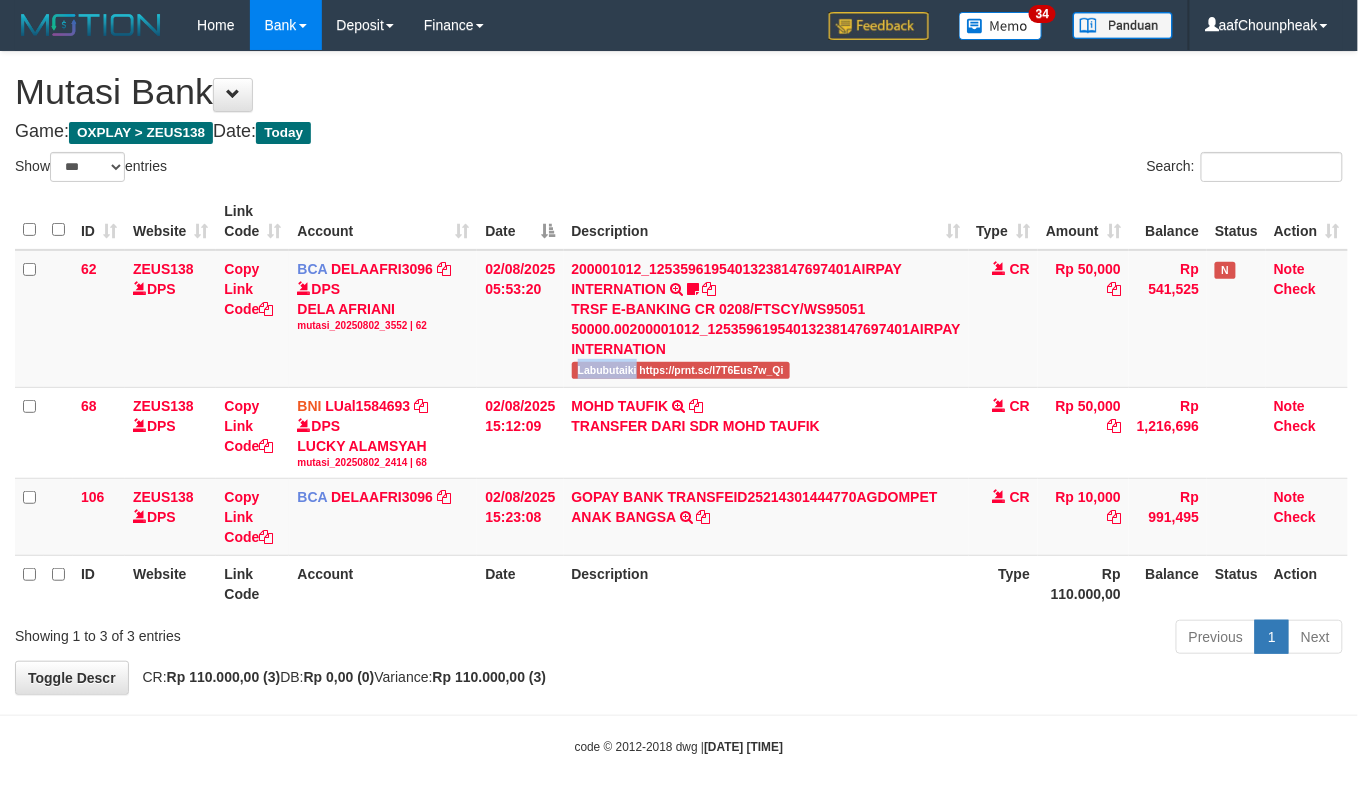 copy on "Labubutaiki" 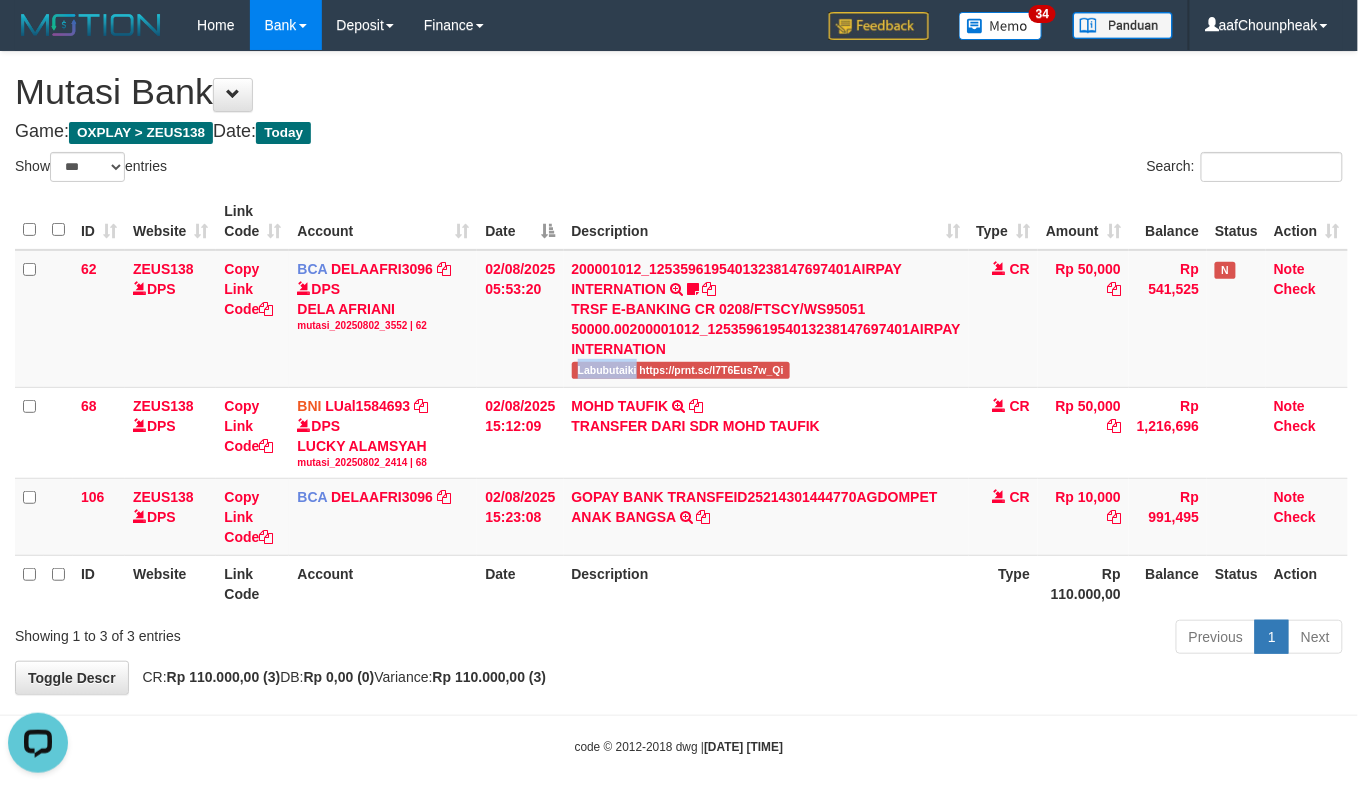 scroll, scrollTop: 0, scrollLeft: 0, axis: both 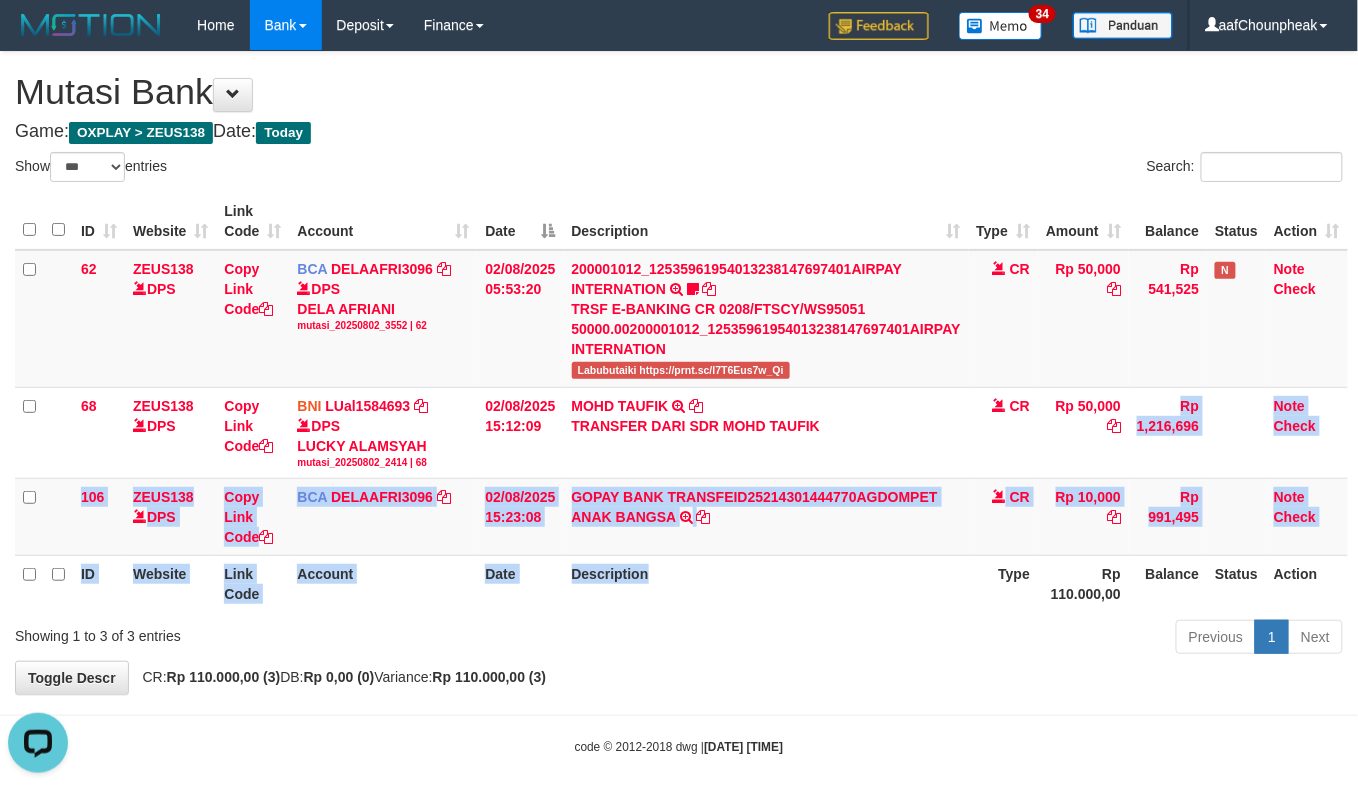 drag, startPoint x: 878, startPoint y: 588, endPoint x: 876, endPoint y: 600, distance: 12.165525 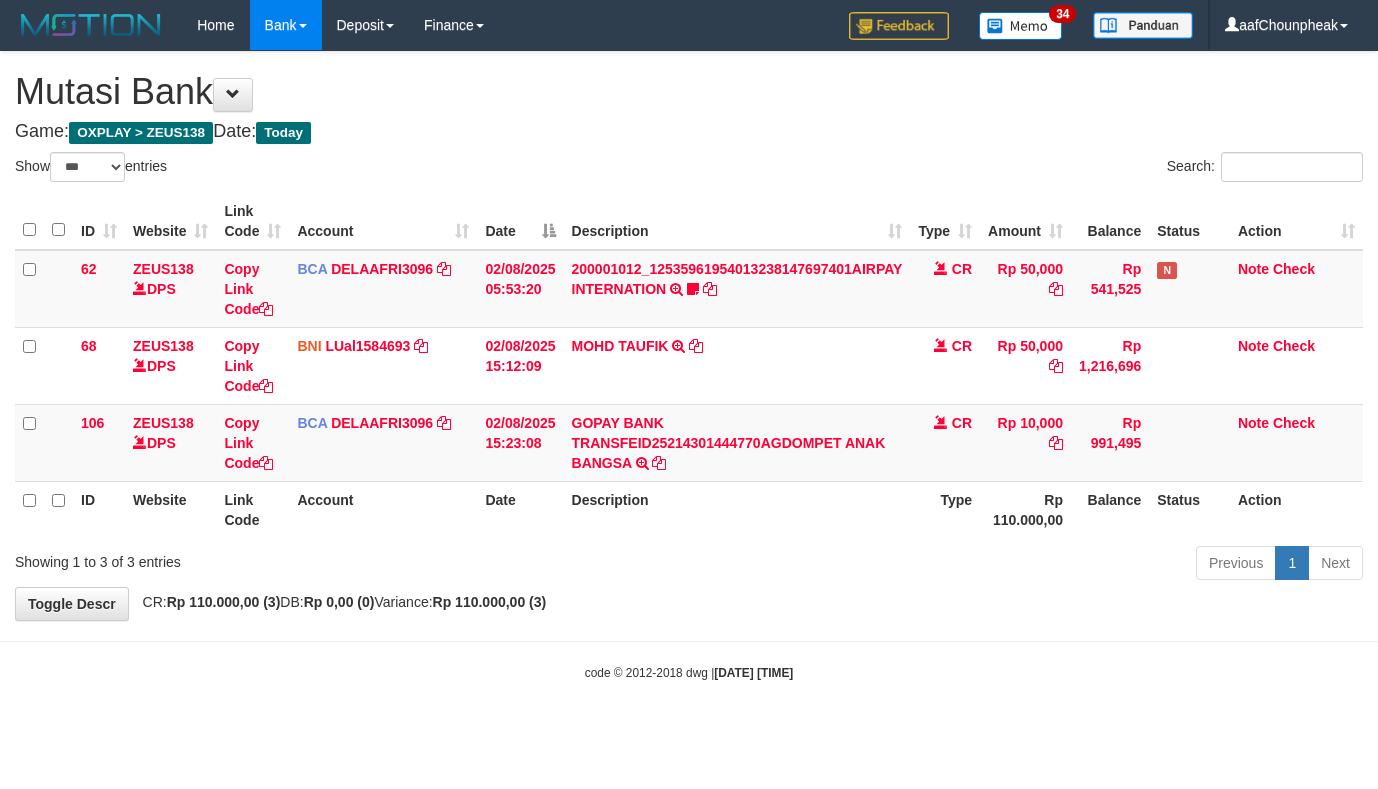 select on "***" 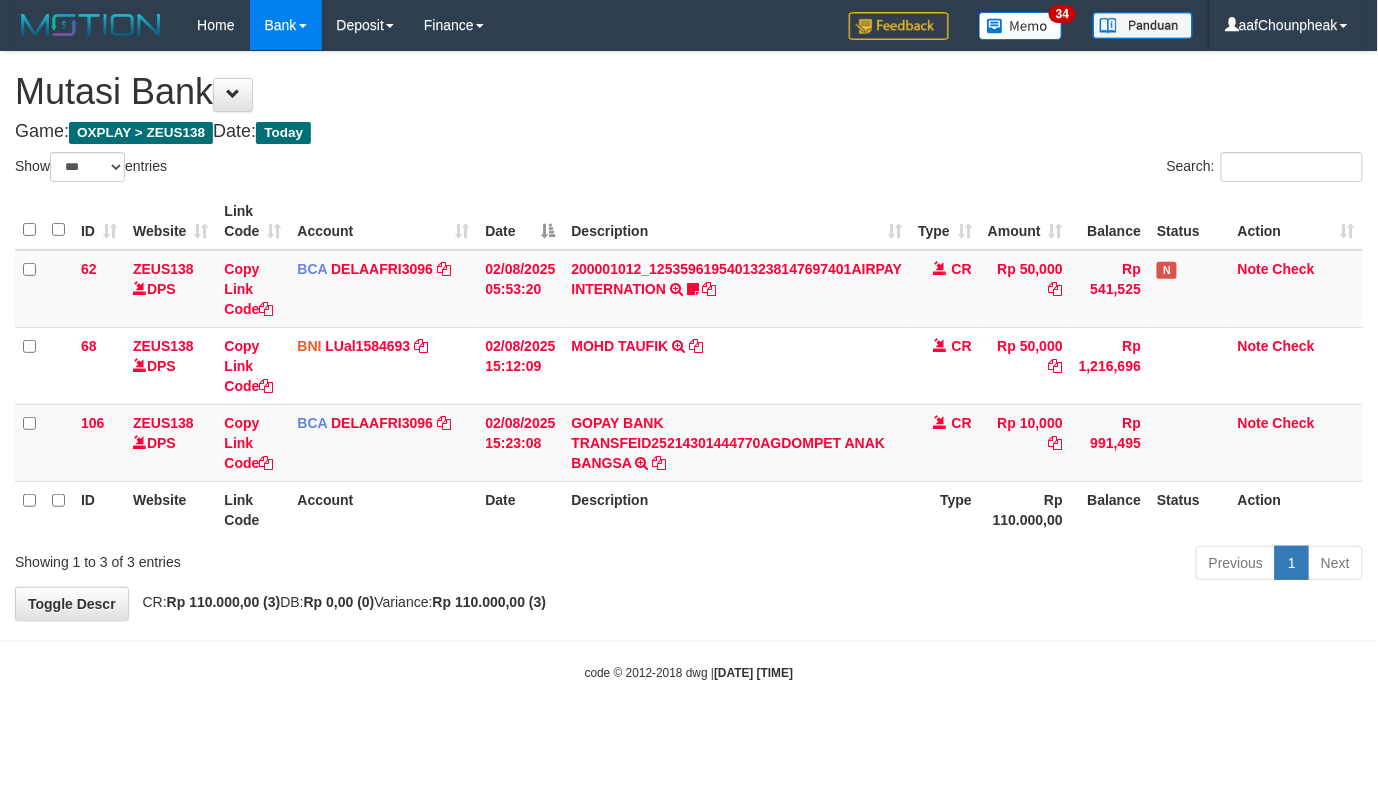 drag, startPoint x: 818, startPoint y: 601, endPoint x: 806, endPoint y: 626, distance: 27.730848 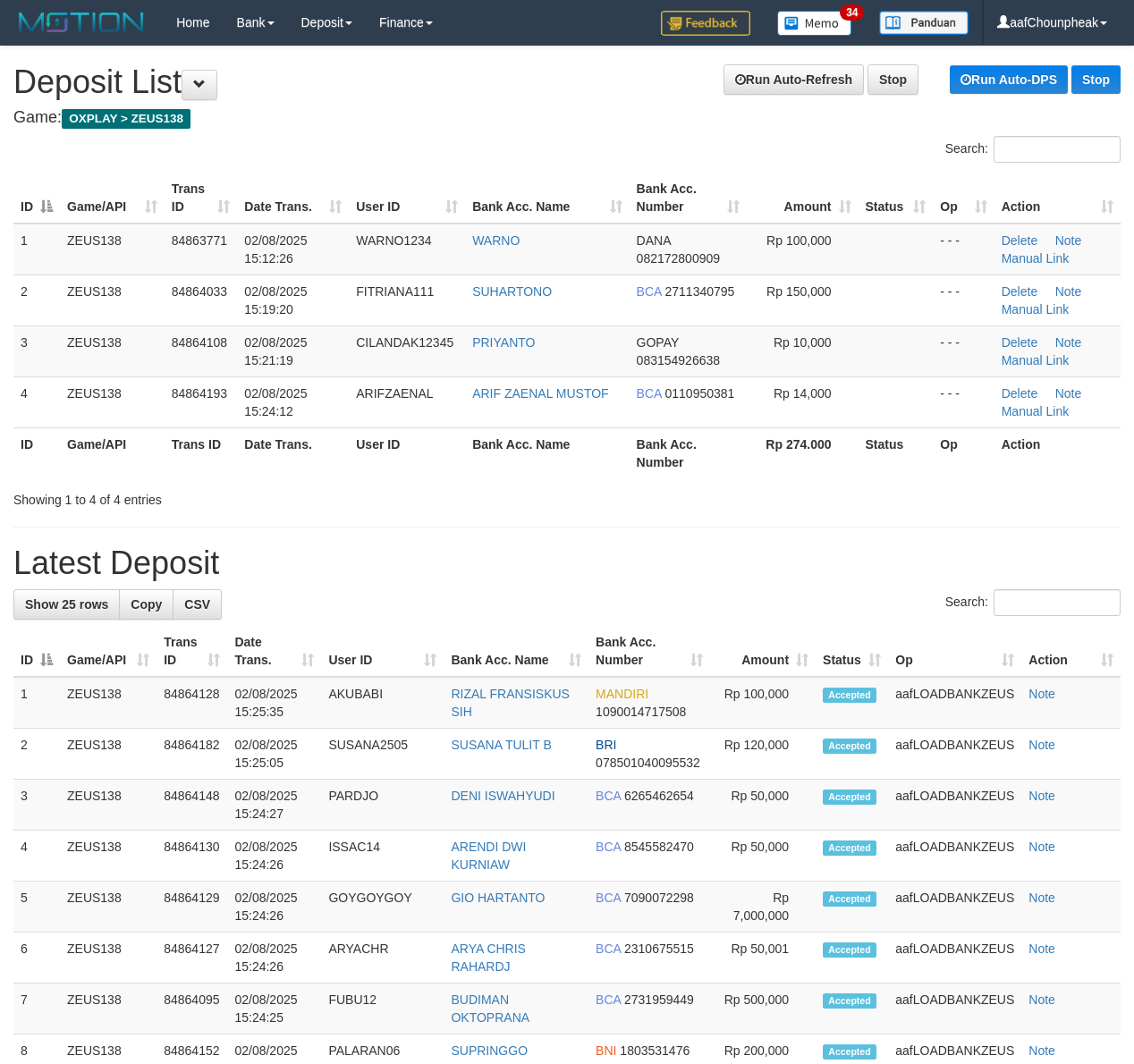 scroll, scrollTop: 0, scrollLeft: 0, axis: both 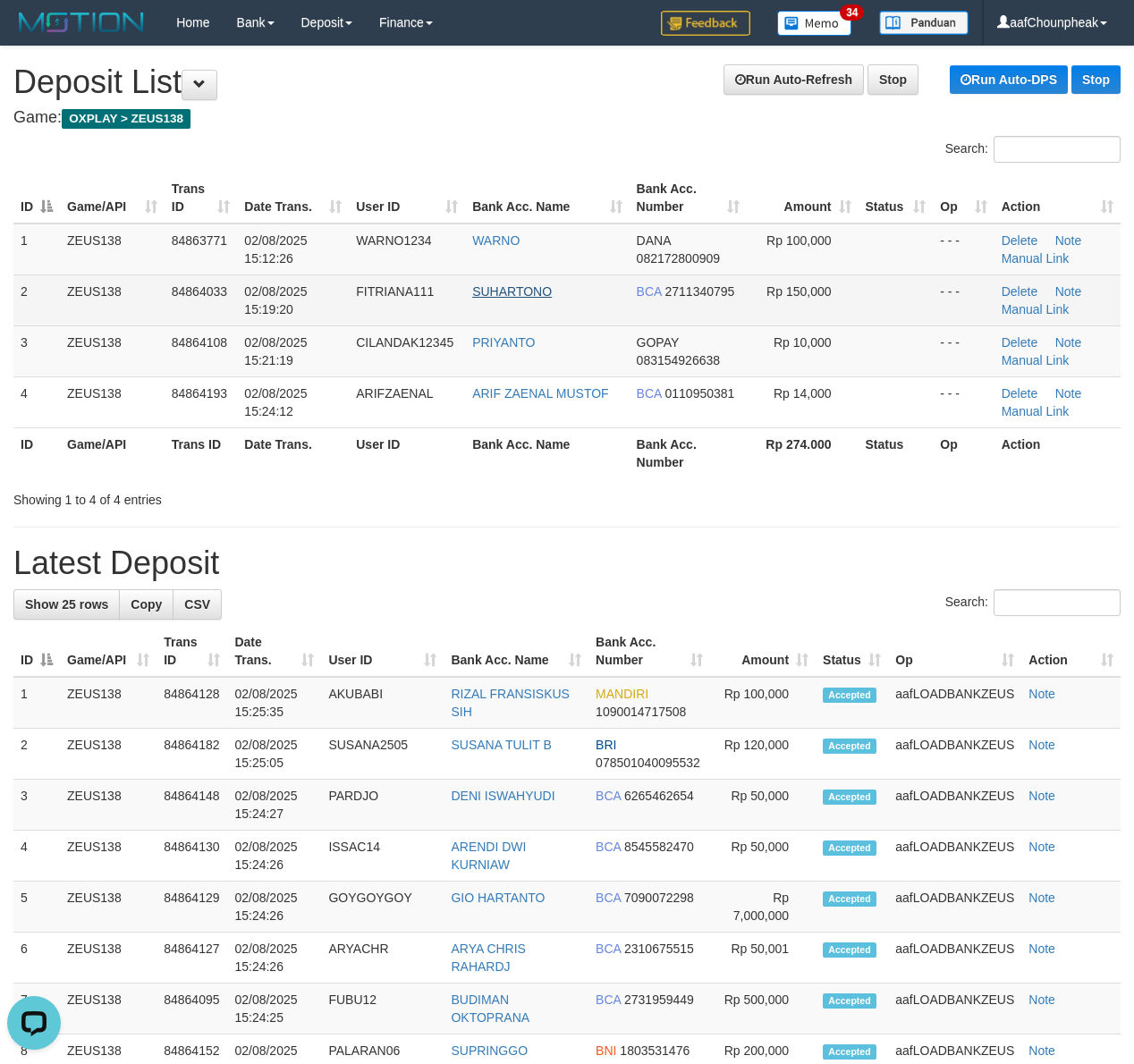 drag, startPoint x: 326, startPoint y: 183, endPoint x: 538, endPoint y: 284, distance: 234.82973 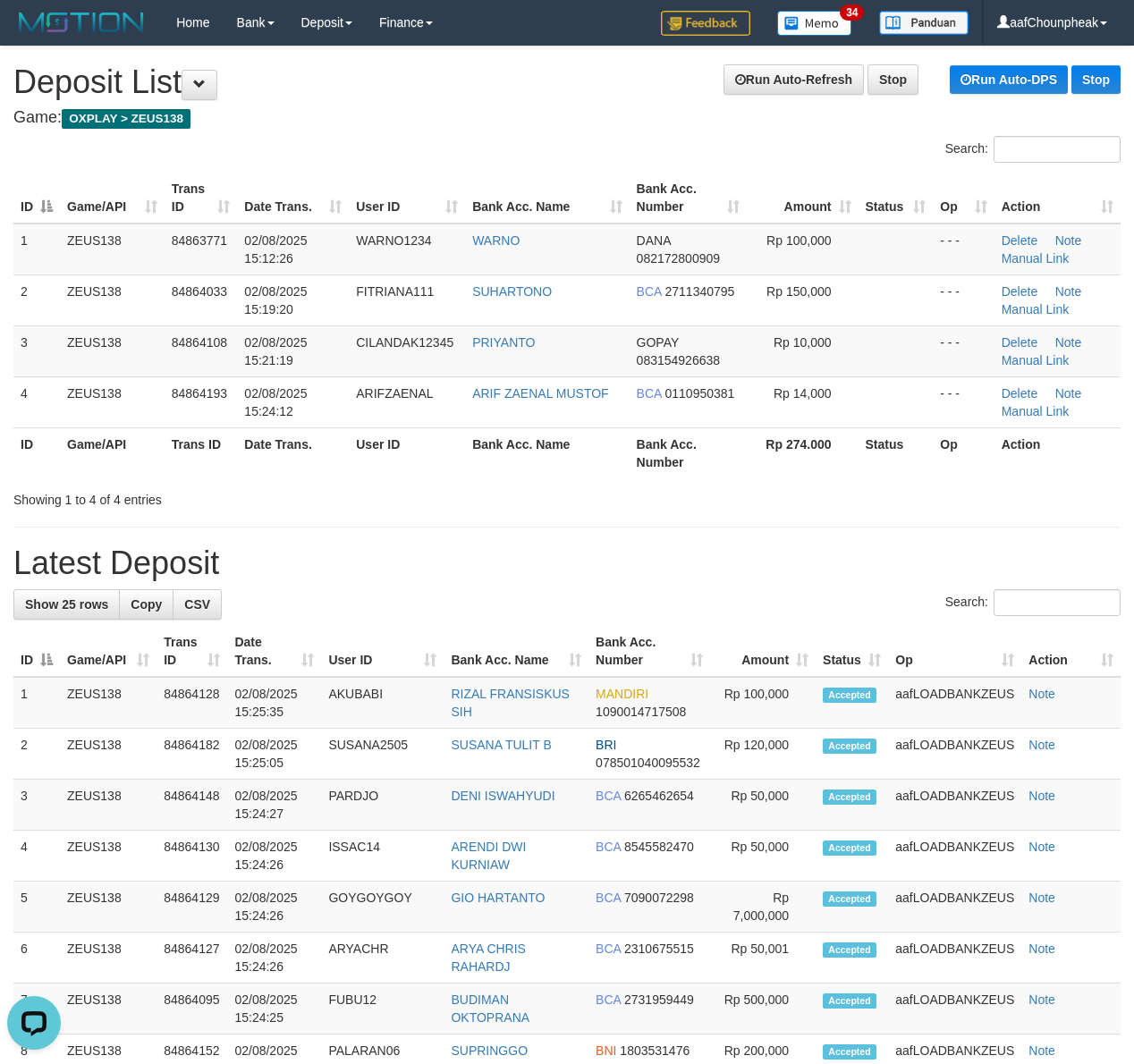 click on "Bank Acc. Name" at bounding box center [546, 198] 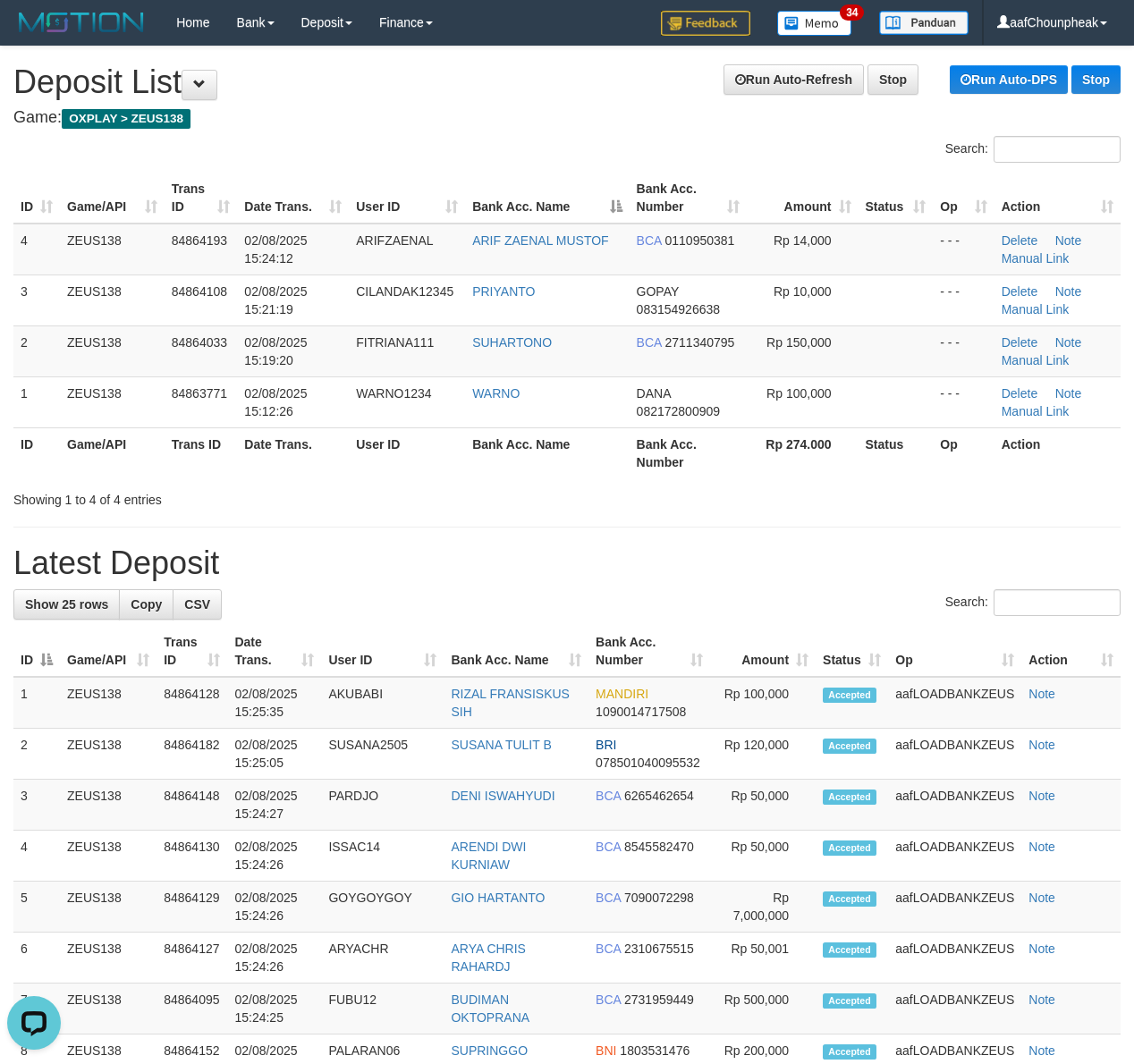 drag, startPoint x: 470, startPoint y: 147, endPoint x: 442, endPoint y: 155, distance: 29.12044 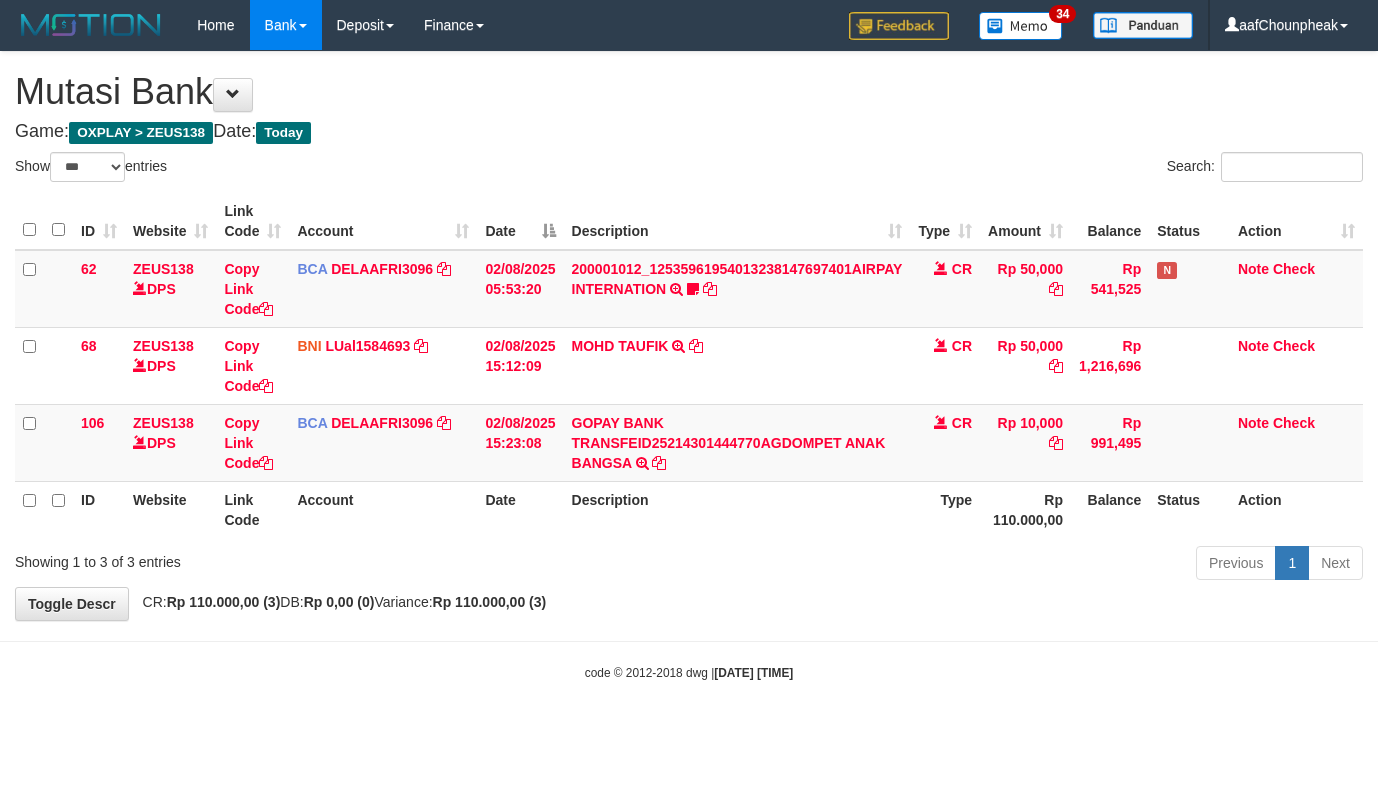 select on "***" 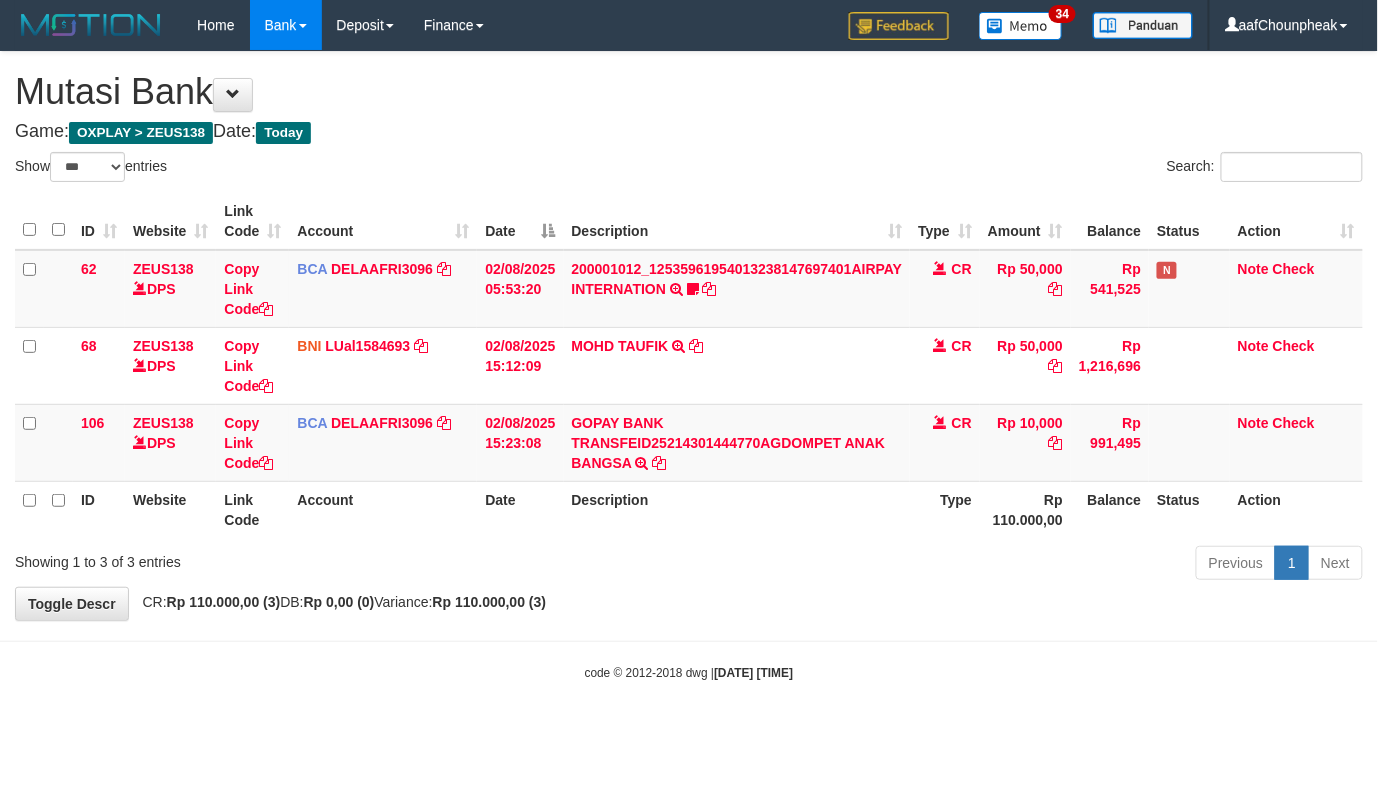 click on "**********" at bounding box center (689, 336) 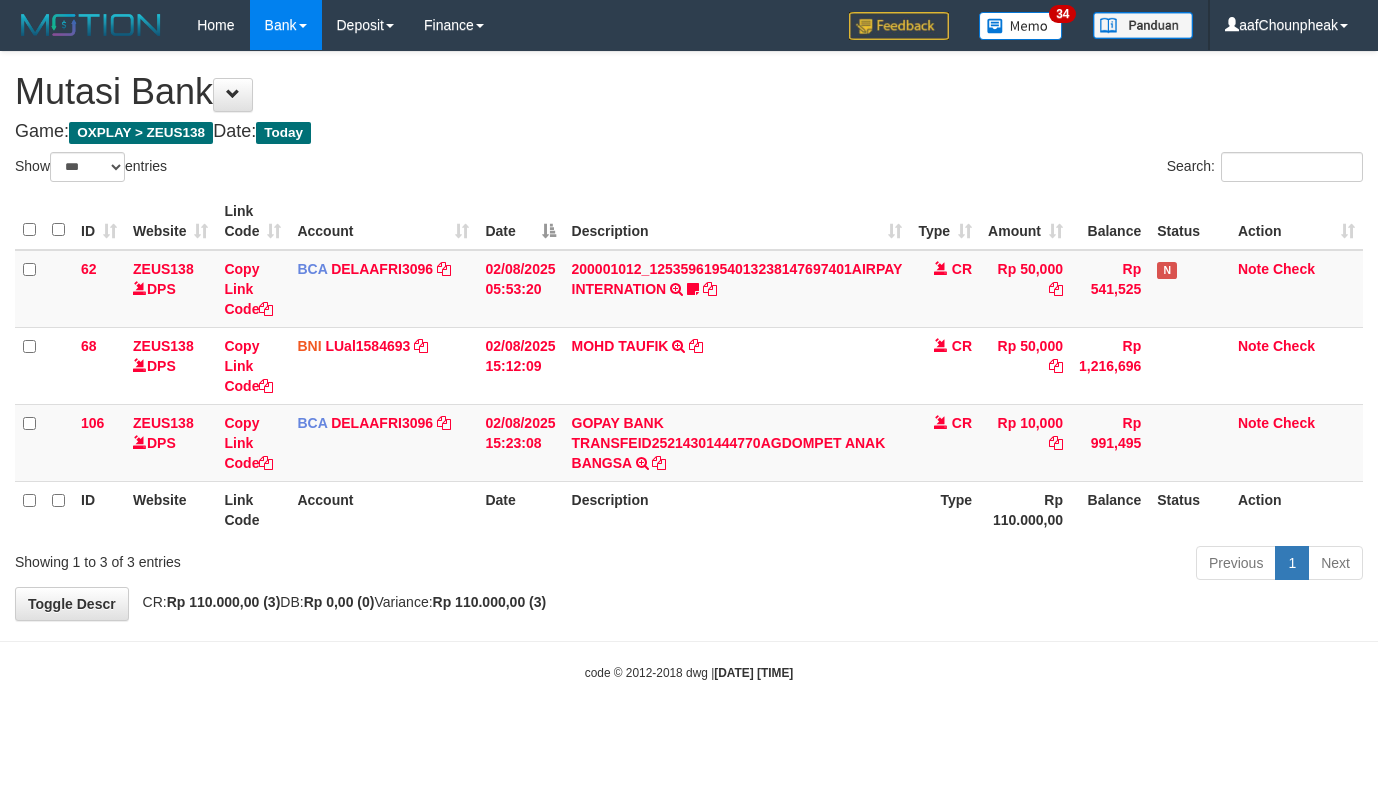 select on "***" 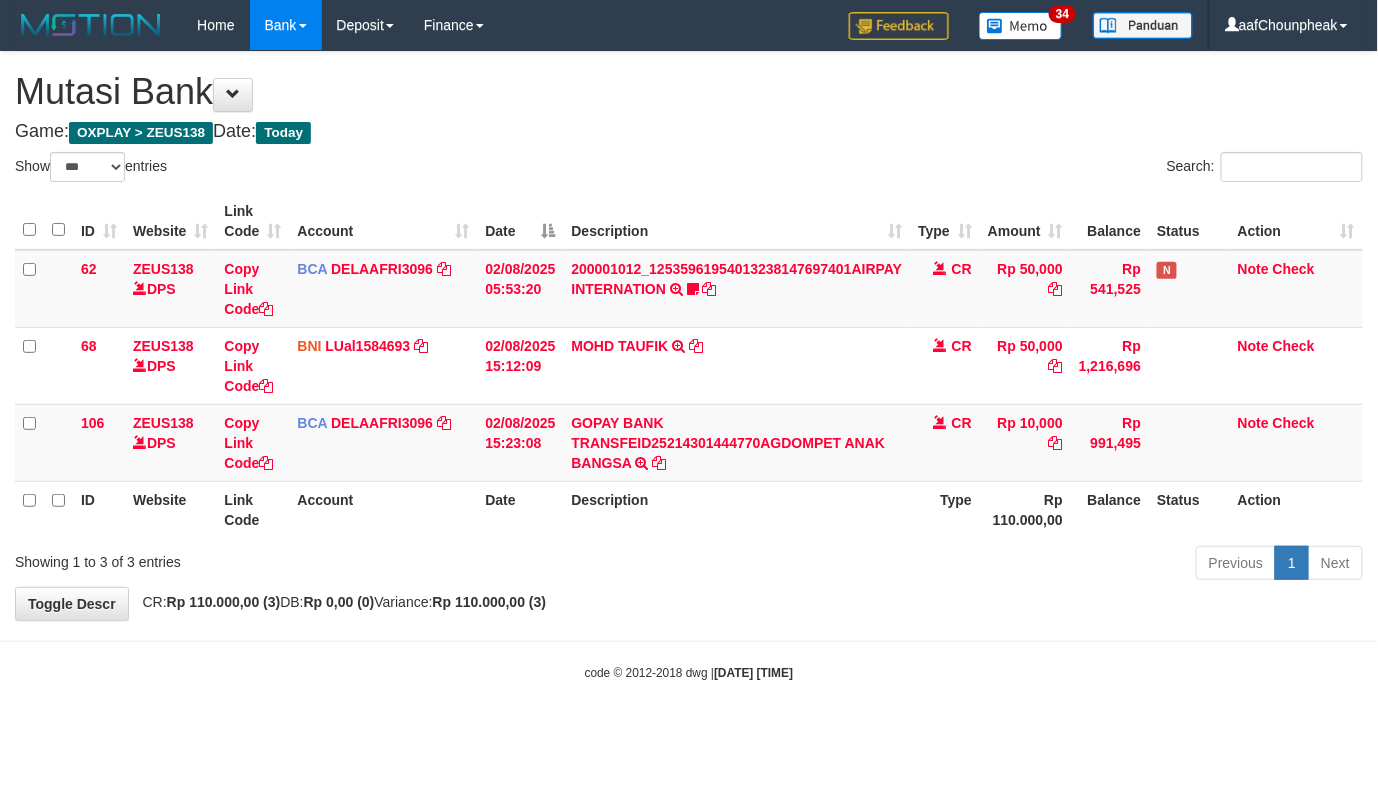 click on "Toggle navigation
Home
Bank
Account List
Mutasi Bank
Search
Note Mutasi
Deposit
DPS List
History
Finance
Financial Data
aafChounpheak
My Profile
Log Out
34" at bounding box center [689, 366] 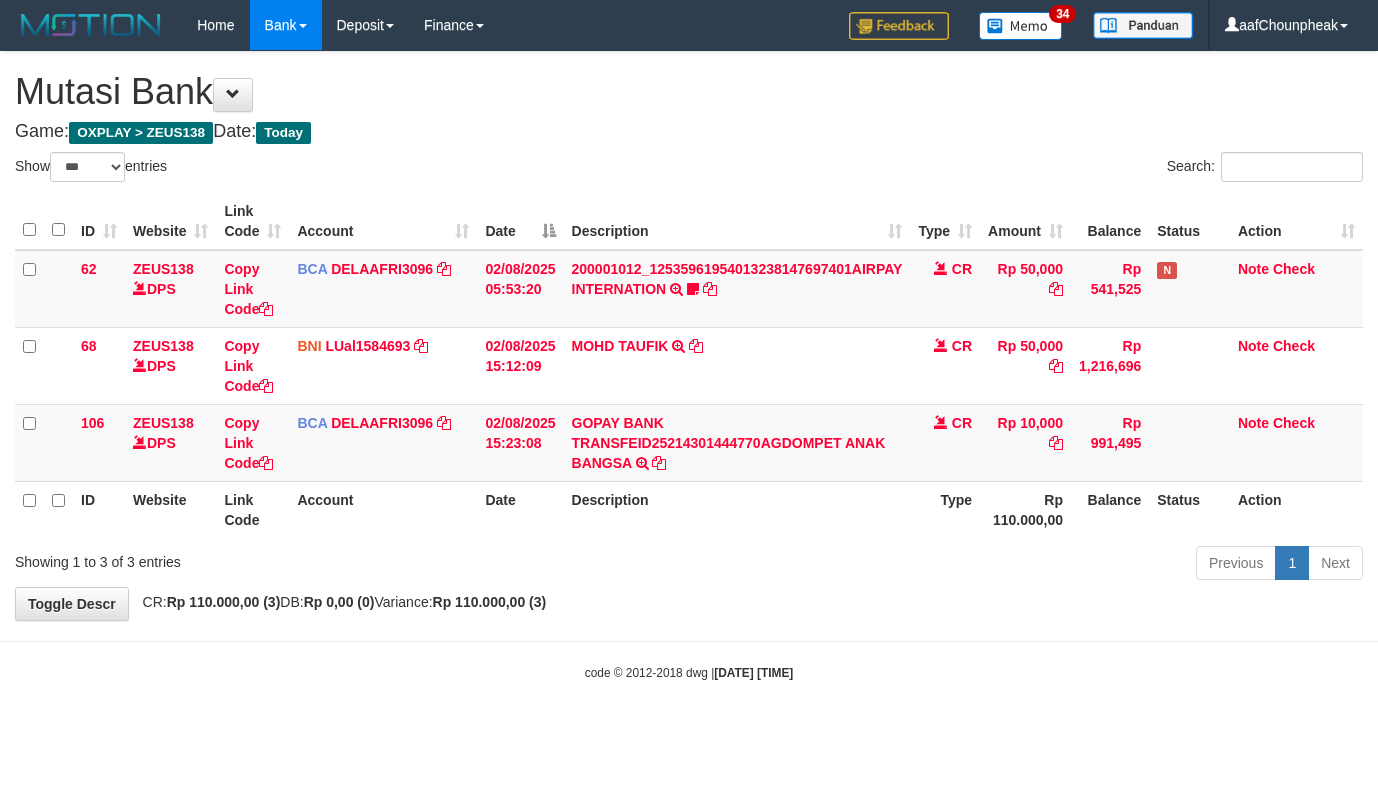 select on "***" 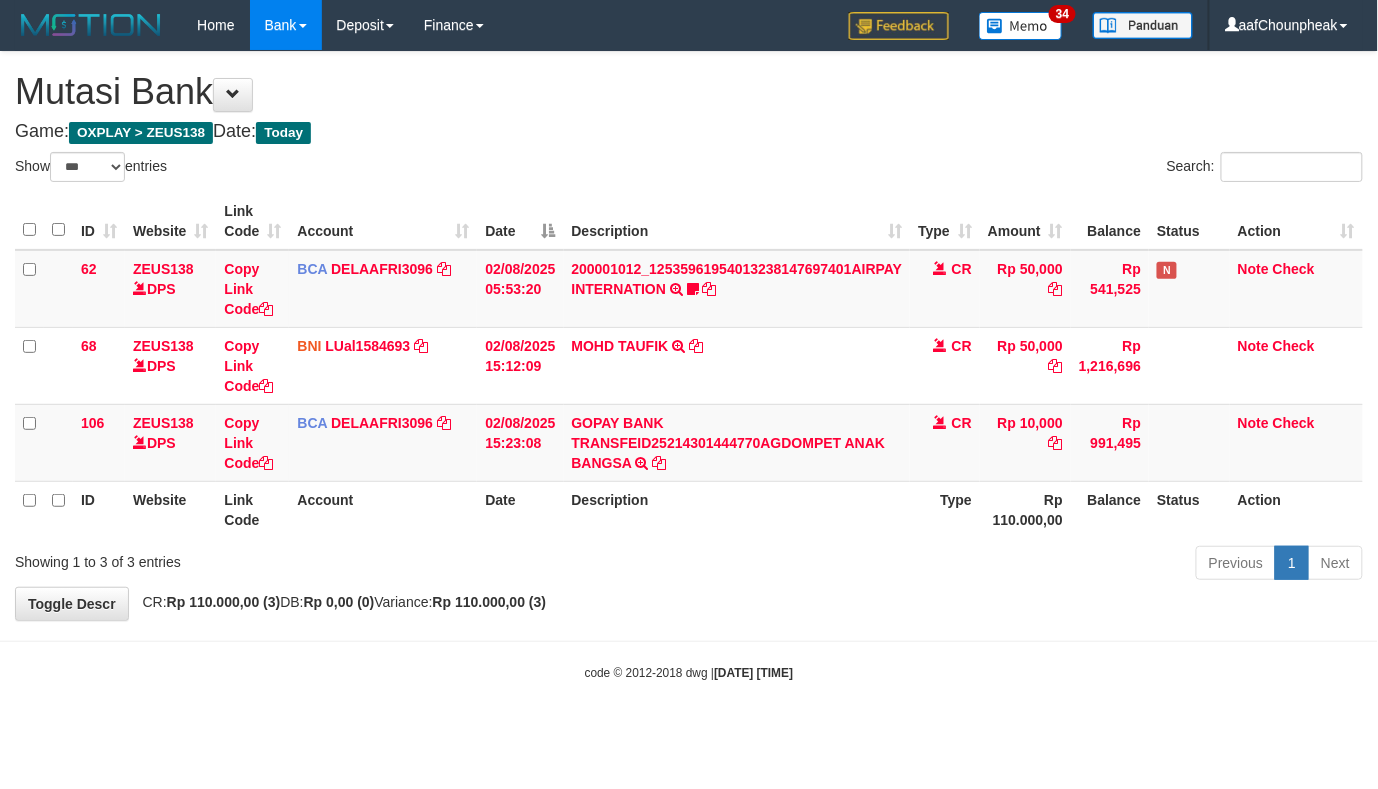 click on "Toggle navigation
Home
Bank
Account List
Mutasi Bank
Search
Note Mutasi
Deposit
DPS List
History
Finance
Financial Data
aafChounpheak
My Profile
Log Out
34" at bounding box center (689, 366) 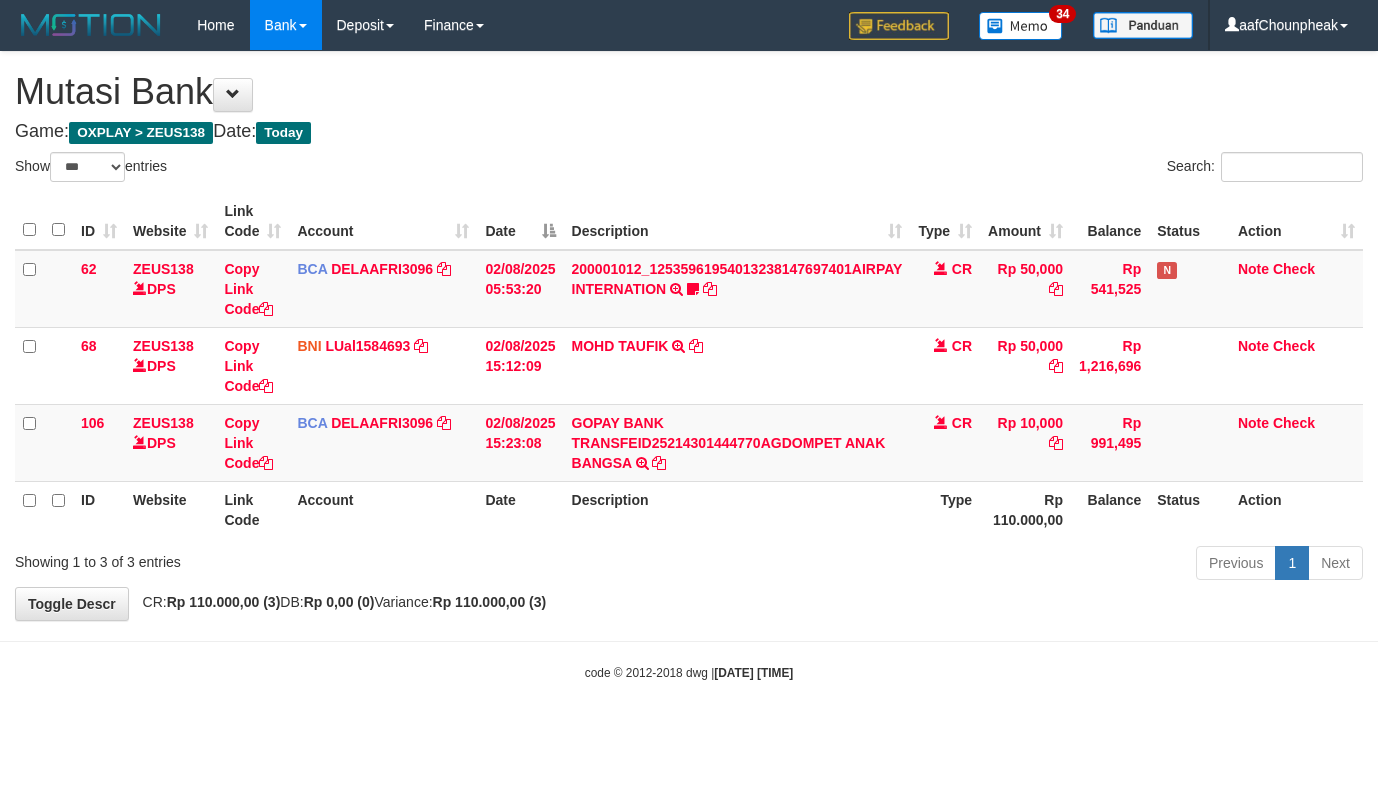 select on "***" 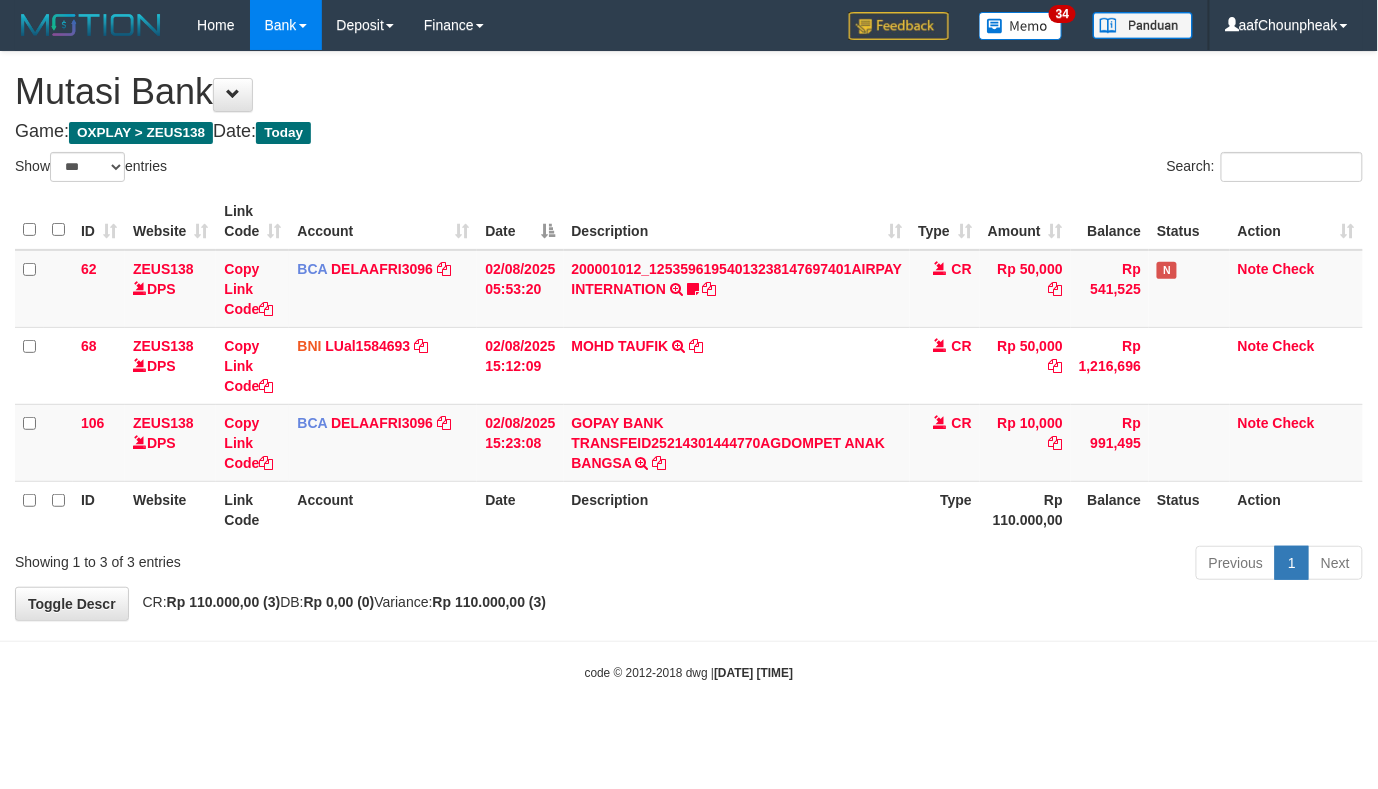 drag, startPoint x: 0, startPoint y: 0, endPoint x: 784, endPoint y: 629, distance: 1005.1353 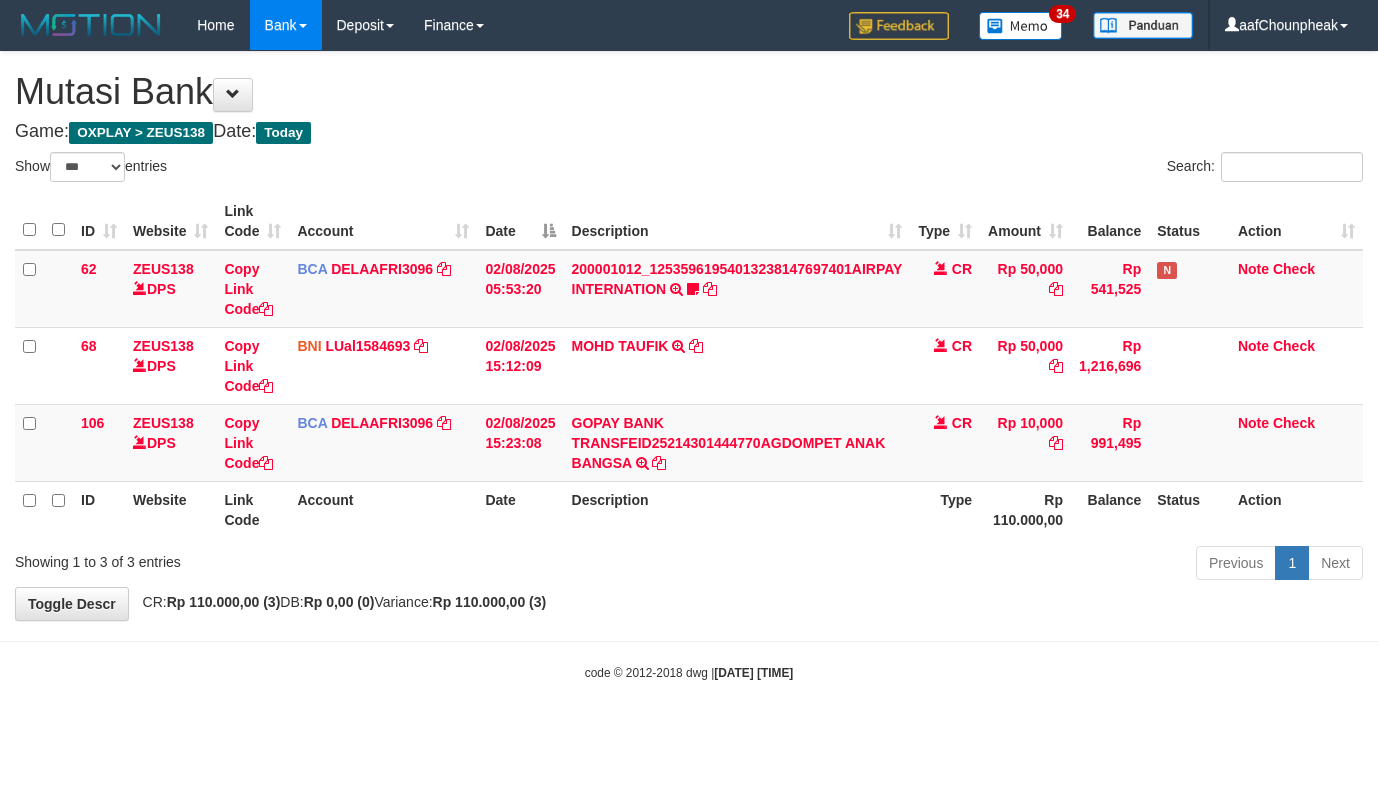 select on "***" 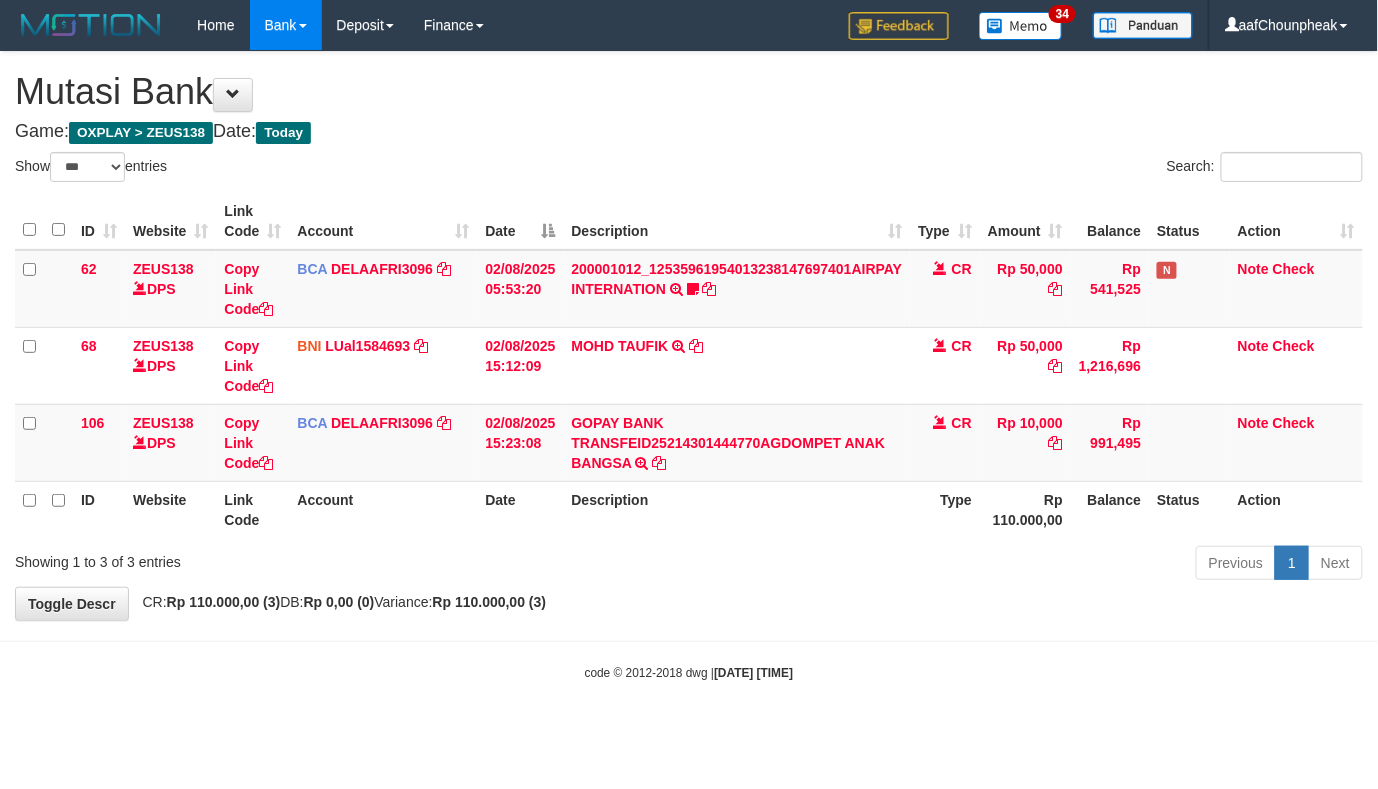 click on "Toggle navigation
Home
Bank
Account List
Mutasi Bank
Search
Note Mutasi
Deposit
DPS List
History
Finance
Financial Data
aafChounpheak
My Profile
Log Out
34" at bounding box center (689, 366) 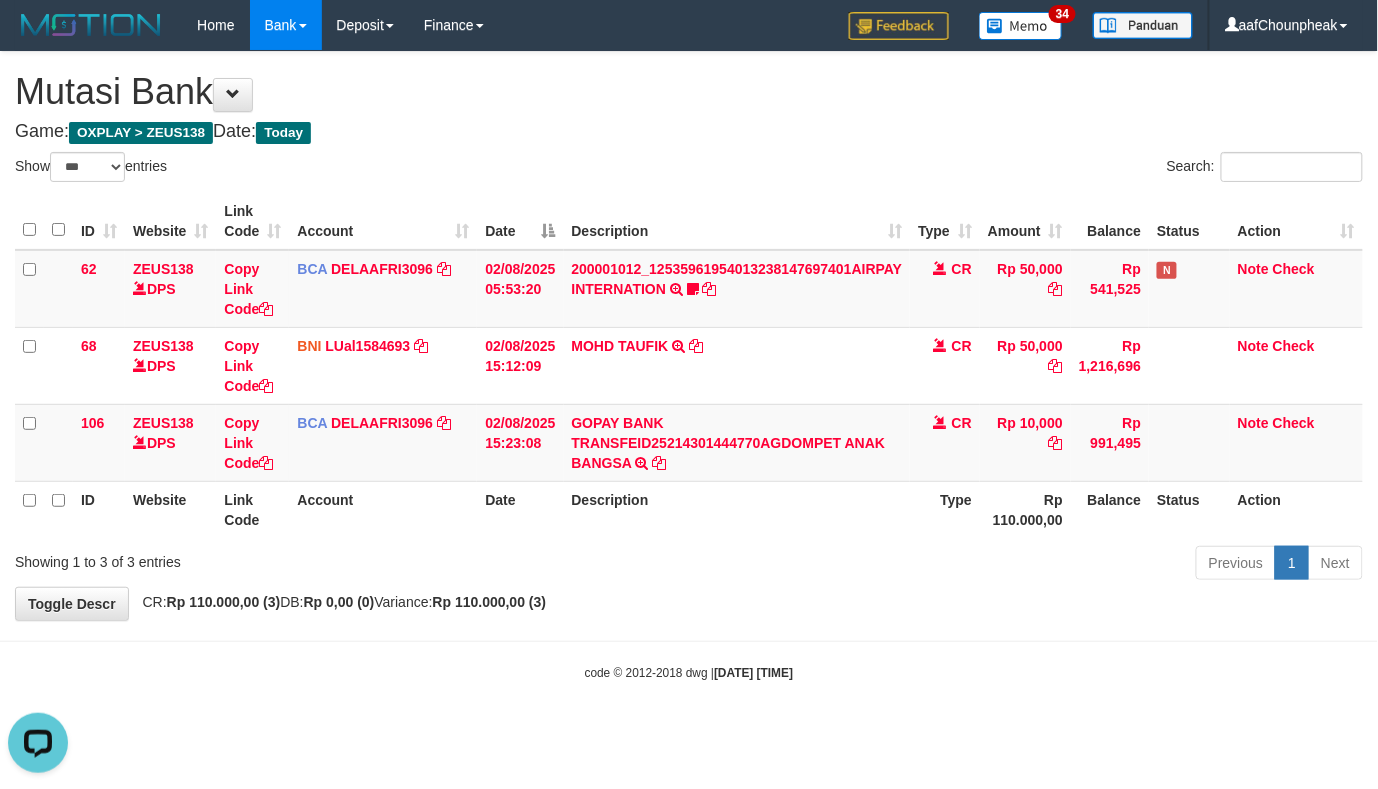 scroll, scrollTop: 0, scrollLeft: 0, axis: both 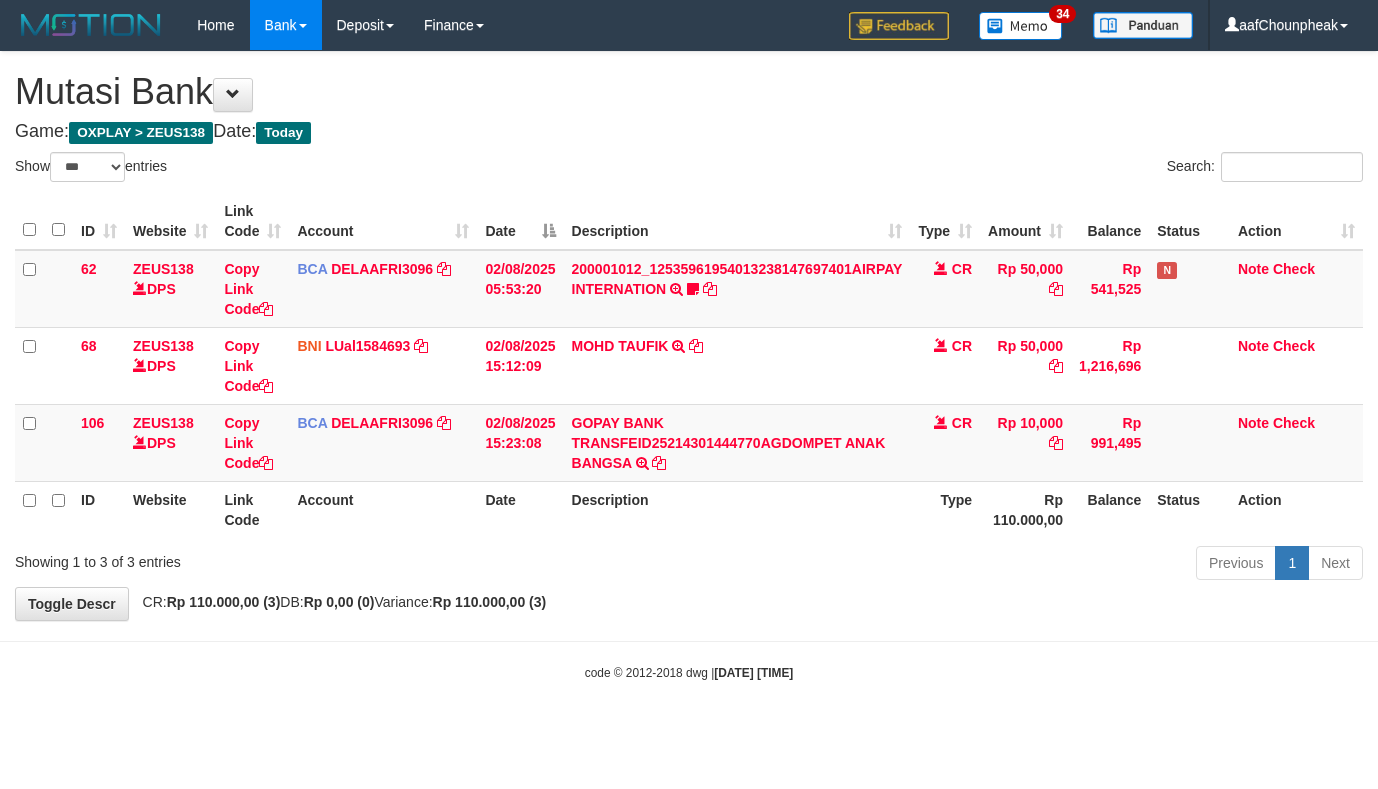 select on "***" 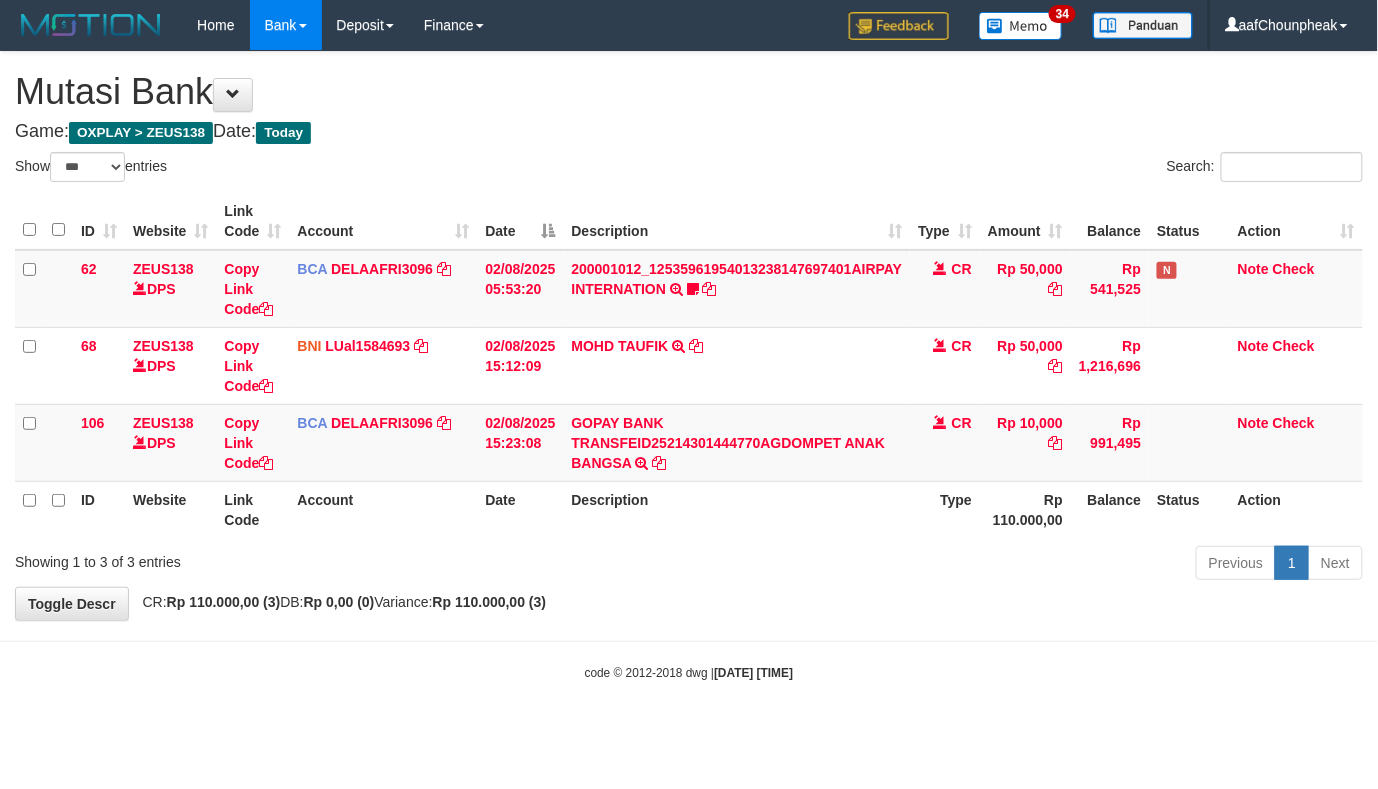 click on "Toggle navigation
Home
Bank
Account List
Mutasi Bank
Search
Note Mutasi
Deposit
DPS List
History
Finance
Financial Data
aafChounpheak
My Profile
Log Out
34" at bounding box center (689, 366) 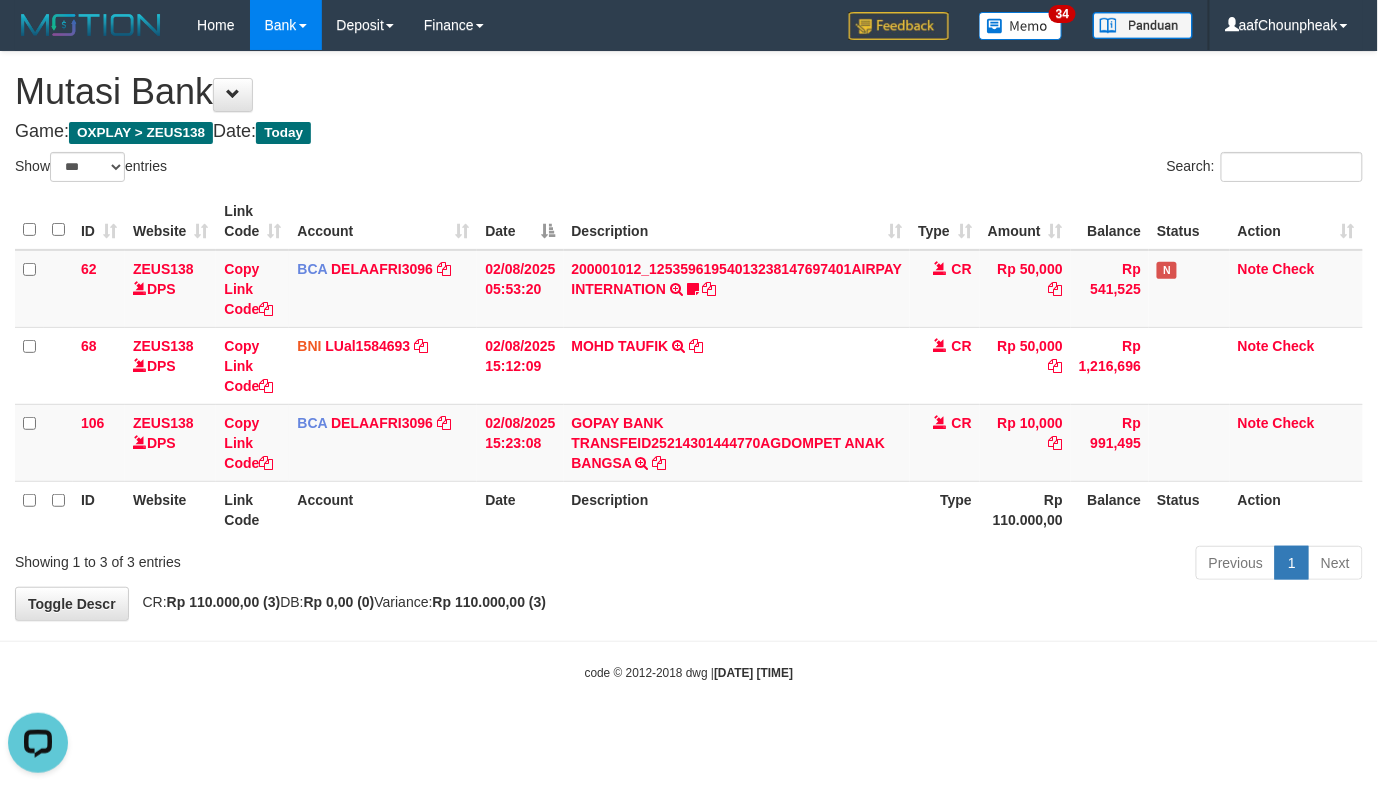 scroll, scrollTop: 0, scrollLeft: 0, axis: both 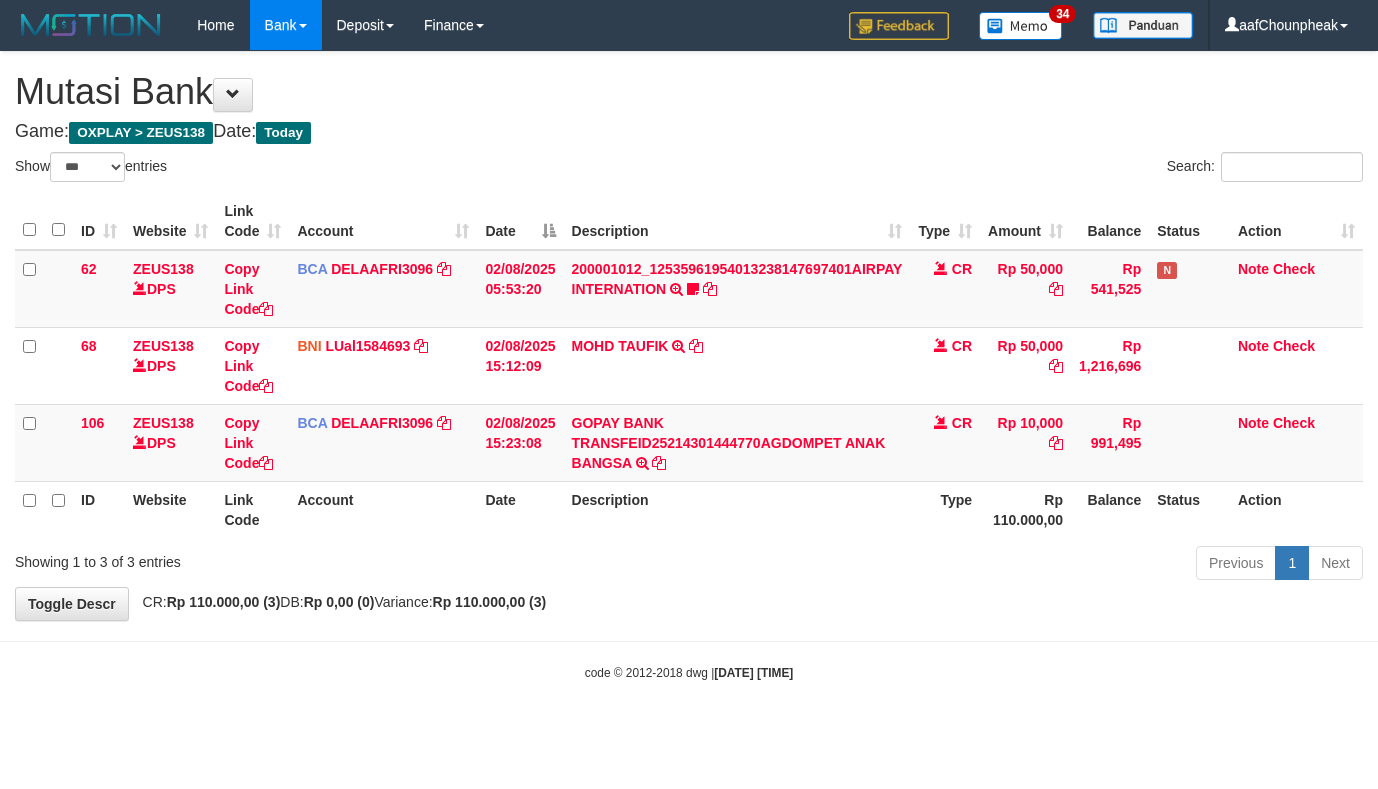 select on "***" 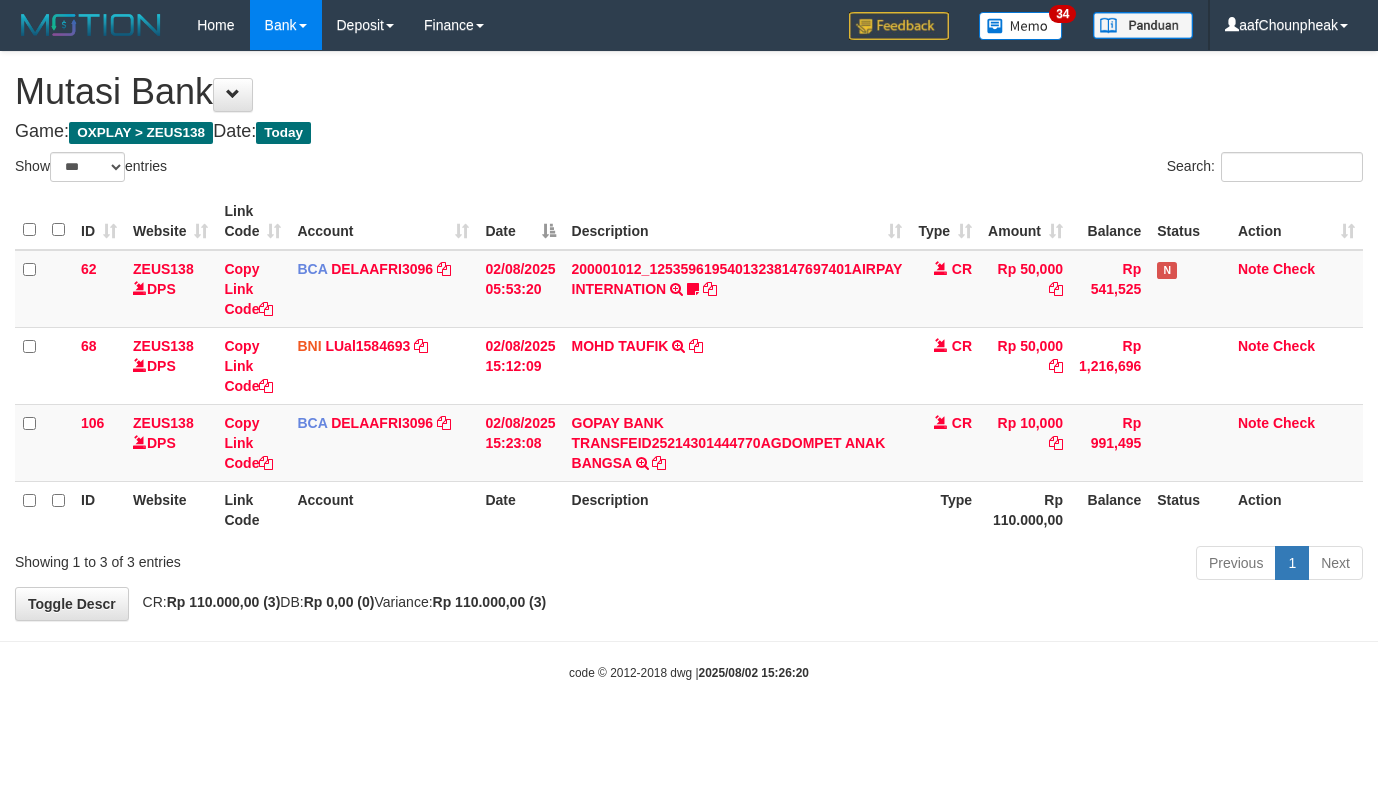 select on "***" 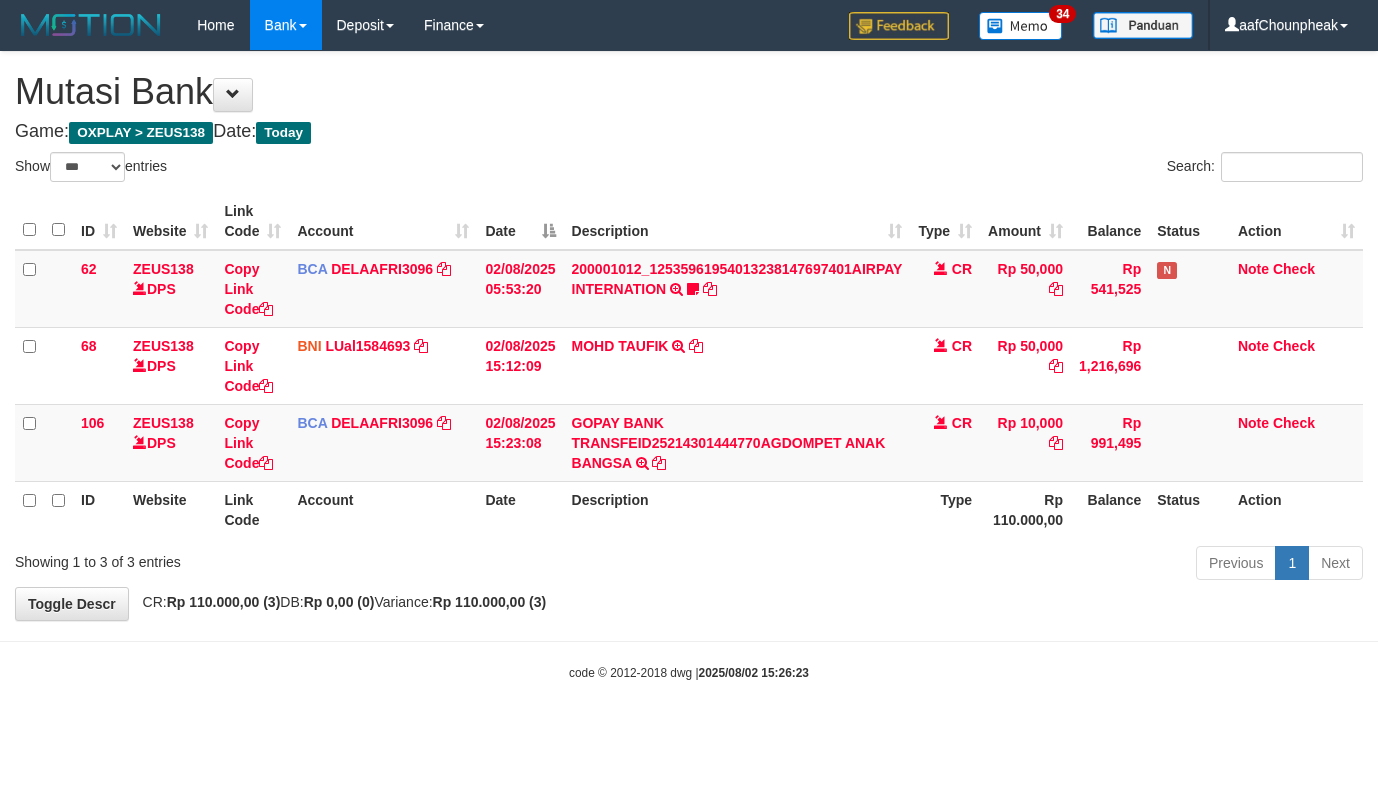 select on "***" 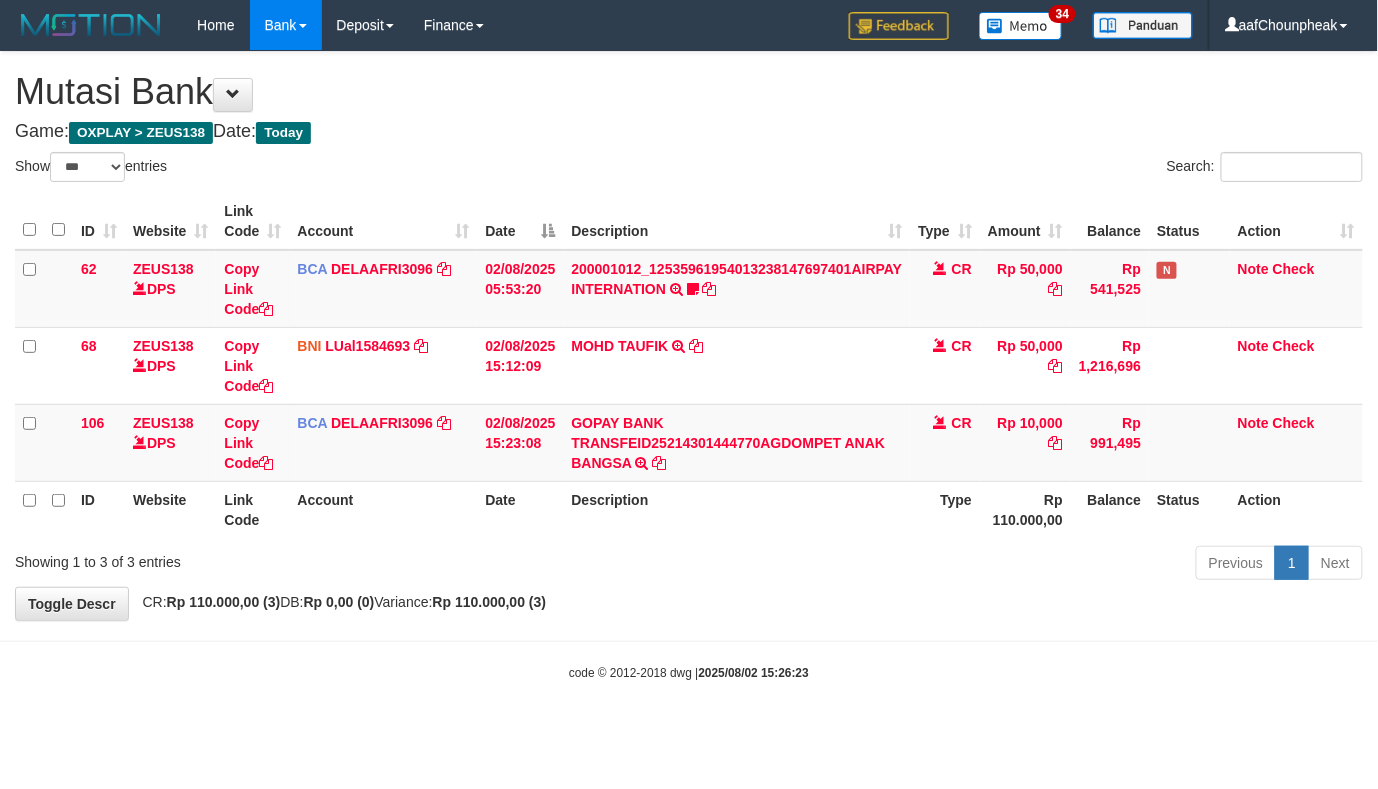 click on "2025/08/02 15:26:23" at bounding box center (754, 673) 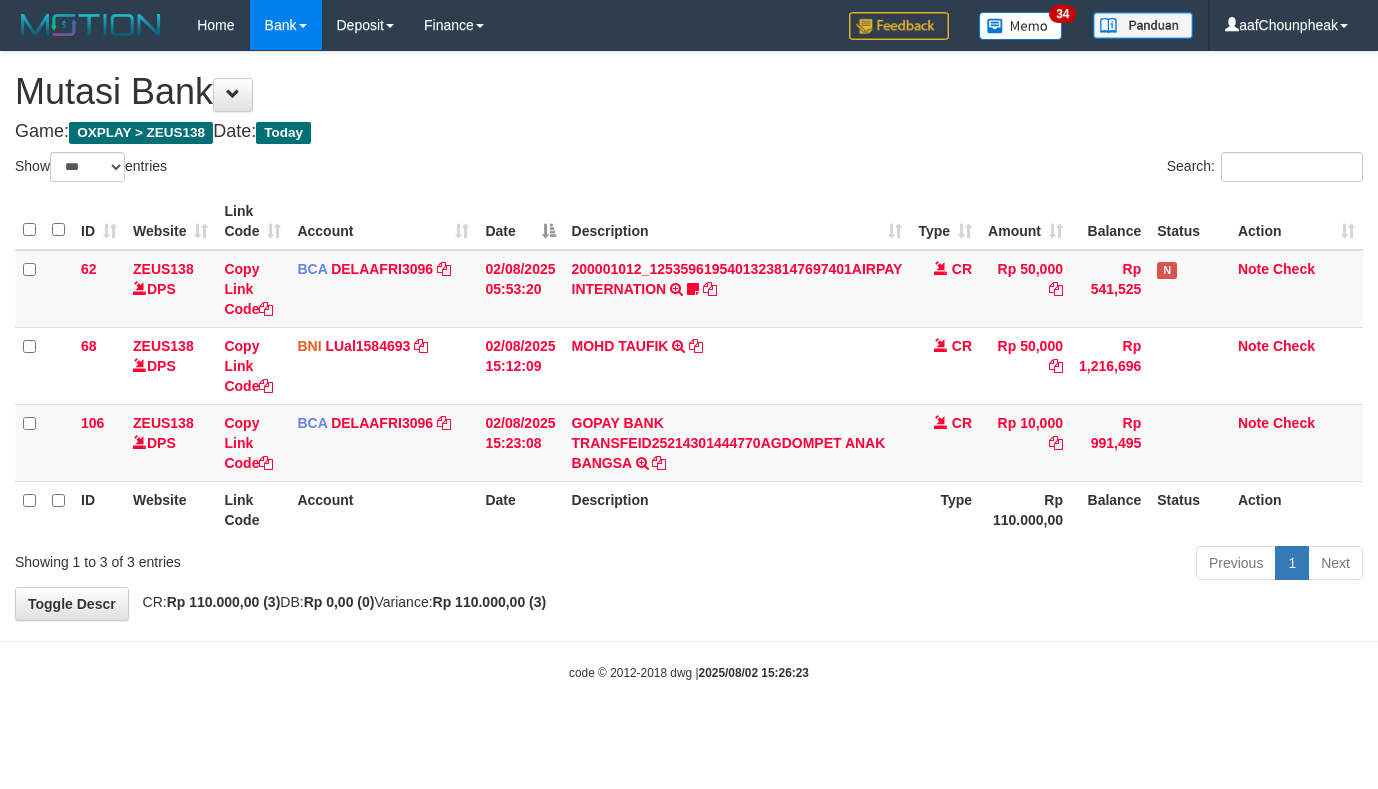 select on "***" 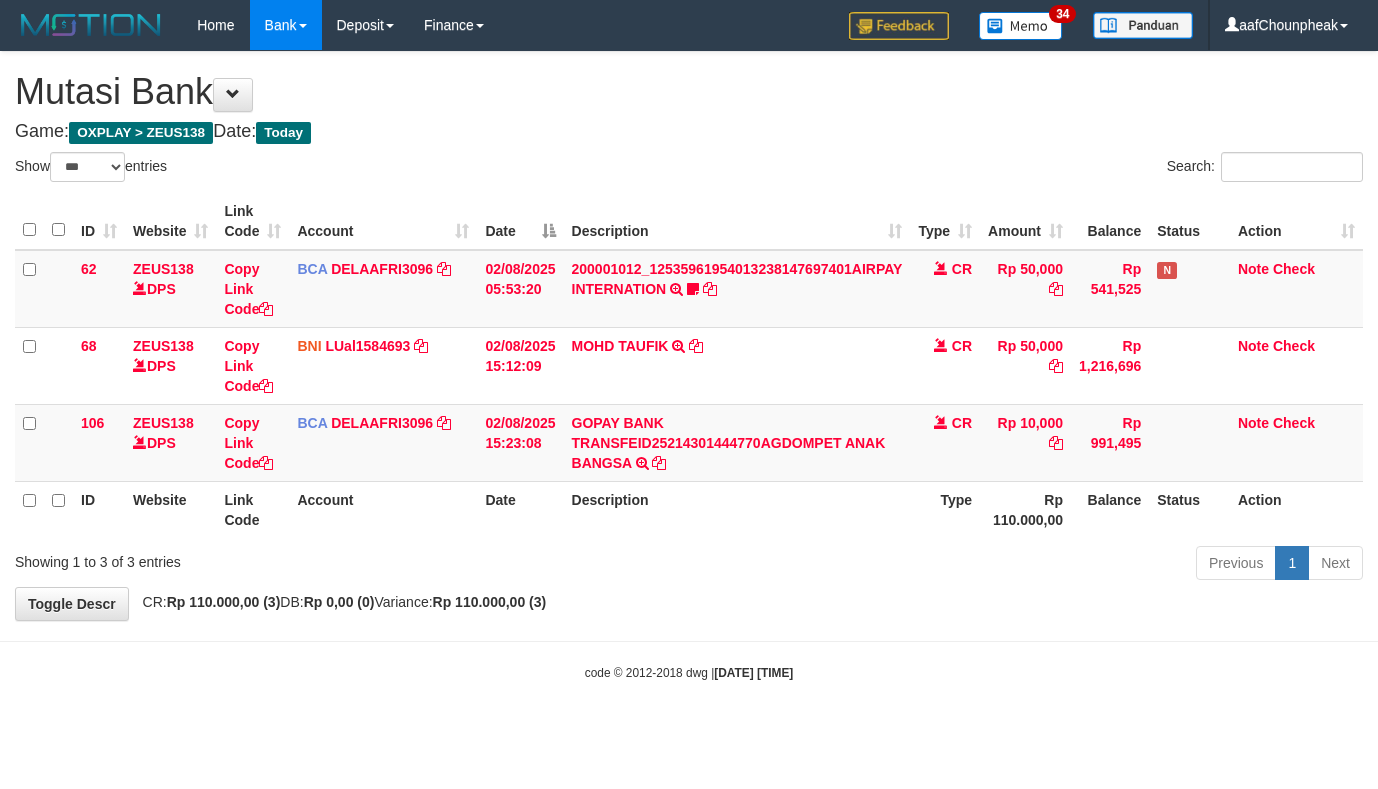 select on "***" 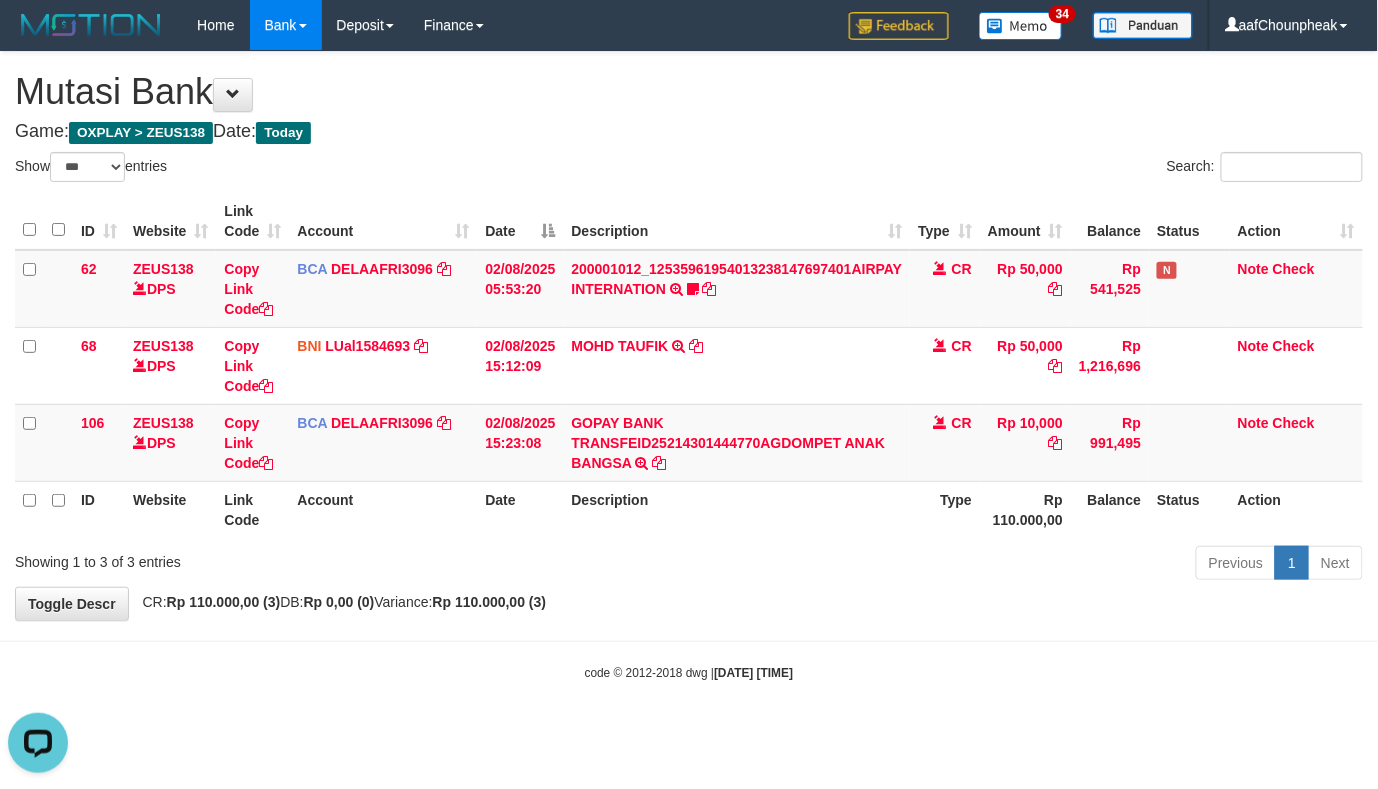 scroll, scrollTop: 0, scrollLeft: 0, axis: both 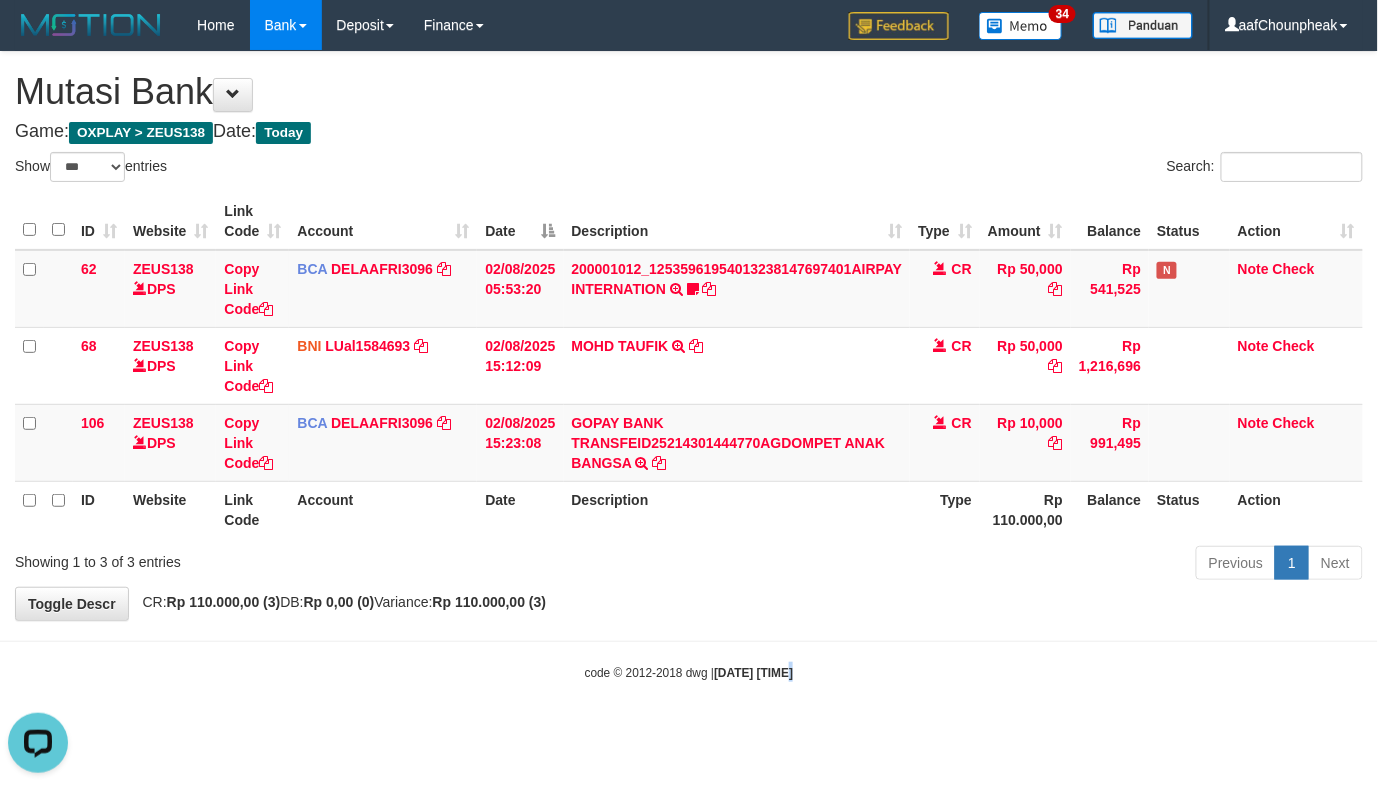 drag, startPoint x: 773, startPoint y: 674, endPoint x: 764, endPoint y: 658, distance: 18.35756 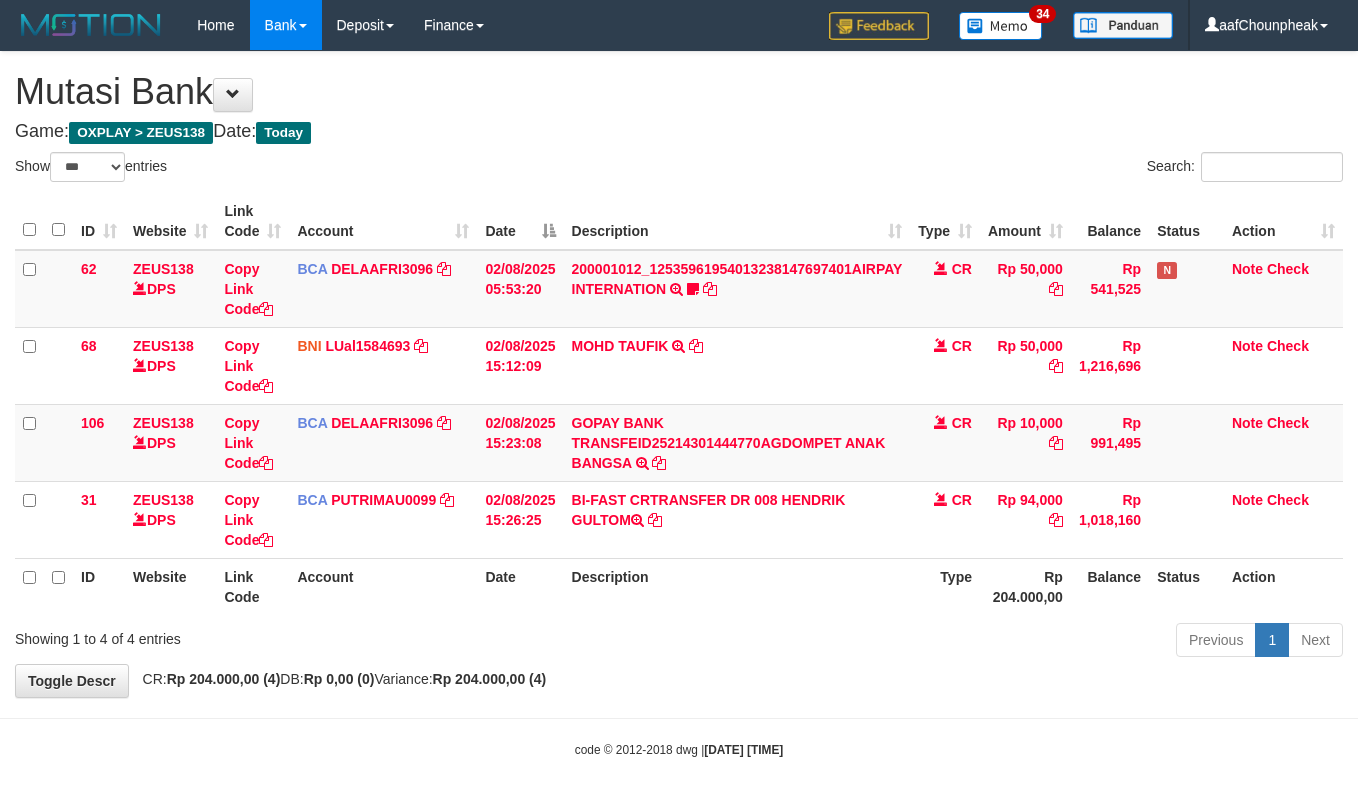 select on "***" 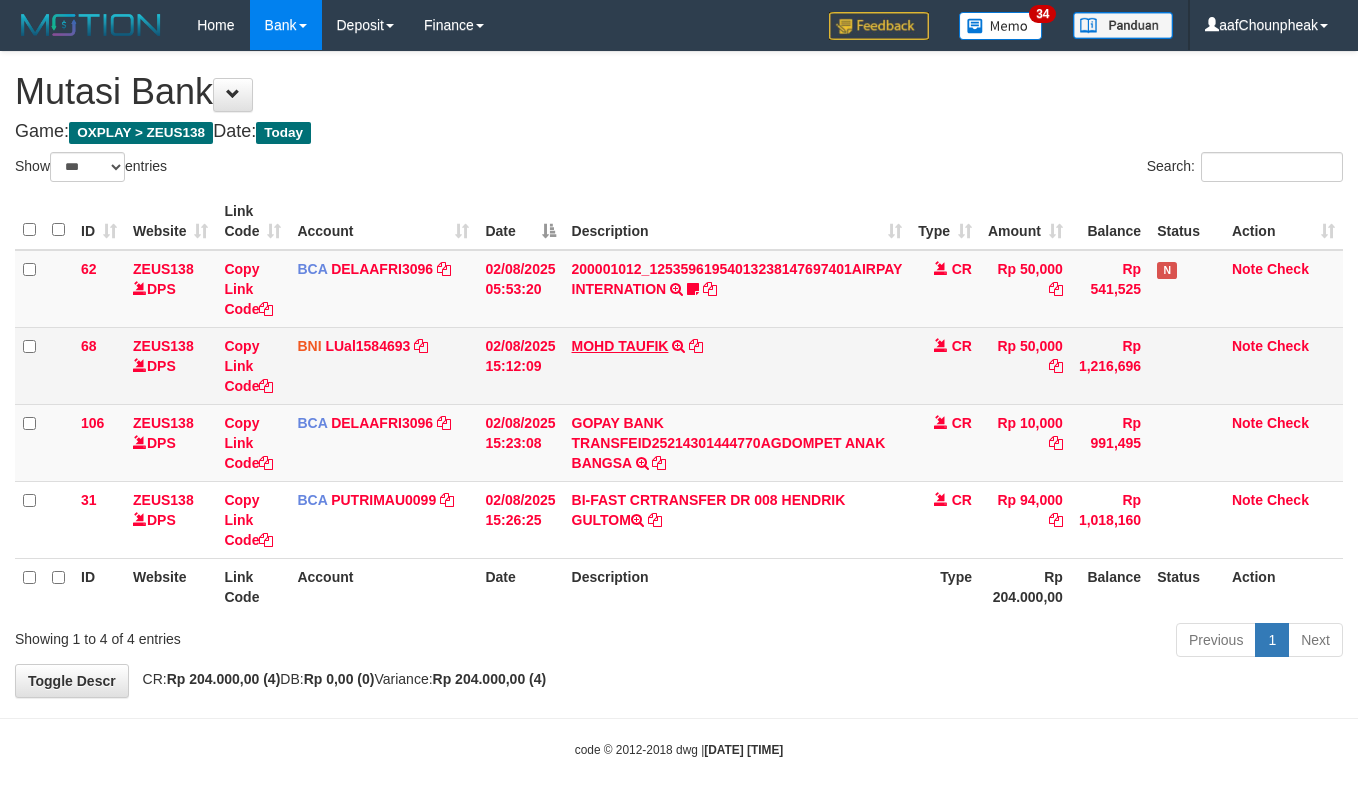 scroll, scrollTop: 0, scrollLeft: 0, axis: both 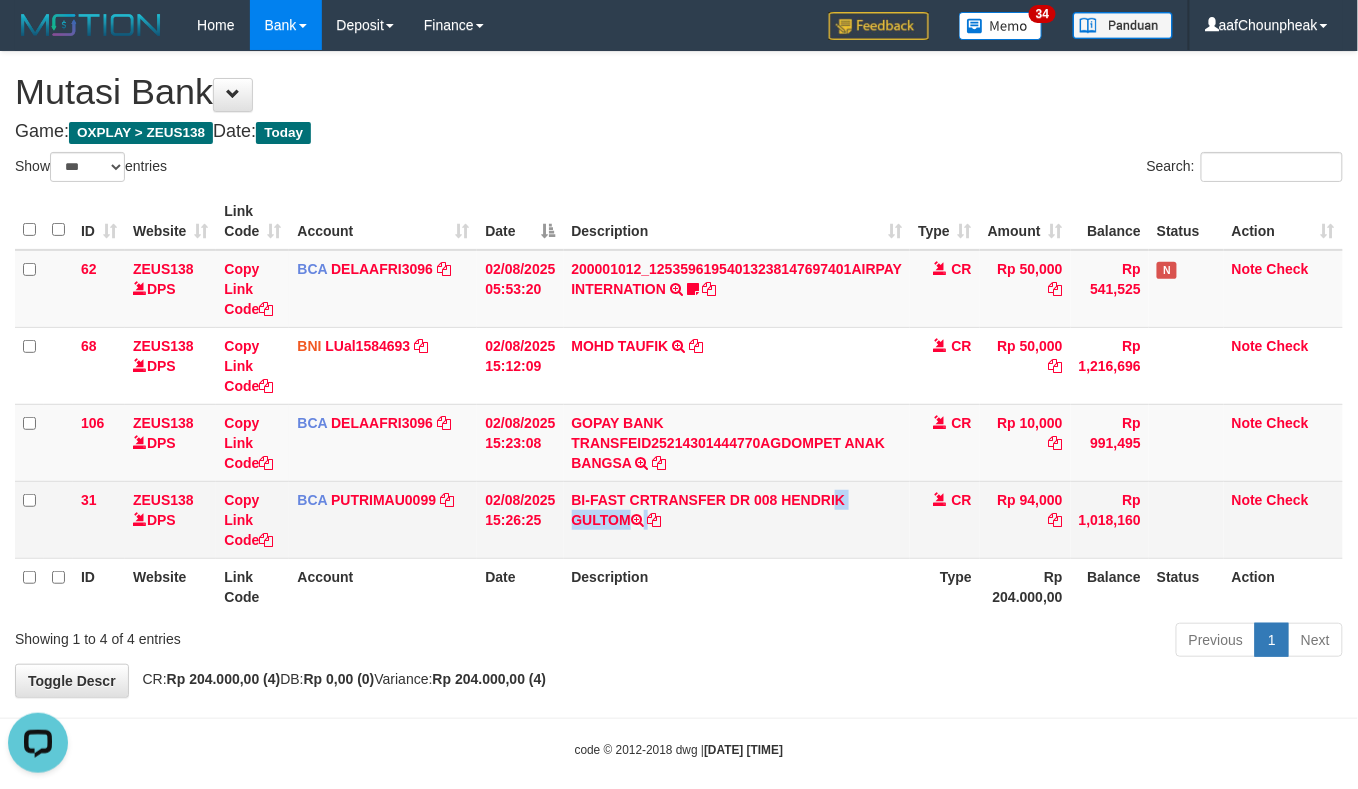 copy on "HENDRIK GULTOM" 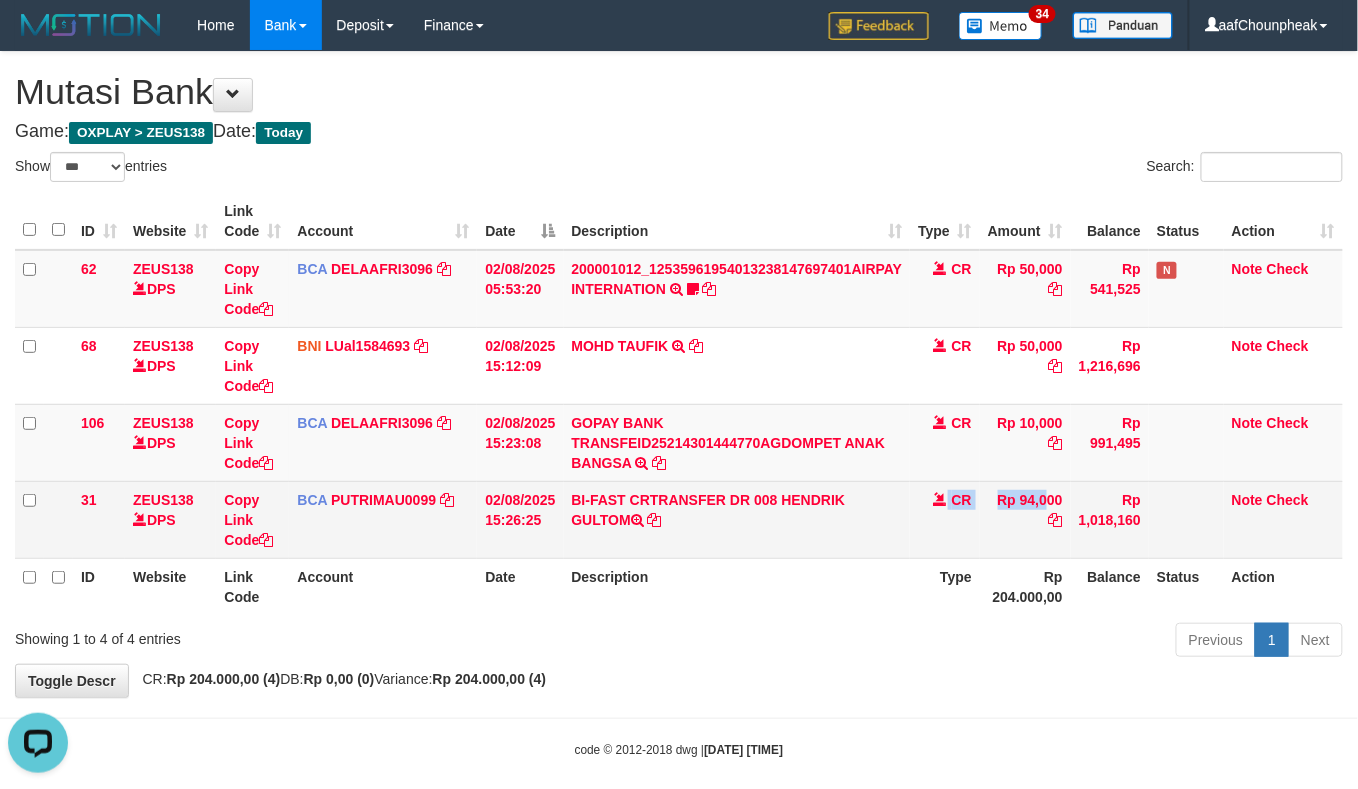 click on "31
ZEUS138    DPS
Copy Link Code
BCA
PUTRIMAU0099
DPS
PUTRI MAUDY
mutasi_20250802_3478 | 31
mutasi_20250802_3478 | 31
02/08/2025 15:26:25
BI-FAST CRTRANSFER DR 008 HENDRIK GULTOM
CR
Rp 94,000
Rp 1,018,160
Note
Check" at bounding box center [679, 519] 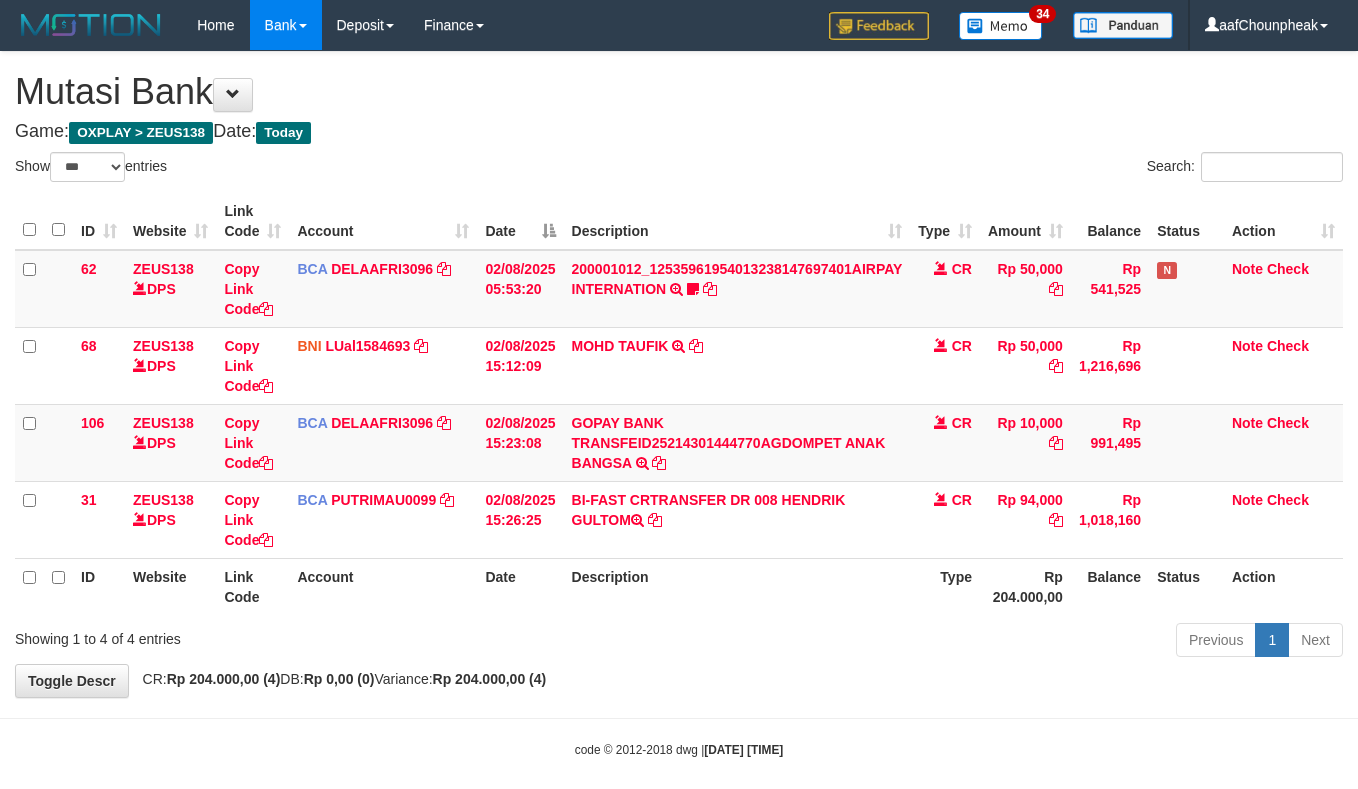 select on "***" 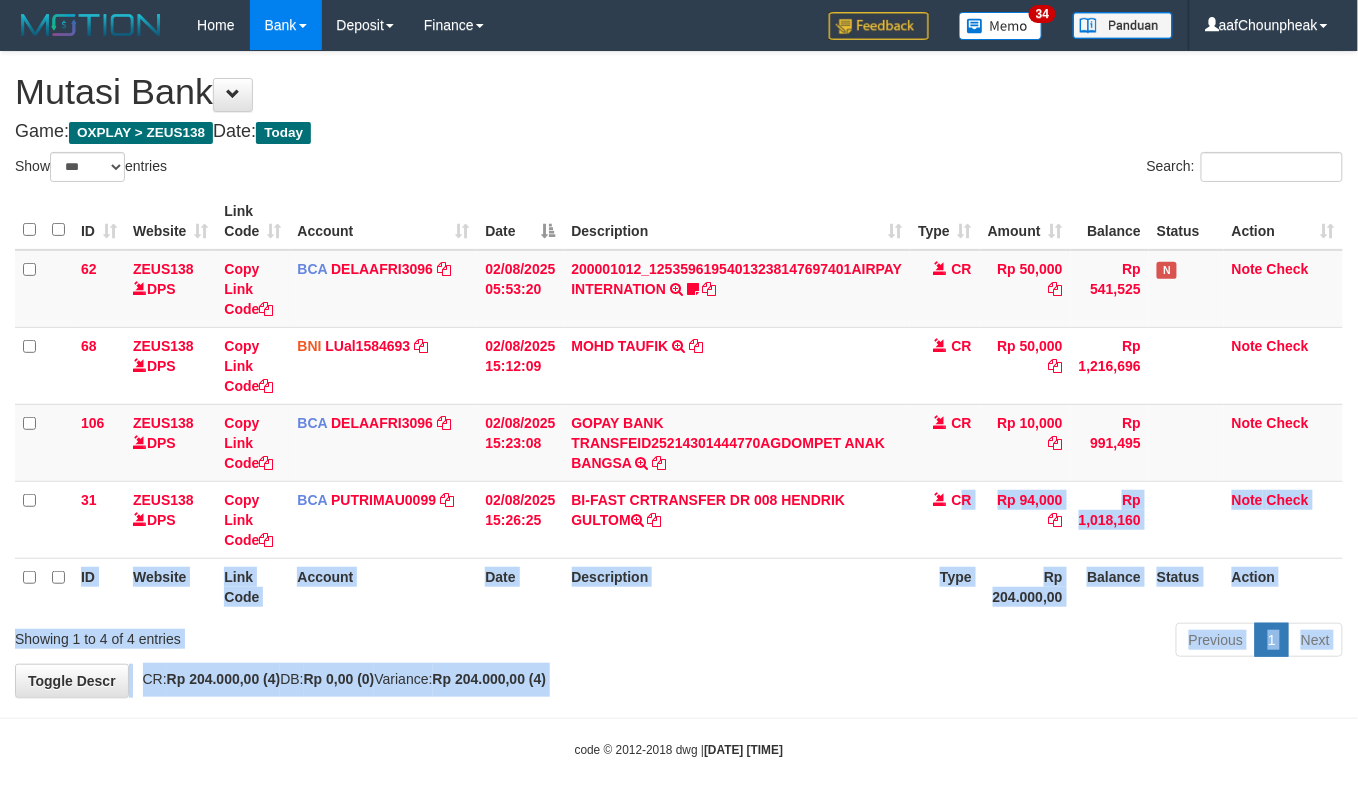 drag, startPoint x: 864, startPoint y: 612, endPoint x: 1044, endPoint y: 613, distance: 180.00278 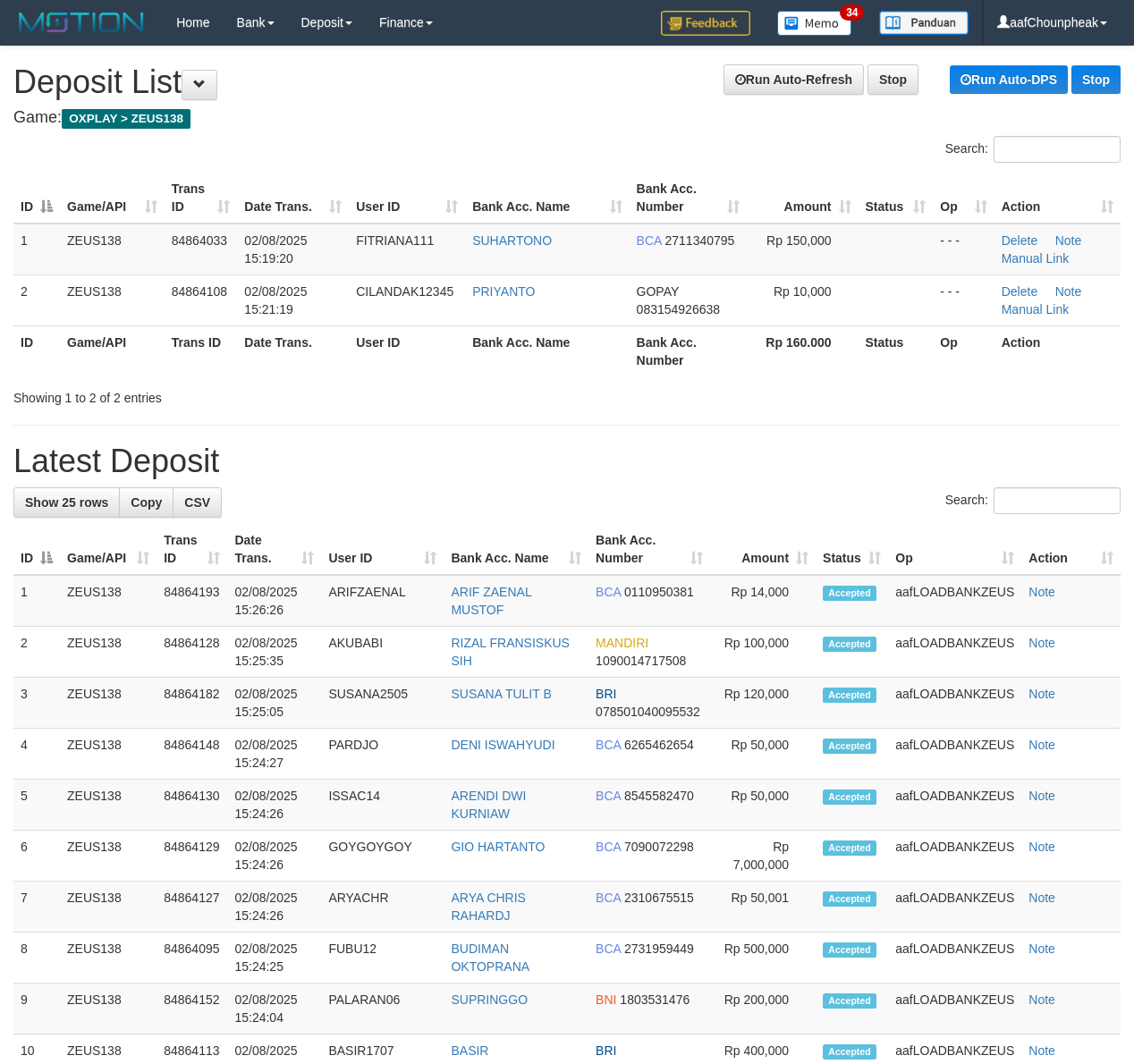 scroll, scrollTop: 0, scrollLeft: 0, axis: both 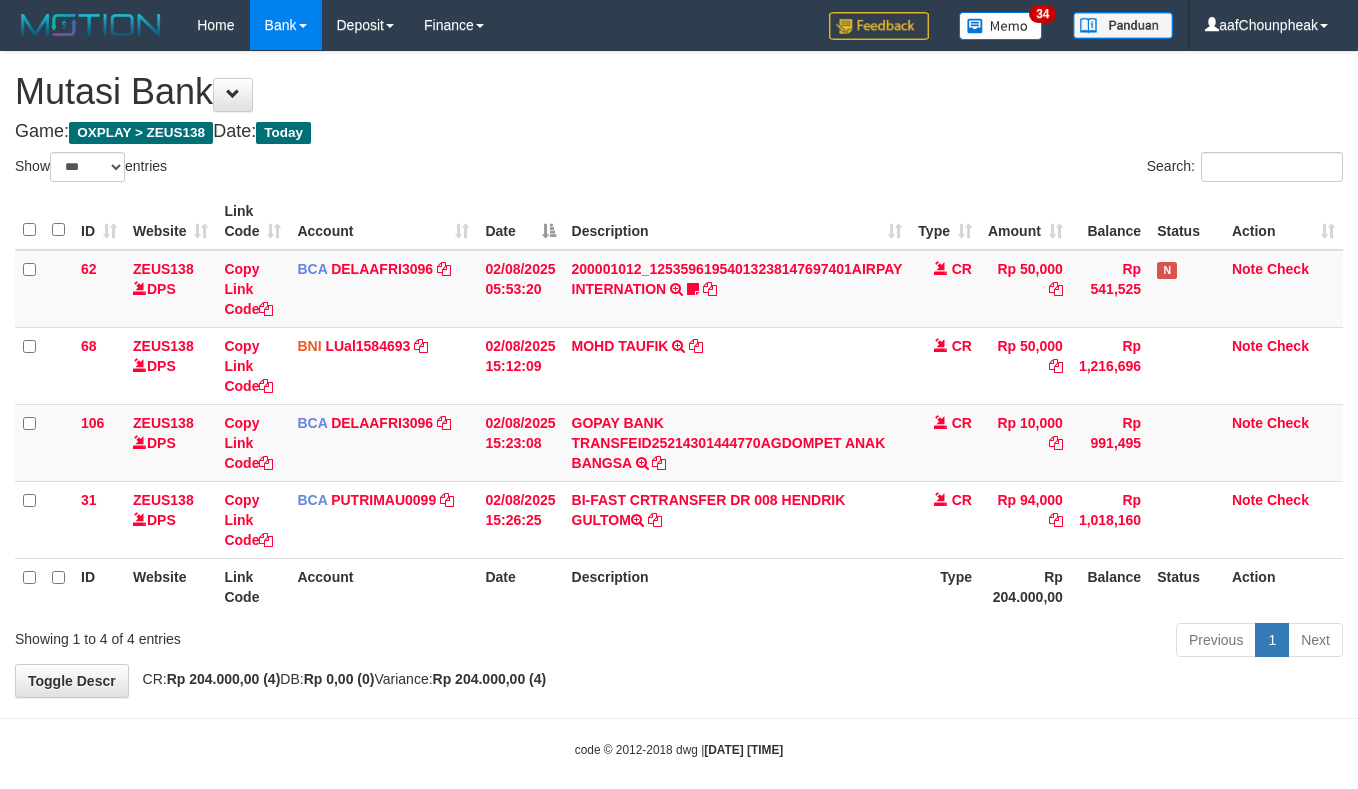 select on "***" 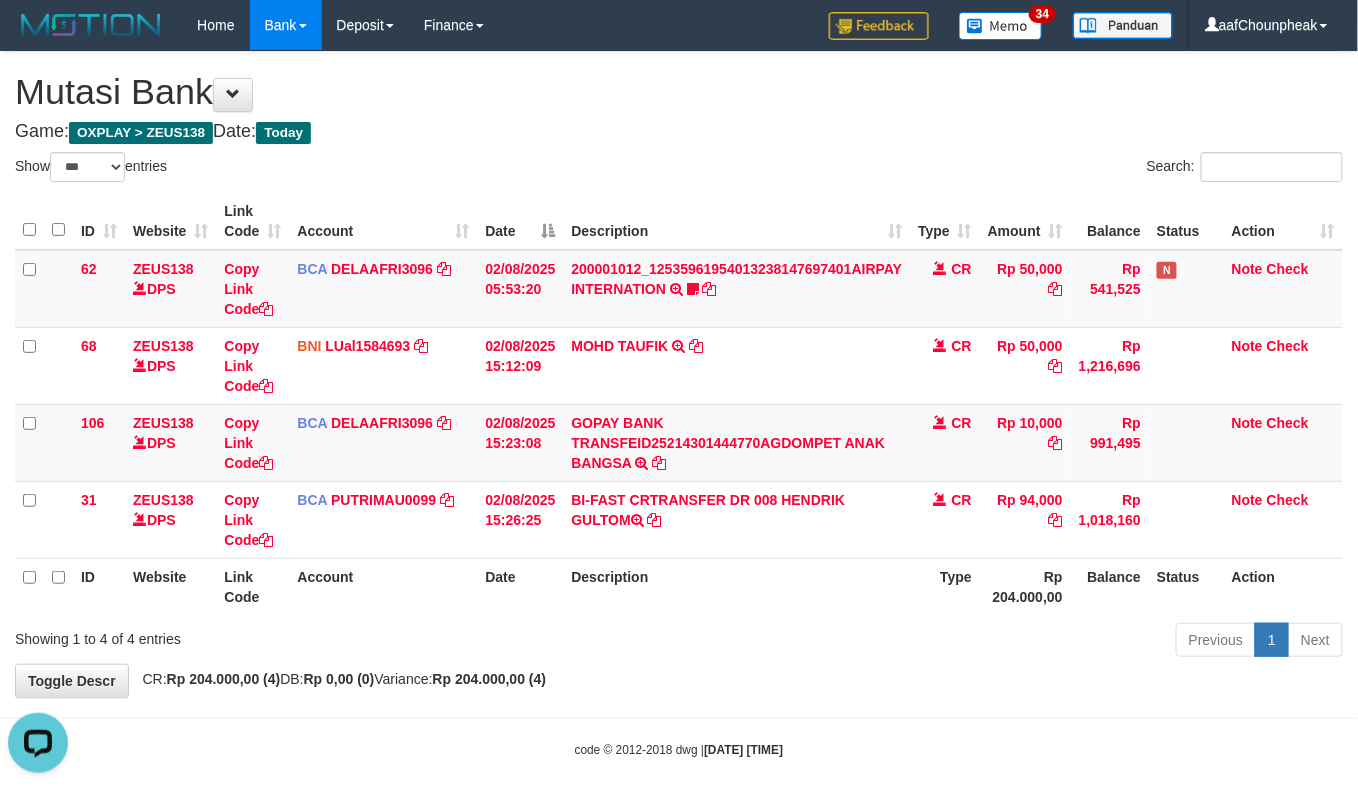 scroll, scrollTop: 0, scrollLeft: 0, axis: both 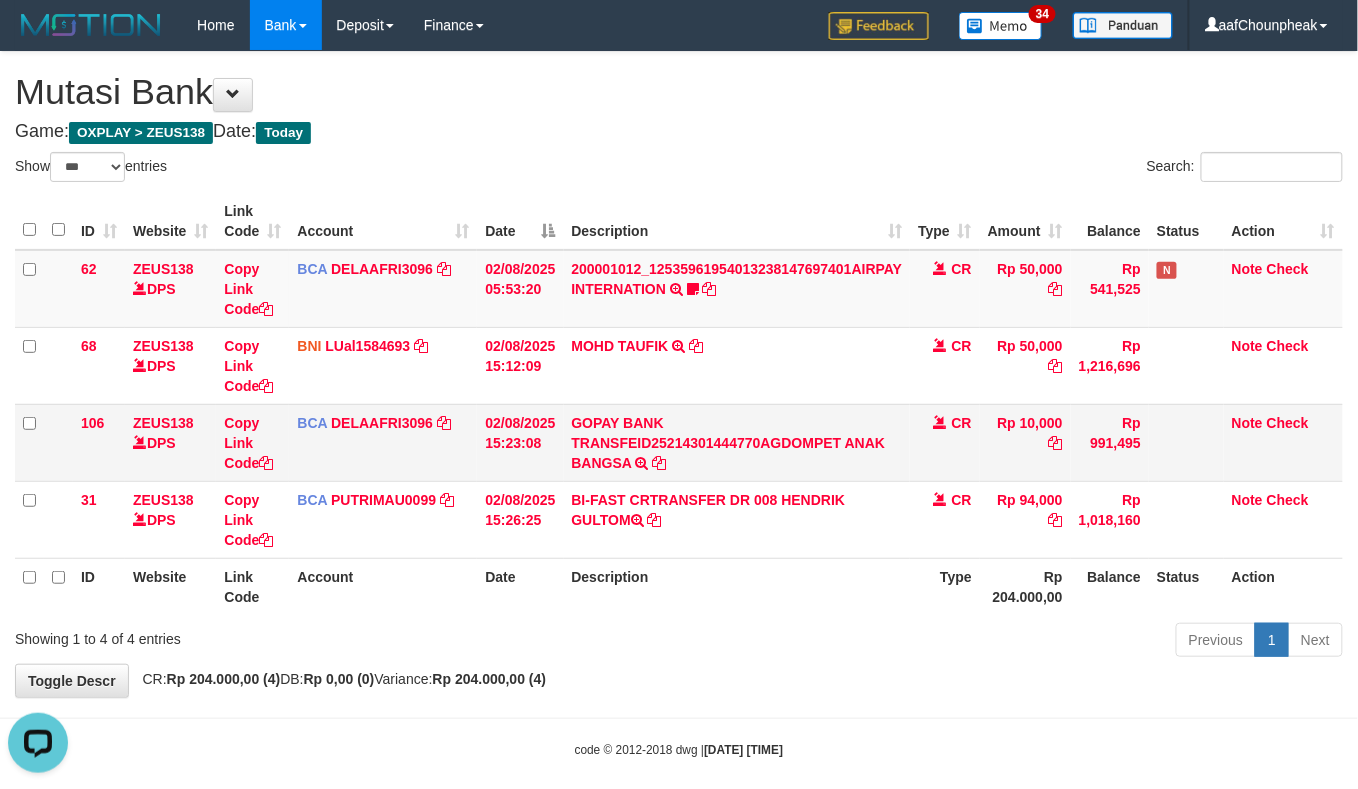 click on "106
ZEUS138    DPS
Copy Link Code
BCA
DELAAFRI3096
DPS
[FIRST] [LAST]
mutasi_[DATE]_[NUMBER] | 106
mutasi_[DATE]_[NUMBER] | 106
[DATE] [TIME]
GOPAY BANK TRANSFEID25214301444770AGDOMPET ANAK BANGSA         TRSF E-BANKING CR [CODE]
10000.00GOPAY BANK TRANSFEID25214301444770AGDOMPET ANAK BANGSA
CR
Rp 10,000
Rp 991,495
Note
Check" at bounding box center (679, 442) 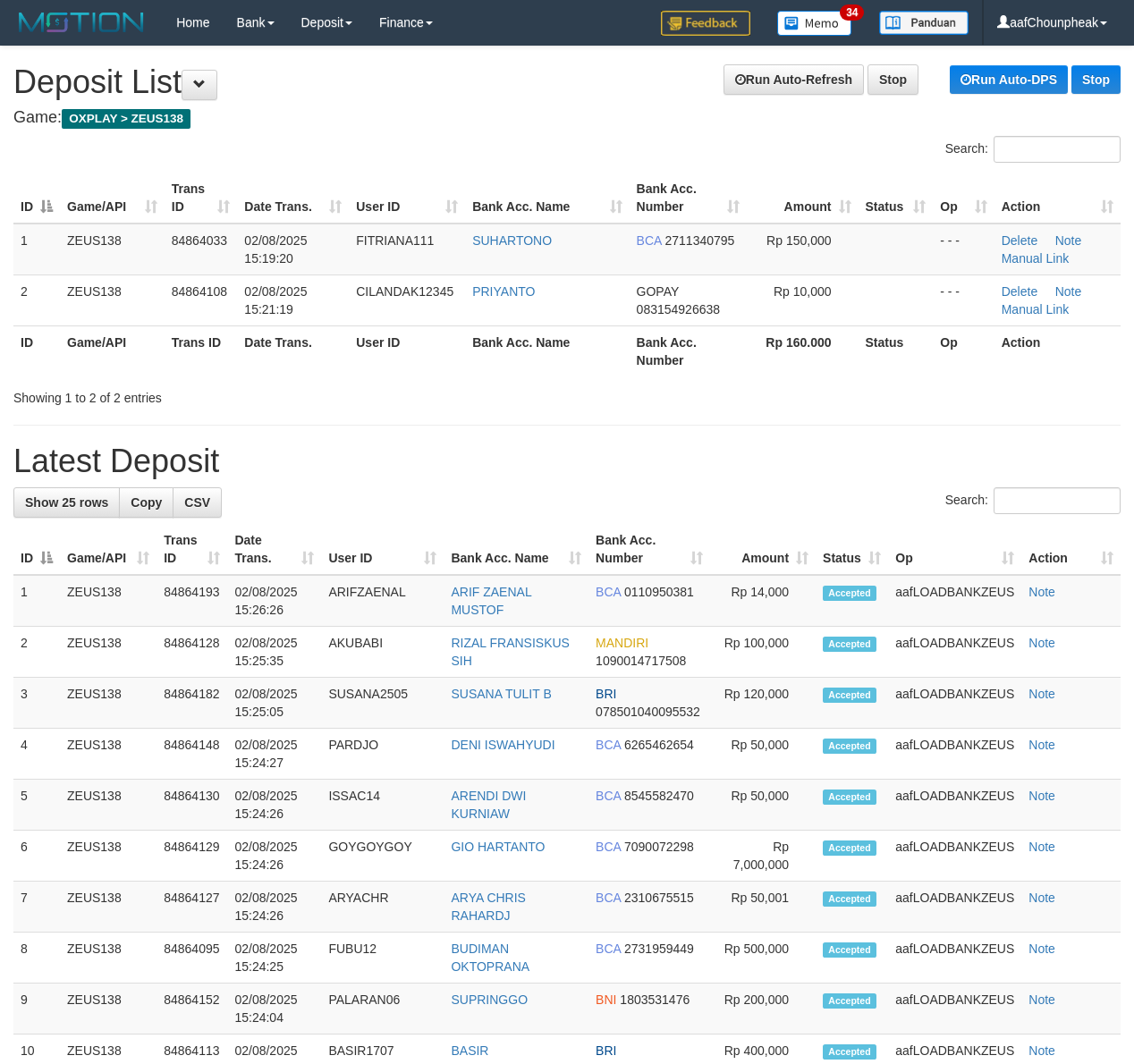 scroll, scrollTop: 0, scrollLeft: 0, axis: both 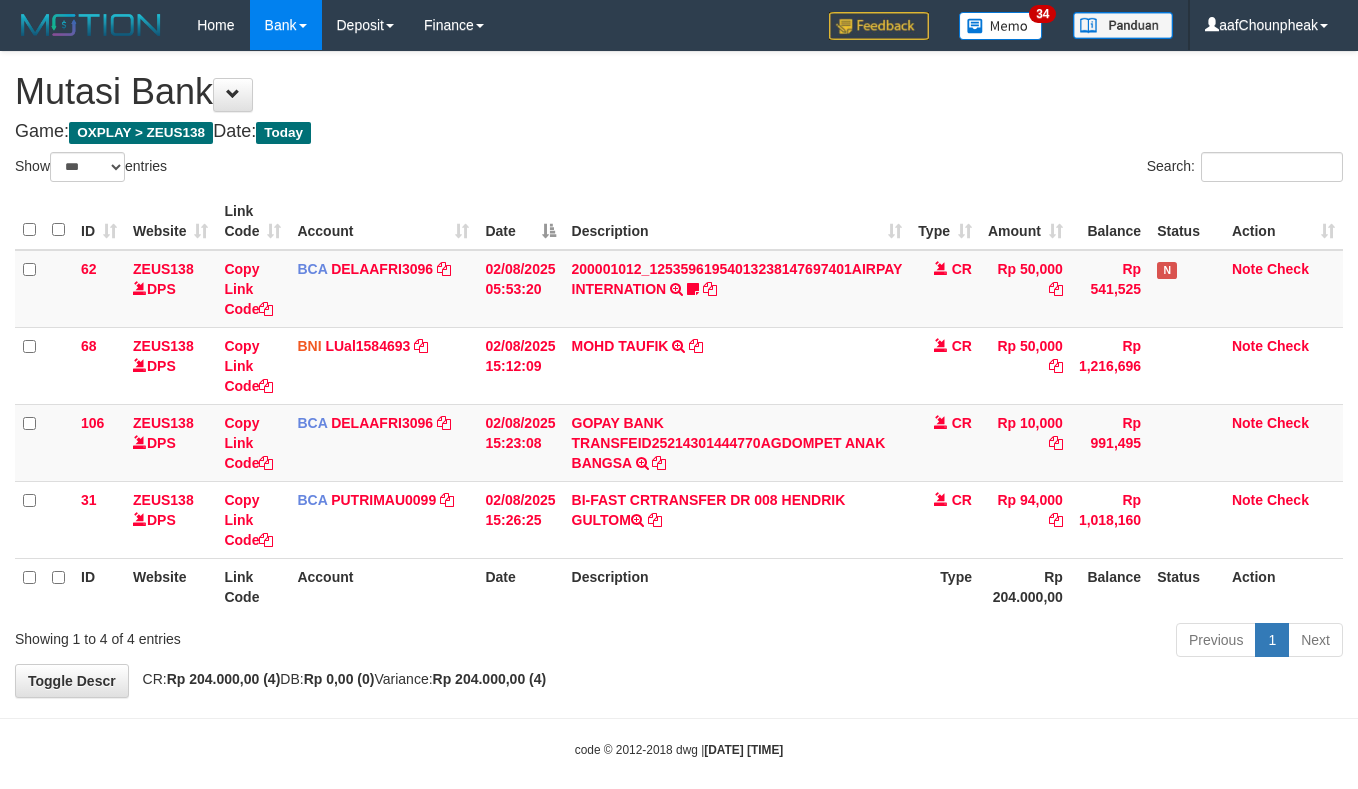 select on "***" 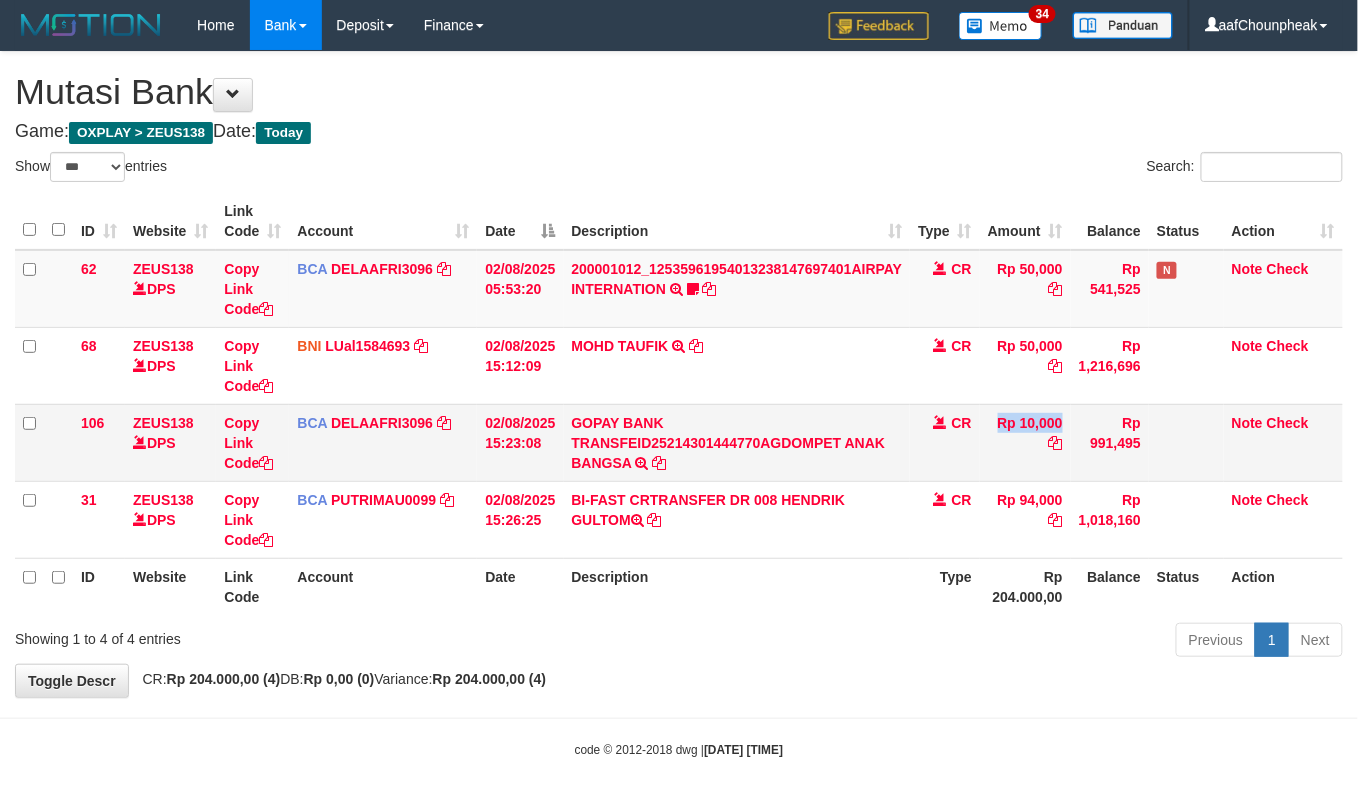 click on "106
ZEUS138    DPS
Copy Link Code
BCA
DELAAFRI3096
DPS
DELA AFRIANI
mutasi_20250802_3552 | 106
mutasi_20250802_3552 | 106
02/08/2025 15:23:08
GOPAY BANK TRANSFEID25214301444770AGDOMPET ANAK BANGSA         TRSF E-BANKING CR 0208/FTSCY/WS95051
10000.00GOPAY BANK TRANSFEID25214301444770AGDOMPET ANAK BANGSA
CR
Rp 10,000
Rp 991,495
Note
Check" at bounding box center [679, 442] 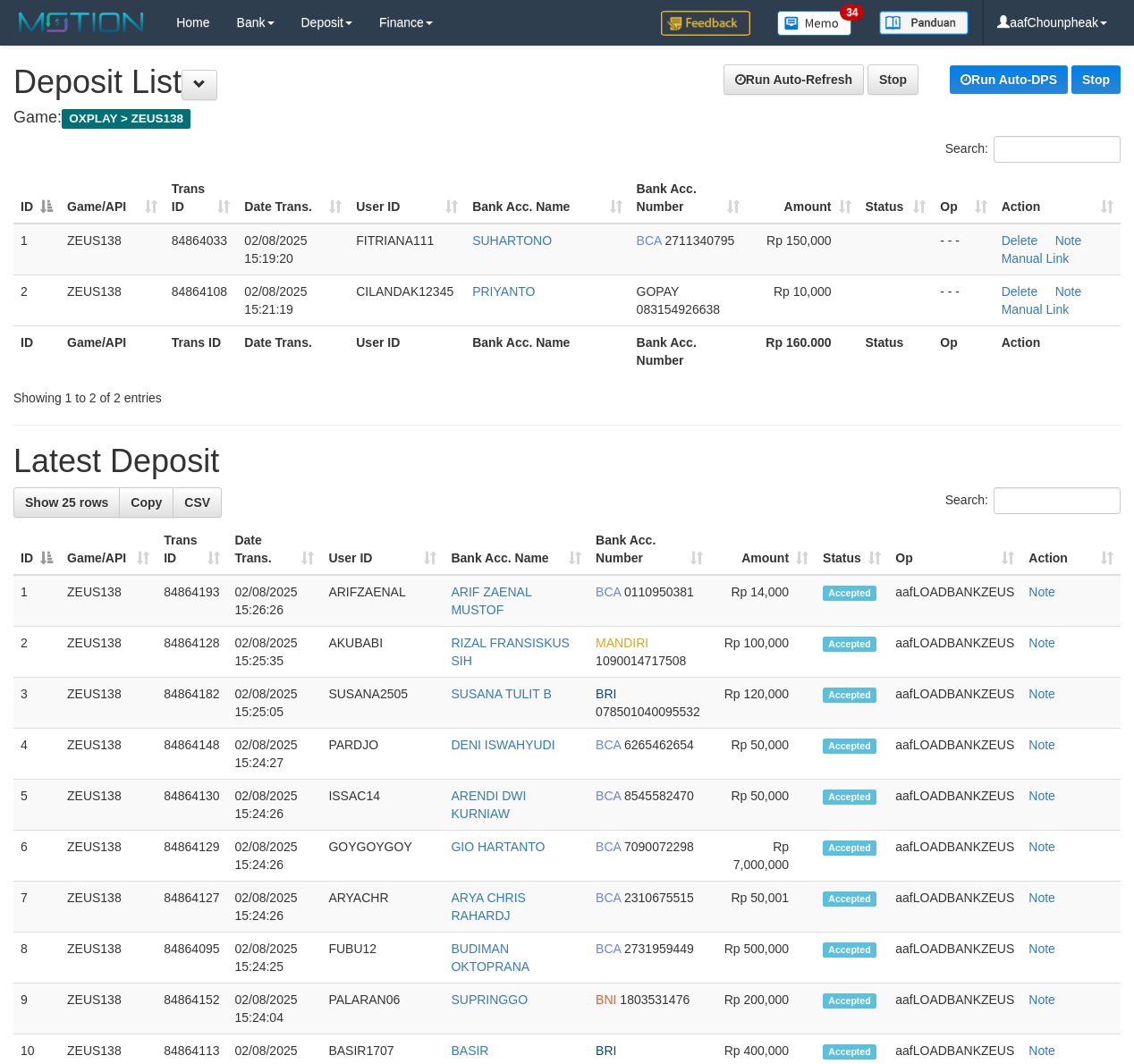 scroll, scrollTop: 0, scrollLeft: 0, axis: both 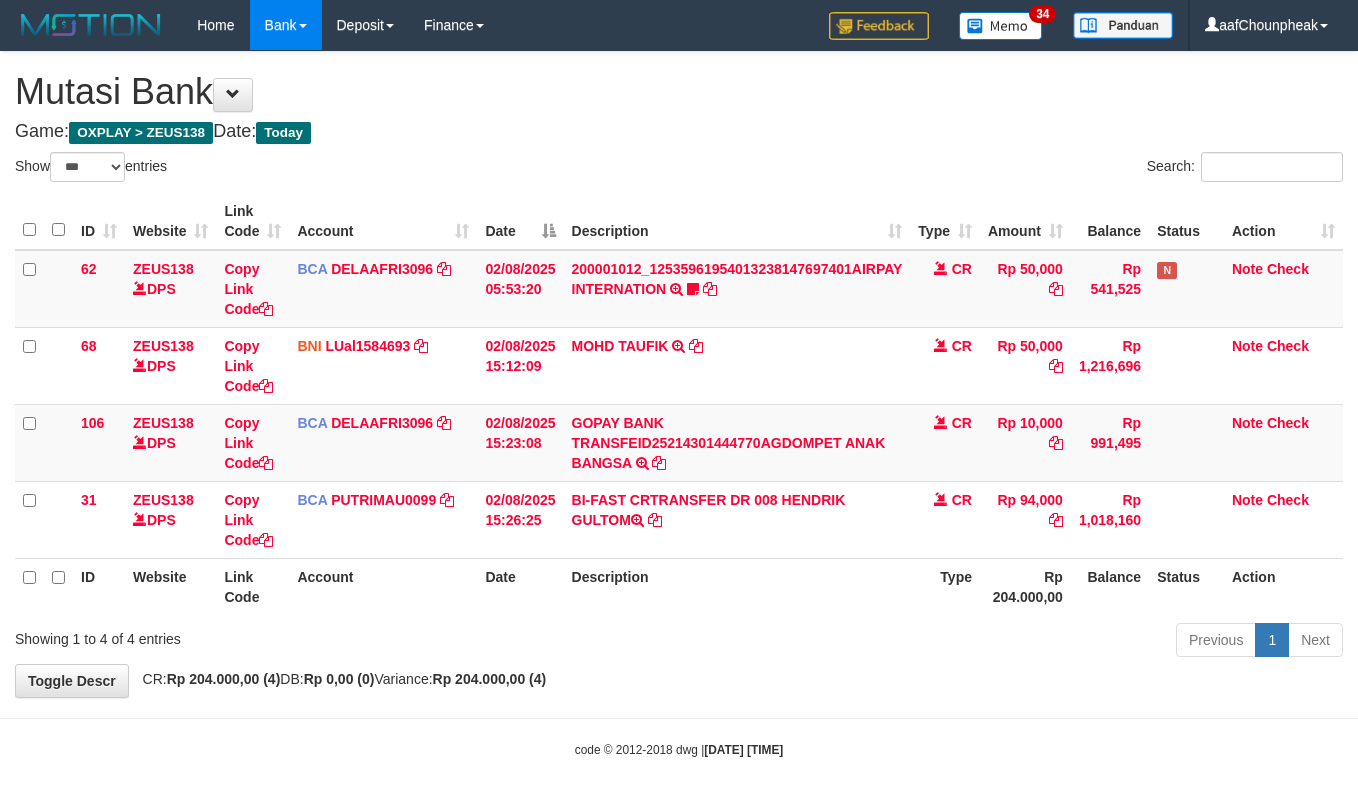 select on "***" 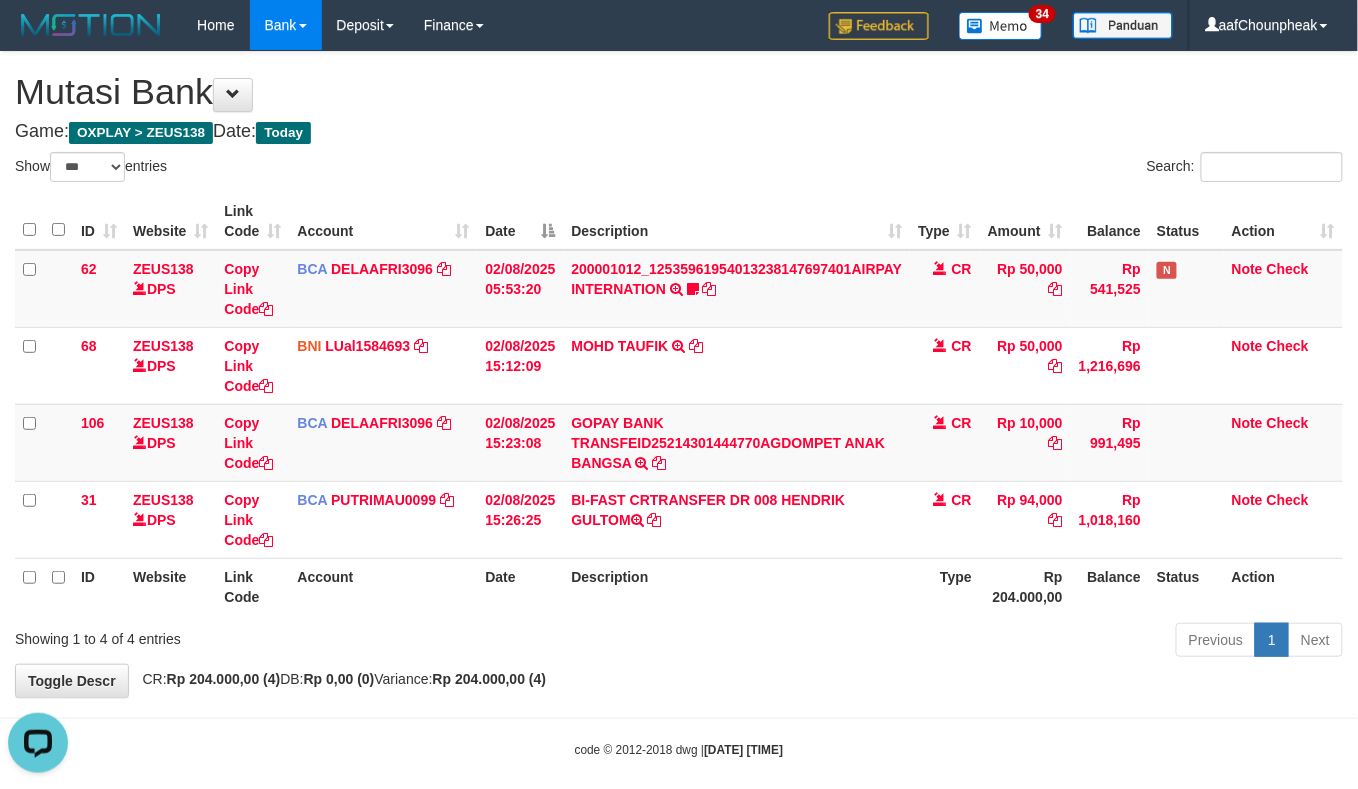 scroll, scrollTop: 0, scrollLeft: 0, axis: both 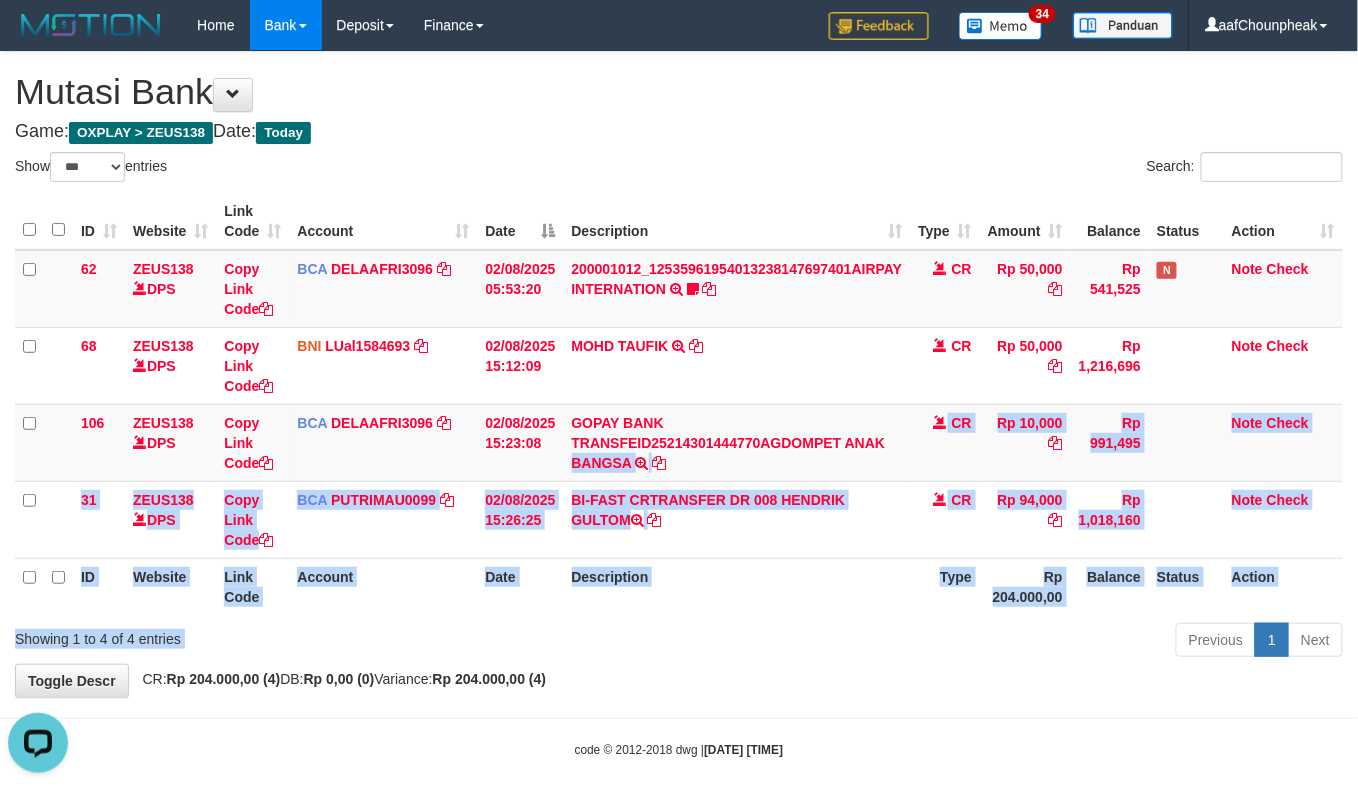 drag, startPoint x: 756, startPoint y: 633, endPoint x: 757, endPoint y: 644, distance: 11.045361 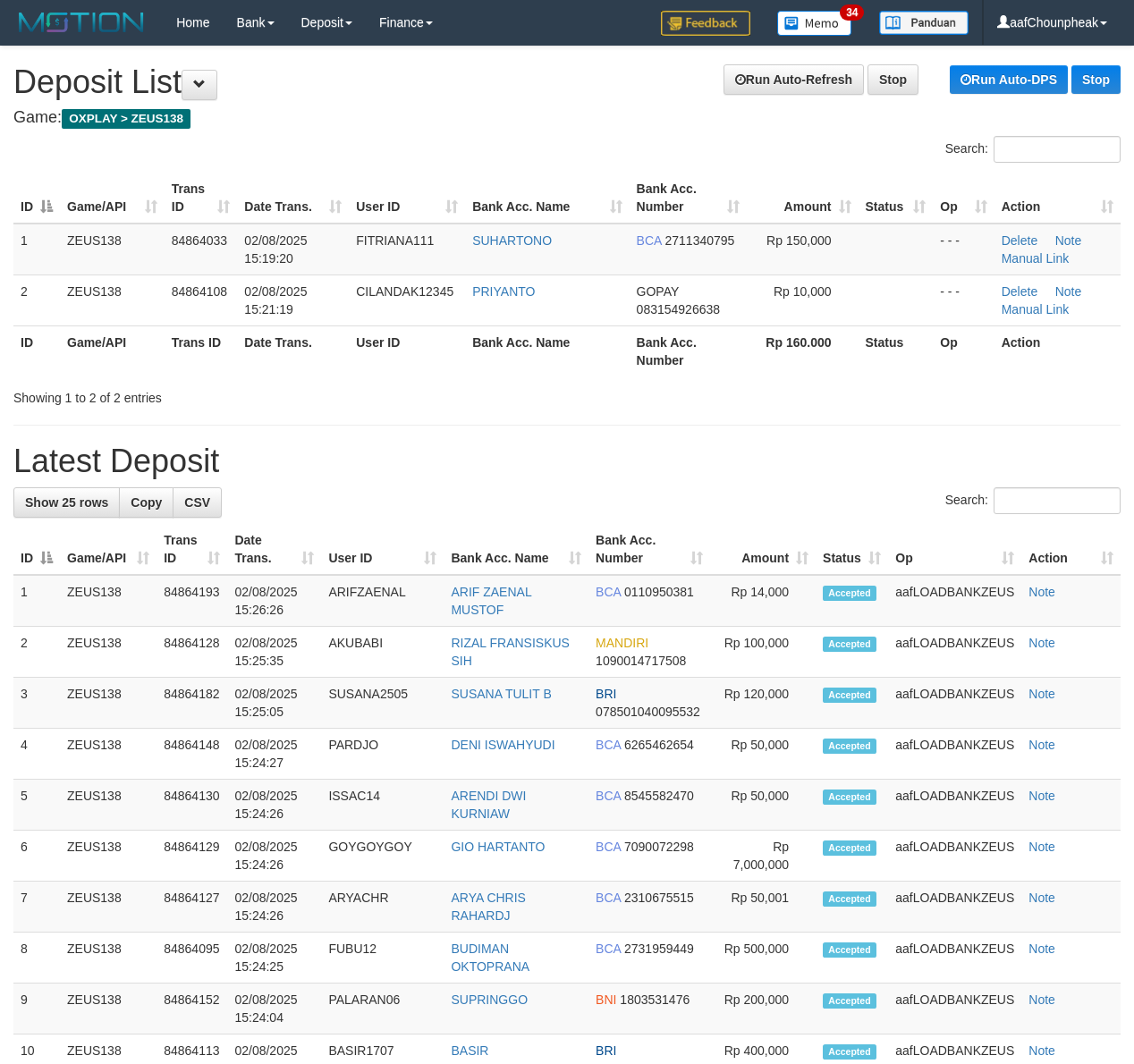 scroll, scrollTop: 0, scrollLeft: 0, axis: both 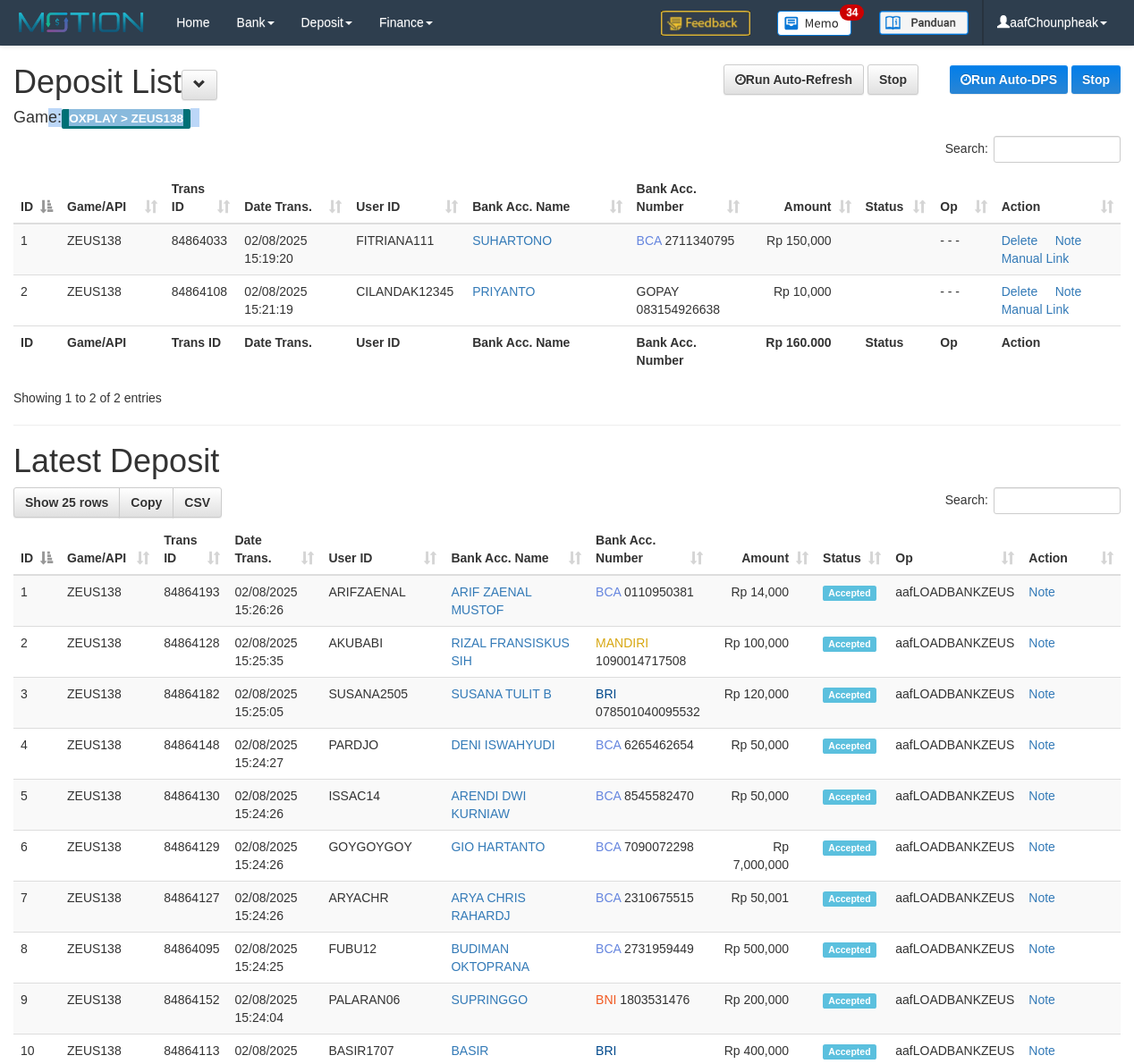 drag, startPoint x: 0, startPoint y: 0, endPoint x: 455, endPoint y: 106, distance: 467.1841 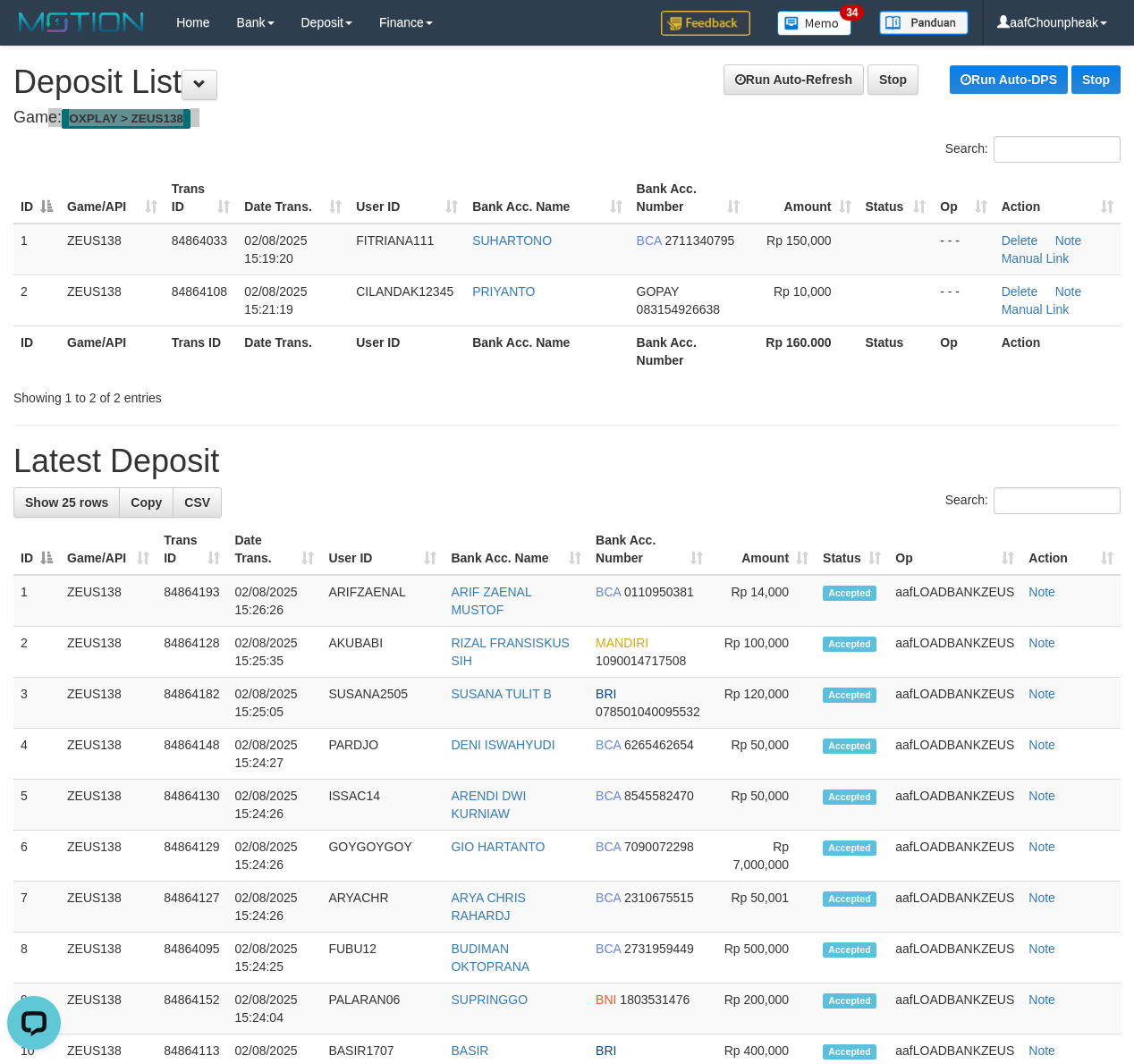scroll, scrollTop: 0, scrollLeft: 0, axis: both 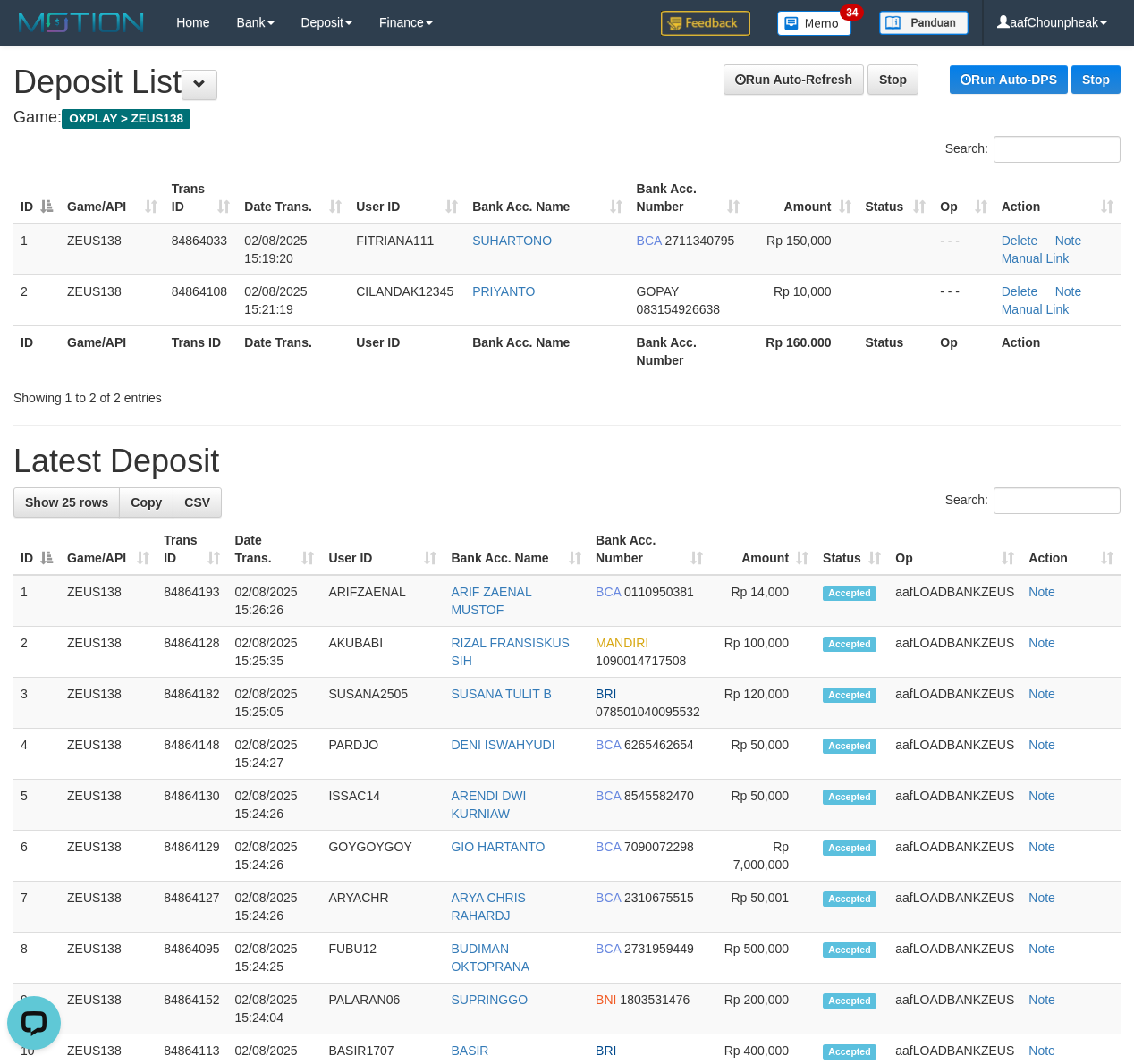 drag, startPoint x: 455, startPoint y: 106, endPoint x: 413, endPoint y: 108, distance: 42.047592 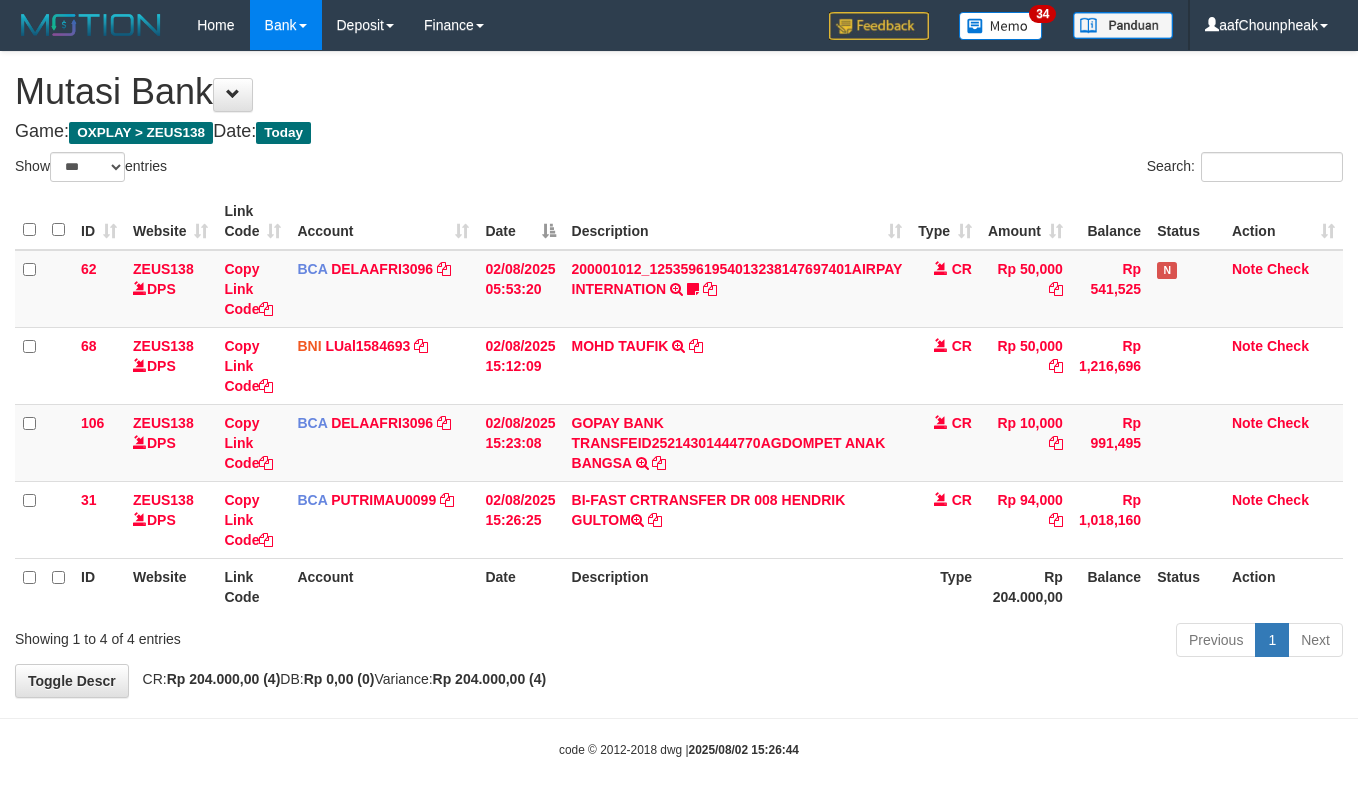 select on "***" 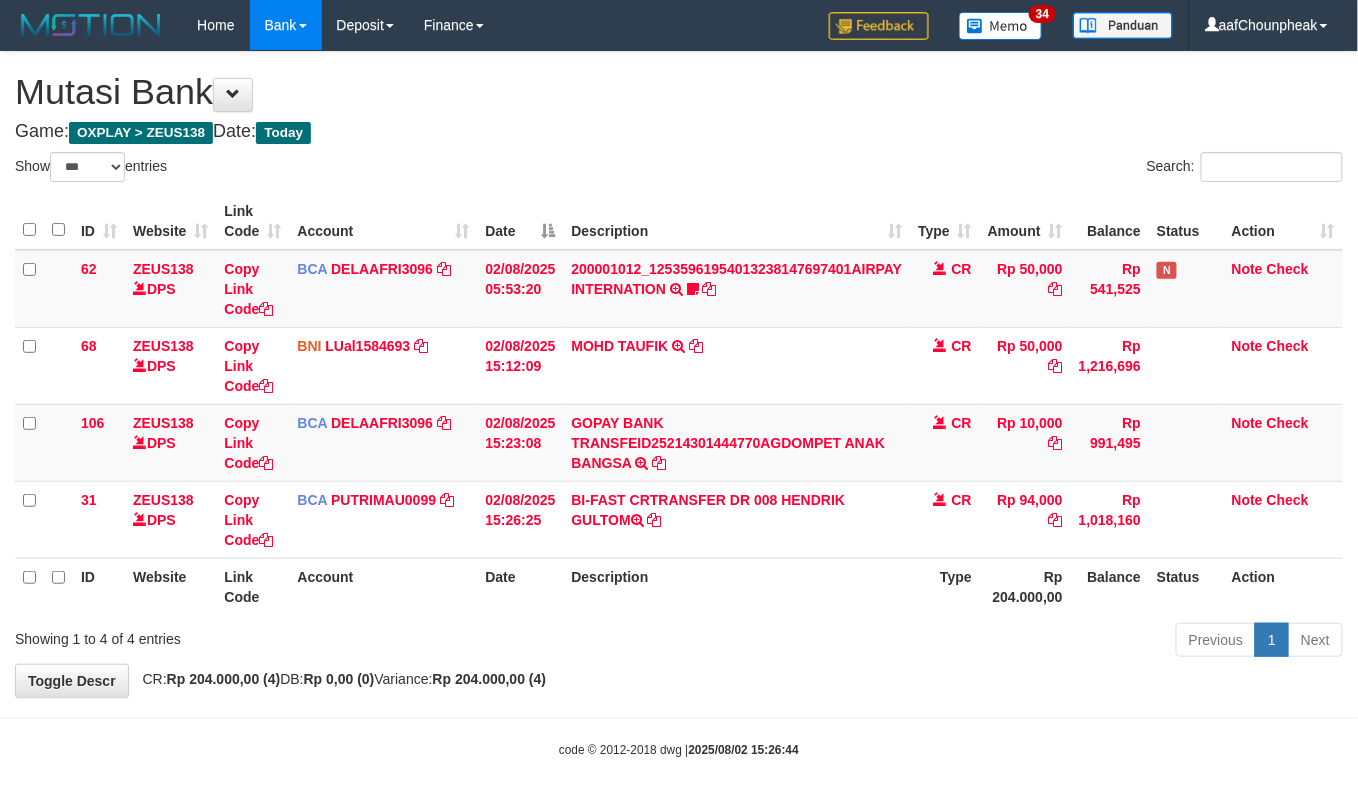 drag, startPoint x: 784, startPoint y: 610, endPoint x: 798, endPoint y: 602, distance: 16.124516 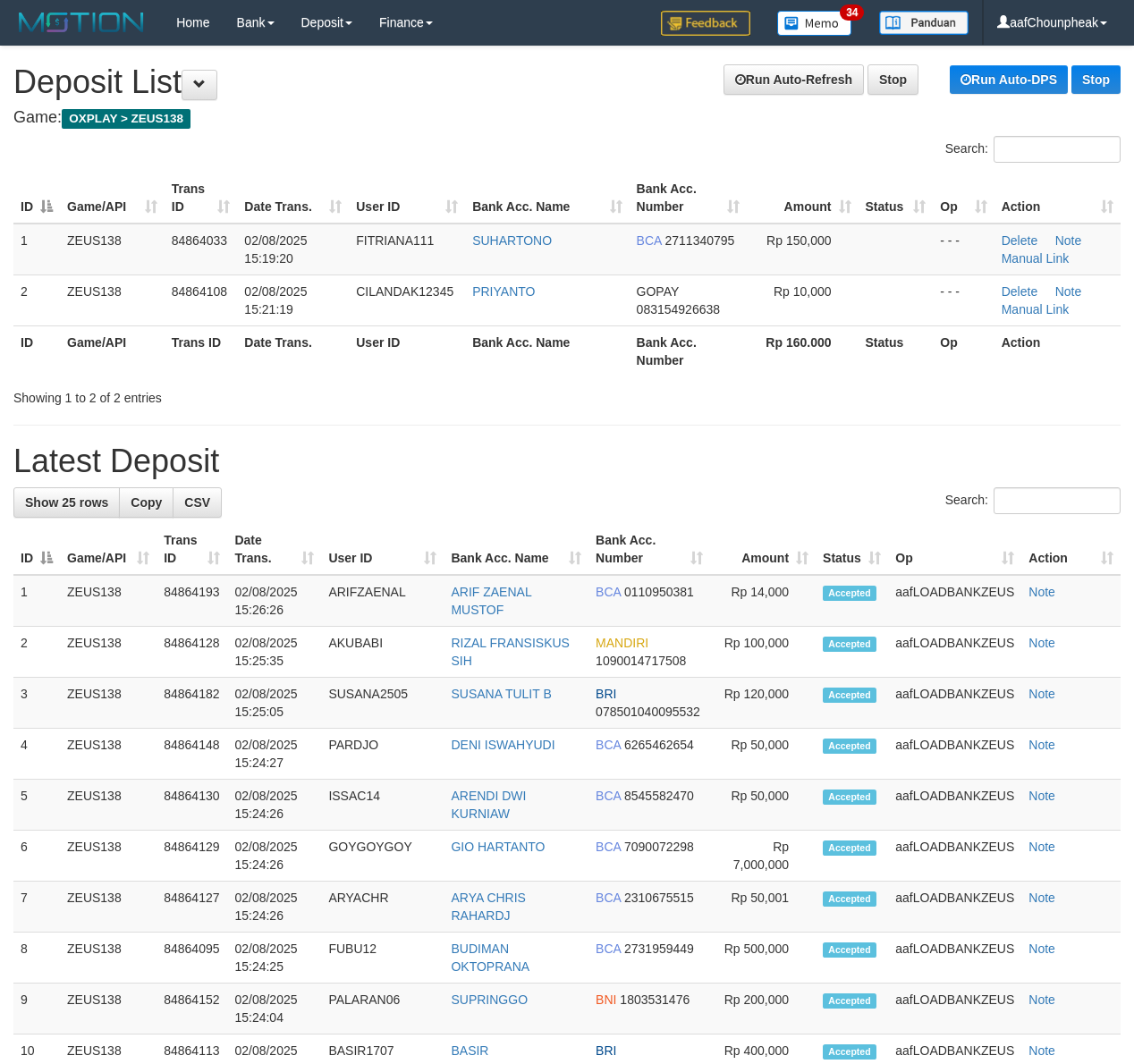 scroll, scrollTop: 0, scrollLeft: 0, axis: both 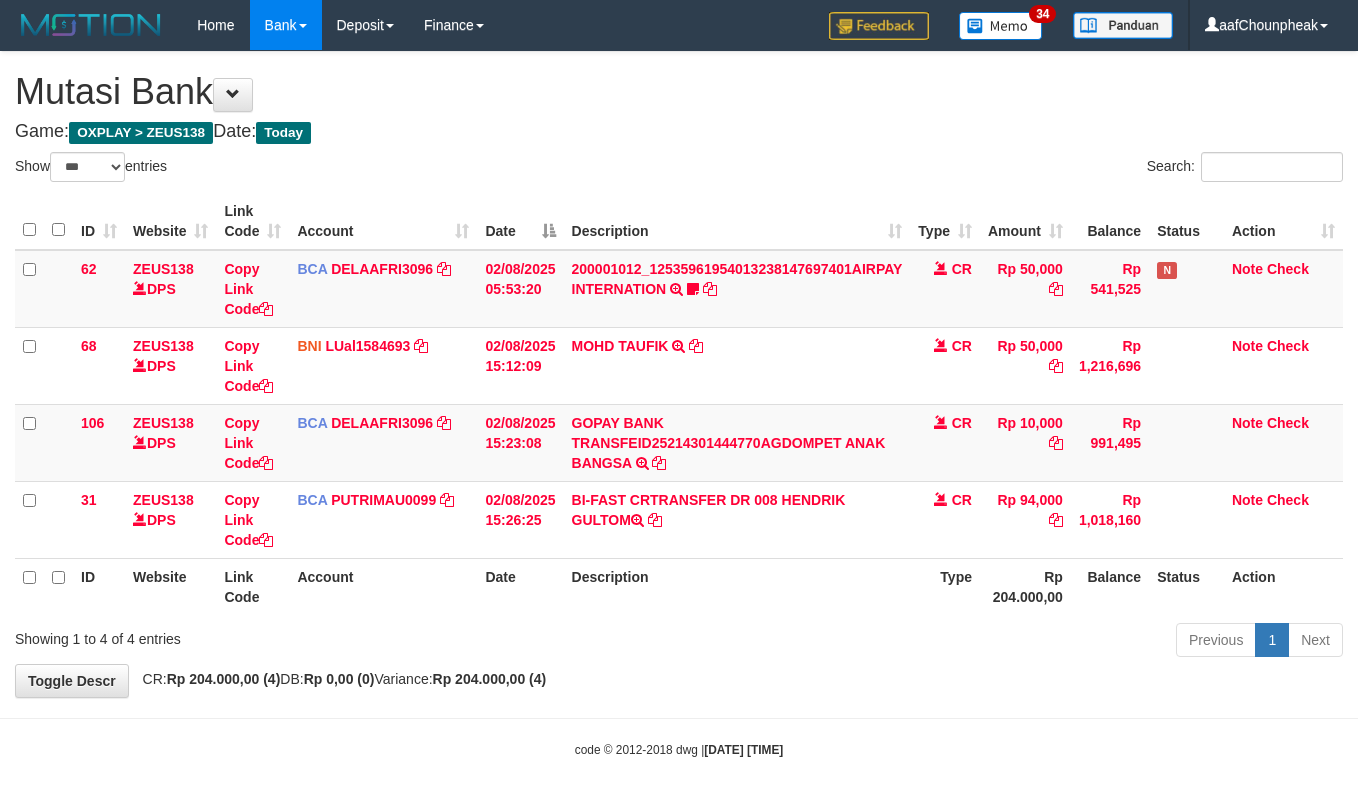 select on "***" 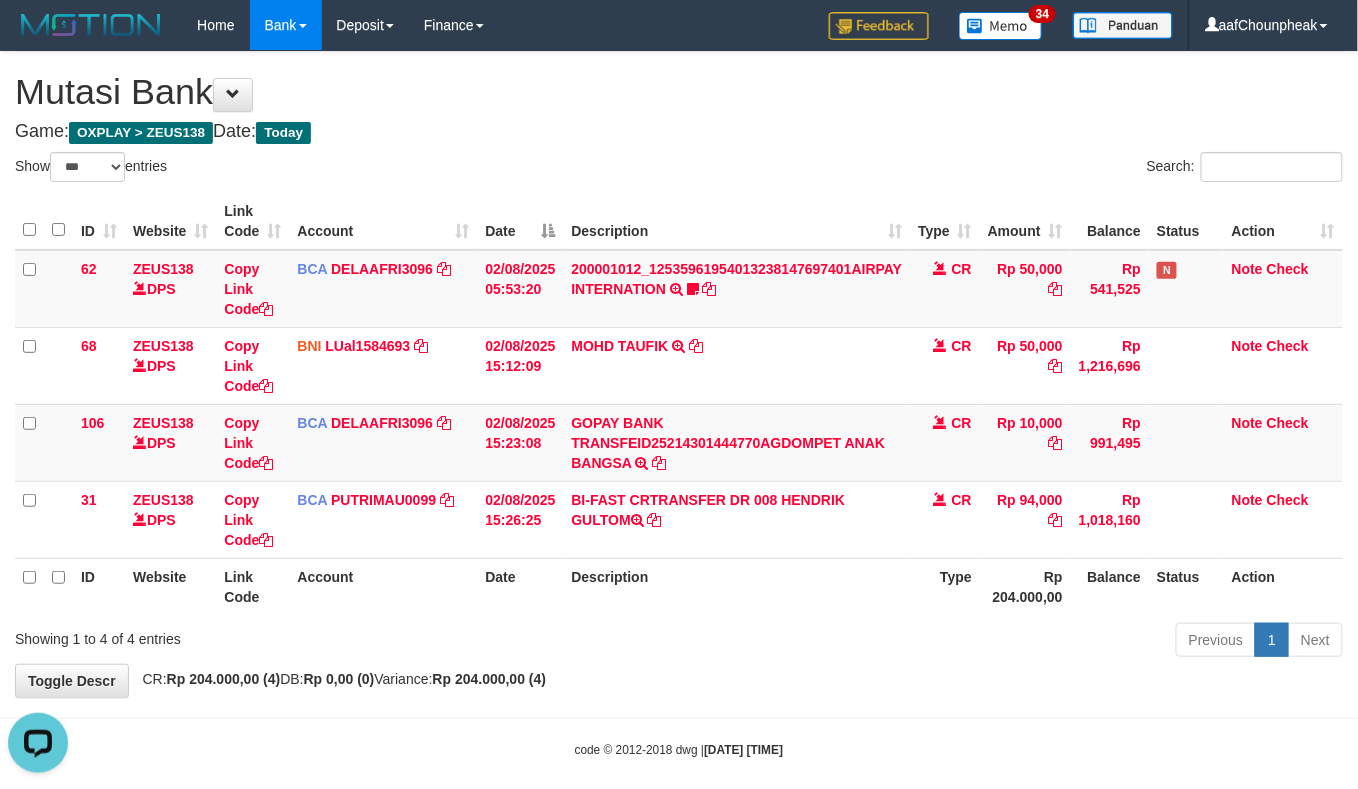 scroll, scrollTop: 0, scrollLeft: 0, axis: both 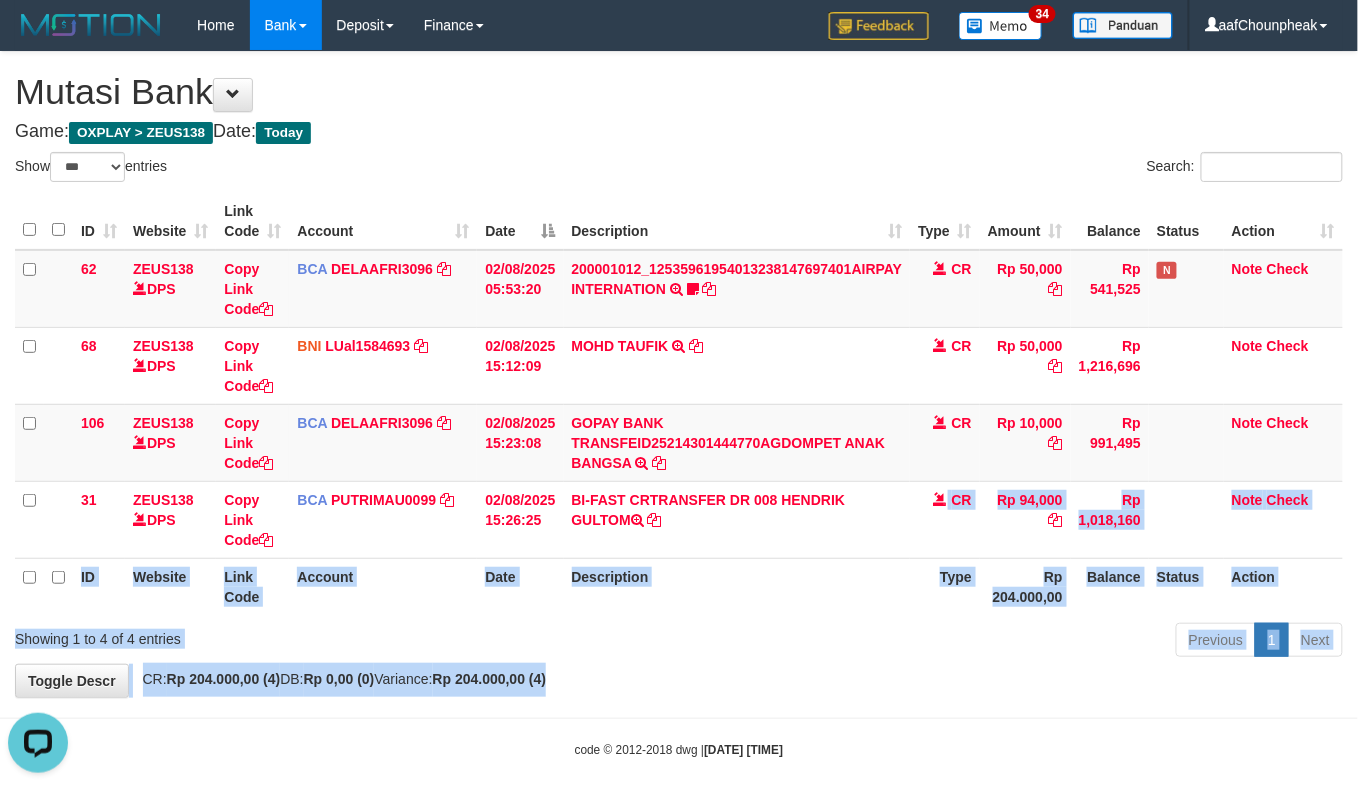 drag, startPoint x: 648, startPoint y: 658, endPoint x: 649, endPoint y: 670, distance: 12.0415945 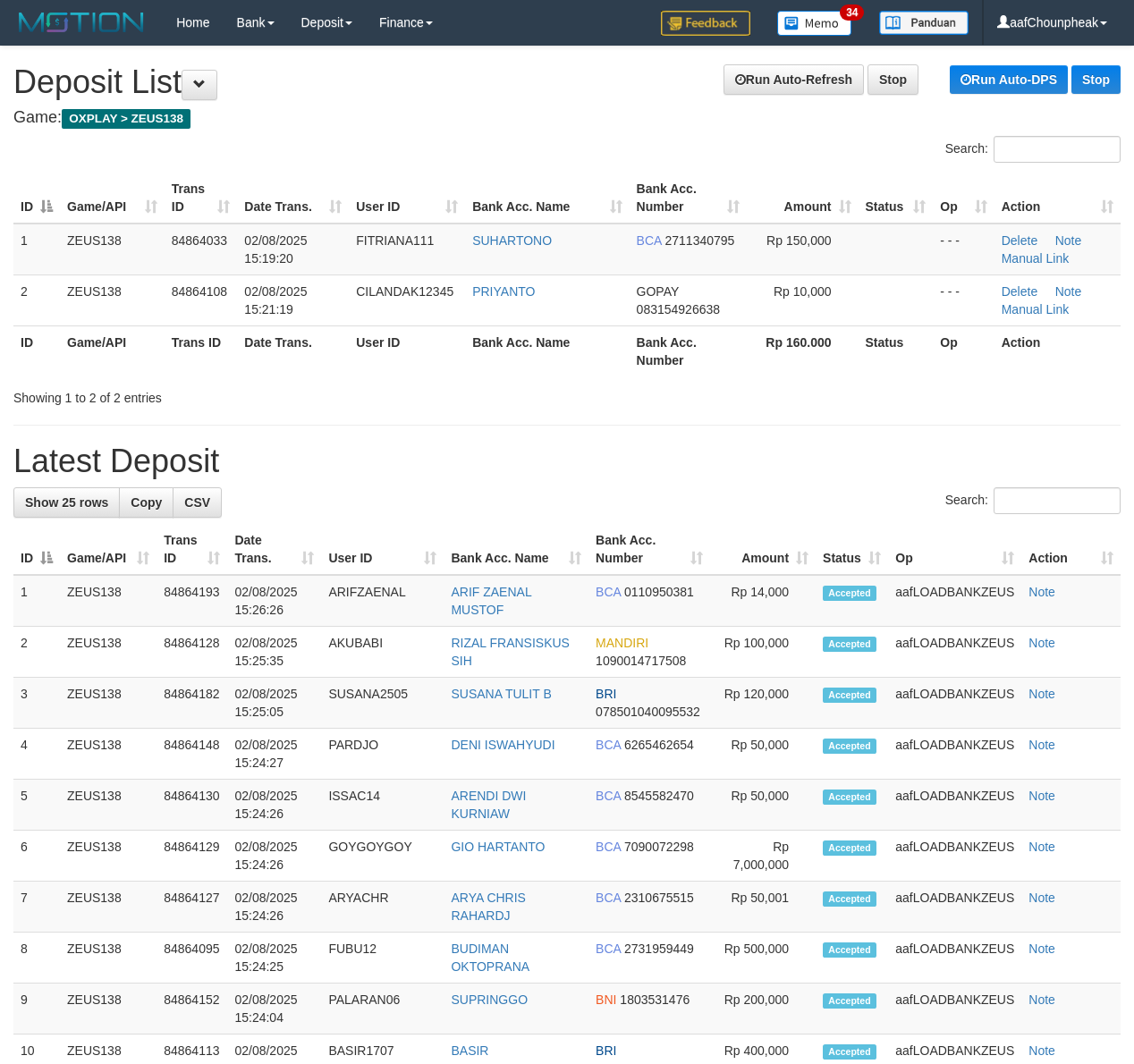 scroll, scrollTop: 0, scrollLeft: 0, axis: both 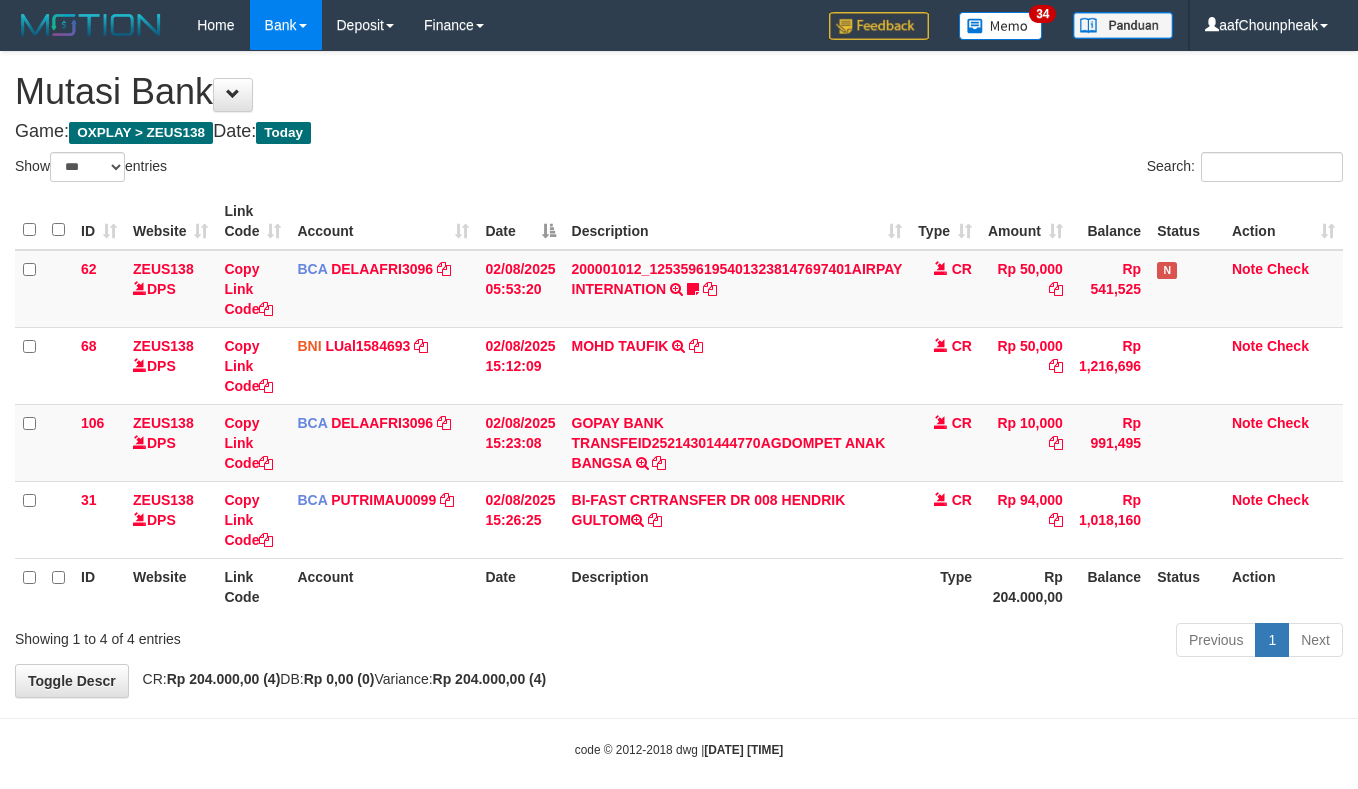 select on "***" 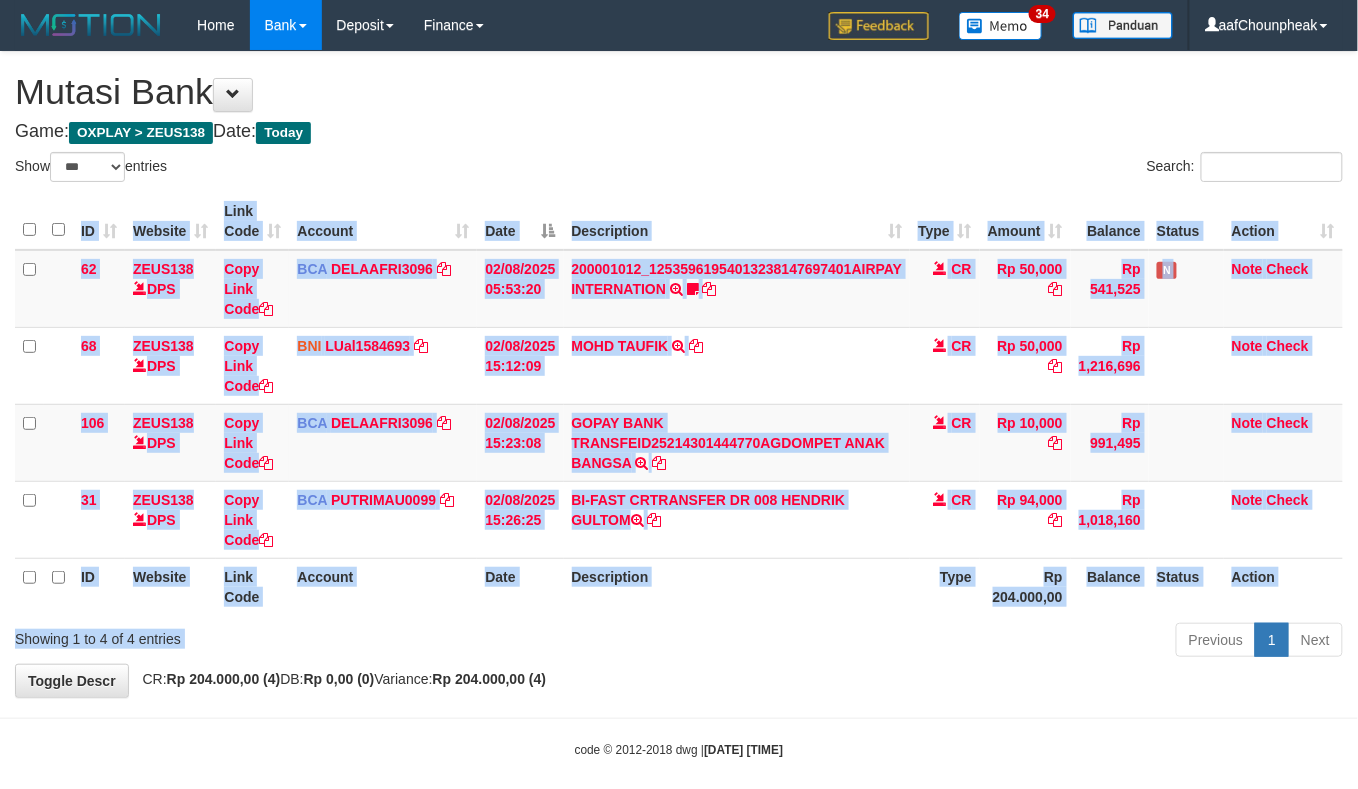 drag, startPoint x: 804, startPoint y: 621, endPoint x: 793, endPoint y: 642, distance: 23.70654 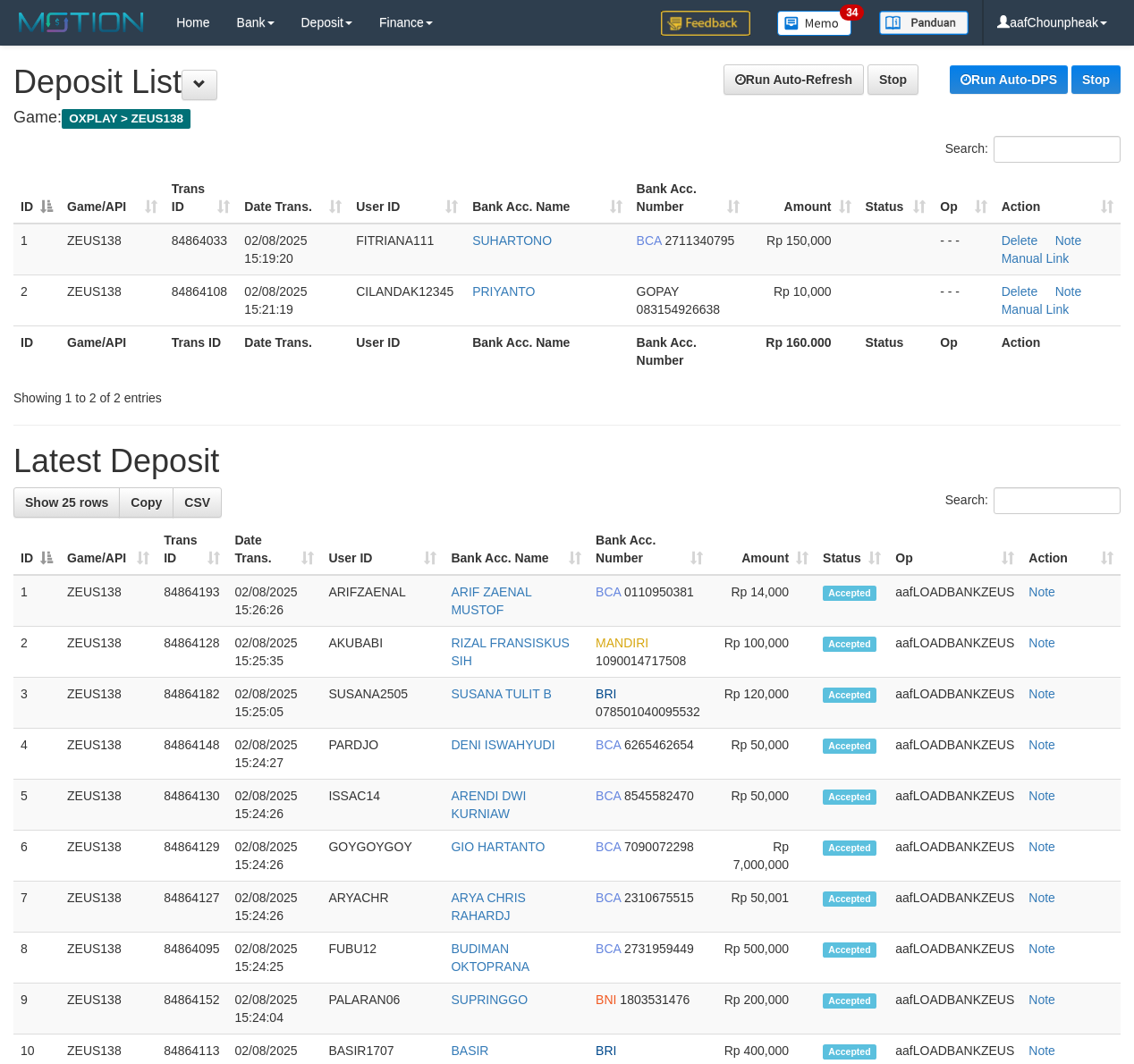 scroll, scrollTop: 0, scrollLeft: 0, axis: both 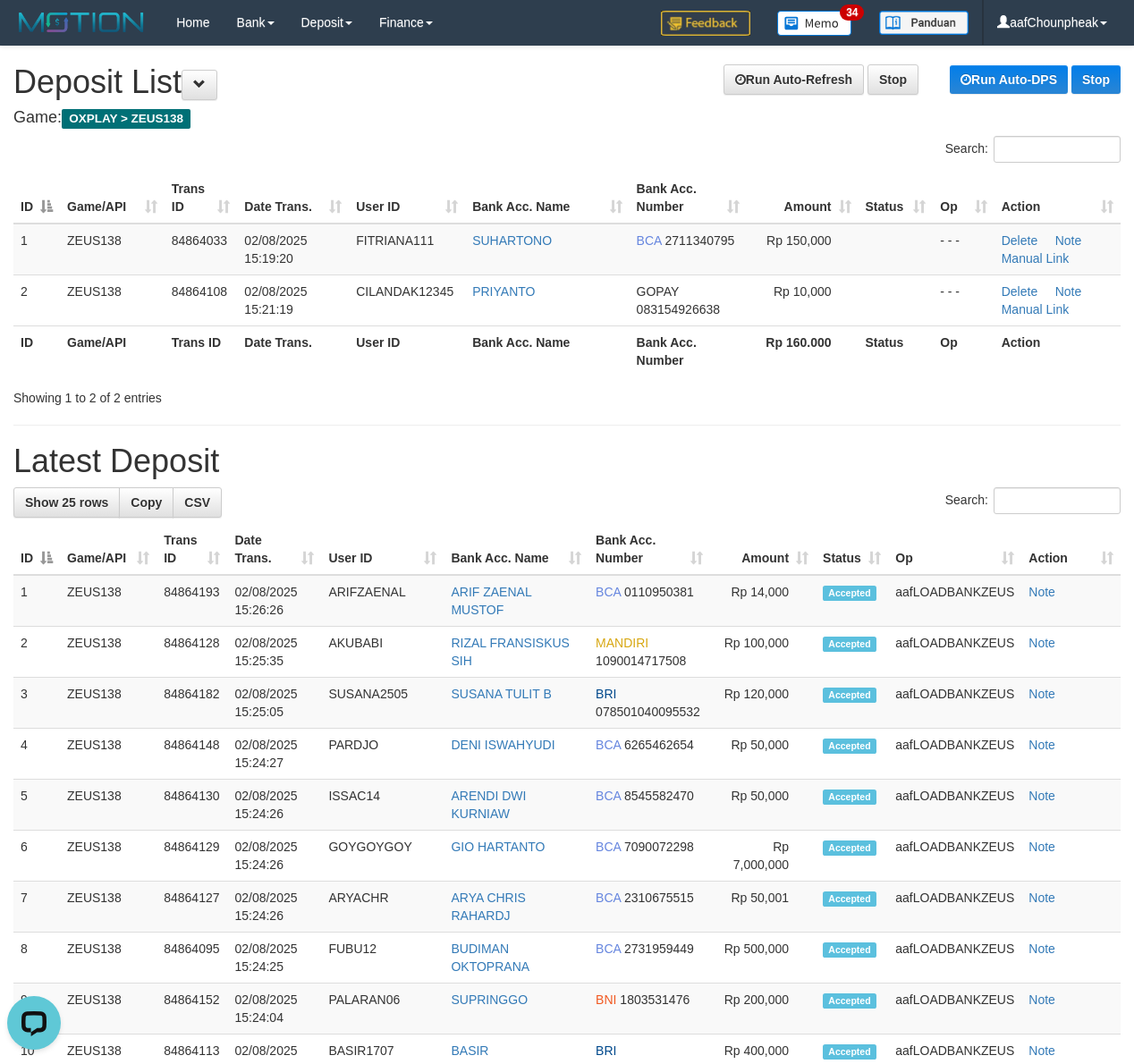 click on "Run Auto-Refresh
Stop
Run Auto-DPS
Stop
Deposit List" at bounding box center [567, 82] 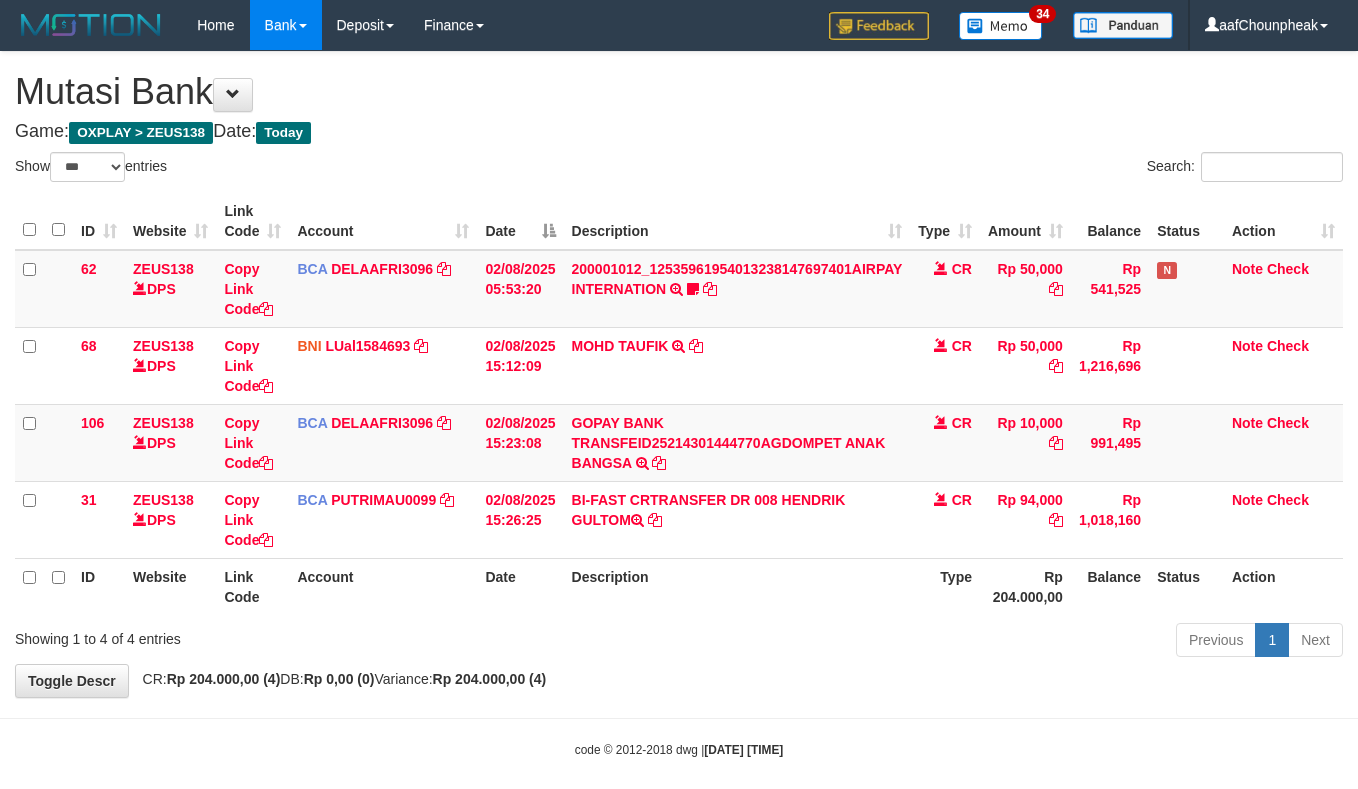 select on "***" 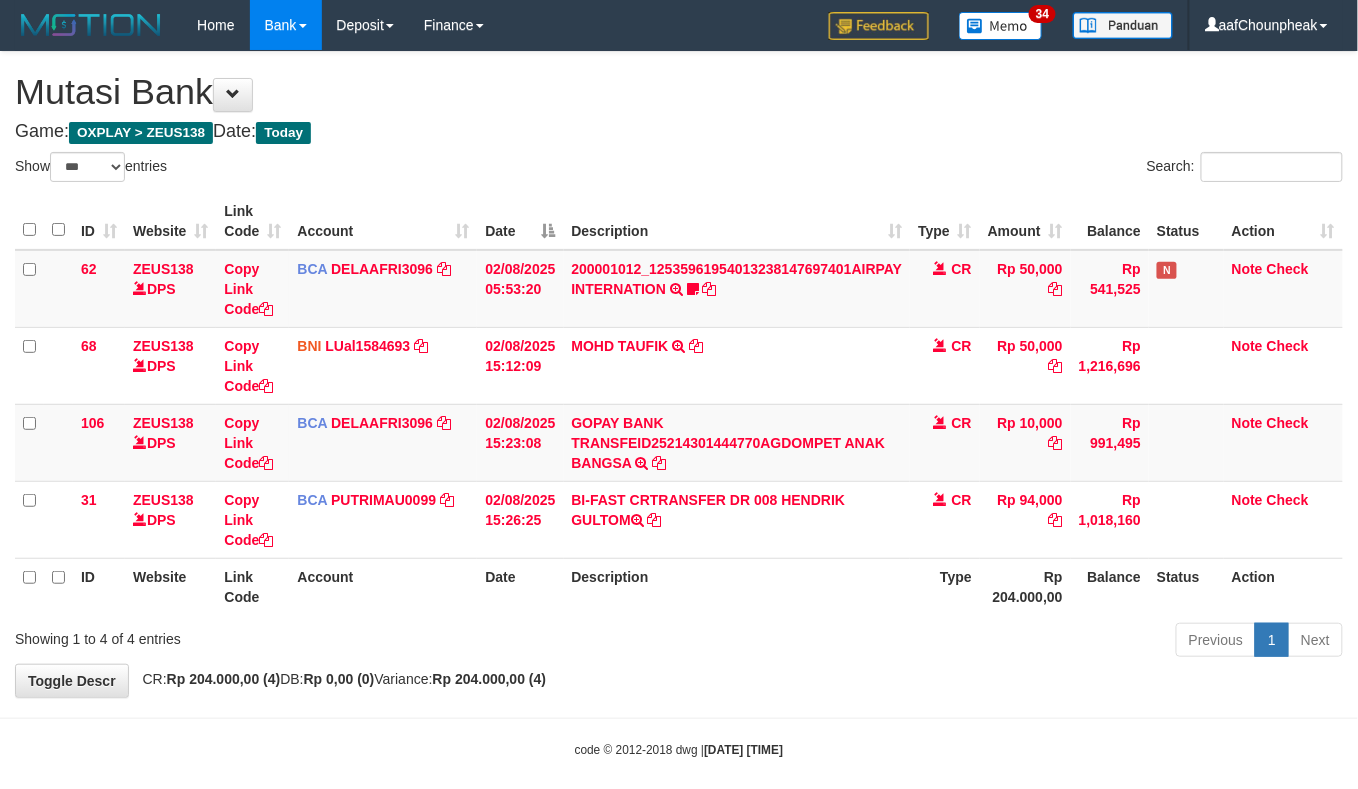 drag, startPoint x: 669, startPoint y: 600, endPoint x: 678, endPoint y: 610, distance: 13.453624 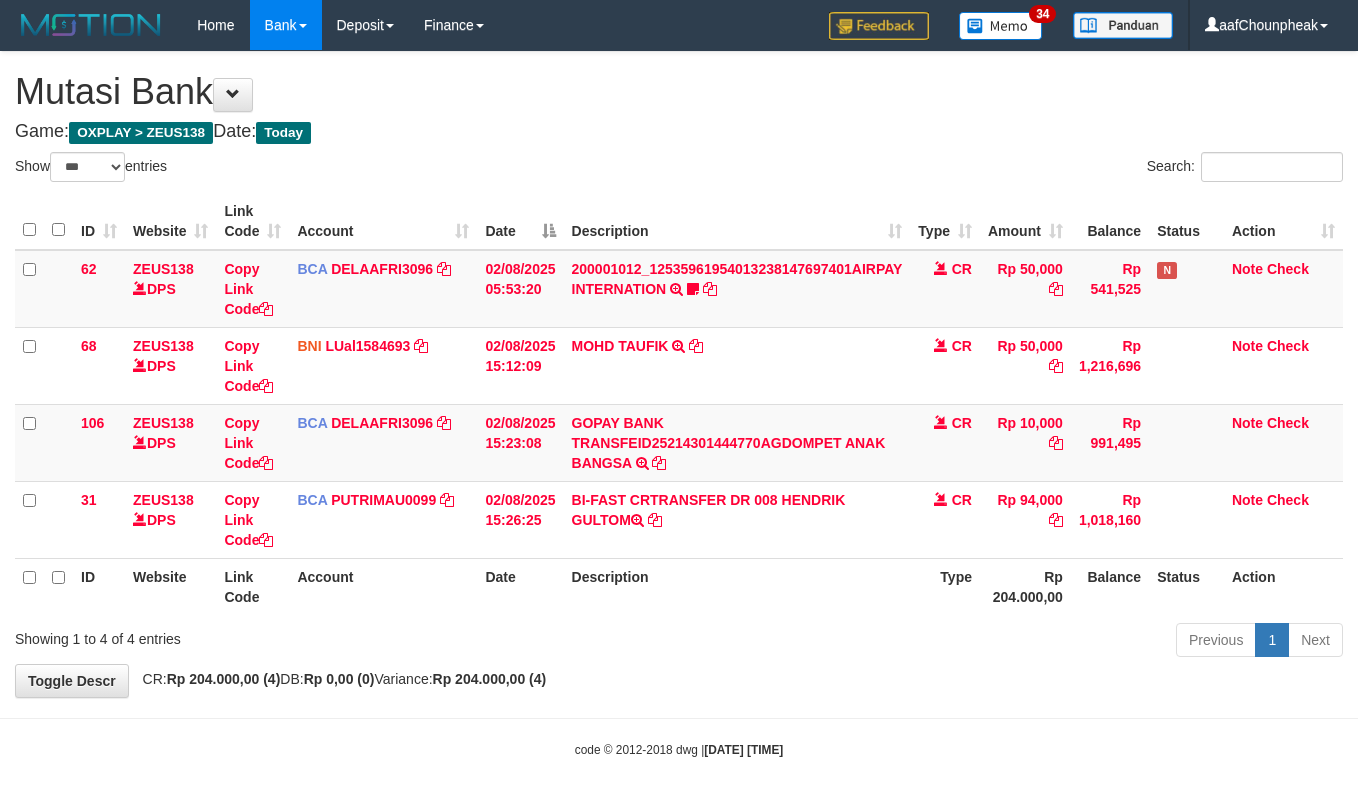 select on "***" 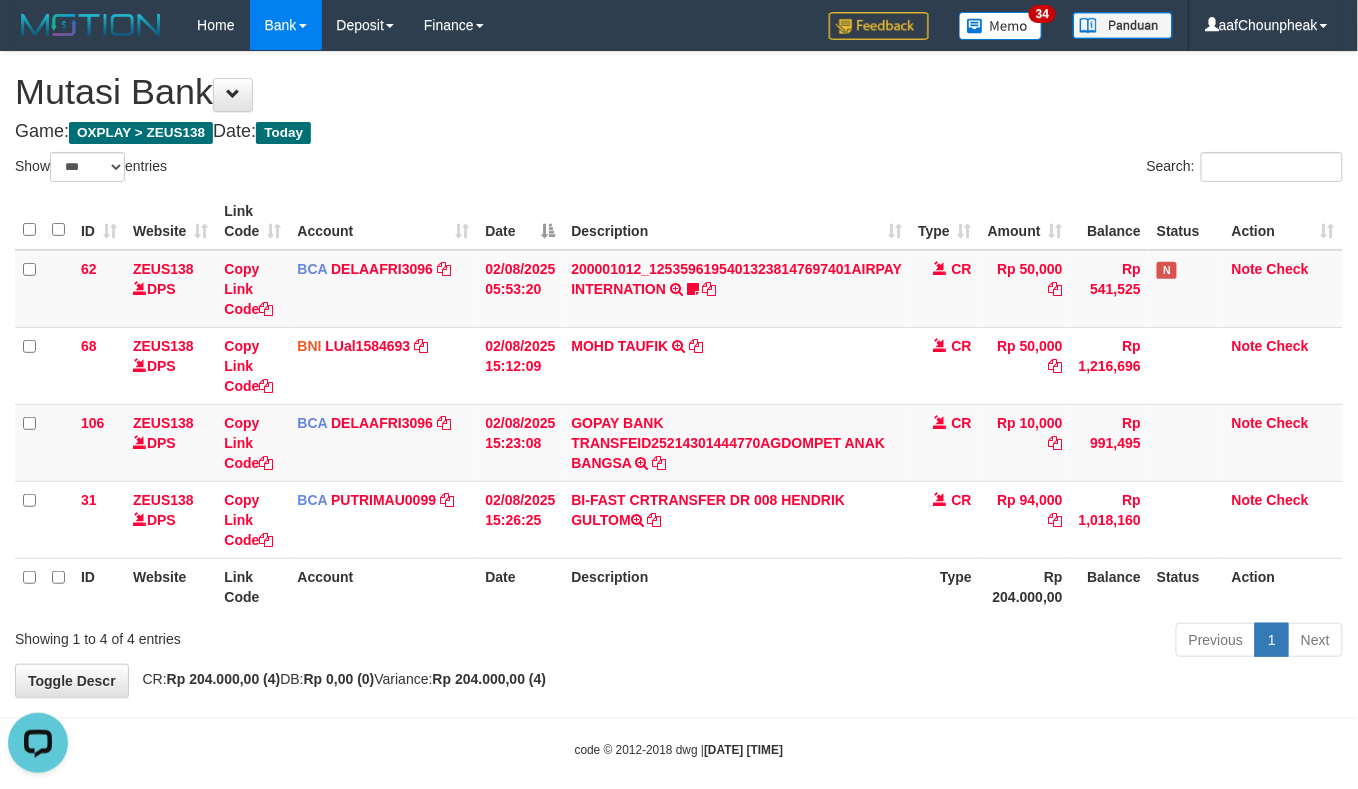 scroll, scrollTop: 0, scrollLeft: 0, axis: both 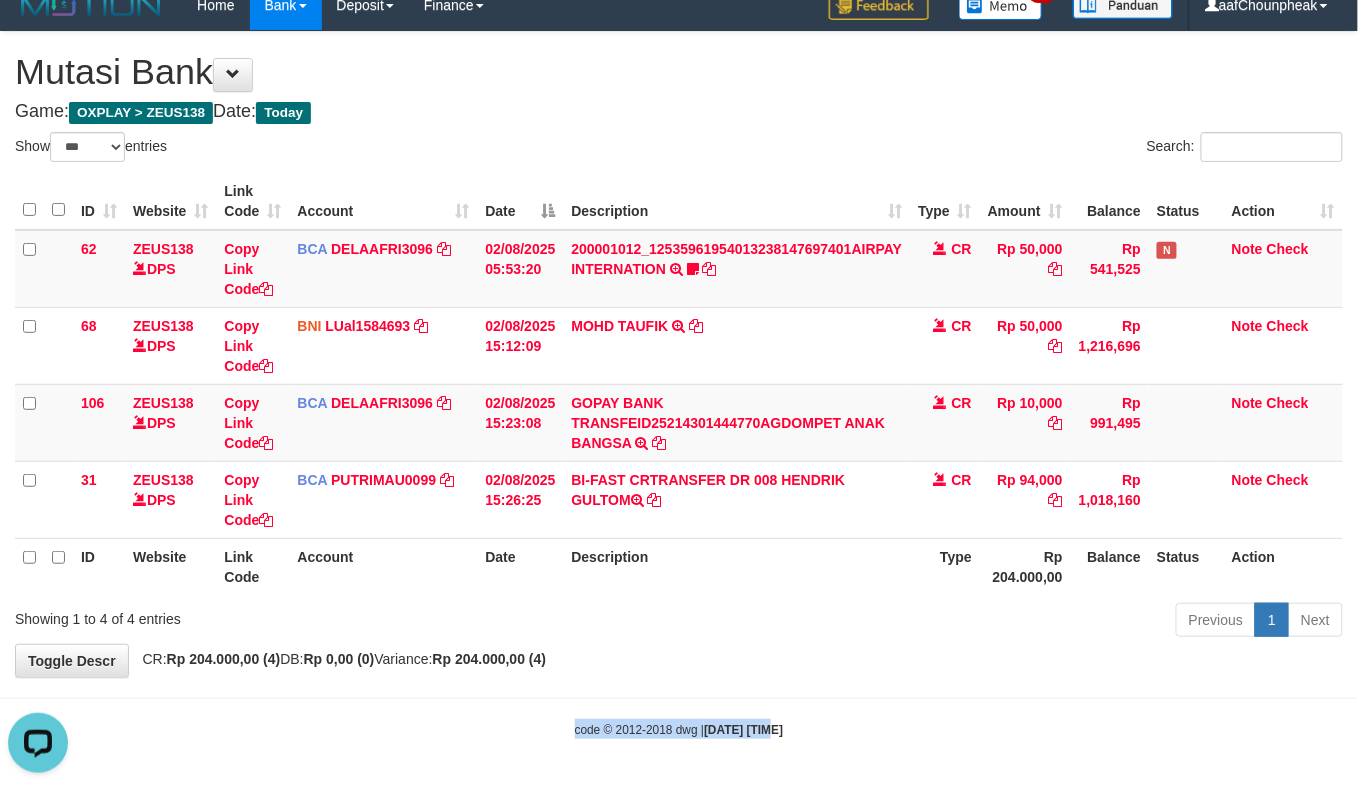 drag, startPoint x: 768, startPoint y: 797, endPoint x: 794, endPoint y: 834, distance: 45.221676 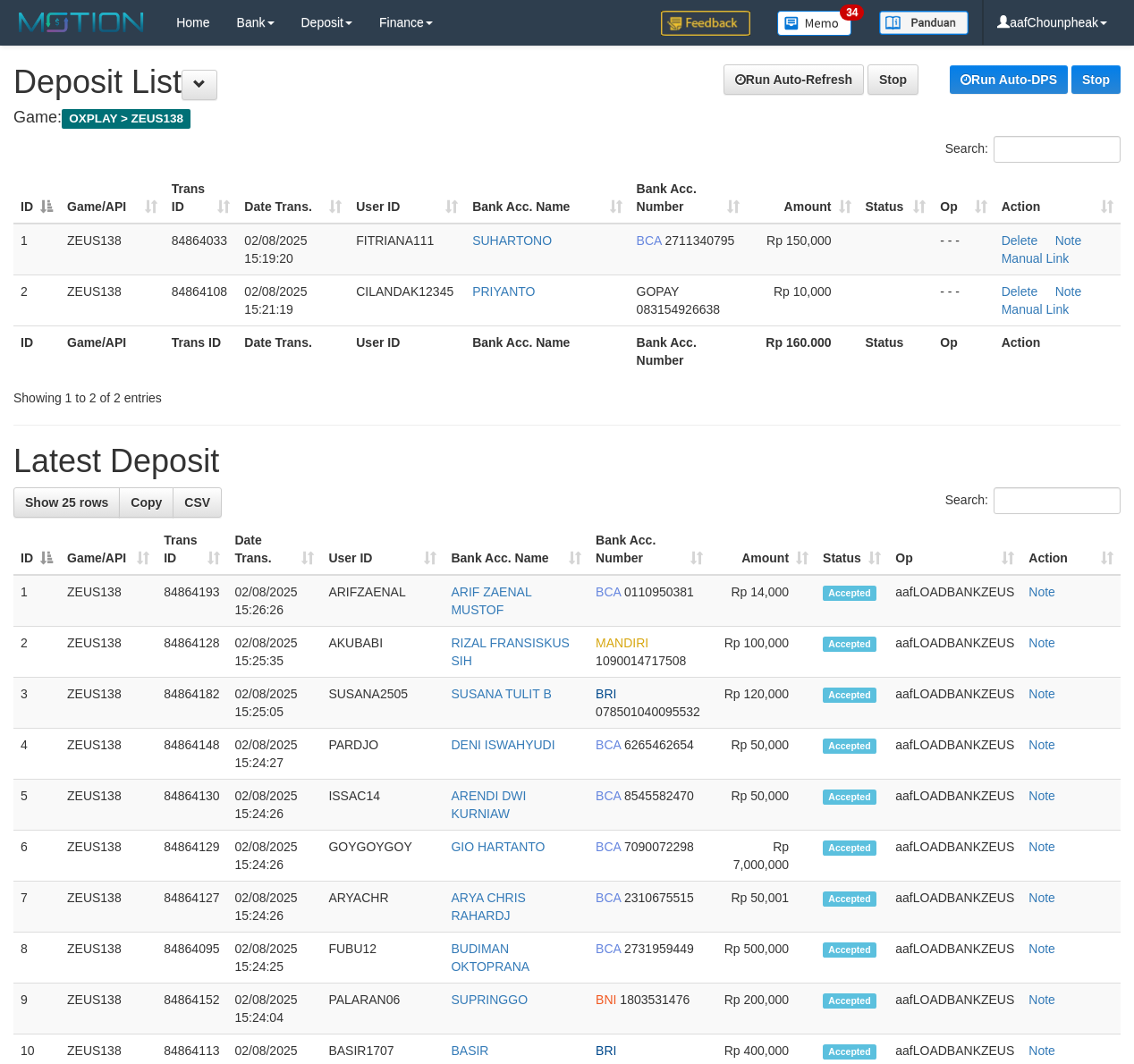 scroll, scrollTop: 0, scrollLeft: 0, axis: both 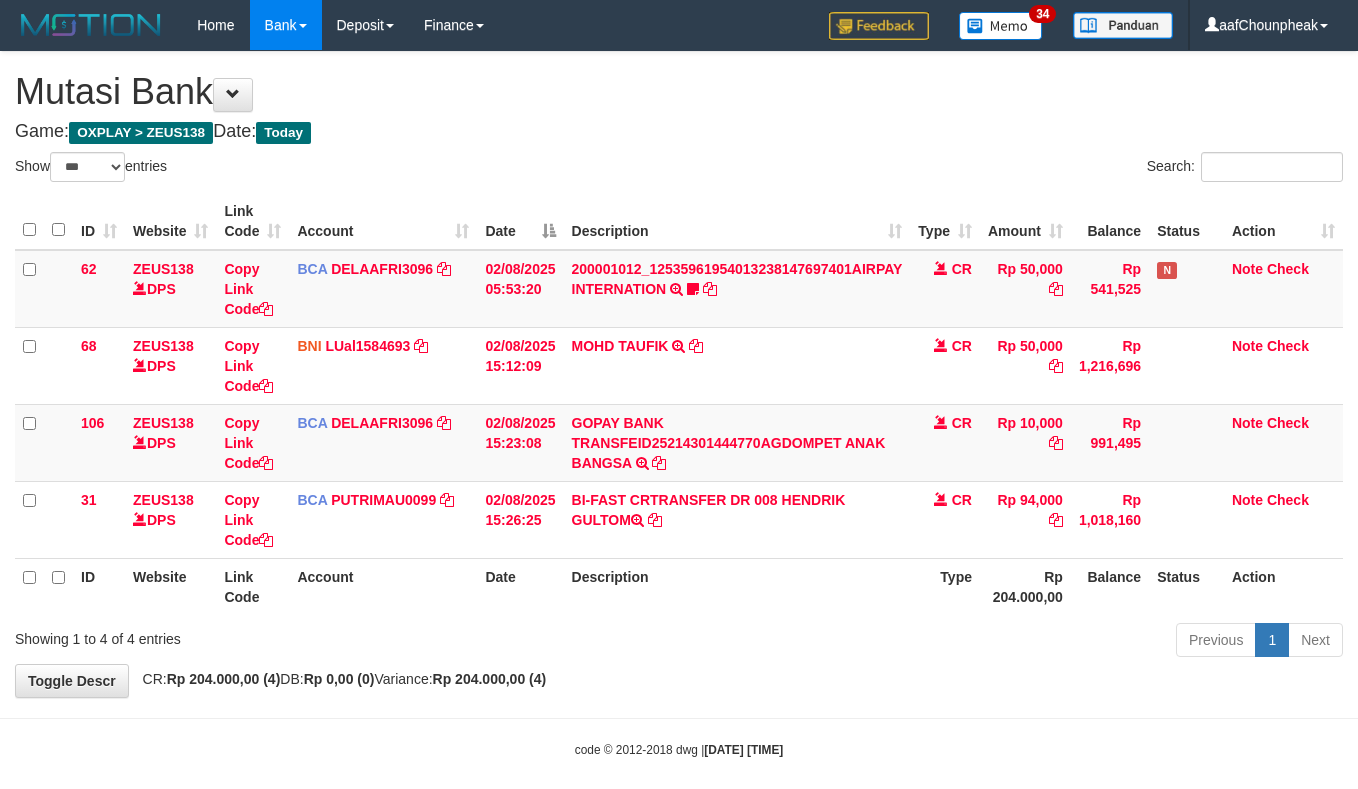 select on "***" 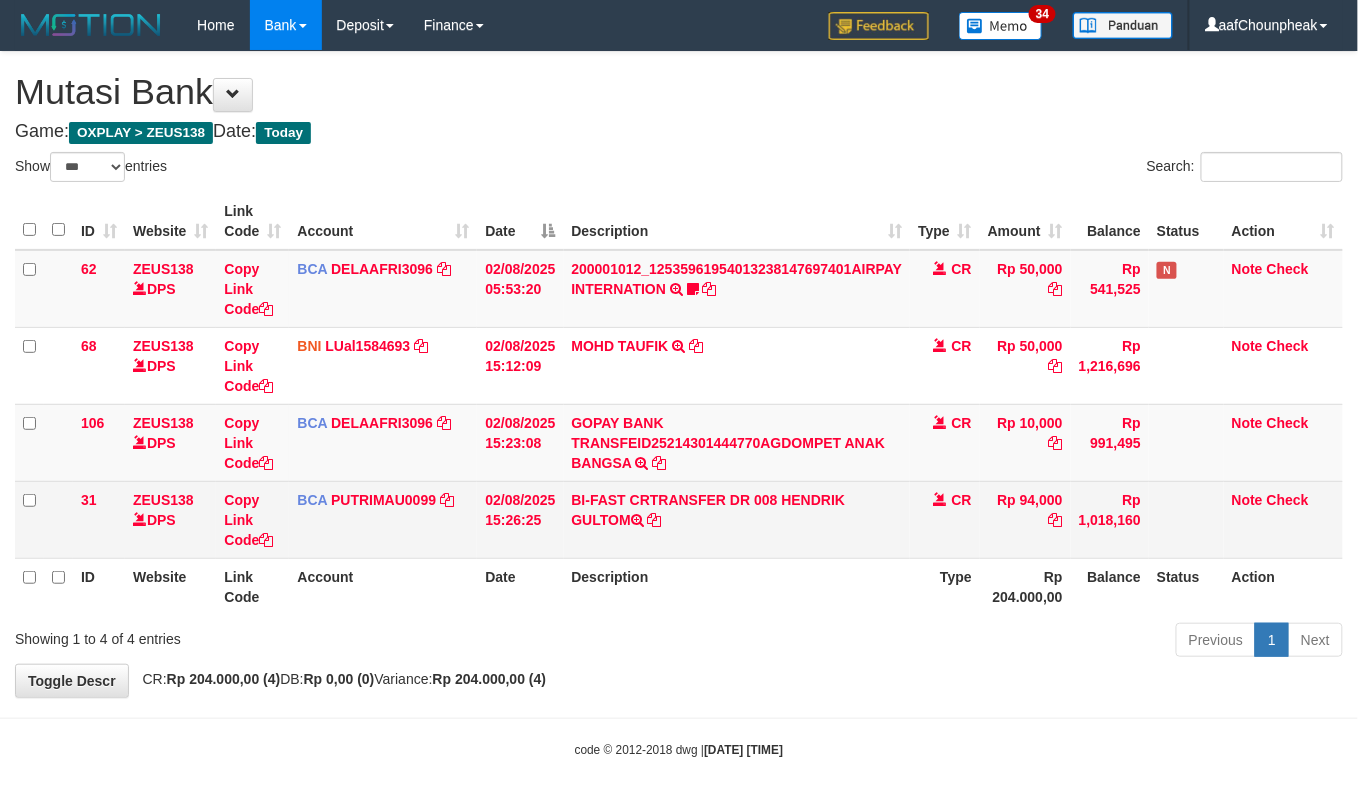 scroll, scrollTop: 22, scrollLeft: 0, axis: vertical 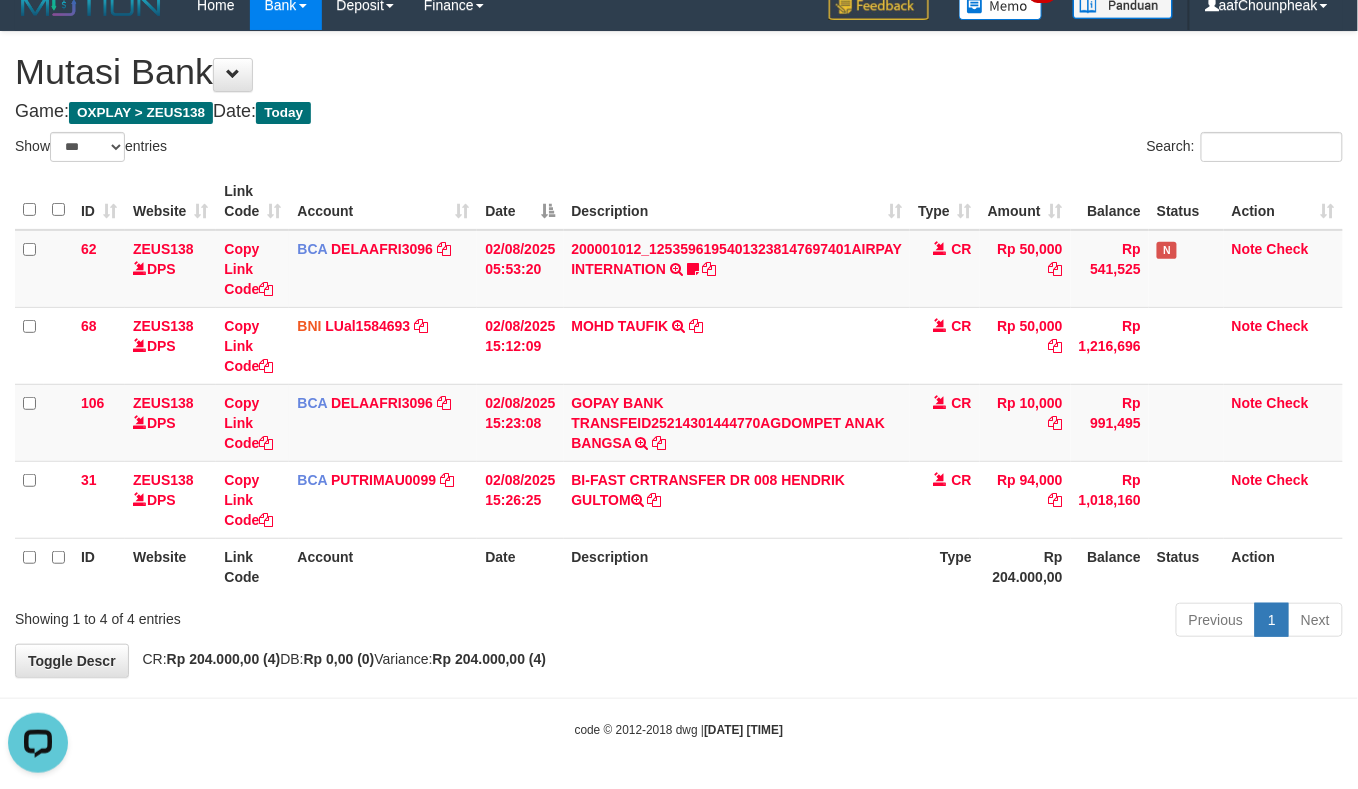 click on "Type" at bounding box center (945, 566) 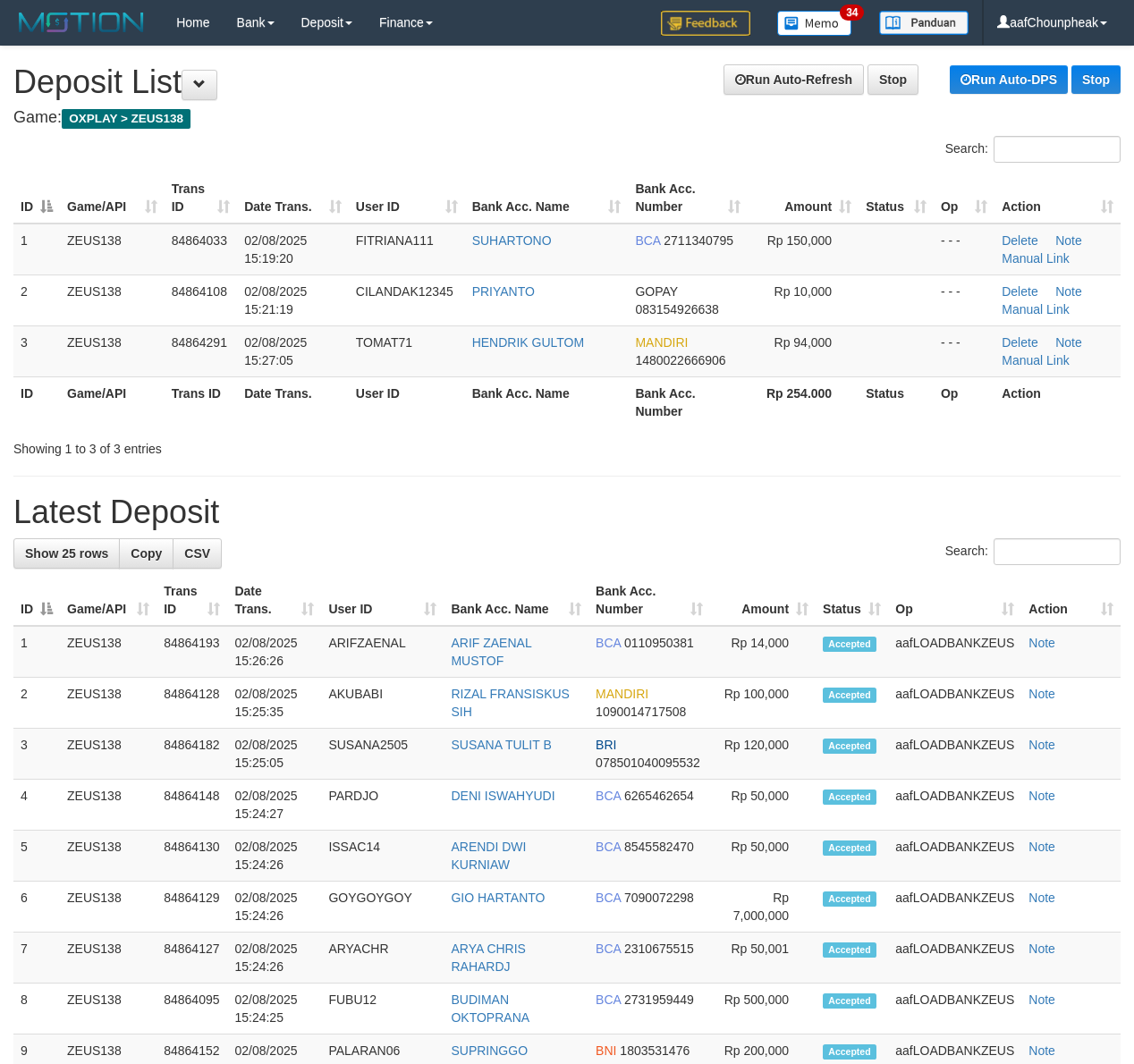 scroll, scrollTop: 0, scrollLeft: 0, axis: both 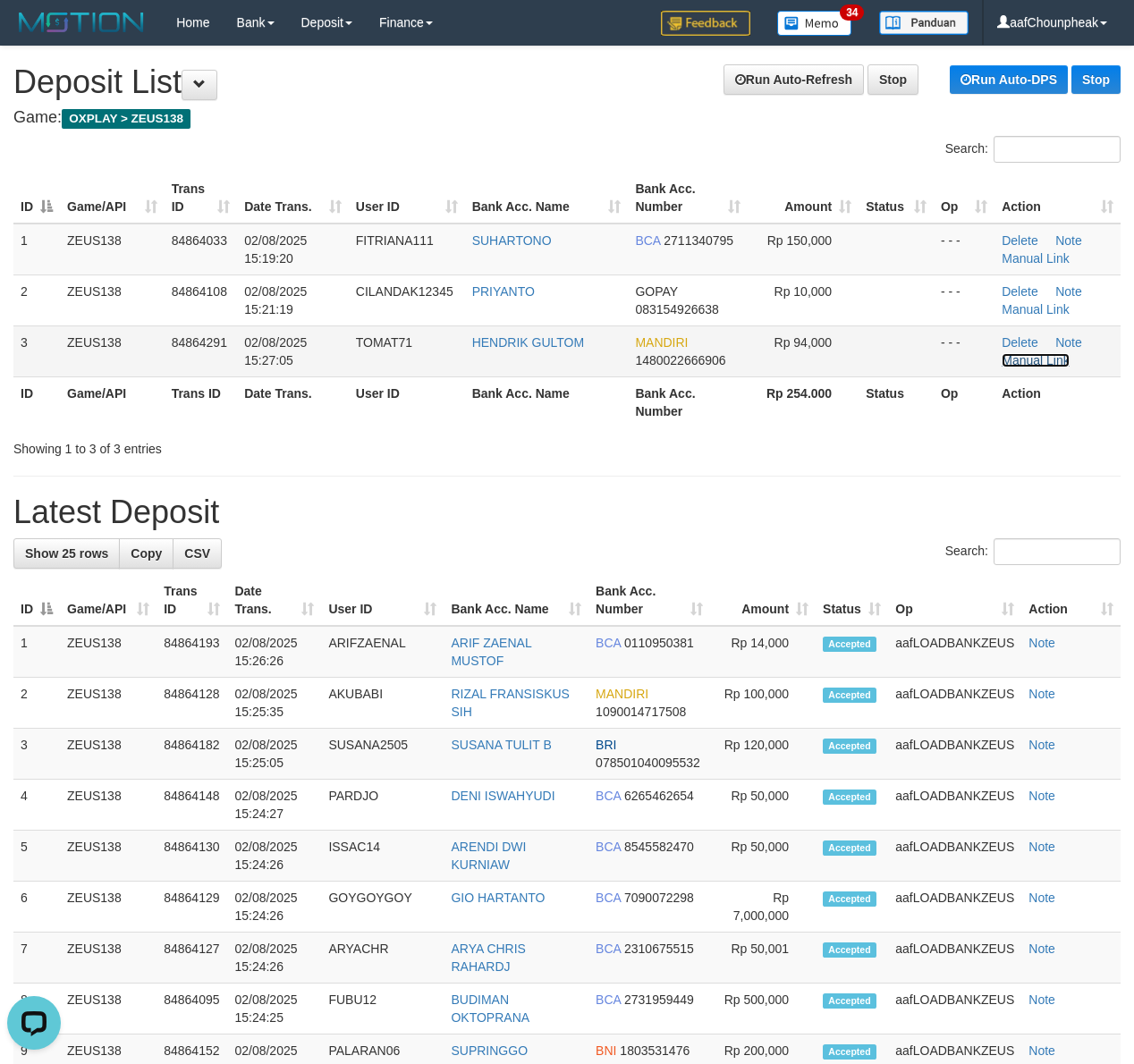 click on "Manual Link" at bounding box center (1036, 360) 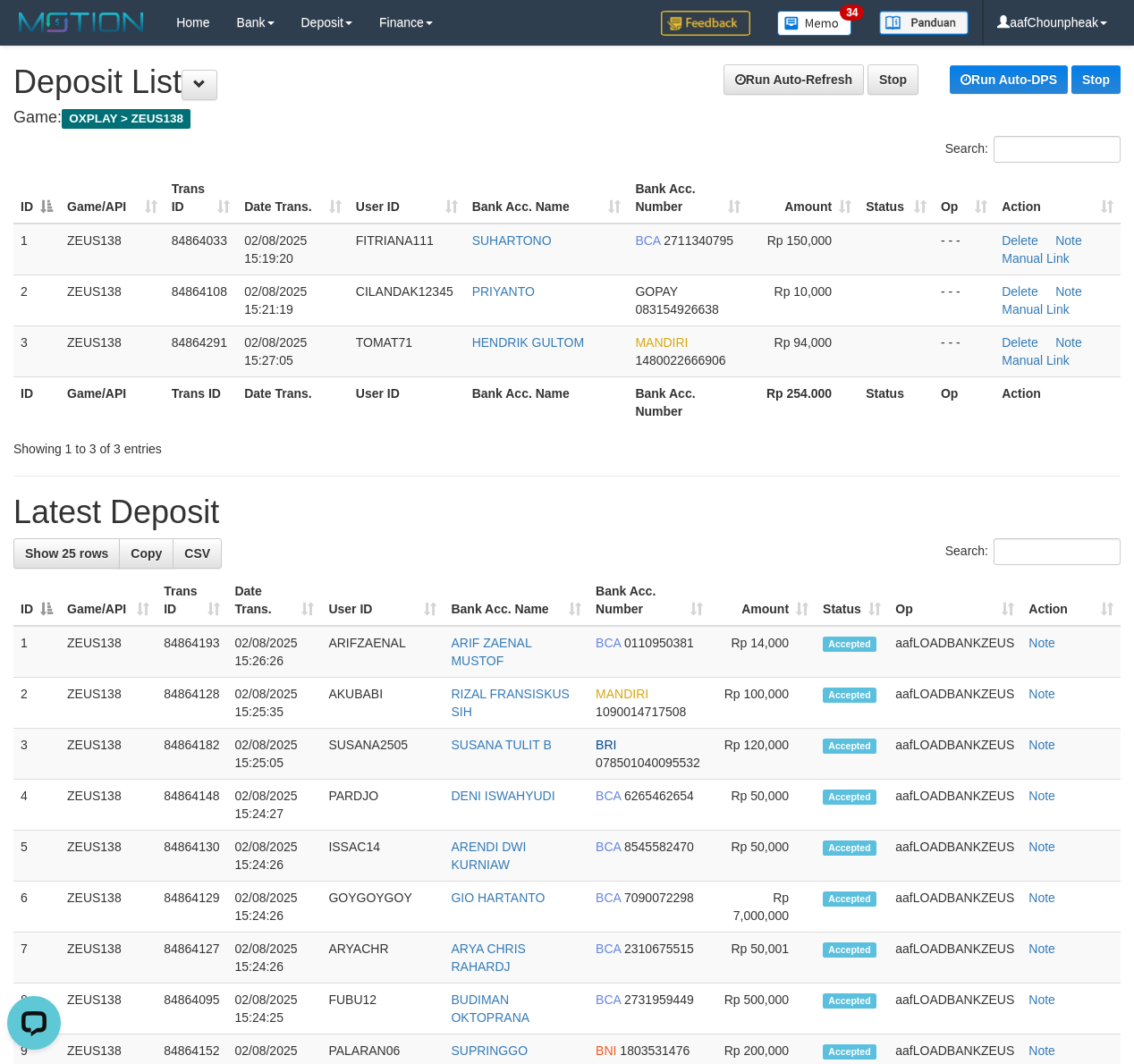 click on "Game:   OXPLAY > ZEUS138" at bounding box center (567, 118) 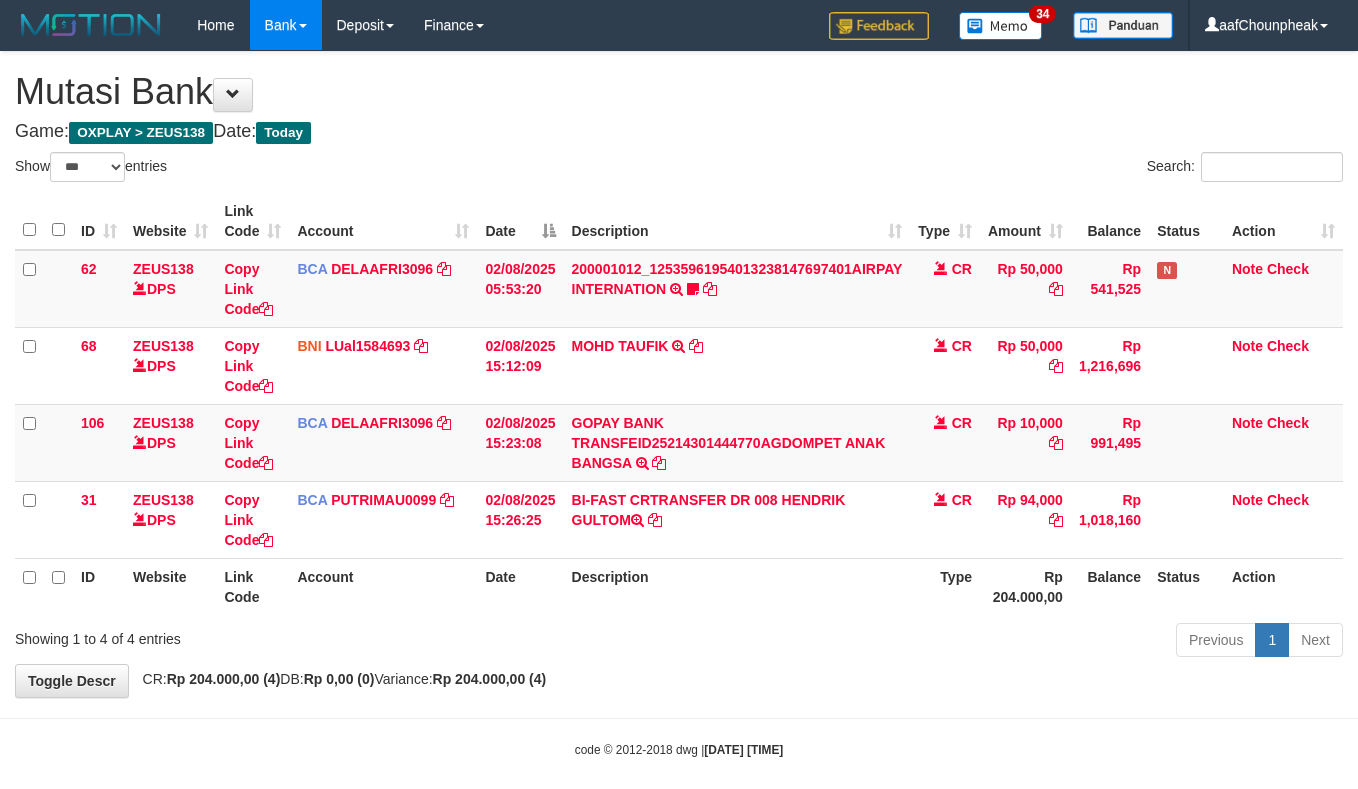 select on "***" 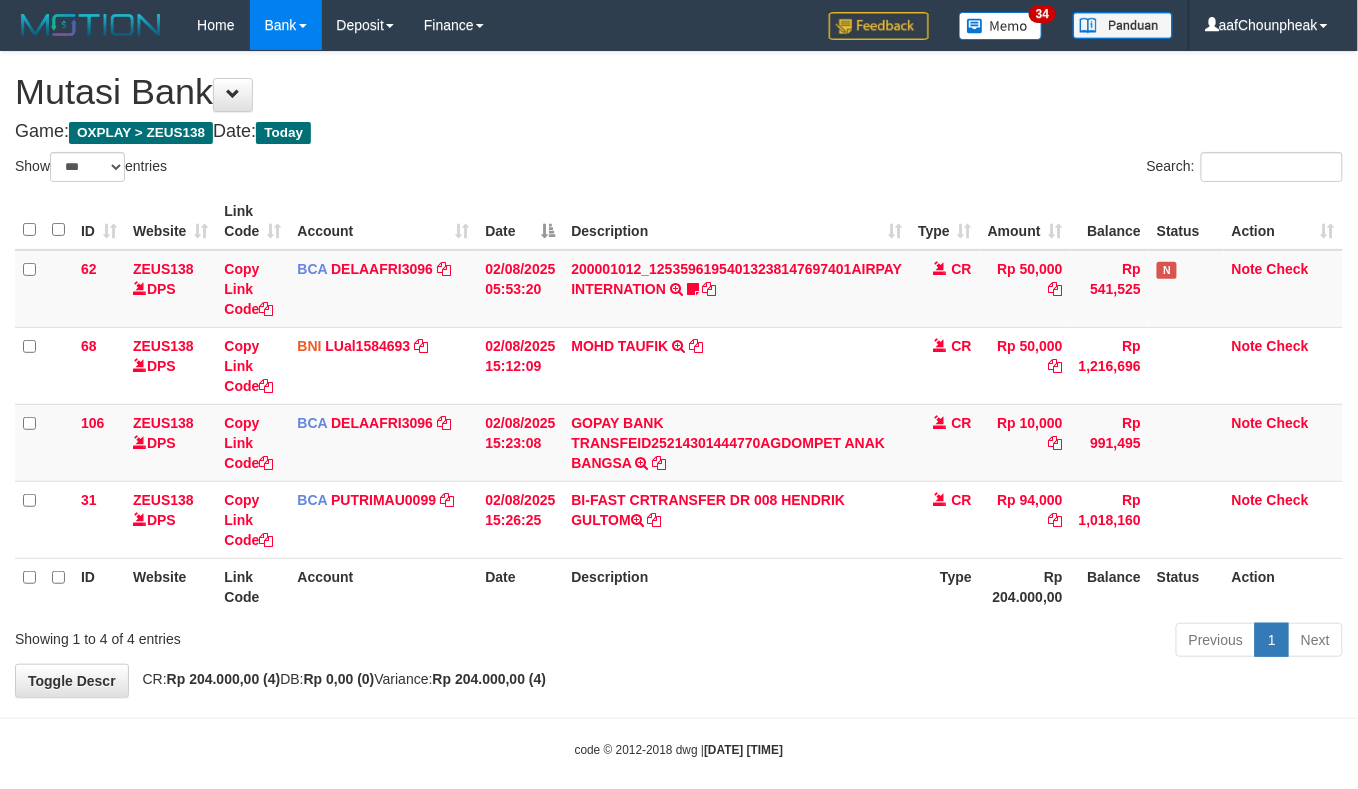 scroll, scrollTop: 22, scrollLeft: 0, axis: vertical 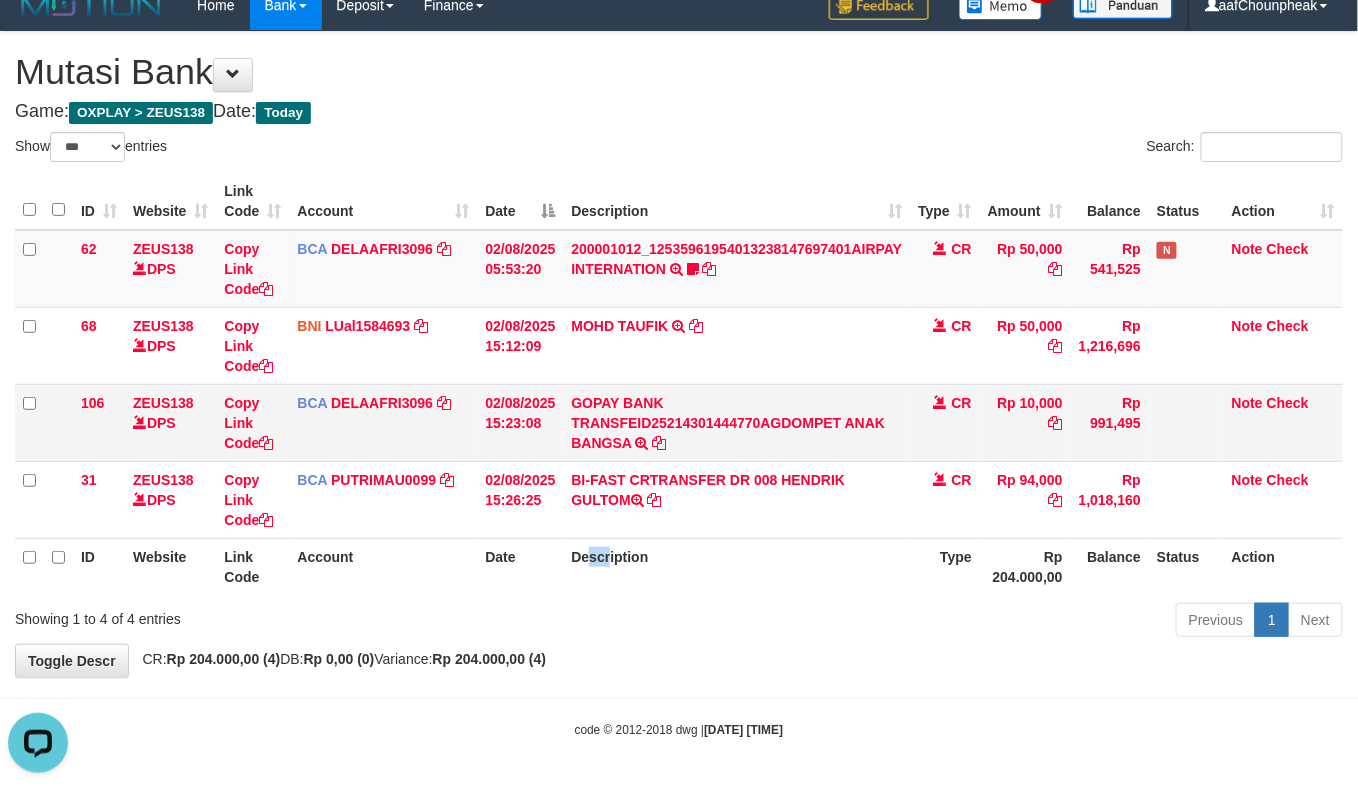 drag, startPoint x: 588, startPoint y: 536, endPoint x: 1336, endPoint y: 450, distance: 752.9276 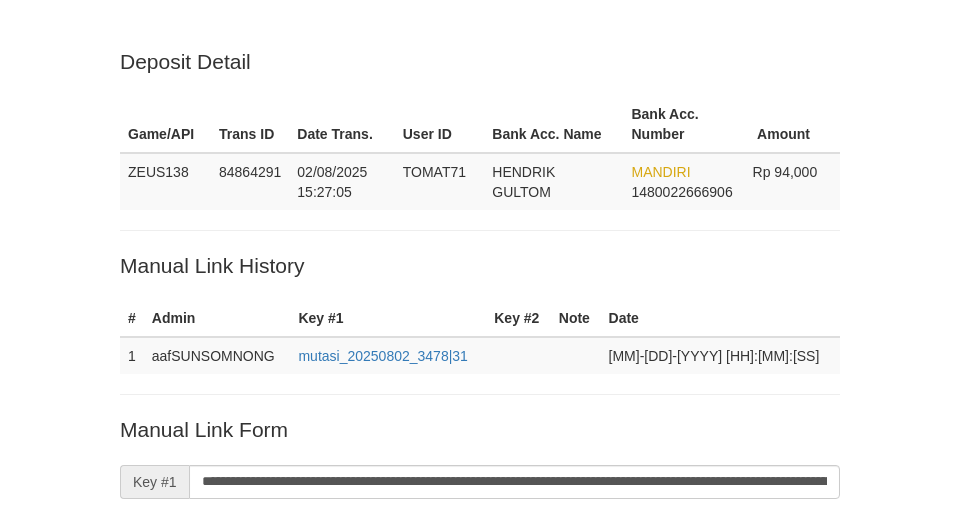 scroll, scrollTop: 414, scrollLeft: 0, axis: vertical 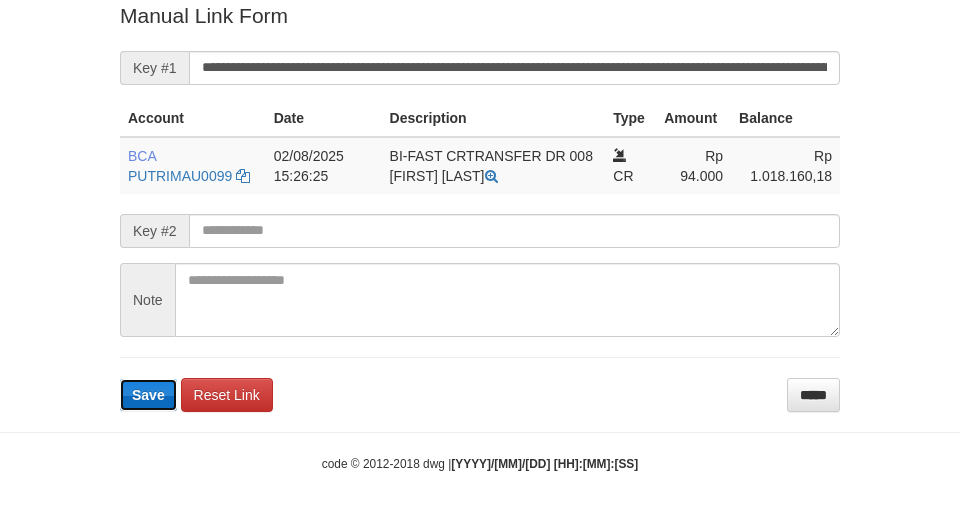 type 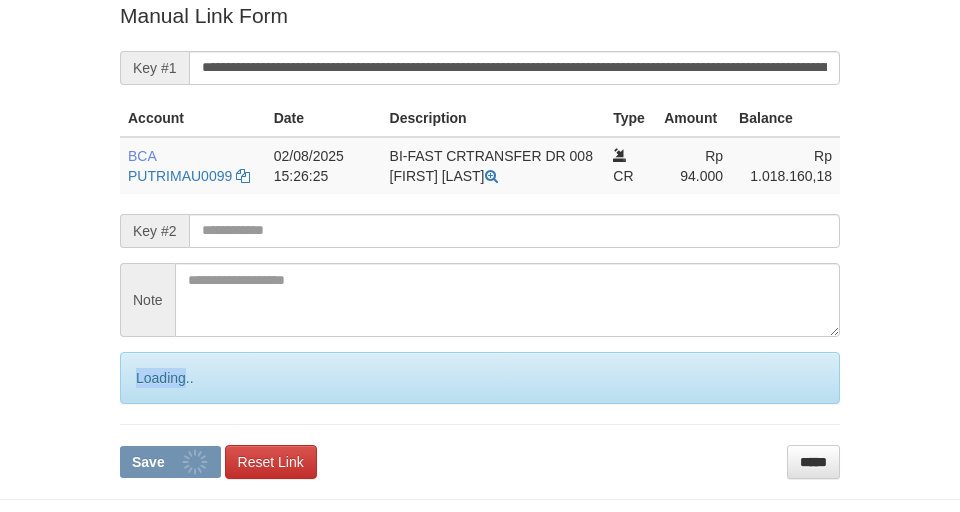 click on "Loading.." at bounding box center [480, 378] 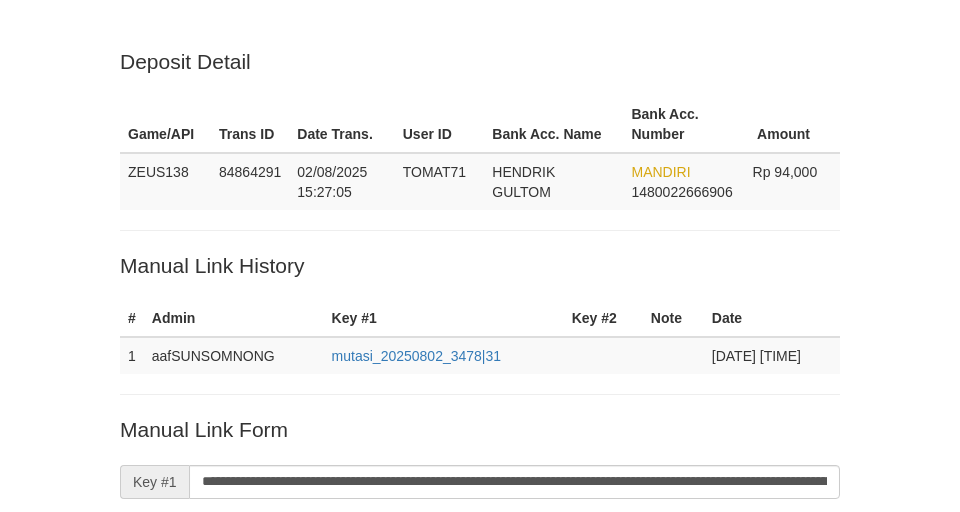 scroll, scrollTop: 412, scrollLeft: 0, axis: vertical 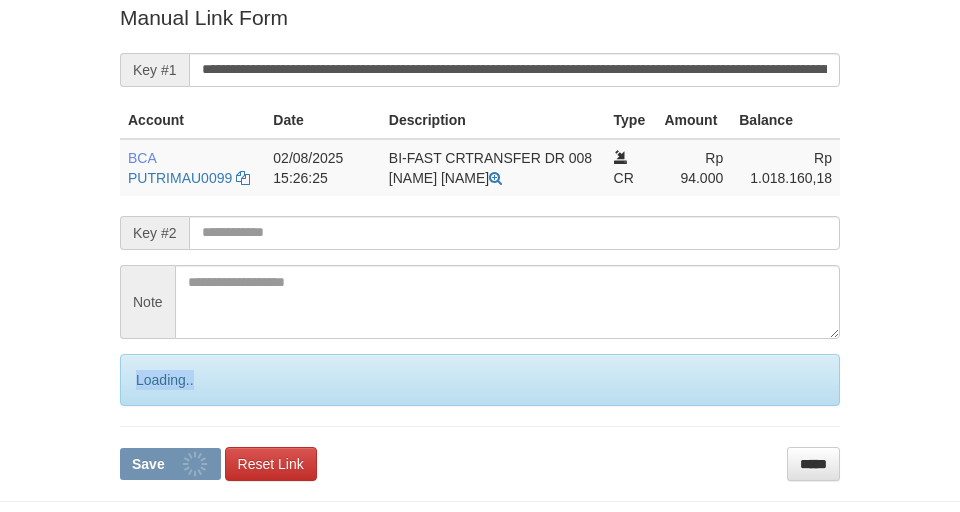 click on "Loading.." at bounding box center [480, 380] 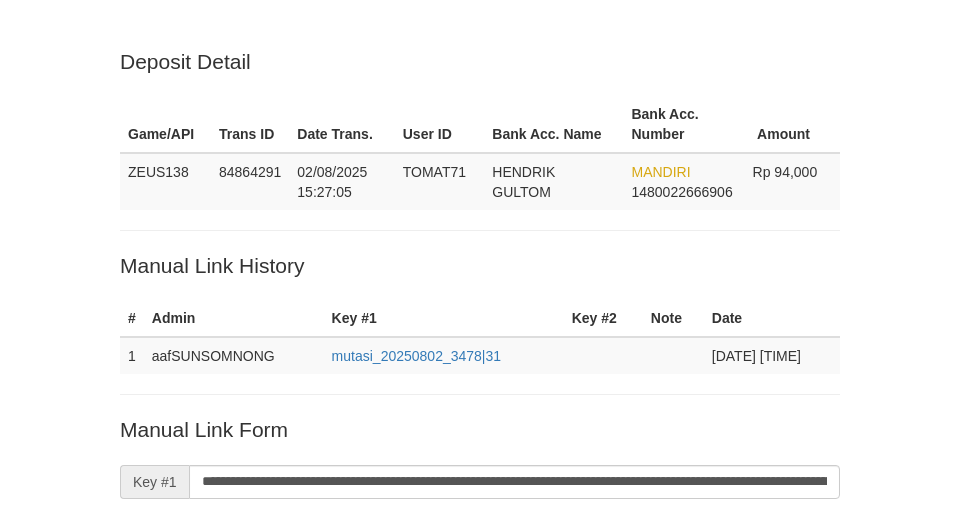 scroll, scrollTop: 412, scrollLeft: 0, axis: vertical 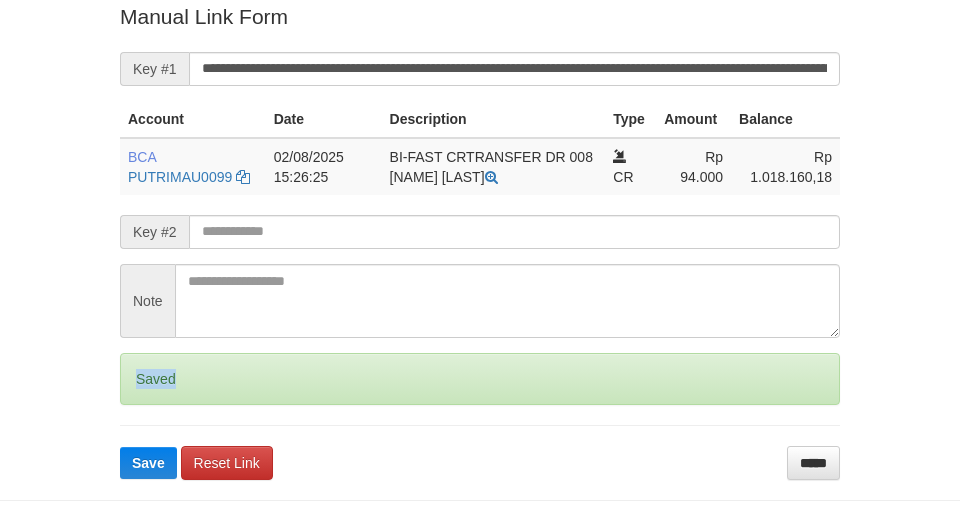 click on "Saved" at bounding box center (480, 379) 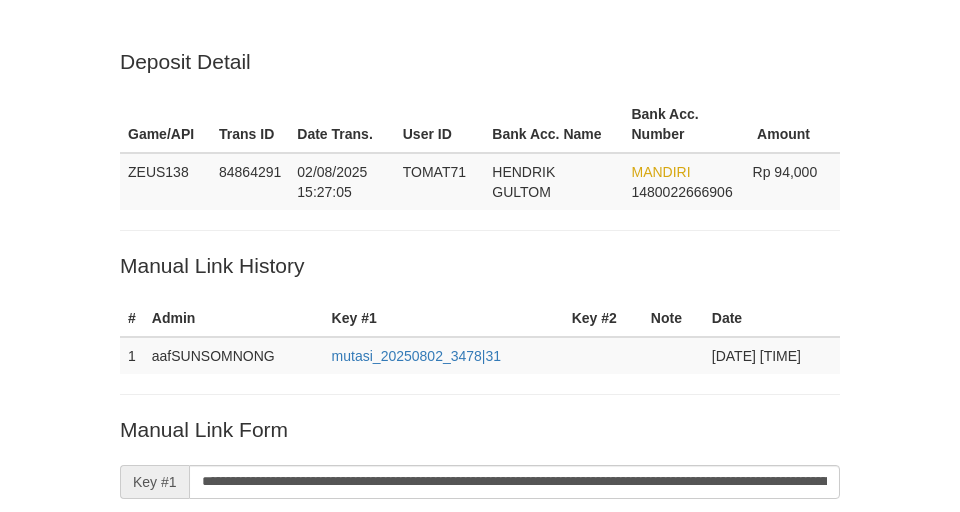 scroll, scrollTop: 413, scrollLeft: 0, axis: vertical 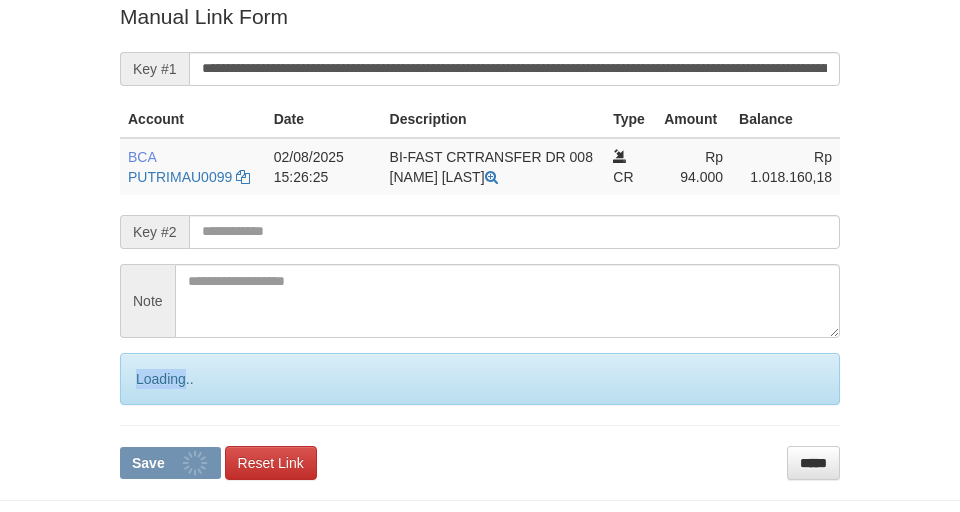 click on "Loading.." at bounding box center (480, 379) 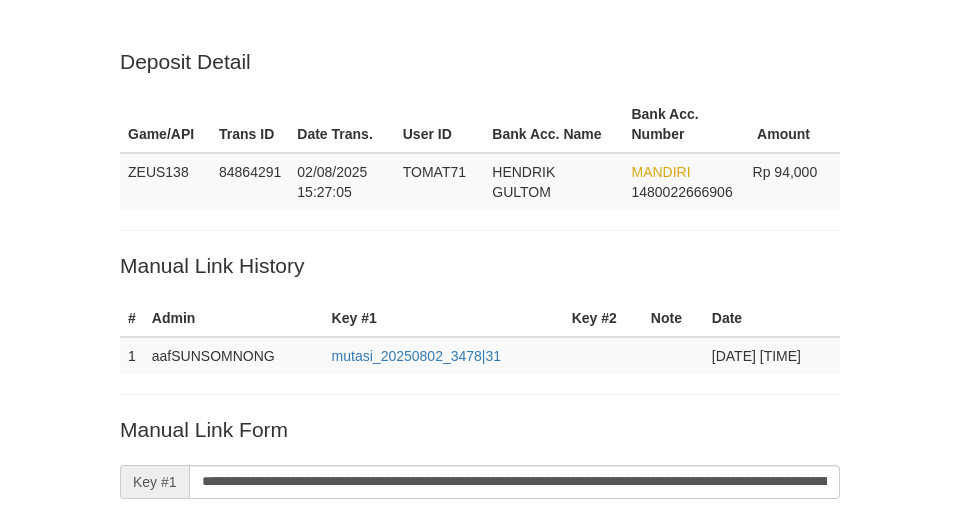scroll, scrollTop: 413, scrollLeft: 0, axis: vertical 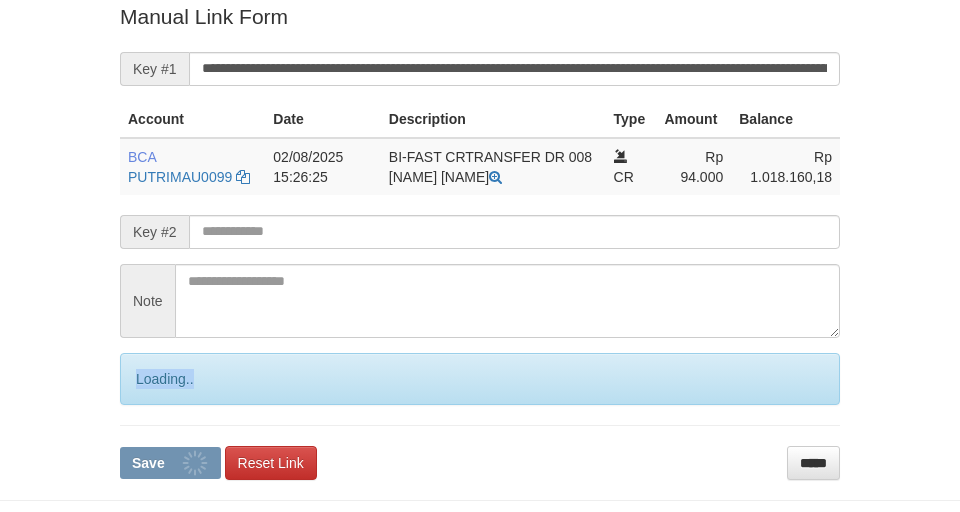 click on "Loading.." at bounding box center [480, 379] 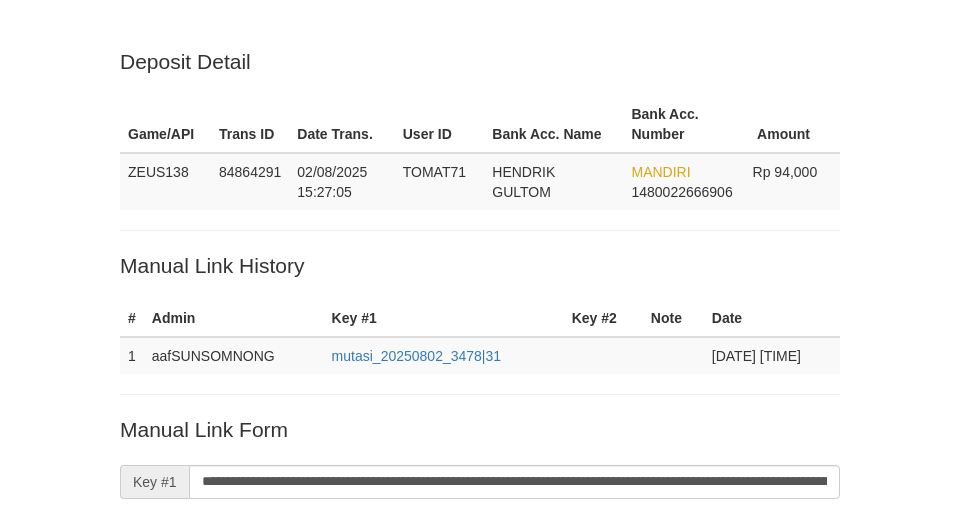 scroll, scrollTop: 413, scrollLeft: 0, axis: vertical 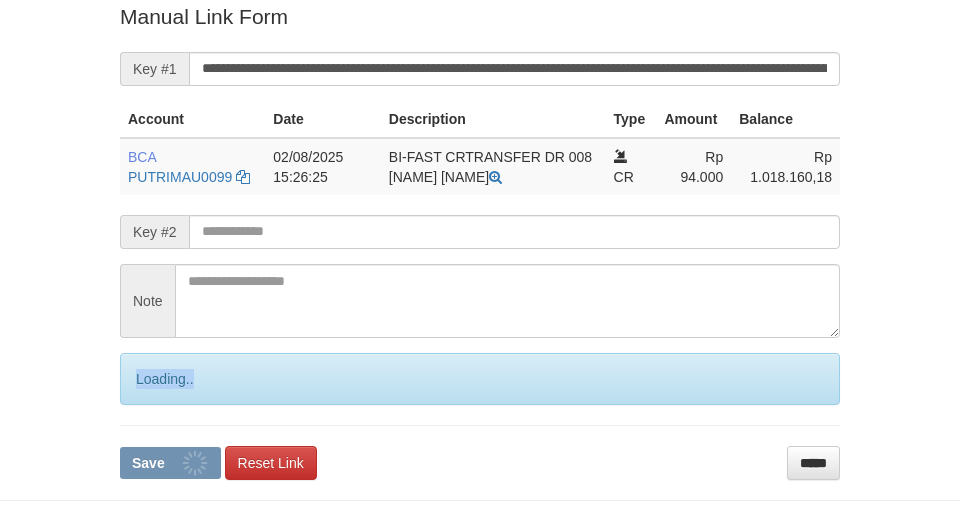 click on "Loading.." at bounding box center (480, 379) 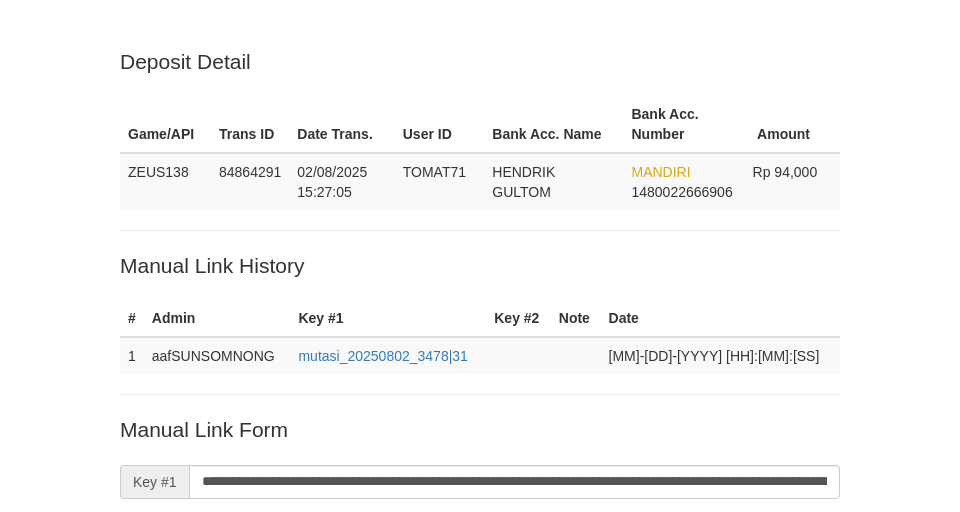 click on "Loading.." at bounding box center [480, 792] 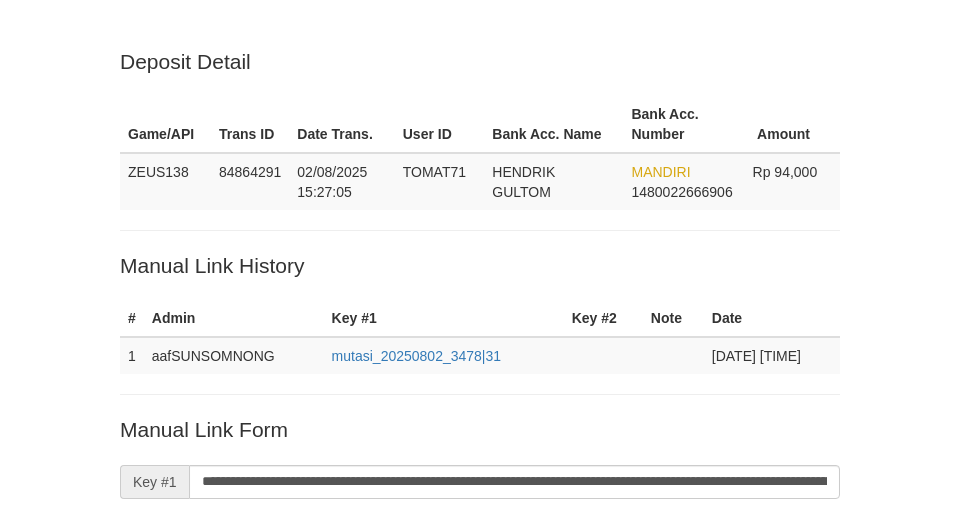scroll, scrollTop: 413, scrollLeft: 0, axis: vertical 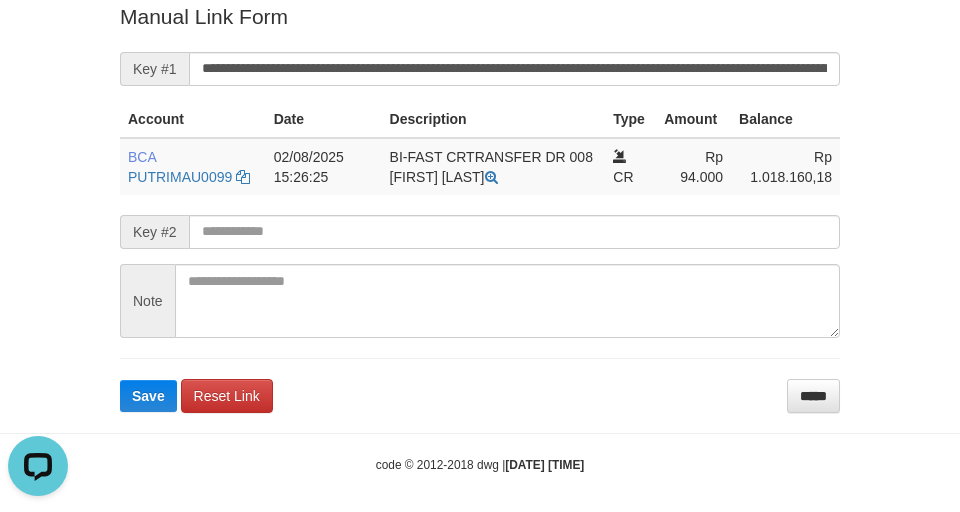 drag, startPoint x: 145, startPoint y: 116, endPoint x: 181, endPoint y: 113, distance: 36.124783 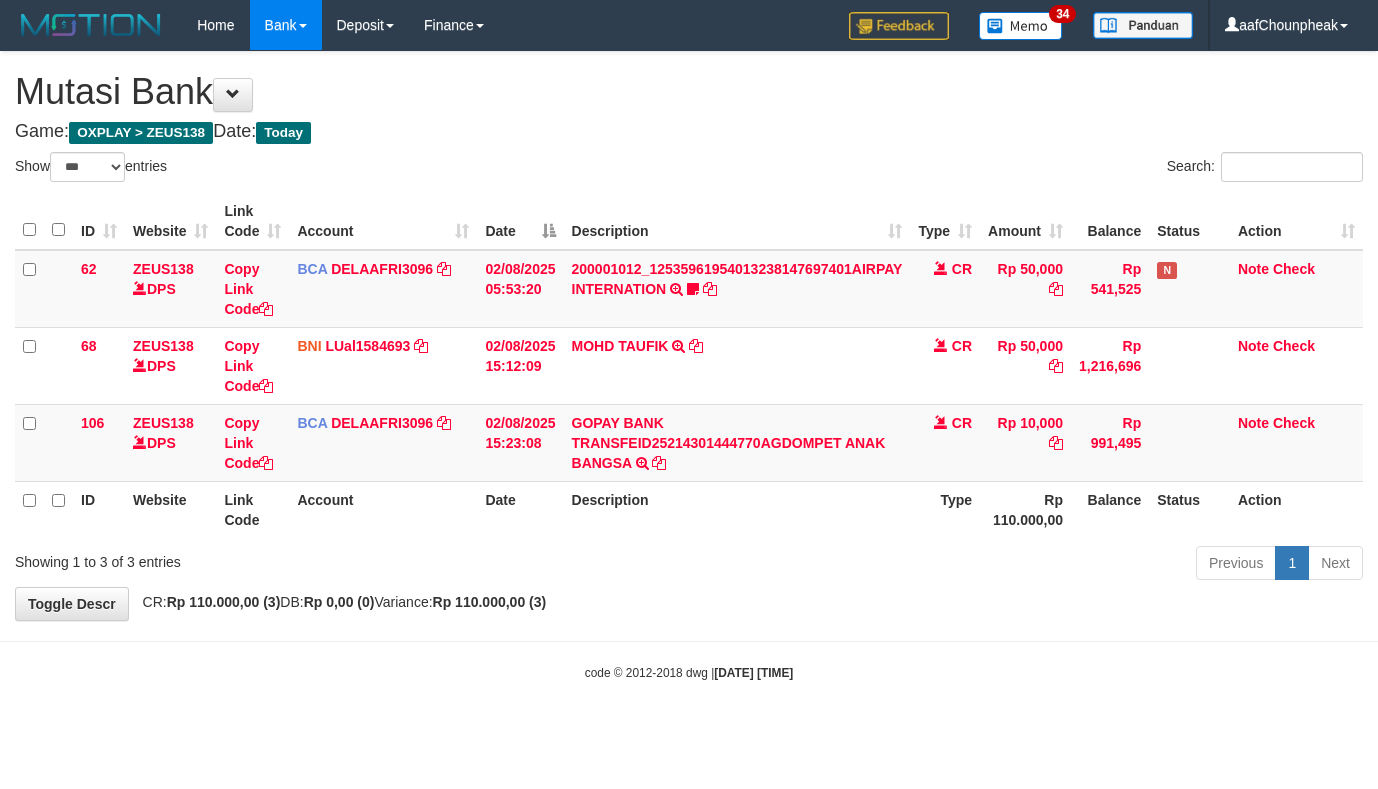 select on "***" 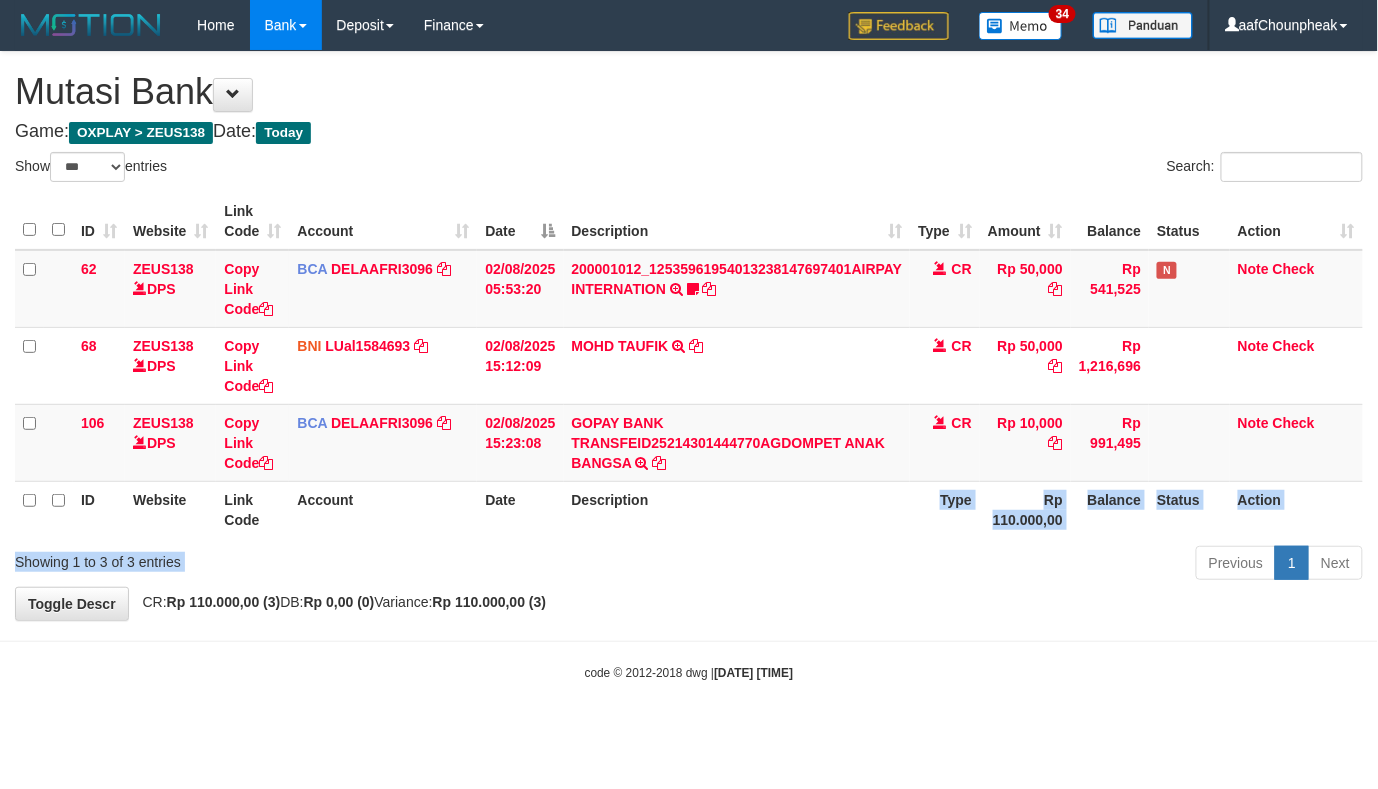 click on "Show  ** ** ** ***  entries Search:
ID Website Link Code Account Date Description Type Amount Balance Status Action
62
ZEUS138    DPS
Copy Link Code
BCA
DELAAFRI3096
DPS
[FIRST] [LAST]
mutasi_20250802_3552 | 62
mutasi_20250802_3552 | 62
02/08/2025 05:53:20
200001012_12535961954013238147697401AIRPAY INTERNATION            TRSF E-BANKING CR 0208/FTSCY/WS95051
50000.00200001012_12535961954013238147697401AIRPAY INTERNATION    Labubutaiki
https://prnt.sc/l7T6Eus7w_Qi
CR
Rp 50,000
Rp 541,525
N
Note
Check
68
ZEUS138" at bounding box center (689, 369) 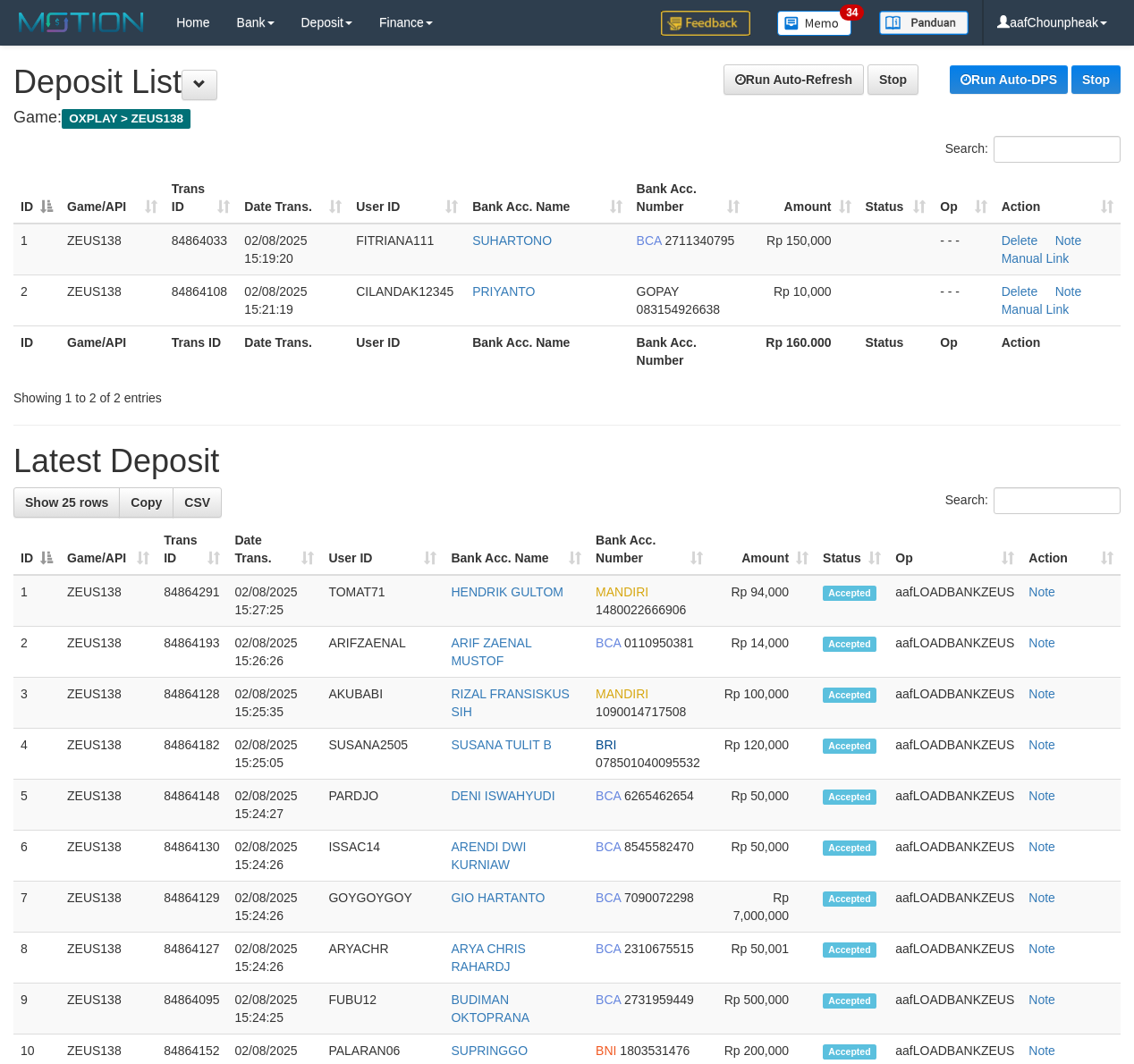 scroll, scrollTop: 0, scrollLeft: 0, axis: both 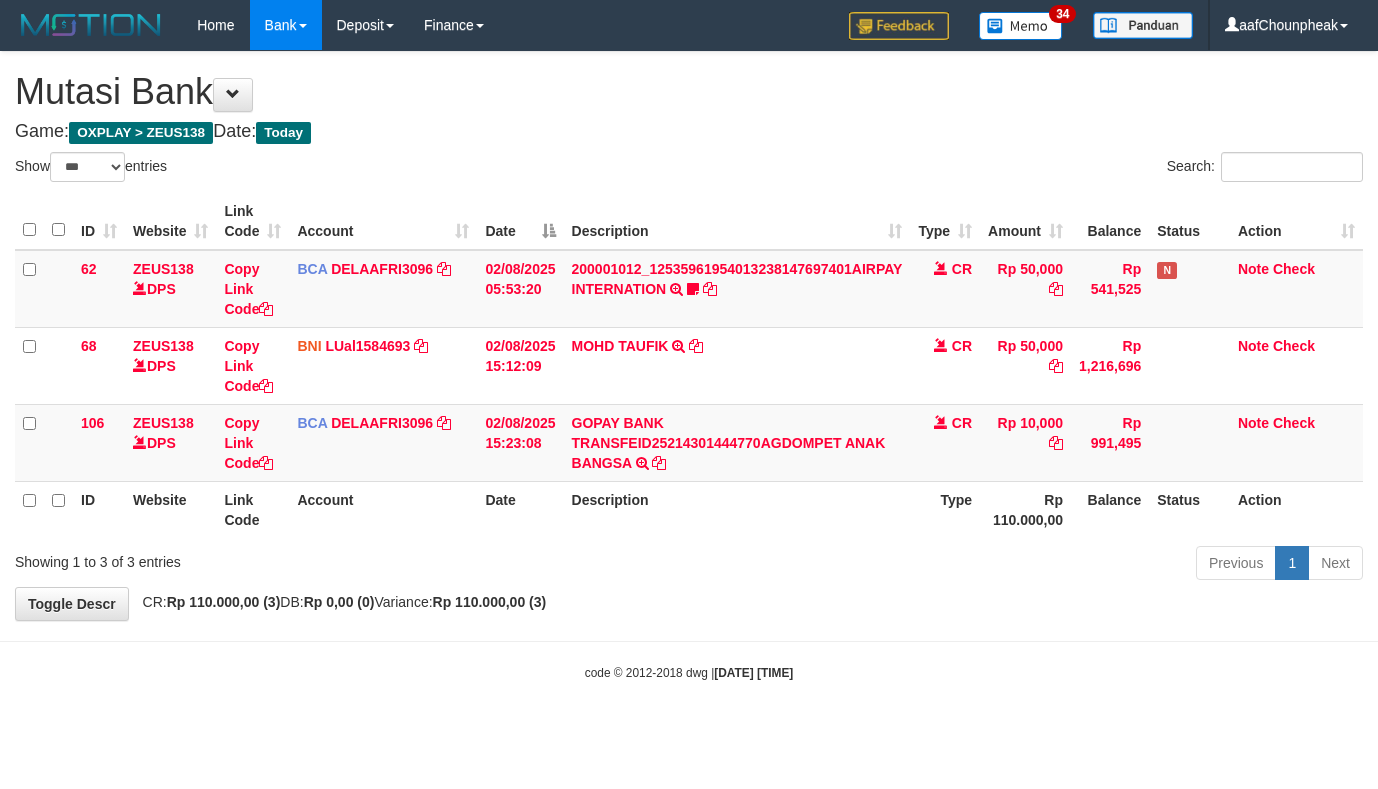 select on "***" 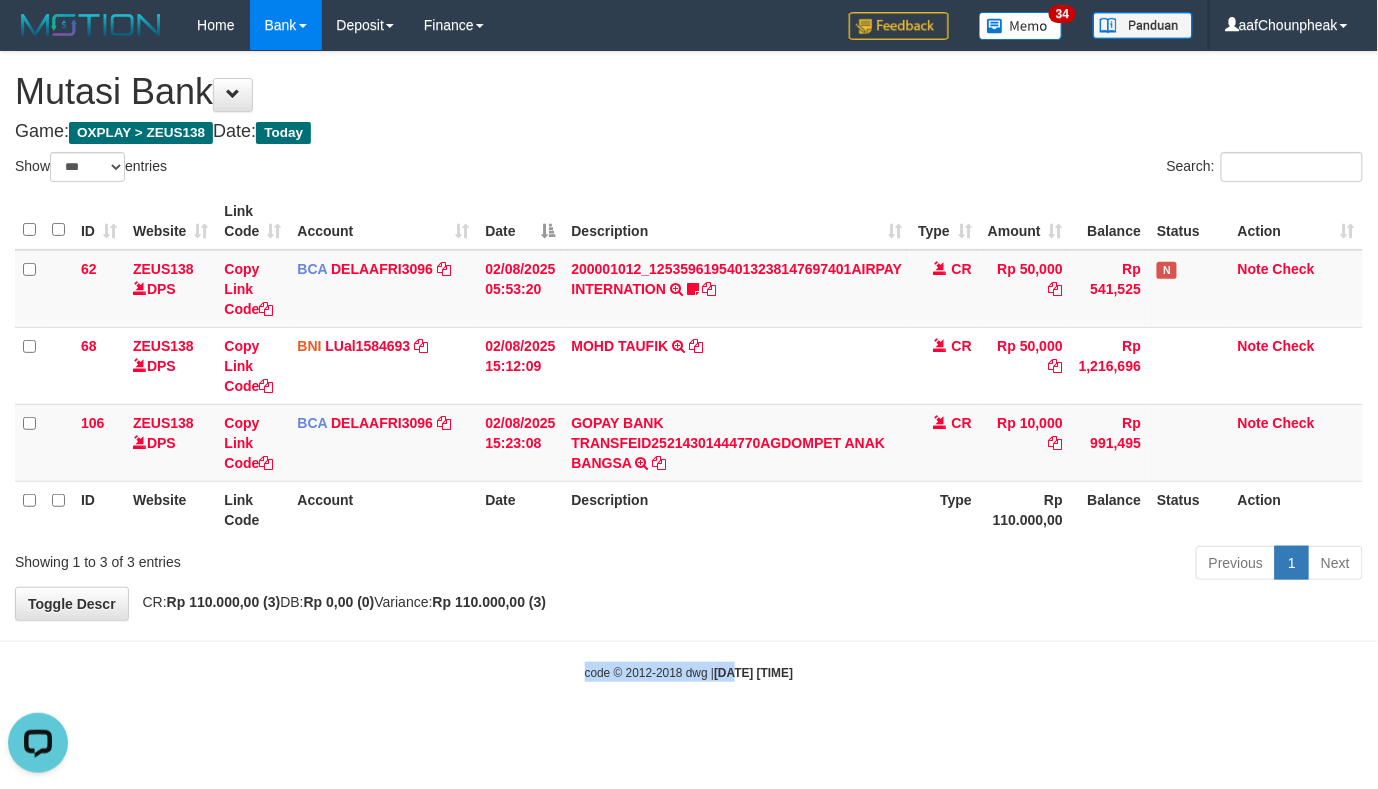 scroll, scrollTop: 0, scrollLeft: 0, axis: both 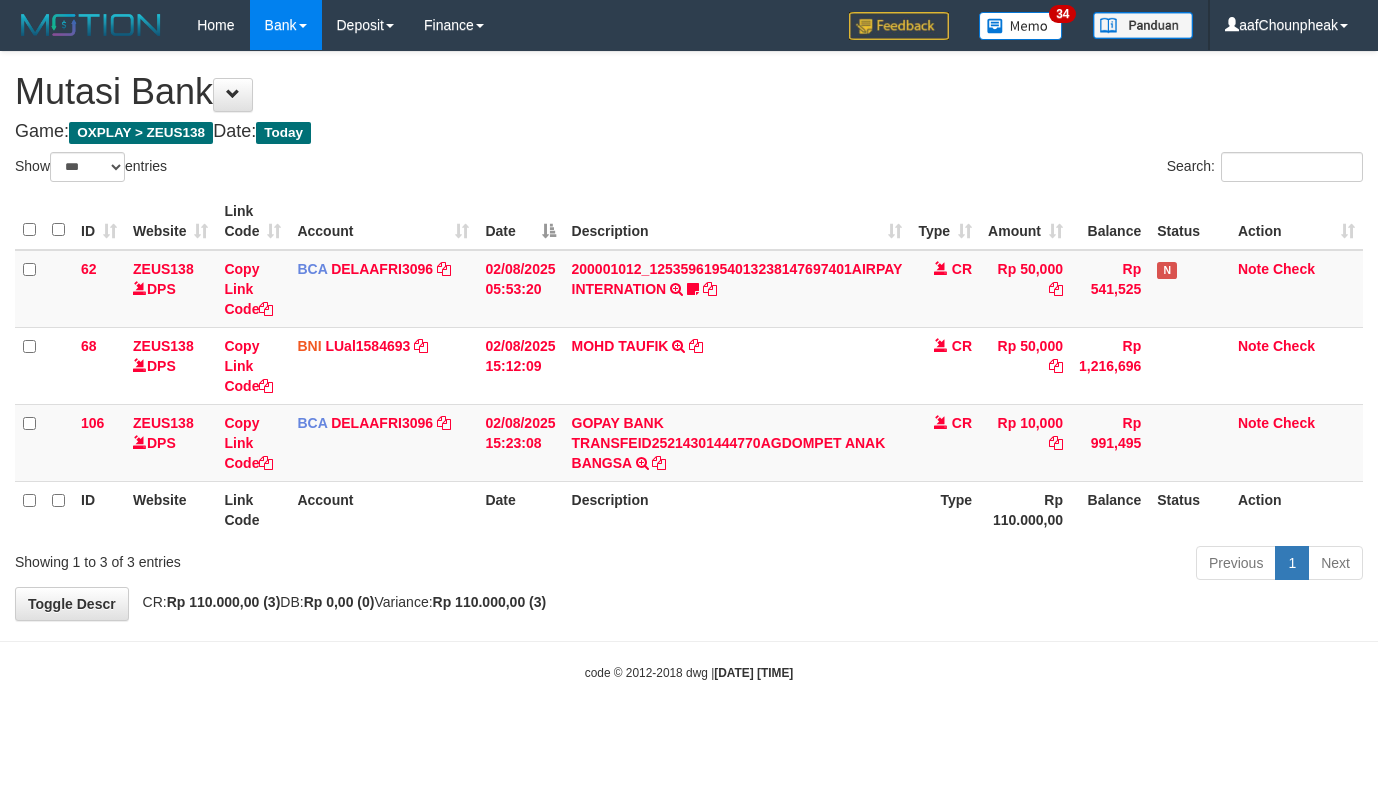 select on "***" 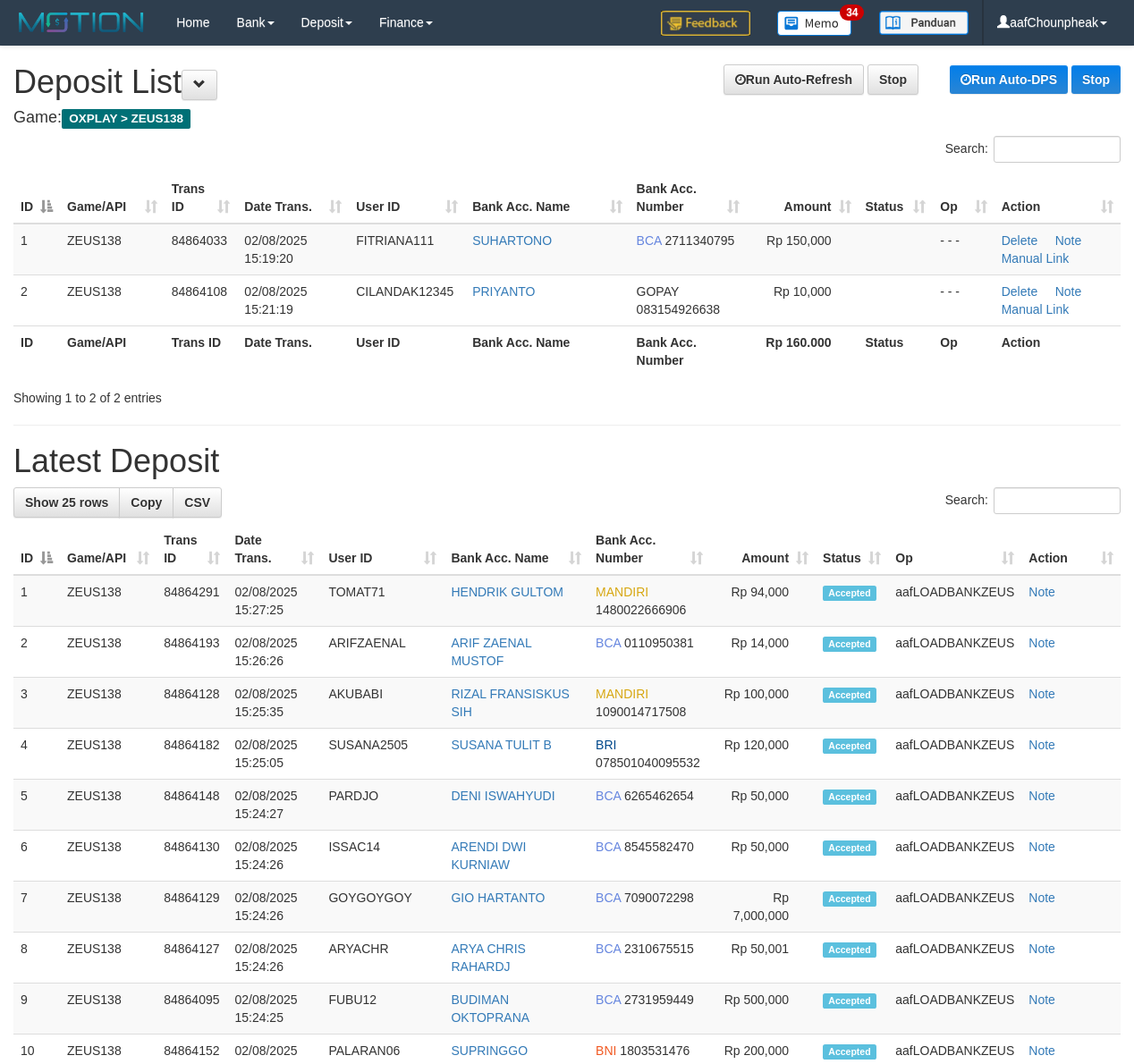 scroll, scrollTop: 0, scrollLeft: 0, axis: both 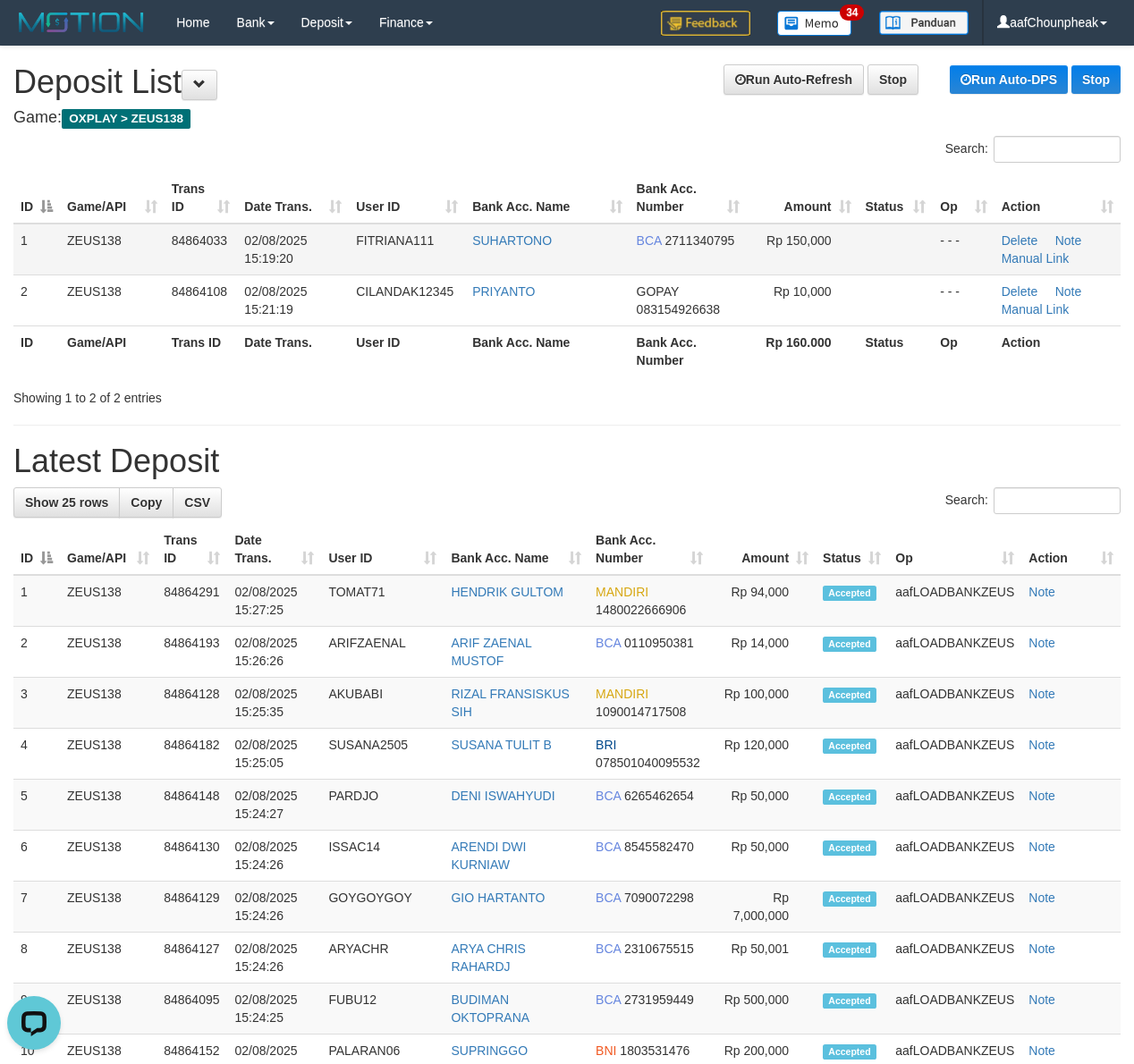 click on "ZEUS138" at bounding box center (112, 249) 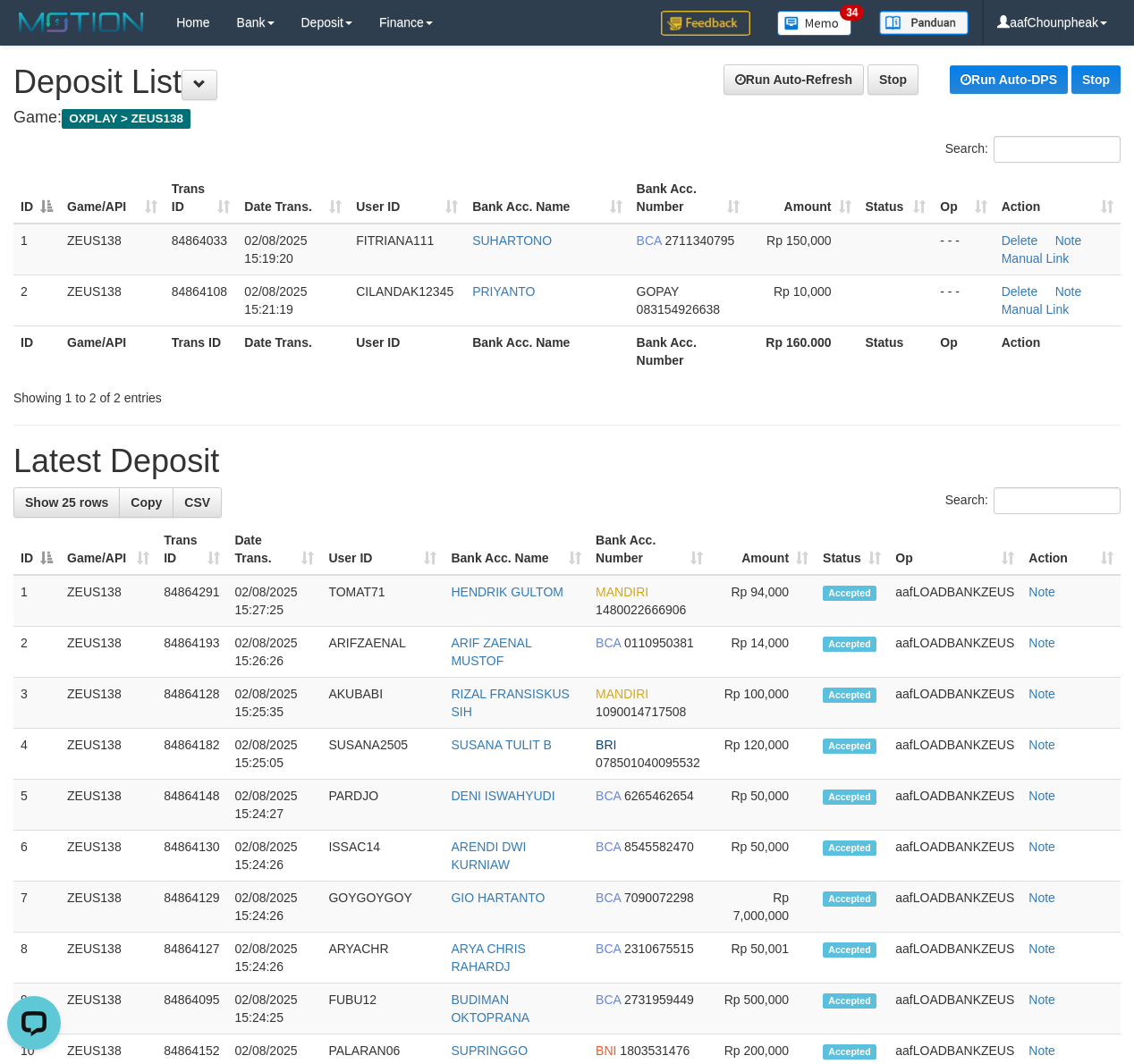 drag, startPoint x: 324, startPoint y: 118, endPoint x: 188, endPoint y: 108, distance: 136.3672 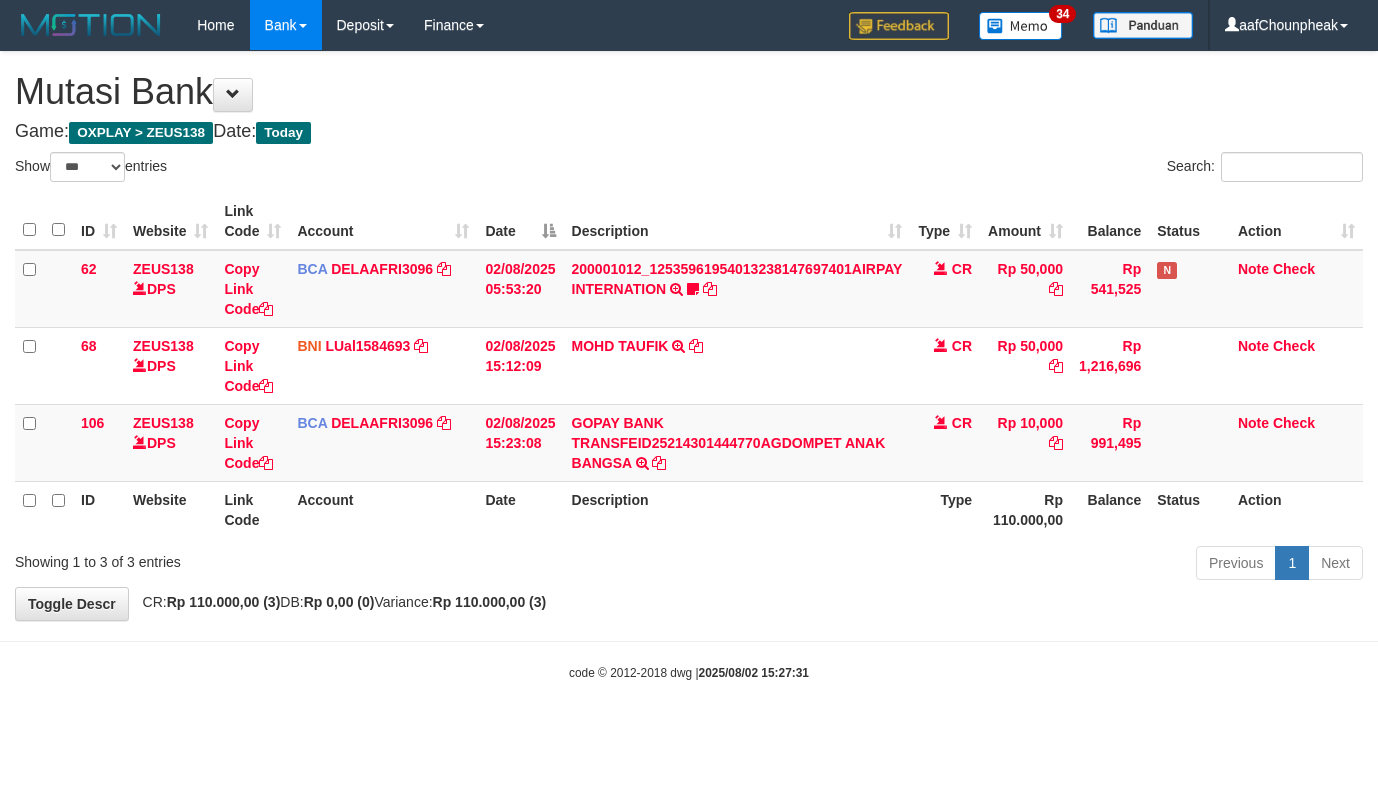 select on "***" 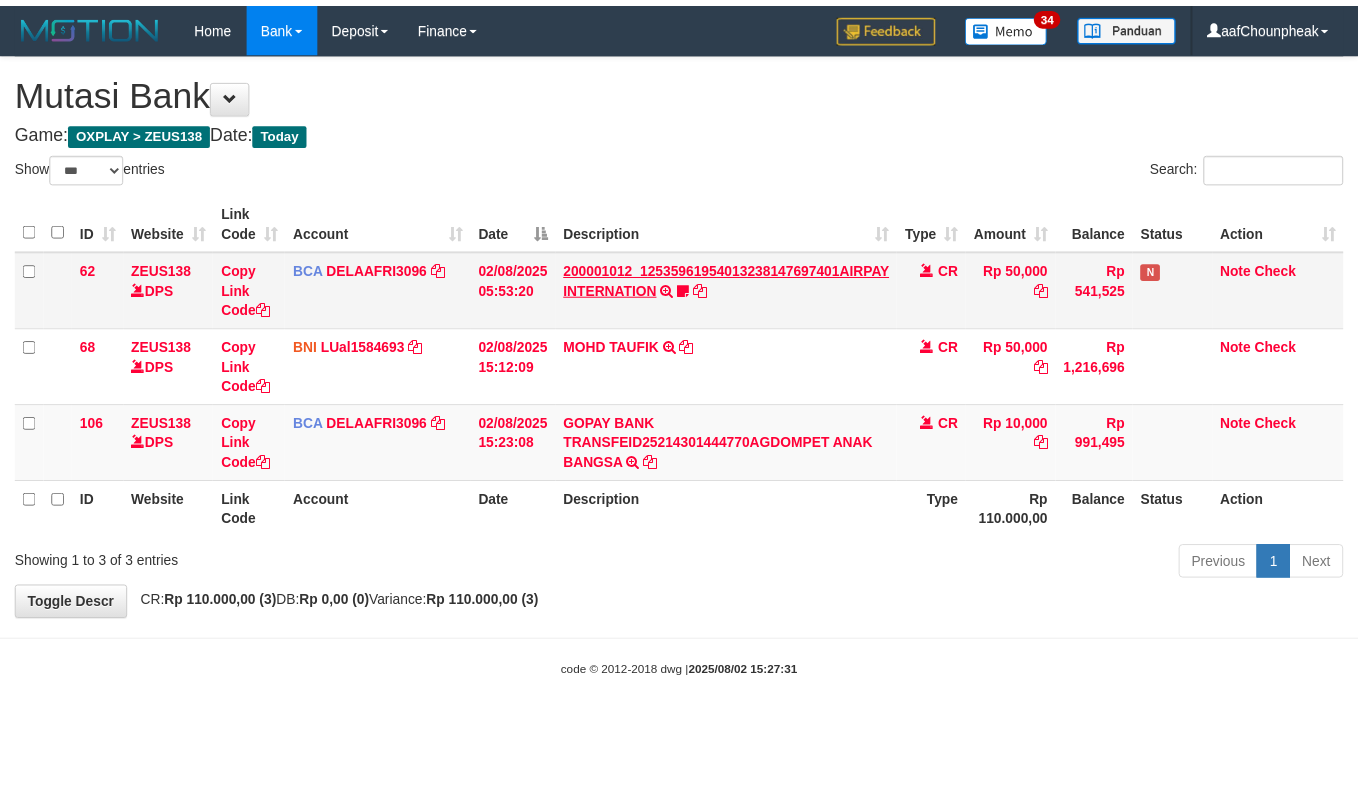 scroll, scrollTop: 0, scrollLeft: 0, axis: both 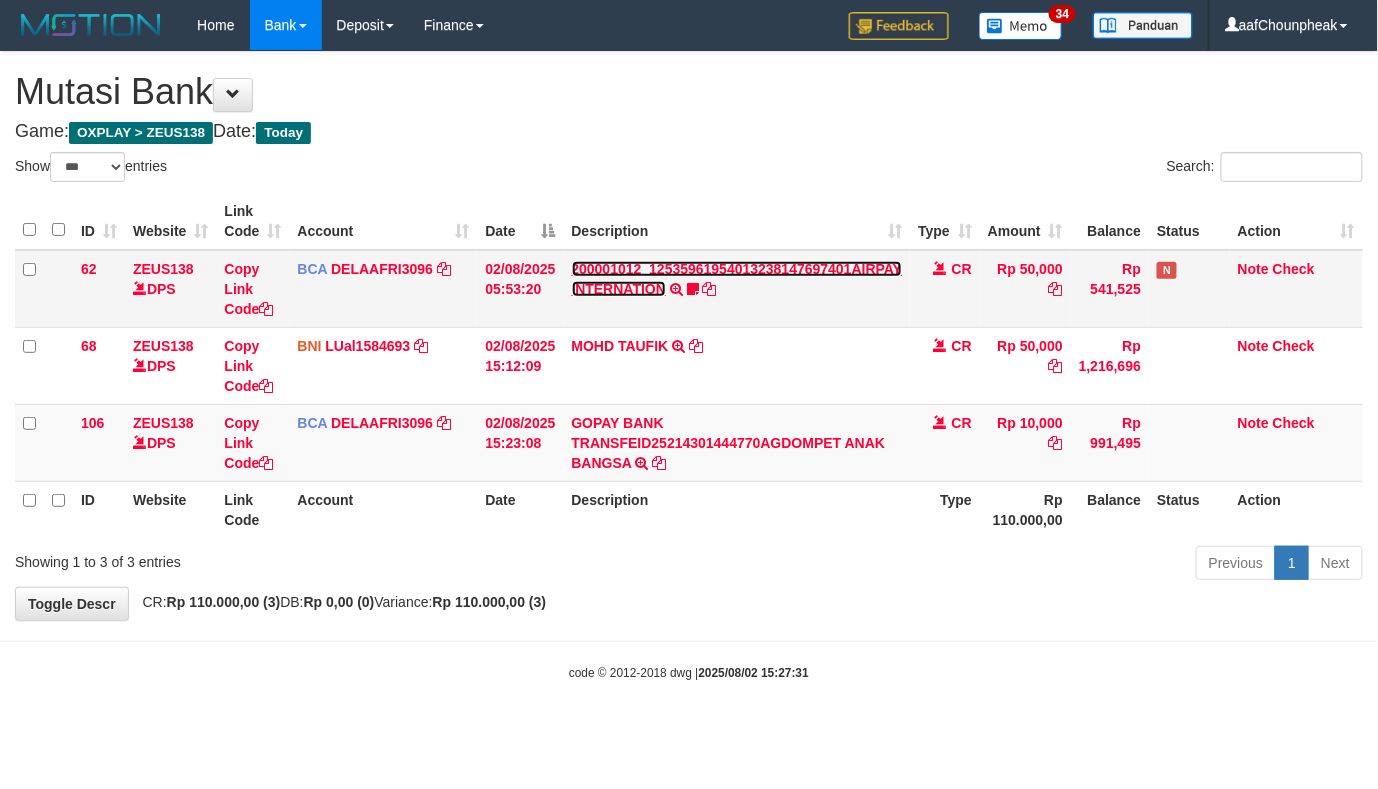 click on "200001012_12535961954013238147697401AIRPAY INTERNATION" at bounding box center [737, 279] 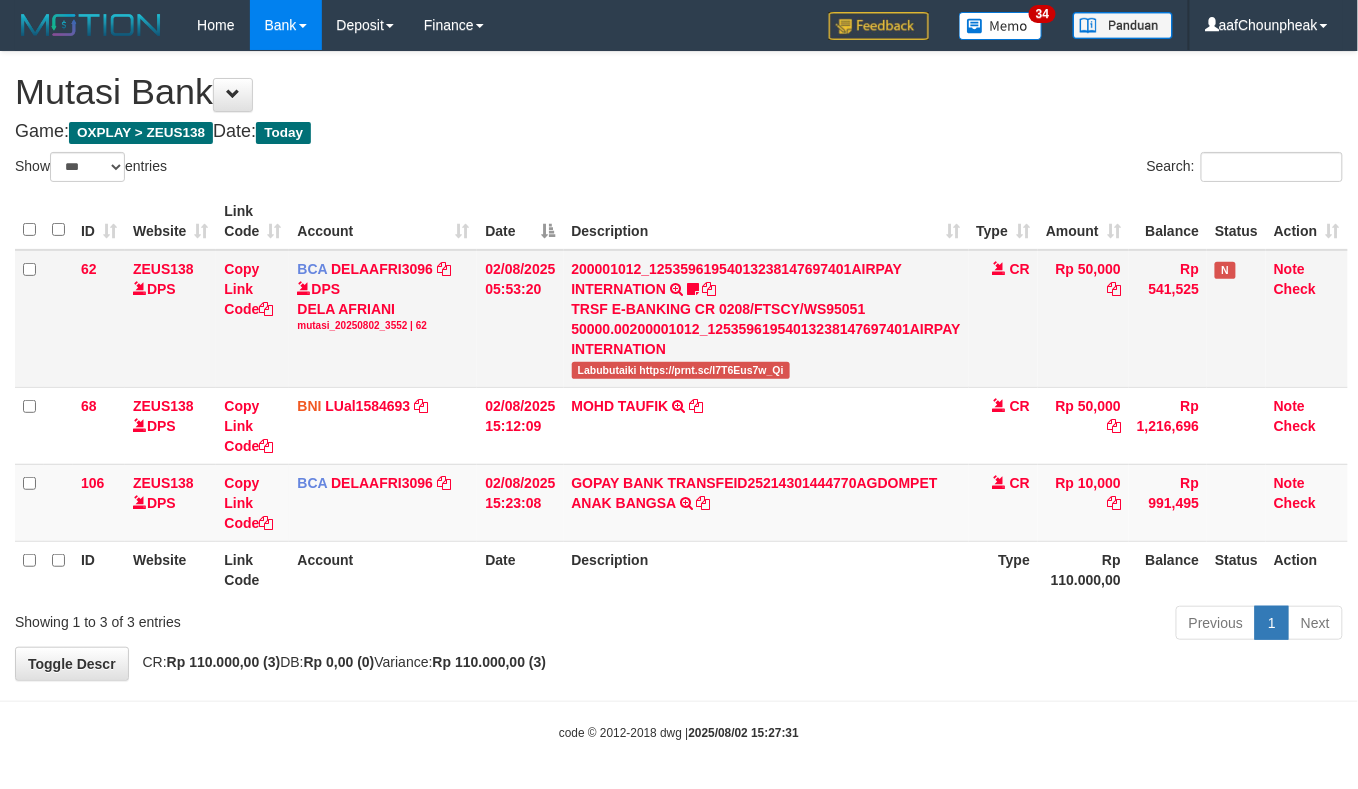 click on "Labubutaiki
https://prnt.sc/l7T6Eus7w_Qi" at bounding box center (681, 370) 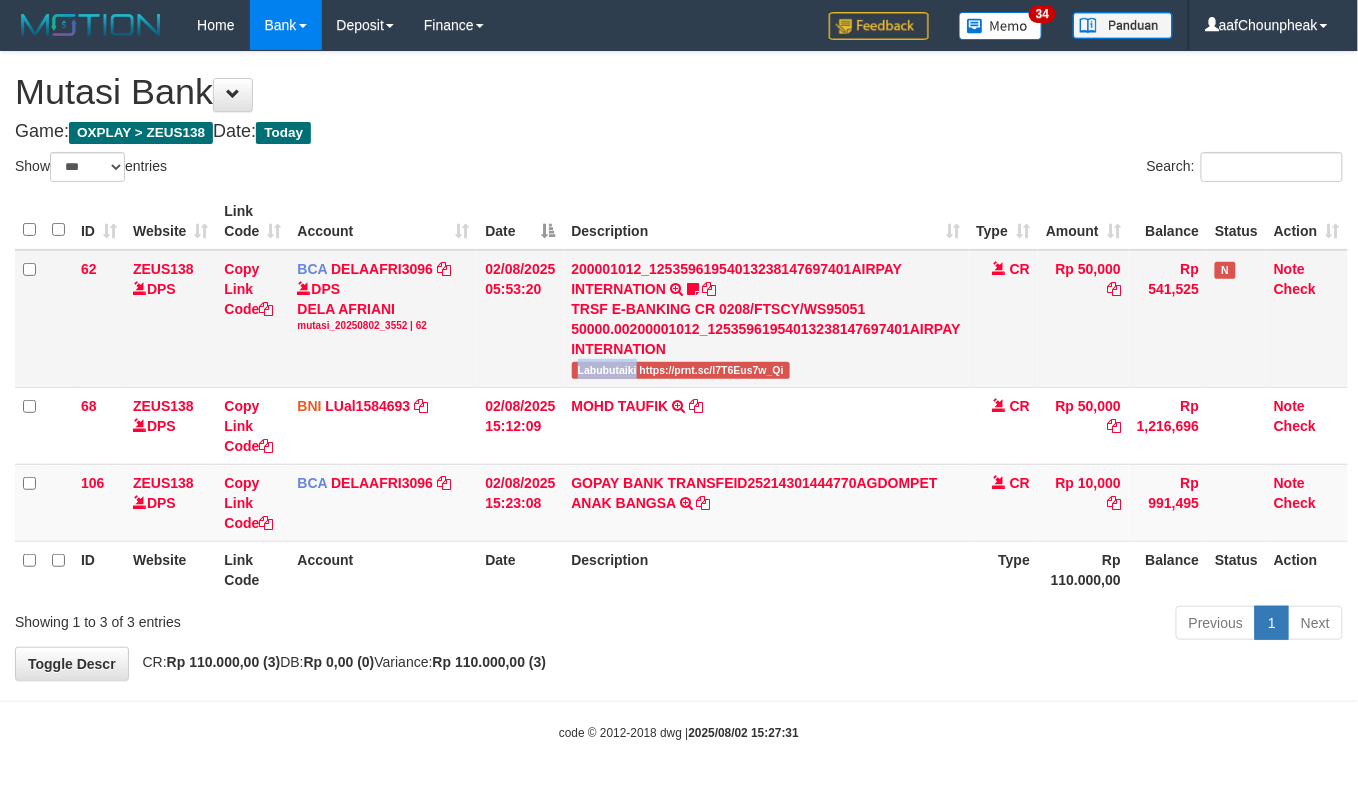click on "Labubutaiki
https://prnt.sc/l7T6Eus7w_Qi" at bounding box center [681, 370] 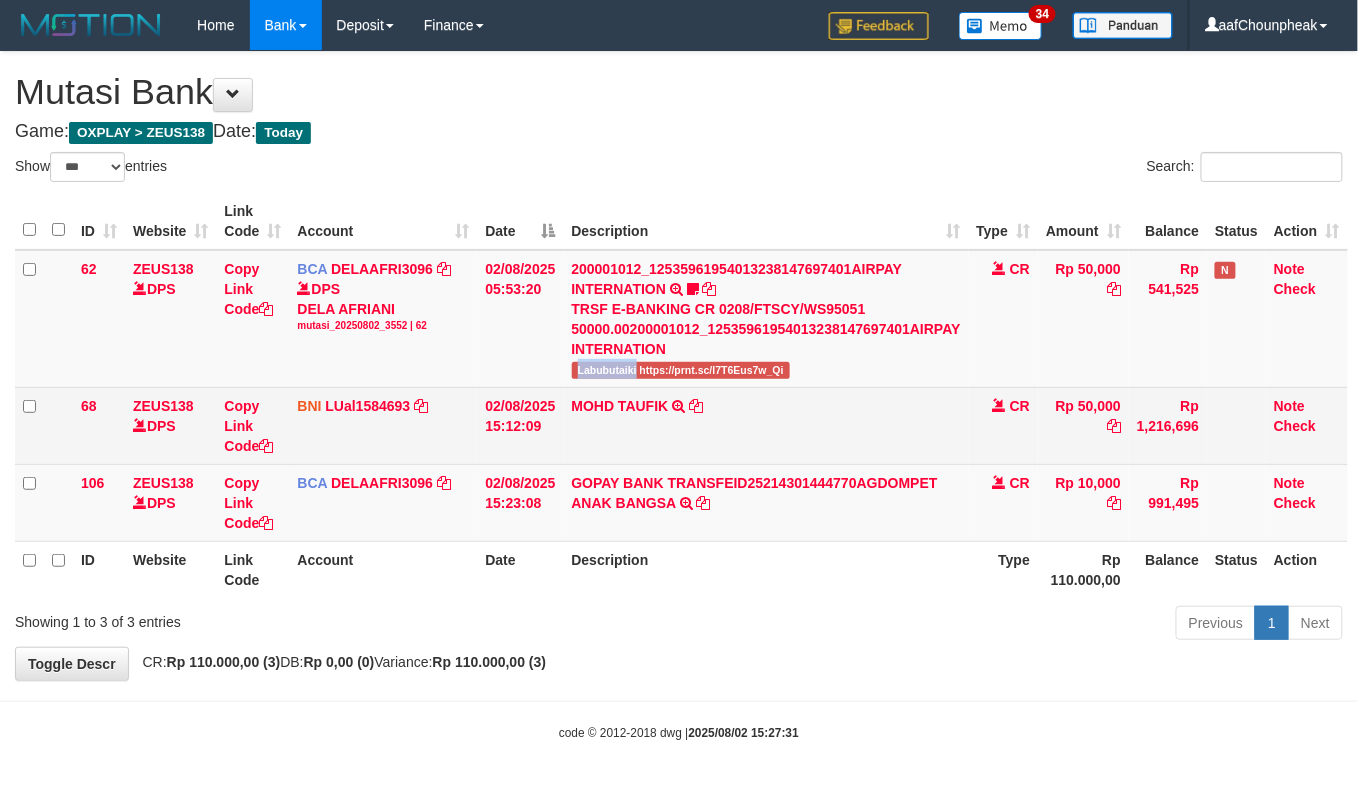 copy on "Labubutaiki" 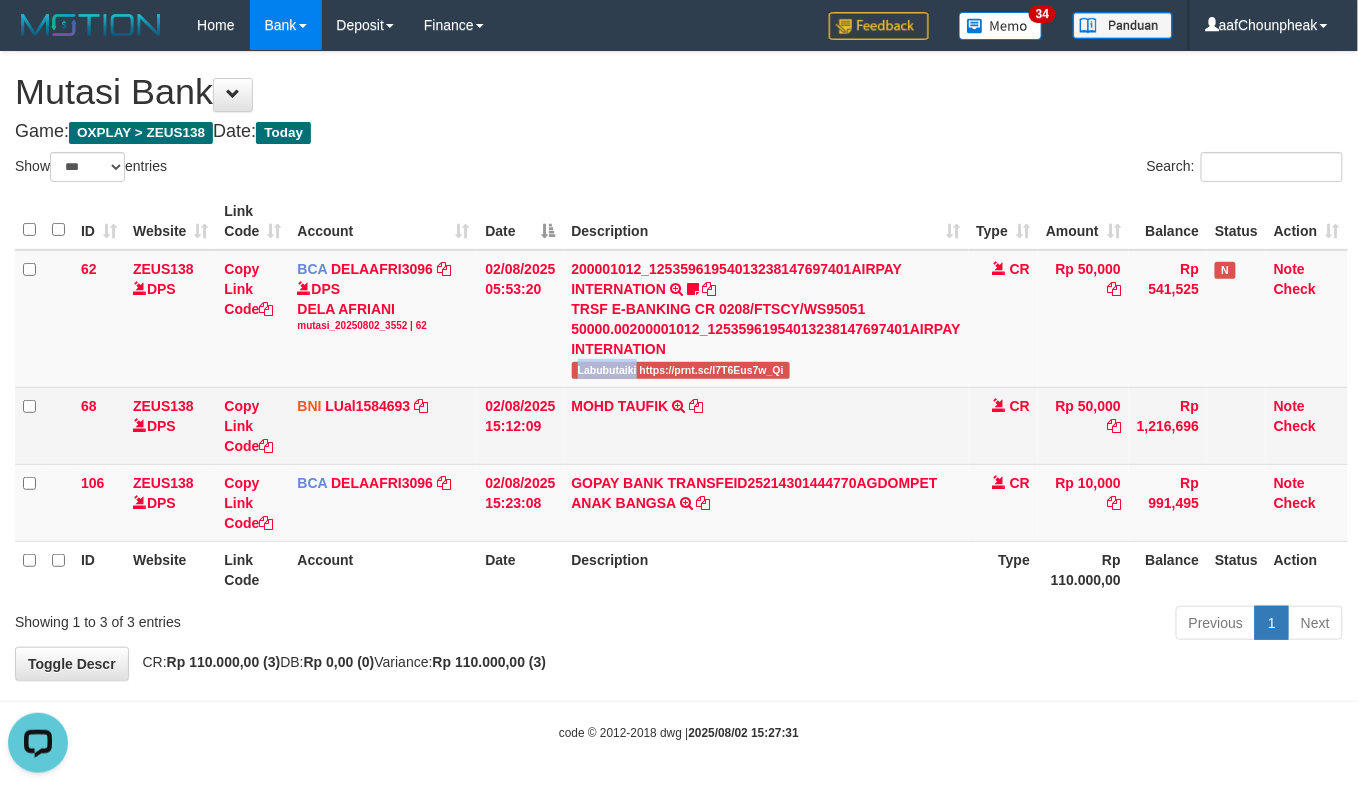 scroll, scrollTop: 0, scrollLeft: 0, axis: both 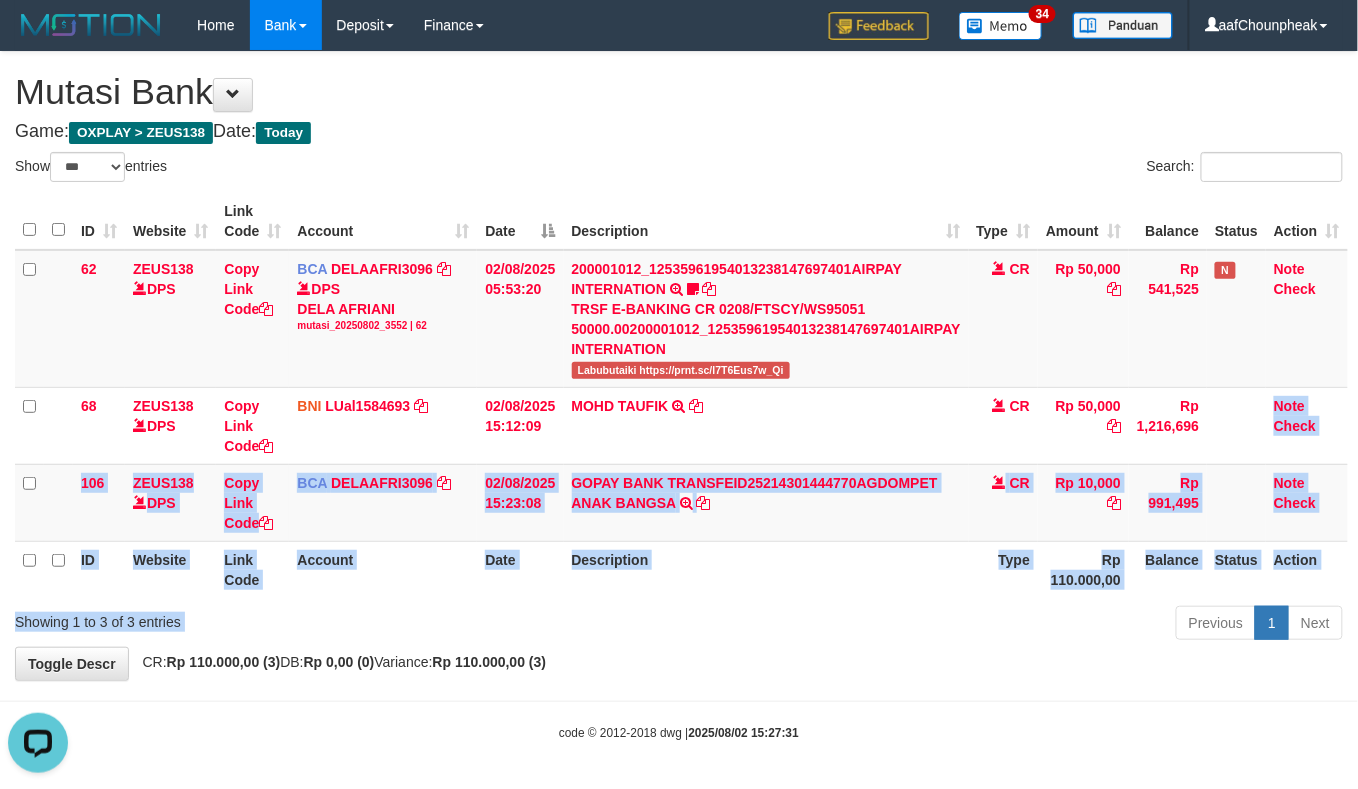 click on "Show  ** ** ** ***  entries Search:
ID Website Link Code Account Date Description Type Amount Balance Status Action
62
ZEUS138    DPS
Copy Link Code
BCA
DELAAFRI3096
DPS
[FIRST] [LAST]
mutasi_[DATE]_[NUMBER] | 62
mutasi_[DATE]_[NUMBER] | 62
[DATE] [TIME]
[NUMBER]_[NUMBER]_[NUMBER]_[NUMBER]AIRPAY INTERNATION            TRSF E-BANKING CR 0208/FTSCY/WS95051
50000.00[NUMBER]_[NUMBER]_[NUMBER]_[NUMBER]AIRPAY INTERNATION    Labubutaiki
https://prnt.sc/l7T6Eus7w_Qi
CR
Rp 50,000
Rp 541,525
N
Note
Check
68
ZEUS138" at bounding box center (679, 399) 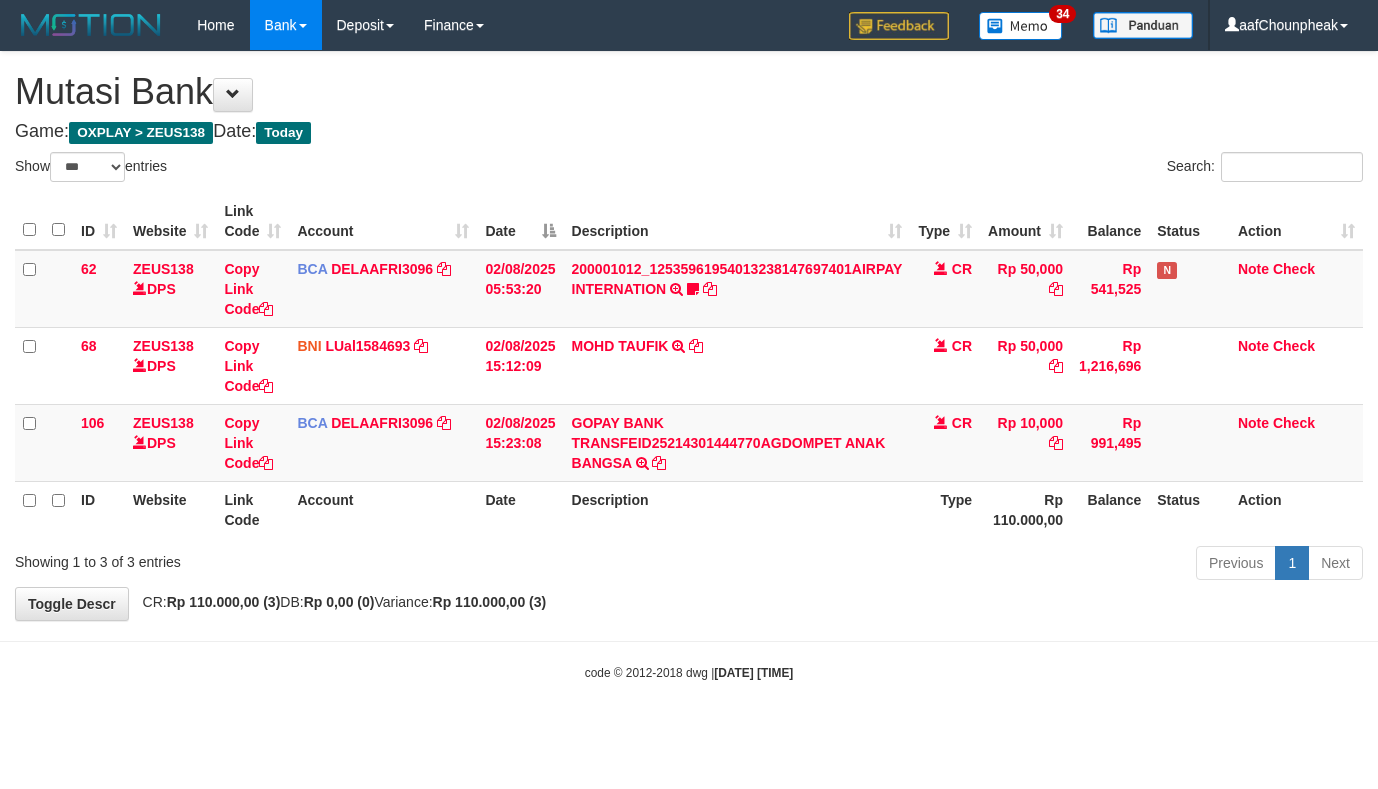 select on "***" 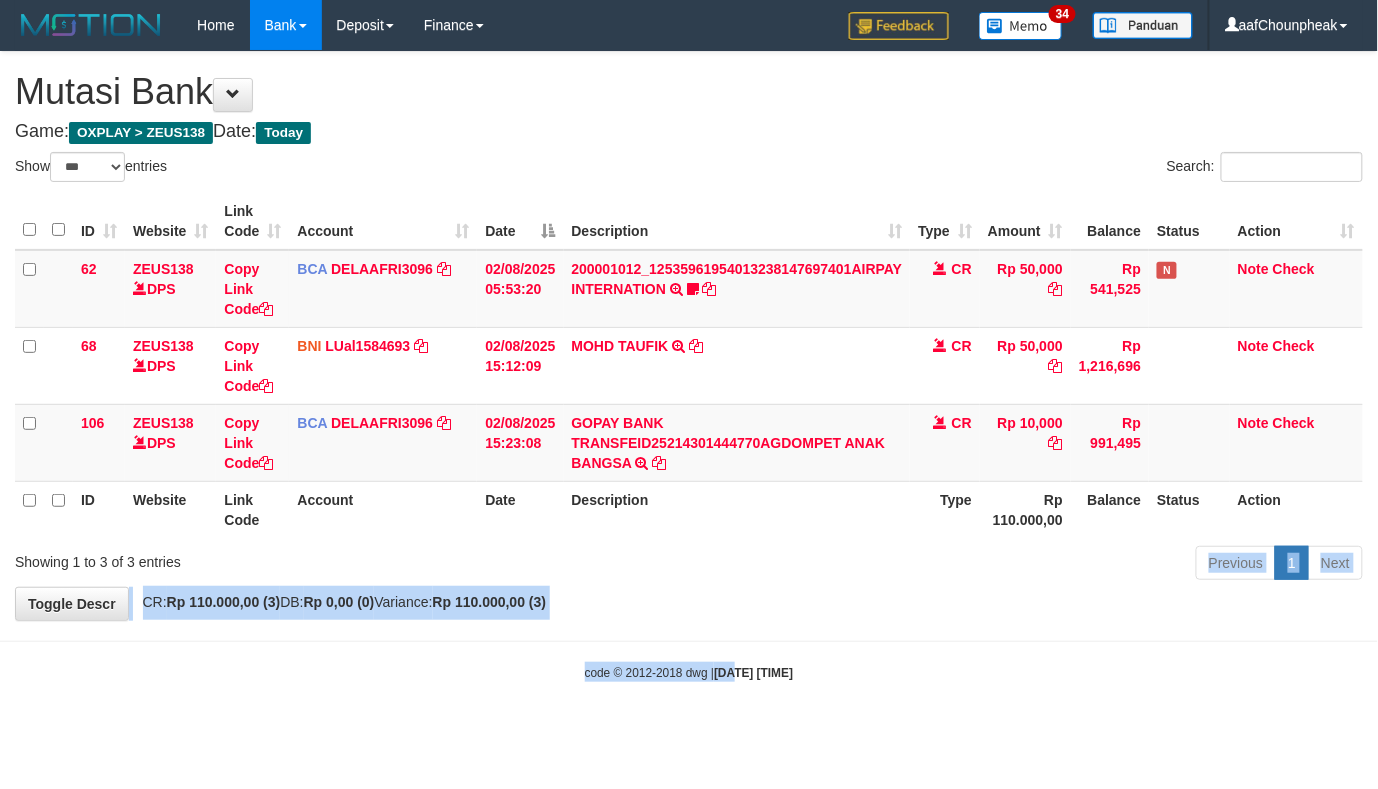 drag, startPoint x: 732, startPoint y: 654, endPoint x: 718, endPoint y: 688, distance: 36.769554 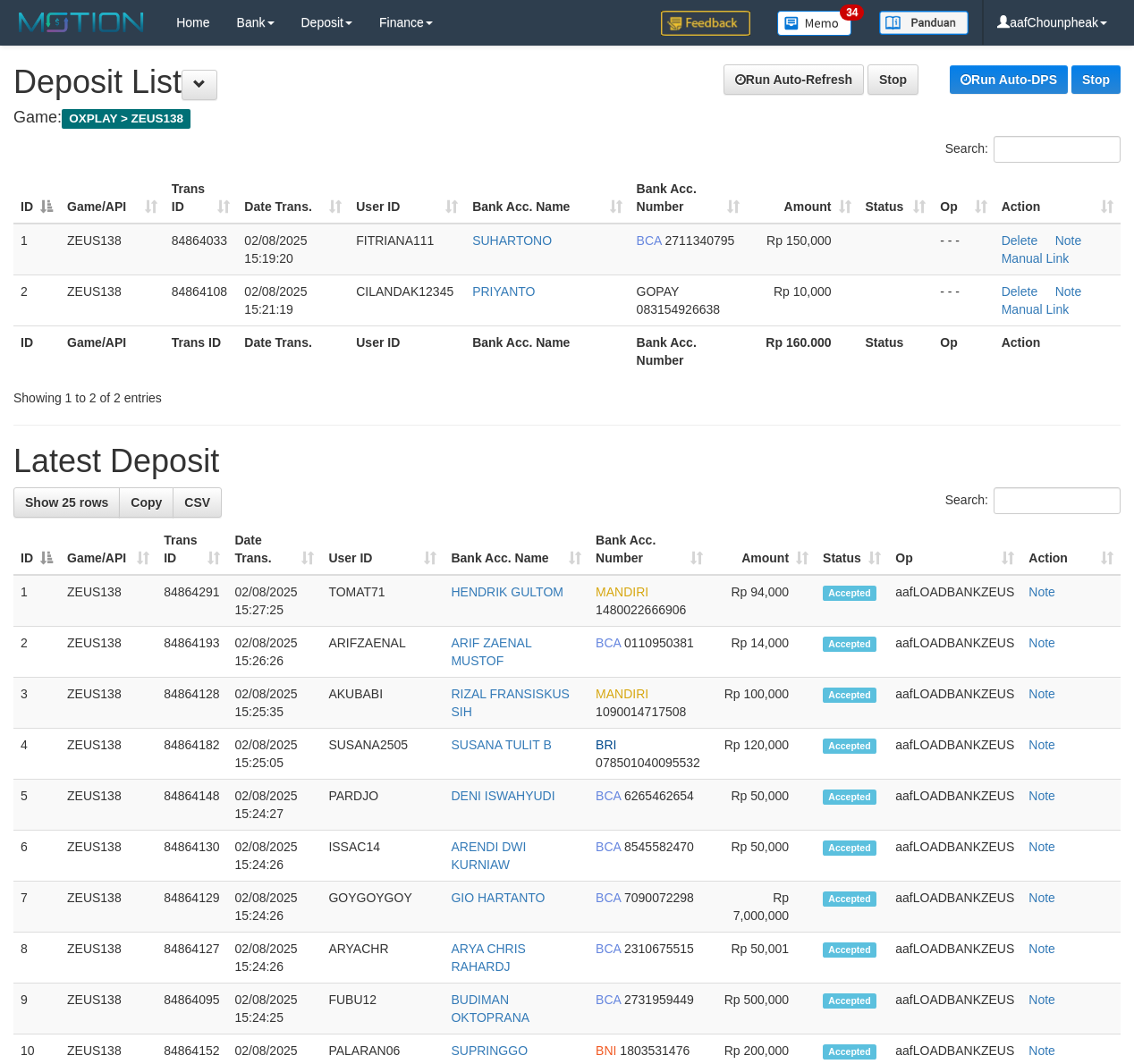 scroll, scrollTop: 0, scrollLeft: 0, axis: both 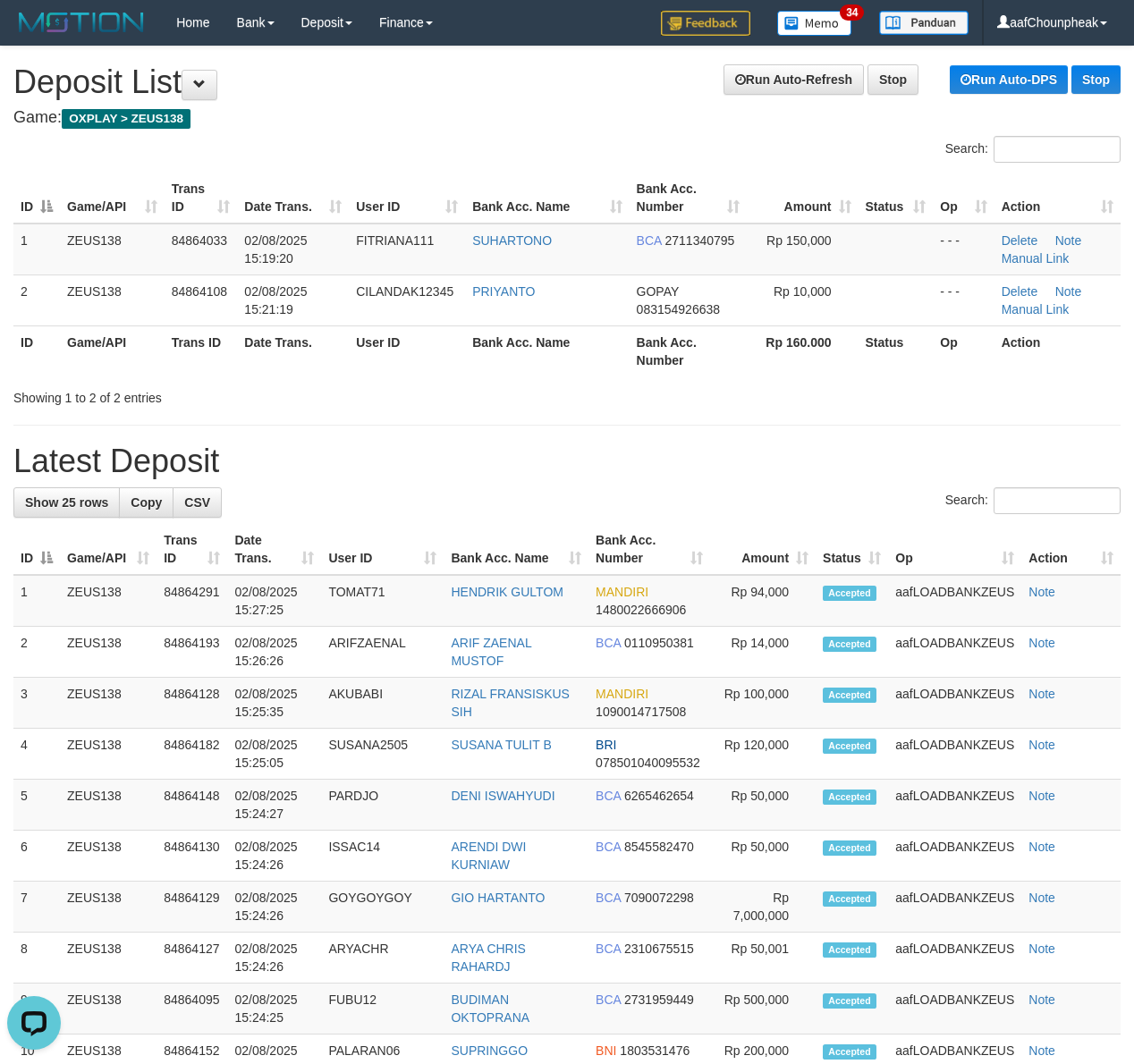 drag, startPoint x: 173, startPoint y: 144, endPoint x: 198, endPoint y: 141, distance: 25.179357 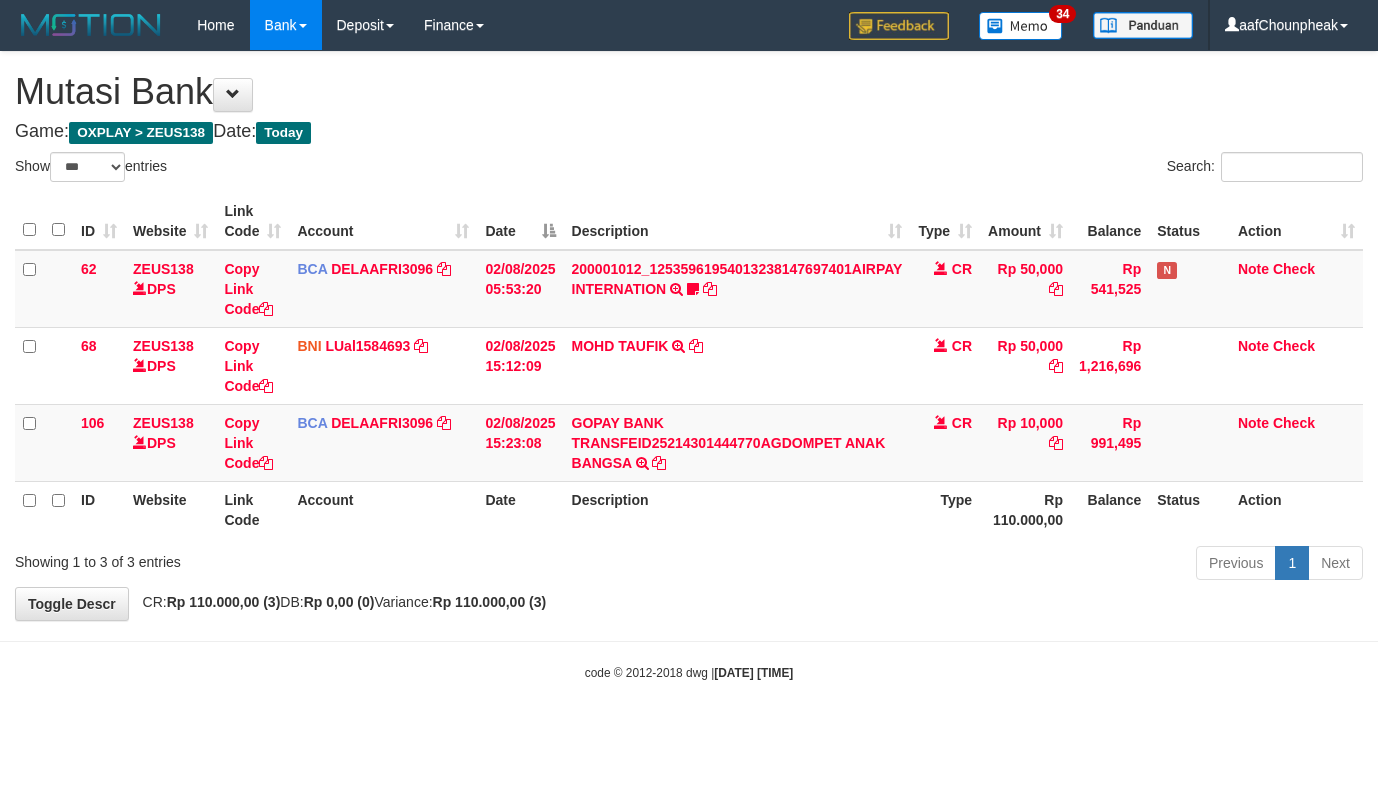 select on "***" 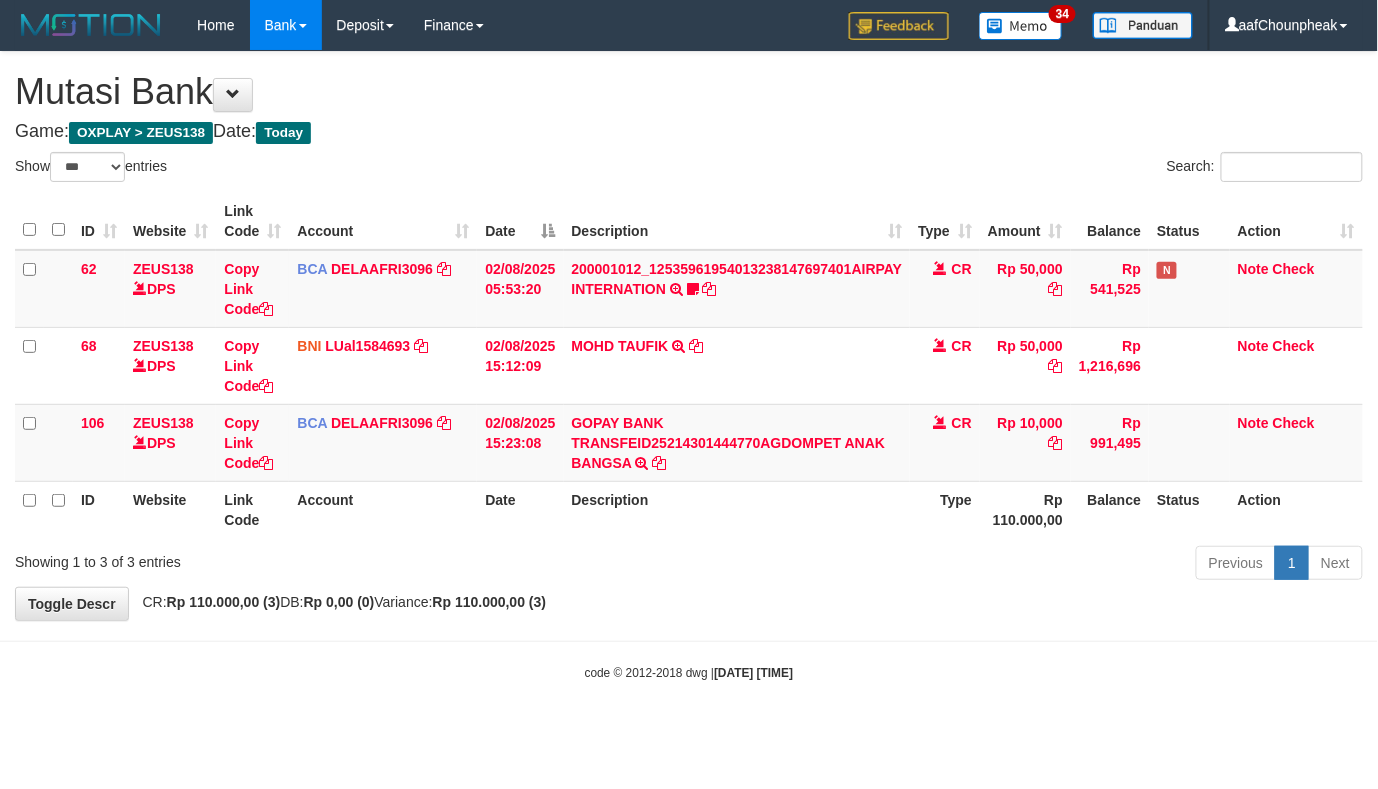 click on "Previous 1 Next" at bounding box center (976, 565) 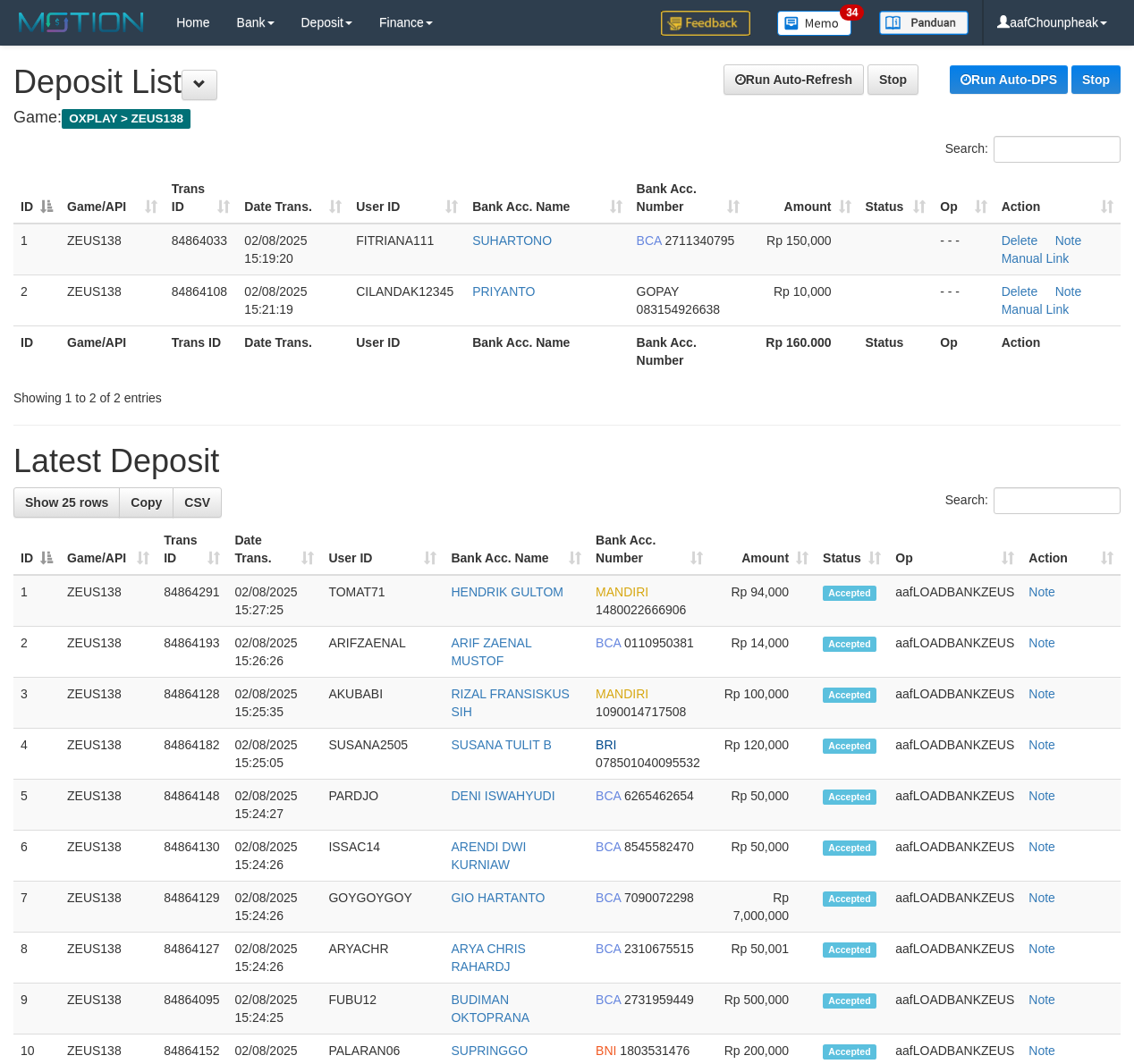 scroll, scrollTop: 0, scrollLeft: 0, axis: both 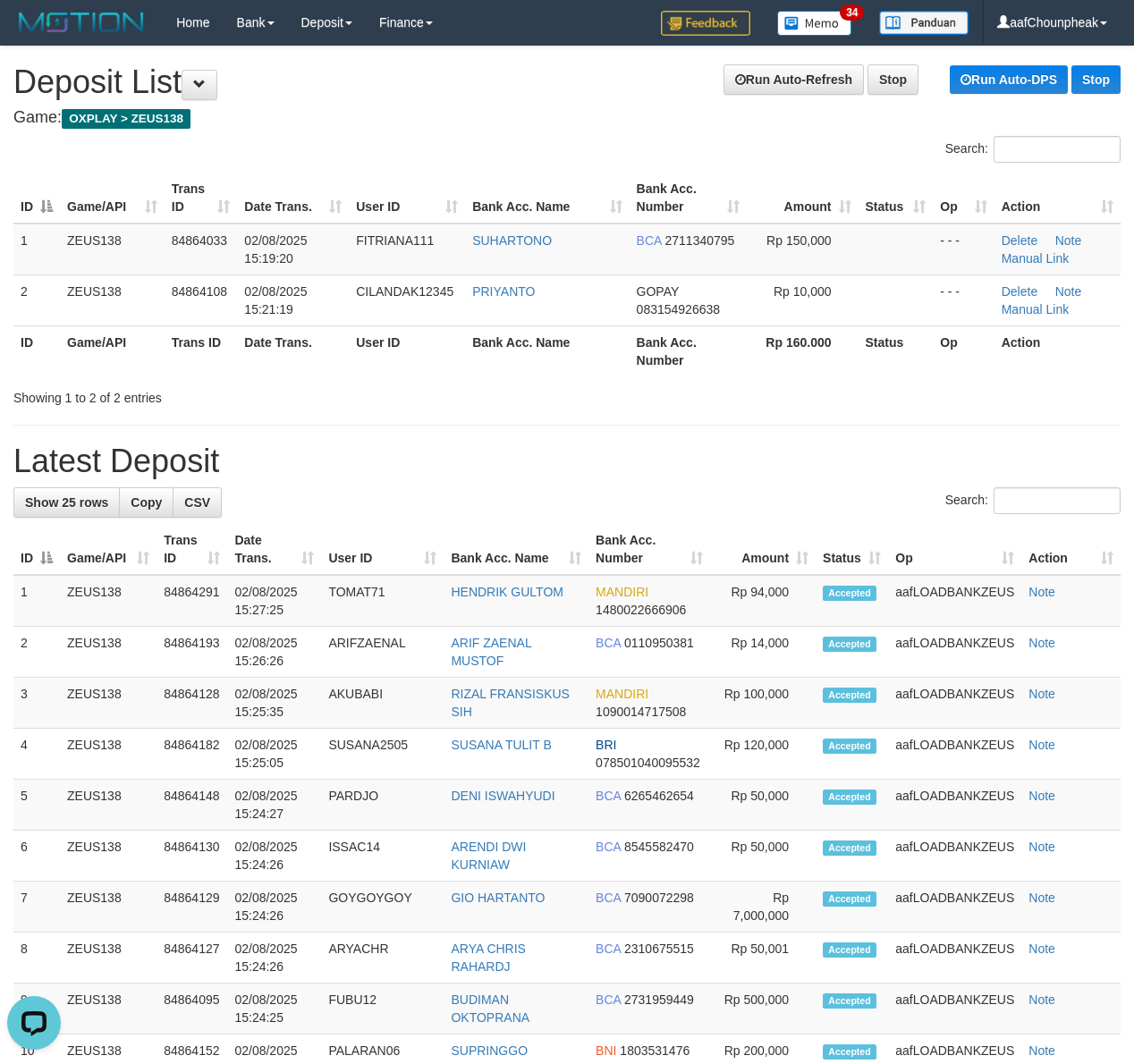 drag, startPoint x: 295, startPoint y: 107, endPoint x: 306, endPoint y: 106, distance: 11.045361 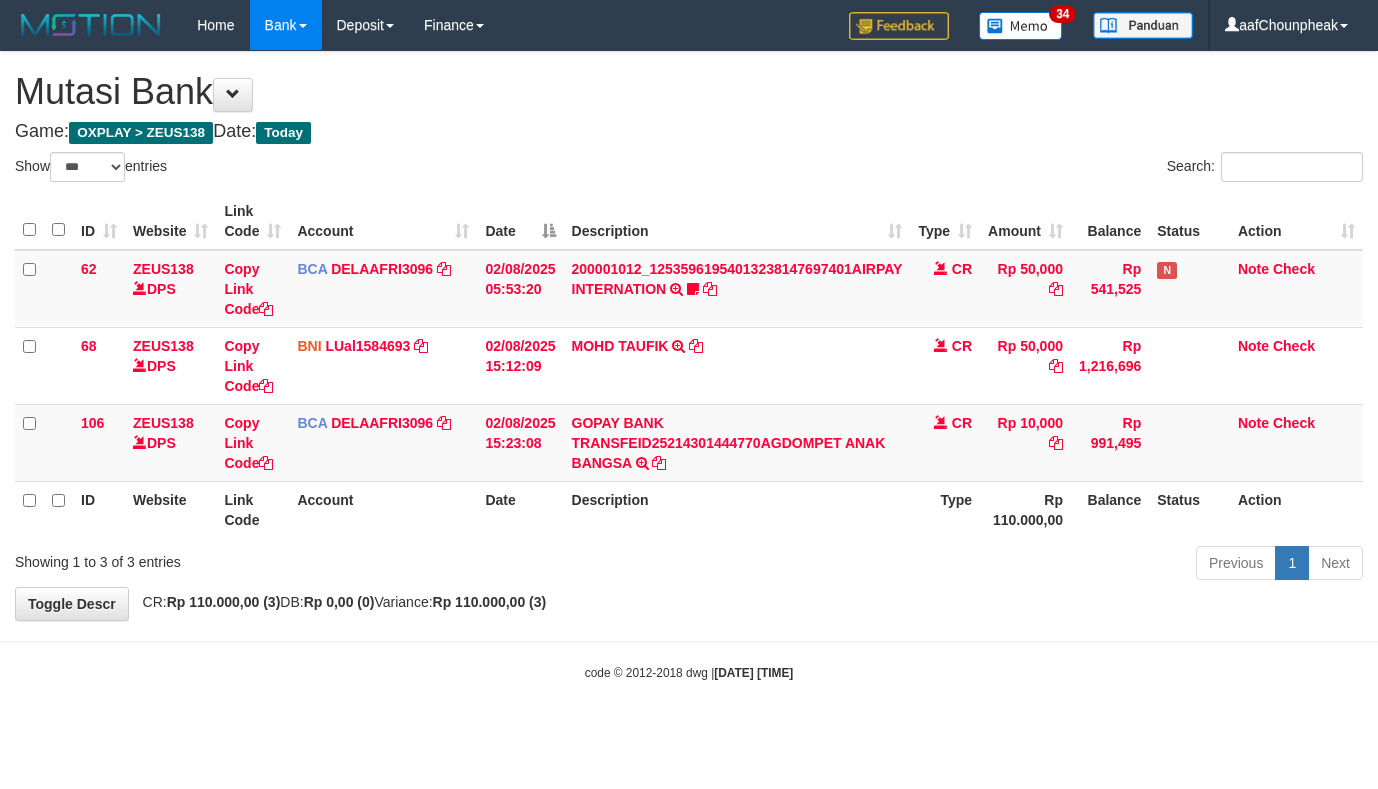 select on "***" 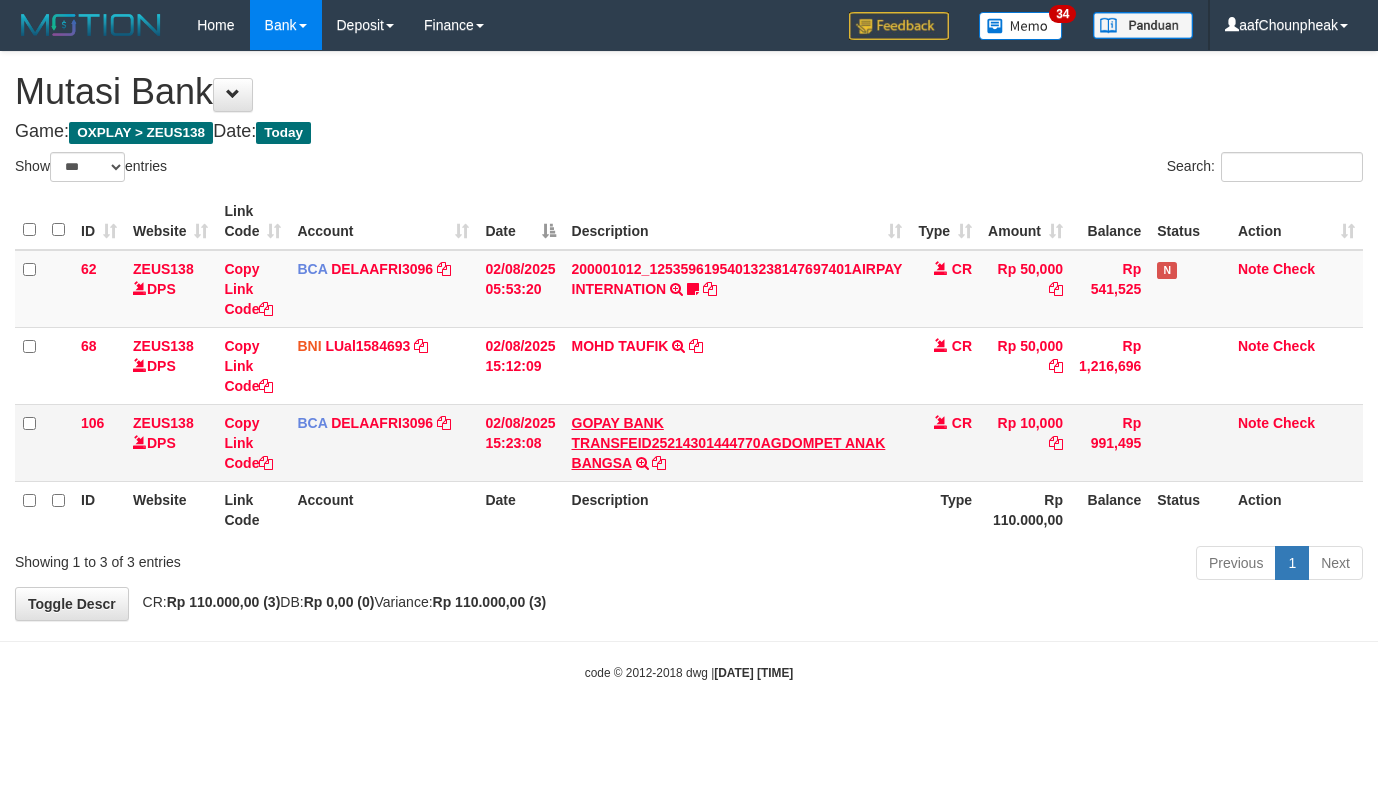 scroll, scrollTop: 0, scrollLeft: 0, axis: both 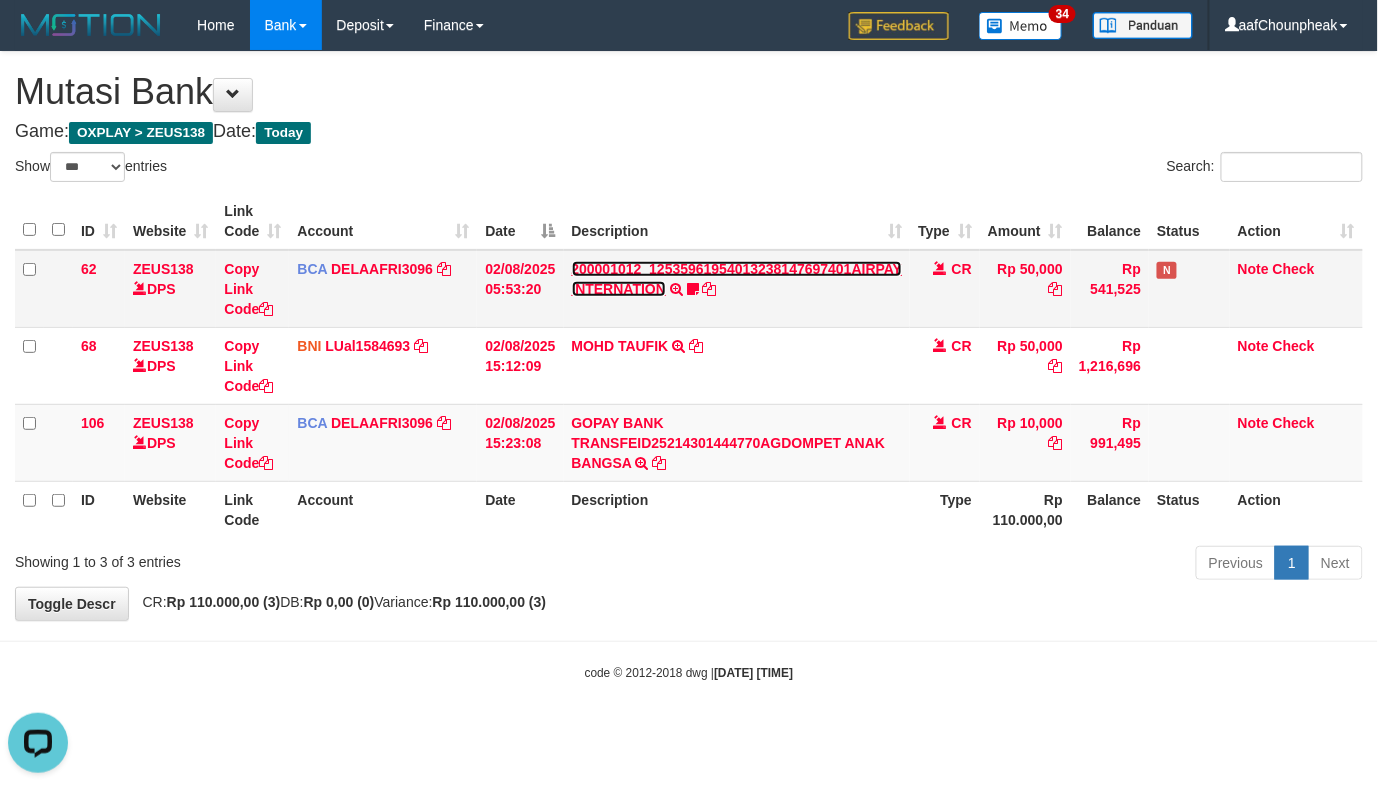 click on "200001012_12535961954013238147697401AIRPAY INTERNATION" at bounding box center (737, 279) 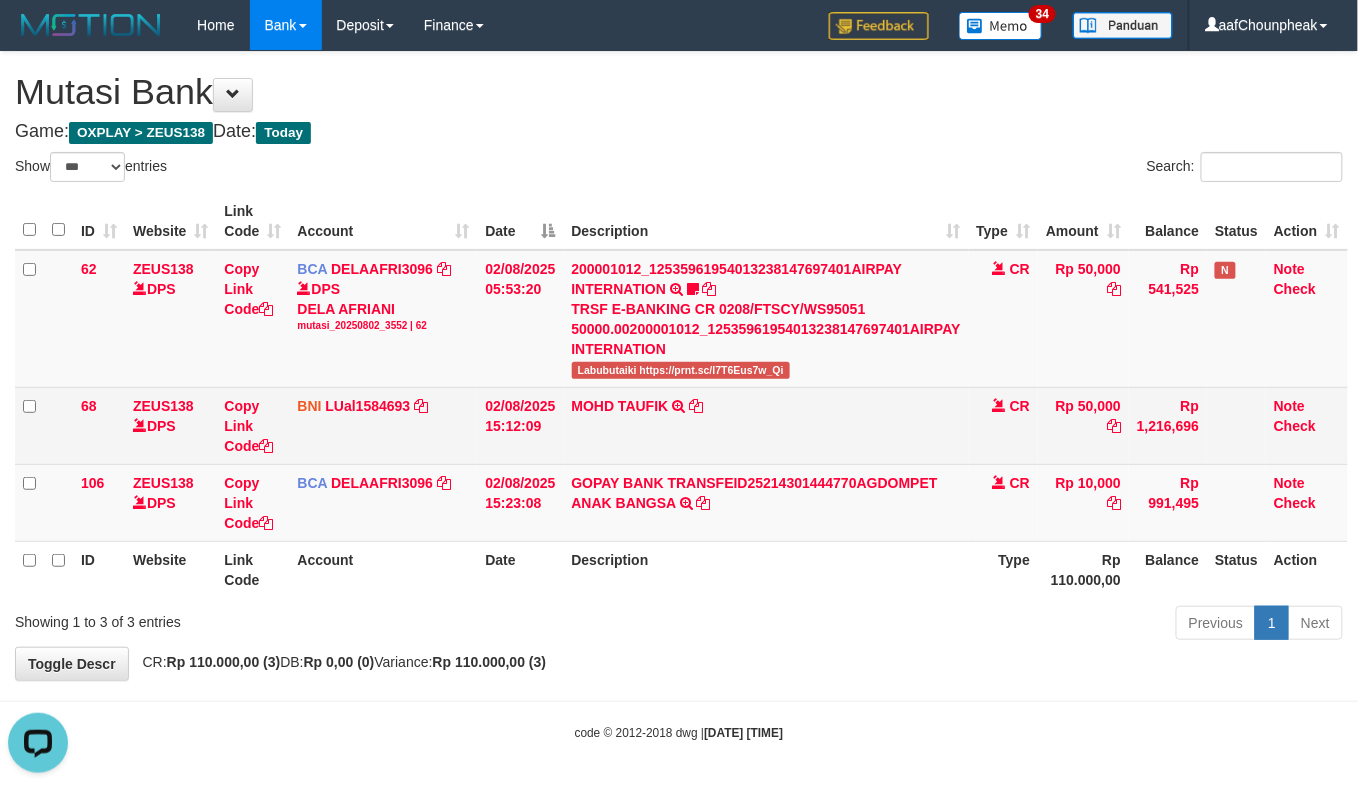 click on "MOHD TAUFIK         TRANSFER DARI SDR MOHD TAUFIK" at bounding box center (766, 425) 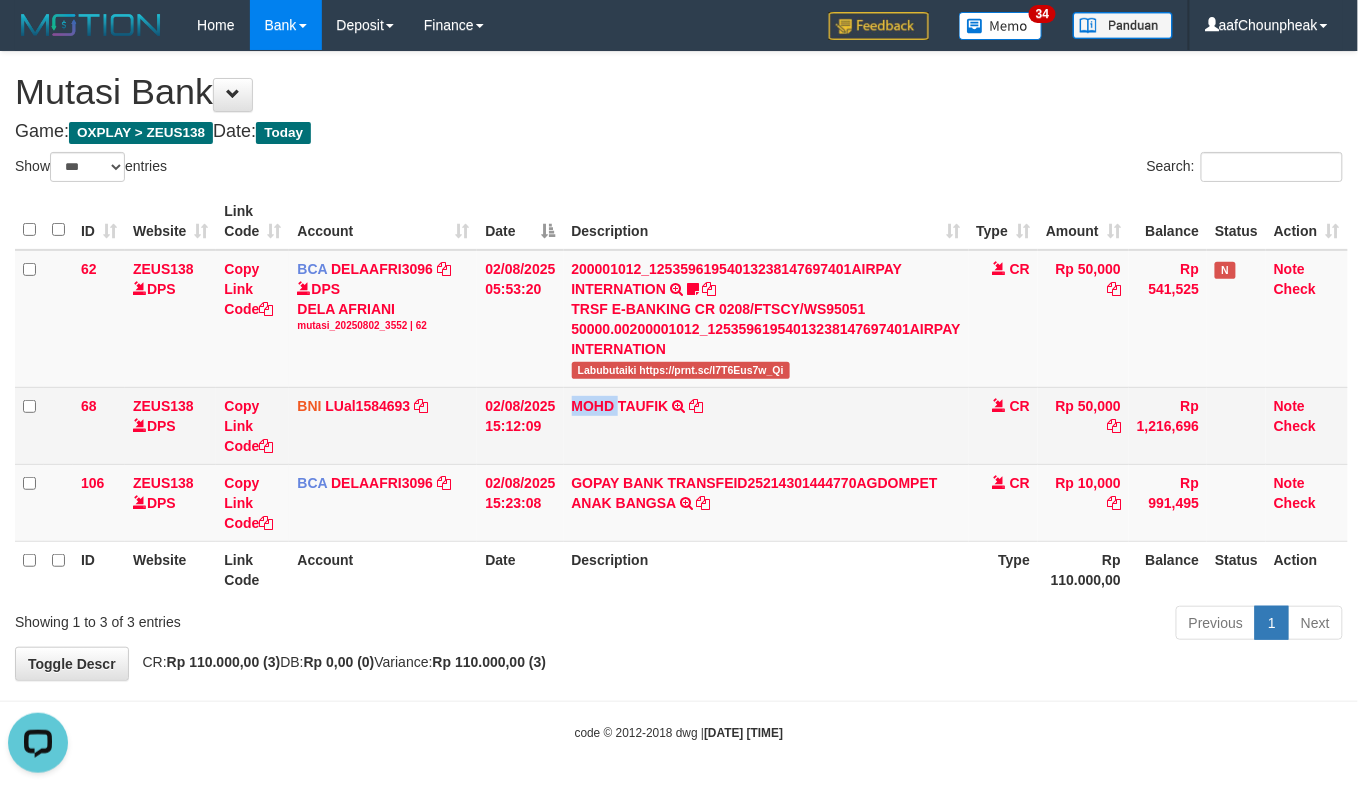 click on "MOHD TAUFIK         TRANSFER DARI SDR MOHD TAUFIK" at bounding box center (766, 425) 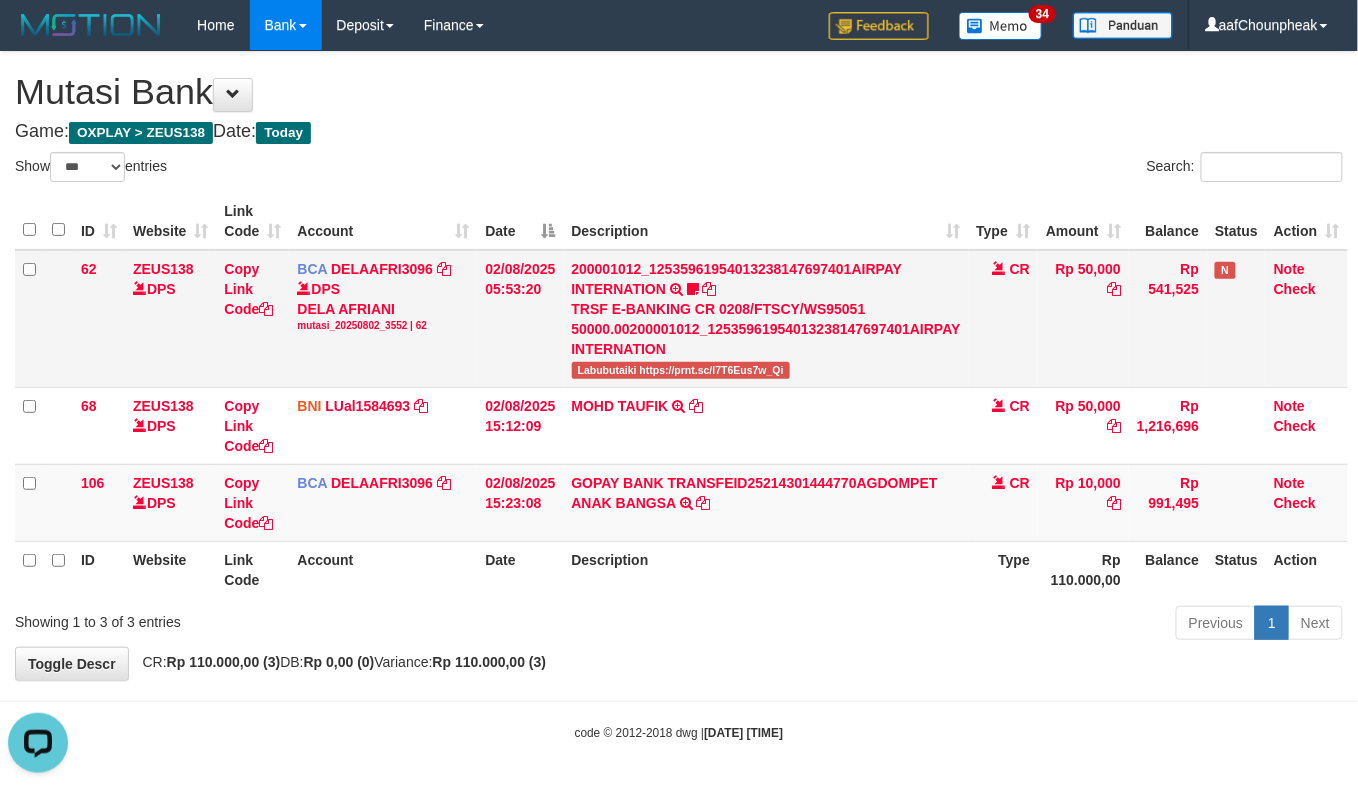 click on "200001012_12535961954013238147697401AIRPAY INTERNATION            TRSF E-BANKING CR 0208/FTSCY/WS95051
50000.00200001012_12535961954013238147697401AIRPAY INTERNATION    Labubutaiki
https://prnt.sc/l7T6Eus7w_Qi" at bounding box center [766, 319] 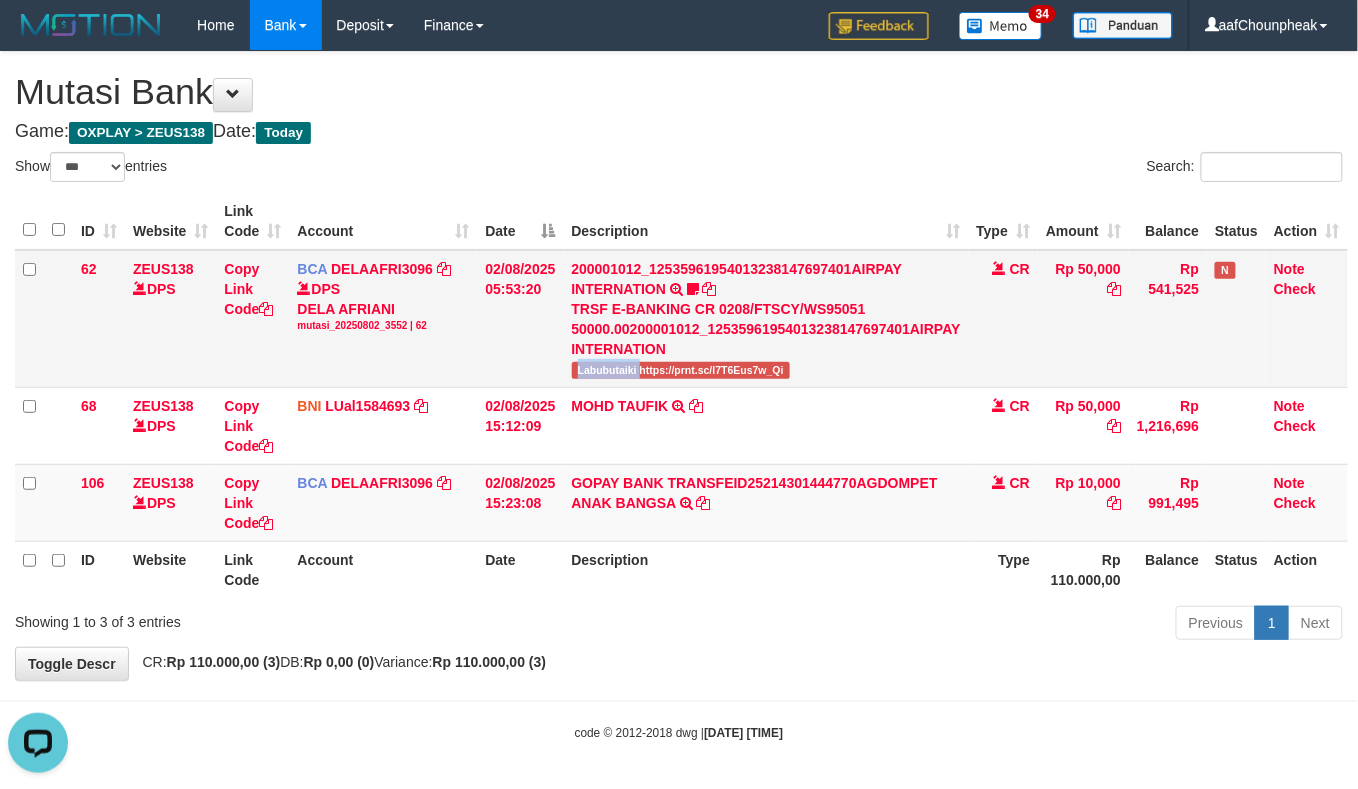 click on "200001012_12535961954013238147697401AIRPAY INTERNATION            TRSF E-BANKING CR 0208/FTSCY/WS95051
50000.00200001012_12535961954013238147697401AIRPAY INTERNATION    Labubutaiki
https://prnt.sc/l7T6Eus7w_Qi" at bounding box center (766, 319) 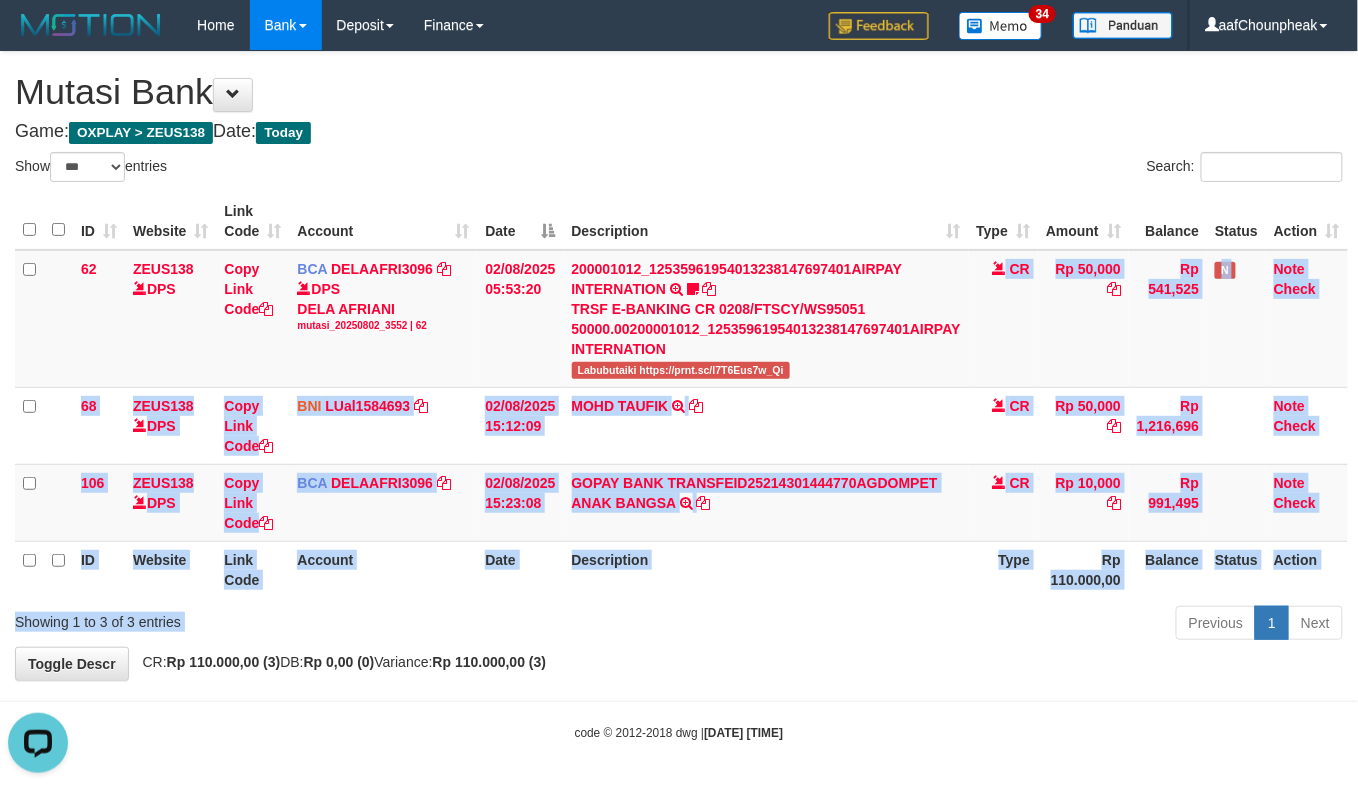 click on "Show  ** ** ** ***  entries Search:
ID Website Link Code Account Date Description Type Amount Balance Status Action
62
ZEUS138    [CITY]
Copy Link Code
BCA
DELAAFRI3096
[CITY]
[FIRST] [LAST]
mutasi_20250802_3552 | 62
mutasi_20250802_3552 | 62
[DATE] [TIME]
200001012_12535961954013238147697401AIRPAY INTERNATION            TRSF E-BANKING CR 0208/FTSCY/WS95051
50000.00200001012_12535961954013238147697401AIRPAY INTERNATION    Labubutaiki
https://prnt.sc/l7T6Eus7w_Qi
CR
Rp 50,000
Rp 541,525
N
Note
Check
68
ZEUS138" at bounding box center (679, 399) 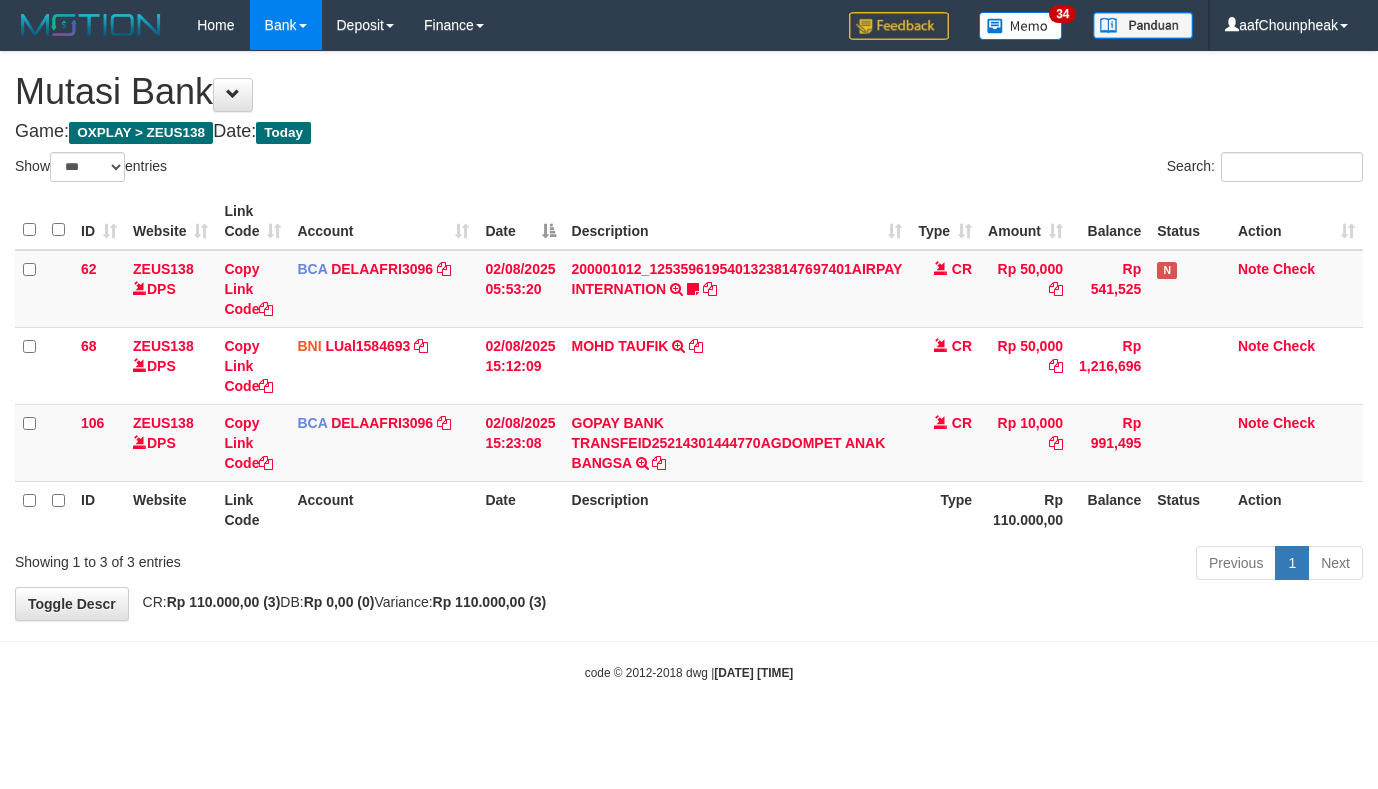 select on "***" 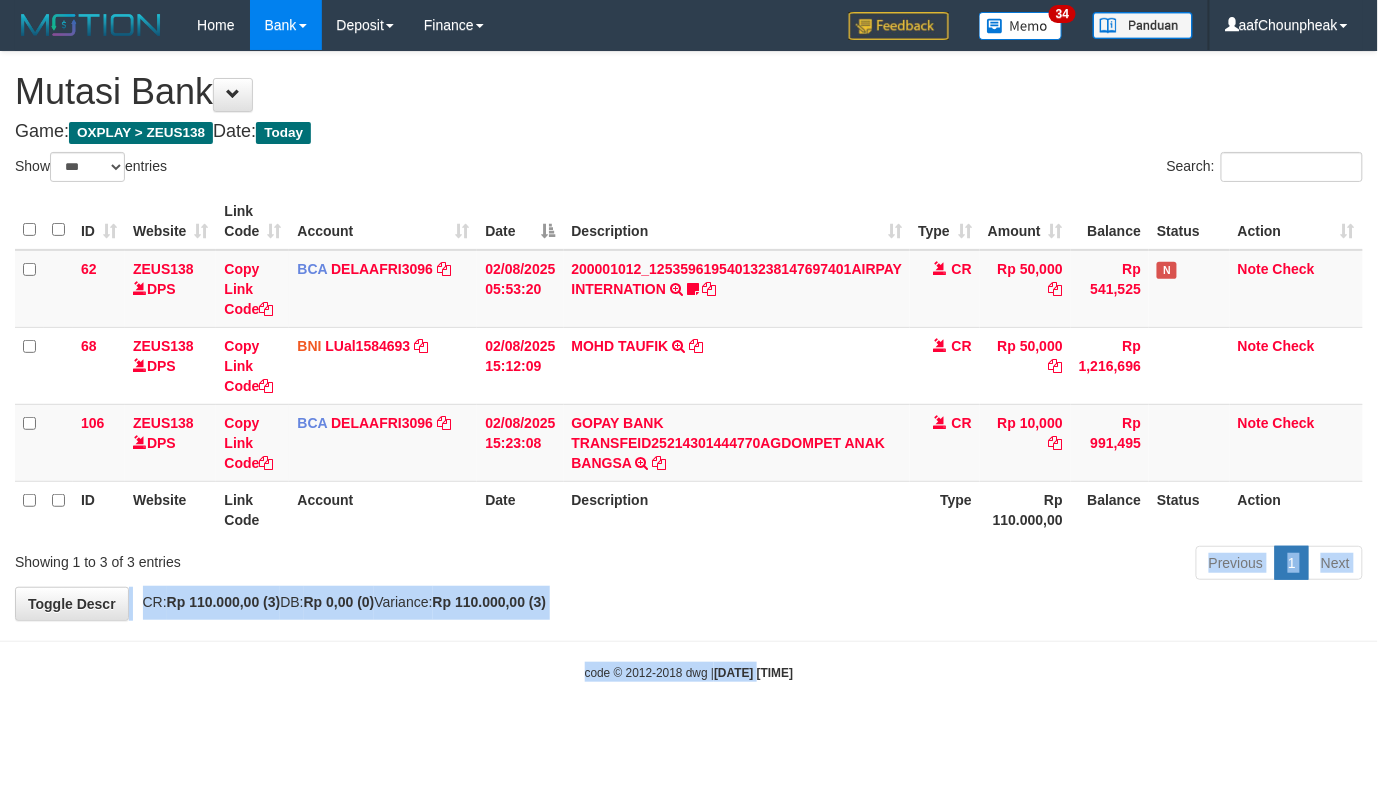 drag, startPoint x: 757, startPoint y: 642, endPoint x: 740, endPoint y: 688, distance: 49.0408 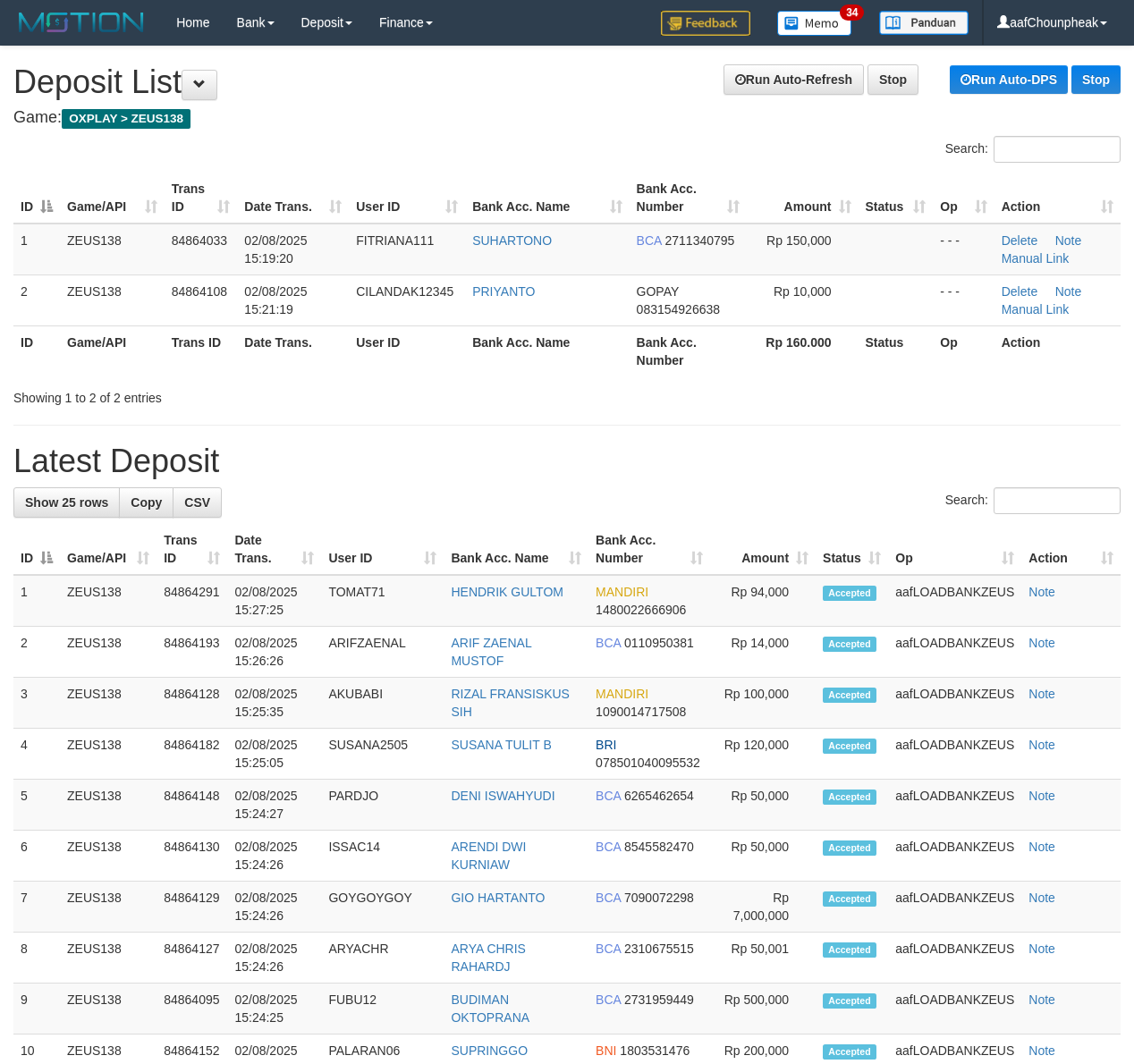 scroll, scrollTop: 0, scrollLeft: 0, axis: both 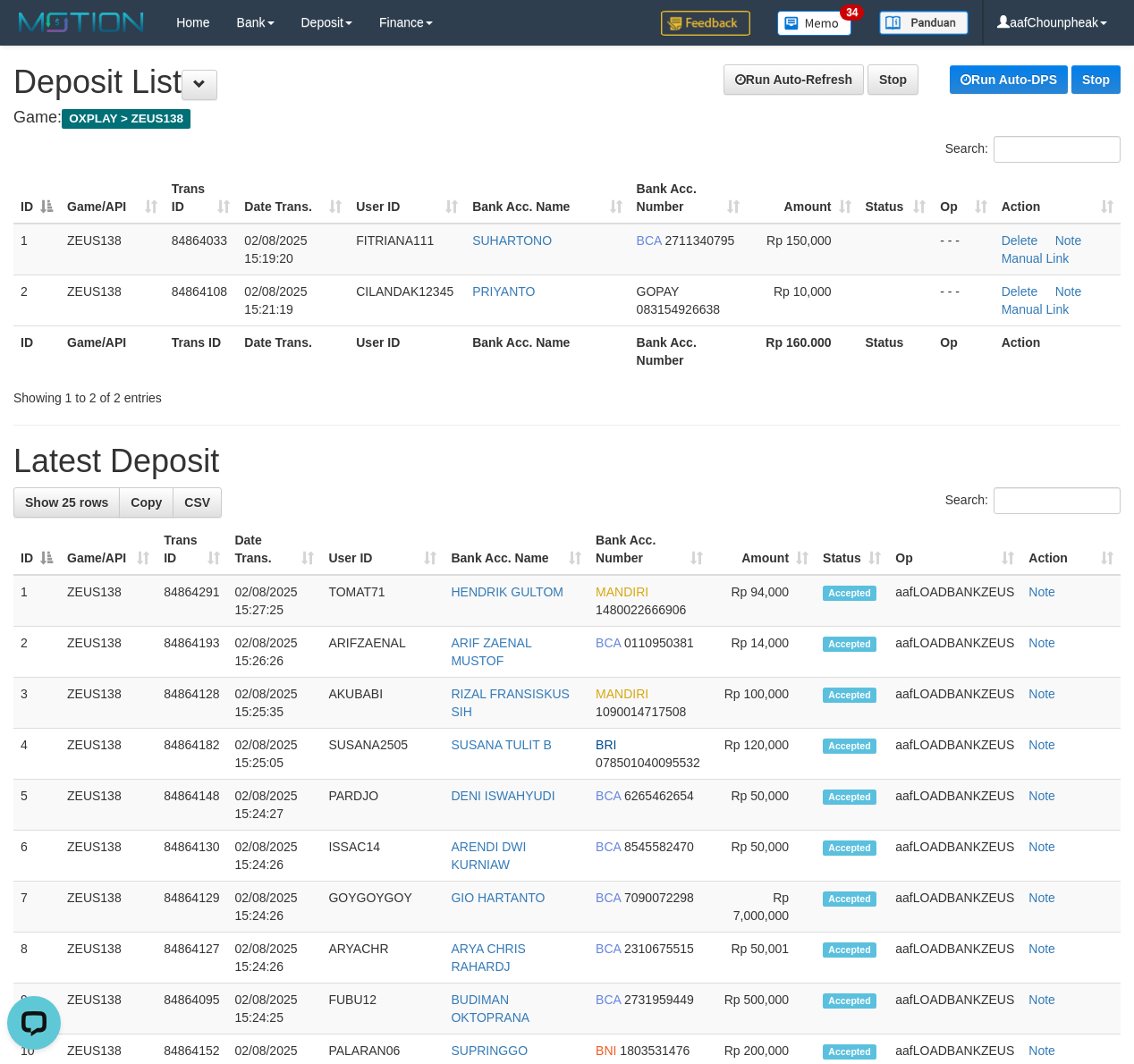 drag, startPoint x: 66, startPoint y: 181, endPoint x: 1, endPoint y: 180, distance: 65.00769 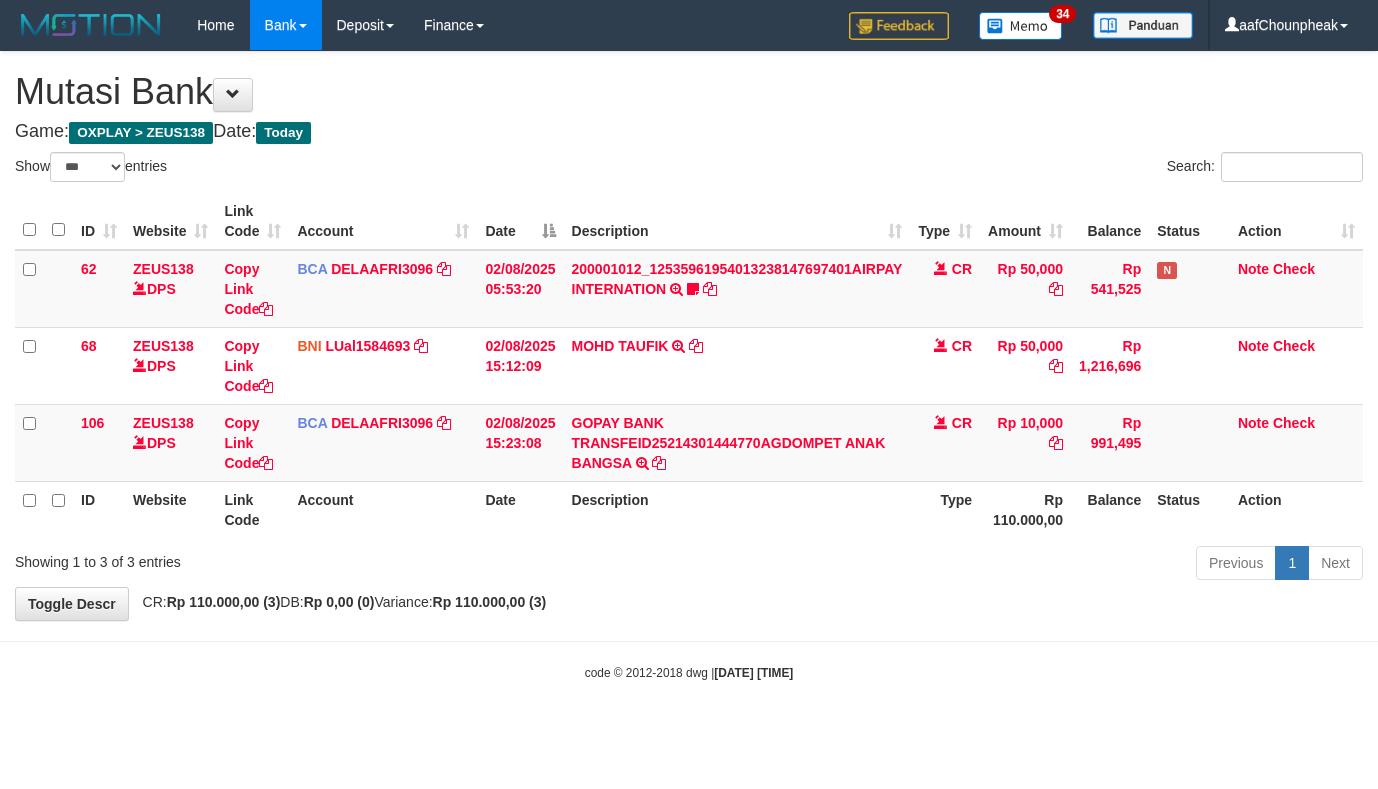 select on "***" 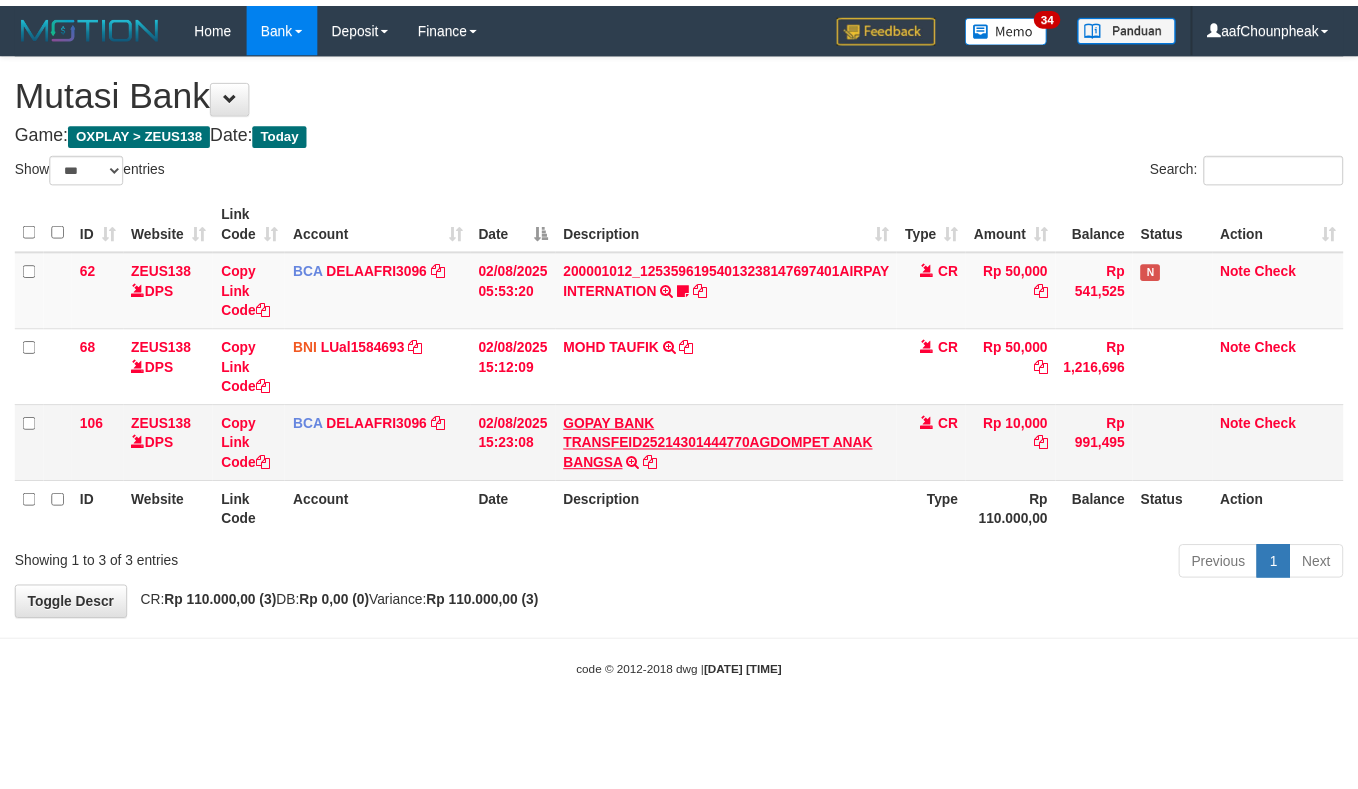scroll, scrollTop: 0, scrollLeft: 0, axis: both 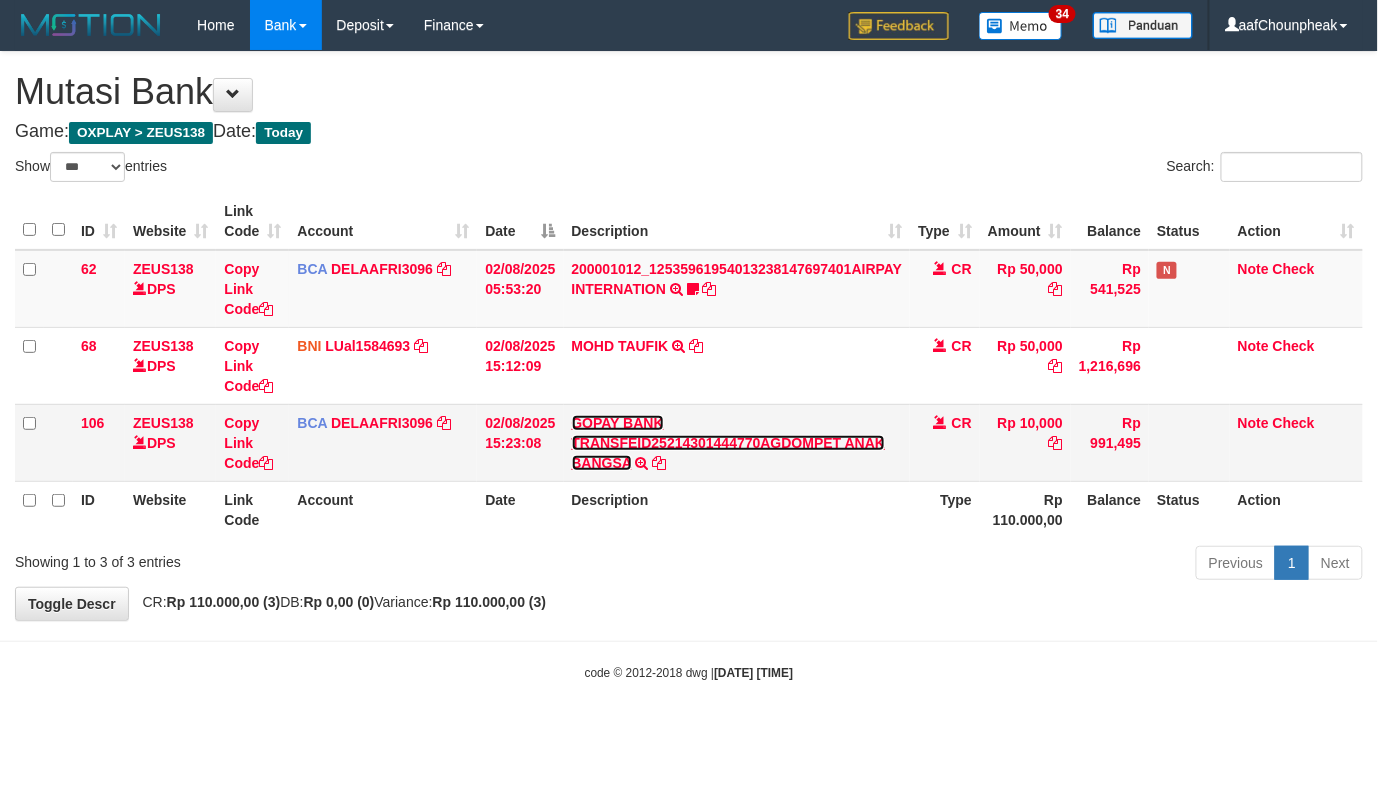 click on "GOPAY BANK TRANSFEID25214301444770AGDOMPET ANAK BANGSA" at bounding box center (729, 443) 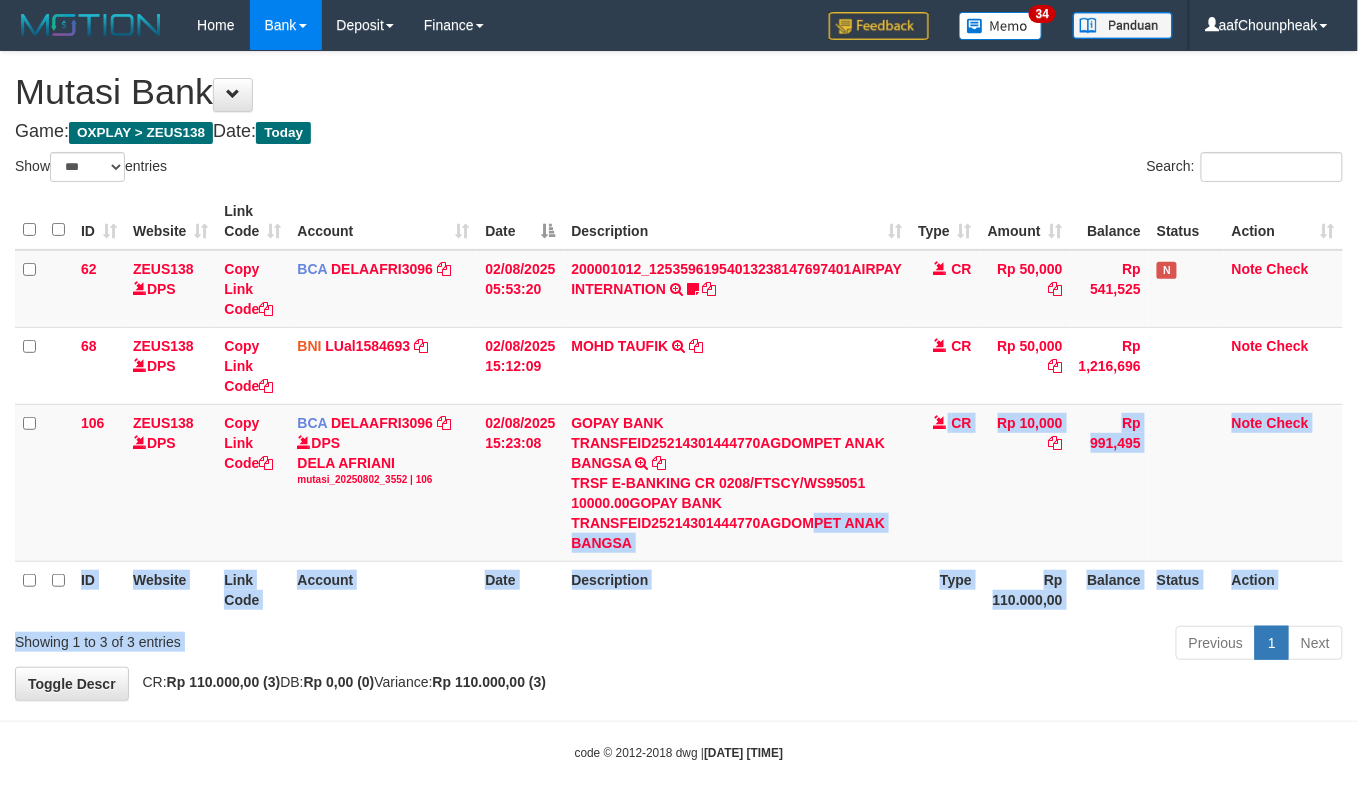 drag, startPoint x: 840, startPoint y: 606, endPoint x: 844, endPoint y: 633, distance: 27.294687 